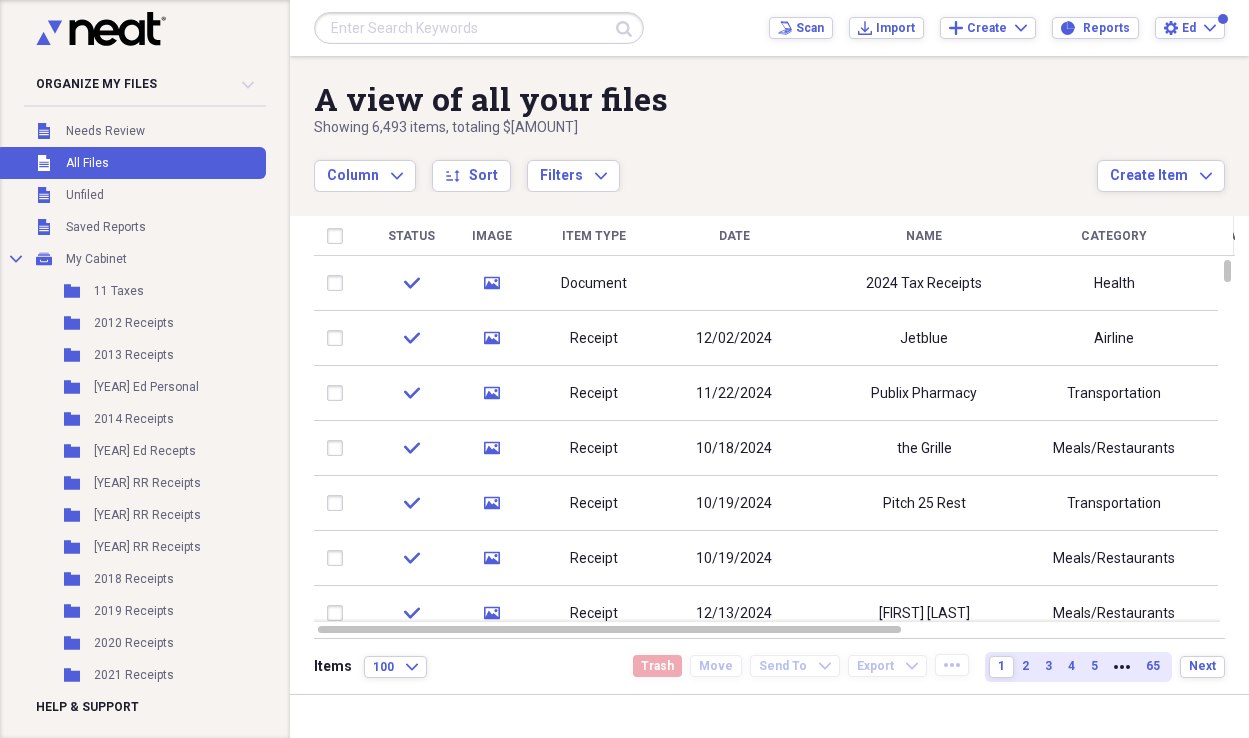 scroll, scrollTop: 0, scrollLeft: 0, axis: both 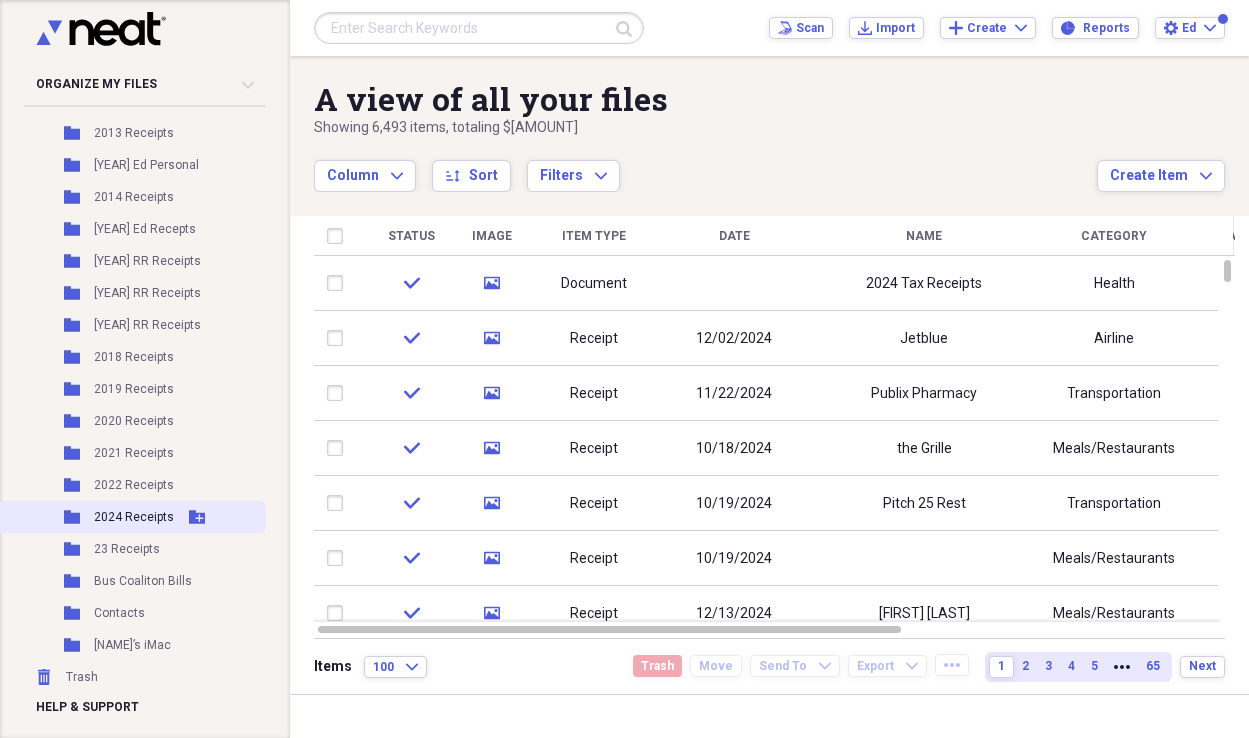 click on "2024 Receipts" at bounding box center [134, 517] 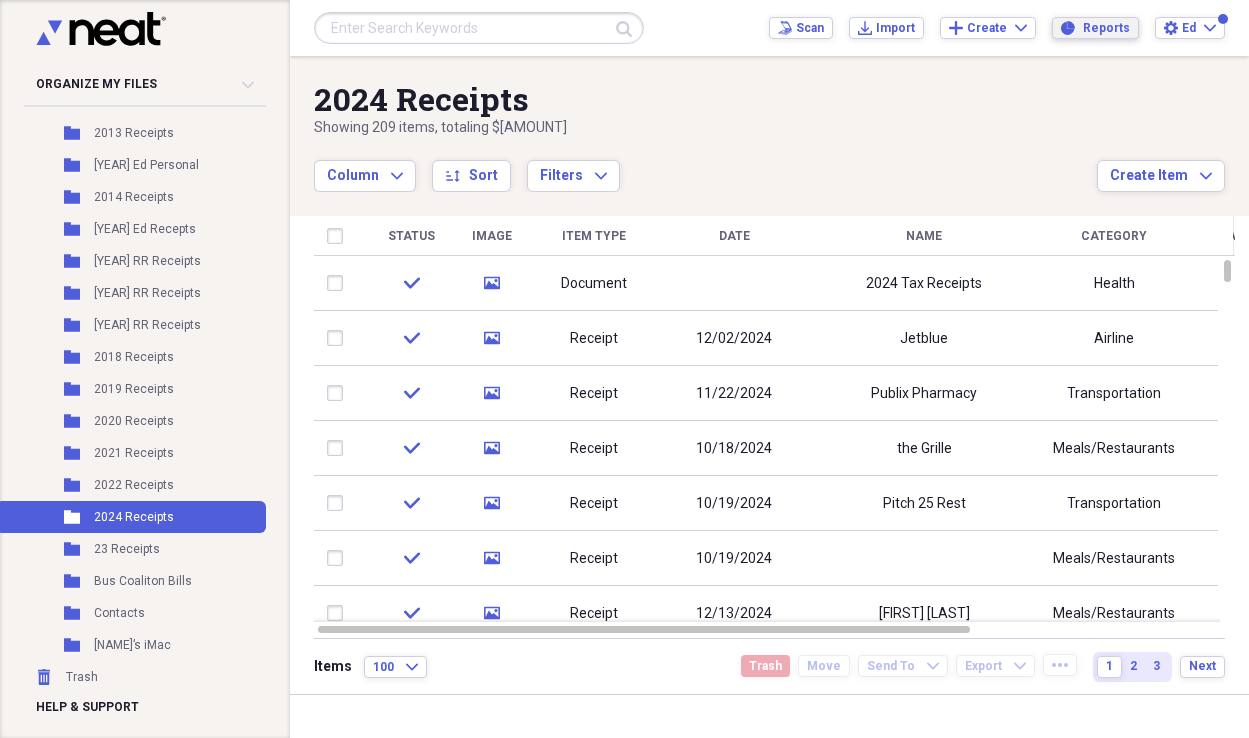 click on "Reports" at bounding box center (1106, 28) 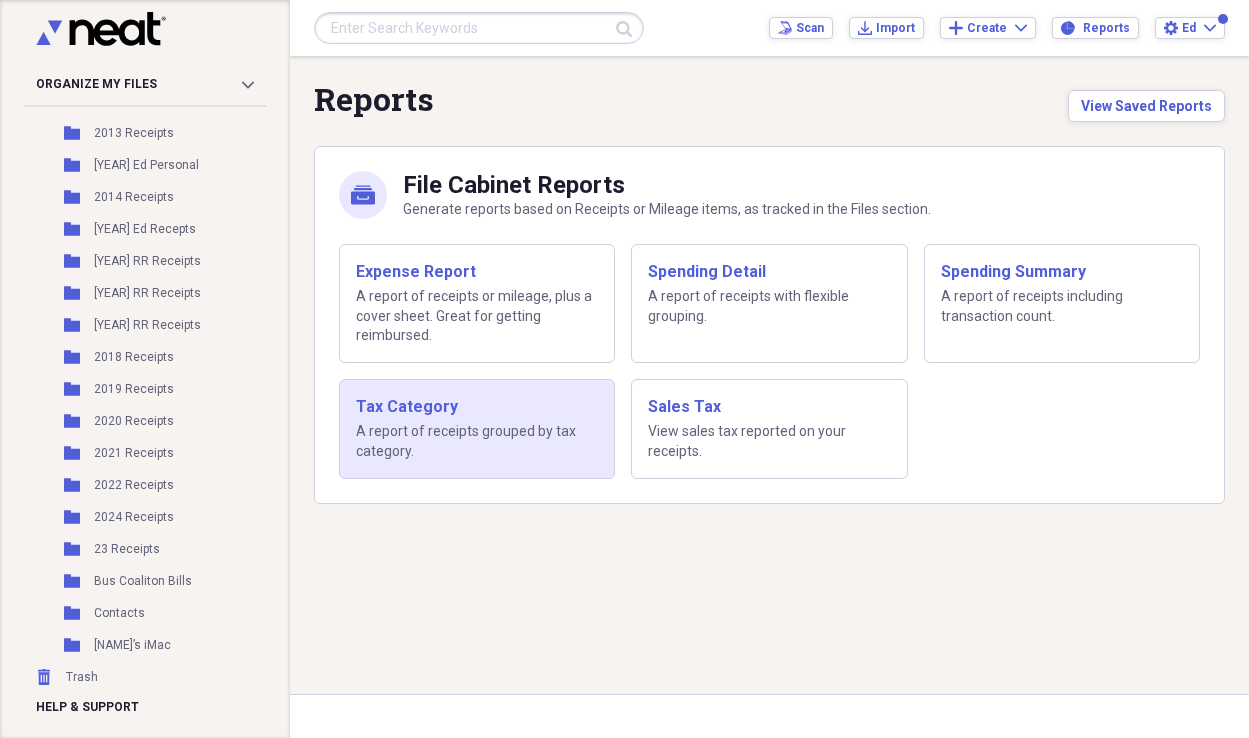 click on "Tax Category" at bounding box center [477, 407] 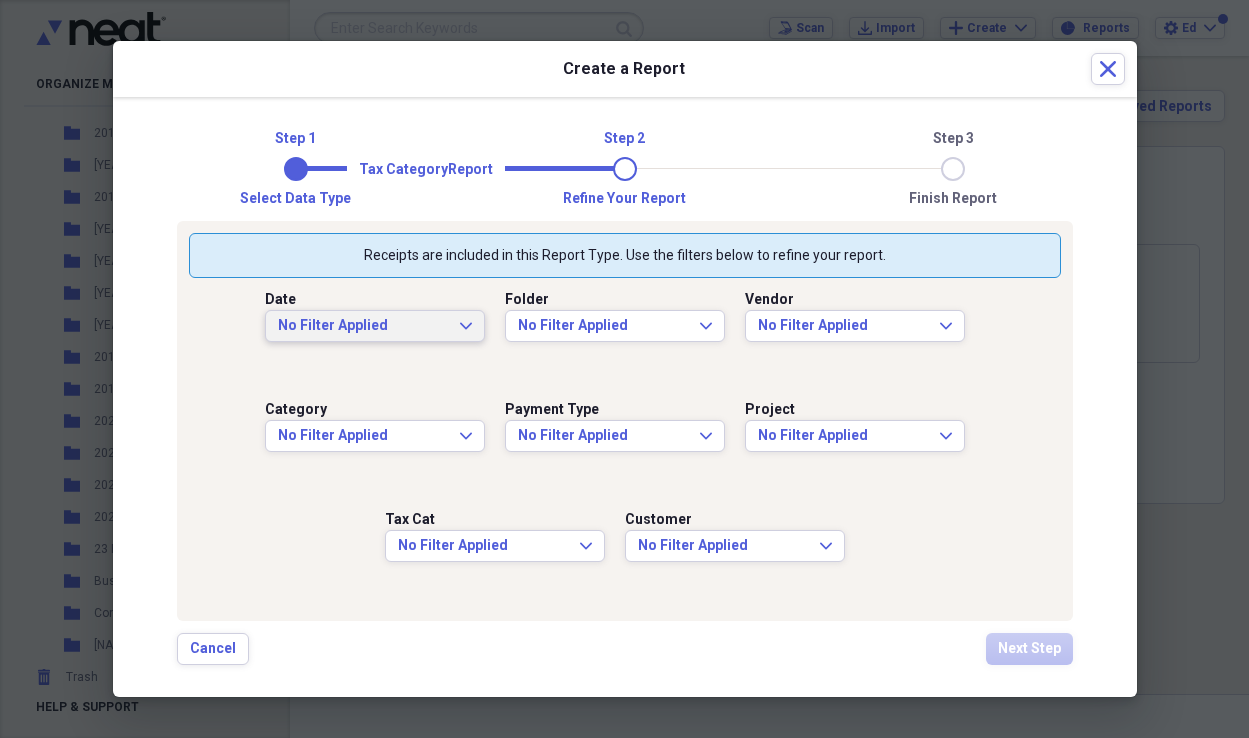 click on "No Filter Applied Expand" at bounding box center (375, 326) 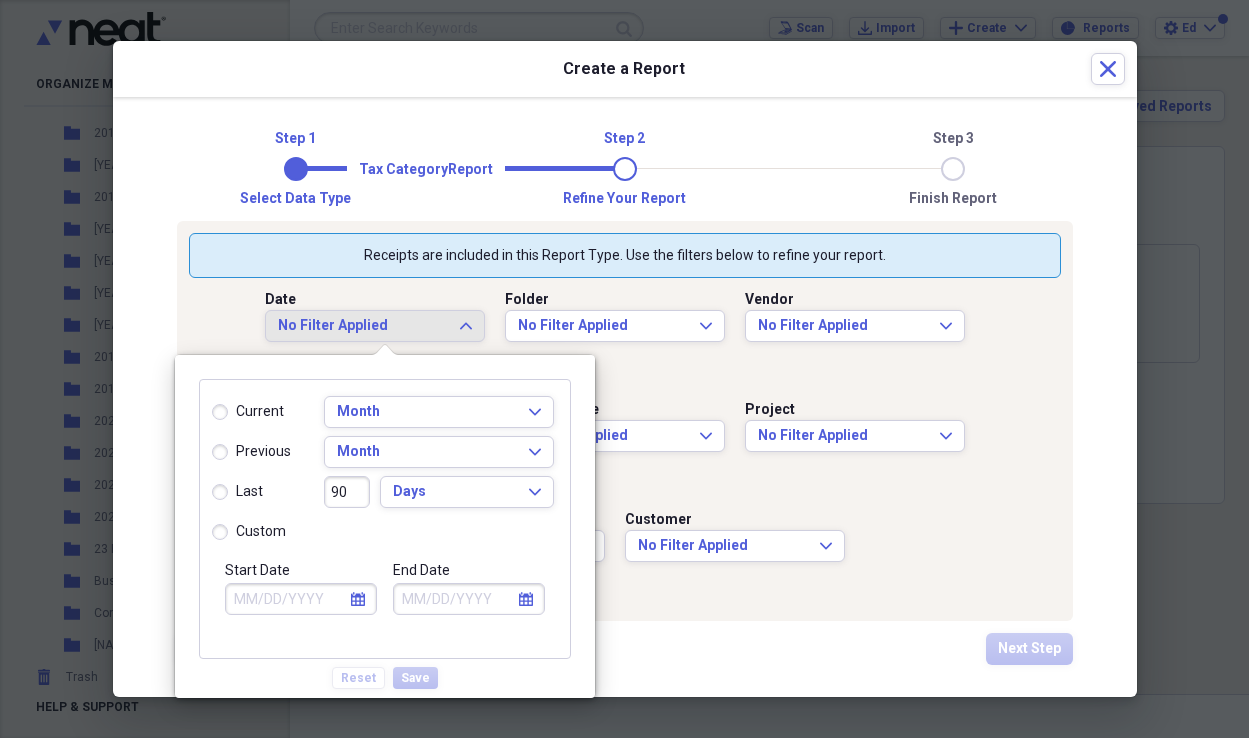click on "previous" at bounding box center [251, 452] 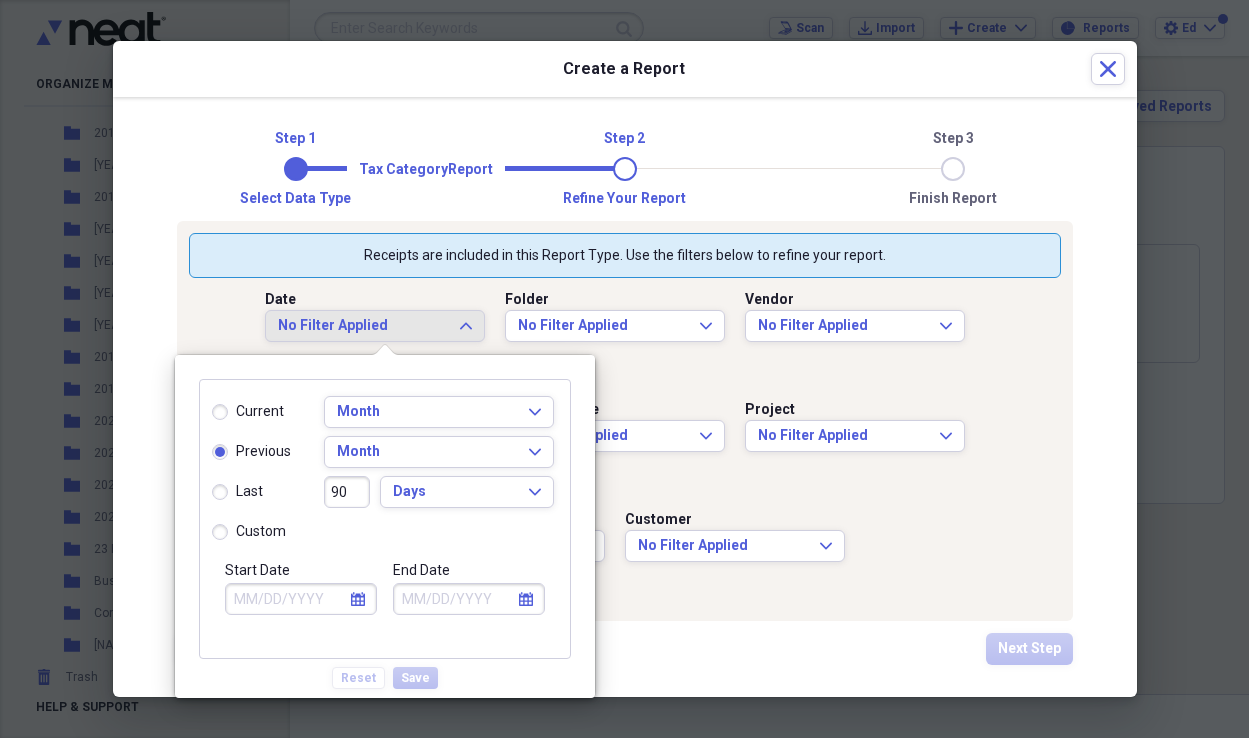 type on "07/01/2025" 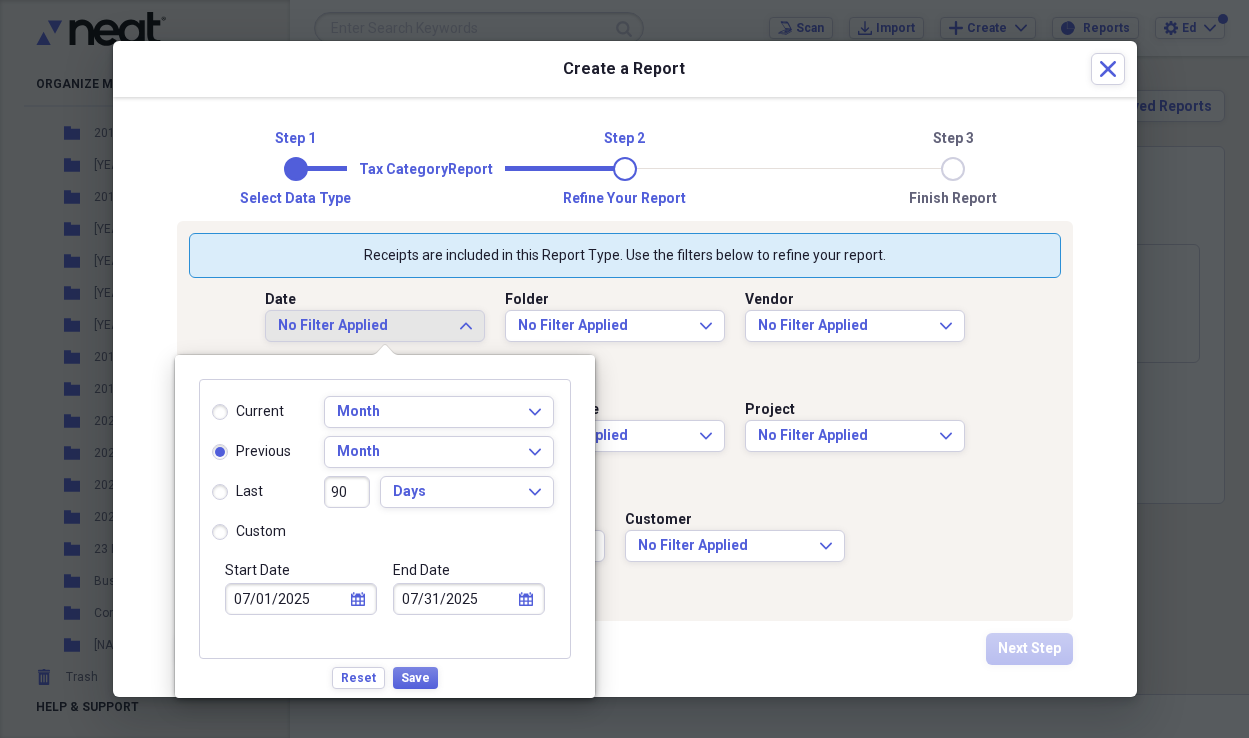 click on "calendar" 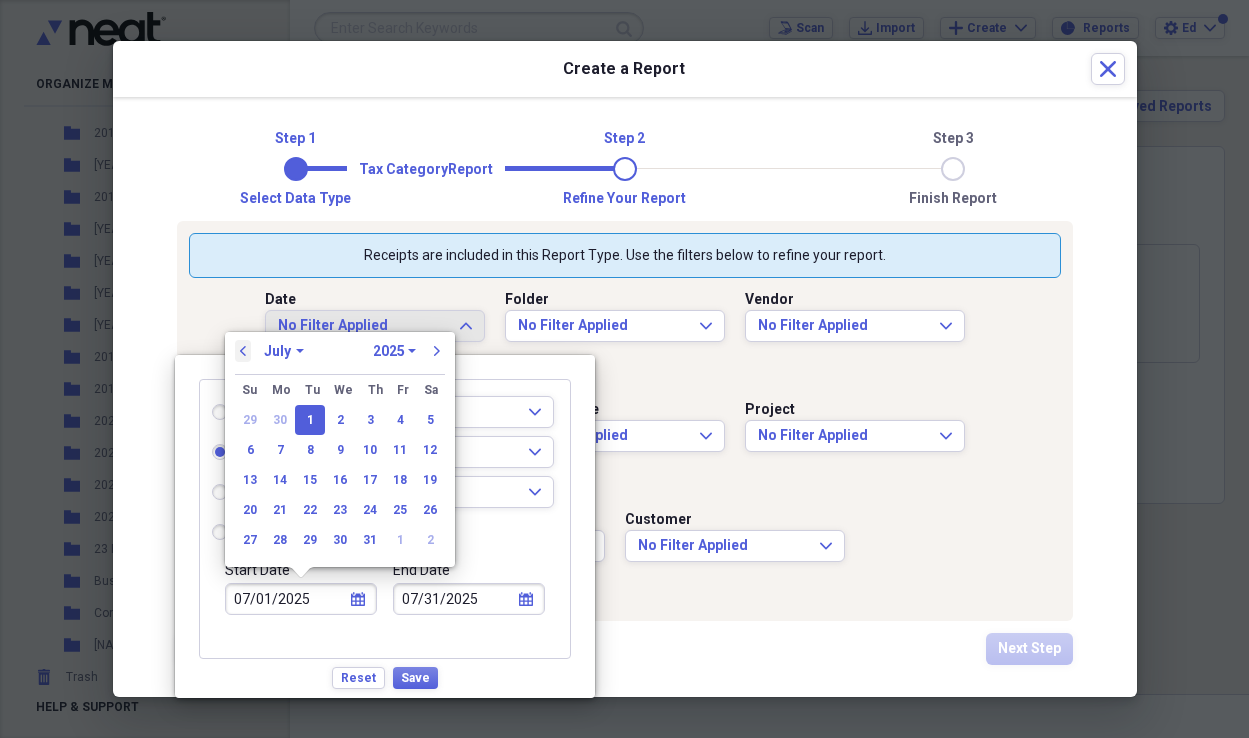 click on "previous" at bounding box center [243, 351] 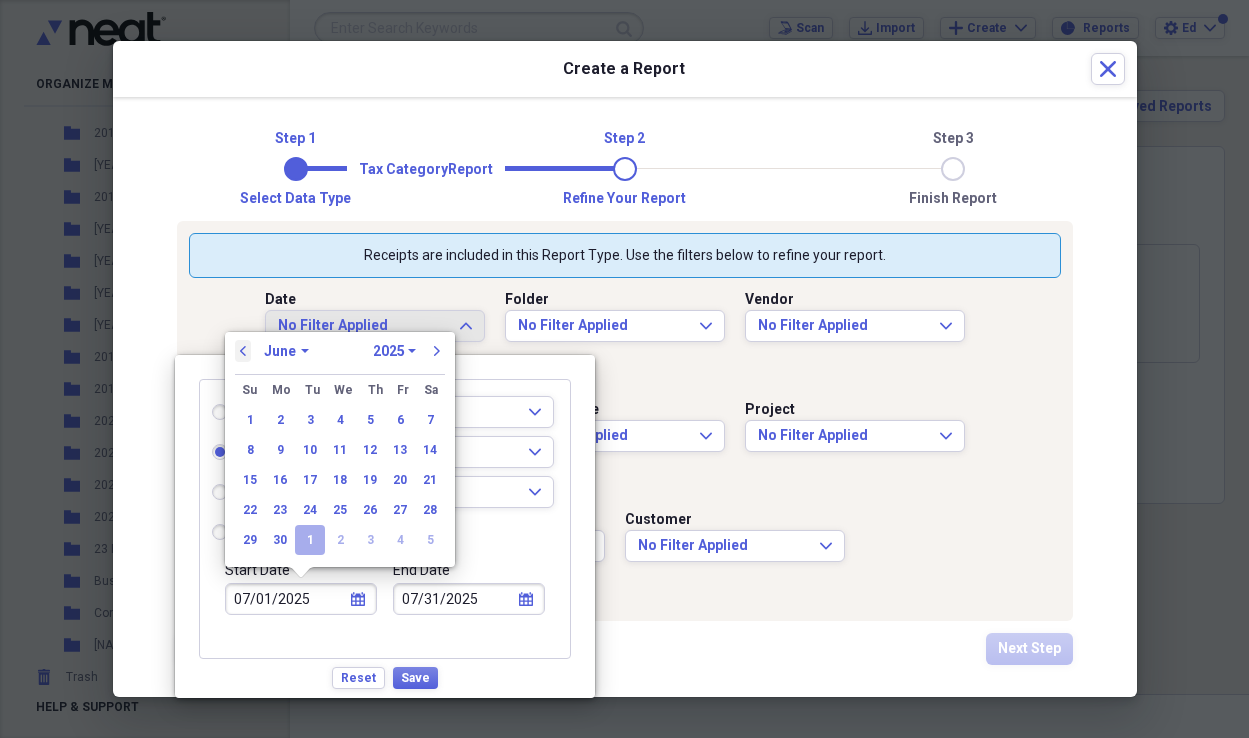 click on "previous" at bounding box center (243, 351) 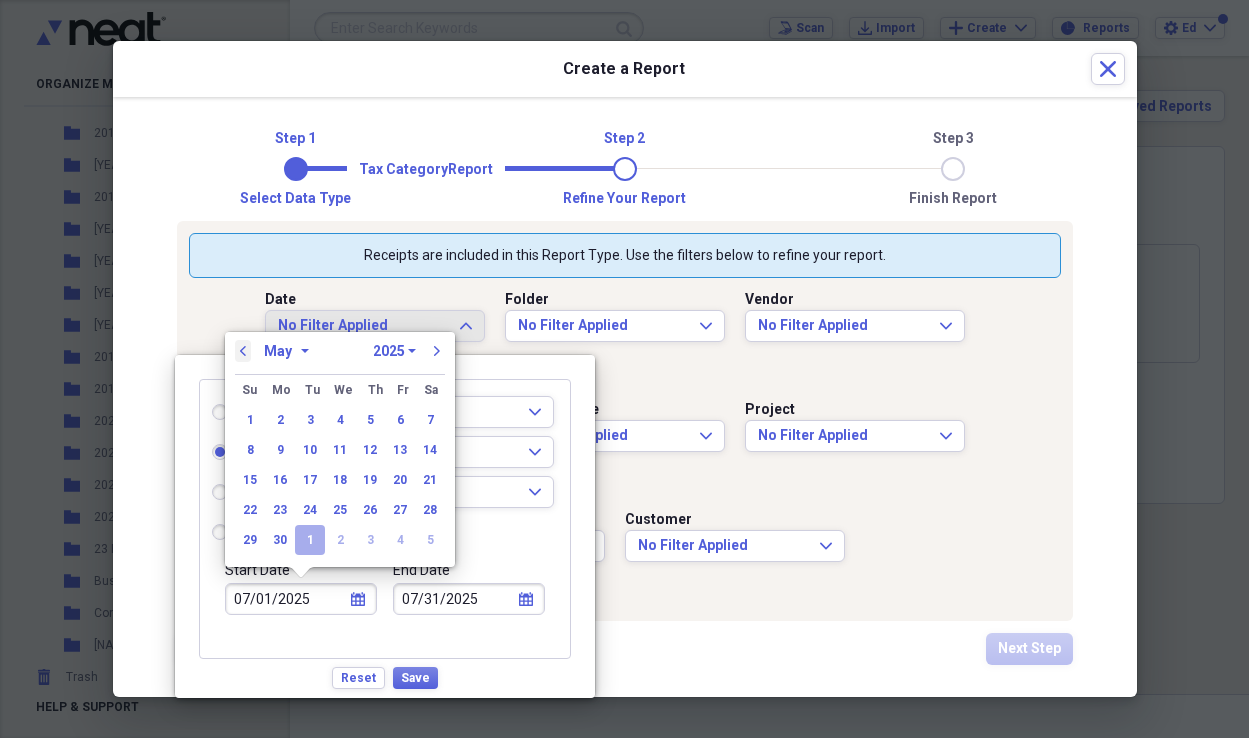 click on "previous" at bounding box center [243, 351] 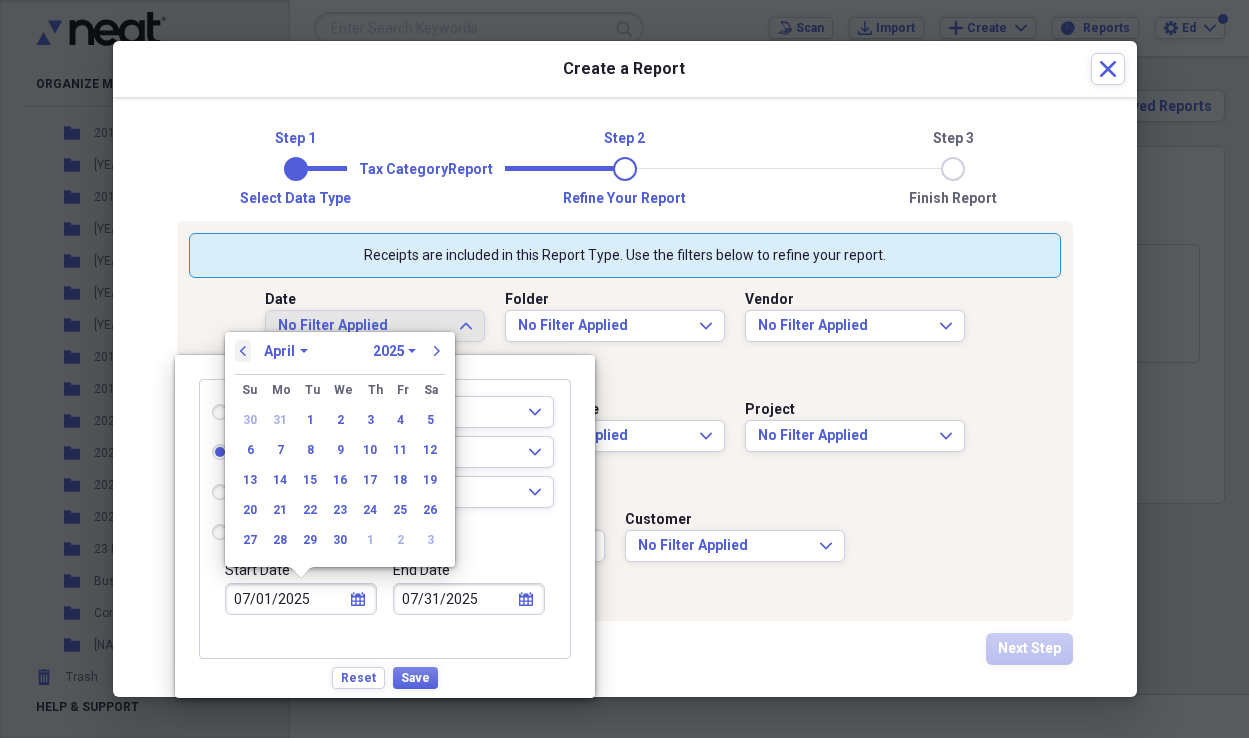 click on "previous" at bounding box center [243, 351] 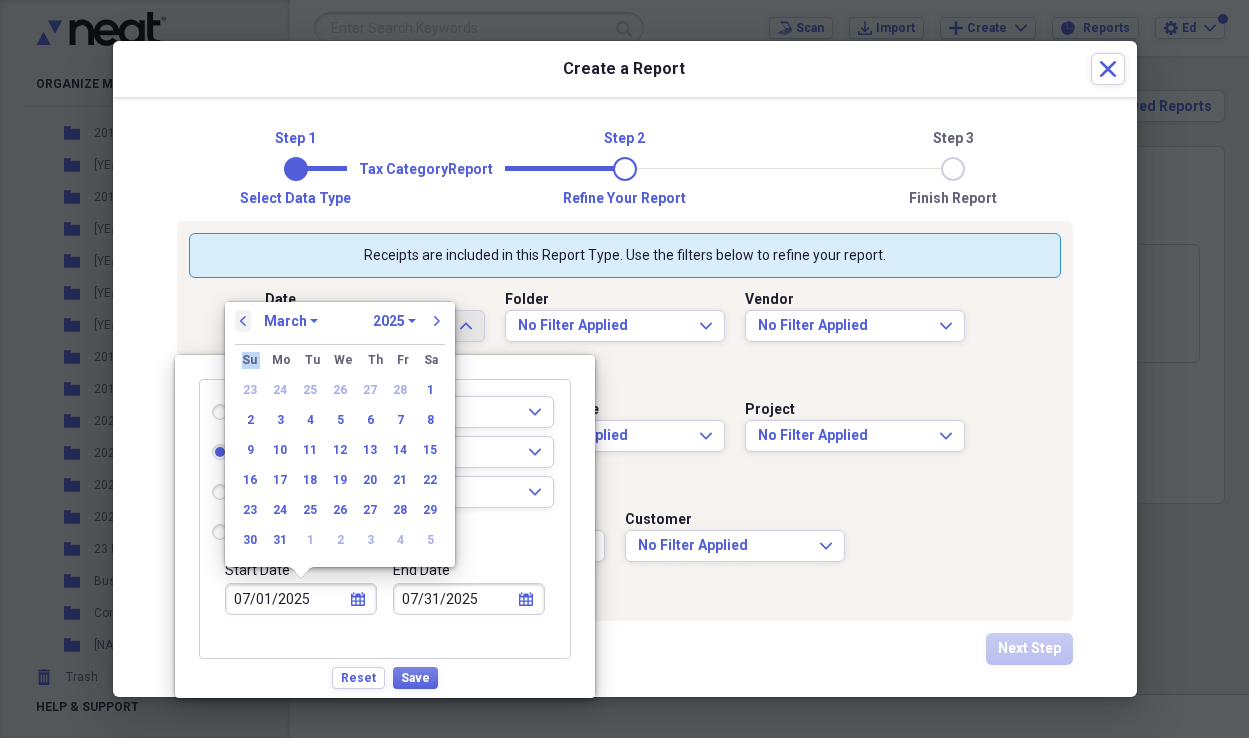 click on "Su" at bounding box center [249, 360] 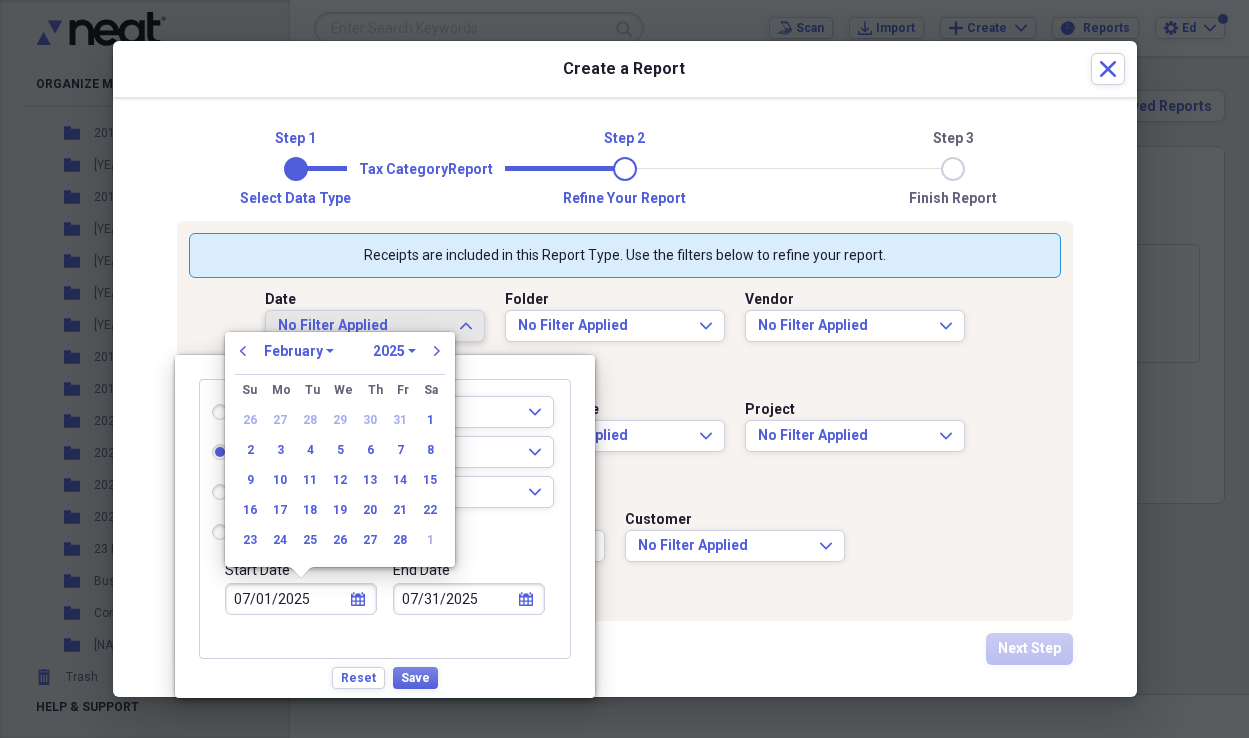 click on "Date No Filter Applied Expand Folder No Filter Applied Expand Vendor No Filter Applied Expand Category No Filter Applied Expand Payment Type No Filter Applied Expand Project No Filter Applied Expand Tax Cat No Filter Applied Expand Customer No Filter Applied Expand" at bounding box center (625, 443) 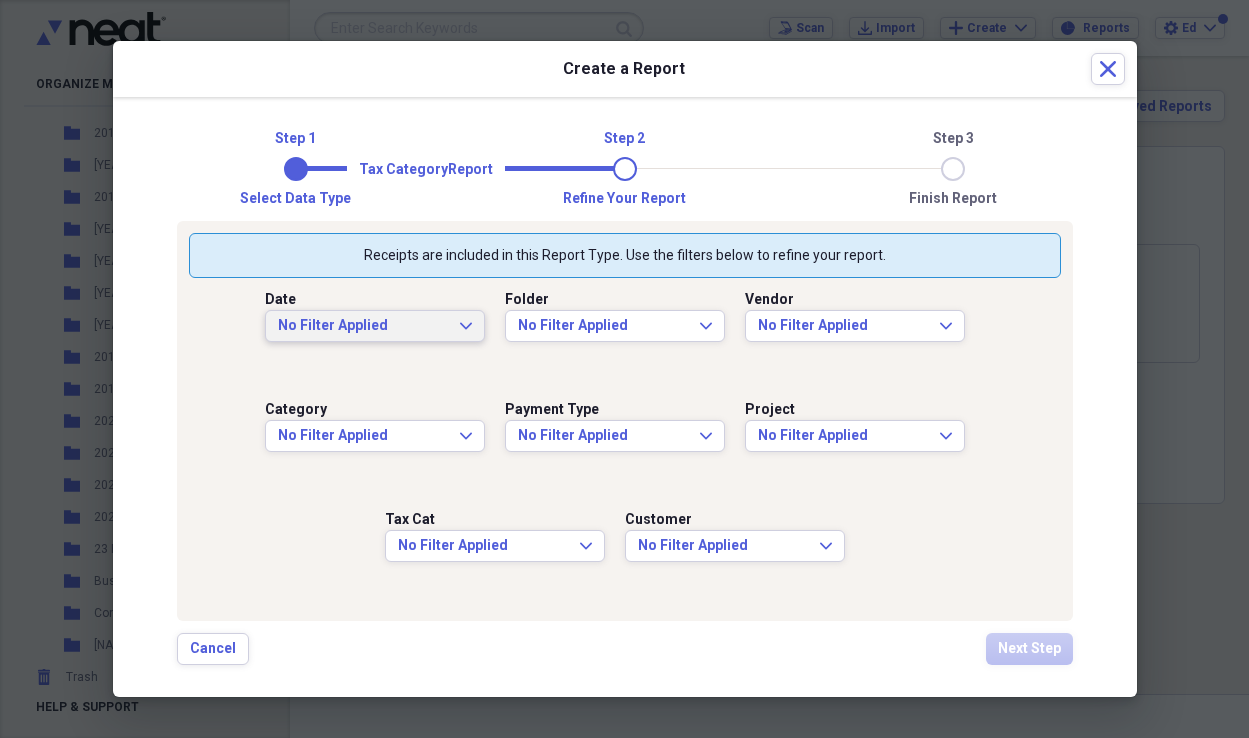 click on "No Filter Applied" at bounding box center (363, 326) 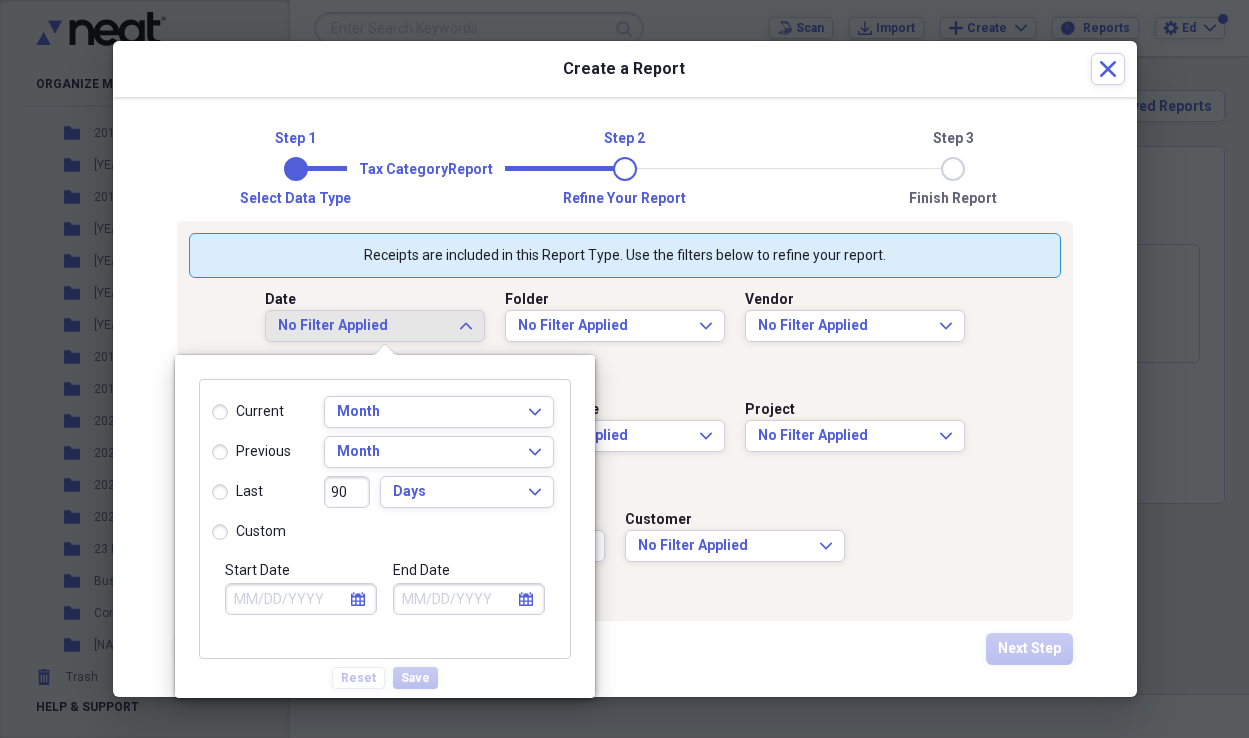 click on "previous" at bounding box center (251, 452) 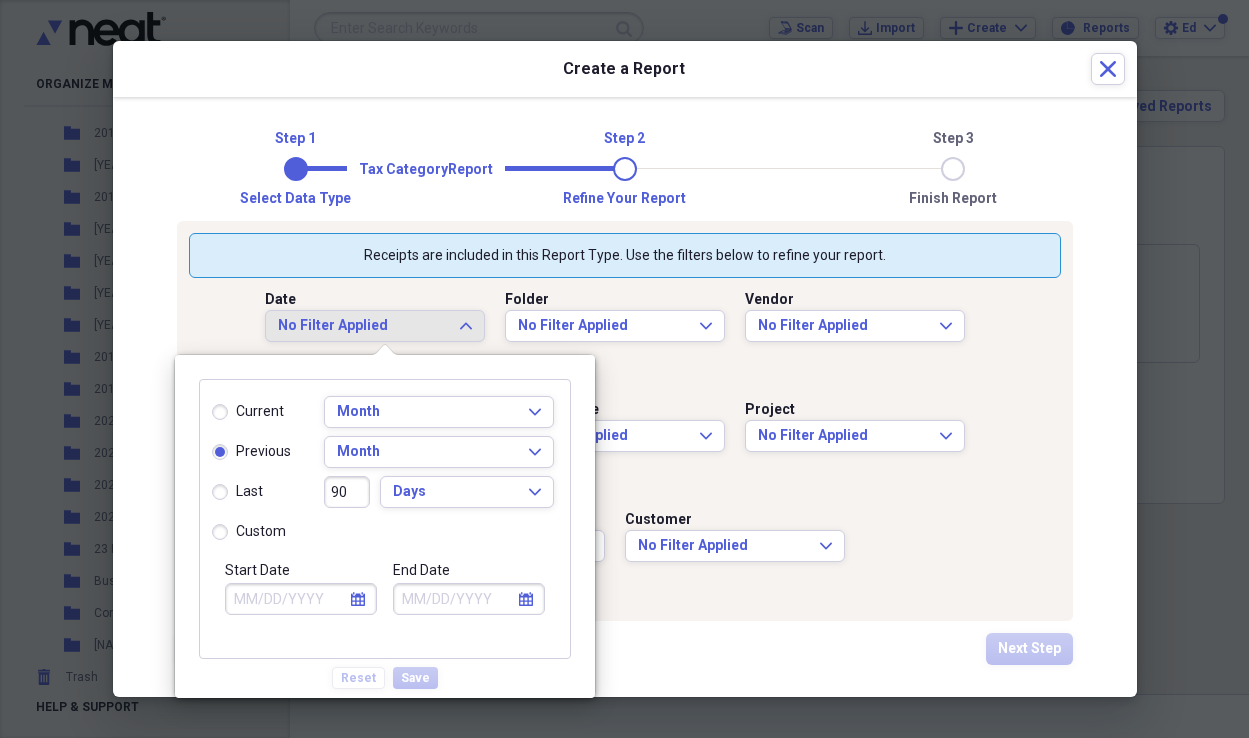 type on "07/01/2025" 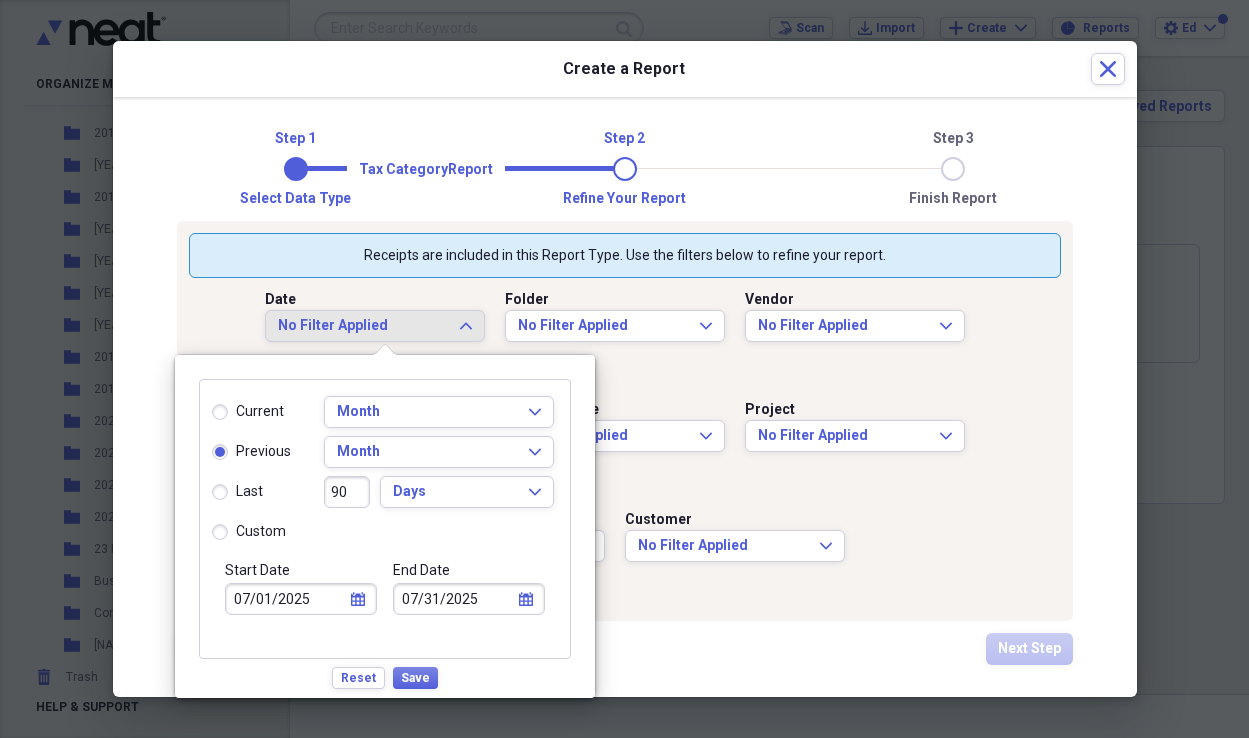 select on "6" 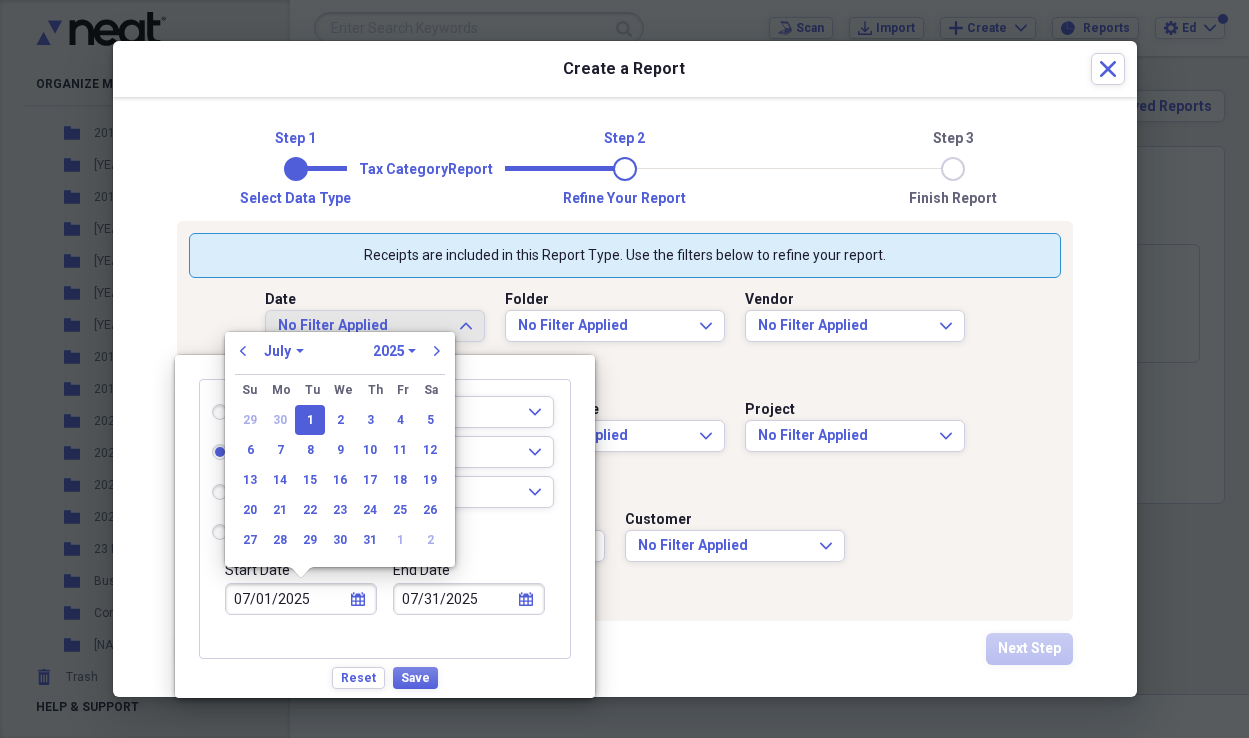 click on "07/01/2025" at bounding box center [301, 599] 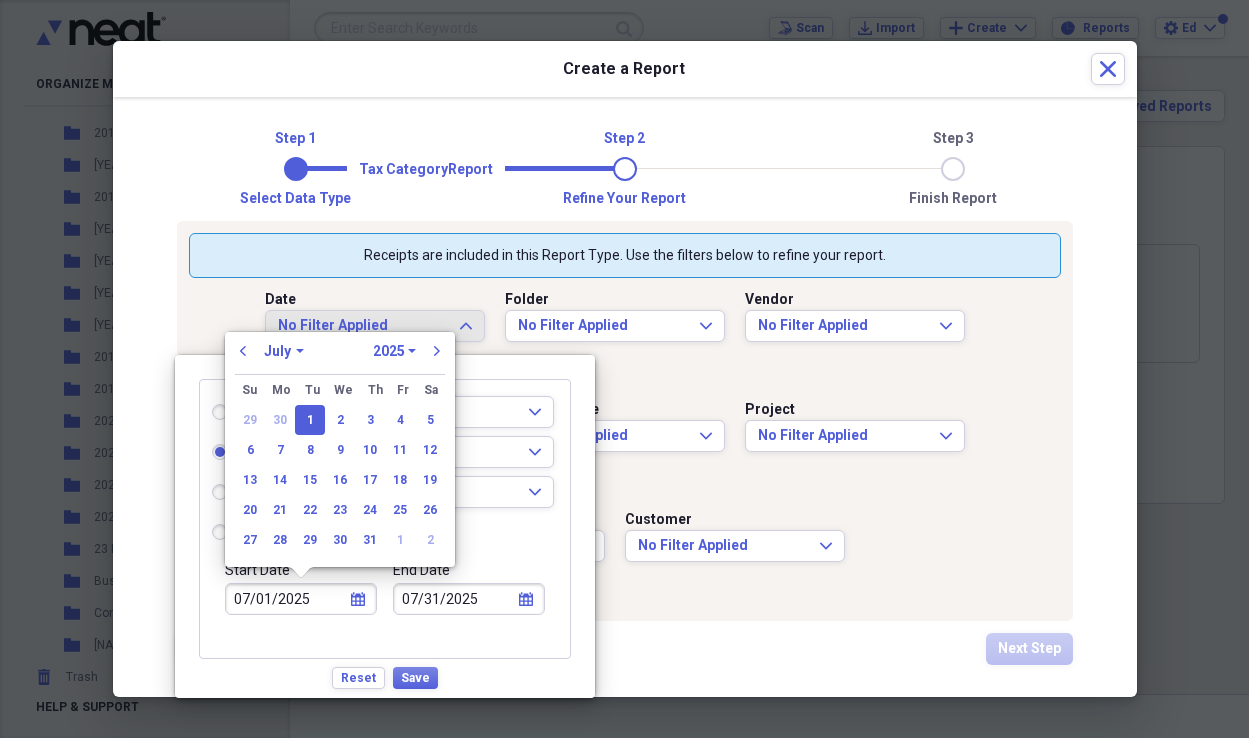 radio on "false" 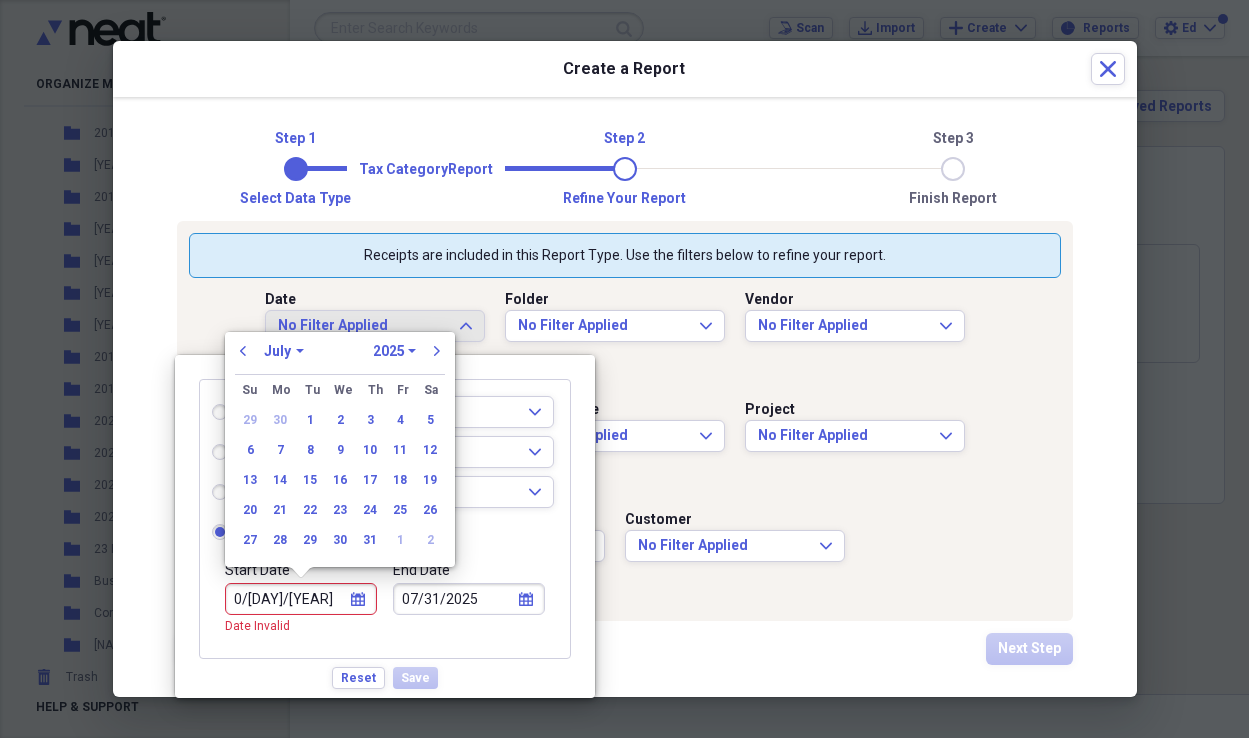 type on "01/01/2025" 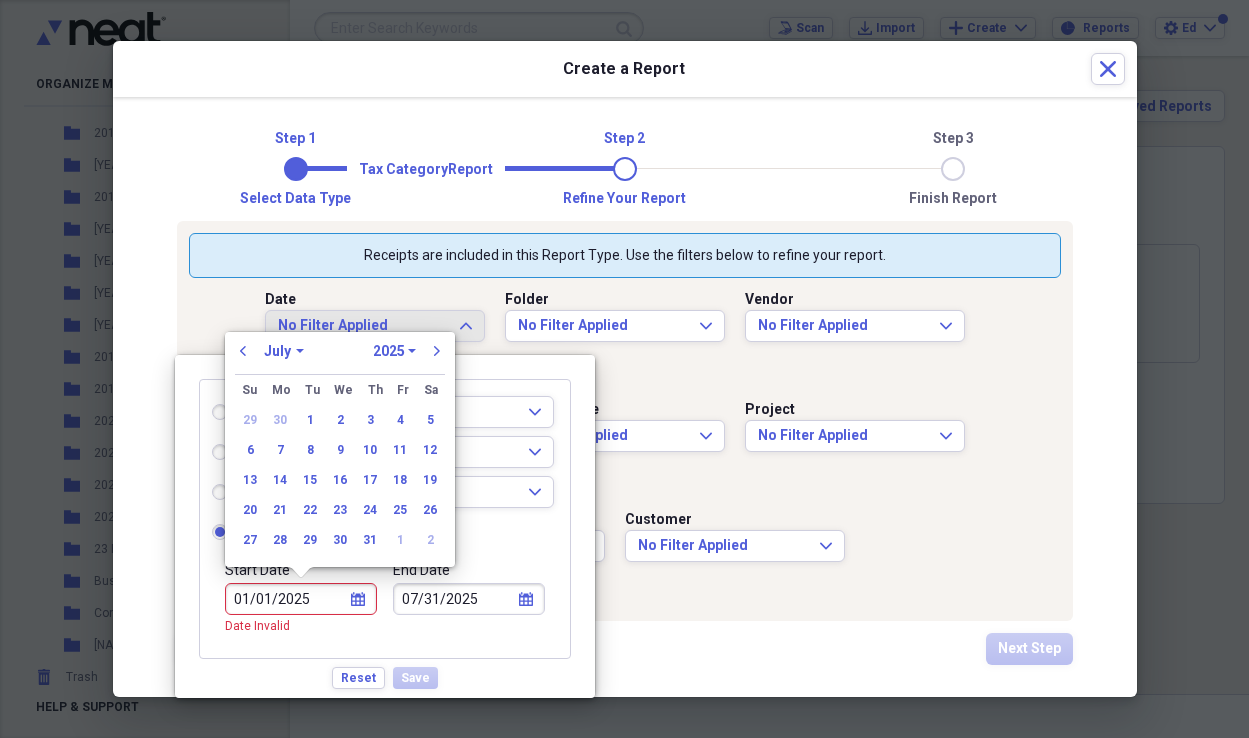 select on "0" 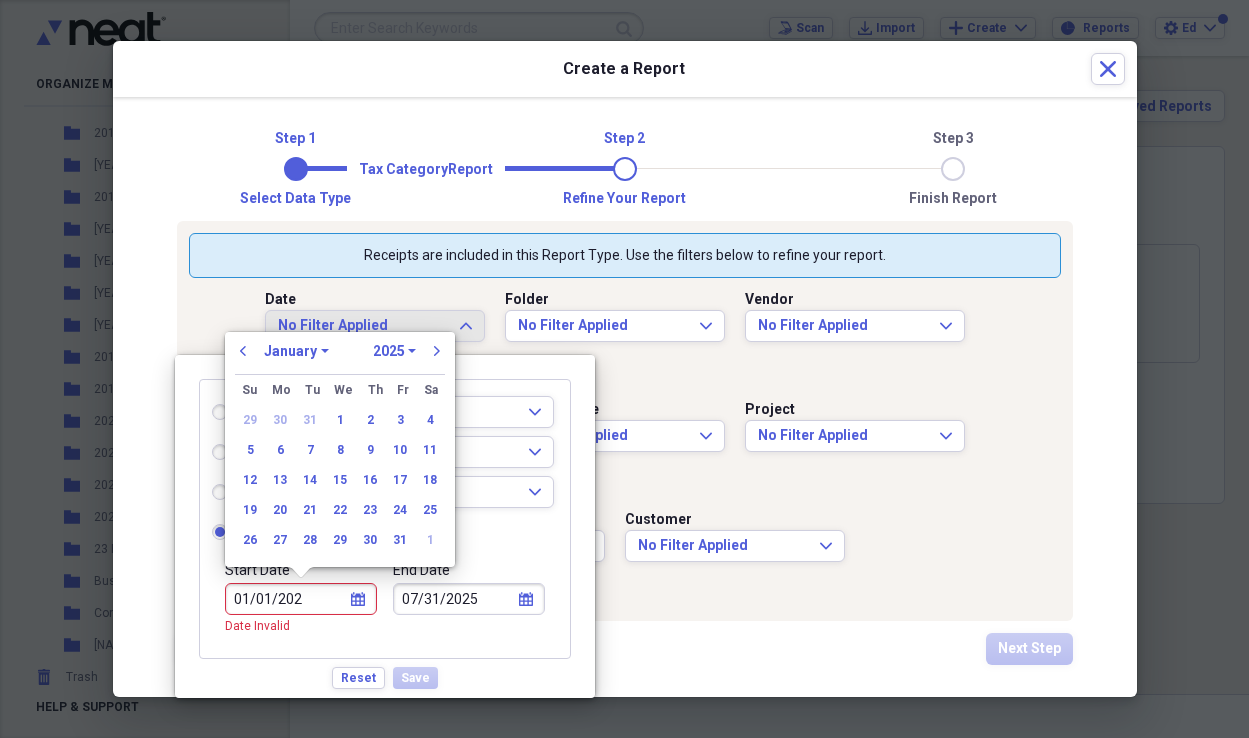 type on "01/01/2024" 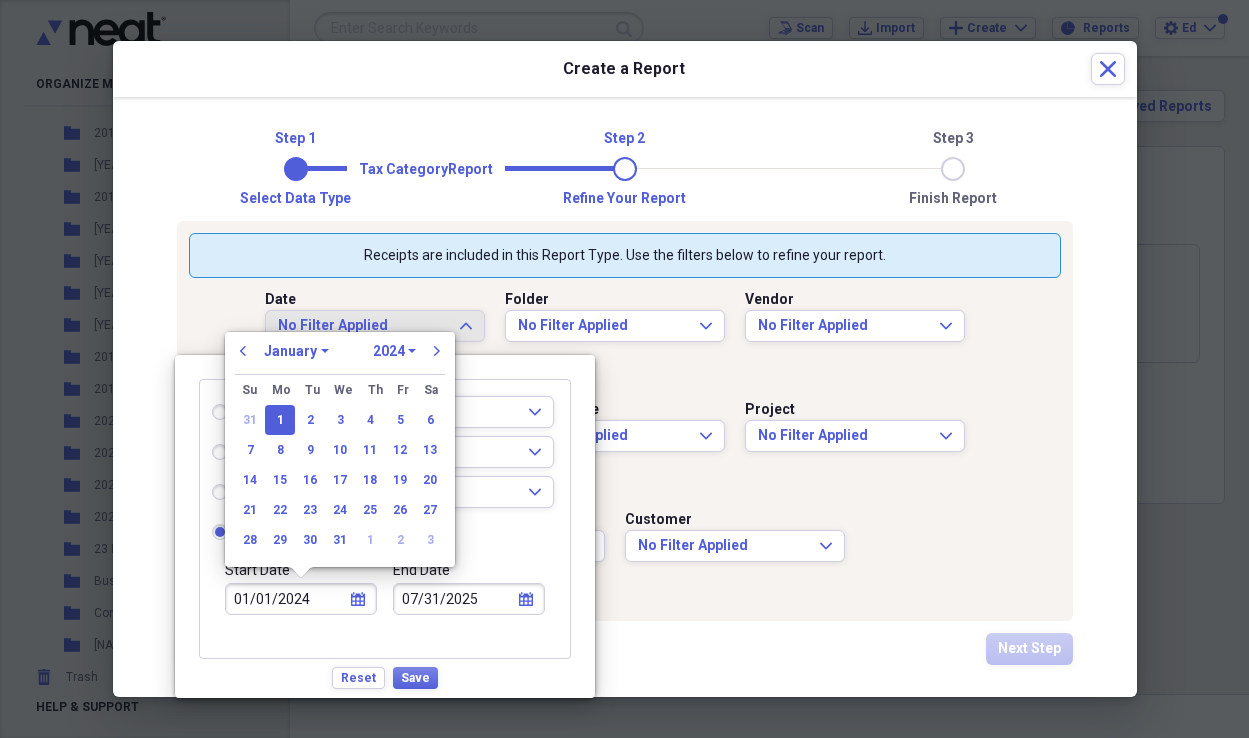 type on "01/01/2024" 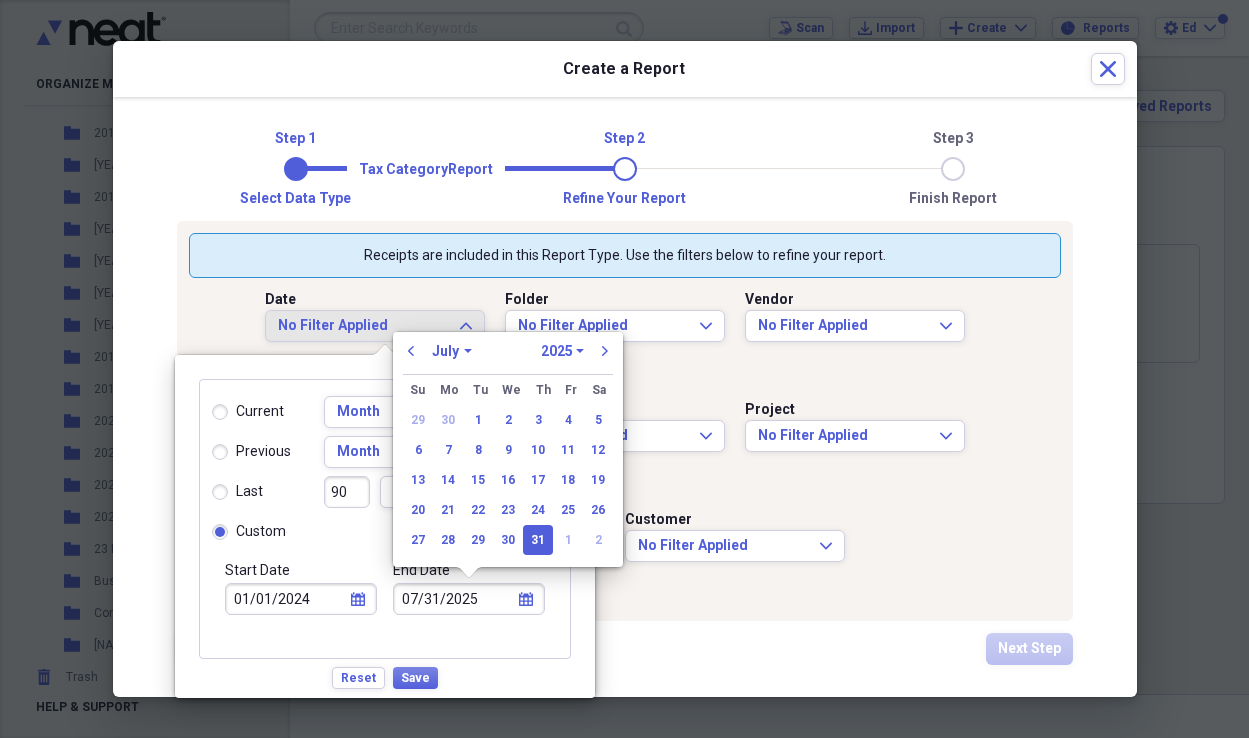 click on "07/31/2025" at bounding box center [469, 599] 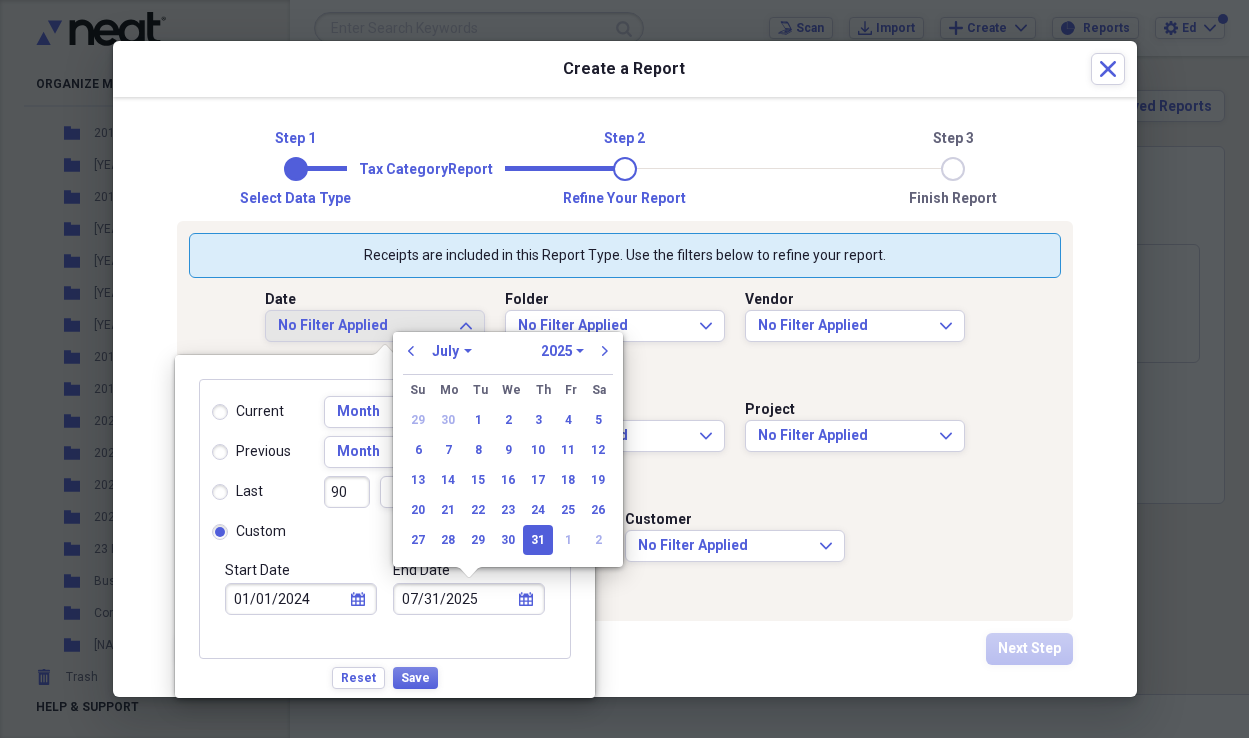 click on "07/31/2025" at bounding box center [469, 599] 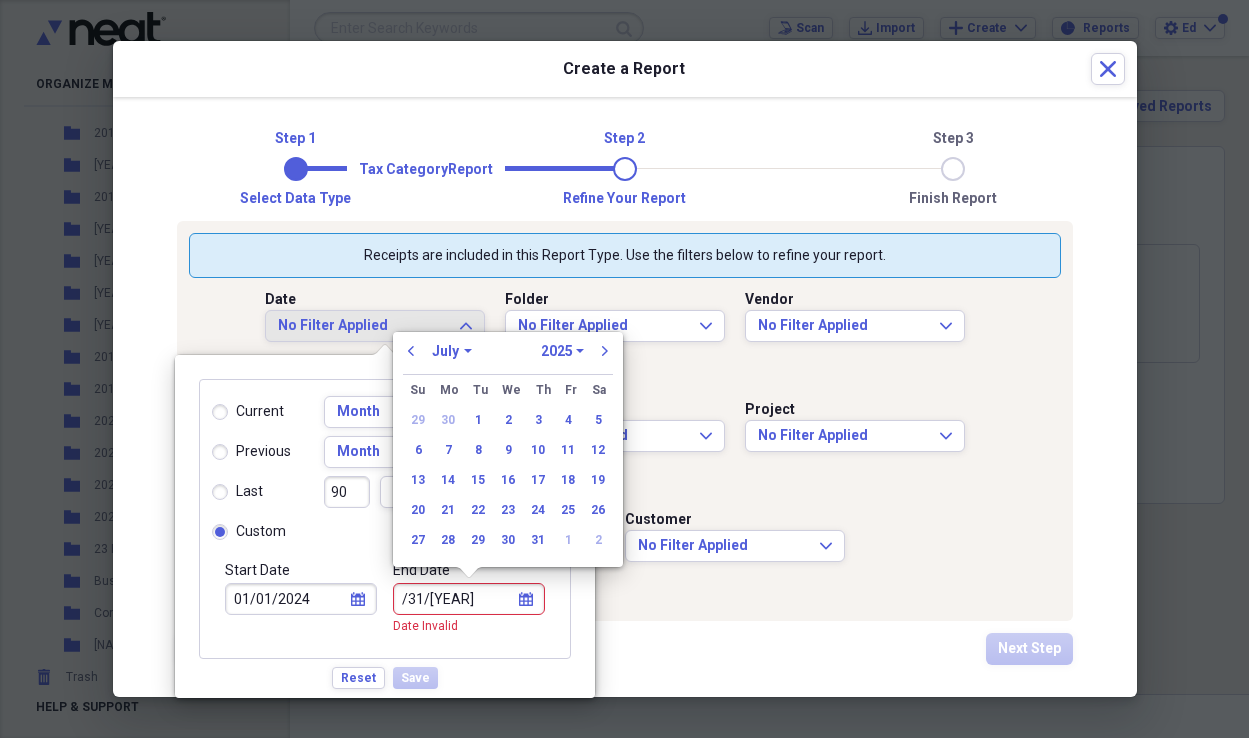 type on "1/31/2025" 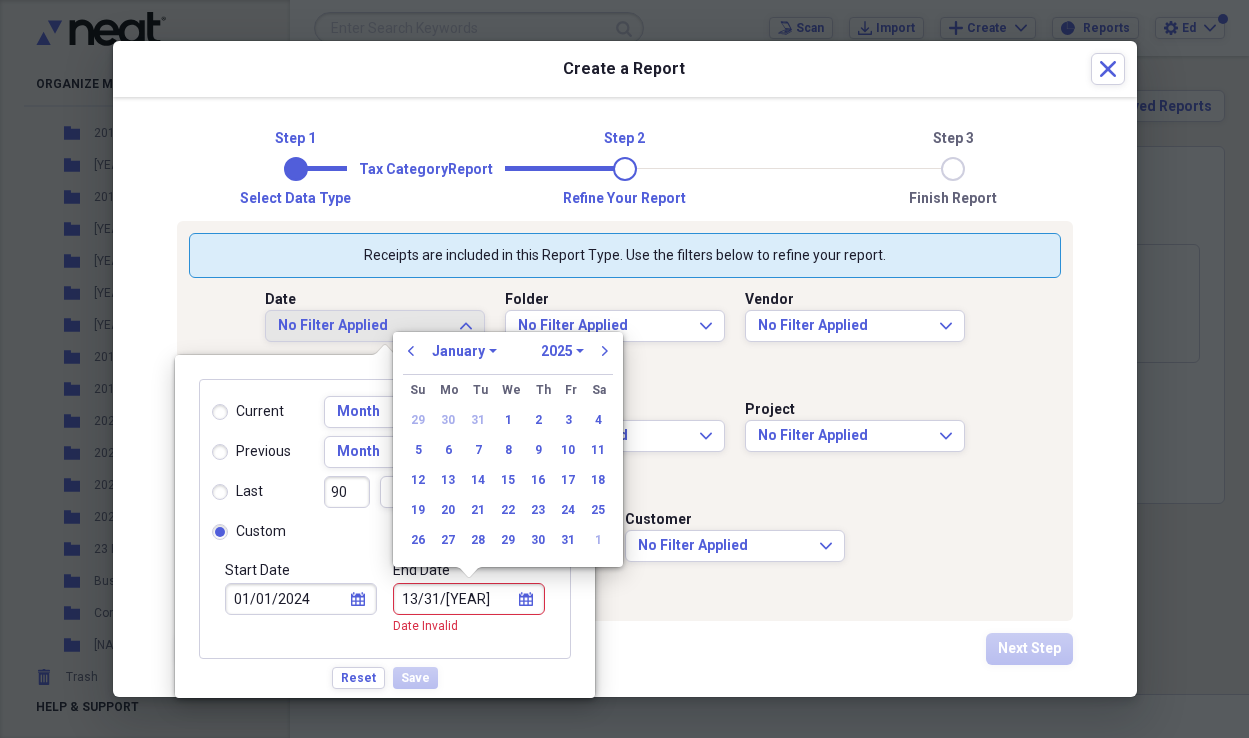 click on "13/31/2025" at bounding box center [469, 599] 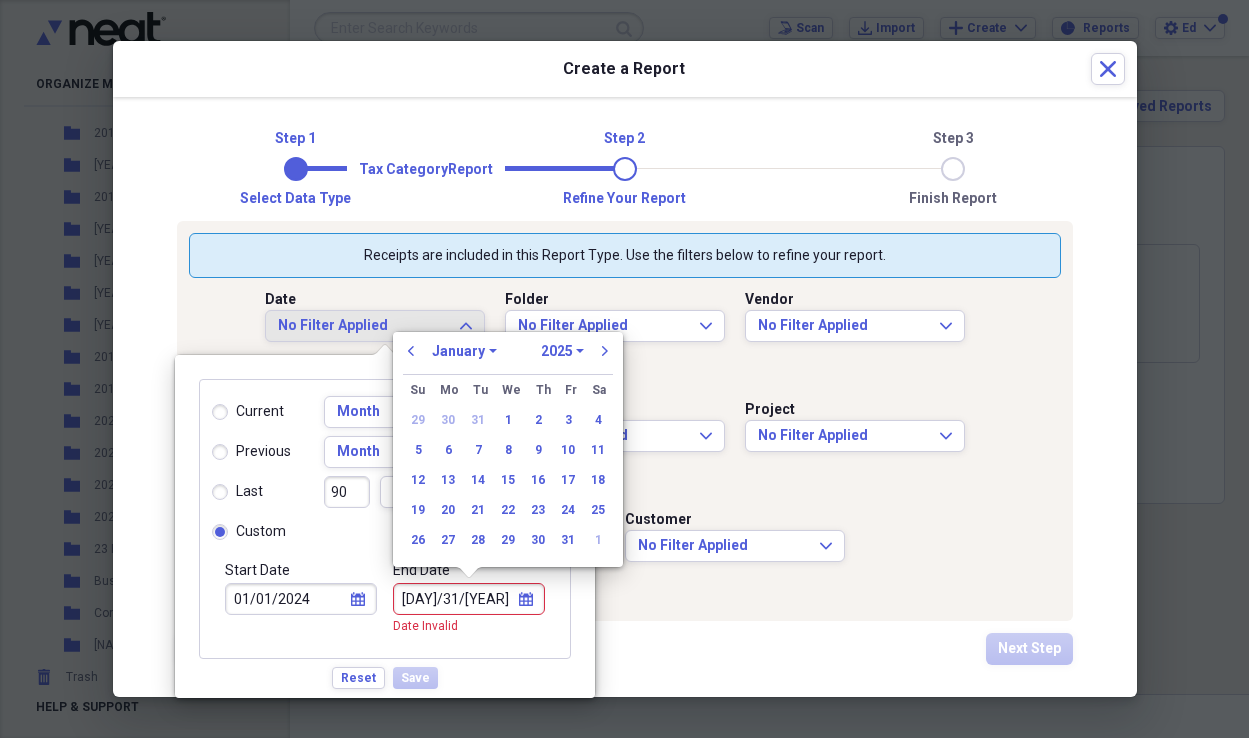 click on "13/31/2024" at bounding box center [469, 599] 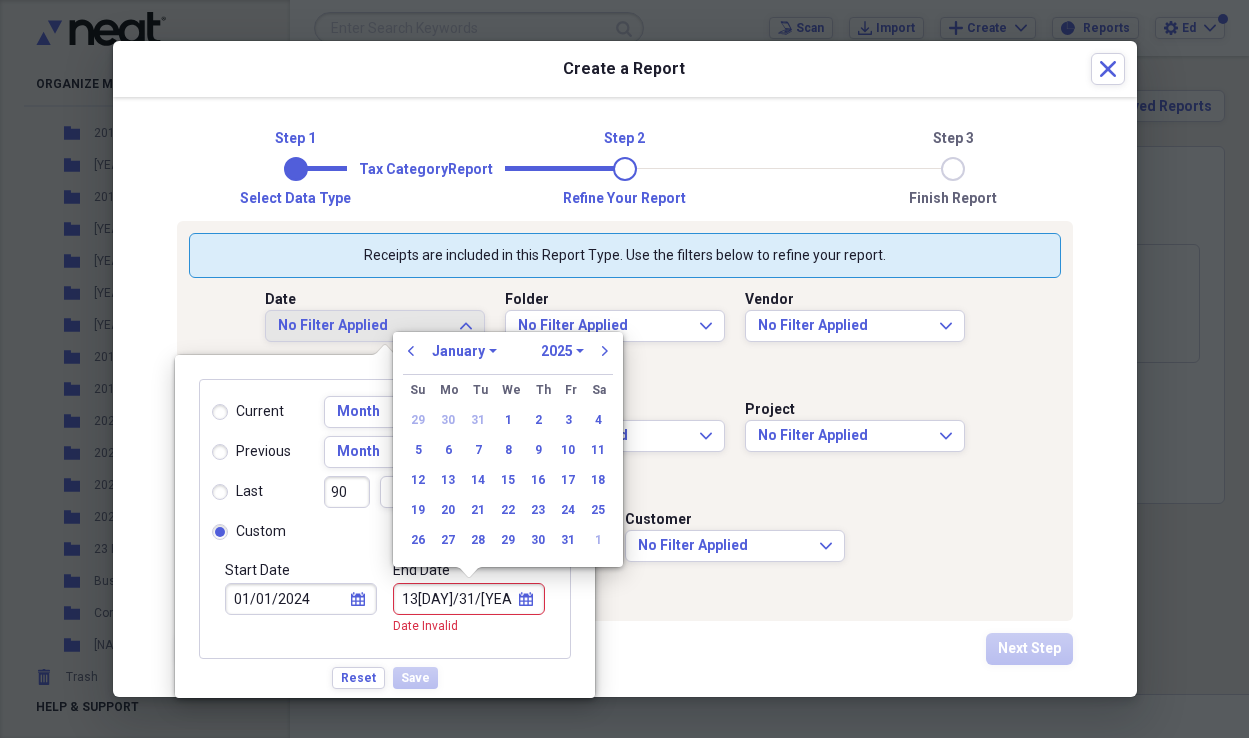 type on "12/31/2024" 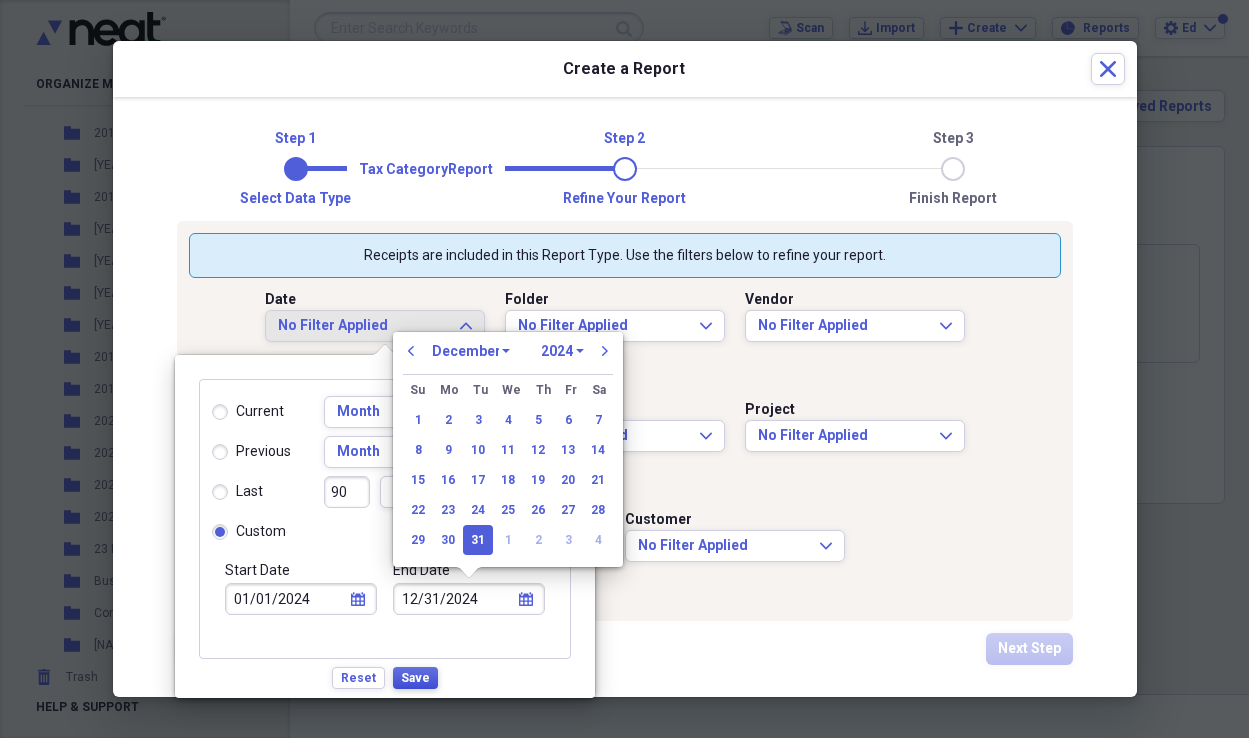 type on "12/31/2024" 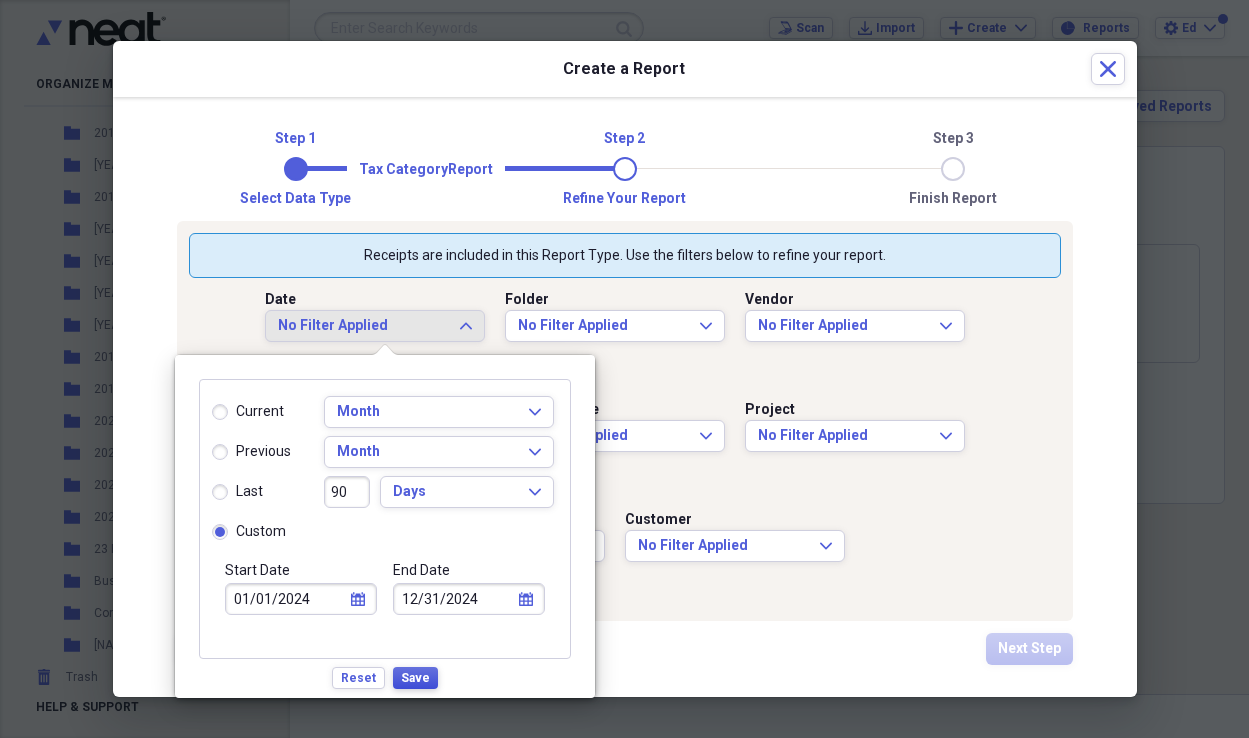 click on "Save" at bounding box center [415, 678] 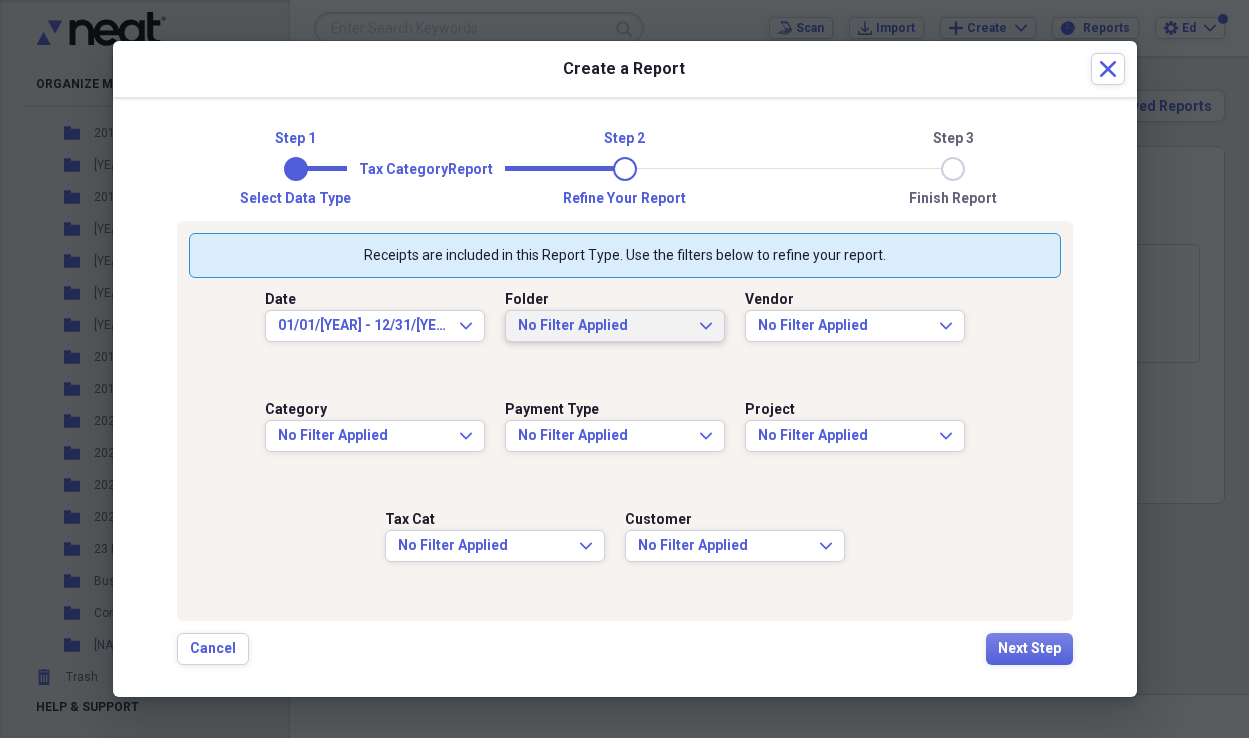 click on "No Filter Applied Expand" at bounding box center [615, 326] 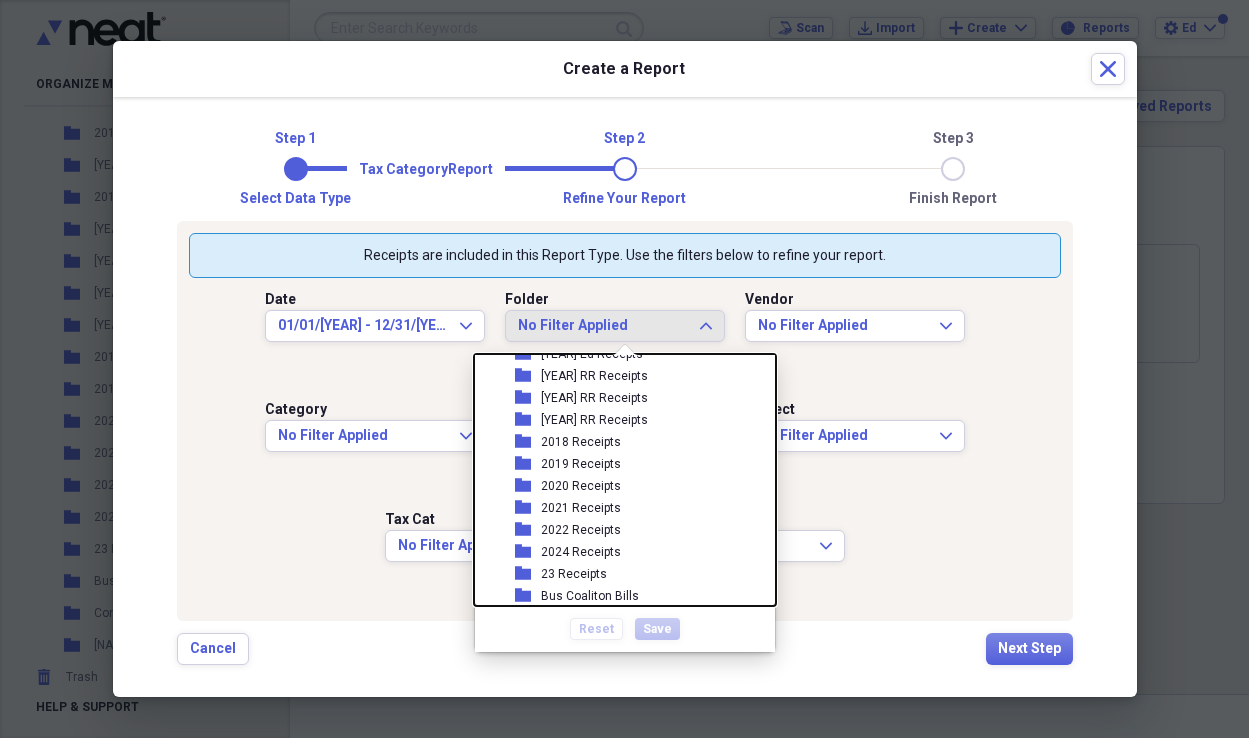 scroll, scrollTop: 193, scrollLeft: 0, axis: vertical 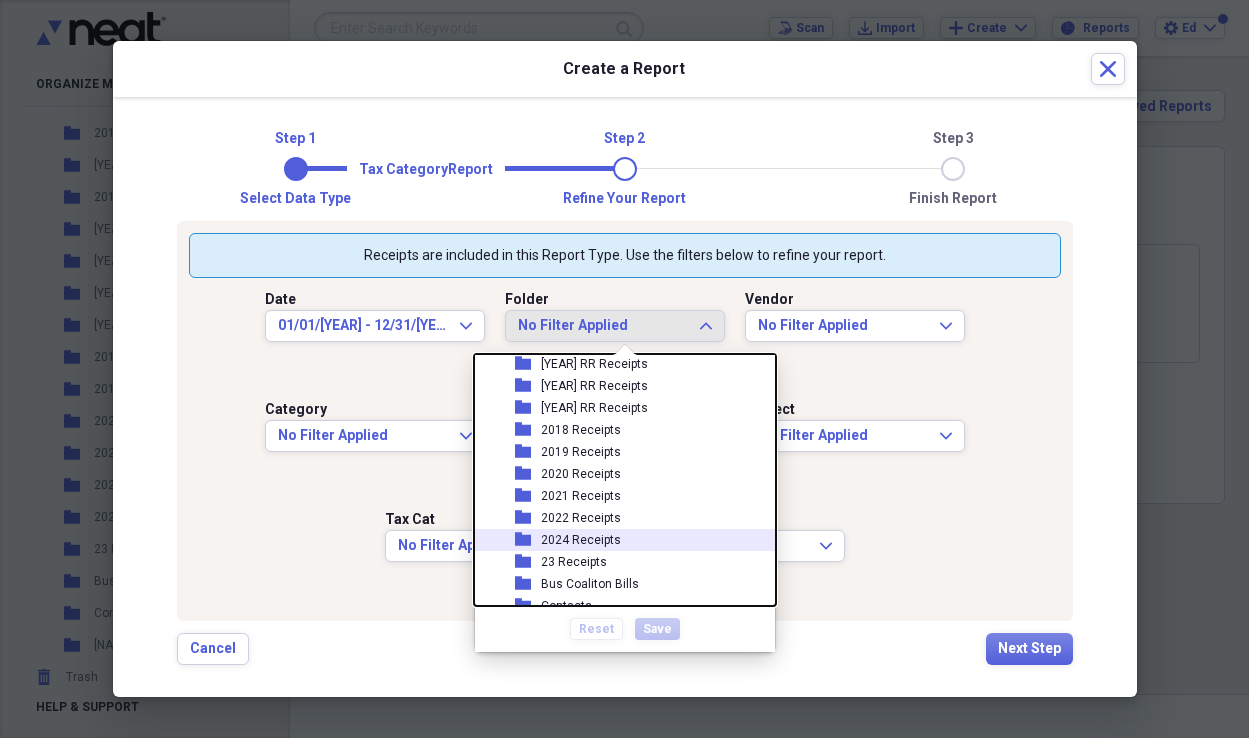 click on "folder 2024 Receipts" at bounding box center (617, 540) 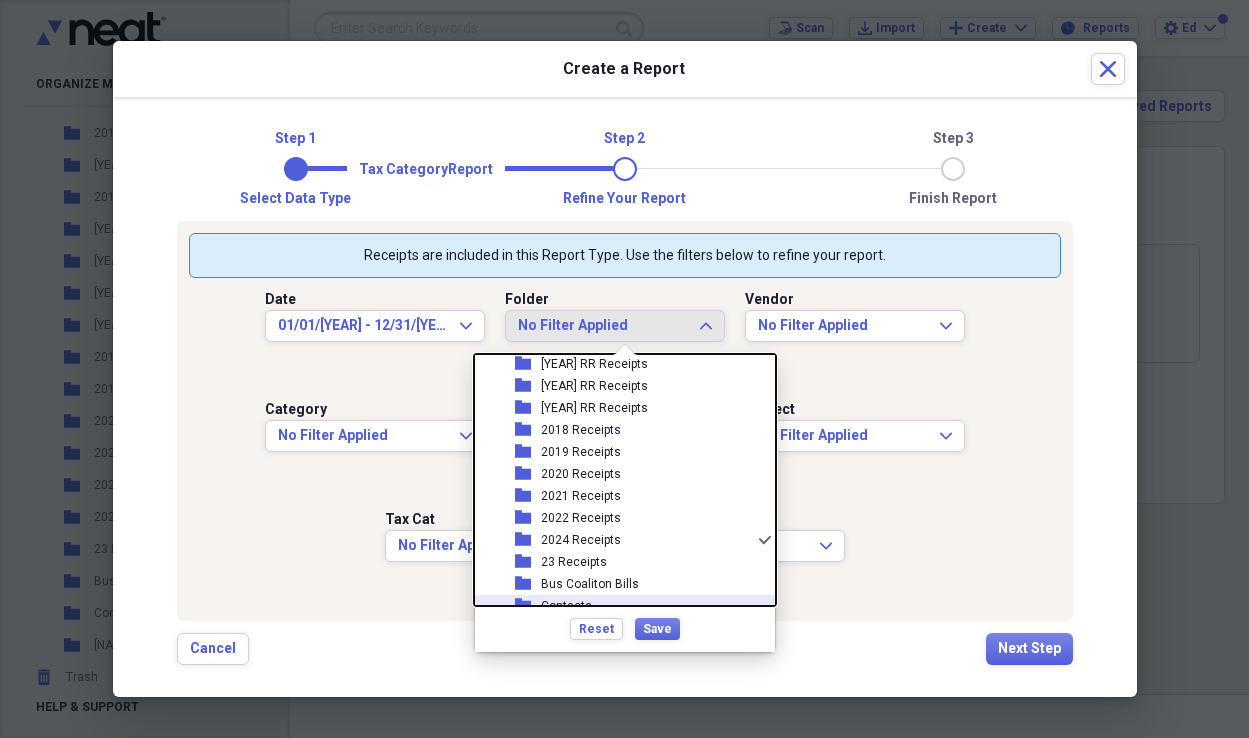 scroll, scrollTop: 0, scrollLeft: 0, axis: both 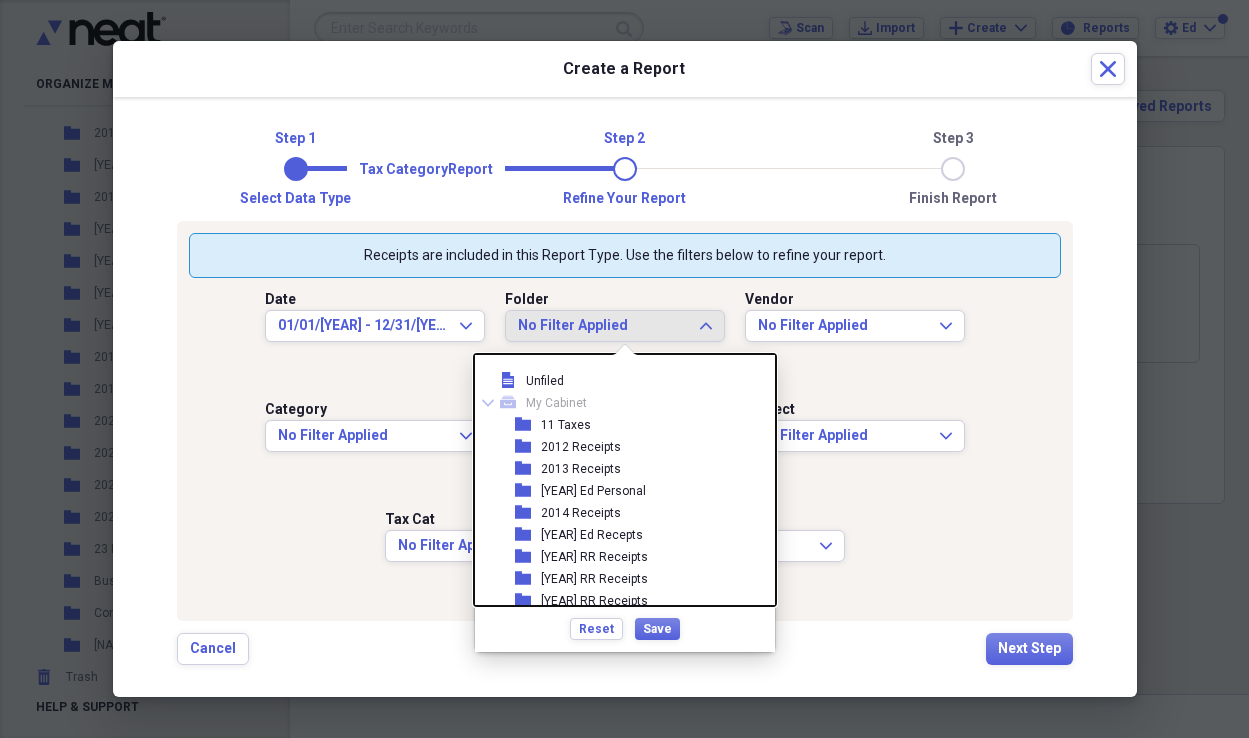 click on "Reset Save" at bounding box center [625, 628] 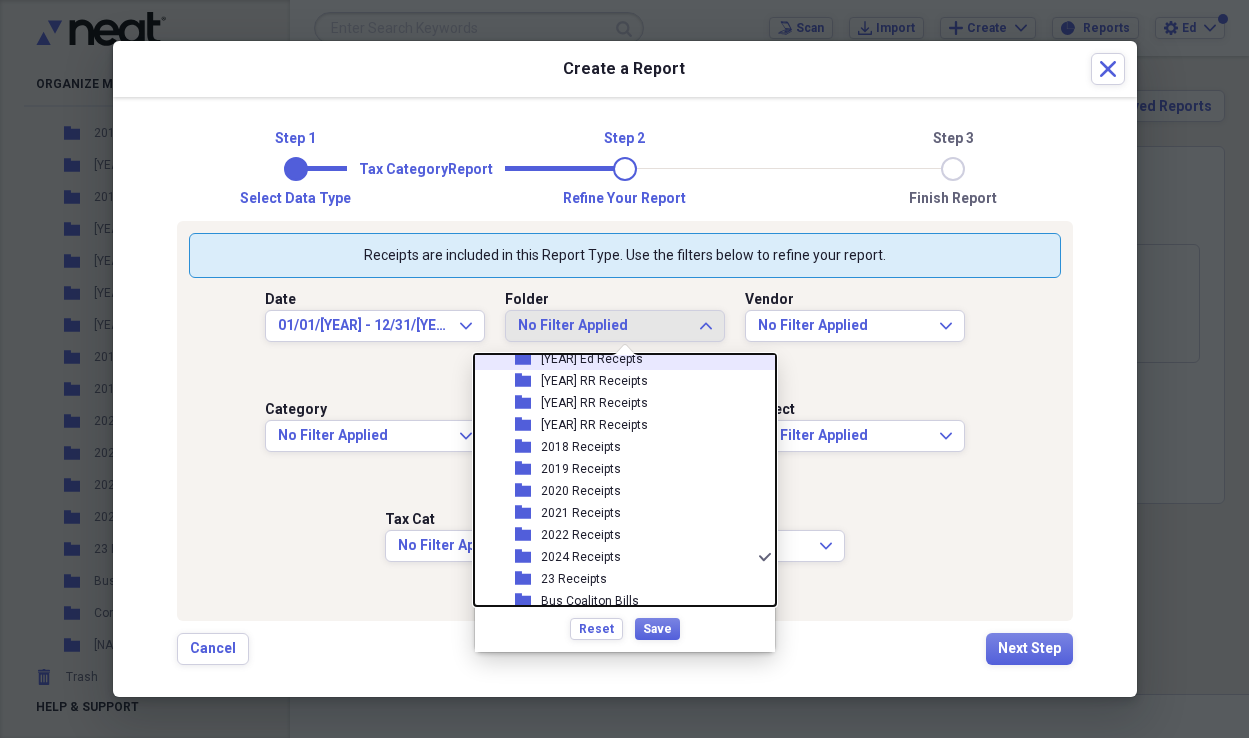 scroll, scrollTop: 227, scrollLeft: 0, axis: vertical 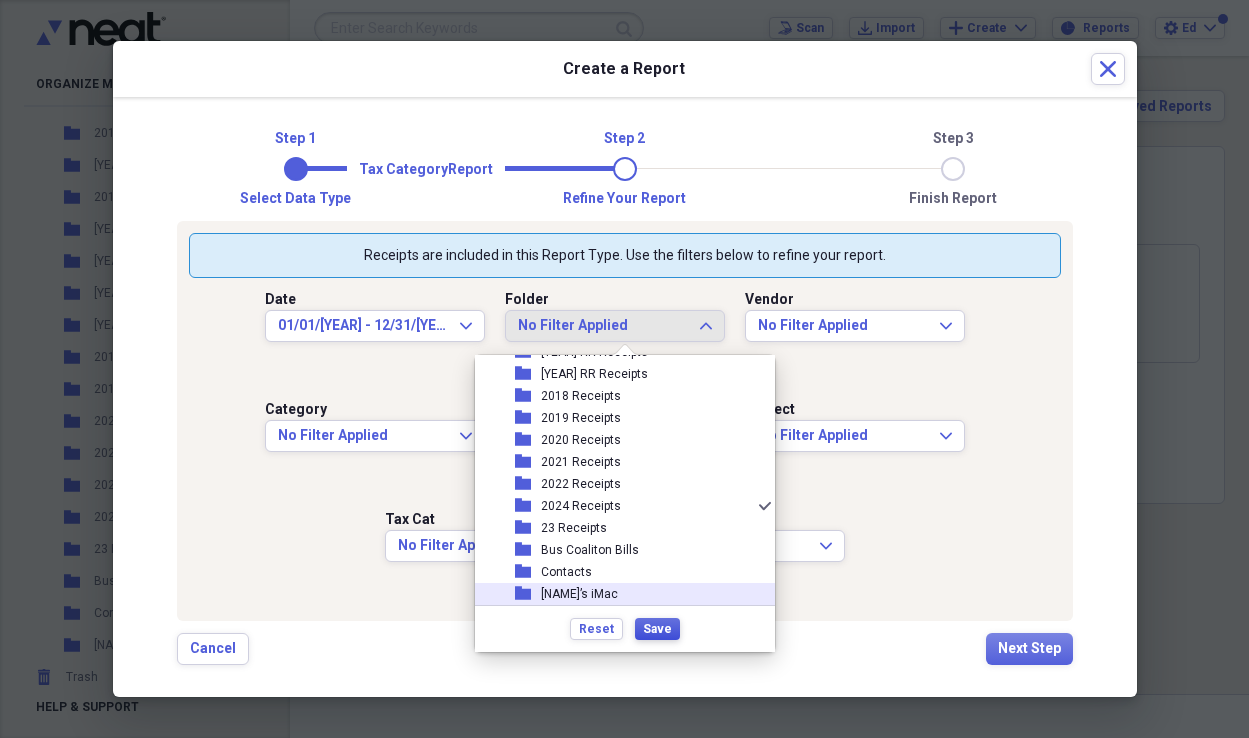 click on "Save" at bounding box center (657, 629) 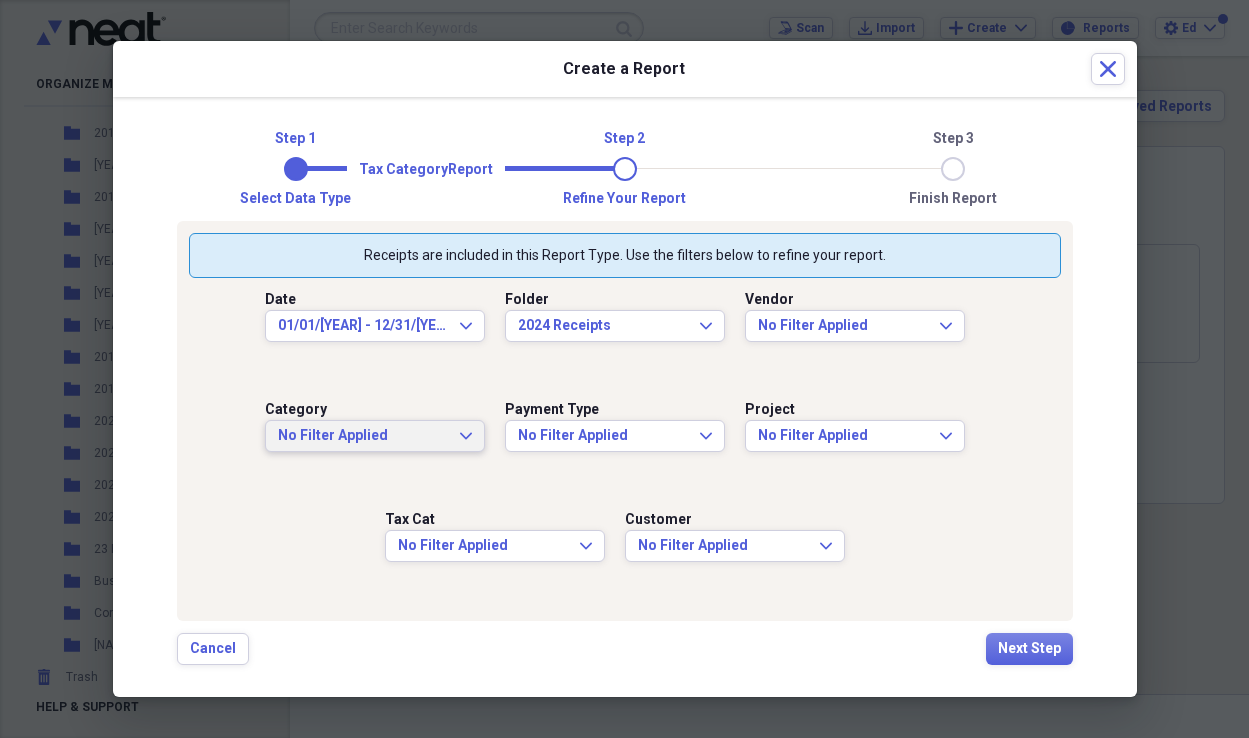 click on "Expand" 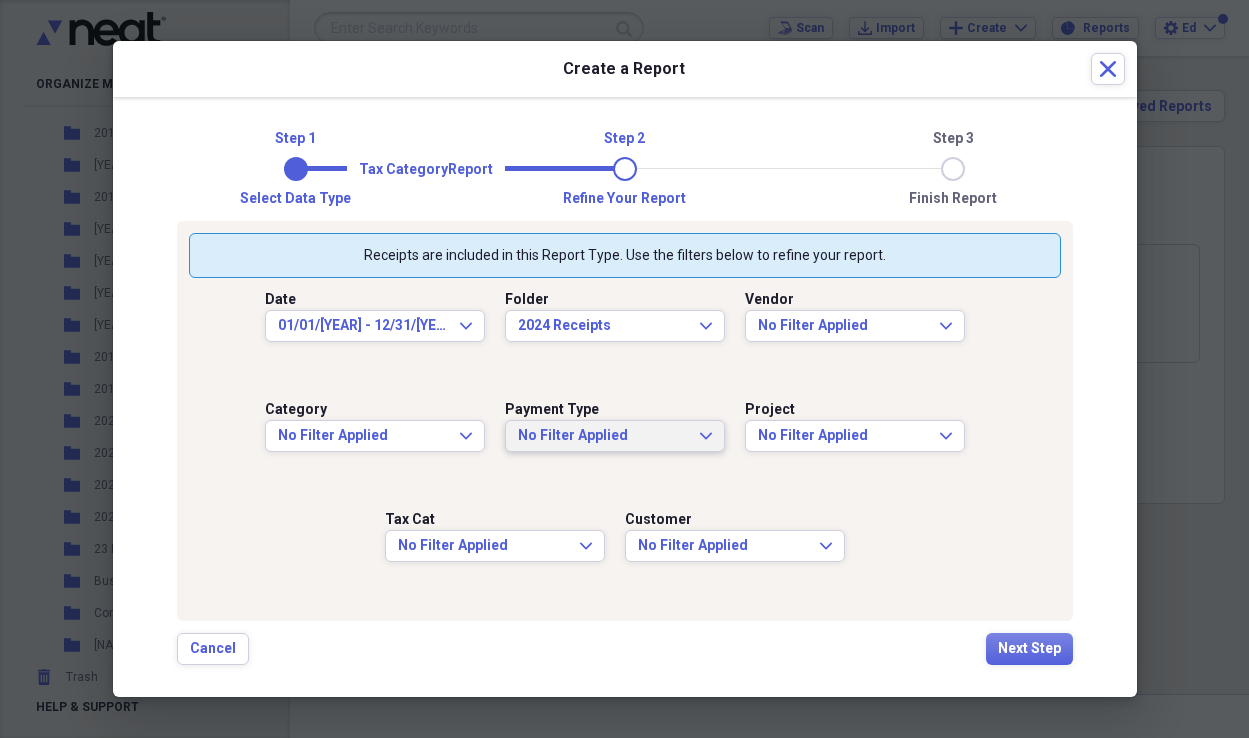 click on "Expand" 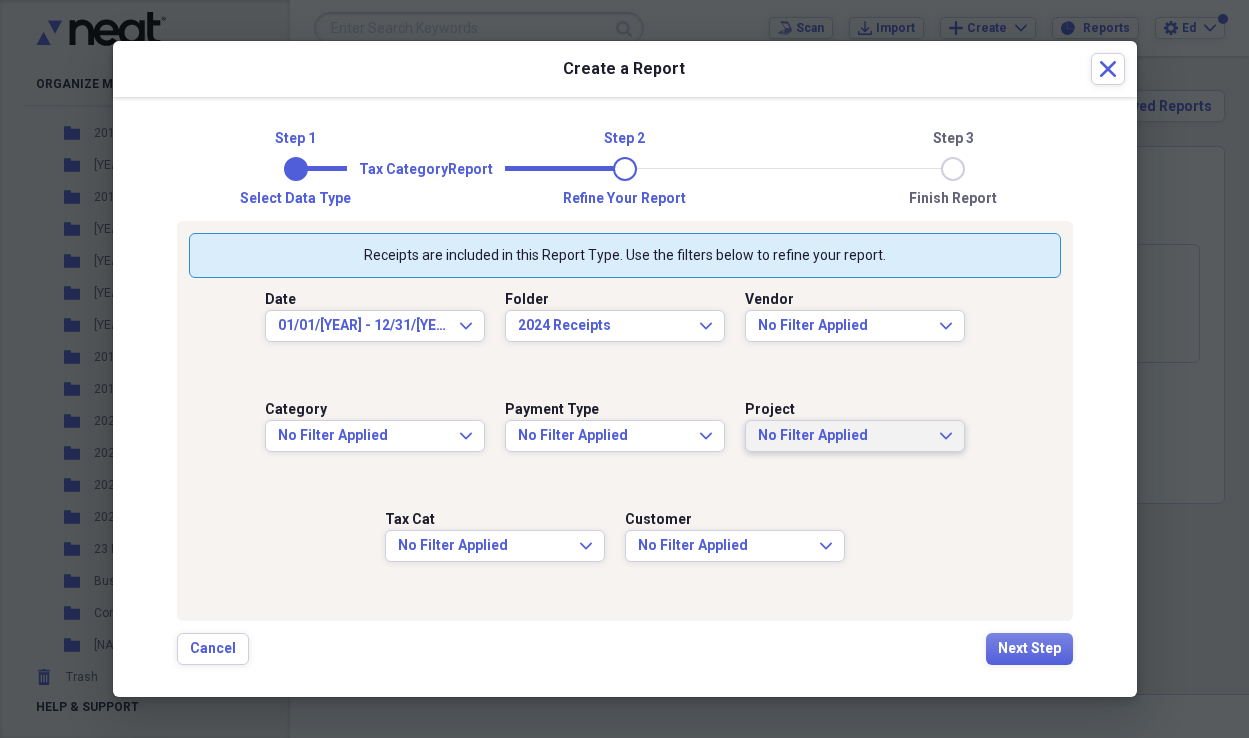 click on "No Filter Applied" at bounding box center [843, 436] 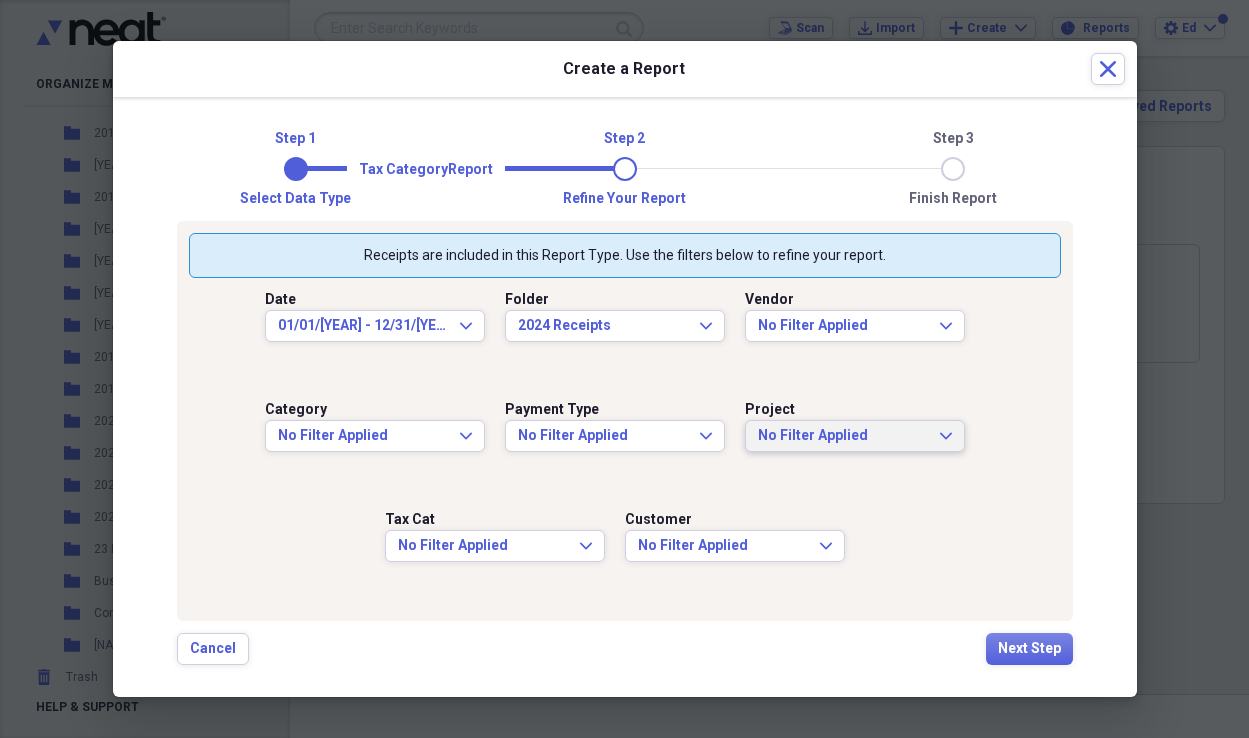 click on "Date [DATE] - [DATE] Expand Folder [YEAR] Receipts Expand Vendor No Filter Applied Expand Category No Filter Applied Expand Payment Type No Filter Applied Expand Project No Filter Applied Expand Tax Cat No Filter Applied Expand Customer No Filter Applied Expand" at bounding box center (625, 443) 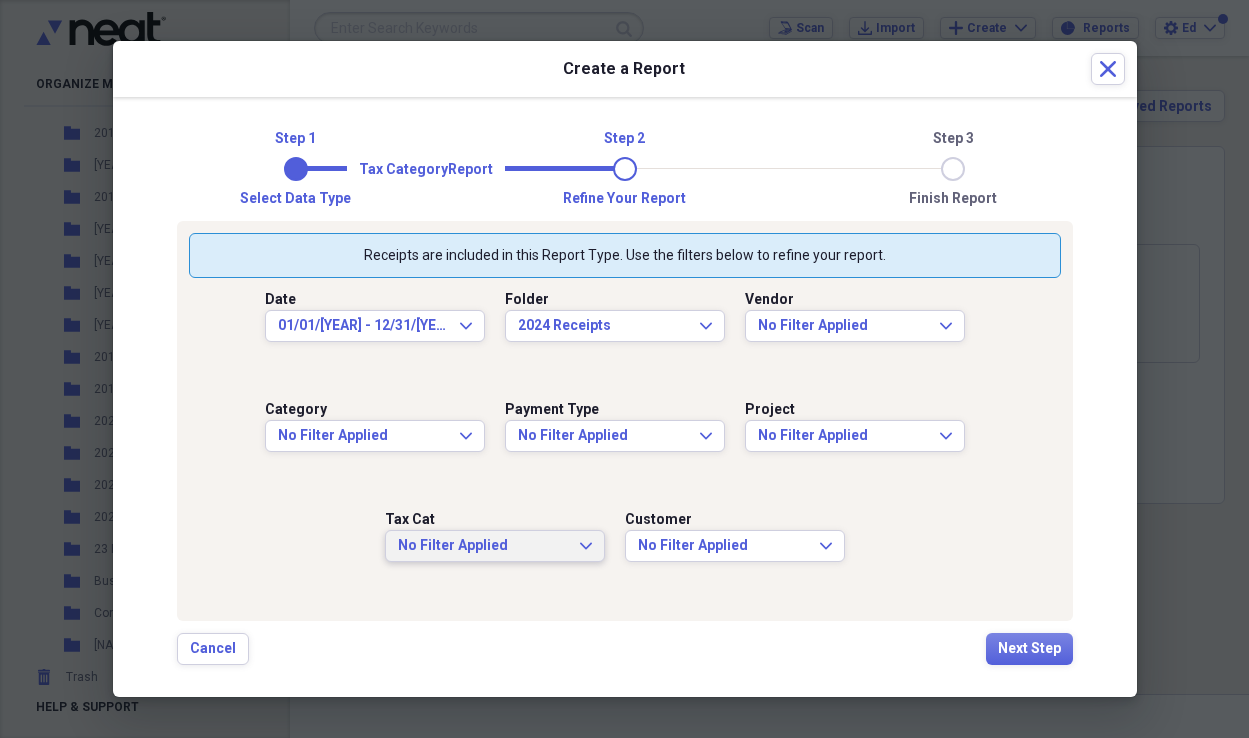 click on "Expand" 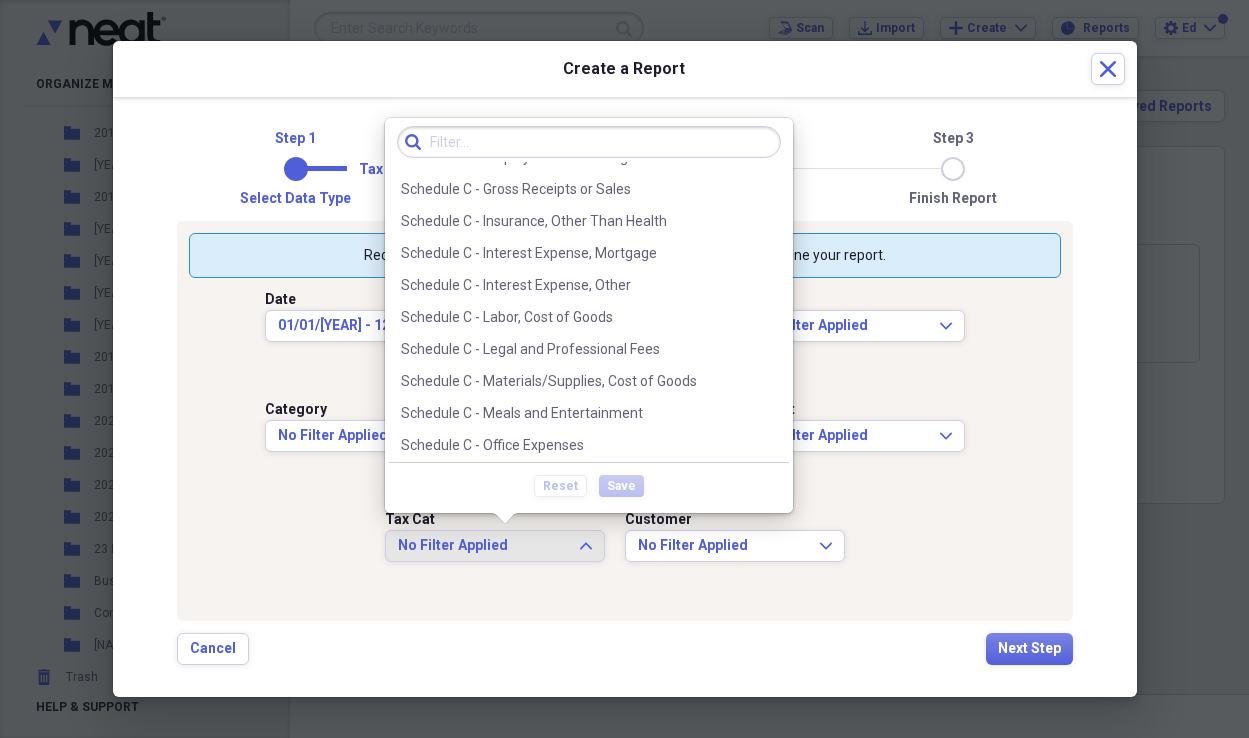 scroll, scrollTop: 2465, scrollLeft: 0, axis: vertical 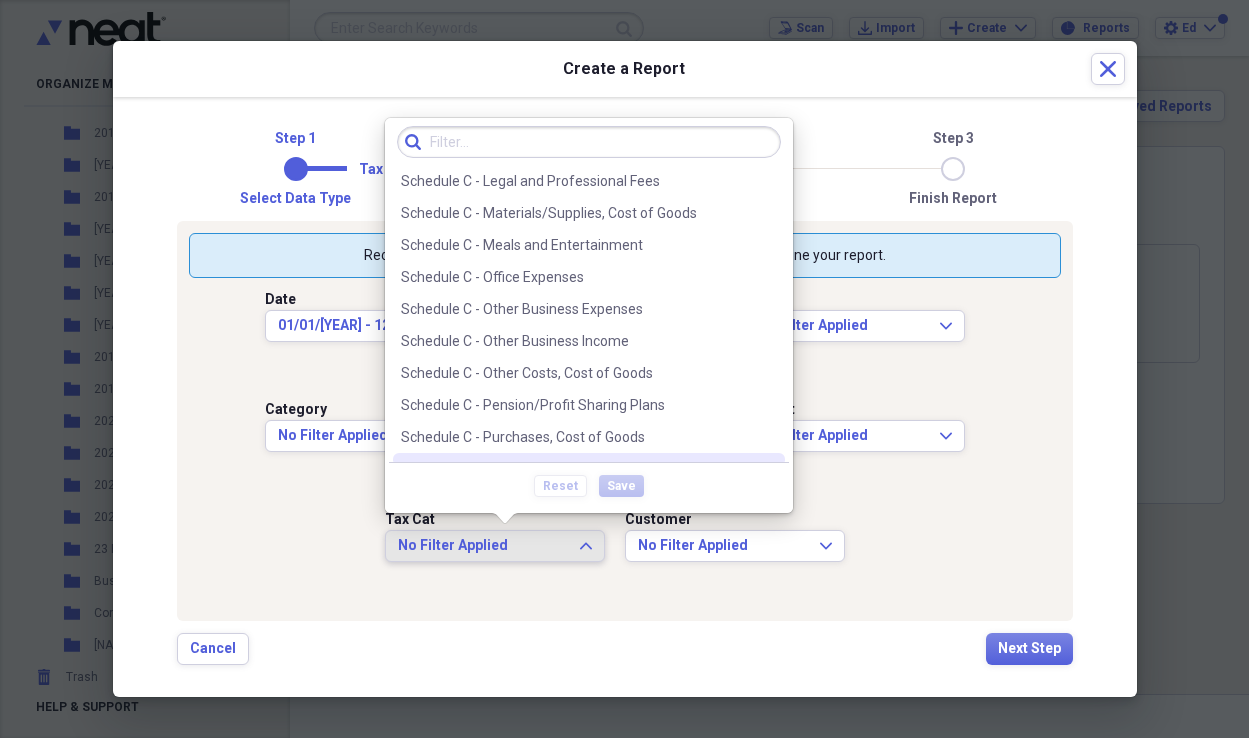 click on "Receipts are included in this Report Type. Use the filters below to refine your report. Date 01/01/24 - 12/31/24 Expand Folder 2024 Receipts Expand Vendor No Filter Applied Expand Category No Filter Applied Expand Payment Type No Filter Applied Expand Project No Filter Applied Expand Tax Cat No Filter Applied Expand Customer No Filter Applied Expand" at bounding box center [625, 421] 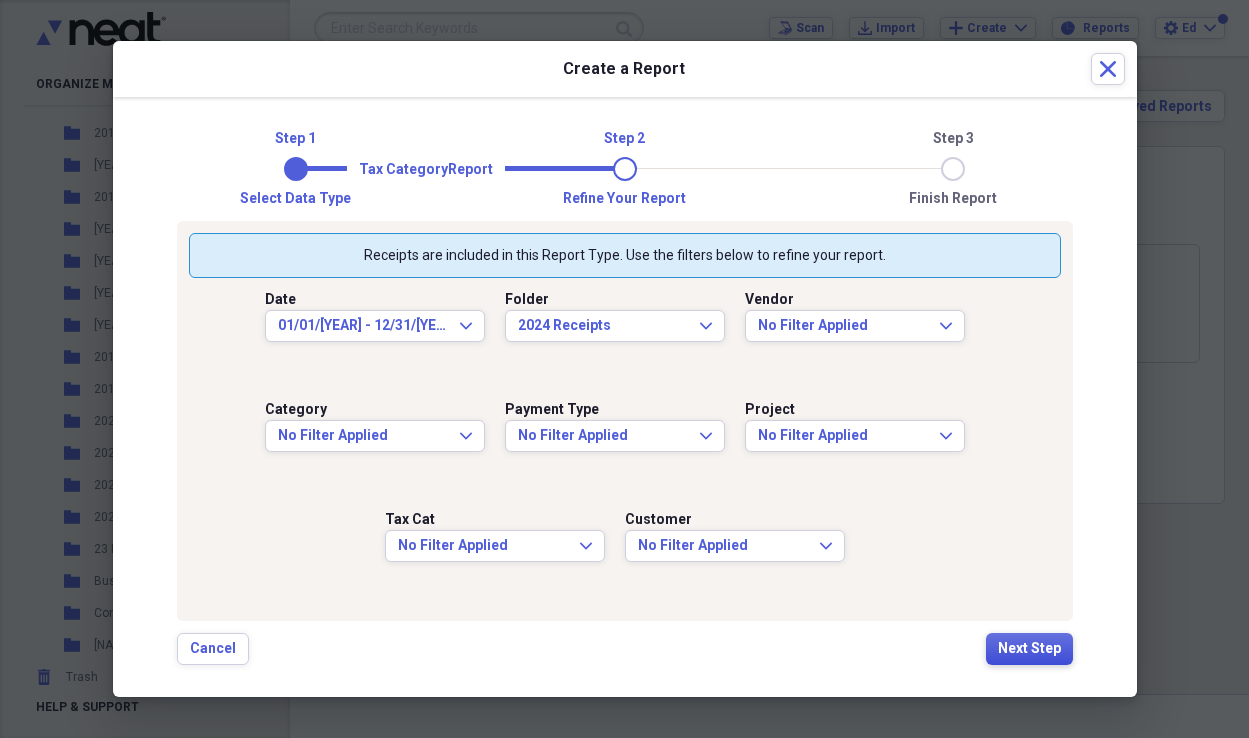 click on "Next Step" at bounding box center [1029, 649] 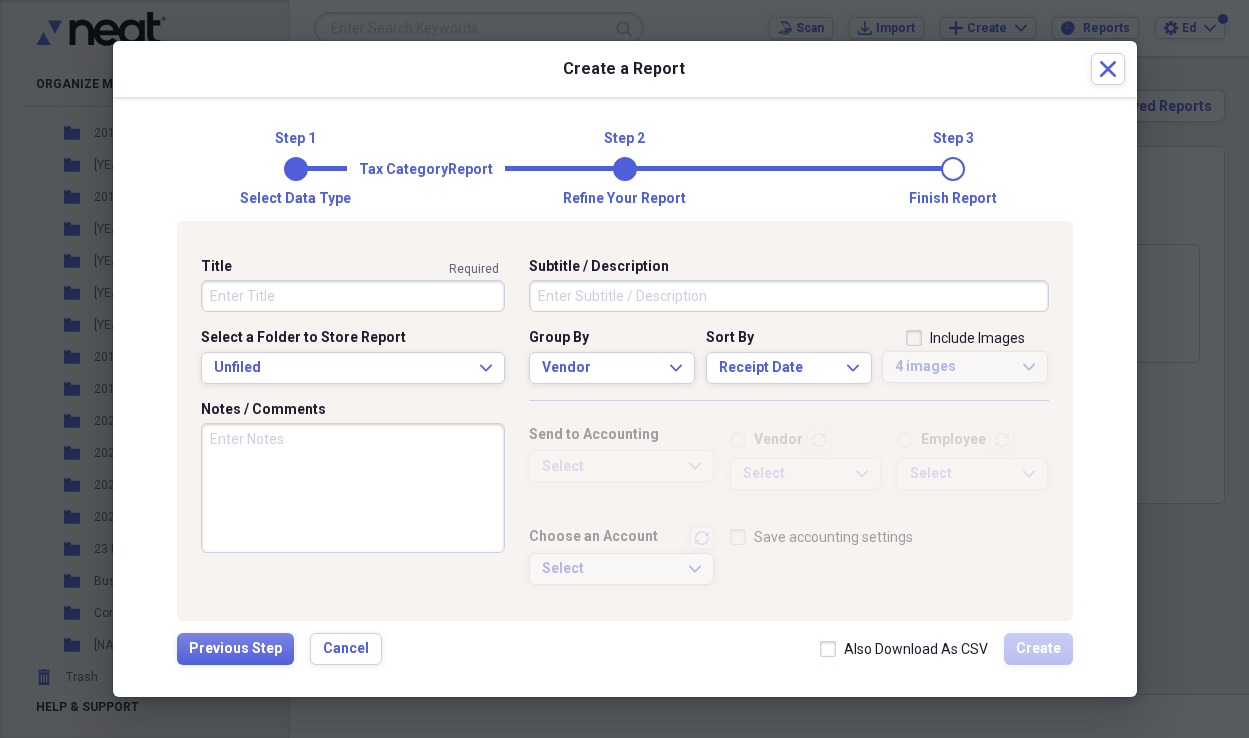 click on "Title" at bounding box center [353, 296] 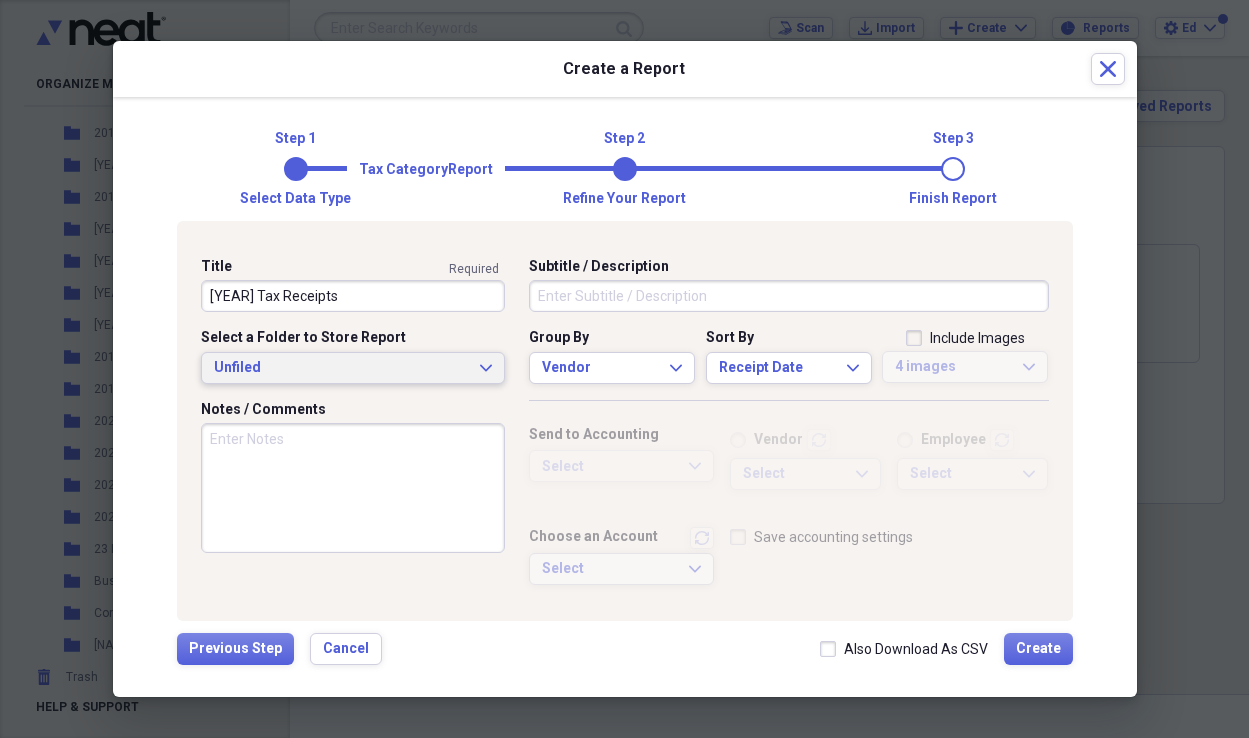 type on "24 Tax Receipts" 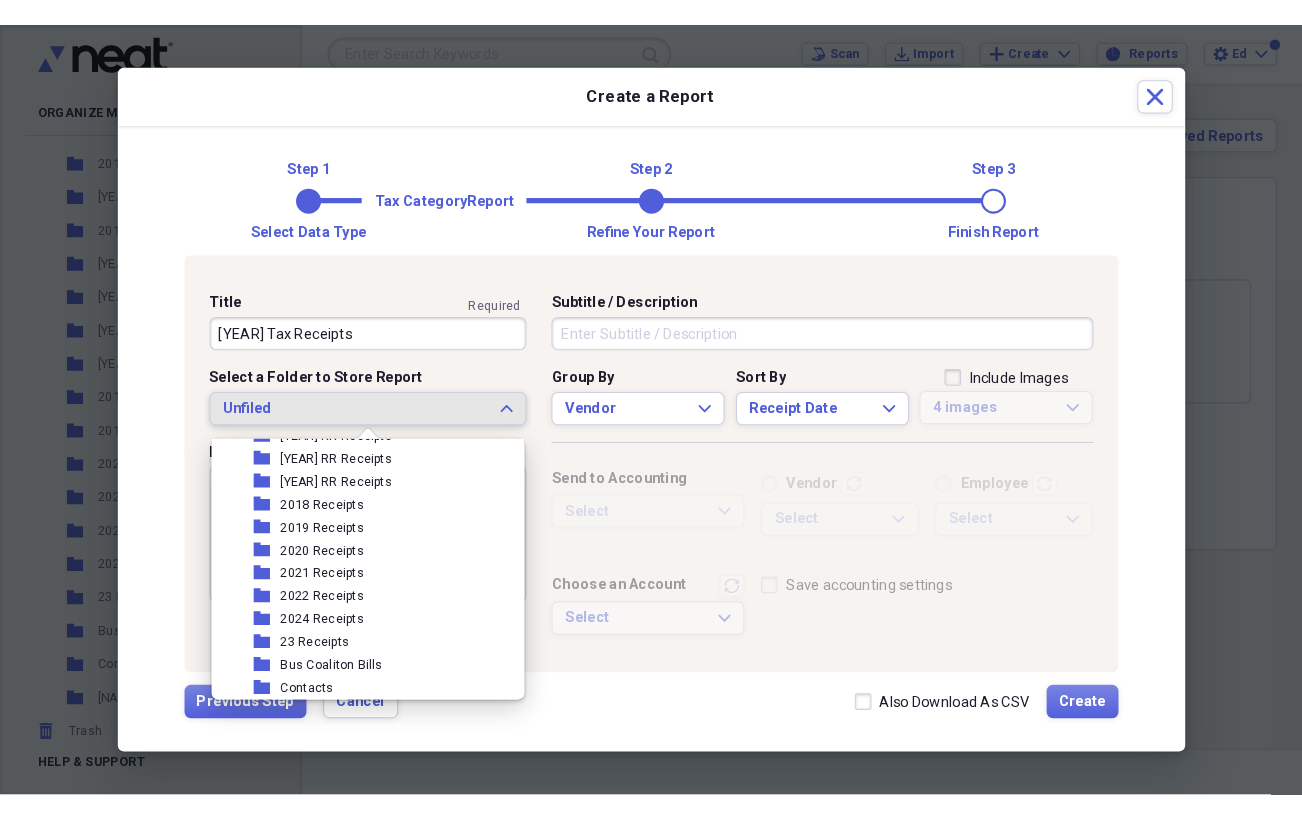 scroll, scrollTop: 227, scrollLeft: 0, axis: vertical 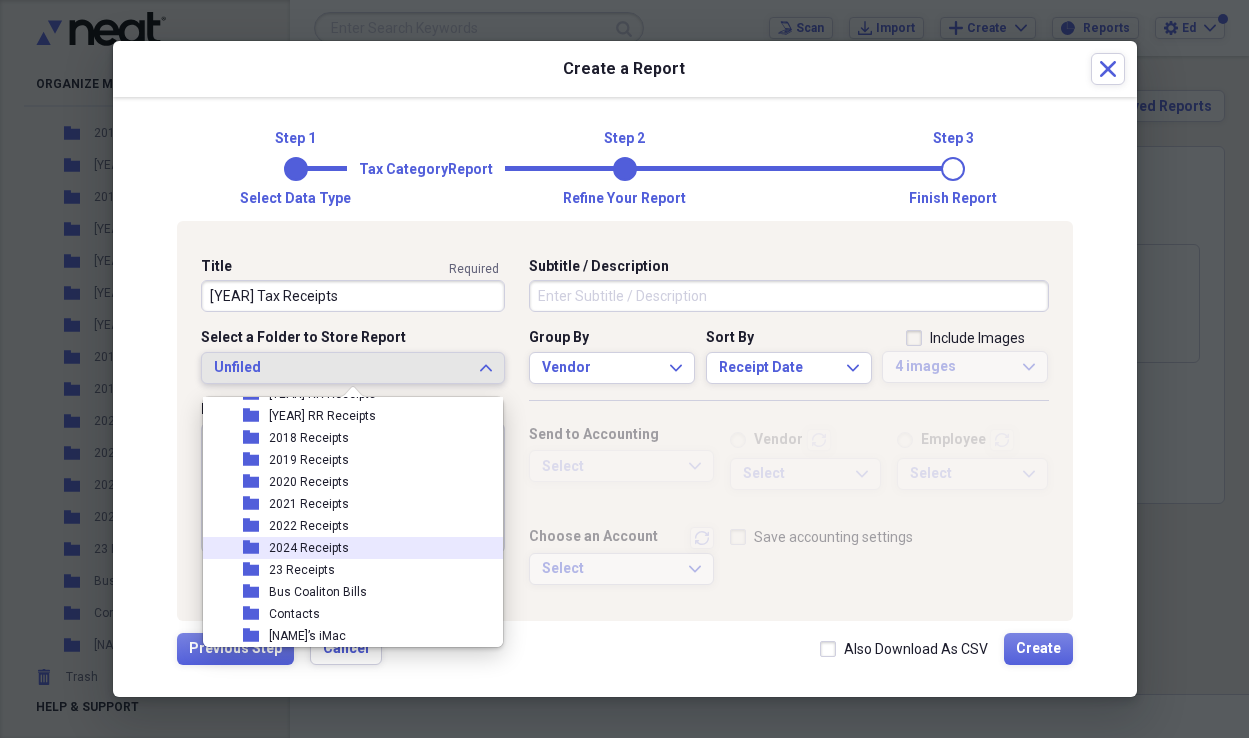 click on "folder 2024 Receipts" at bounding box center (345, 548) 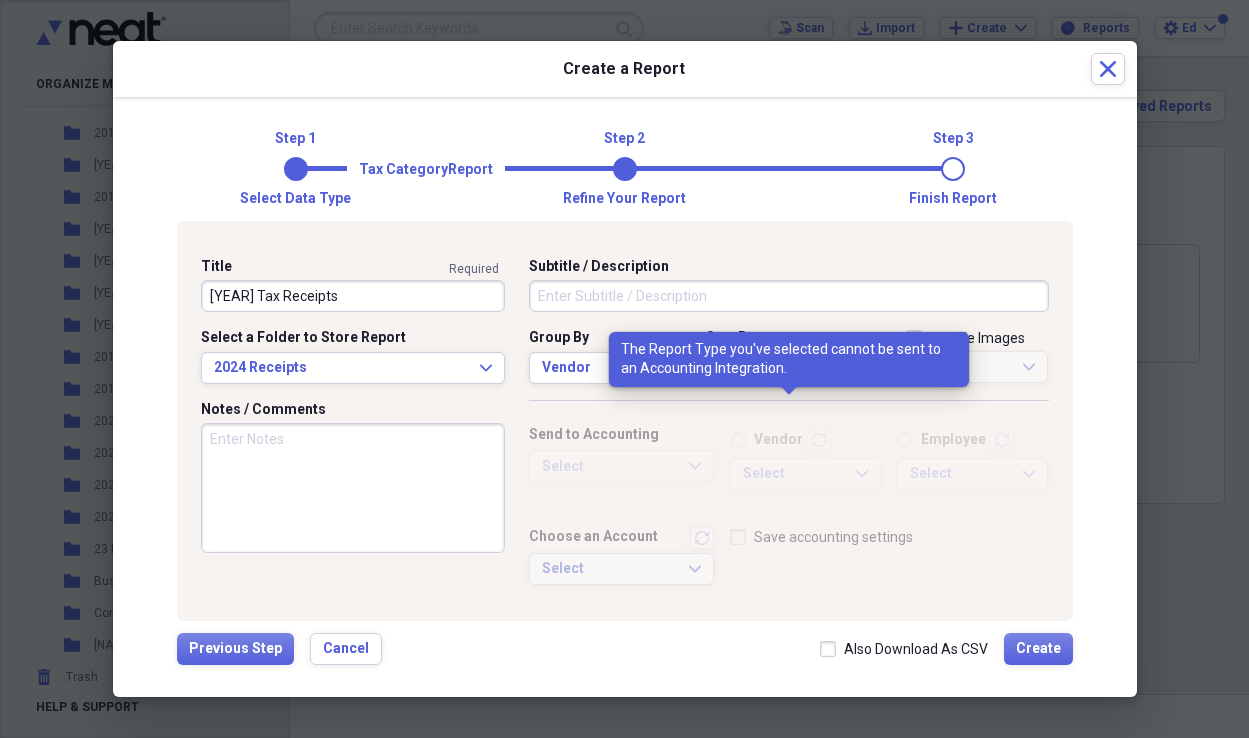 click on "Select Expand" at bounding box center (621, 466) 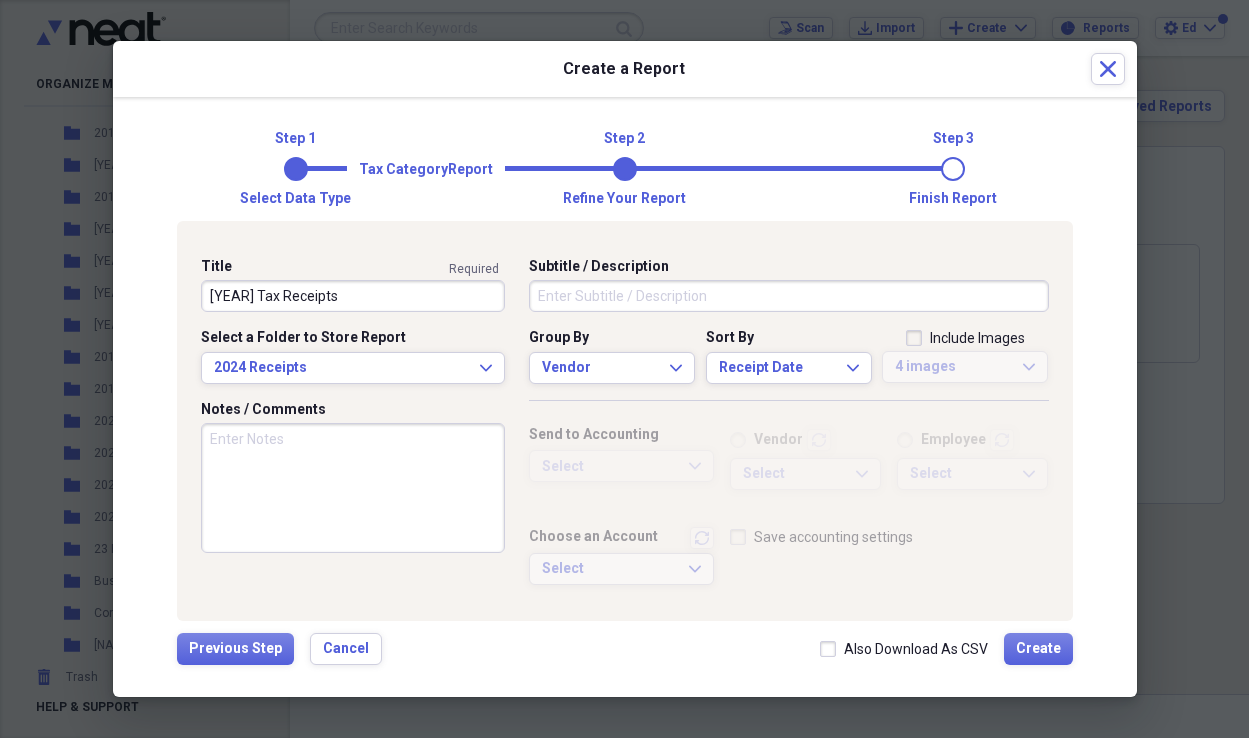 click on "Include Images" at bounding box center (965, 338) 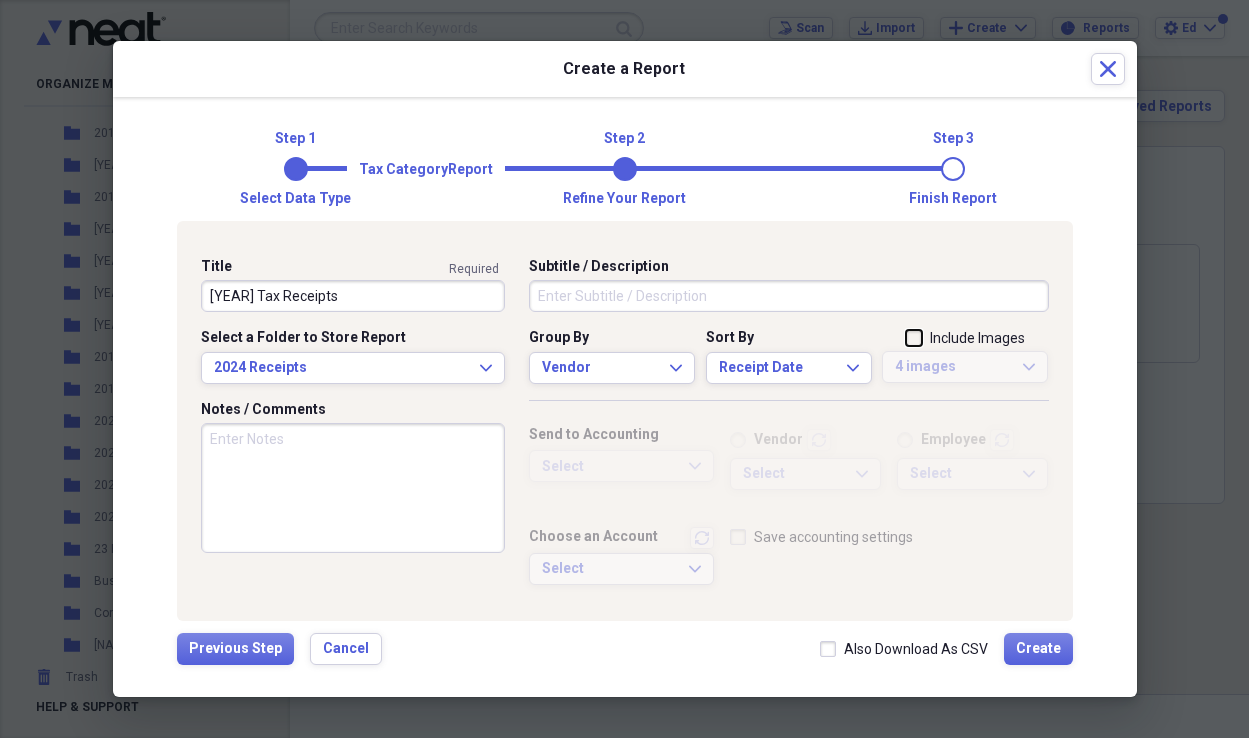 click on "Include Images" at bounding box center [906, 339] 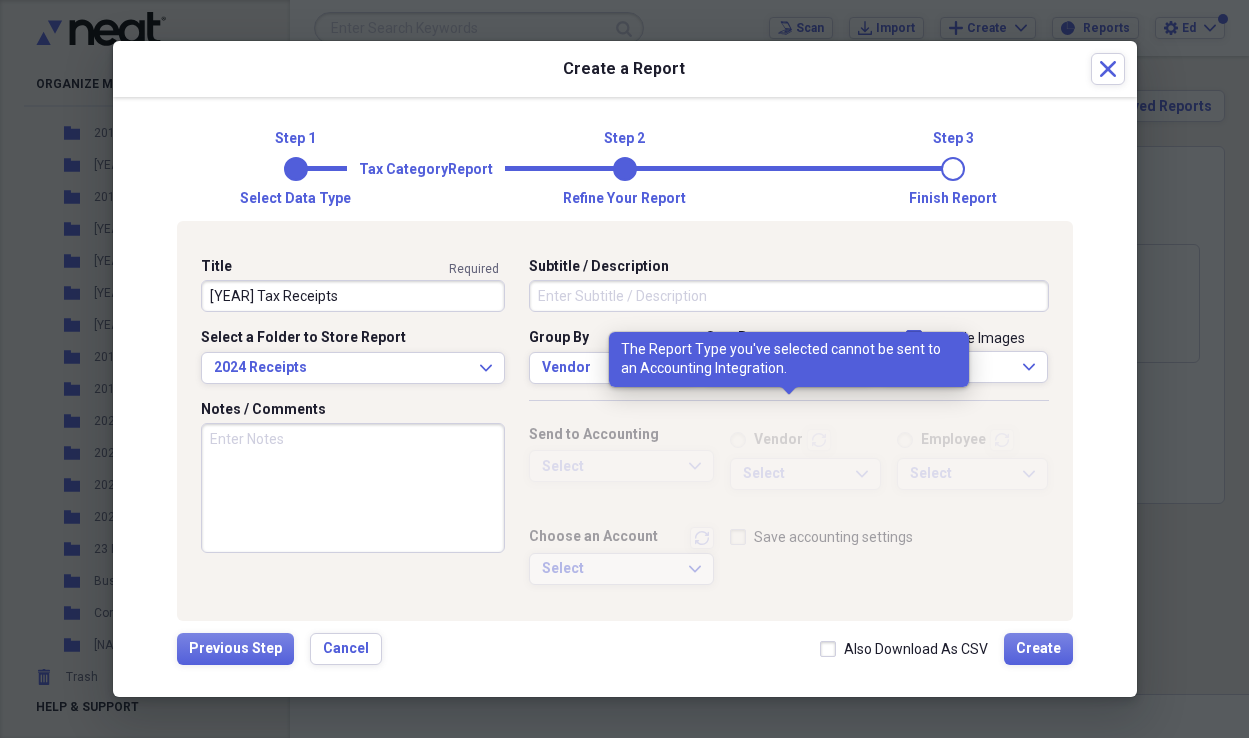 click on "Vendor transactions" at bounding box center (805, 441) 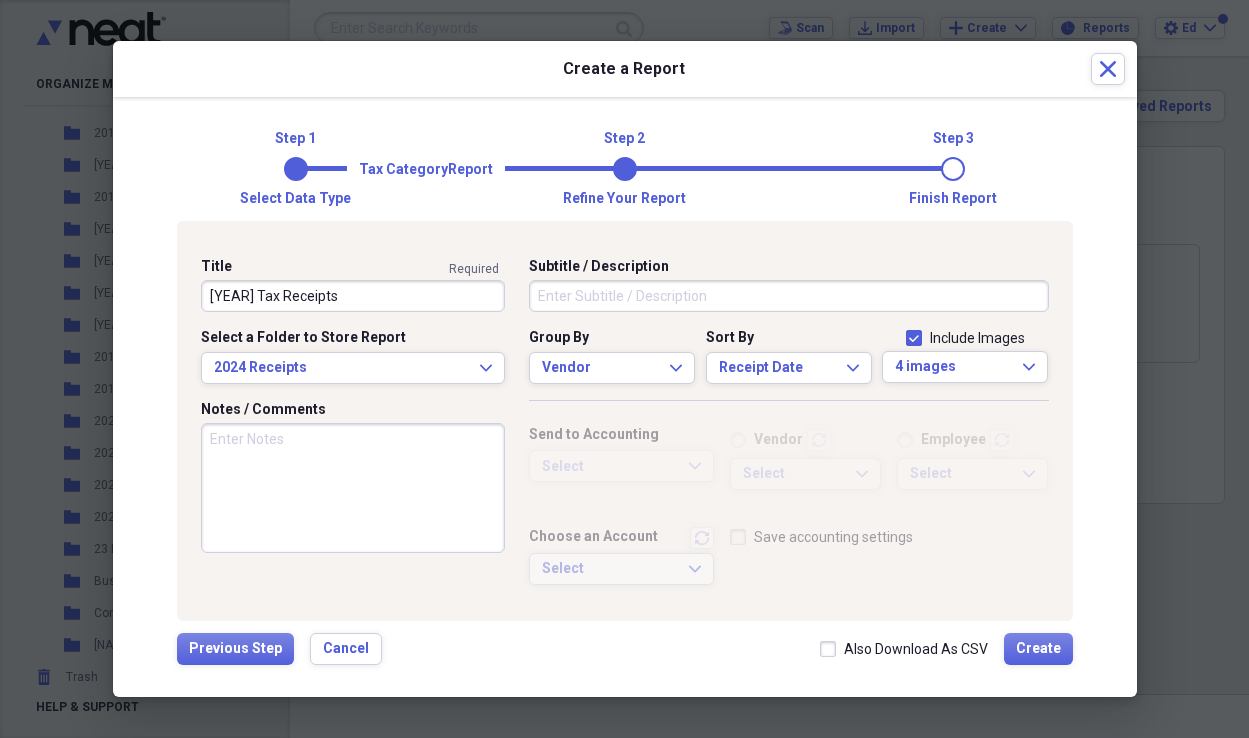 click on "Step 1 Step 2 Step 3 Select data type Refine your report Finish report Tax Category  Report Title 24 Tax Receipts required Select a Folder to Store Report 2024 Receipts Expand Notes / Comments Subtitle / Description Group By Vendor Expand Sort By Receipt Date Expand Include Images 4 images Expand Send to Accounting Select Expand Vendor transactions Employee transactions Select Expand Select Expand Choose an Account transactions Select Expand Save accounting settings Previous Step Cancel Also Download As CSV Create" at bounding box center (625, 396) 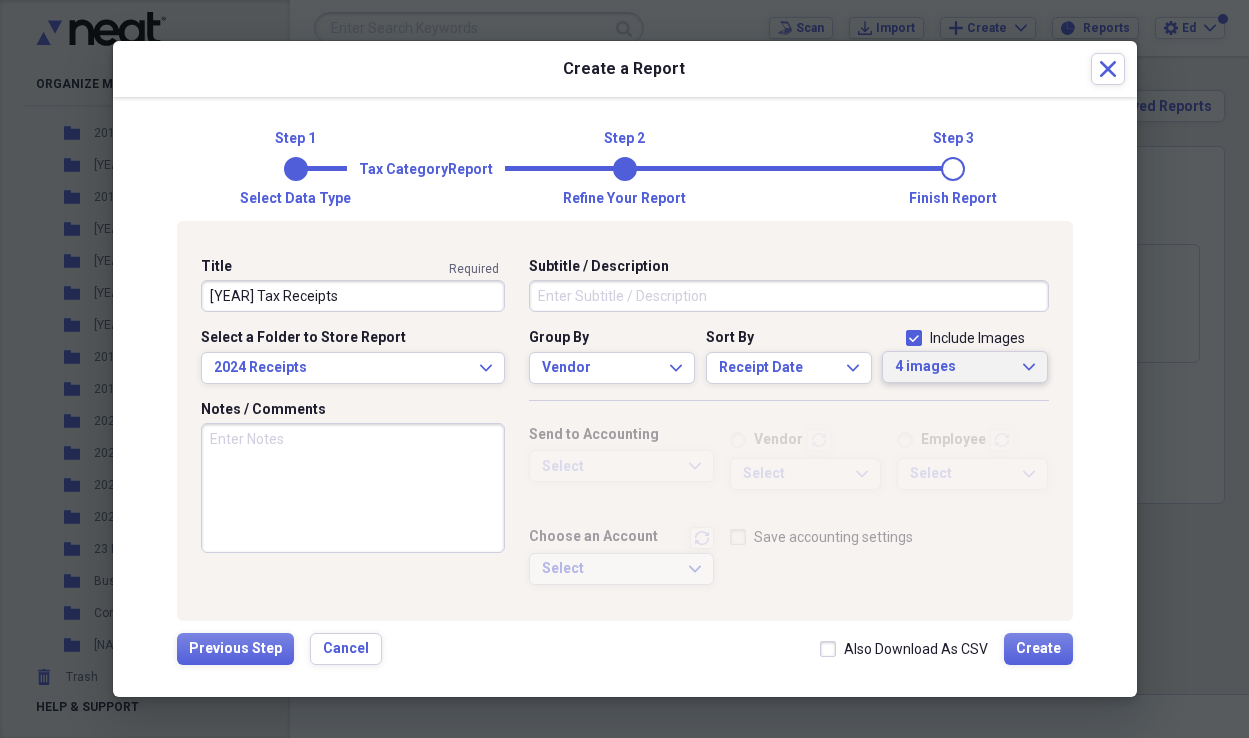 click on "4 images" at bounding box center (953, 367) 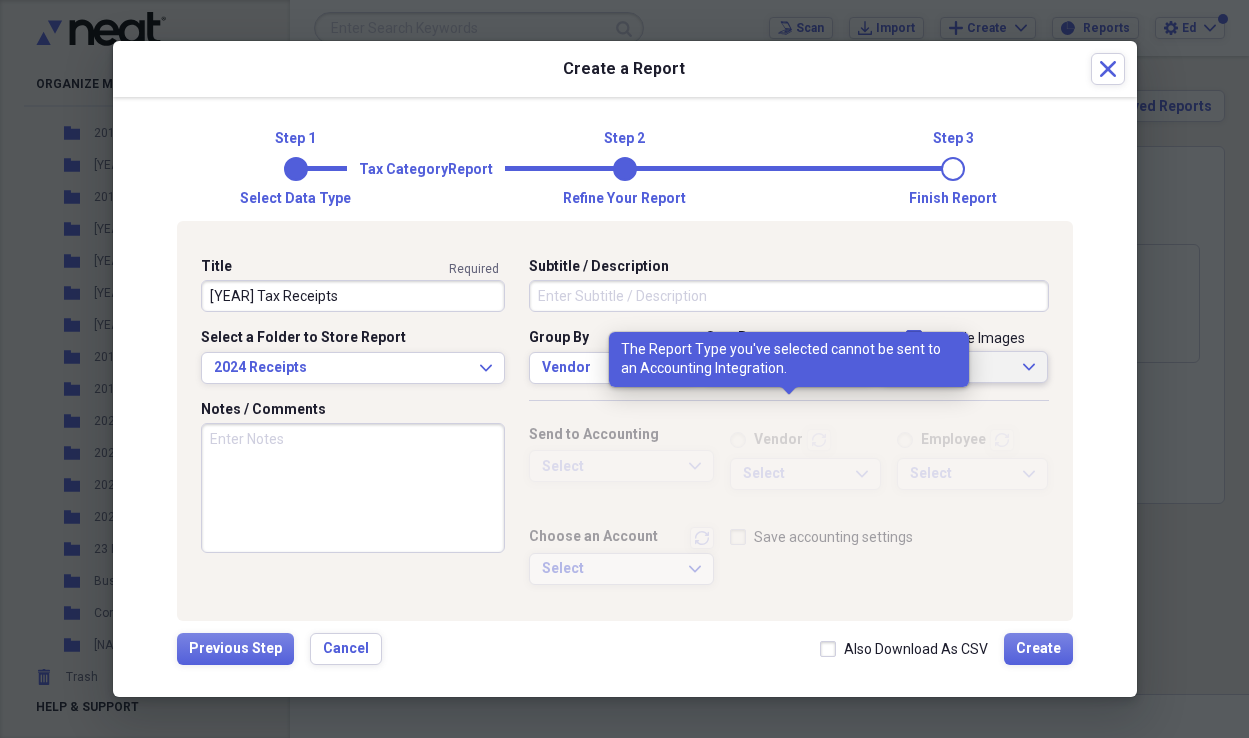 click on "Vendor transactions Employee transactions Select Expand Select Expand" at bounding box center (889, 473) 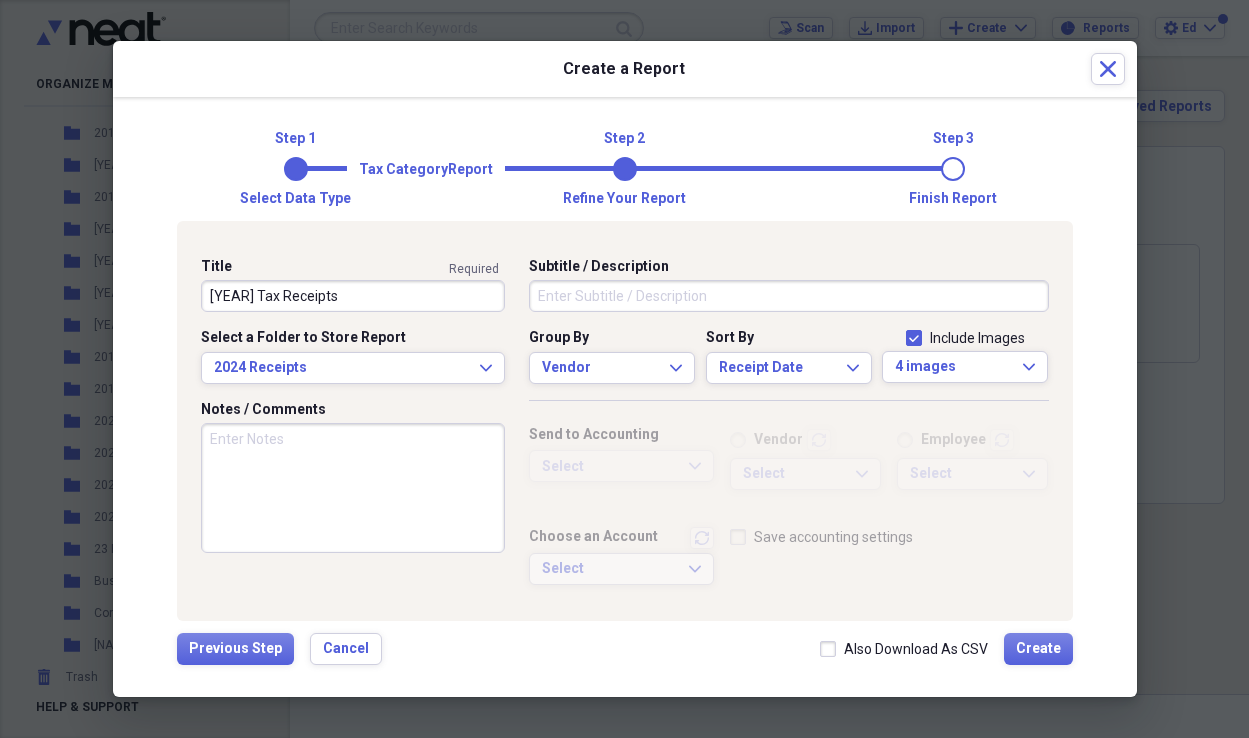 click on "Include Images" at bounding box center [965, 338] 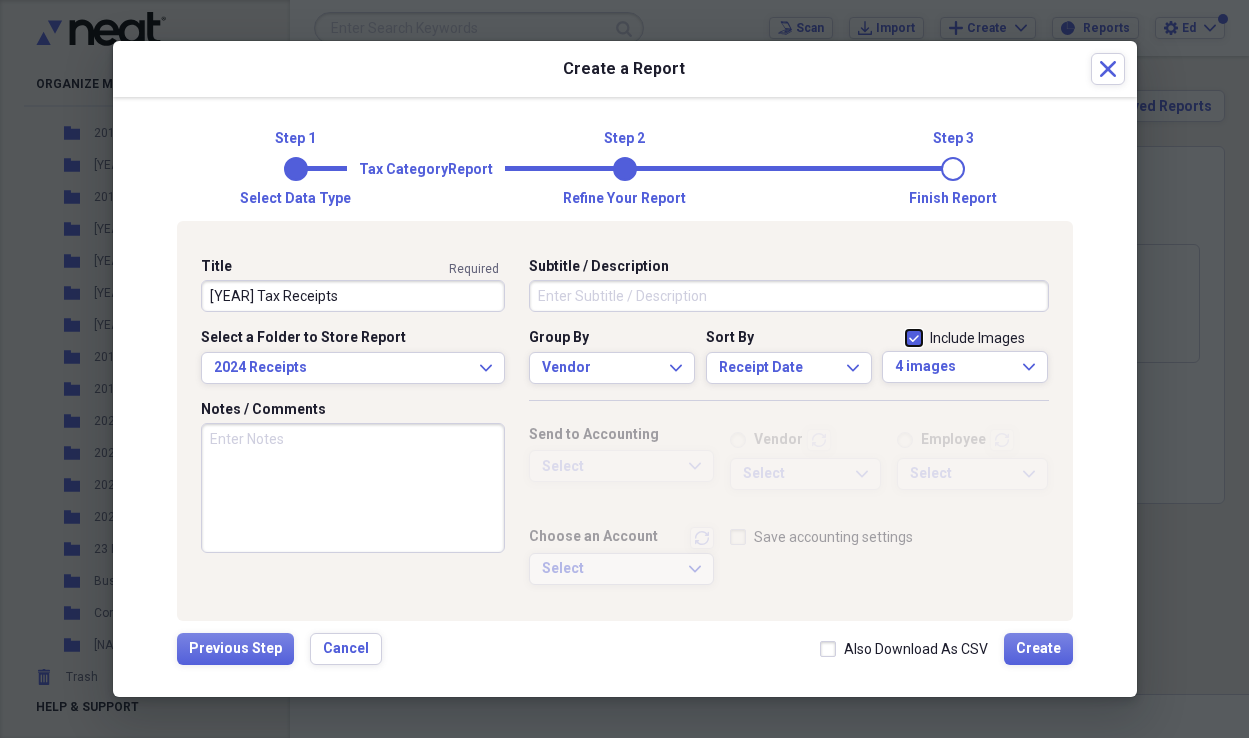 click on "Include Images" at bounding box center (906, 339) 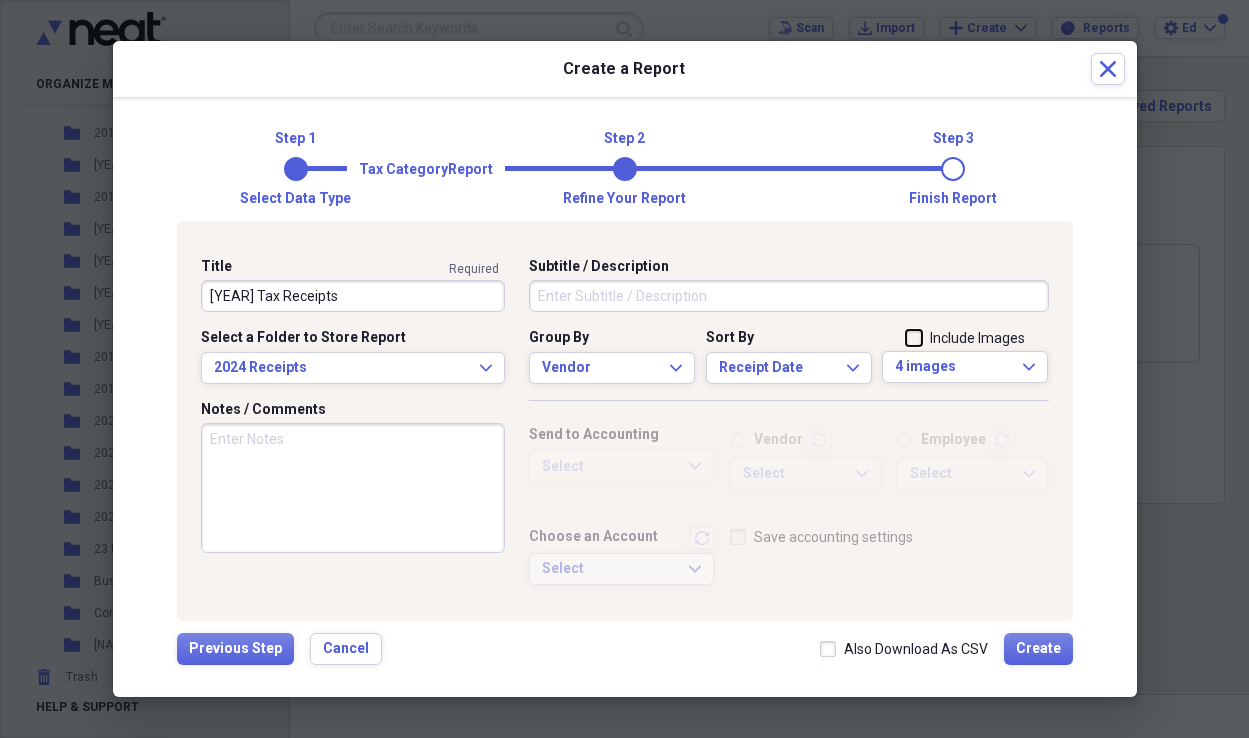 checkbox on "false" 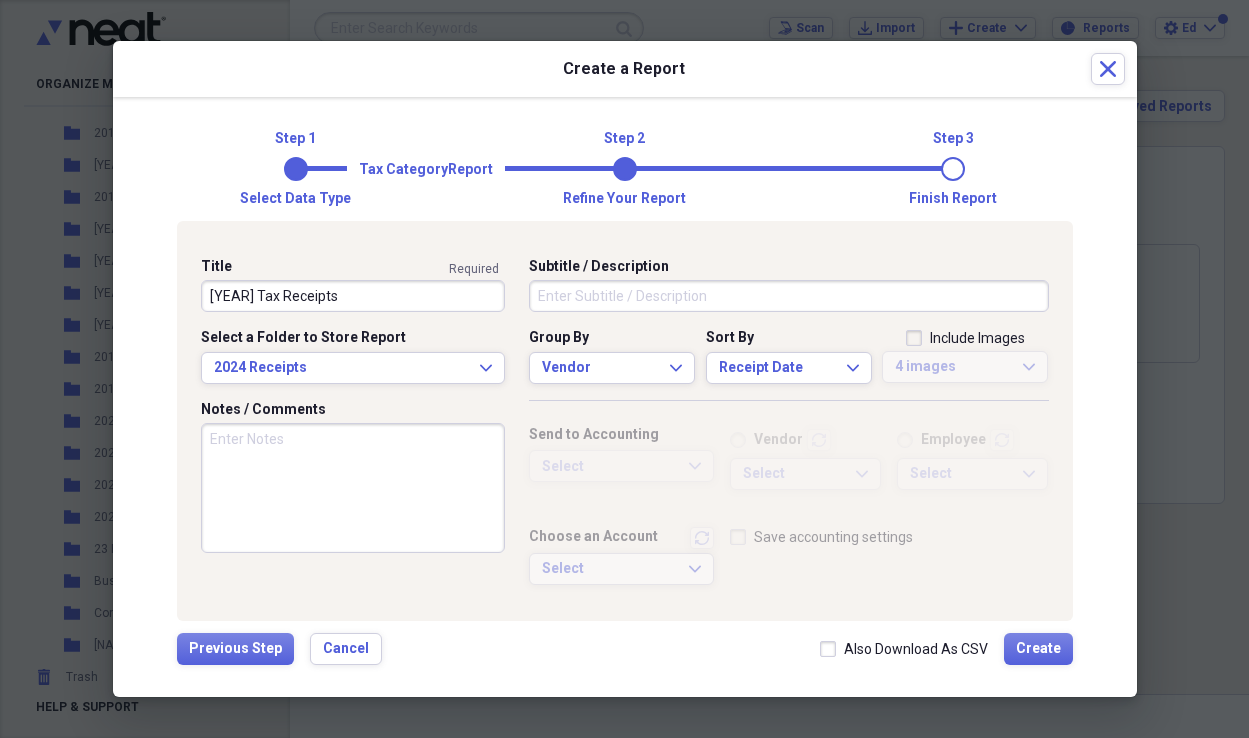 click on "Also Download As CSV" at bounding box center [904, 649] 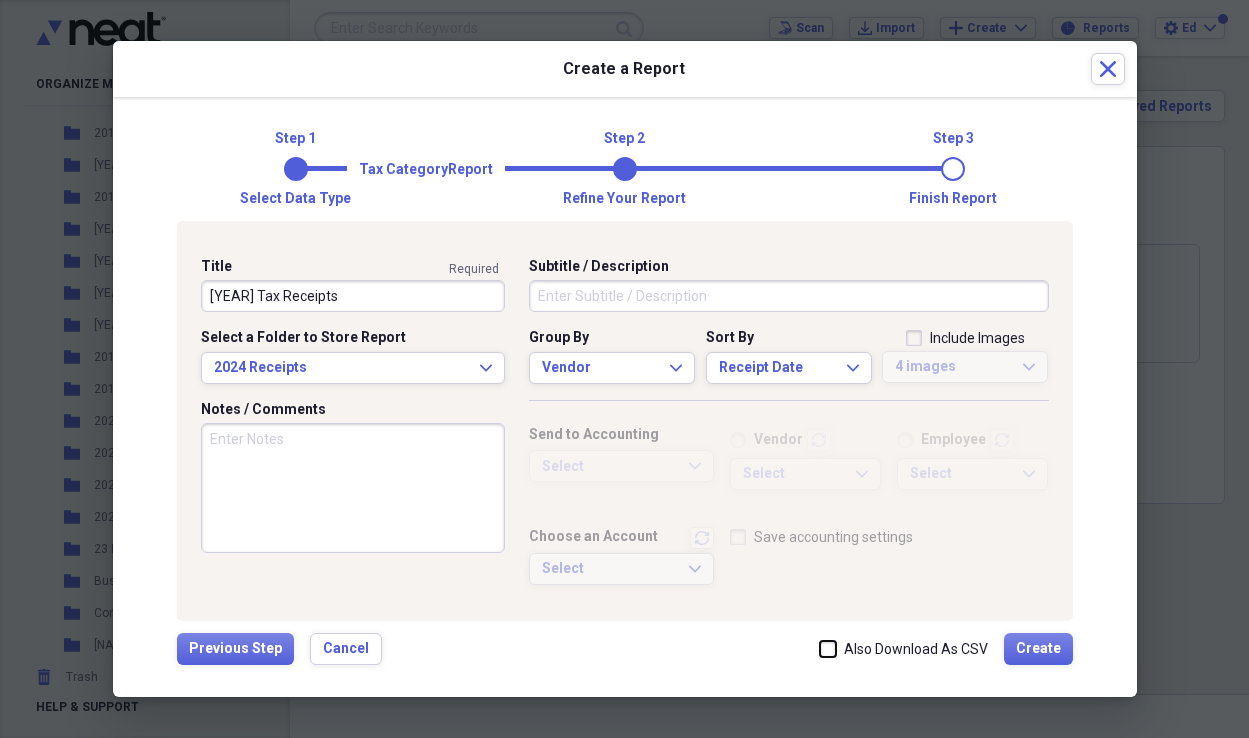 click on "Also Download As CSV" at bounding box center [820, 648] 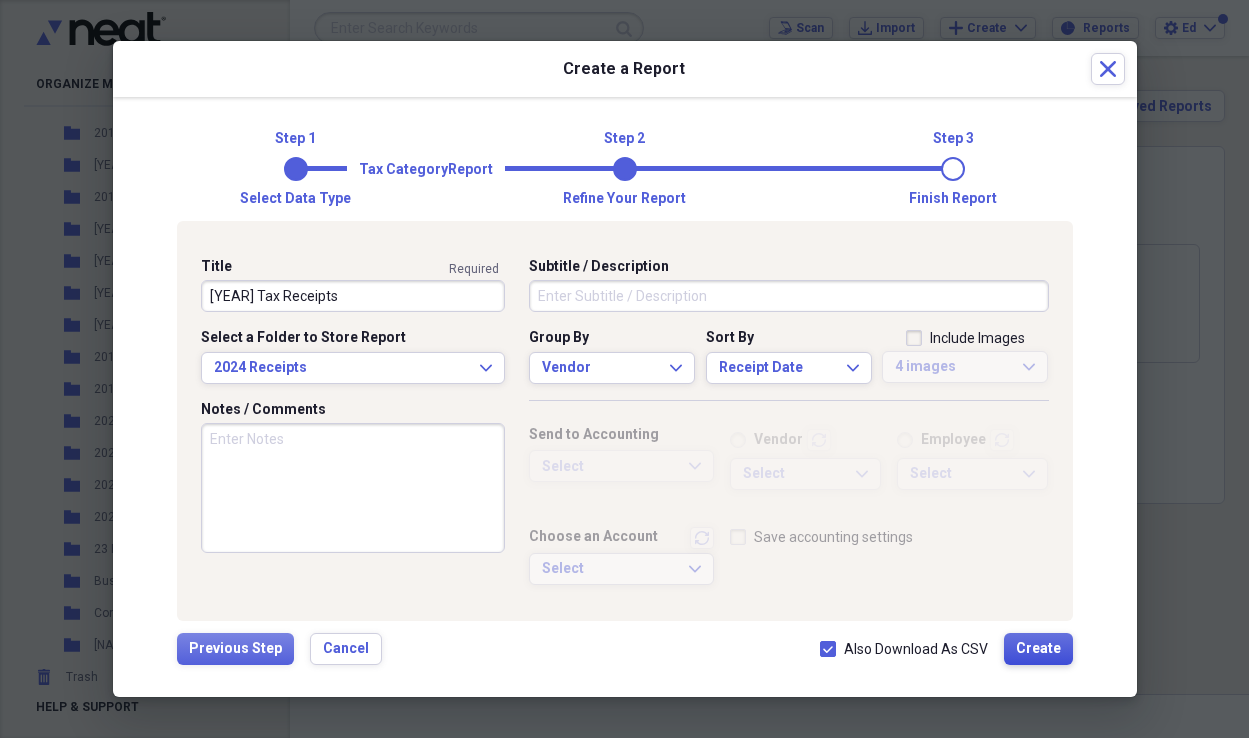 click on "Create" at bounding box center (1038, 649) 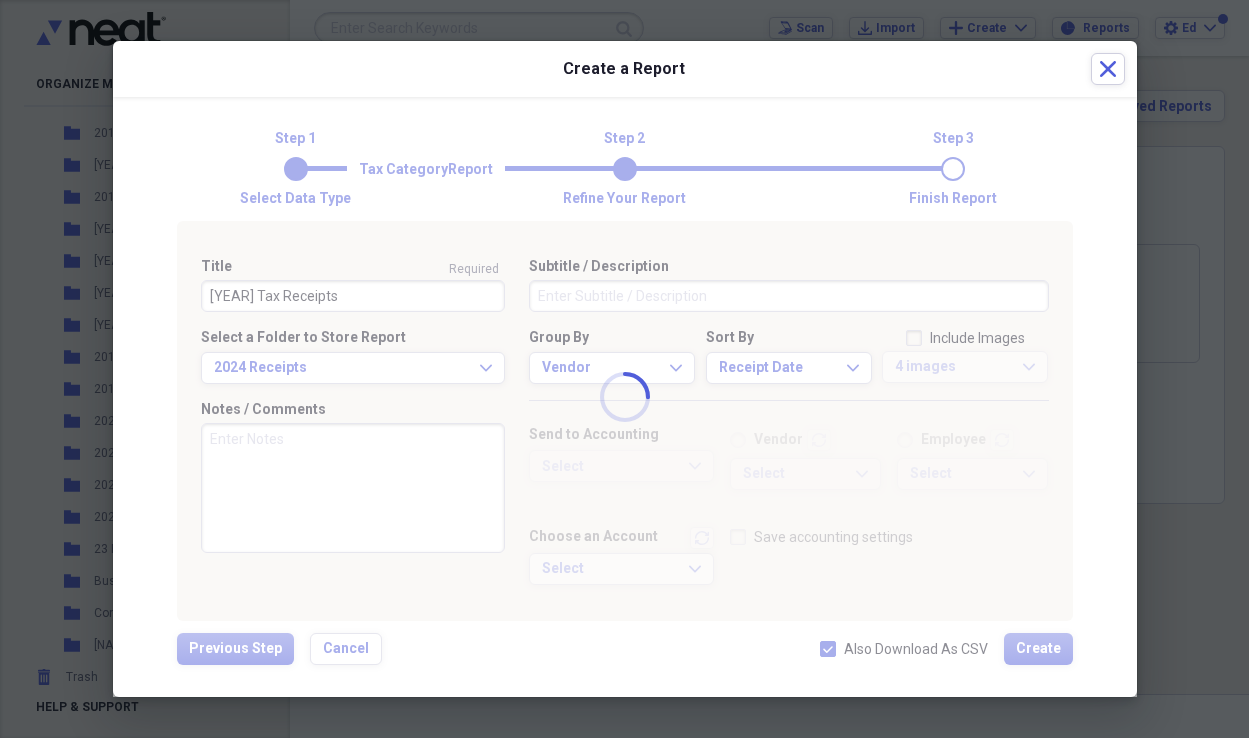 type 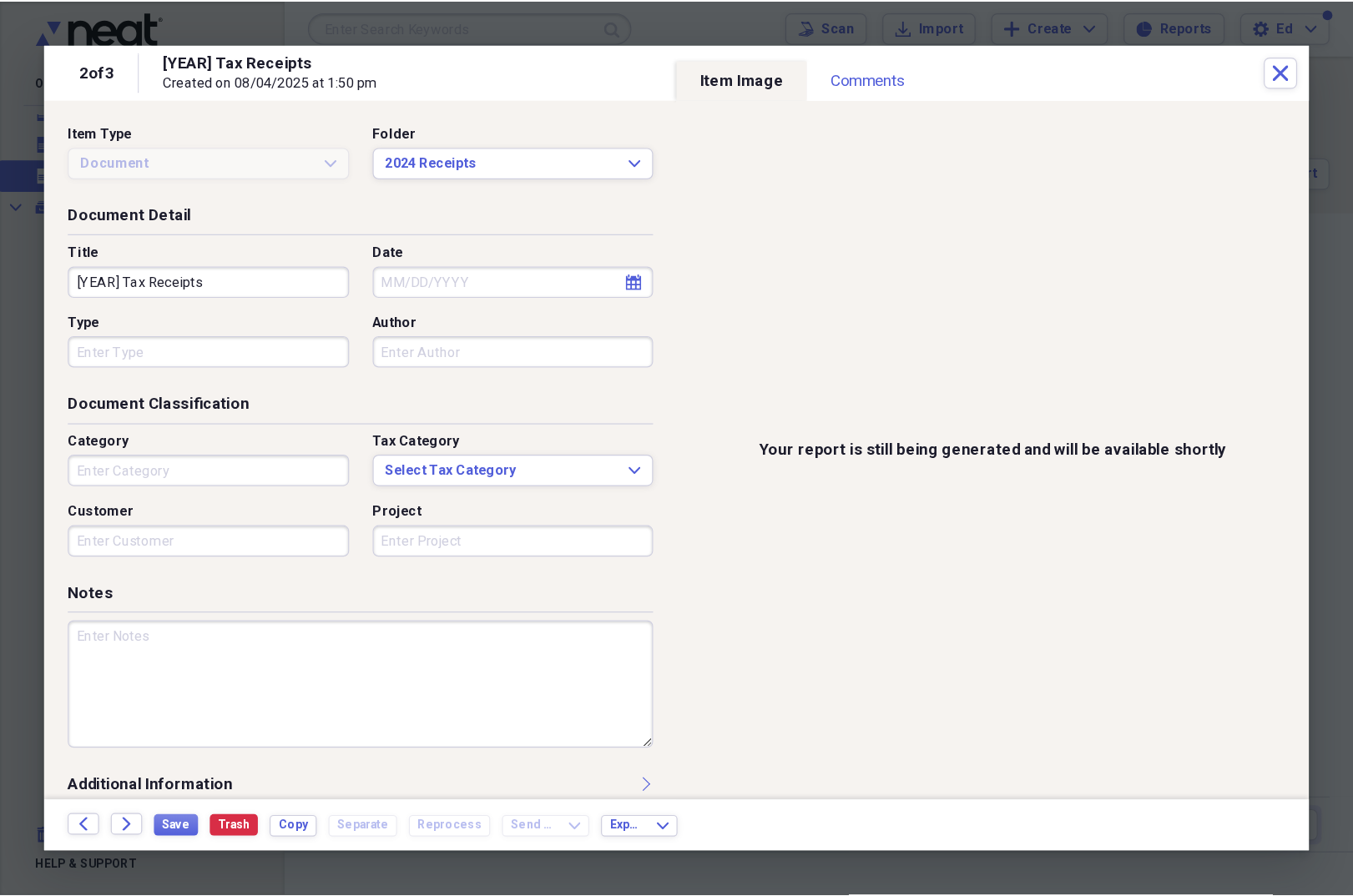 scroll, scrollTop: 0, scrollLeft: 0, axis: both 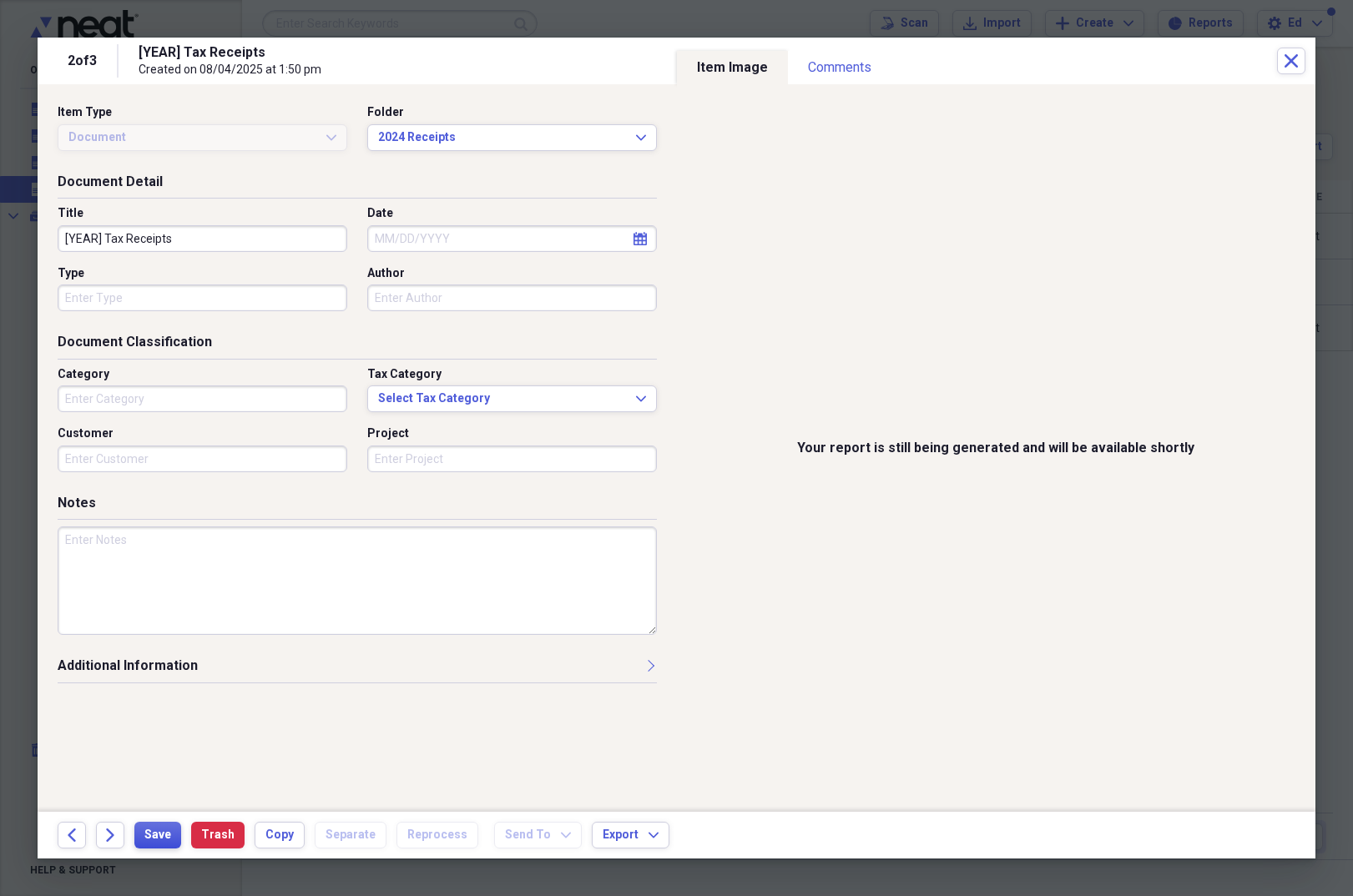 click on "Save" at bounding box center [158, 835] 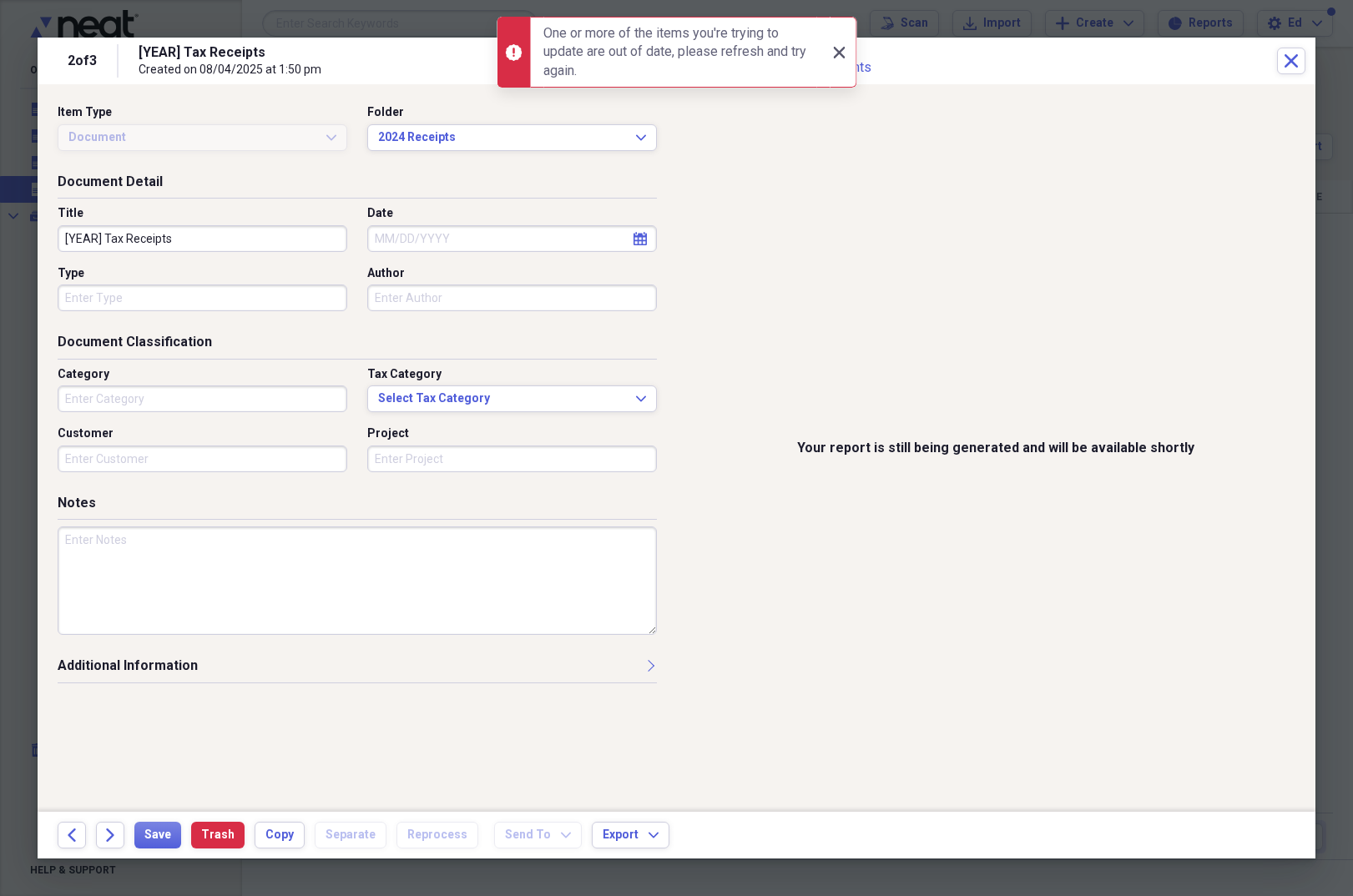 click 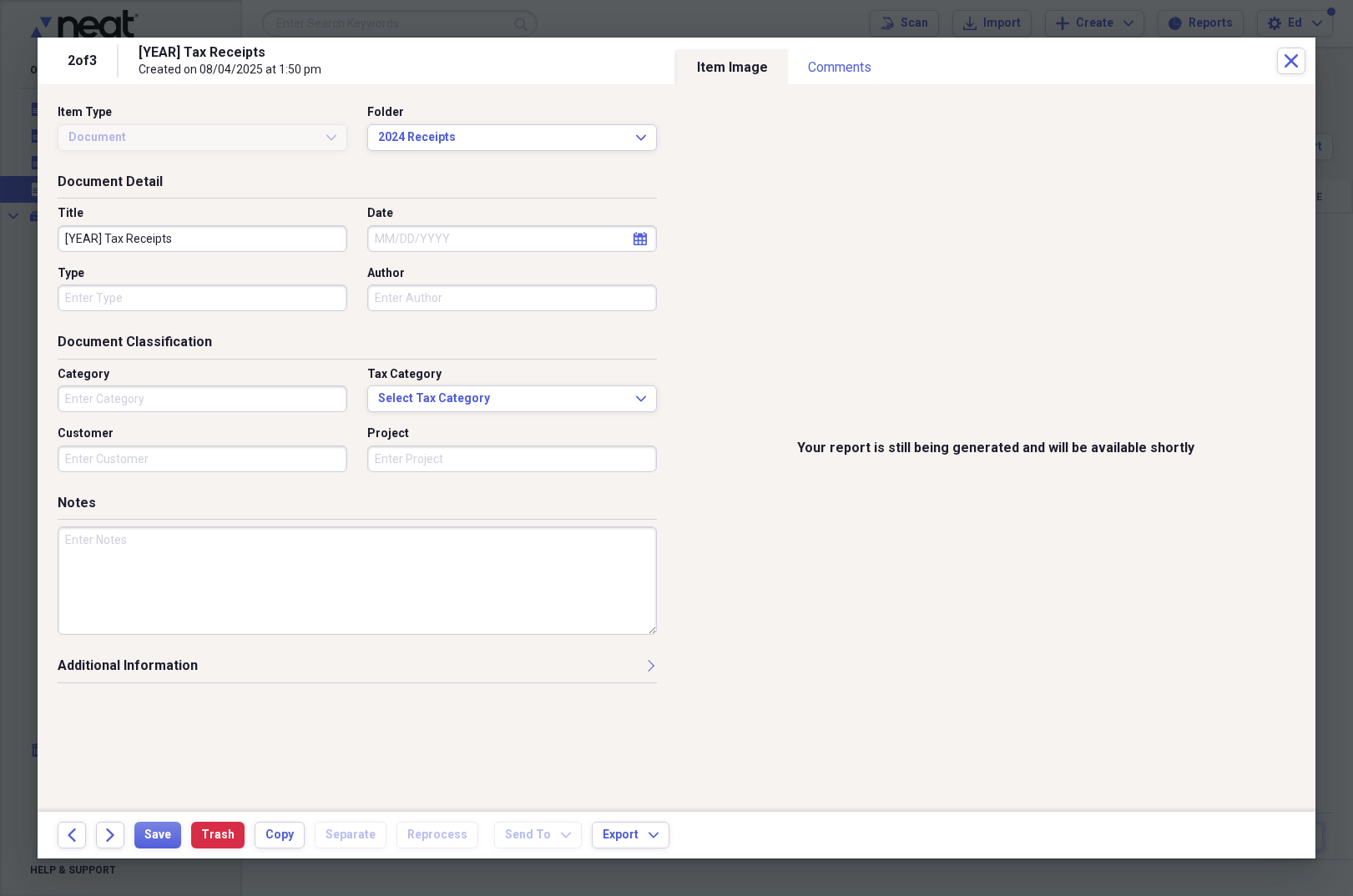 click on "Document" at bounding box center [192, 138] 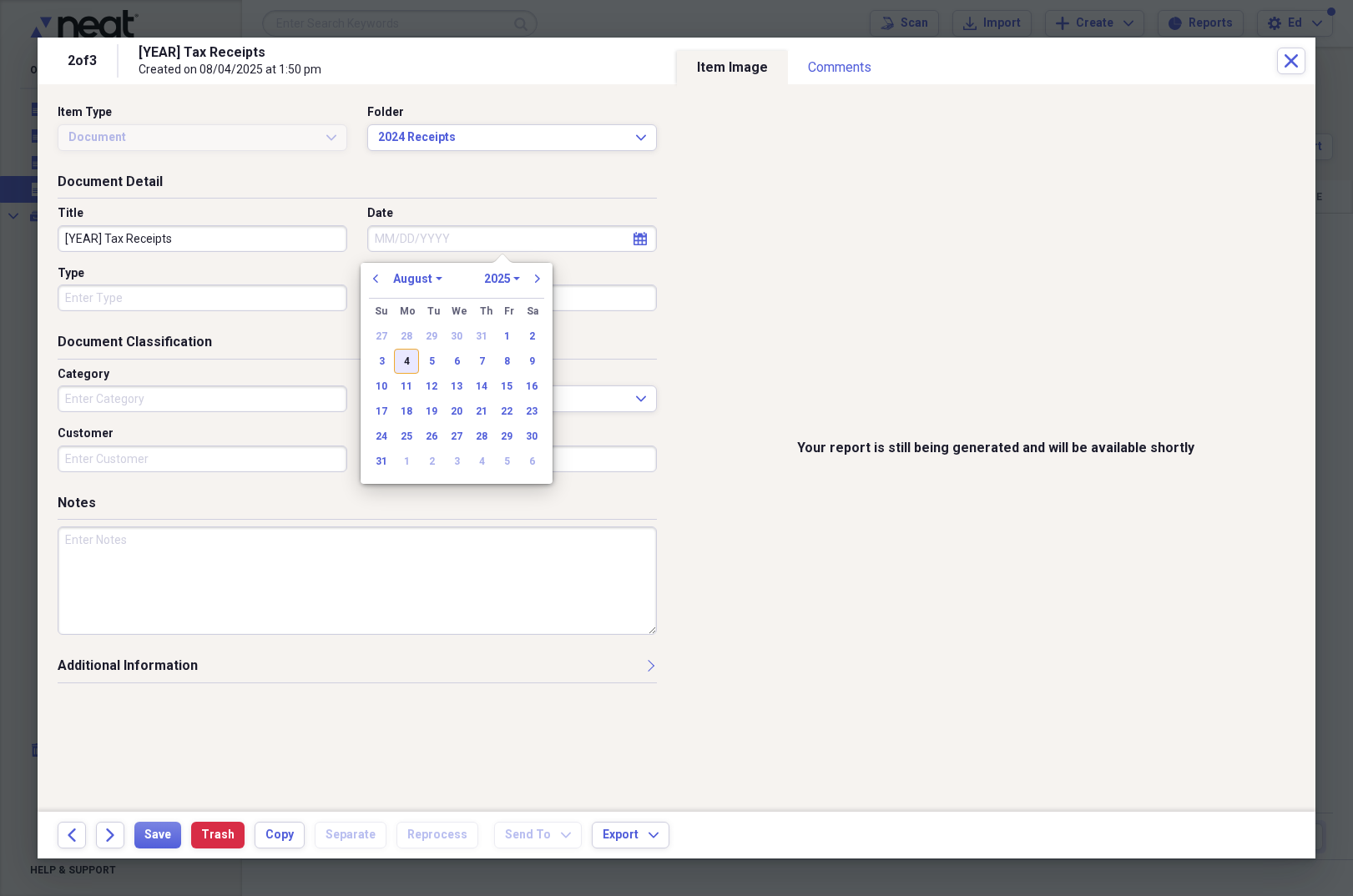 click on "4" at bounding box center [406, 361] 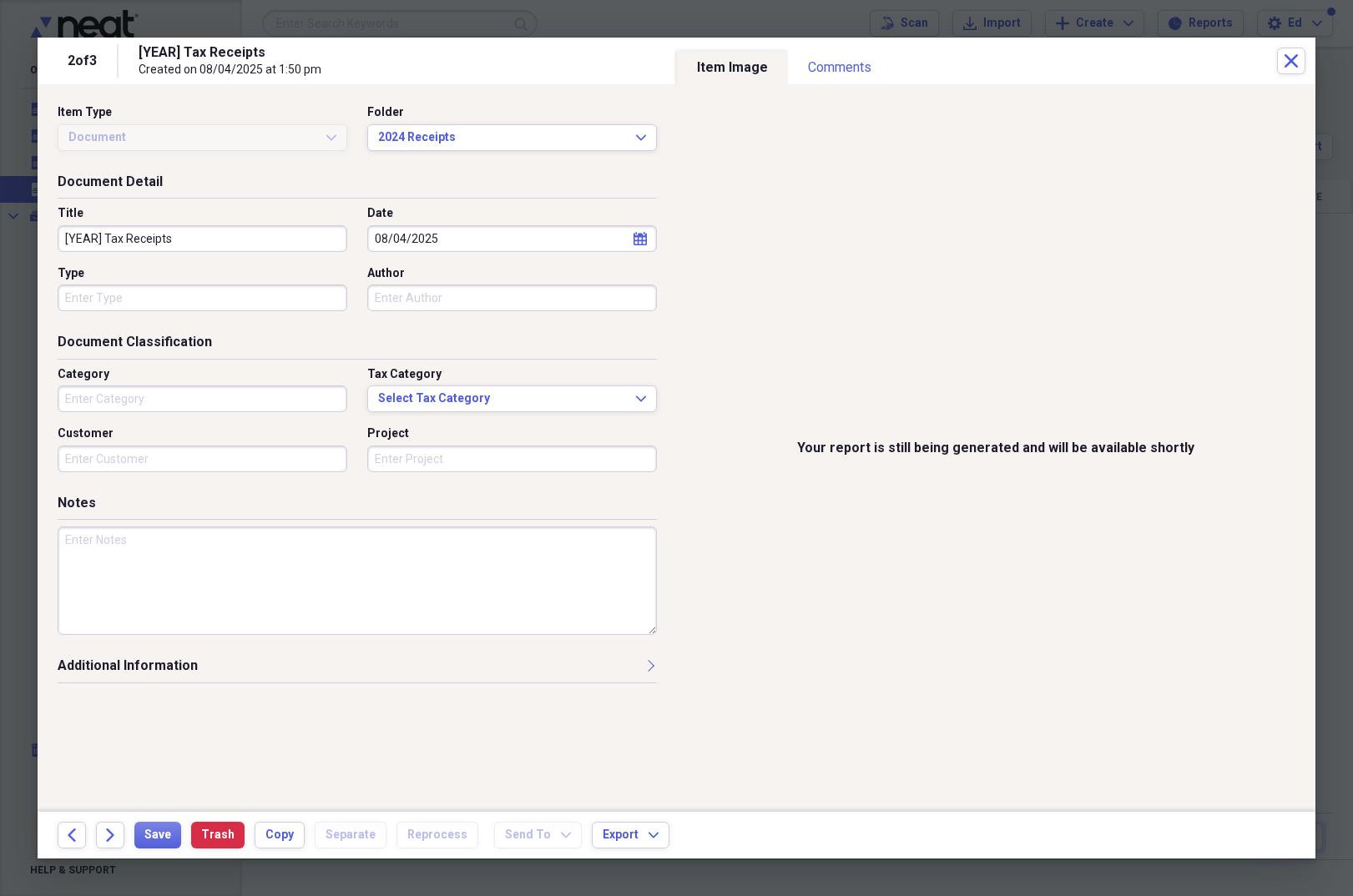click on "Type" at bounding box center [202, 298] 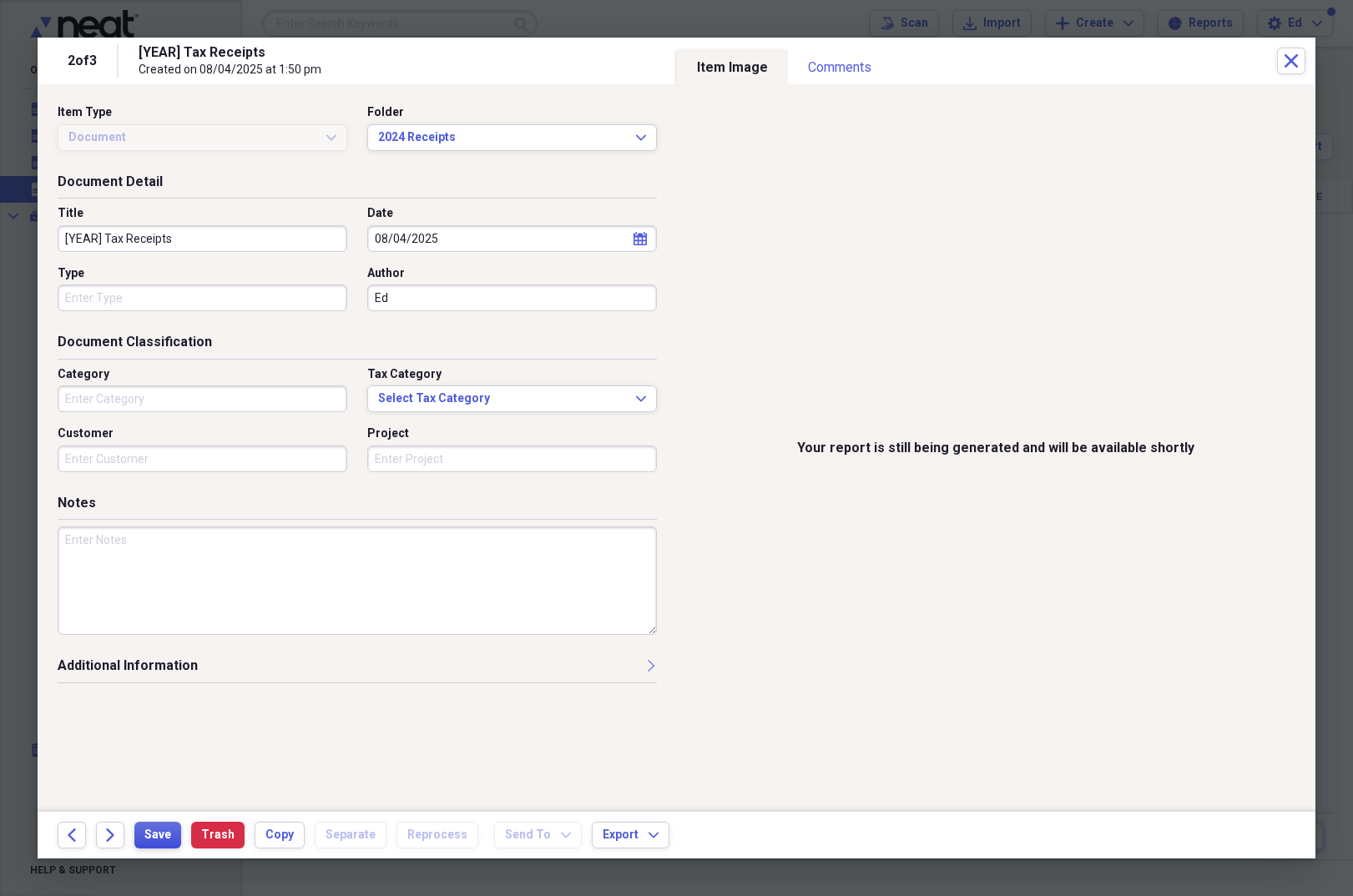 type on "Ed" 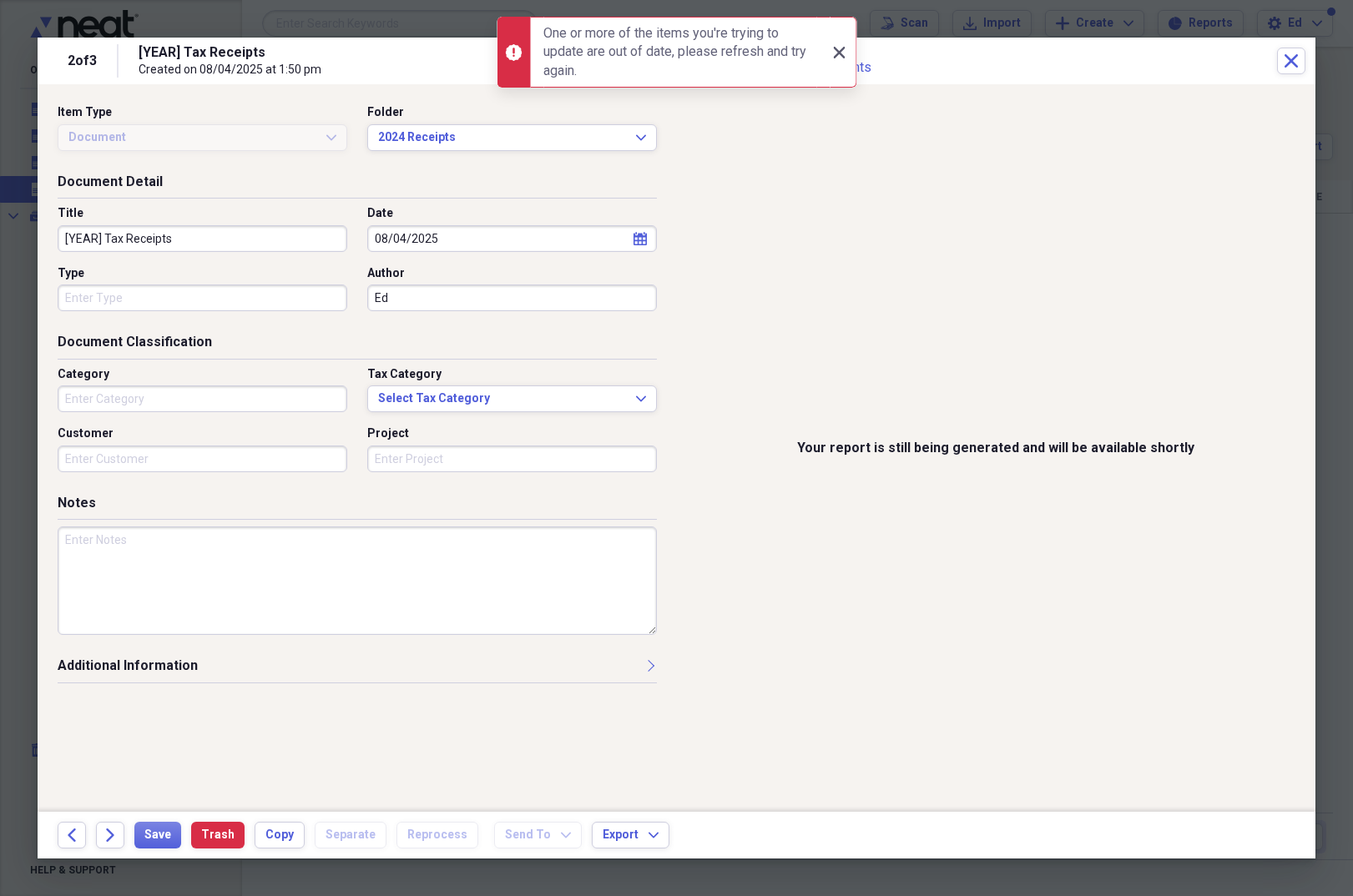 click on "Close" 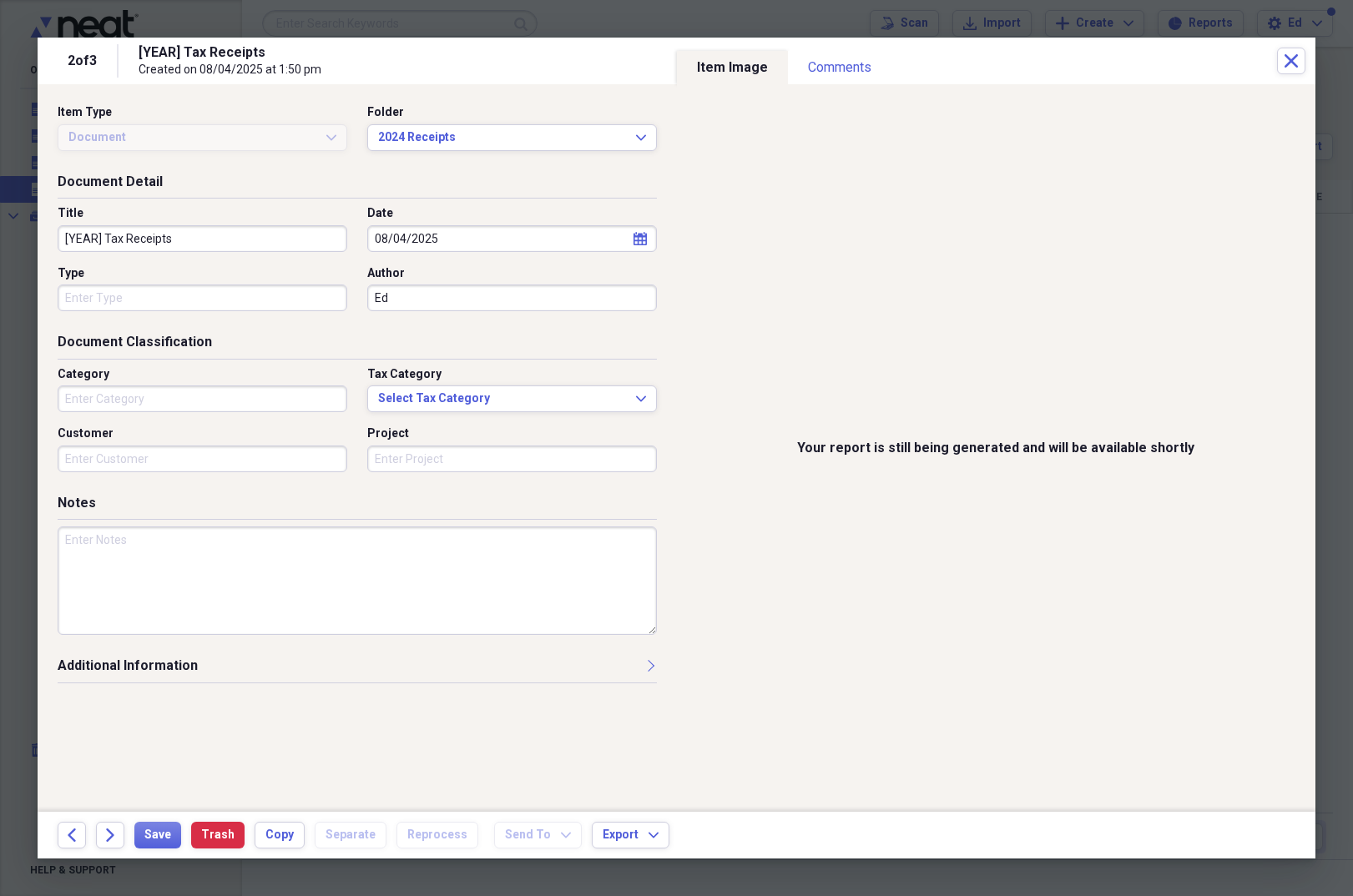 click on "Your report is still being generated and will be available shortly" at bounding box center [997, 448] 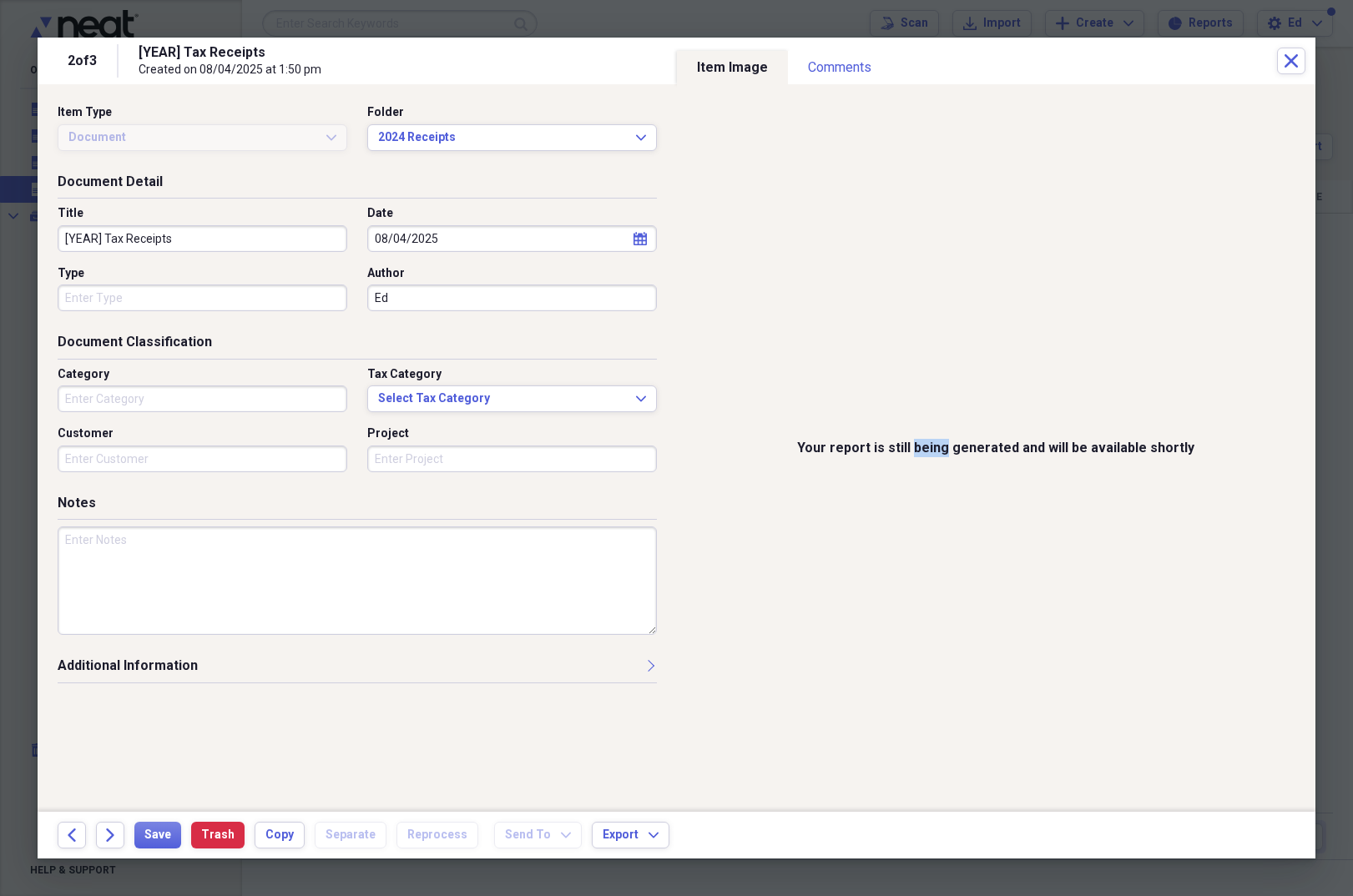 click on "Your report is still being generated and will be available shortly" at bounding box center [997, 448] 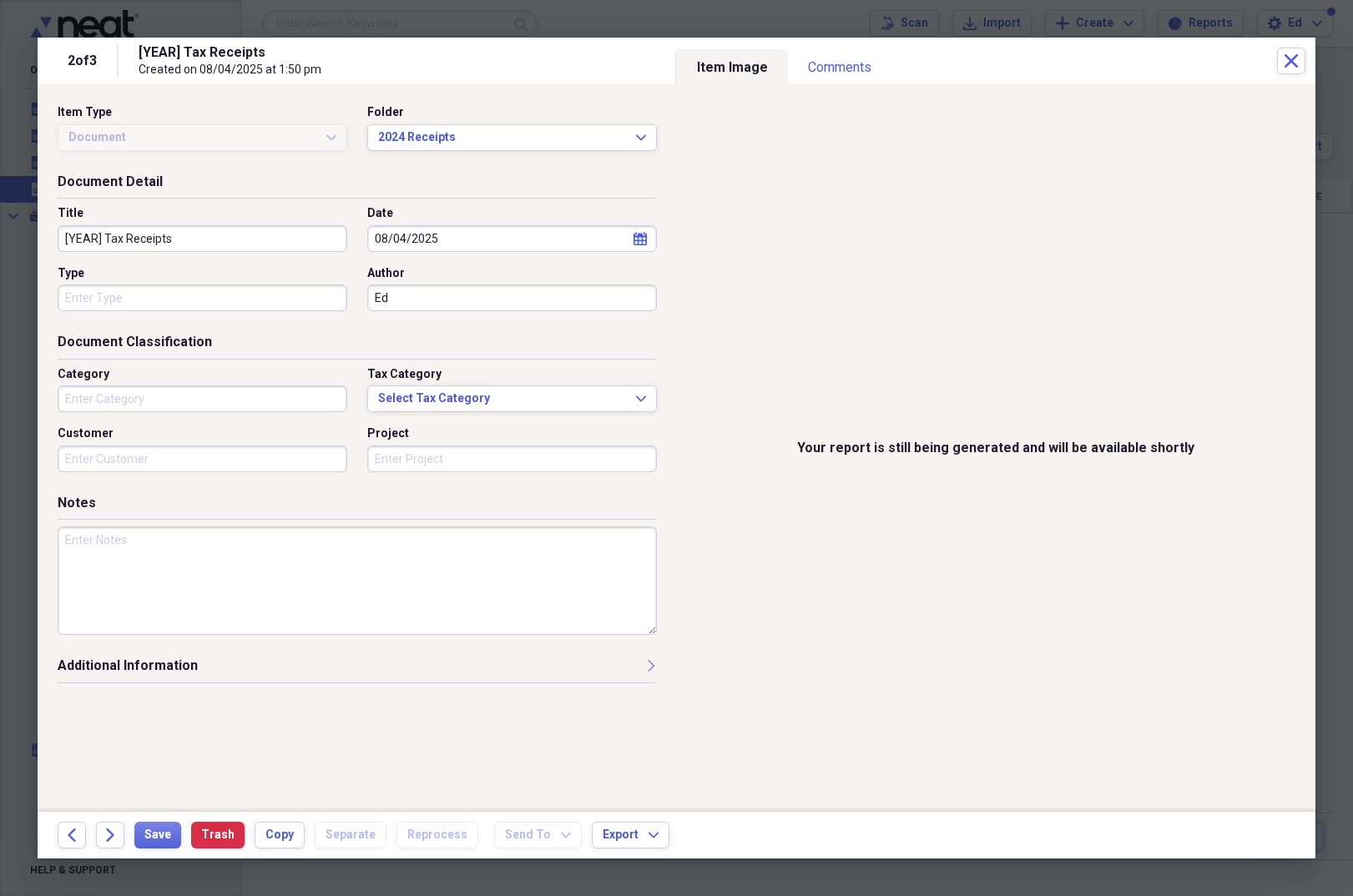 click on "Your report is still being generated and will be available shortly" at bounding box center (997, 448) 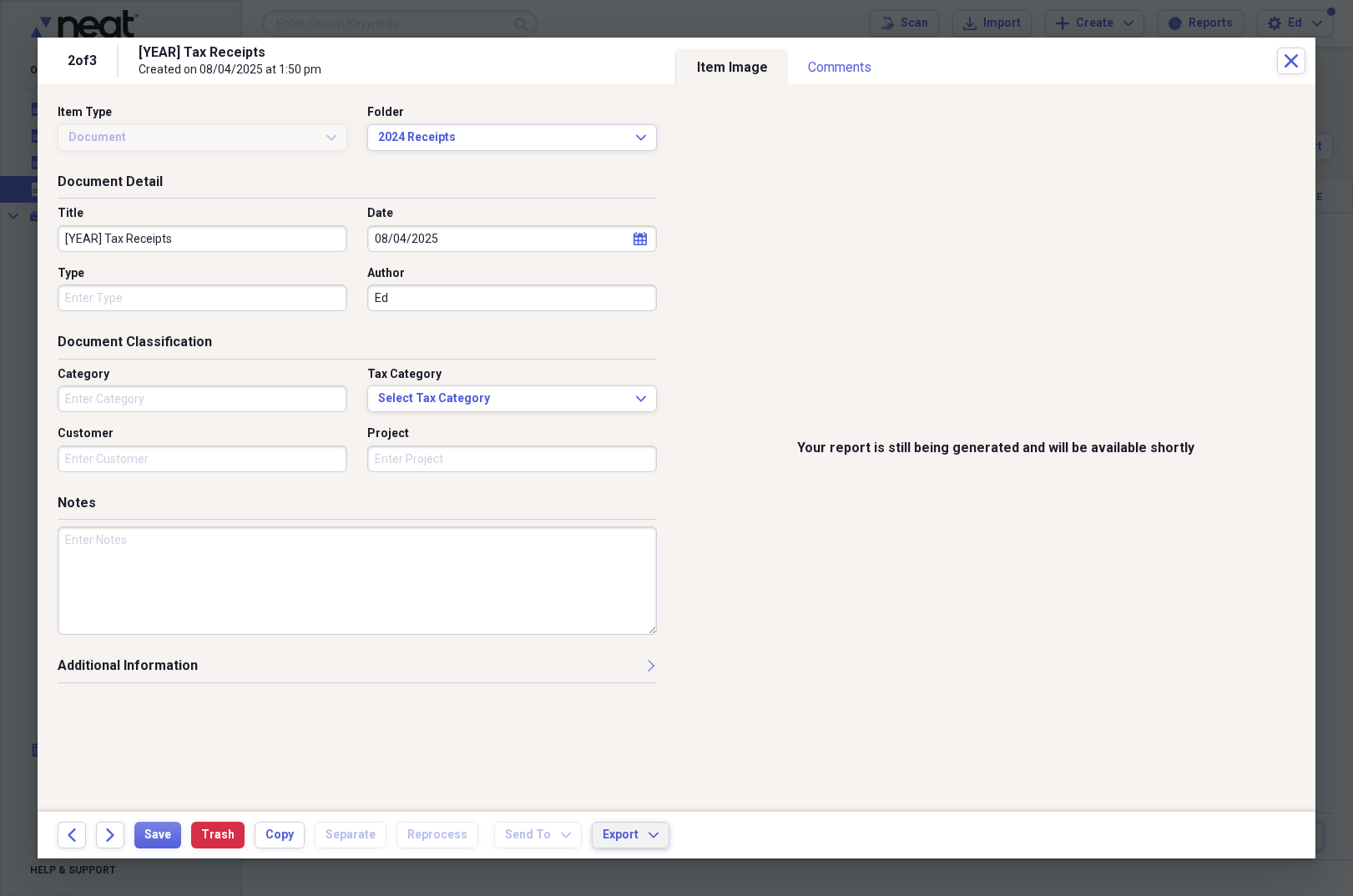 click on "Expand" 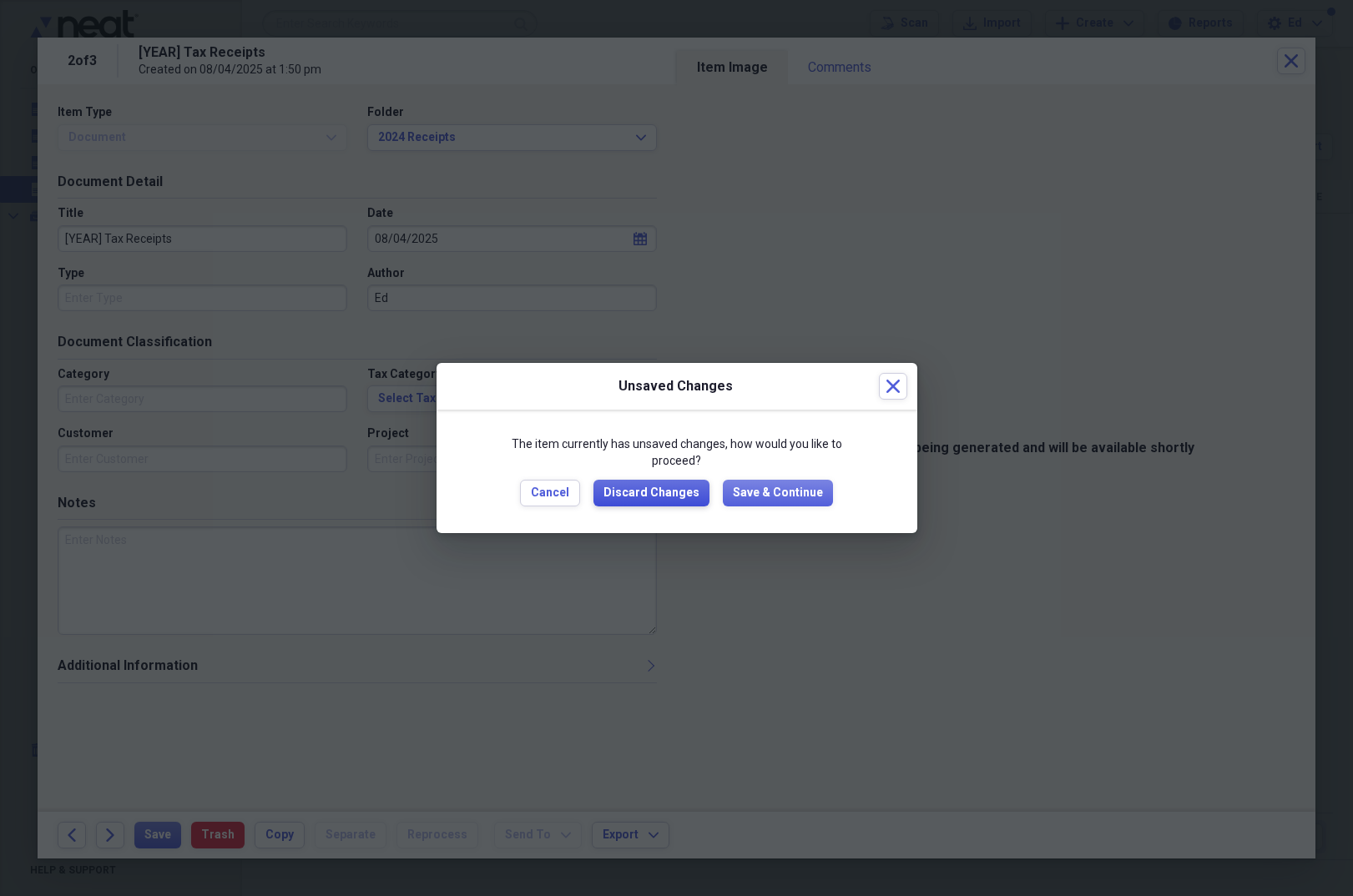 click on "Discard Changes" at bounding box center [651, 493] 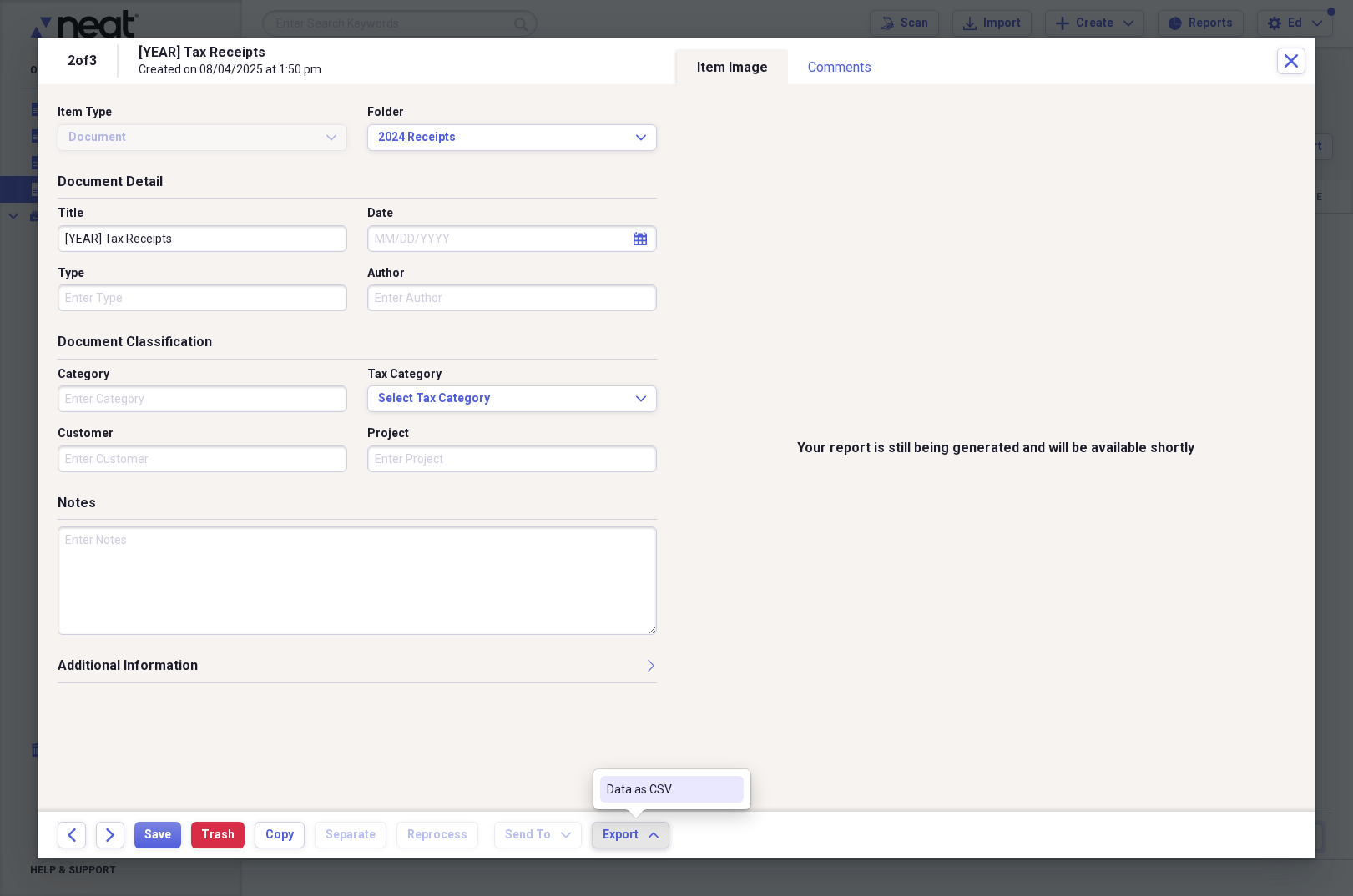click on "Data as CSV" at bounding box center (662, 789) 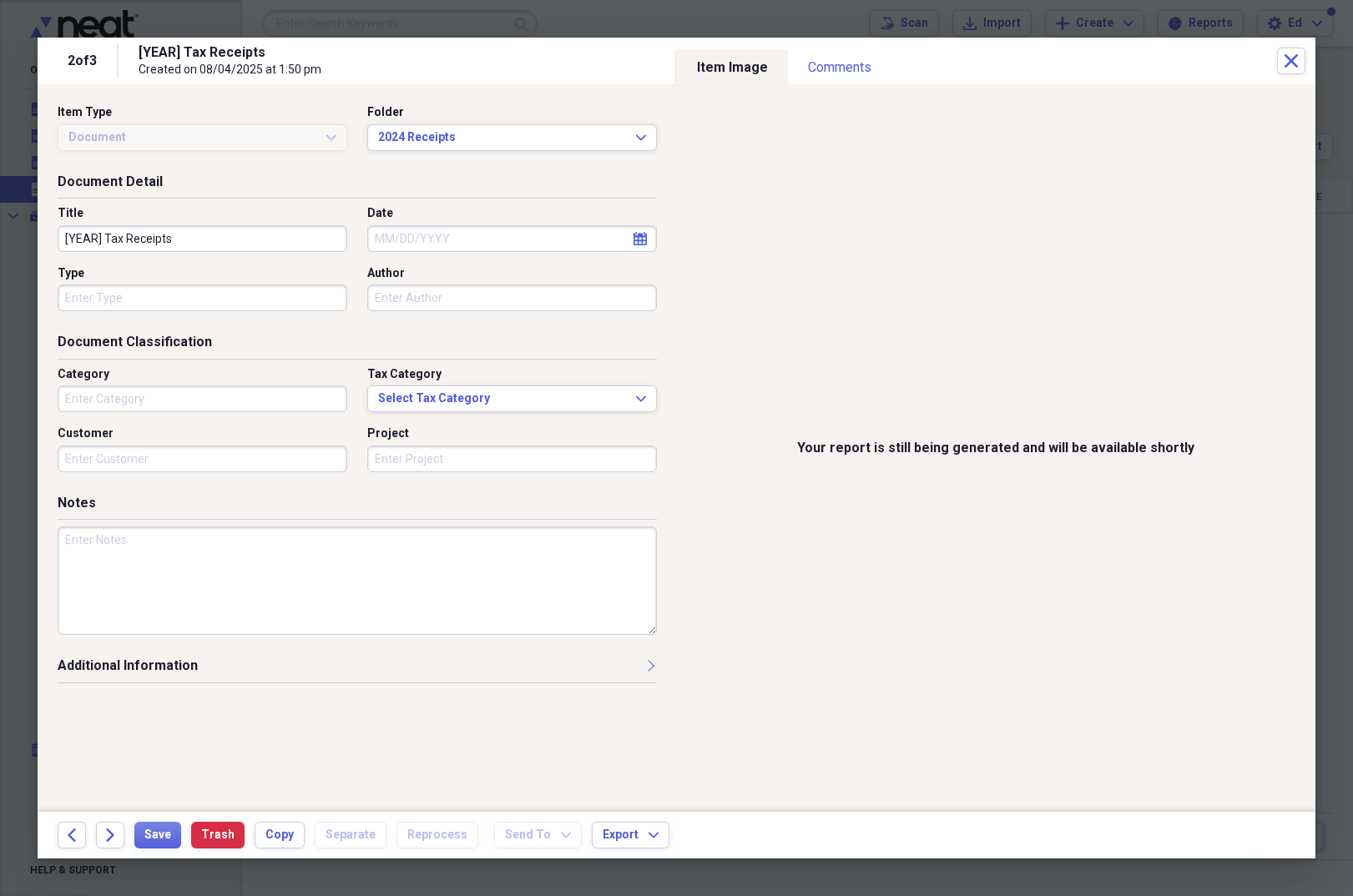 click on "Your report is still being generated and will be available shortly" at bounding box center (997, 448) 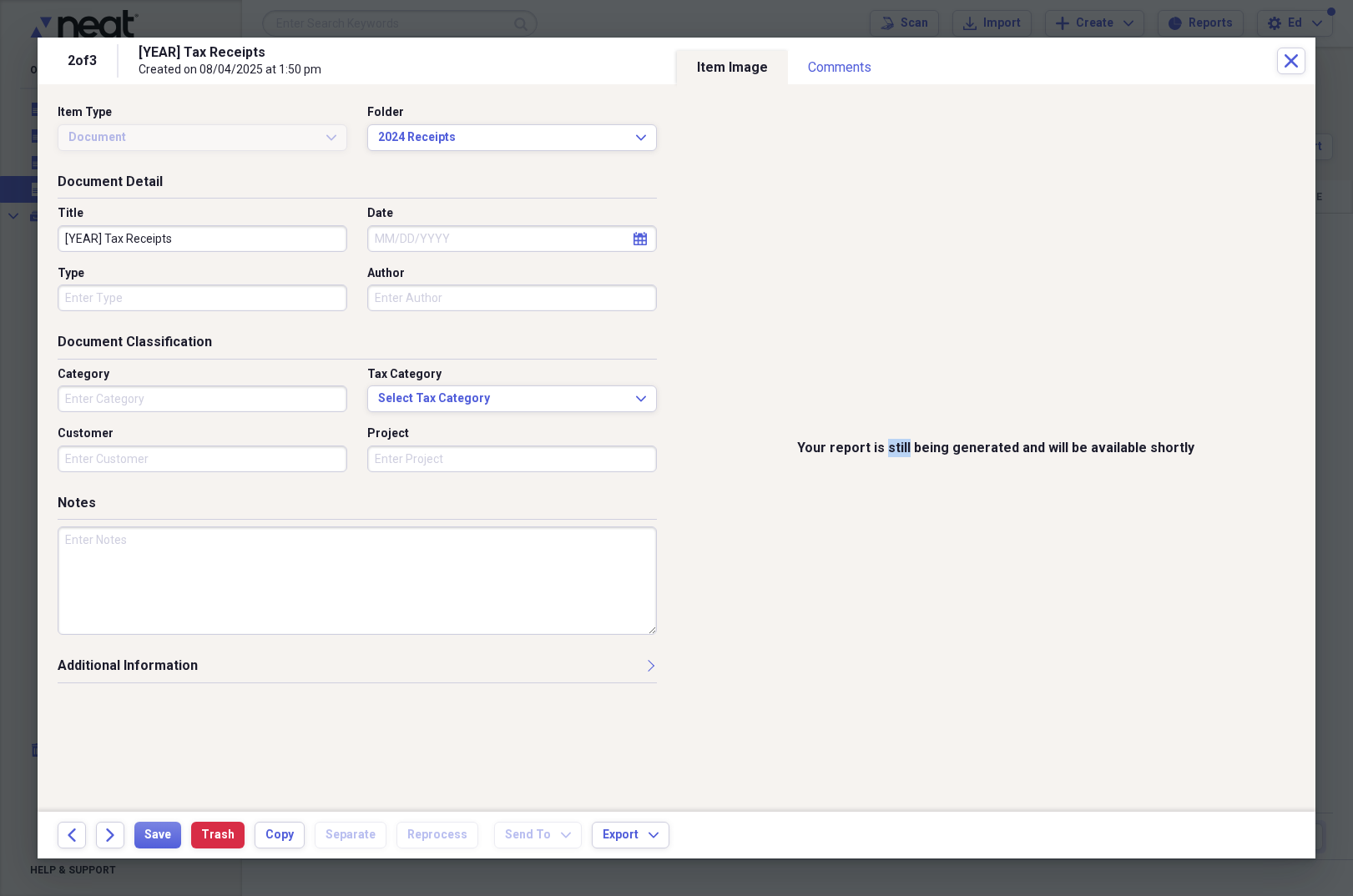 click on "Your report is still being generated and will be available shortly" at bounding box center (997, 448) 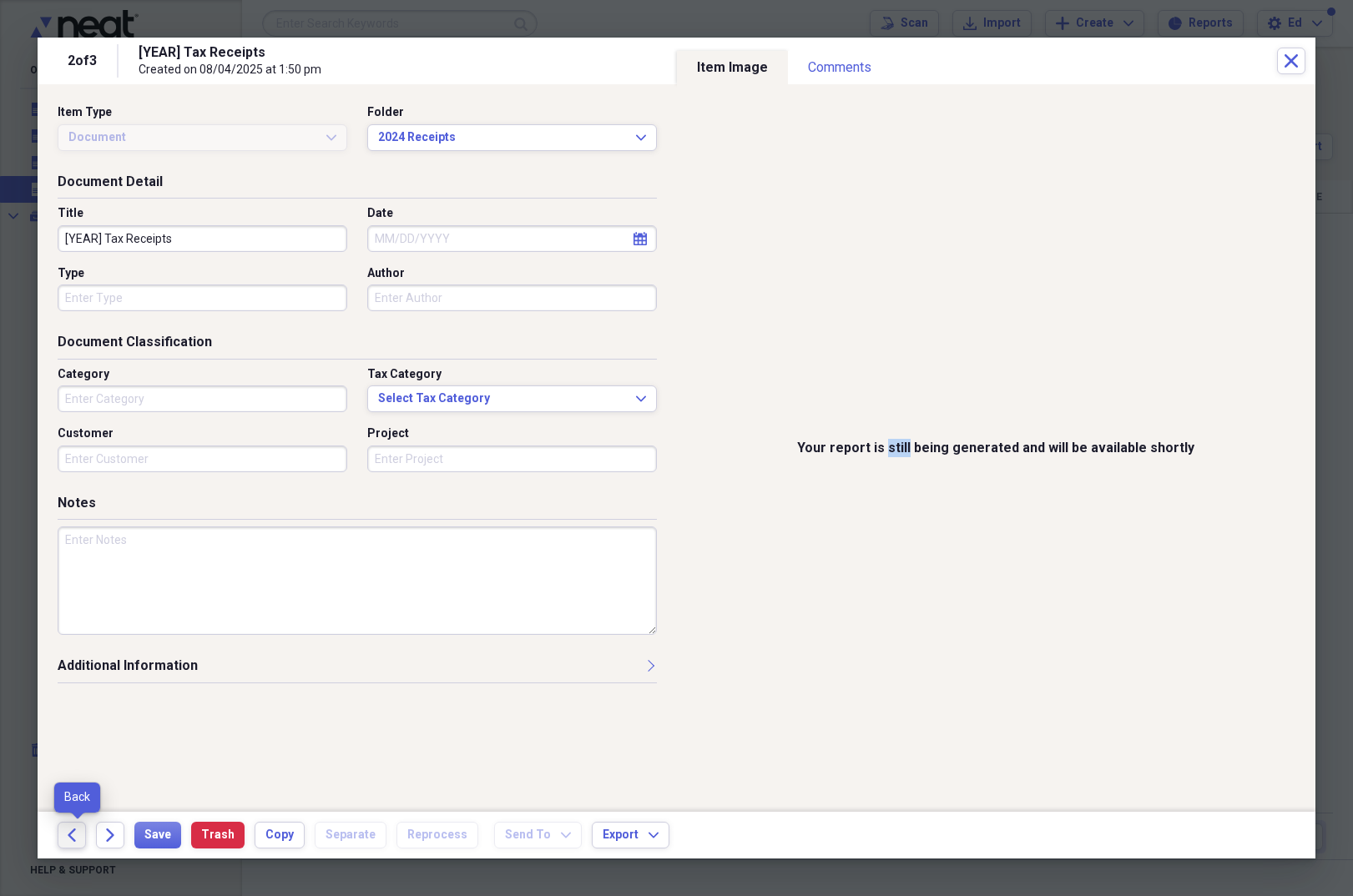 click on "Back" 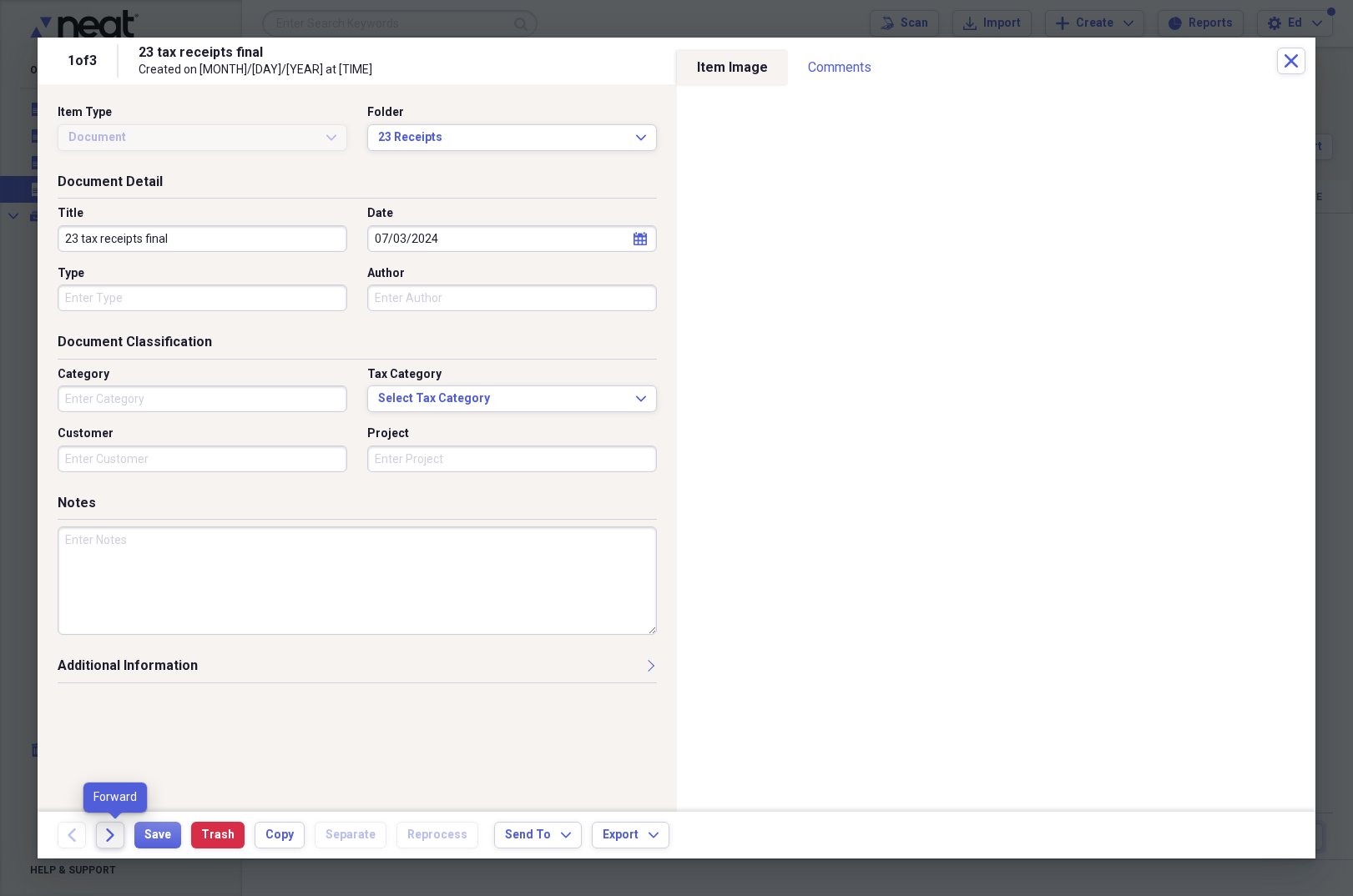 click on "Forward" 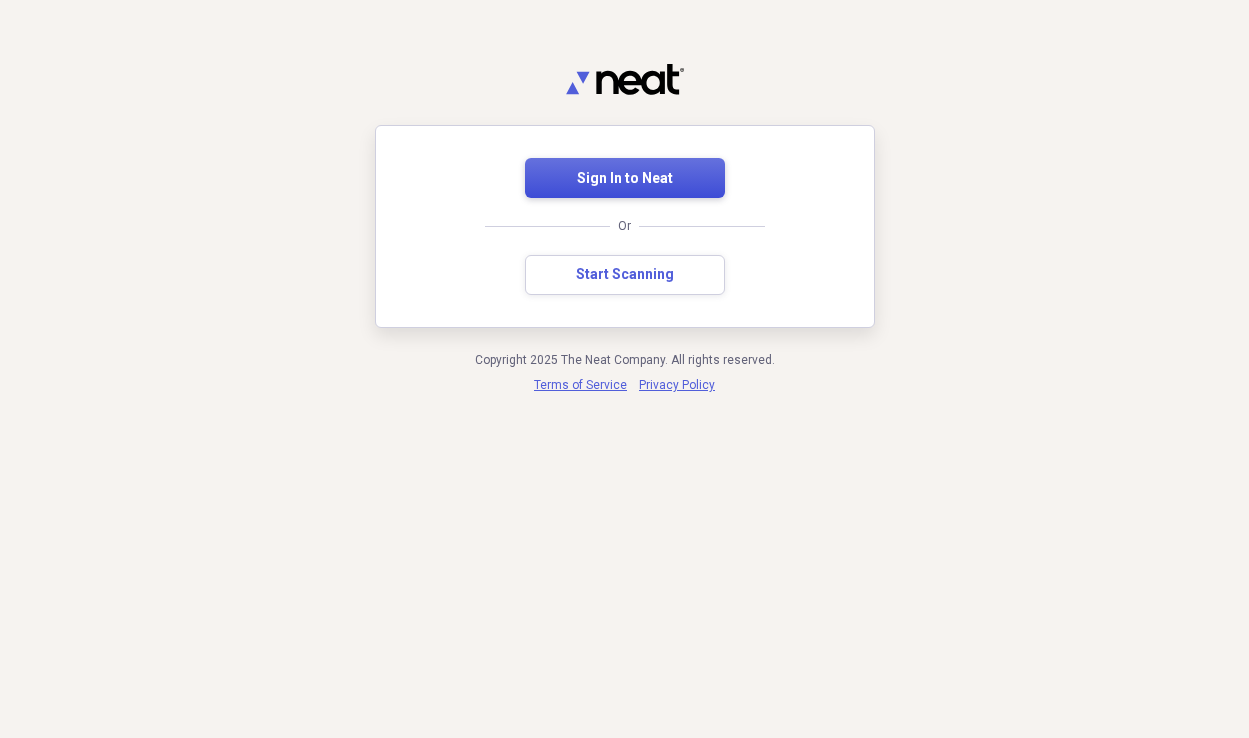 scroll, scrollTop: 0, scrollLeft: 0, axis: both 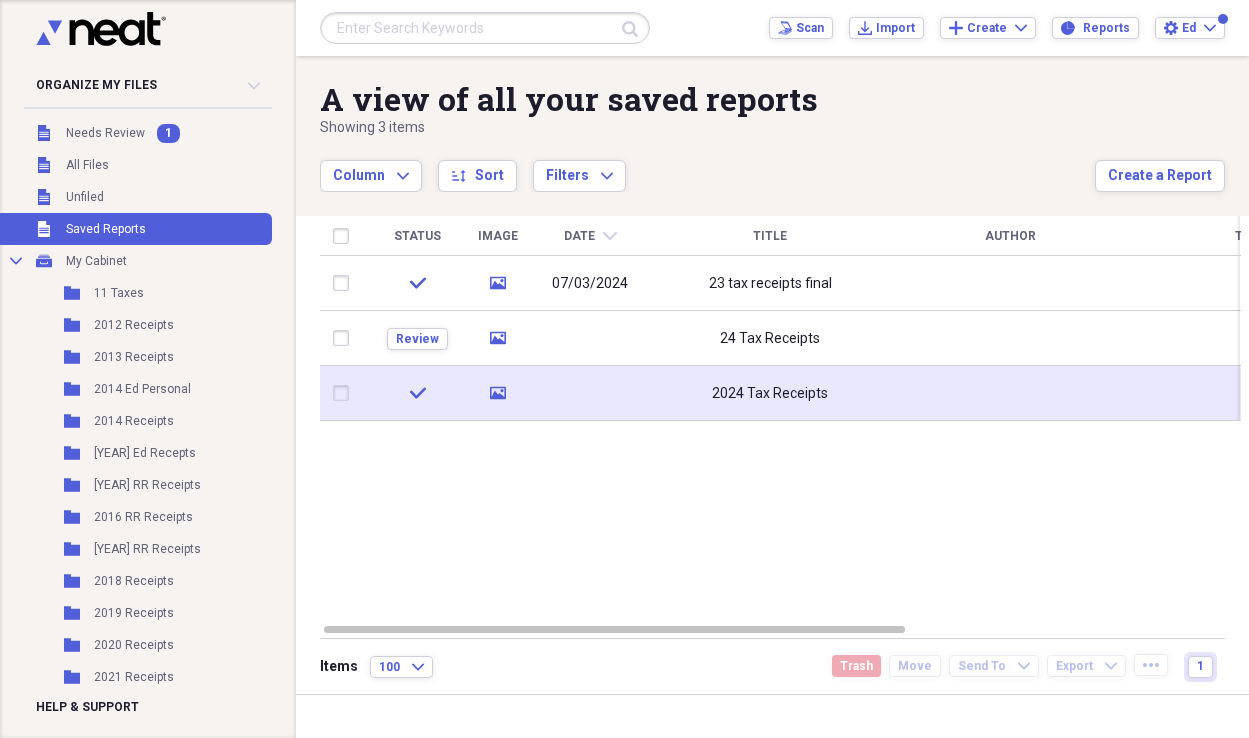 click on "2024 Tax Receipts" at bounding box center (770, 394) 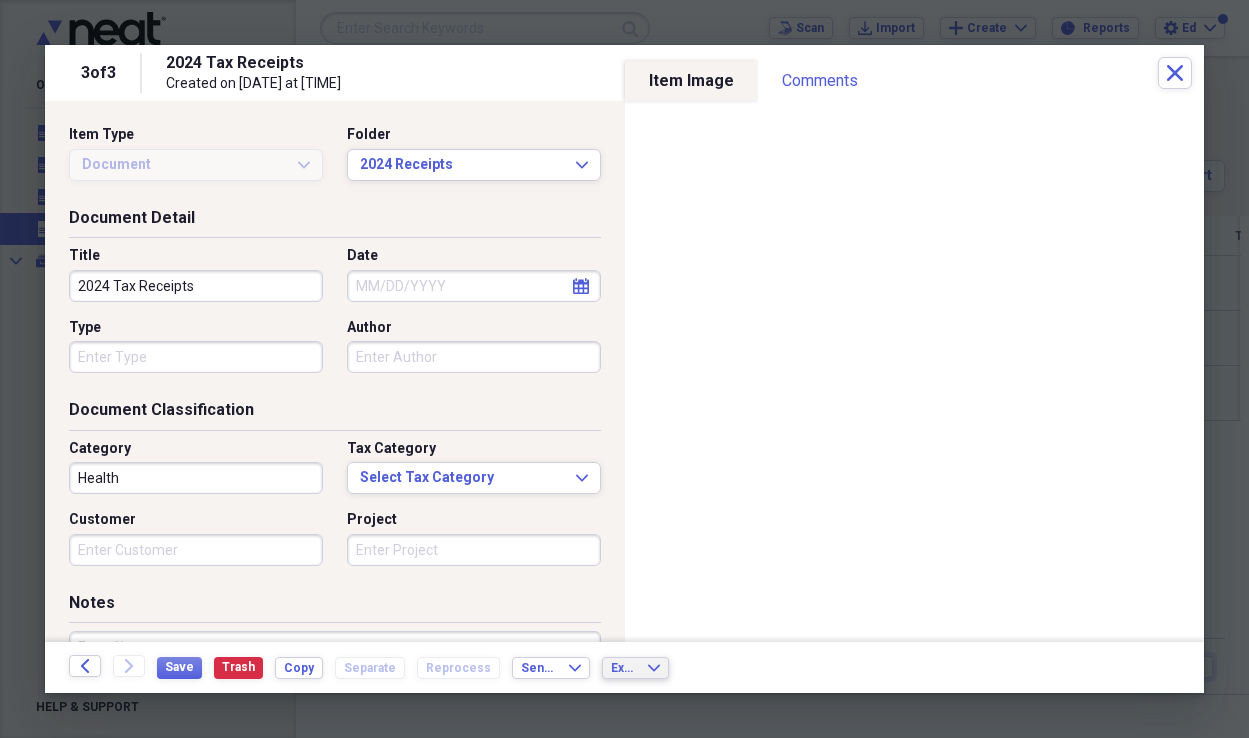 click on "Expand" 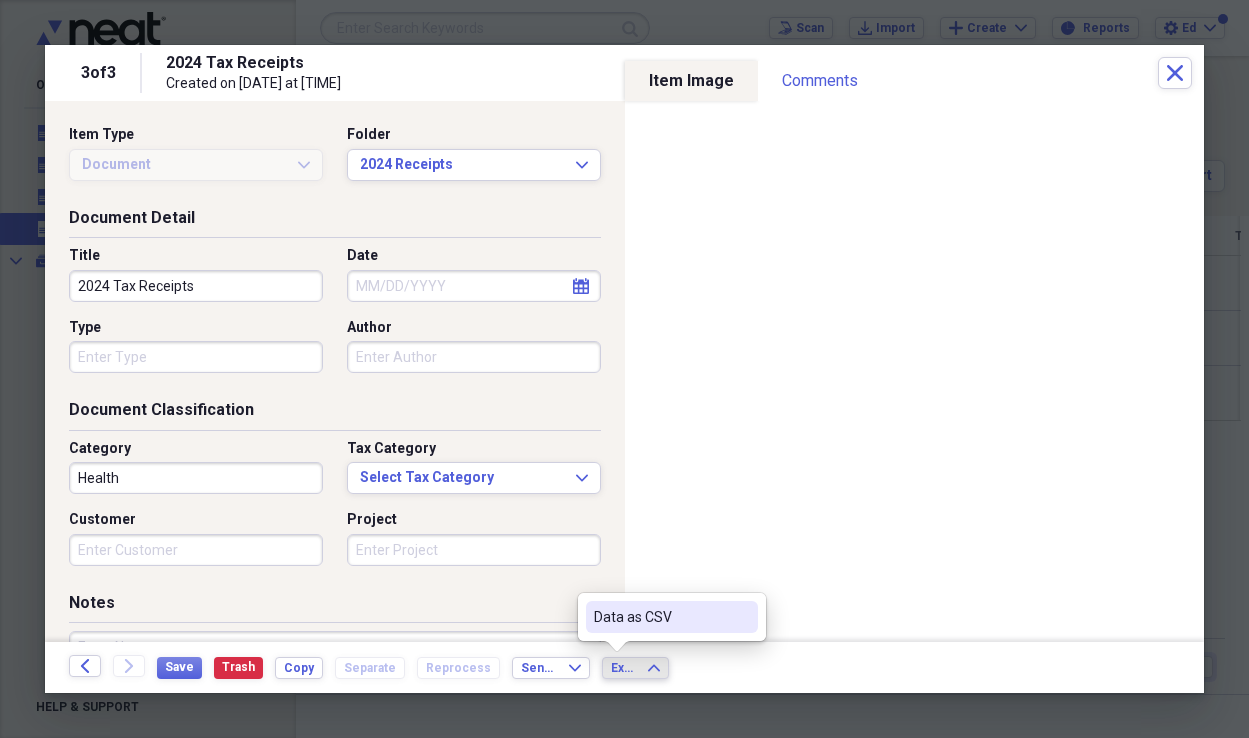 click on "Data as CSV" at bounding box center (660, 617) 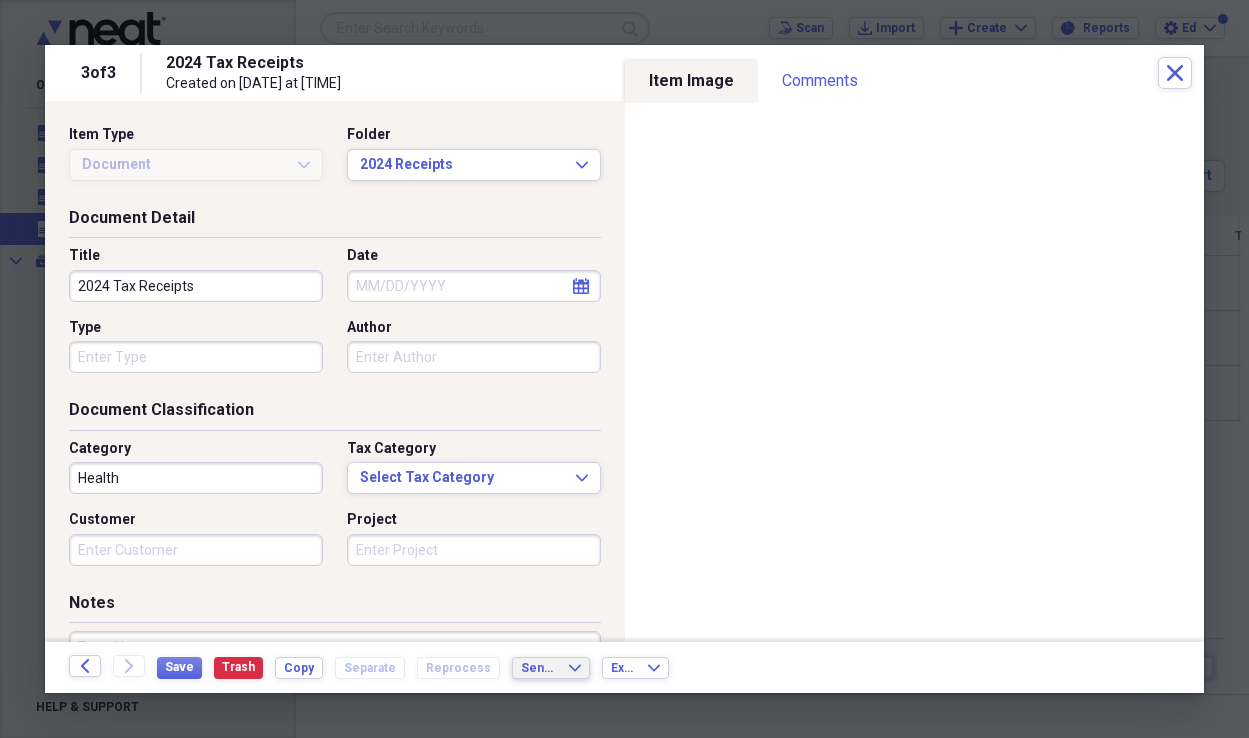 click on "Expand" 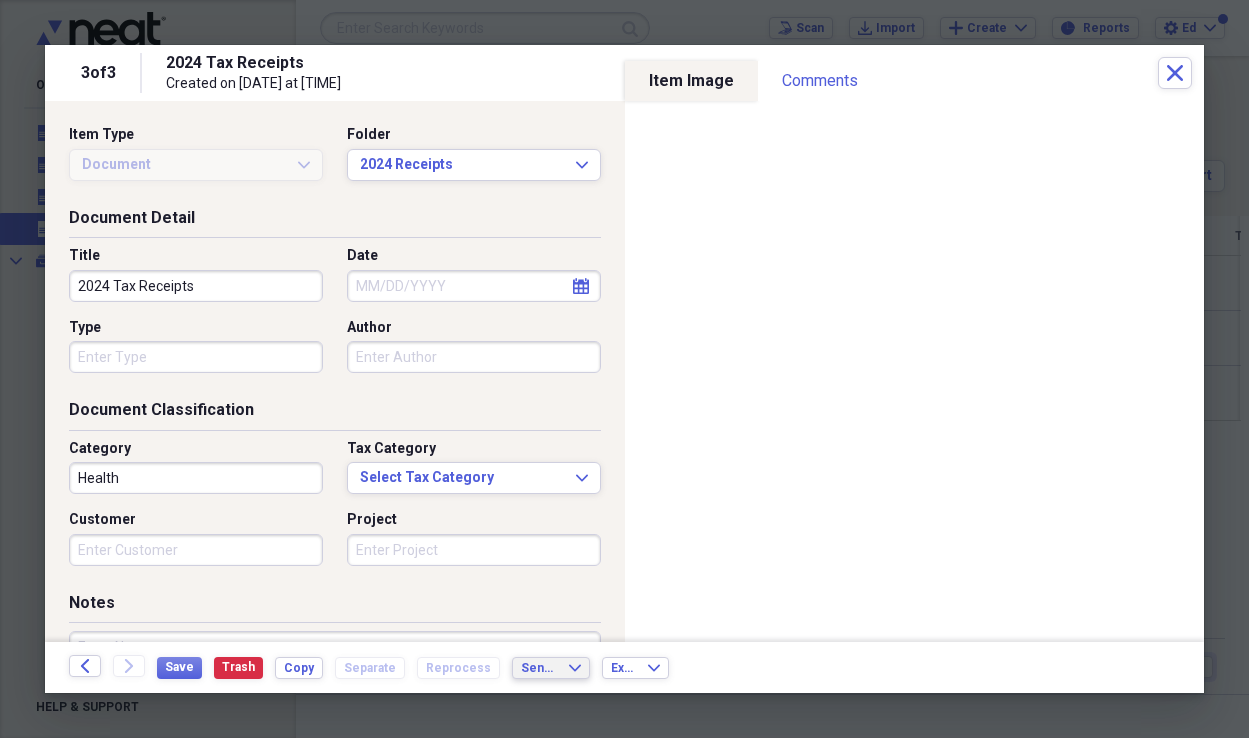 click on "Notes" at bounding box center [335, 607] 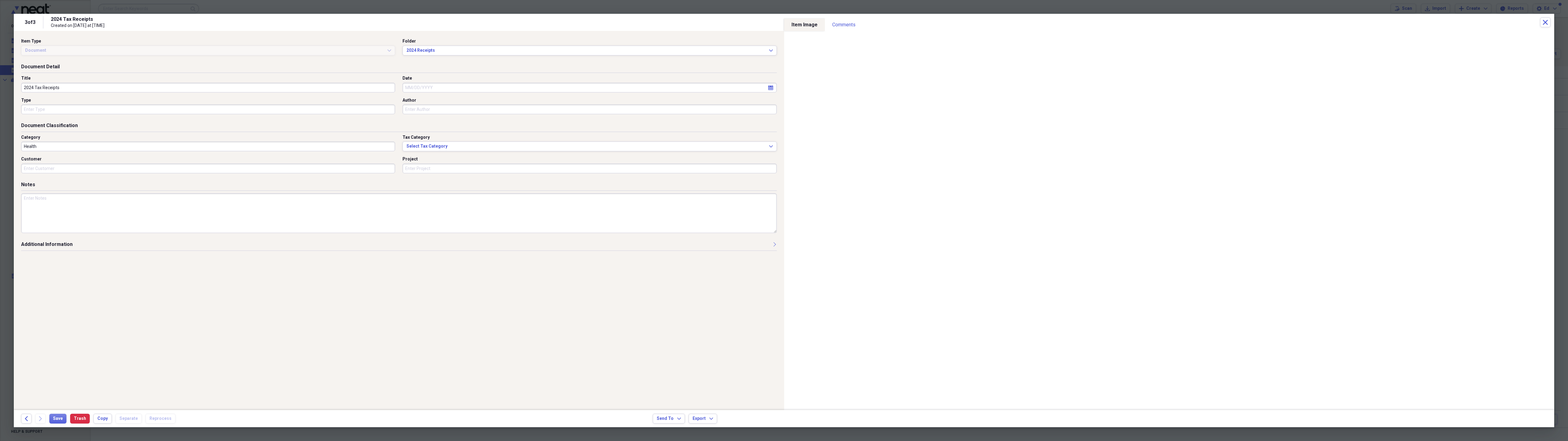 click on "Back Forward Save Trash Copy Separate Reprocess Send To Expand Export Expand" at bounding box center (784, 419) 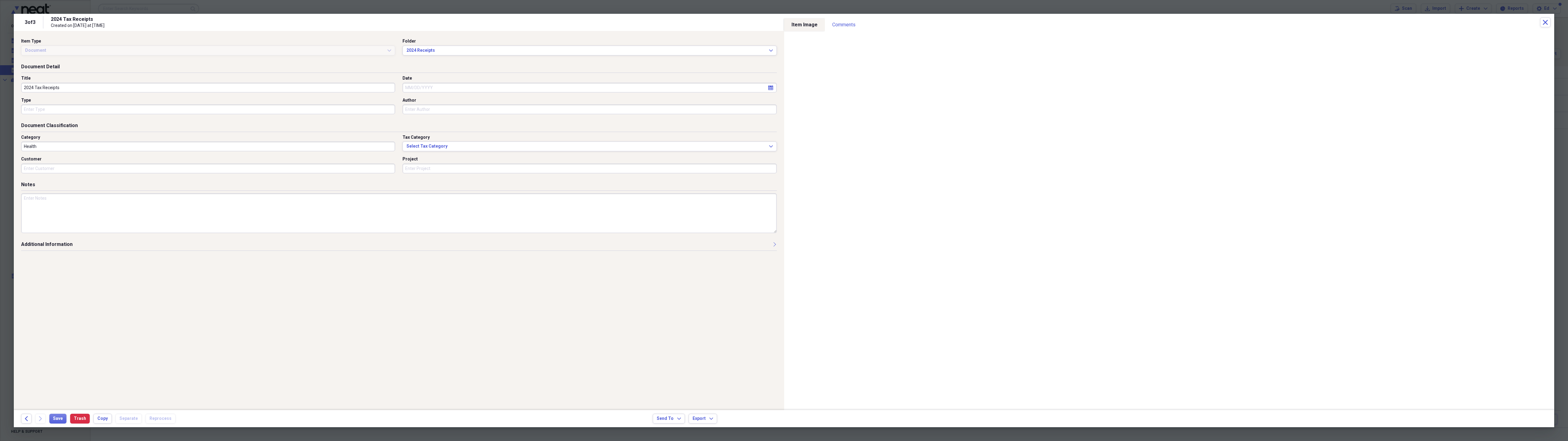 click on "2024 Tax Receipts" at bounding box center (409, 19) 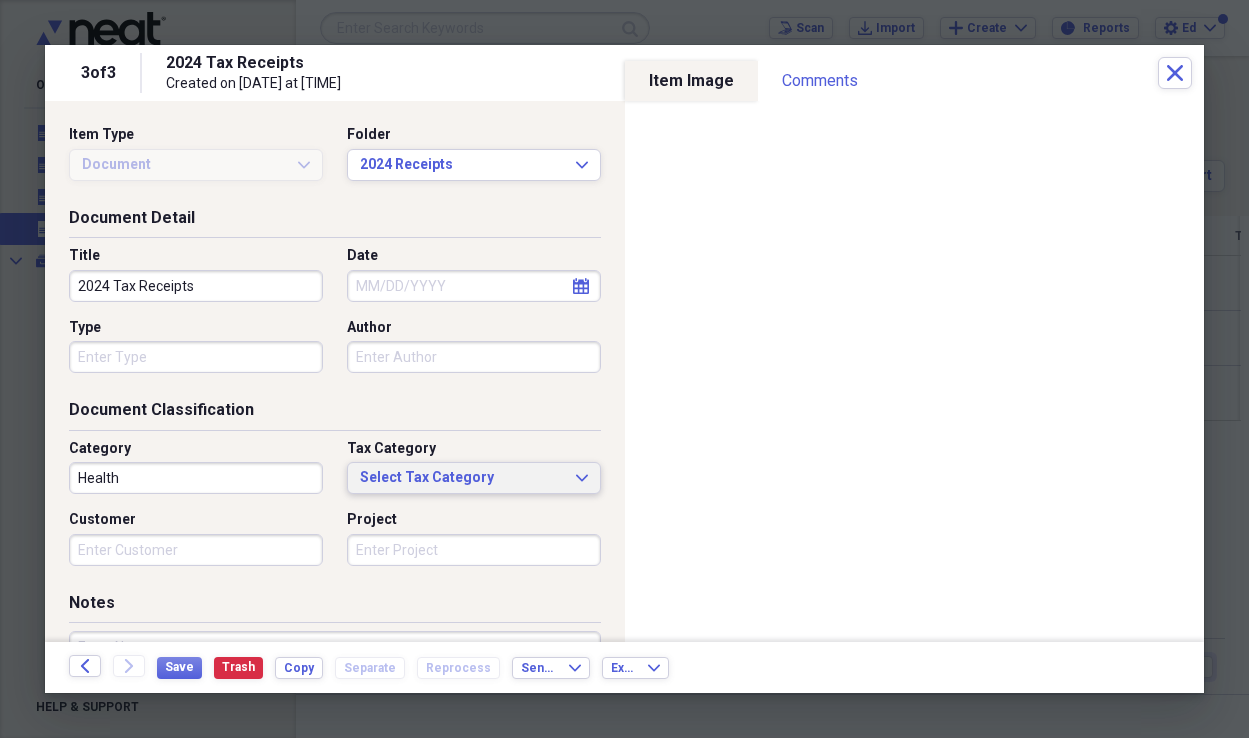 click on "Select Tax Category" at bounding box center [462, 478] 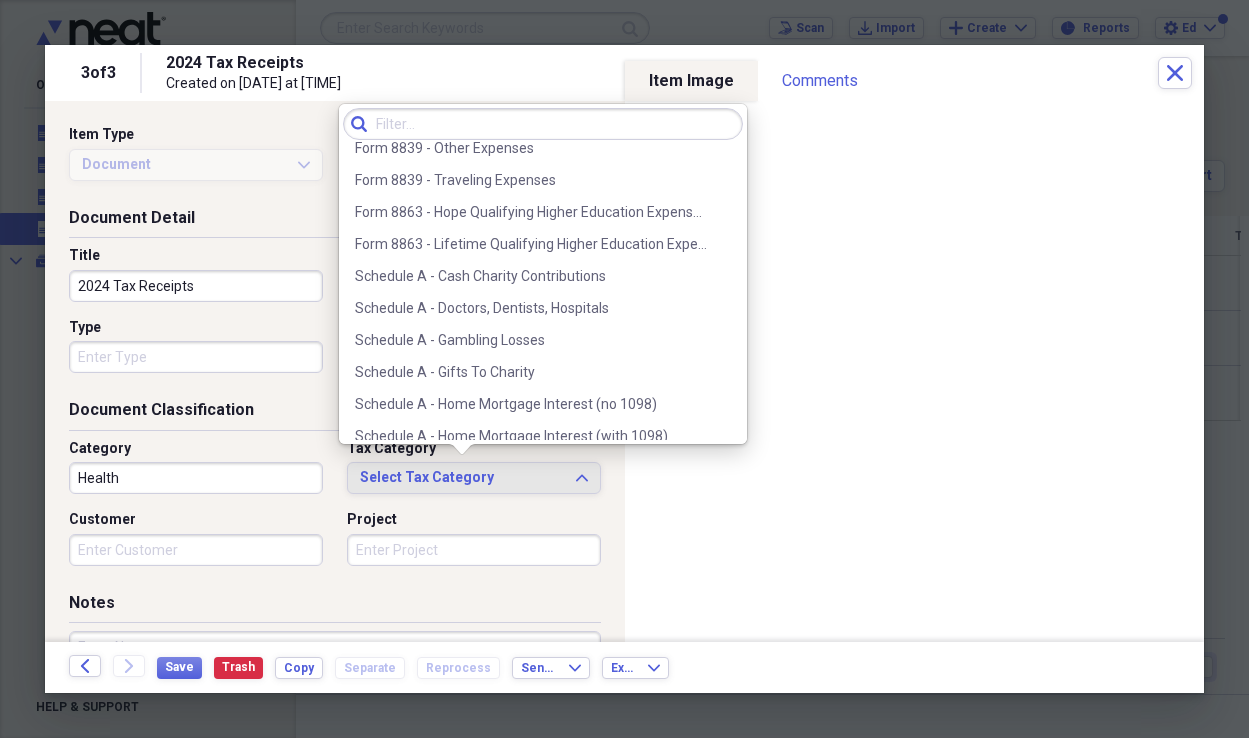 scroll, scrollTop: 1473, scrollLeft: 0, axis: vertical 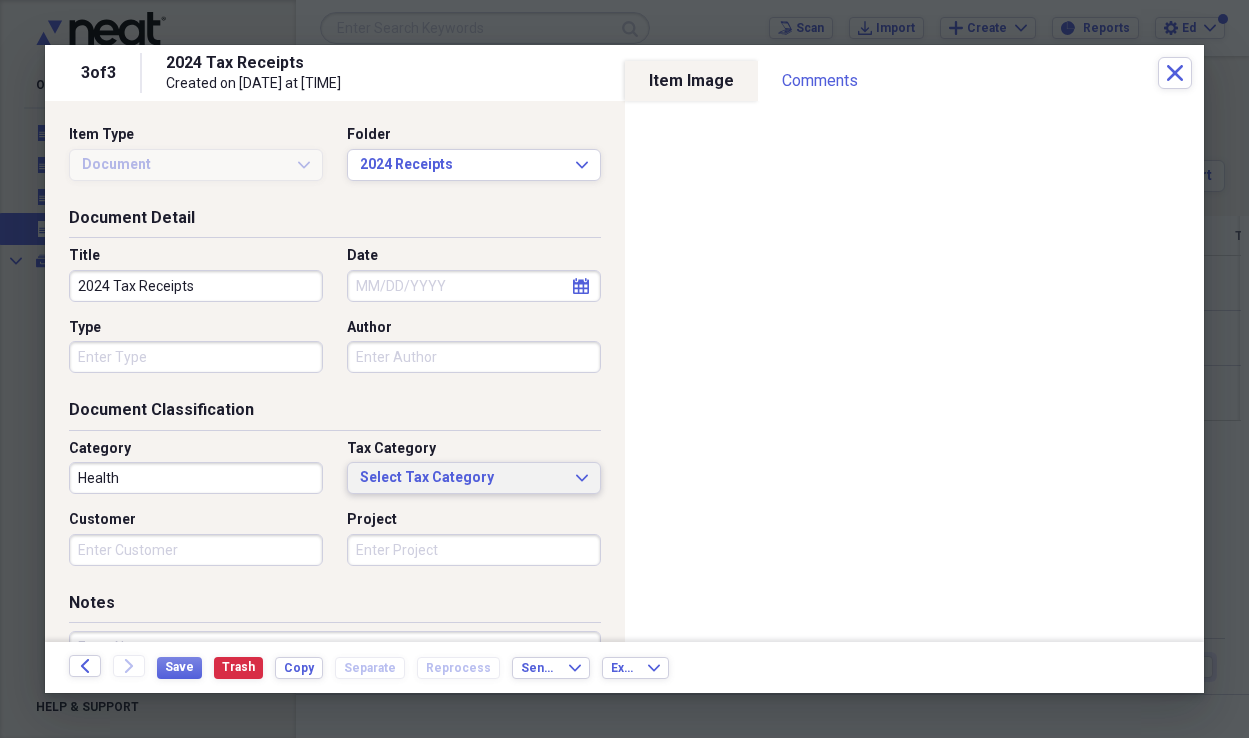 click on "Document Classification Category Health Tax Category Select Tax Category Expand Customer Project" at bounding box center [335, 495] 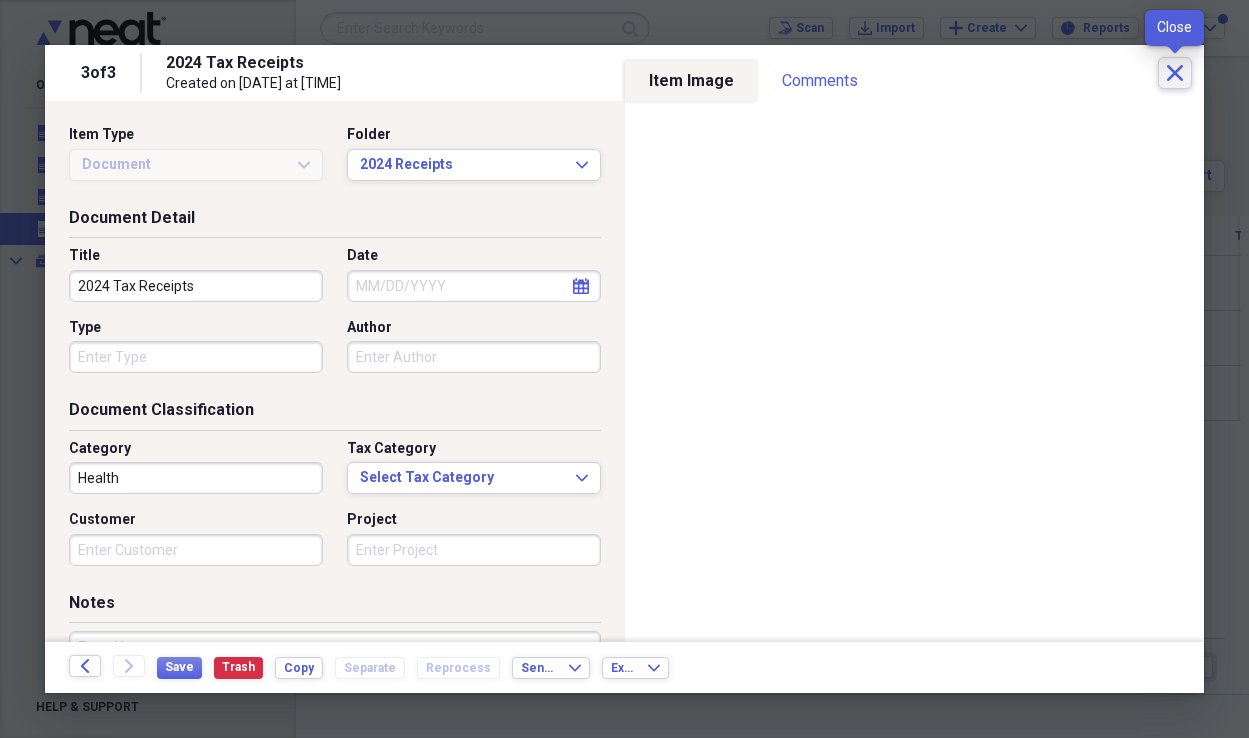 click on "Close" 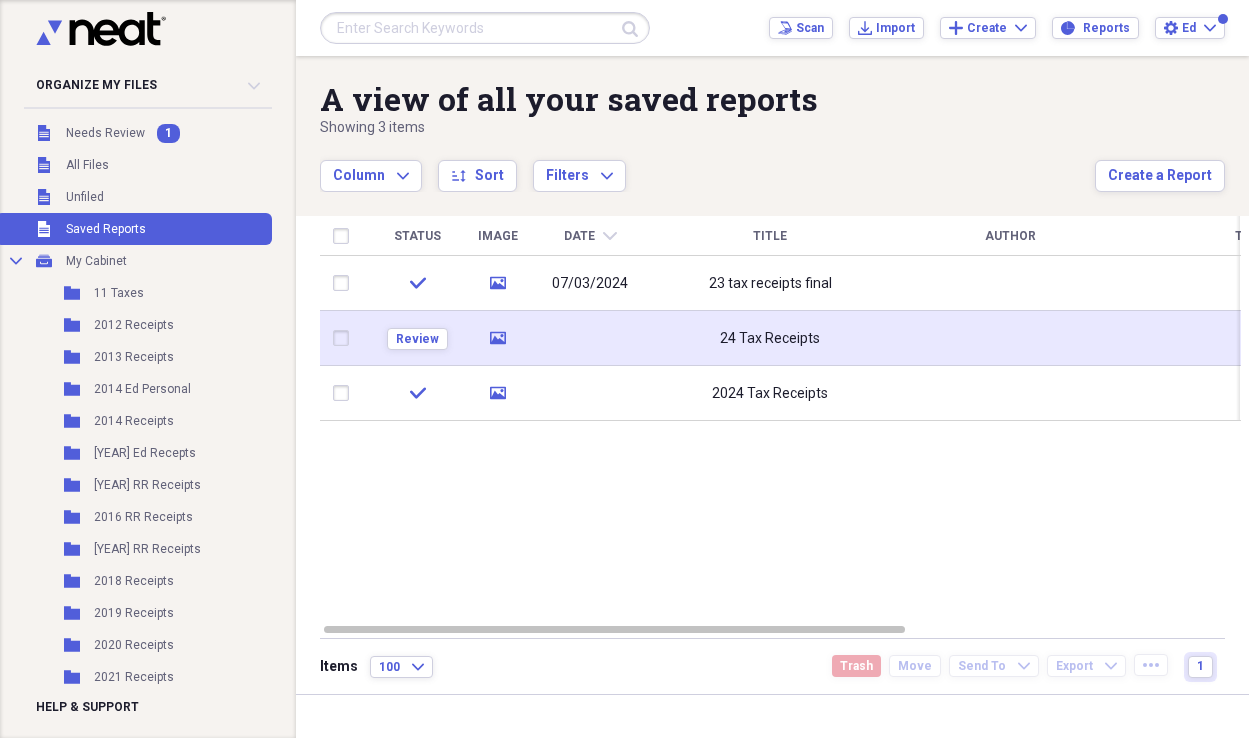 click at bounding box center (590, 338) 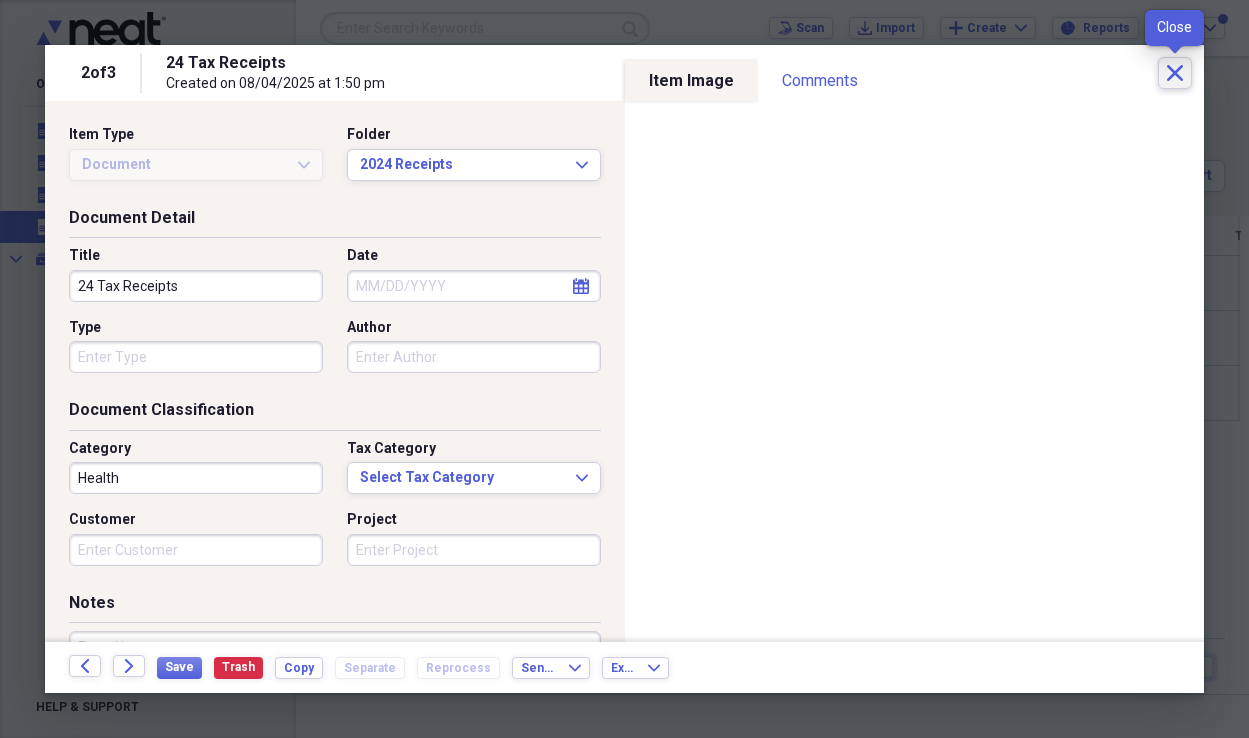 click on "Close" 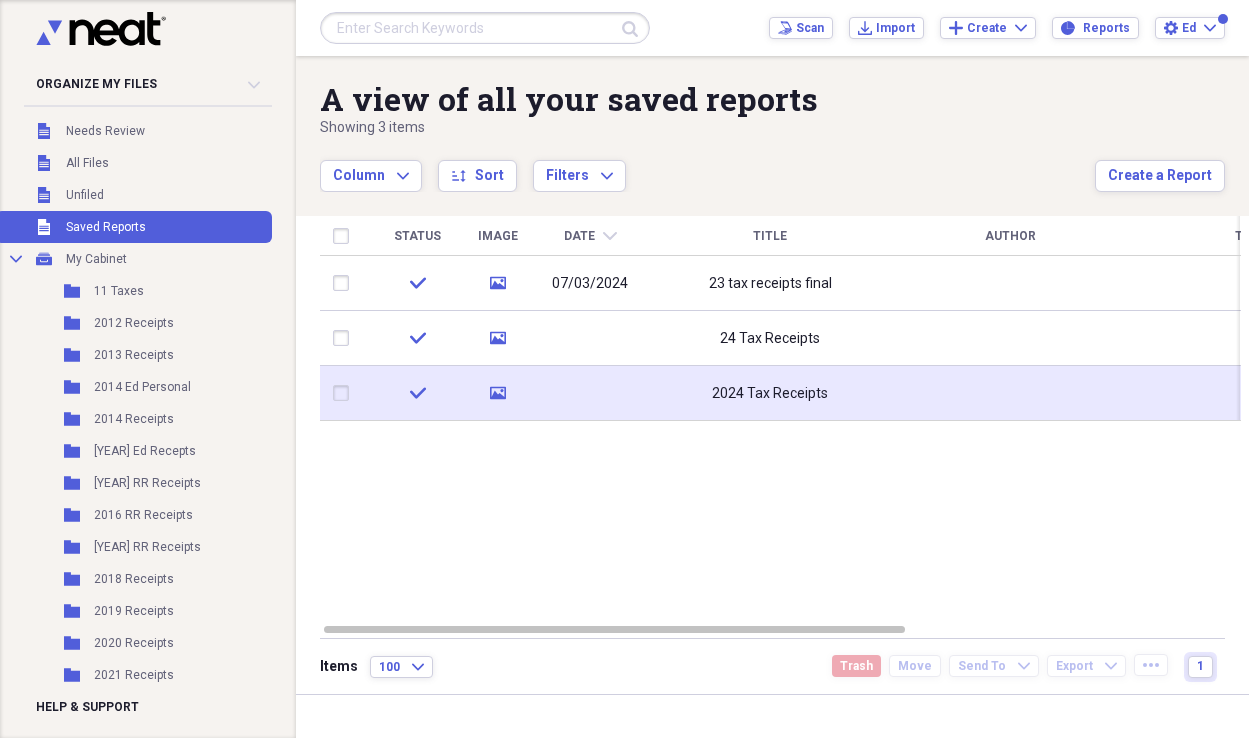 click on "2024 Tax Receipts" at bounding box center (770, 393) 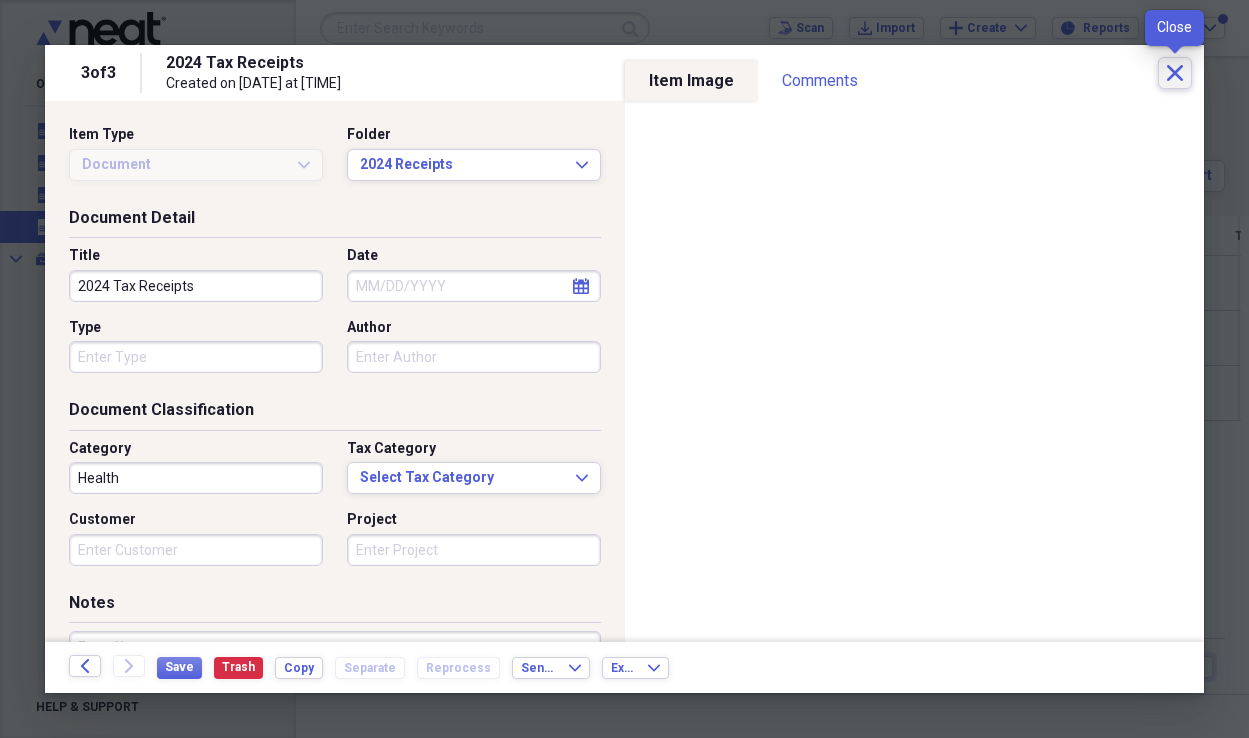 click on "Close" 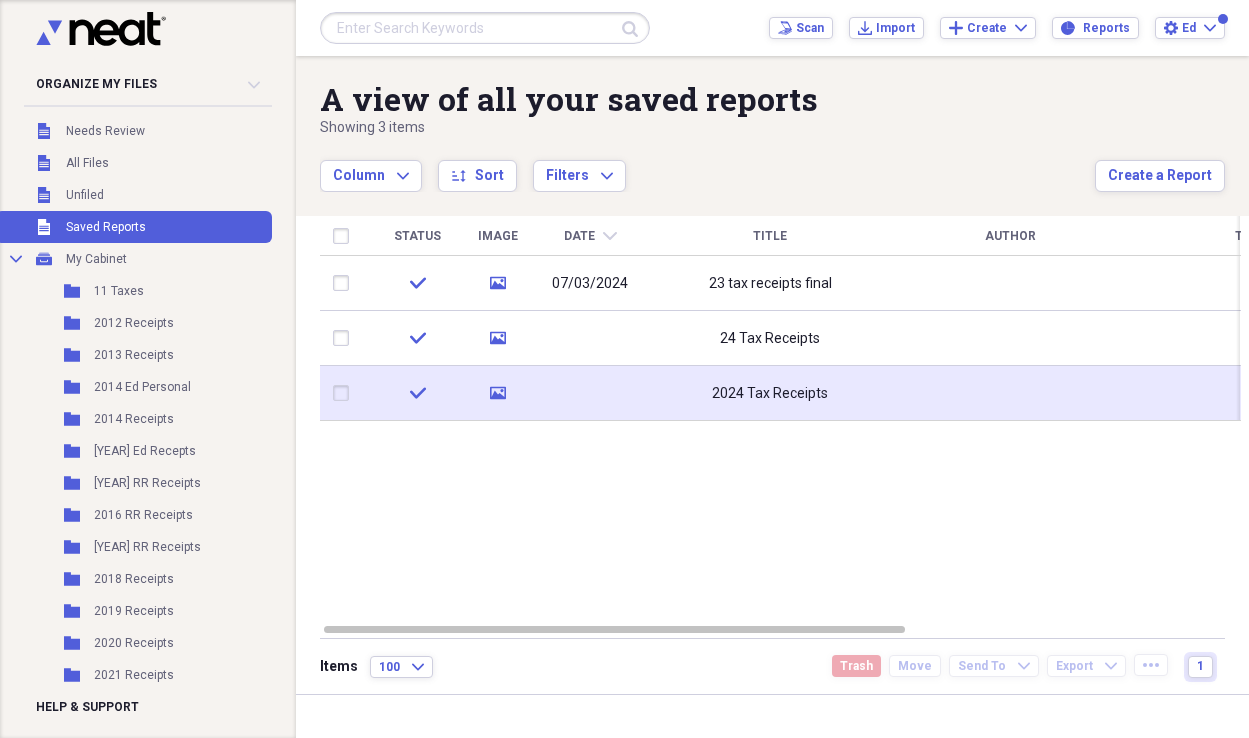 click at bounding box center [345, 393] 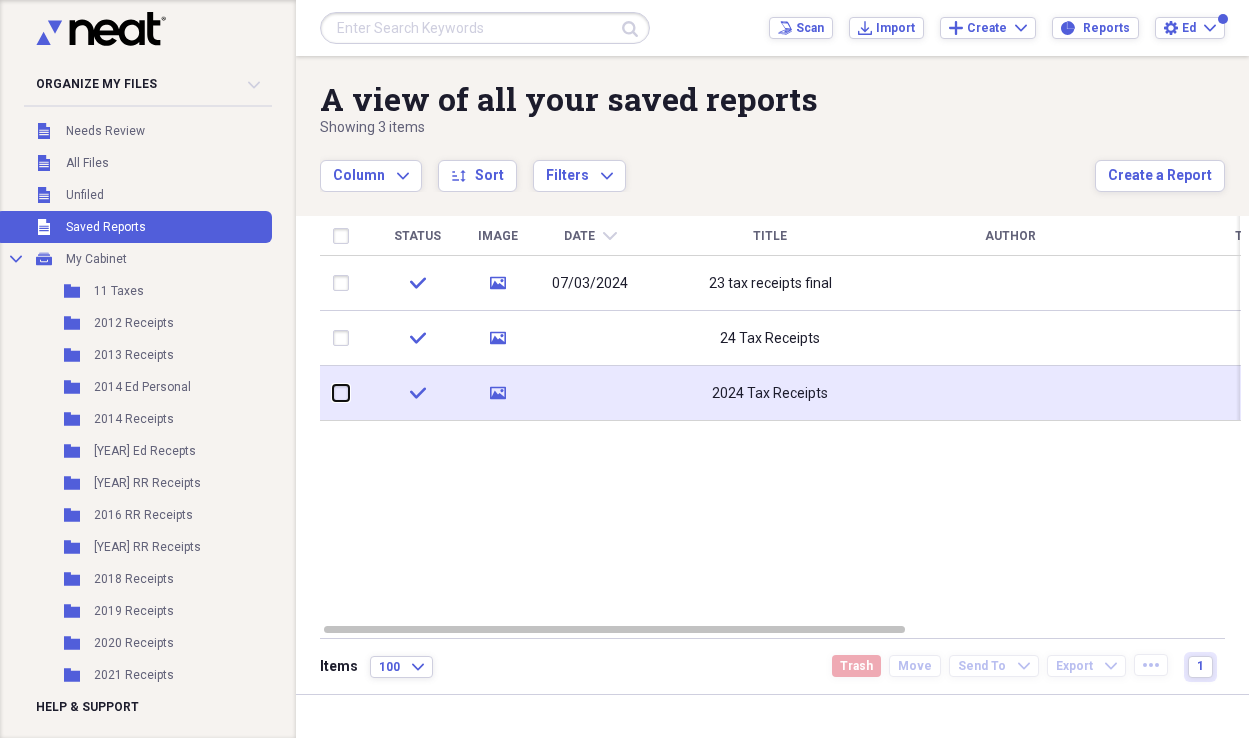 click at bounding box center (333, 393) 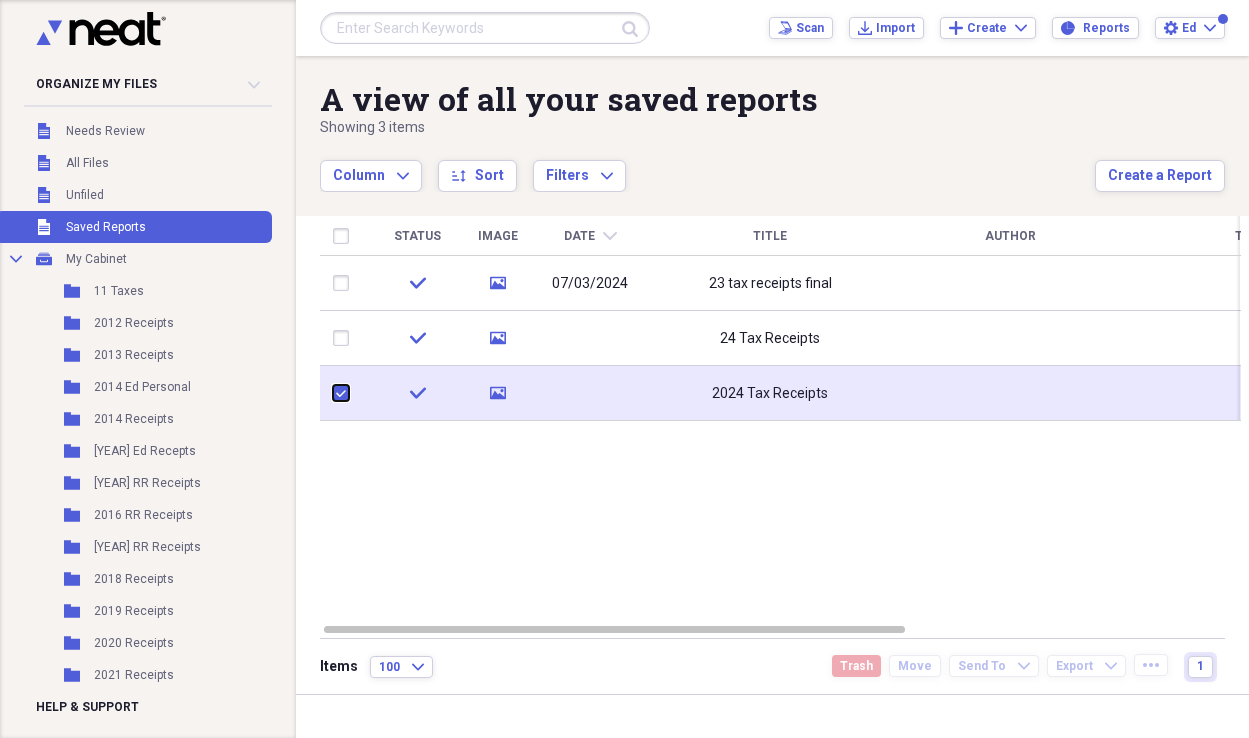 checkbox on "true" 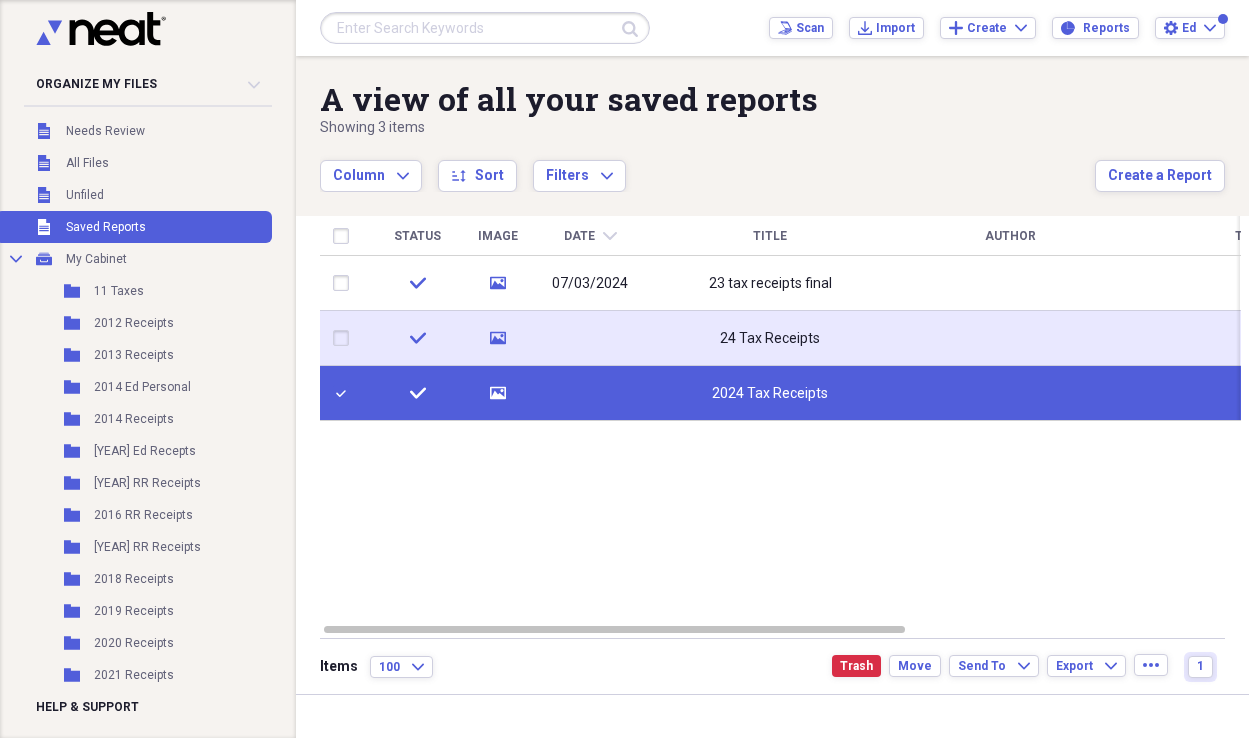 click at bounding box center (345, 338) 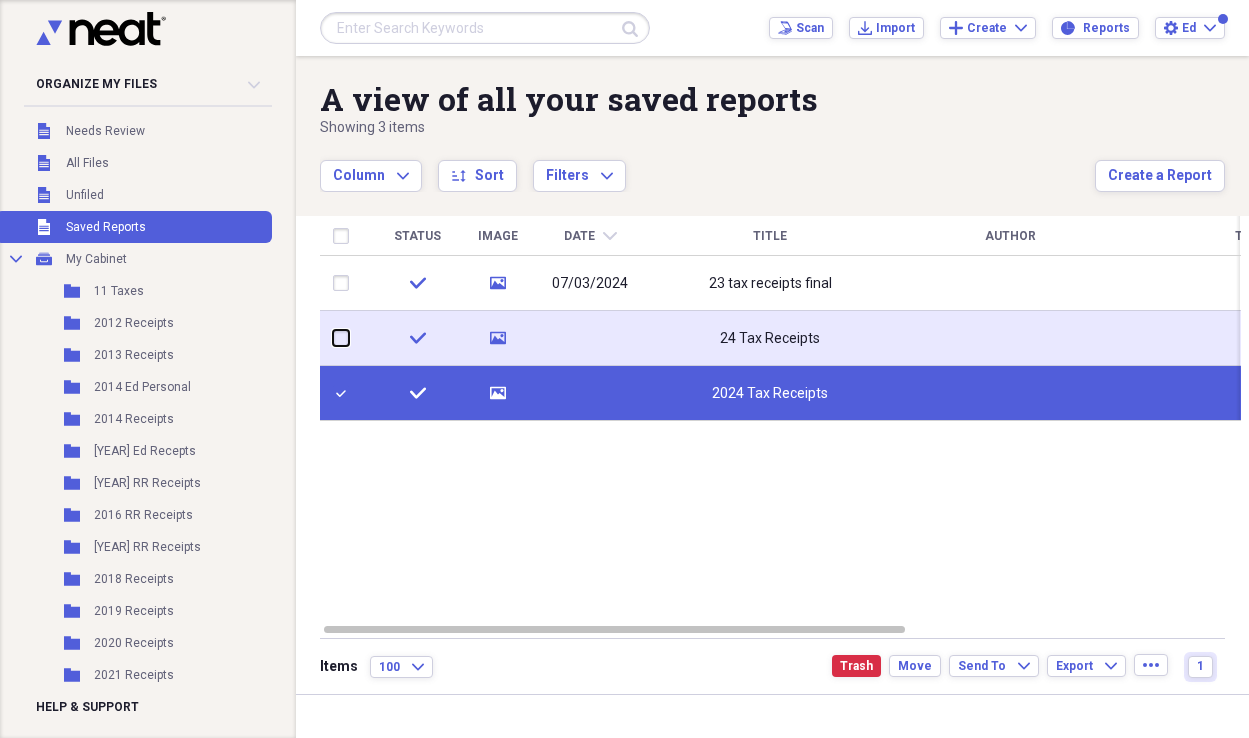 click at bounding box center (333, 338) 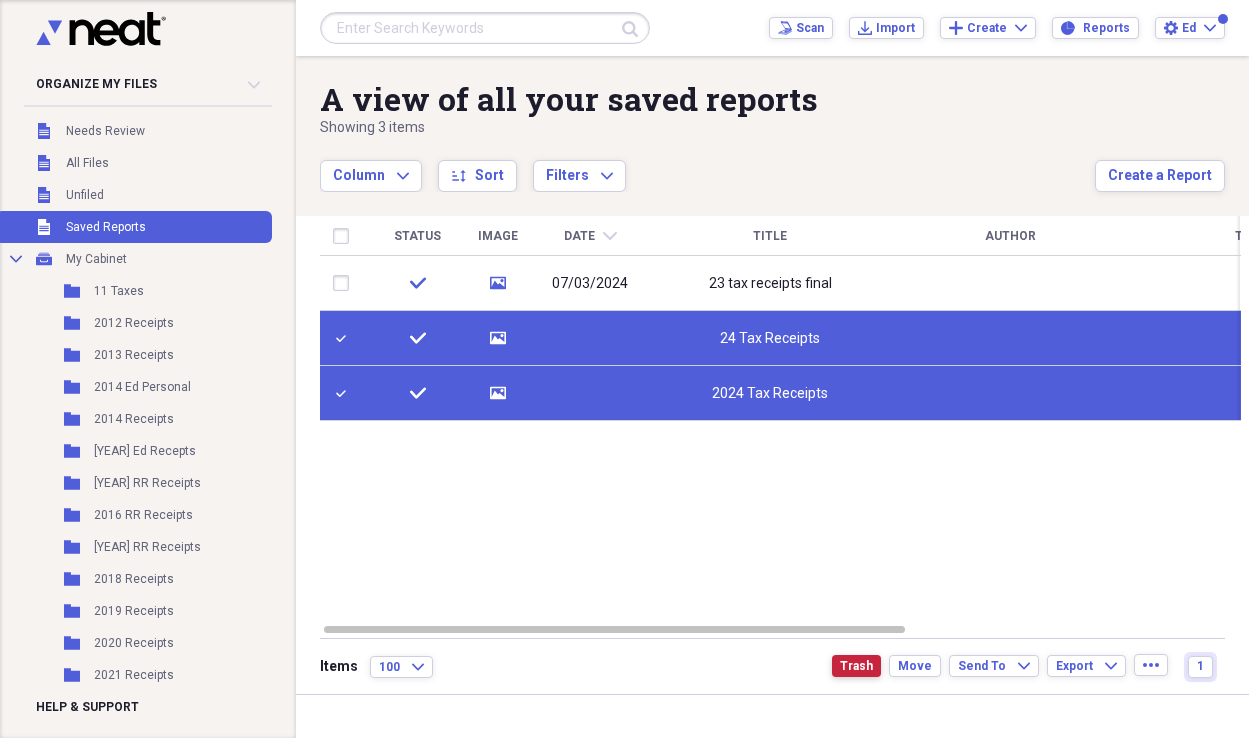 click on "Trash" at bounding box center [856, 666] 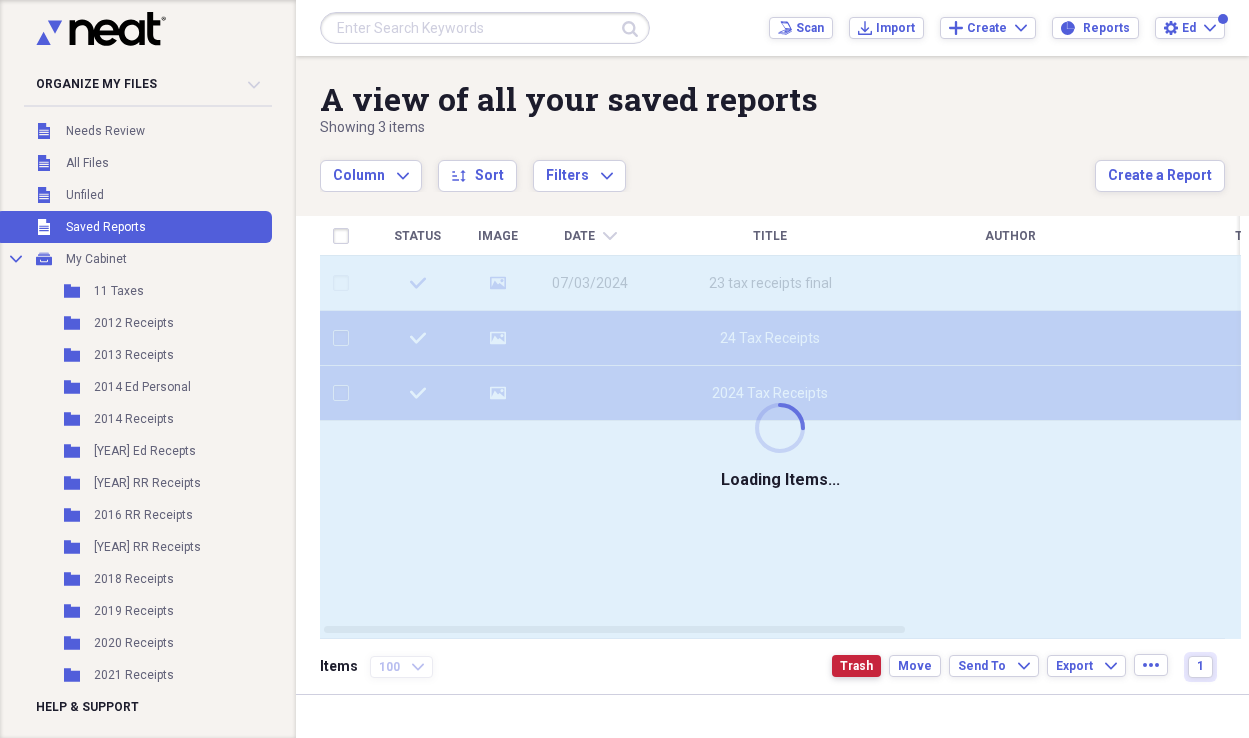 checkbox on "false" 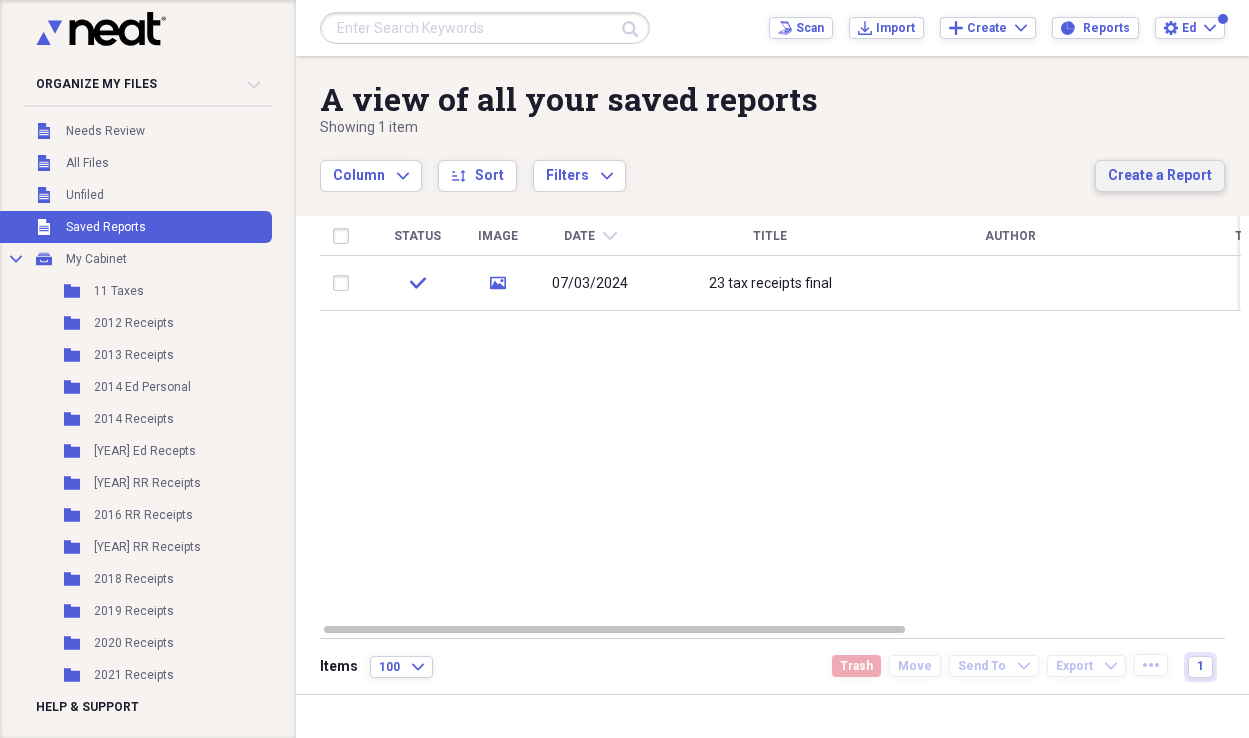 click on "Create a Report" at bounding box center (1160, 176) 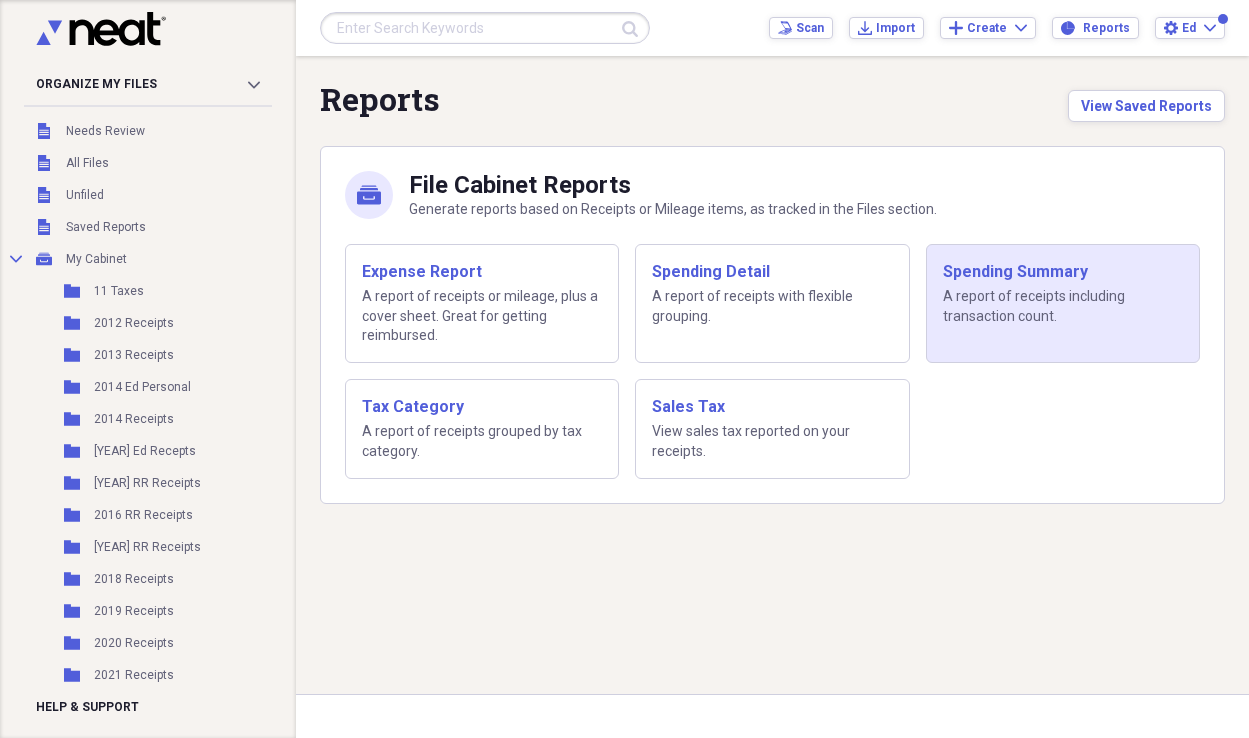 click on "A report of receipts including transaction count." at bounding box center [1063, 306] 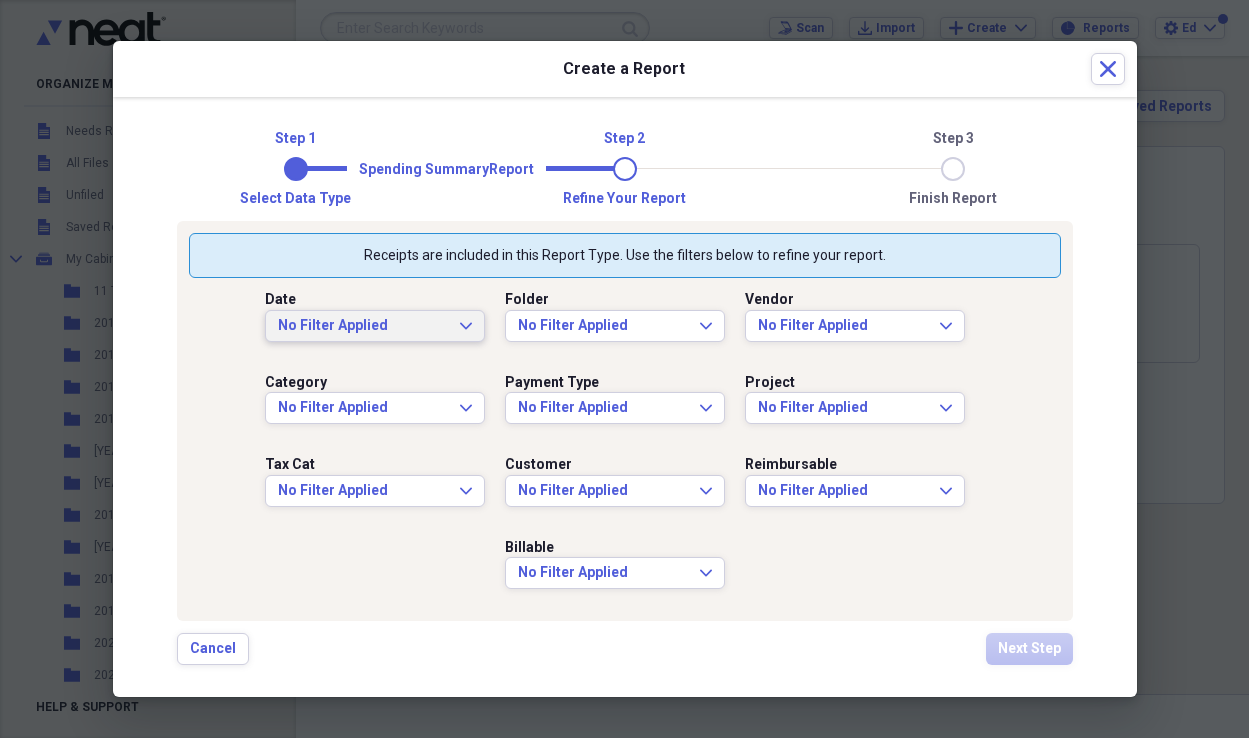 click on "Expand" 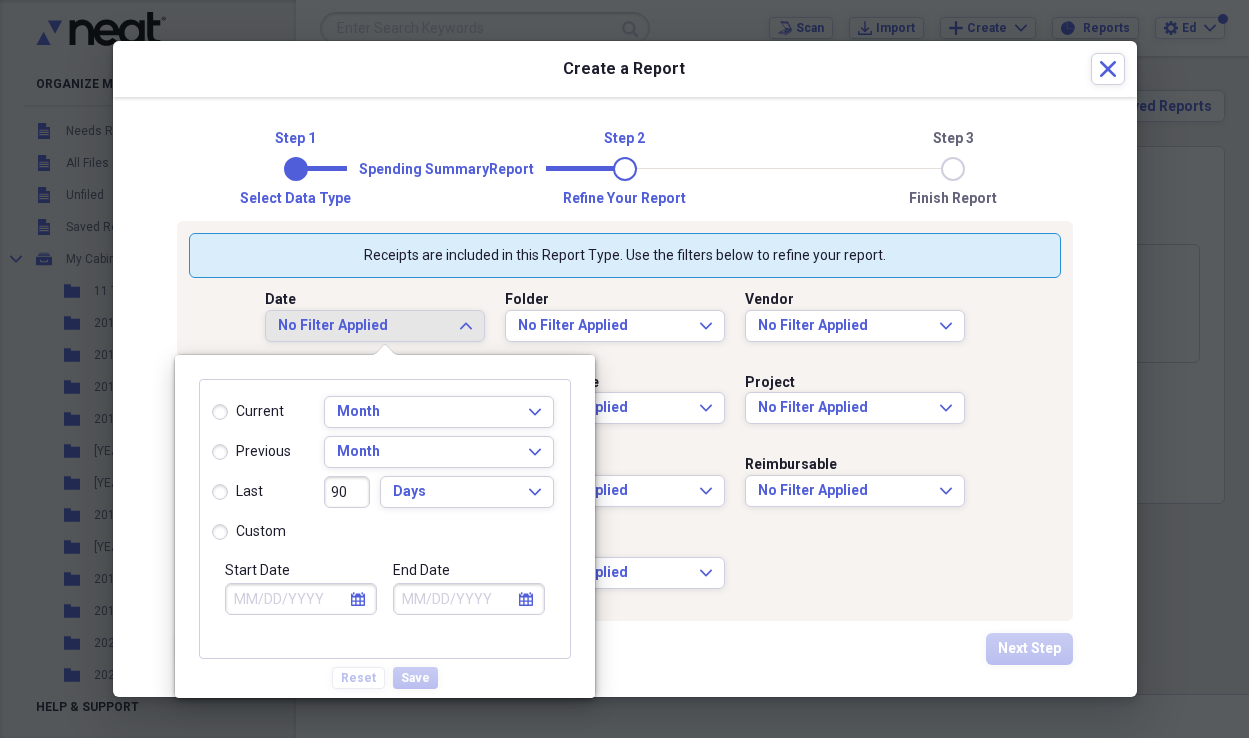 click 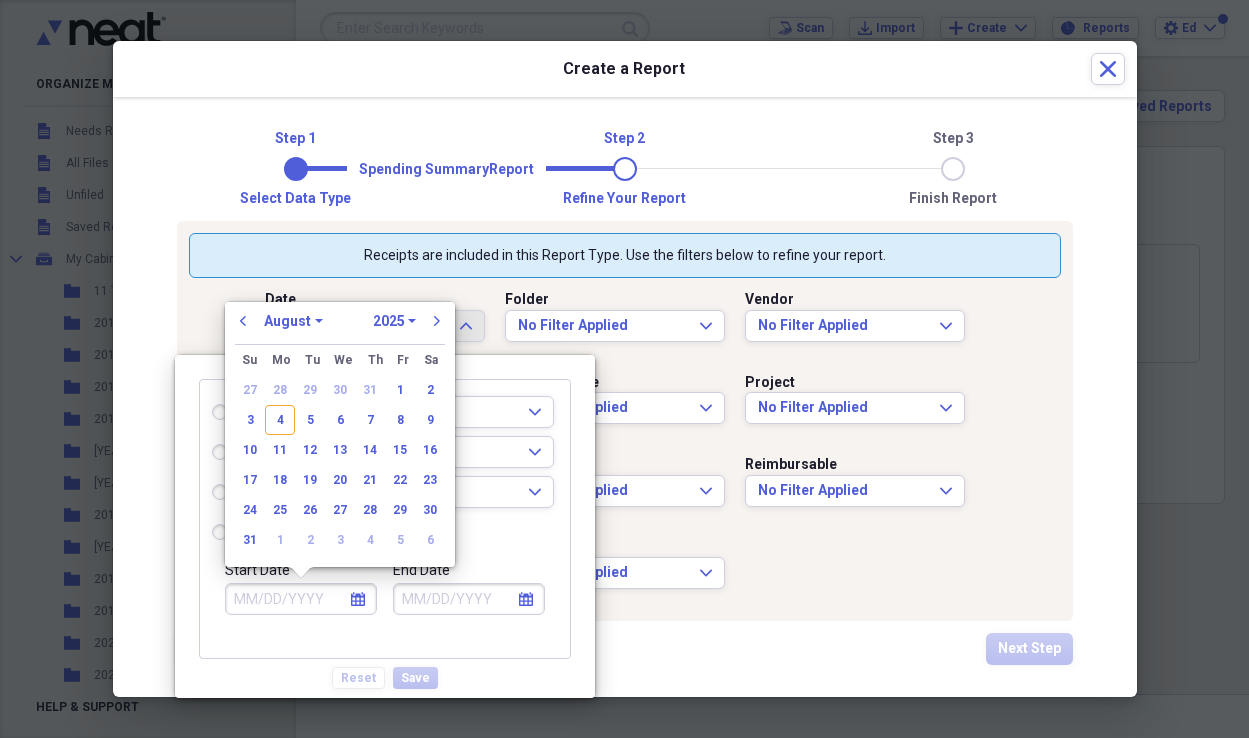 radio on "true" 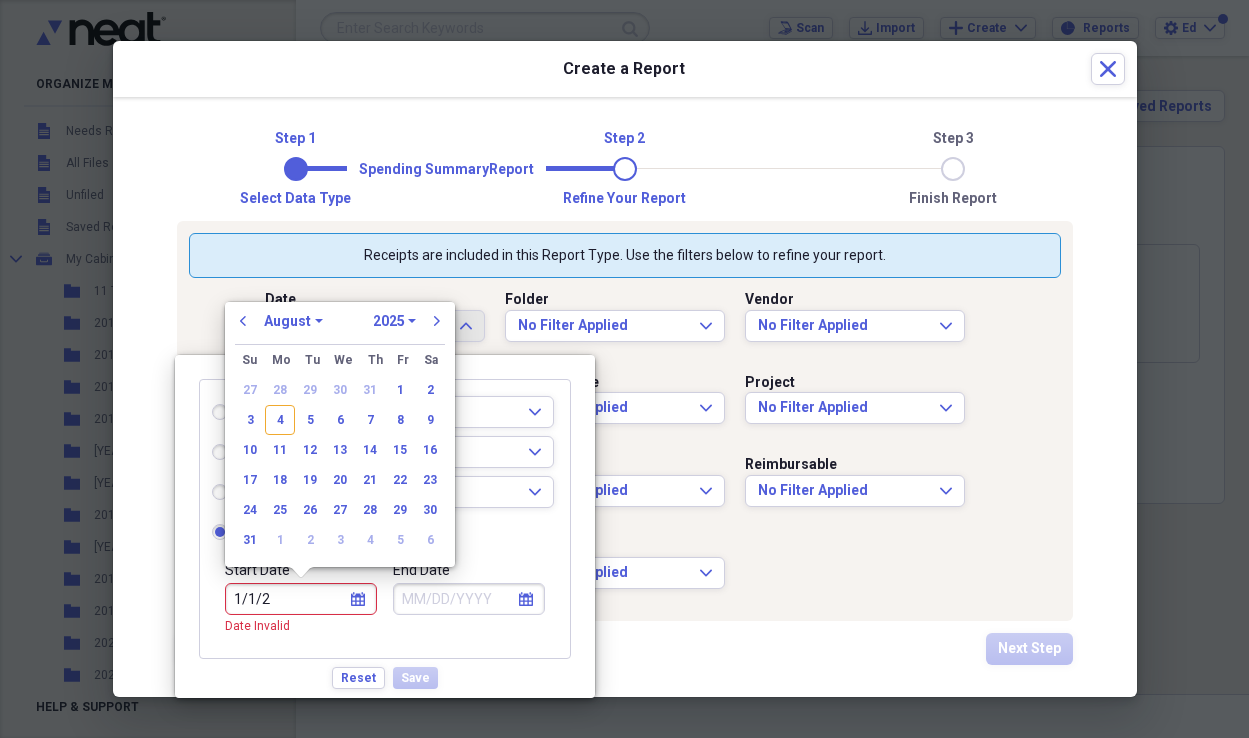 type on "[MM]/[DD]/[YY]" 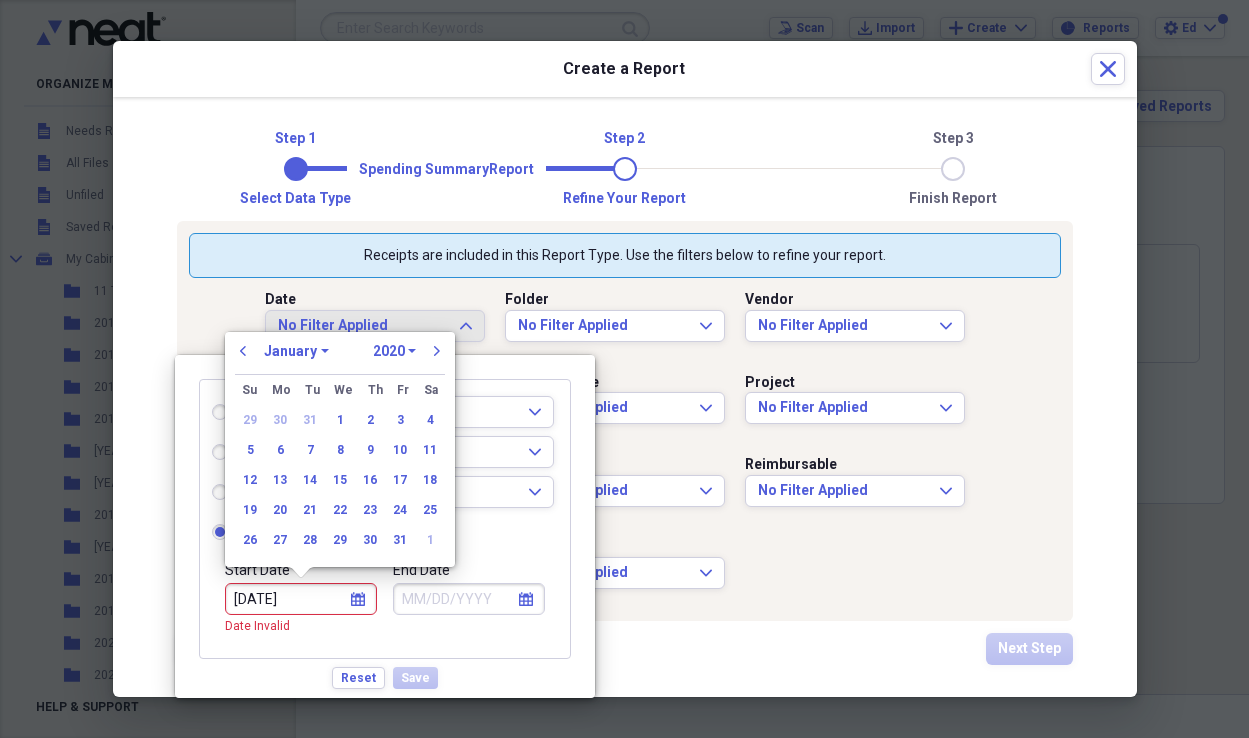 type on "[DATE]" 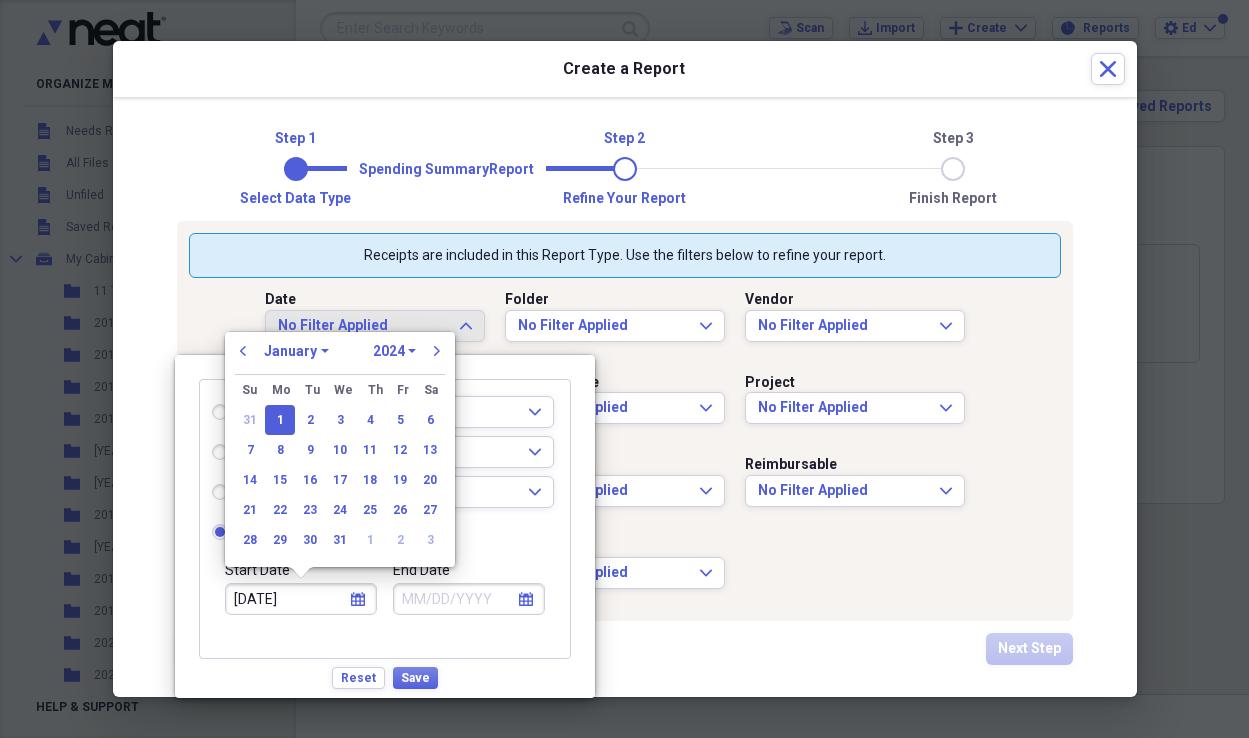 type on "01/01/2024" 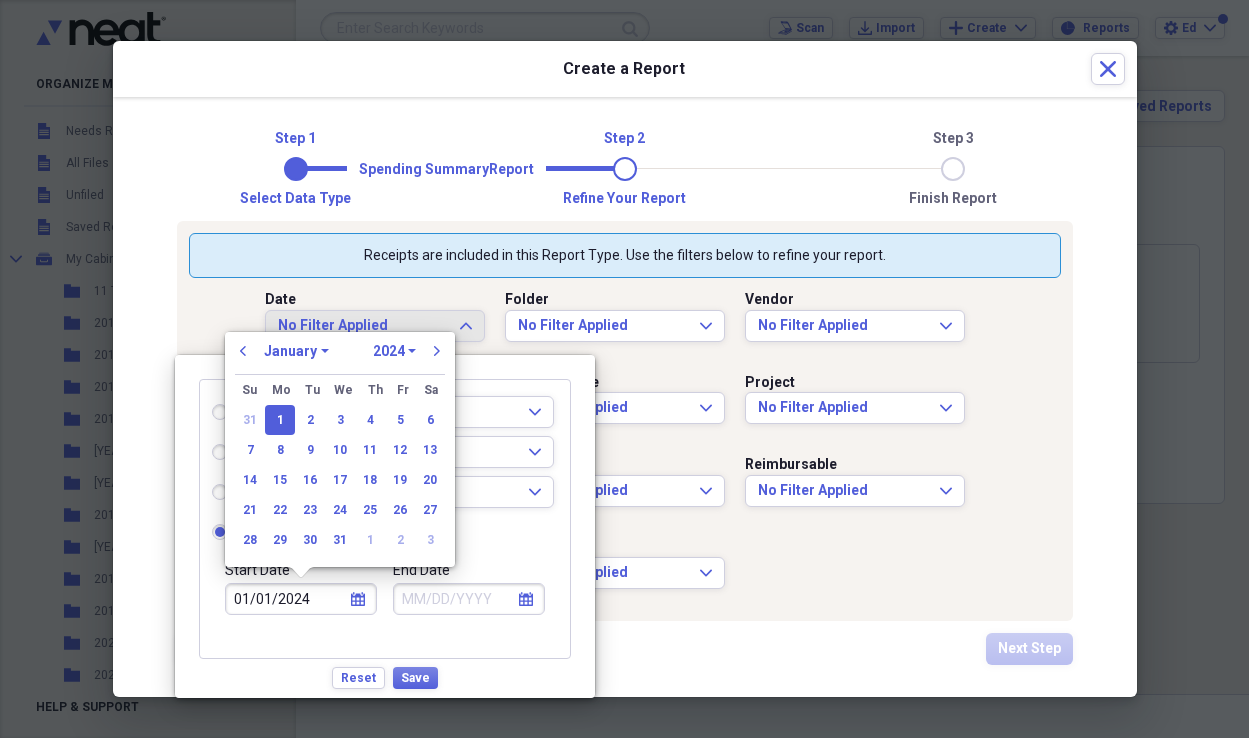 click on "End Date" at bounding box center [469, 599] 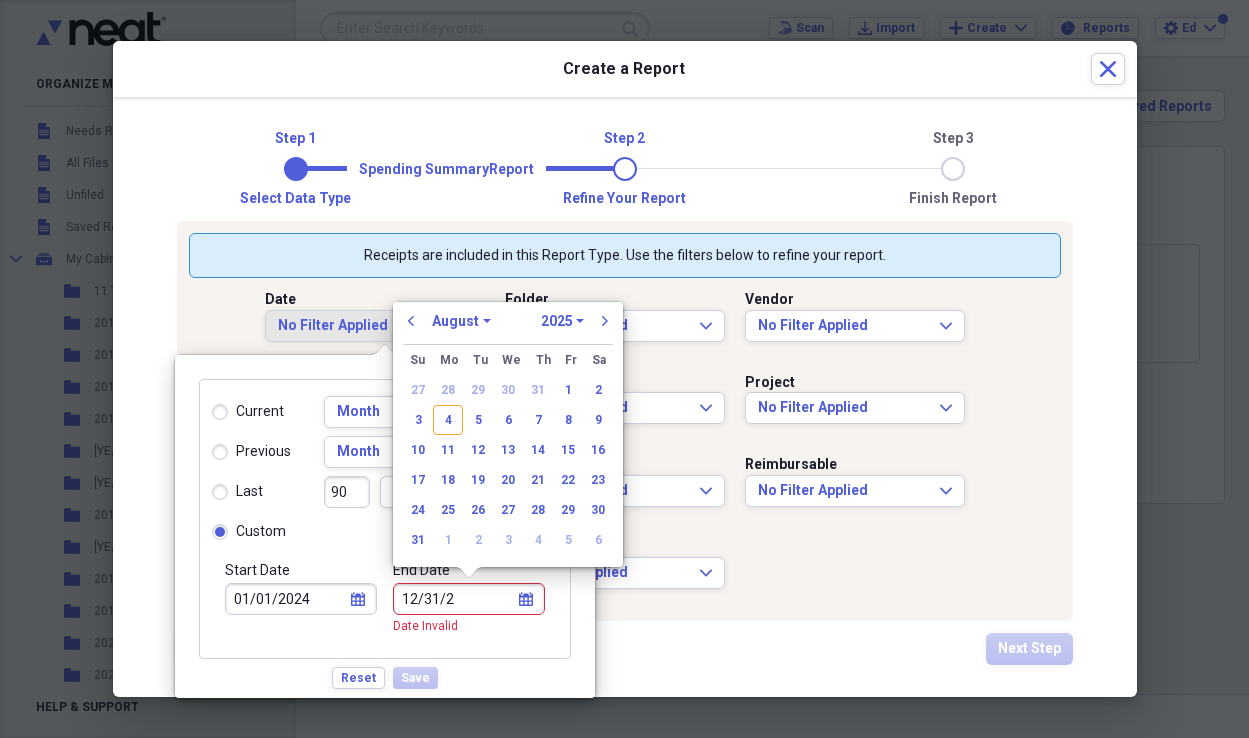 type on "12/31/20" 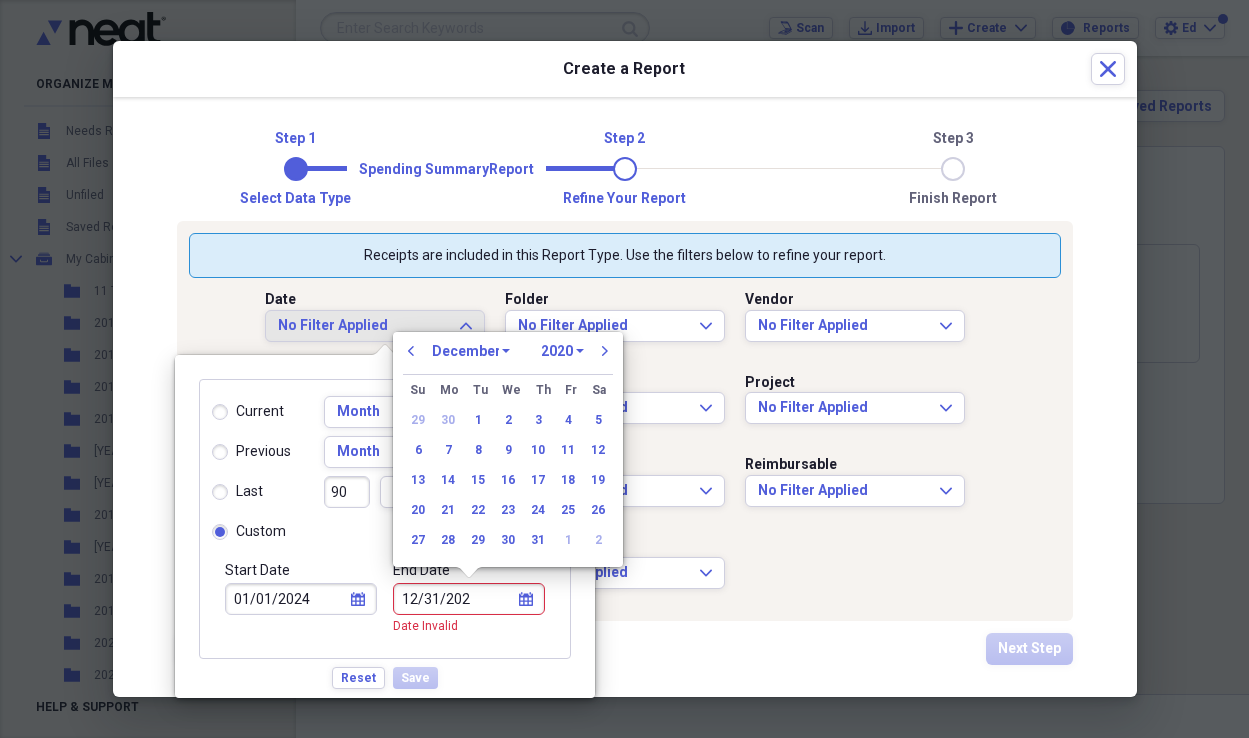 type on "12/31/2024" 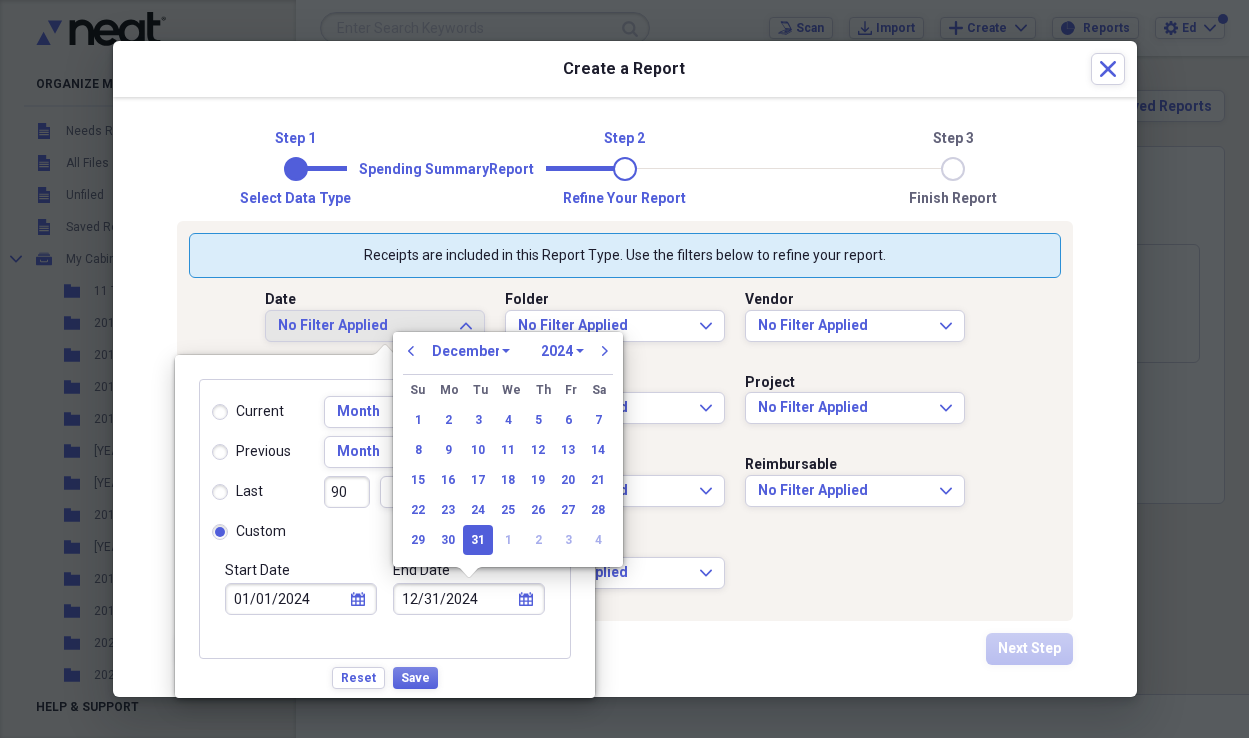 type on "12/31/2024" 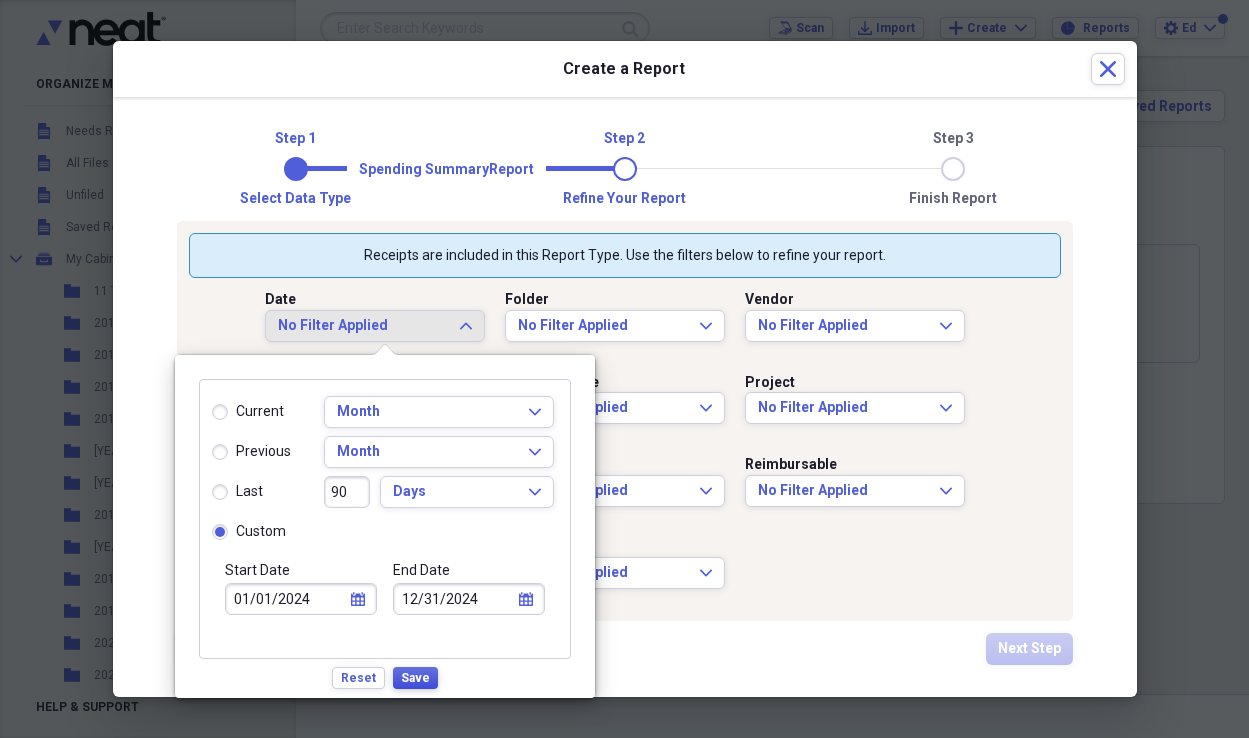 click on "Save" at bounding box center (415, 678) 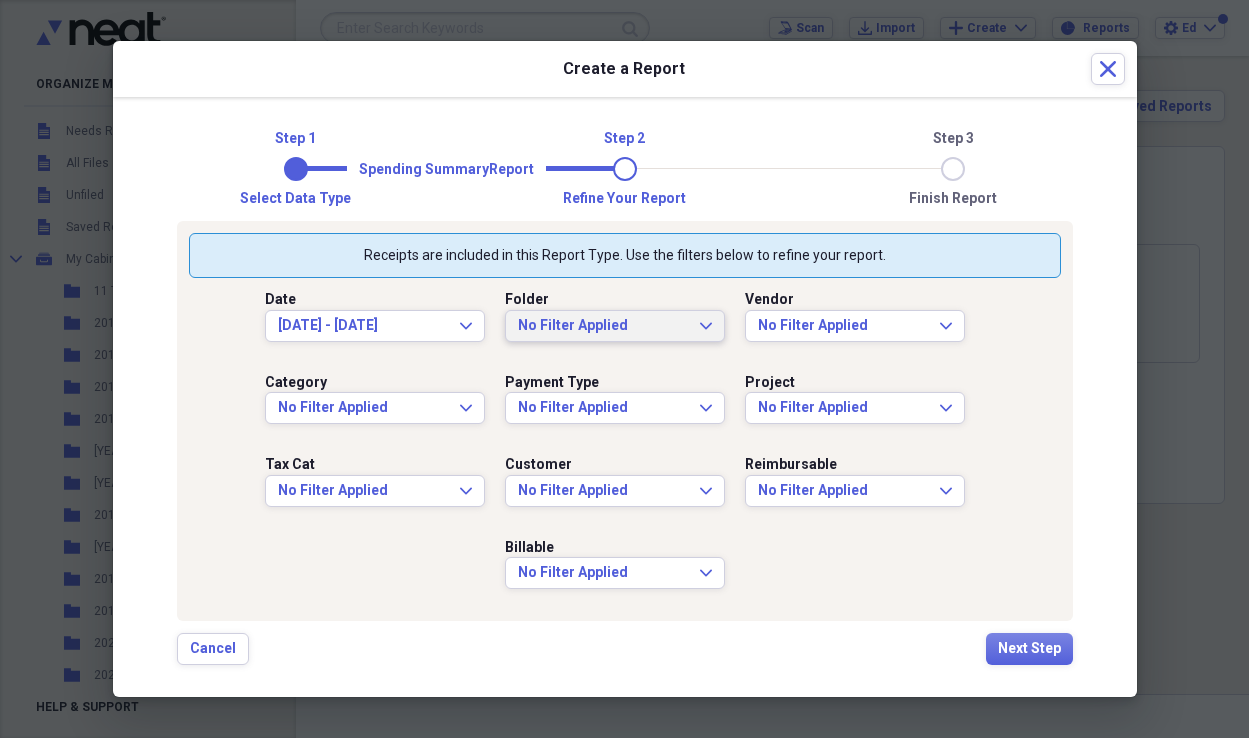 click on "No Filter Applied Expand" at bounding box center (615, 326) 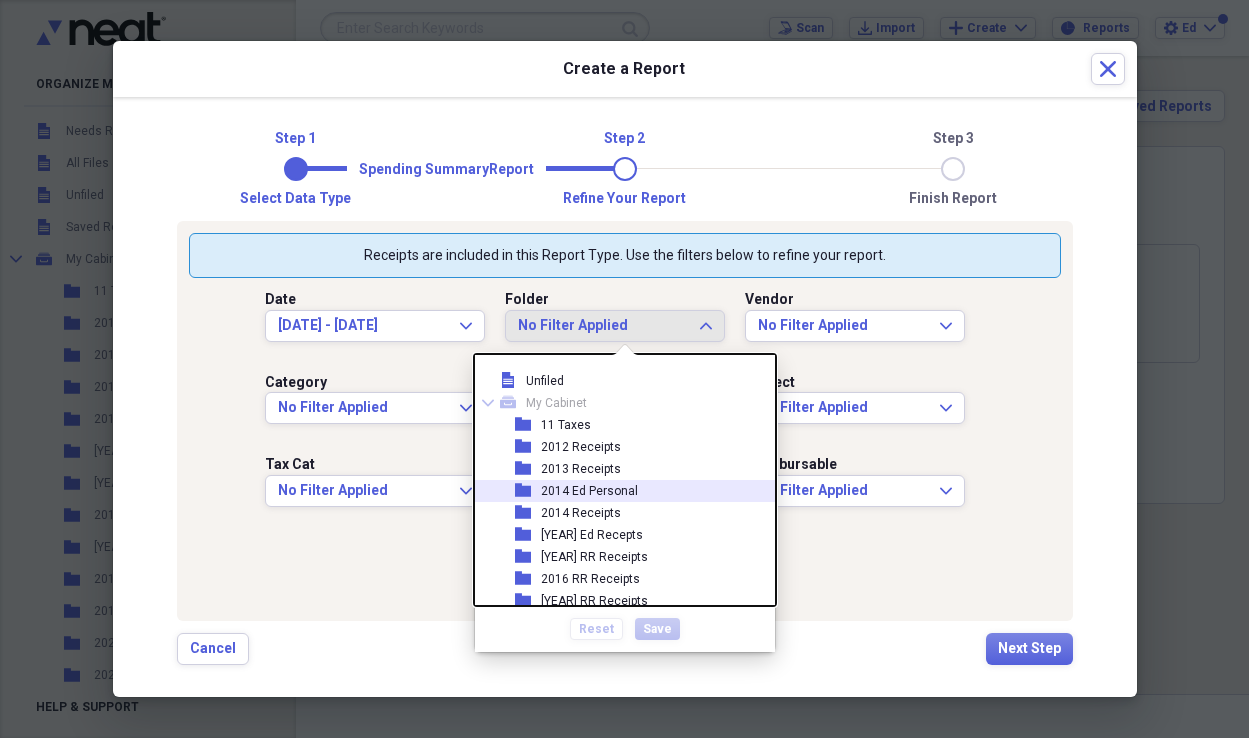 scroll, scrollTop: 227, scrollLeft: 0, axis: vertical 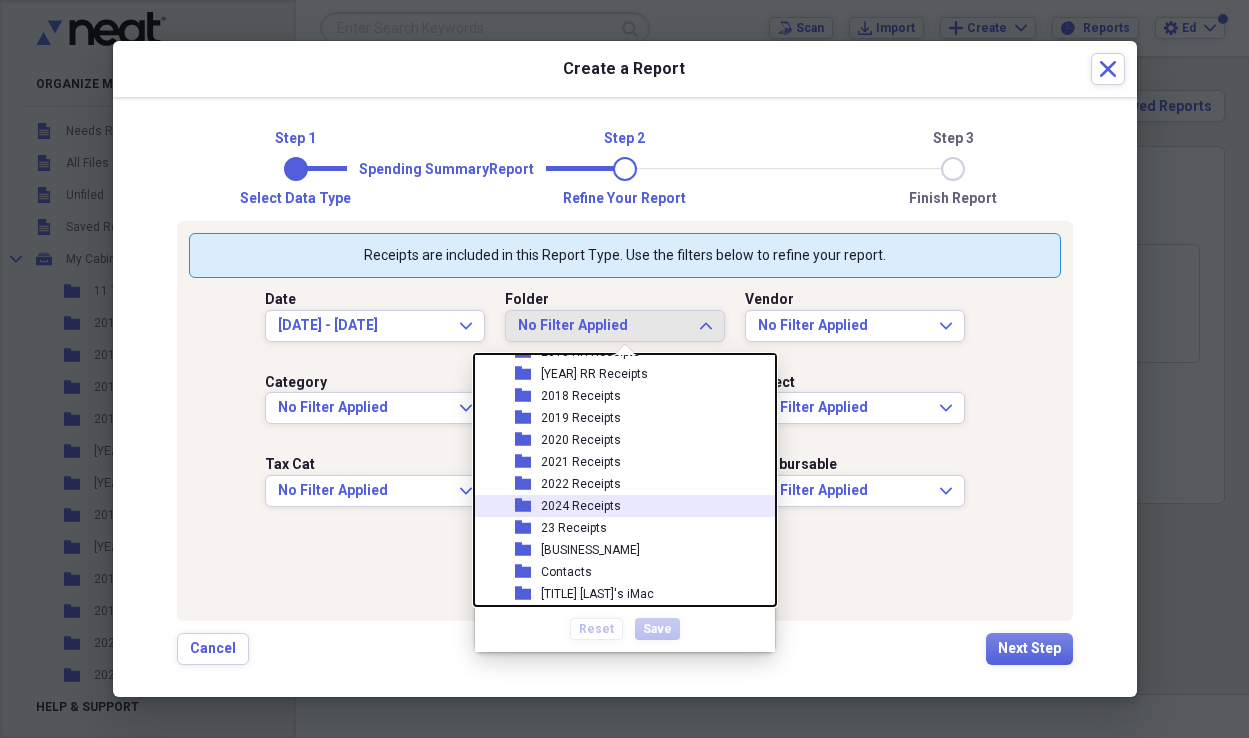 click on "2024 Receipts" at bounding box center (581, 506) 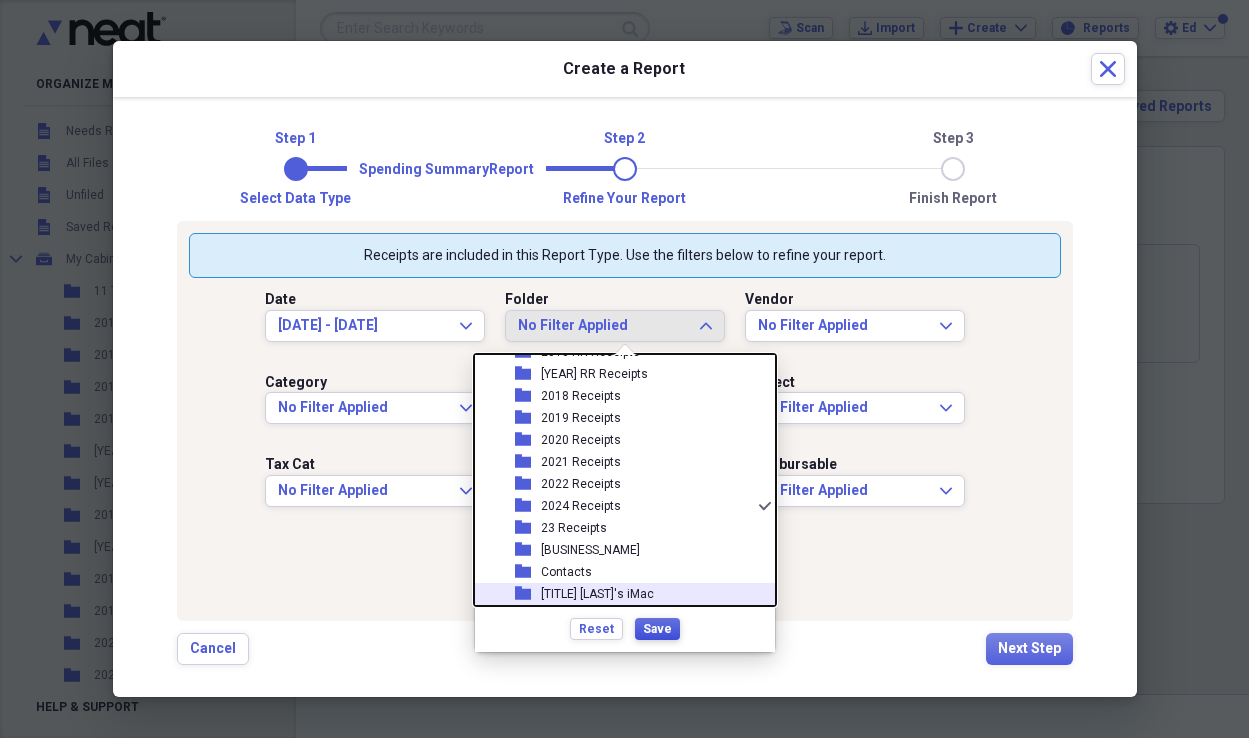 click on "Save" at bounding box center (657, 629) 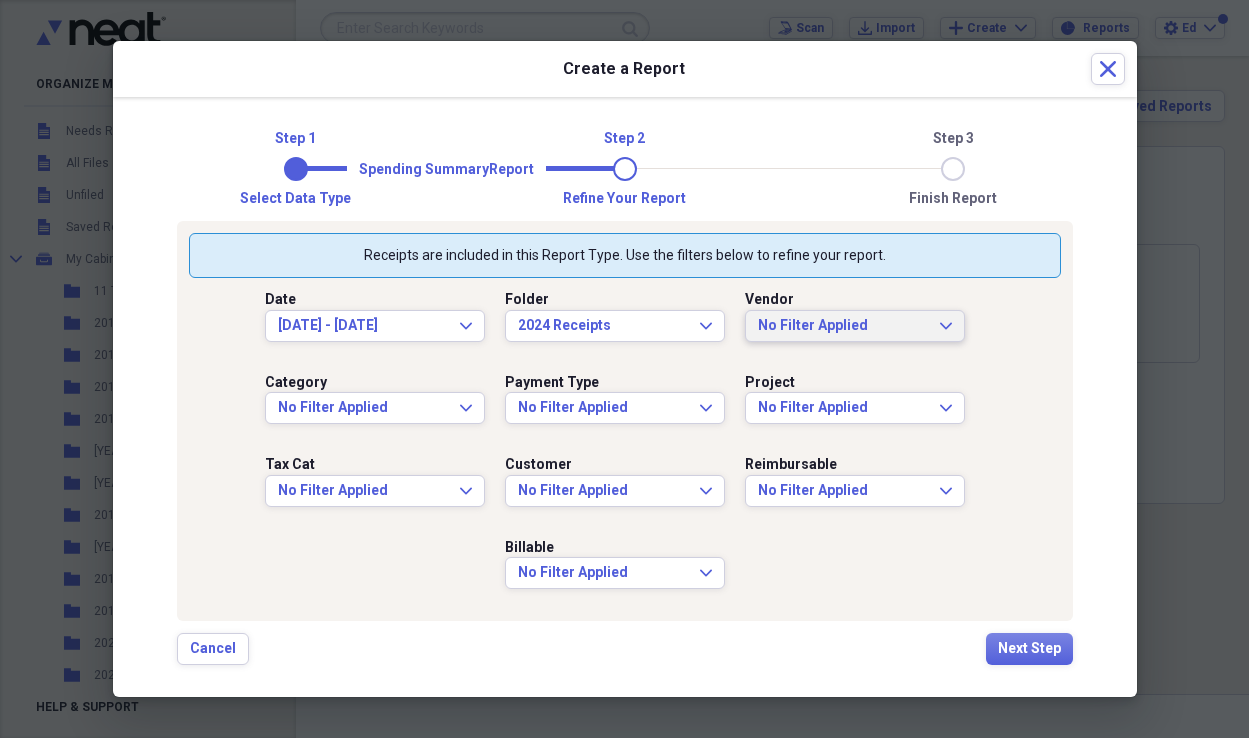 click on "No Filter Applied Expand" at bounding box center [855, 326] 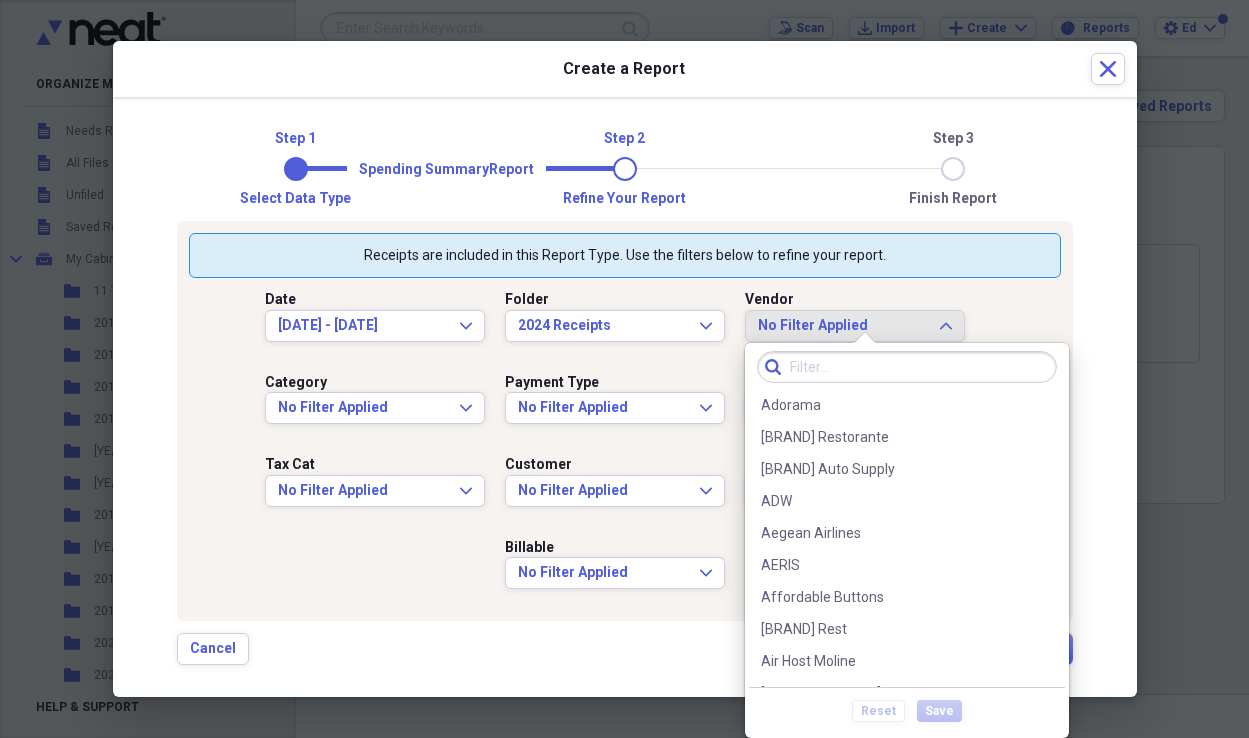 scroll, scrollTop: 0, scrollLeft: 0, axis: both 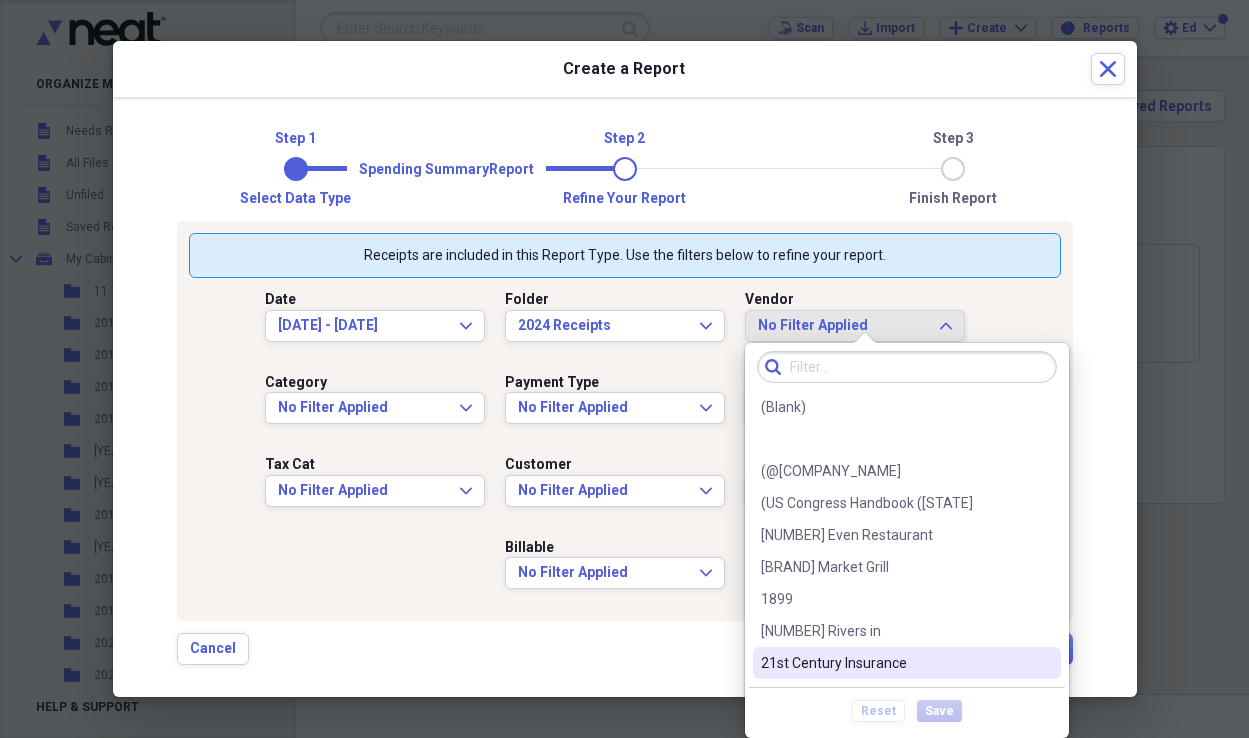 click on "Reset" at bounding box center (878, 711) 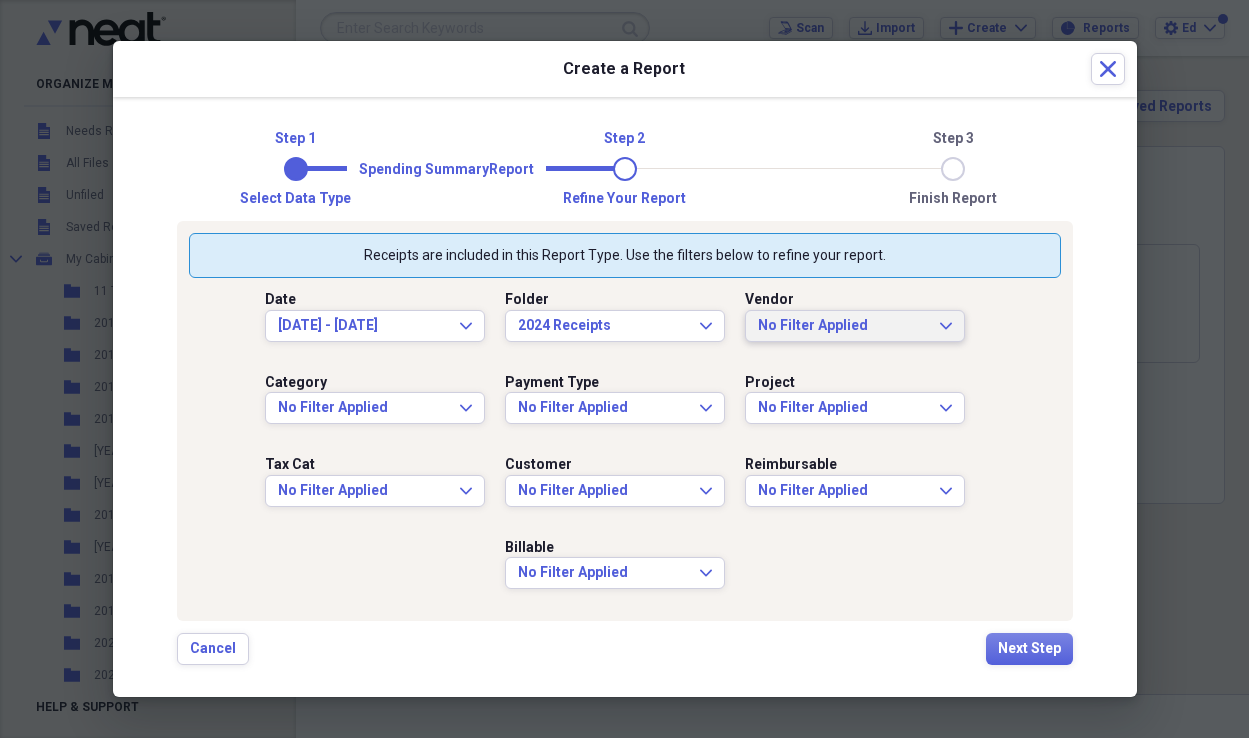 click at bounding box center [624, 369] 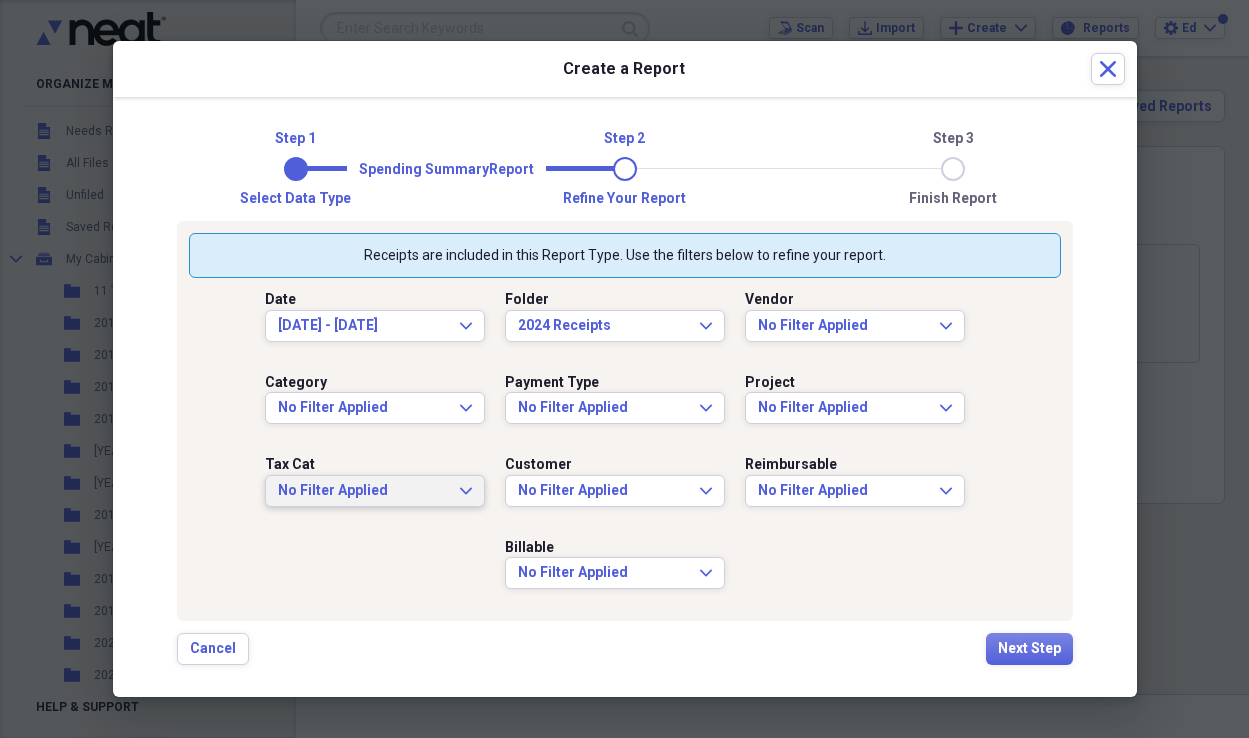 click on "No Filter Applied Expand" at bounding box center [375, 491] 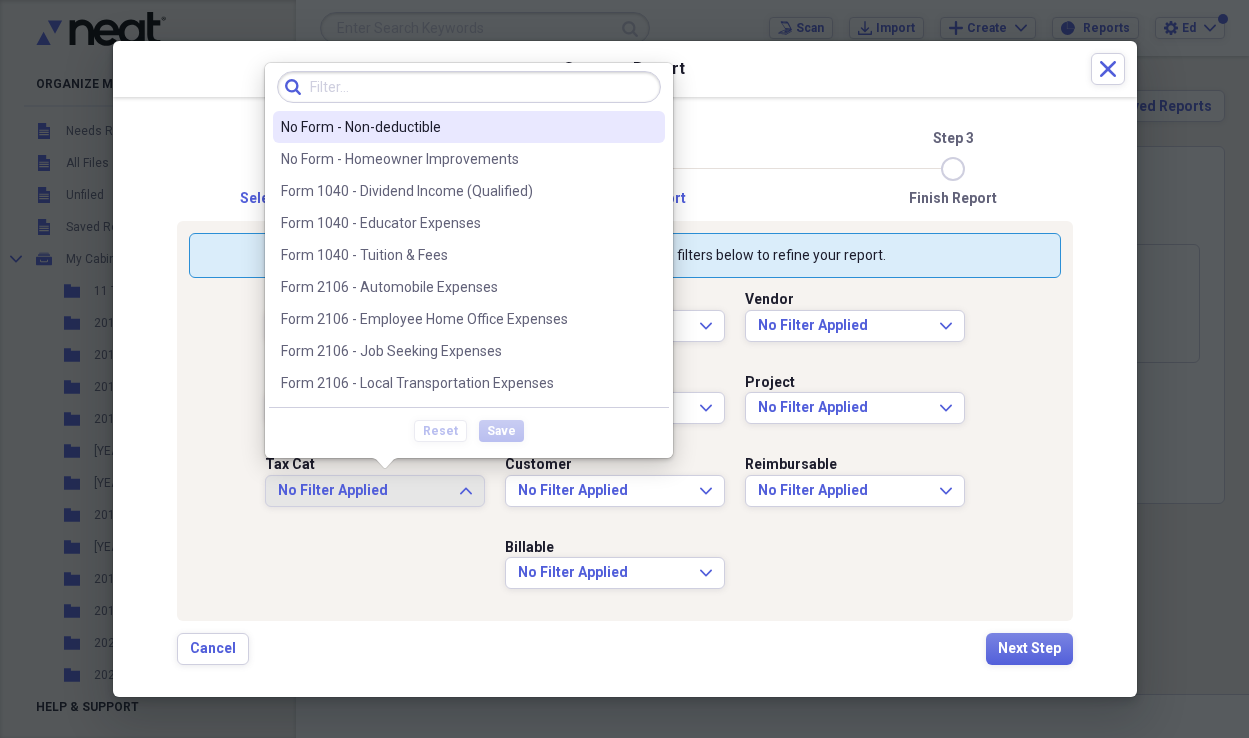click on "Reset Save" at bounding box center (469, 430) 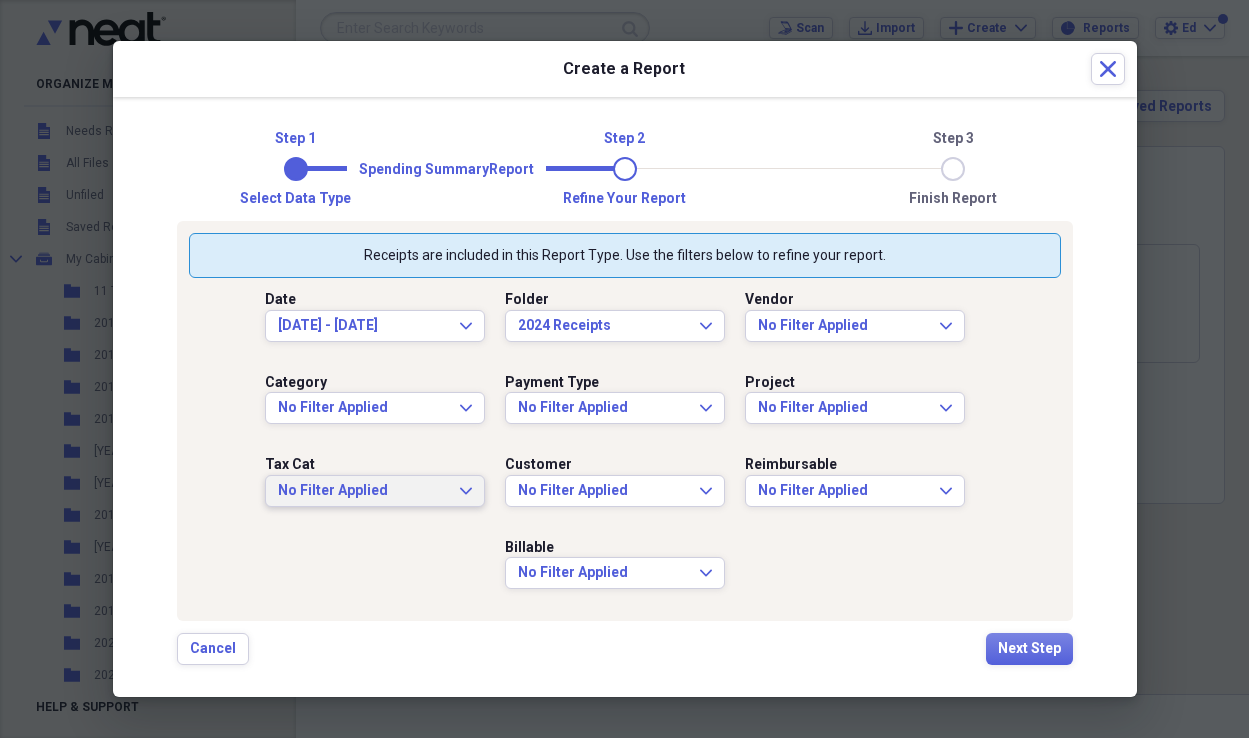 click on "Step 1 Step 2 Step 3 Select data type Refine your report Finish report Spending Summary Report Receipts are included in this Report Type. Use the filters below to refine your report. Date [DATE] - [DATE] Expand Folder [YEAR] Receipts Expand Vendor No Filter Applied Expand Category No Filter Applied Expand Payment Type No Filter Applied Expand Project No Filter Applied Expand Tax Cat No Filter Applied Expand Customer No Filter Applied Expand Reimbursable No Filter Applied Expand Billable No Filter Applied Expand Cancel Next Step" at bounding box center (625, 396) 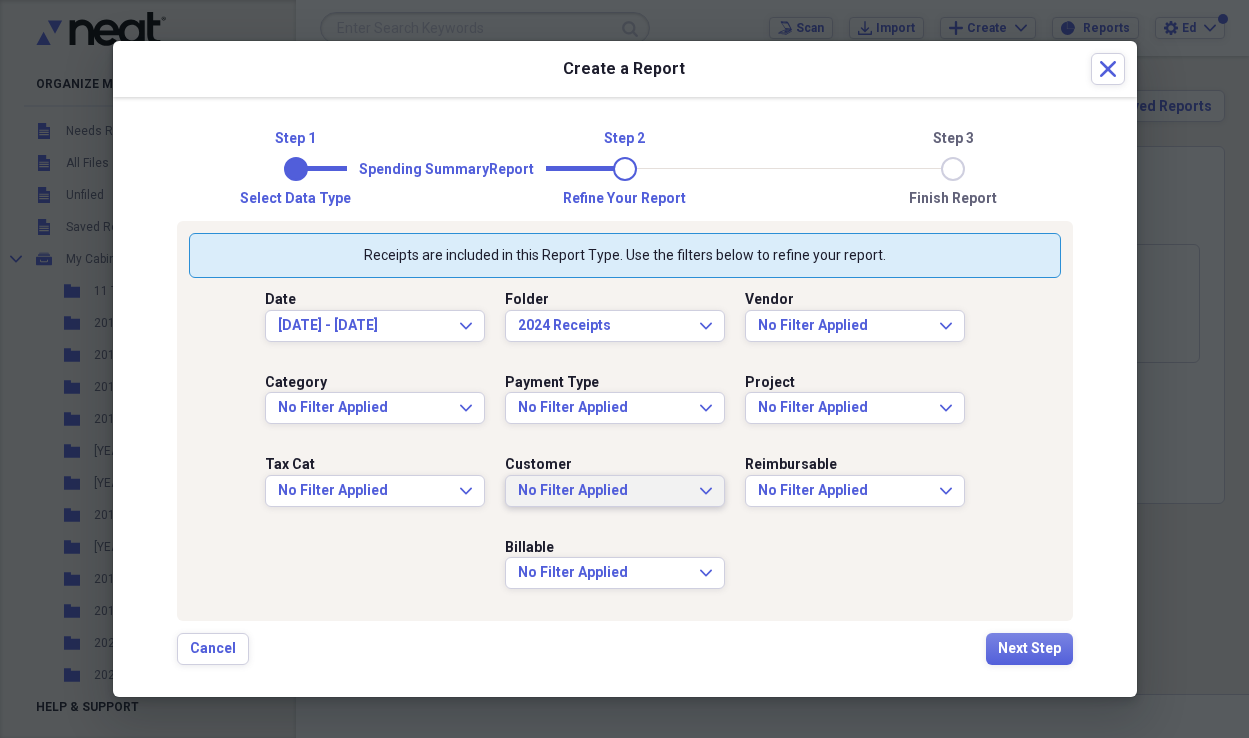click on "No Filter Applied Expand" at bounding box center (615, 491) 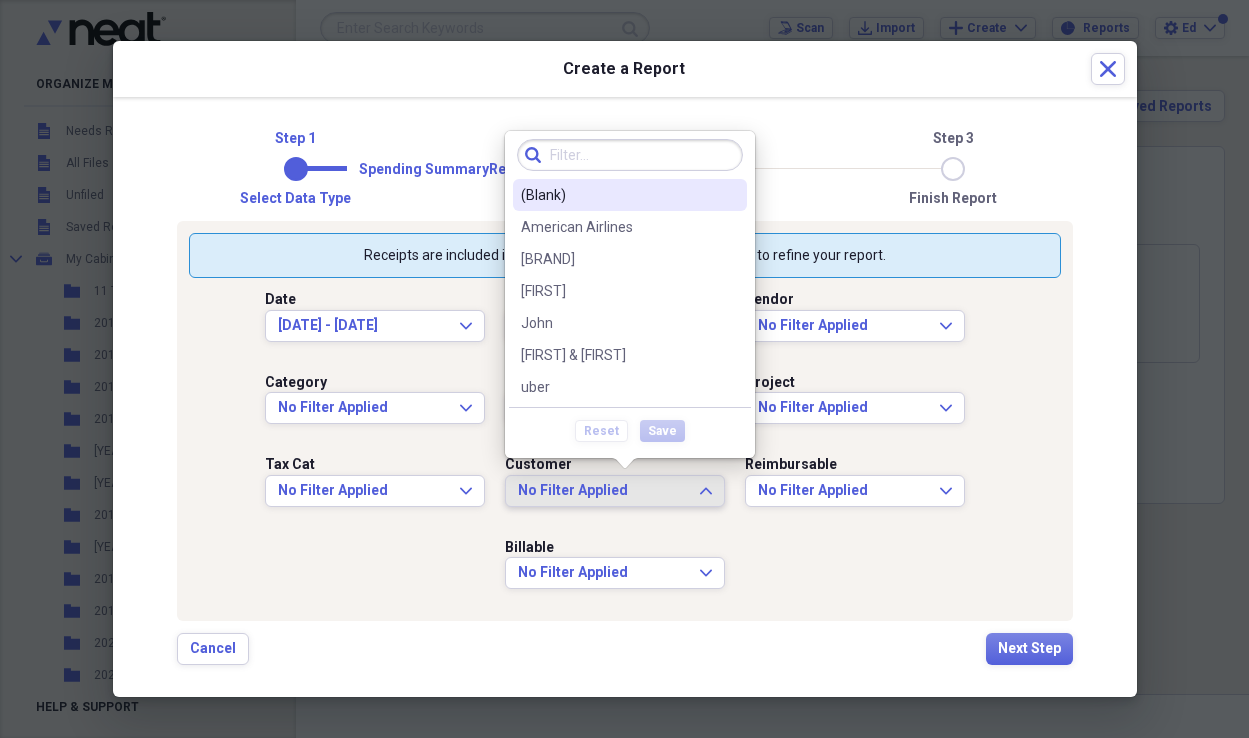 click on "No Filter Applied Expand" at bounding box center [615, 491] 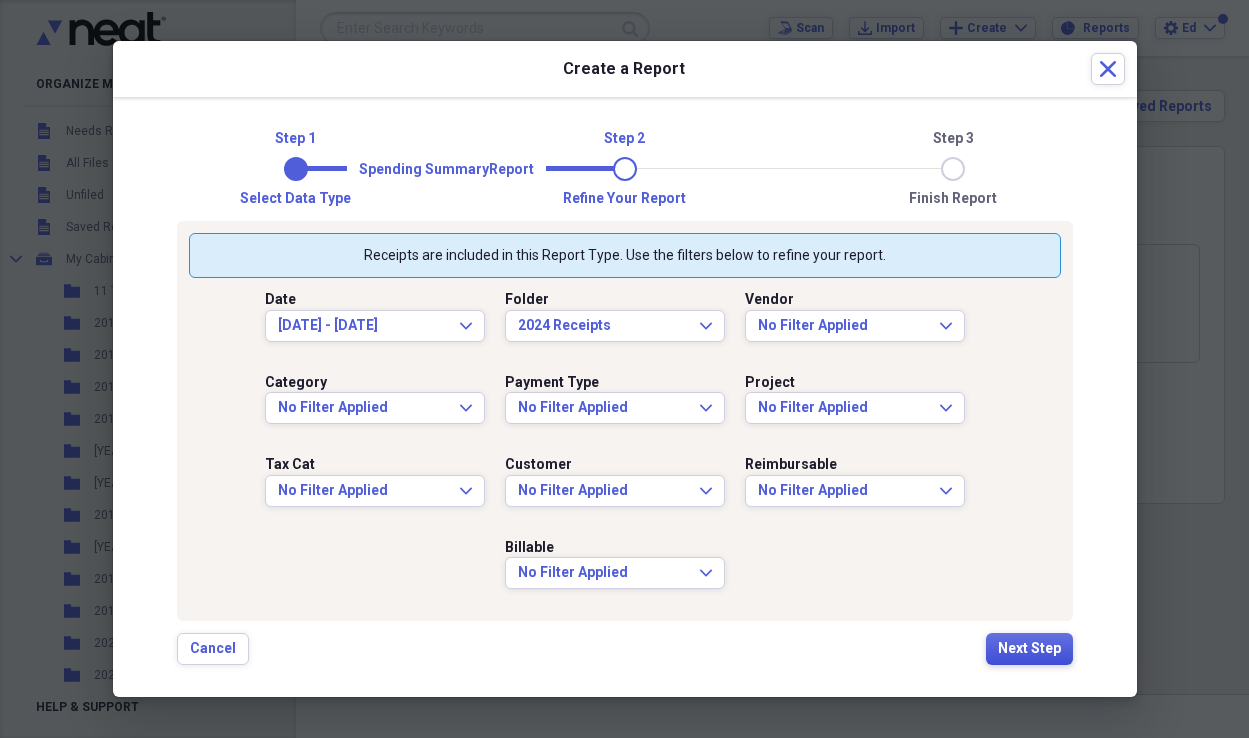 click on "Next Step" at bounding box center (1029, 649) 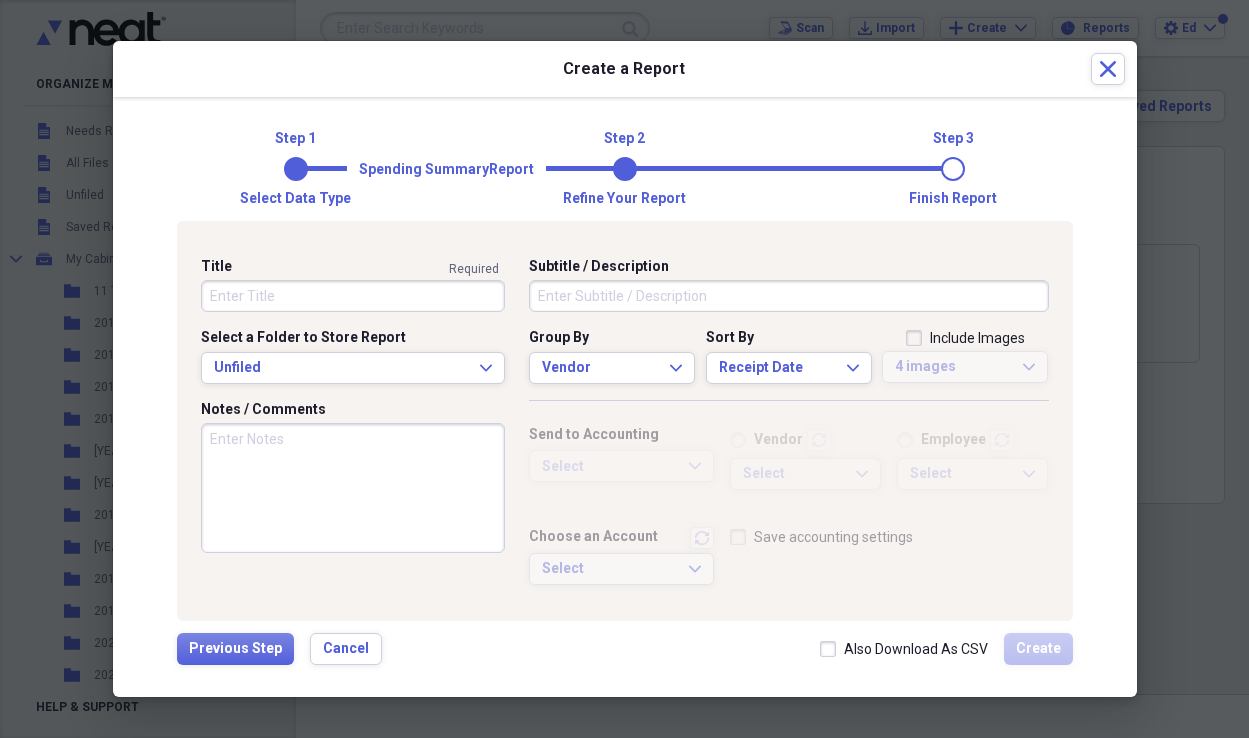 click on "Title" at bounding box center [353, 296] 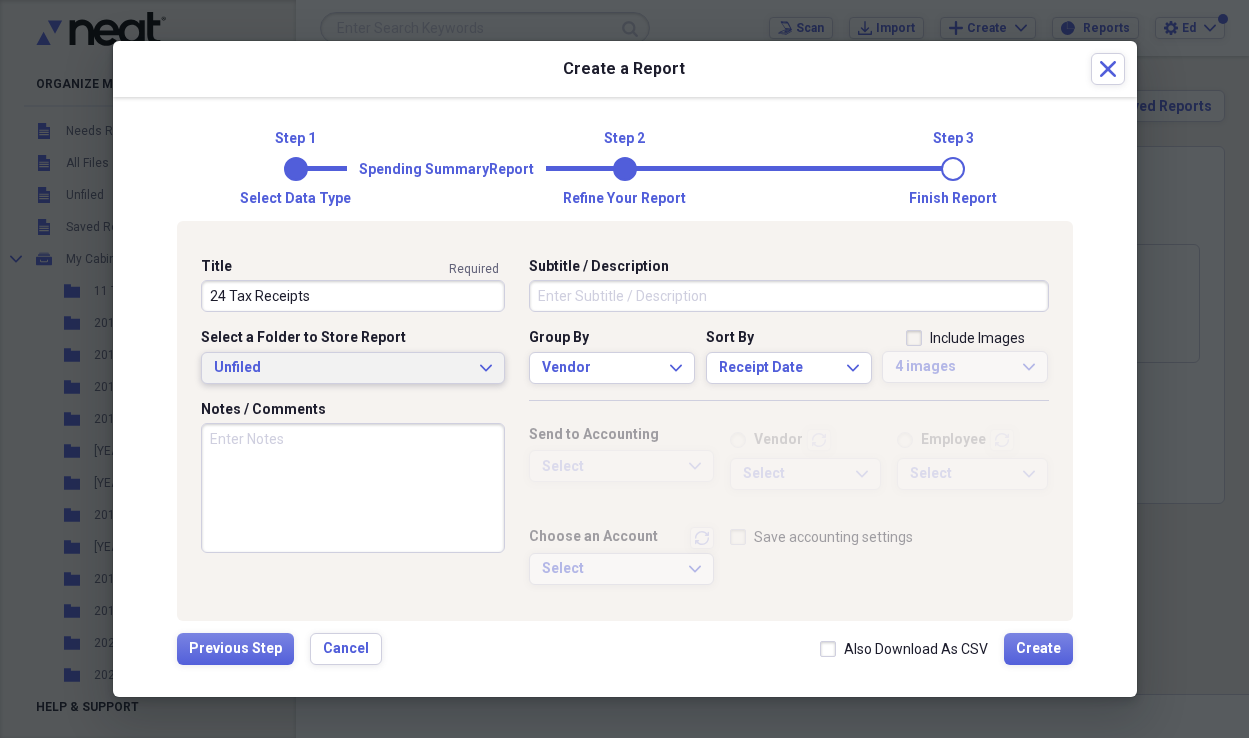 type on "24 Tax Receipts" 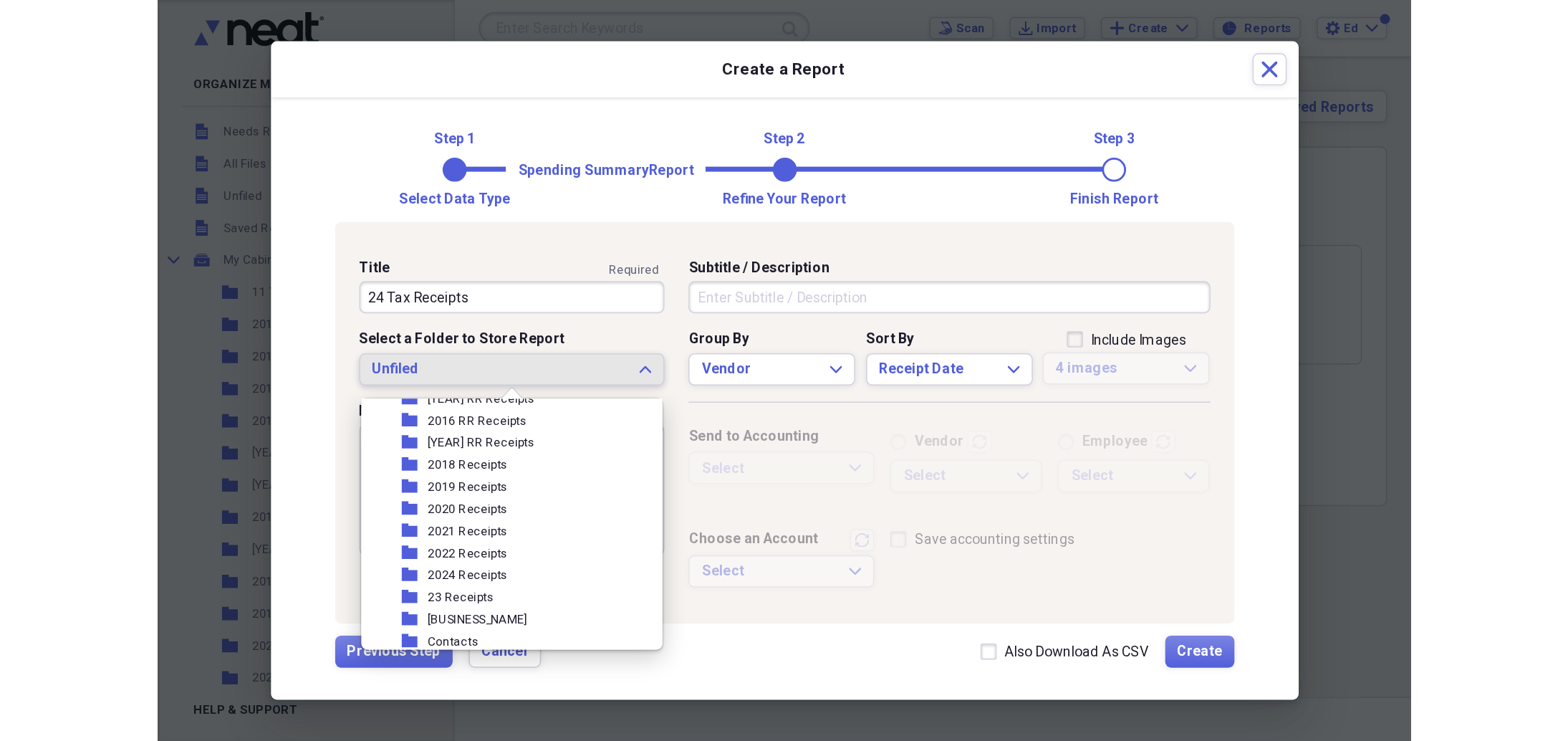 scroll, scrollTop: 163, scrollLeft: 0, axis: vertical 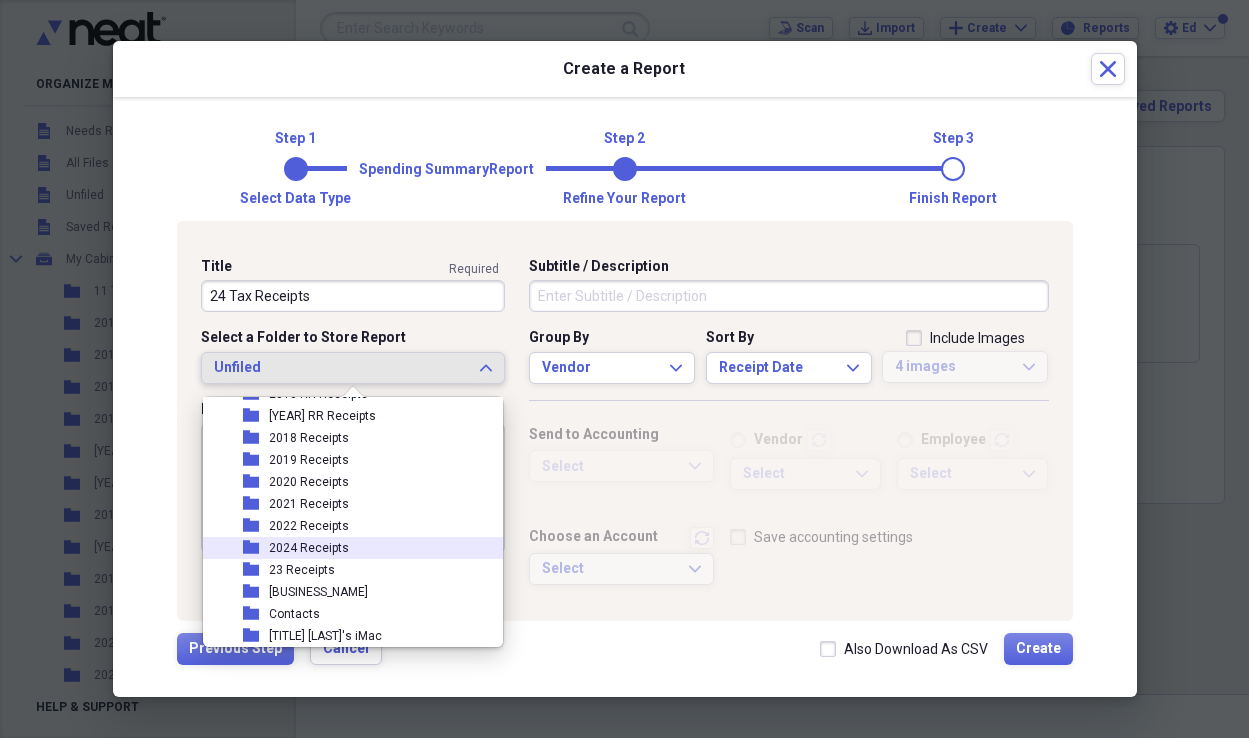 click on "2024 Receipts" at bounding box center [309, 548] 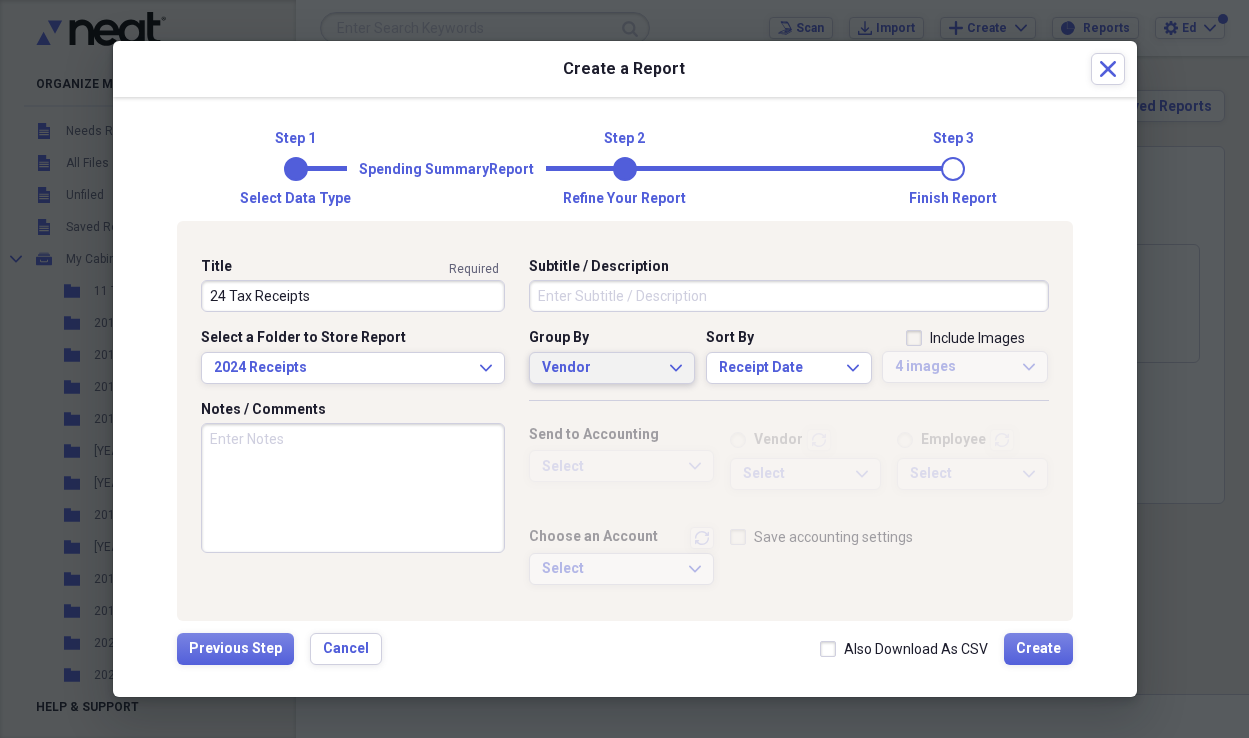 click on "Vendor Expand" at bounding box center (612, 368) 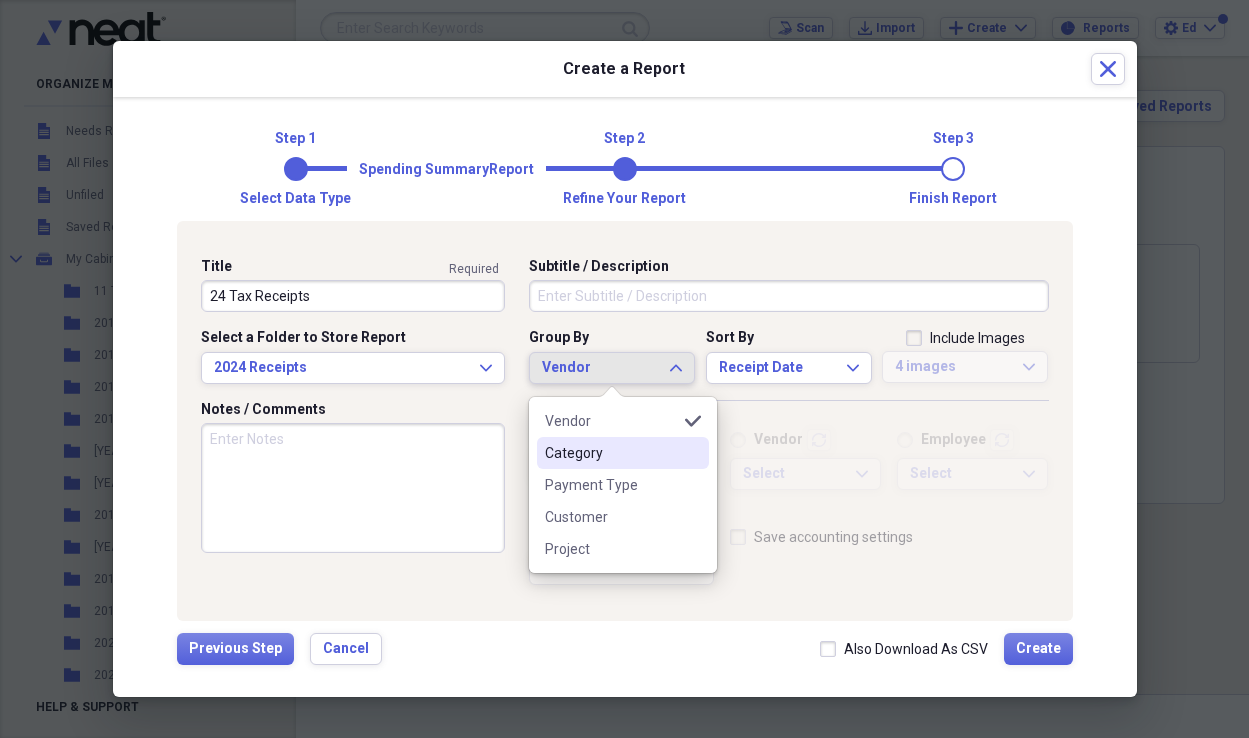 click on "Category" at bounding box center [611, 453] 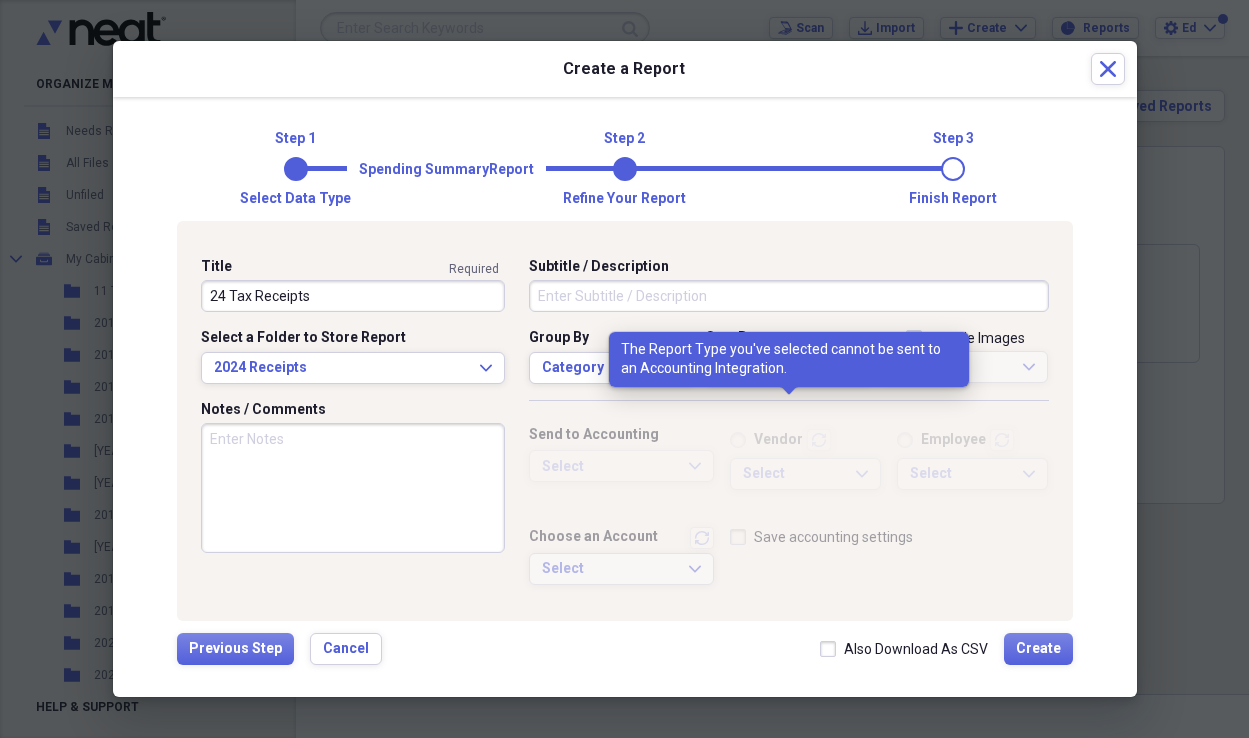 click on "Select Expand" at bounding box center (805, 472) 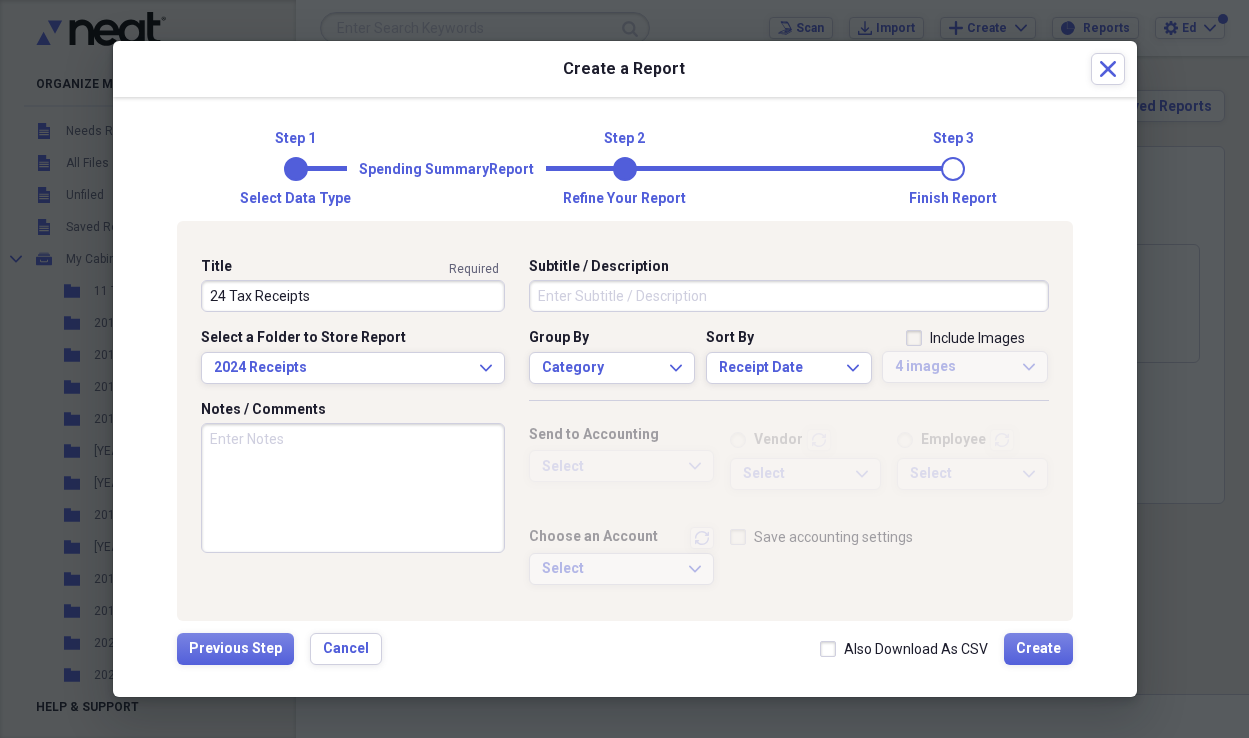 drag, startPoint x: 836, startPoint y: 647, endPoint x: 847, endPoint y: 650, distance: 11.401754 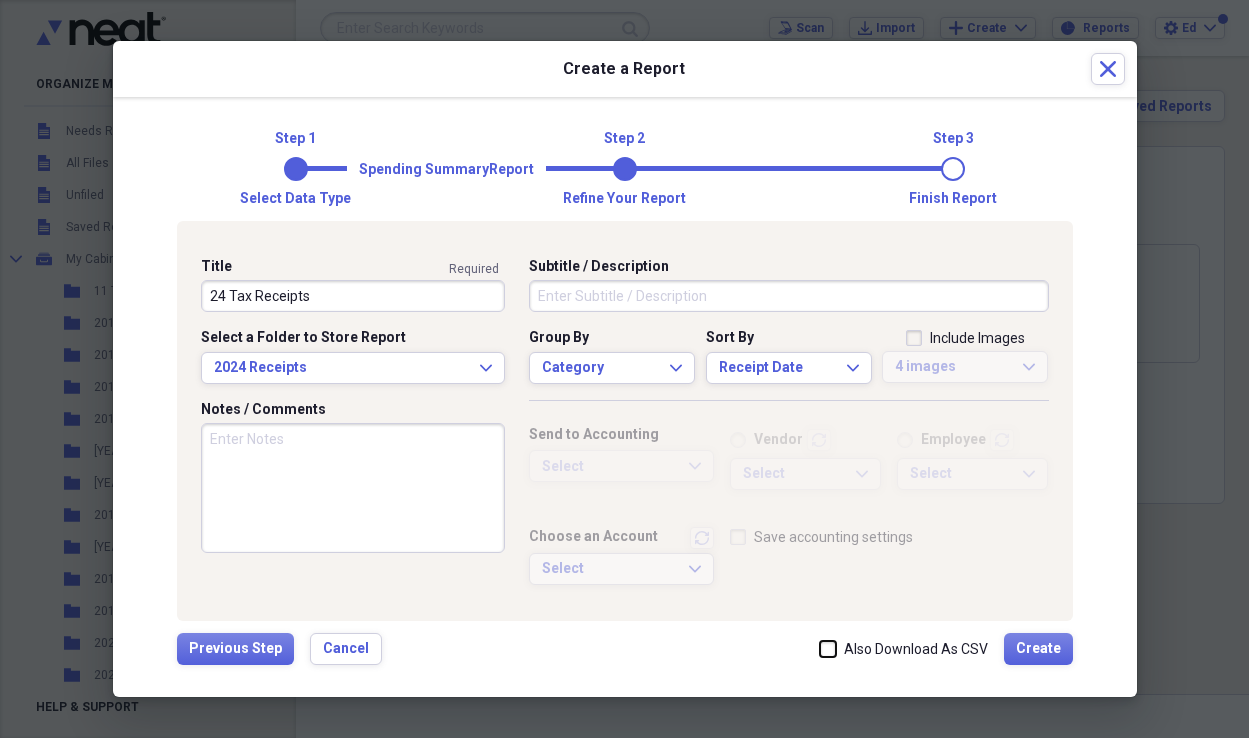 click on "Also Download As CSV" at bounding box center [820, 648] 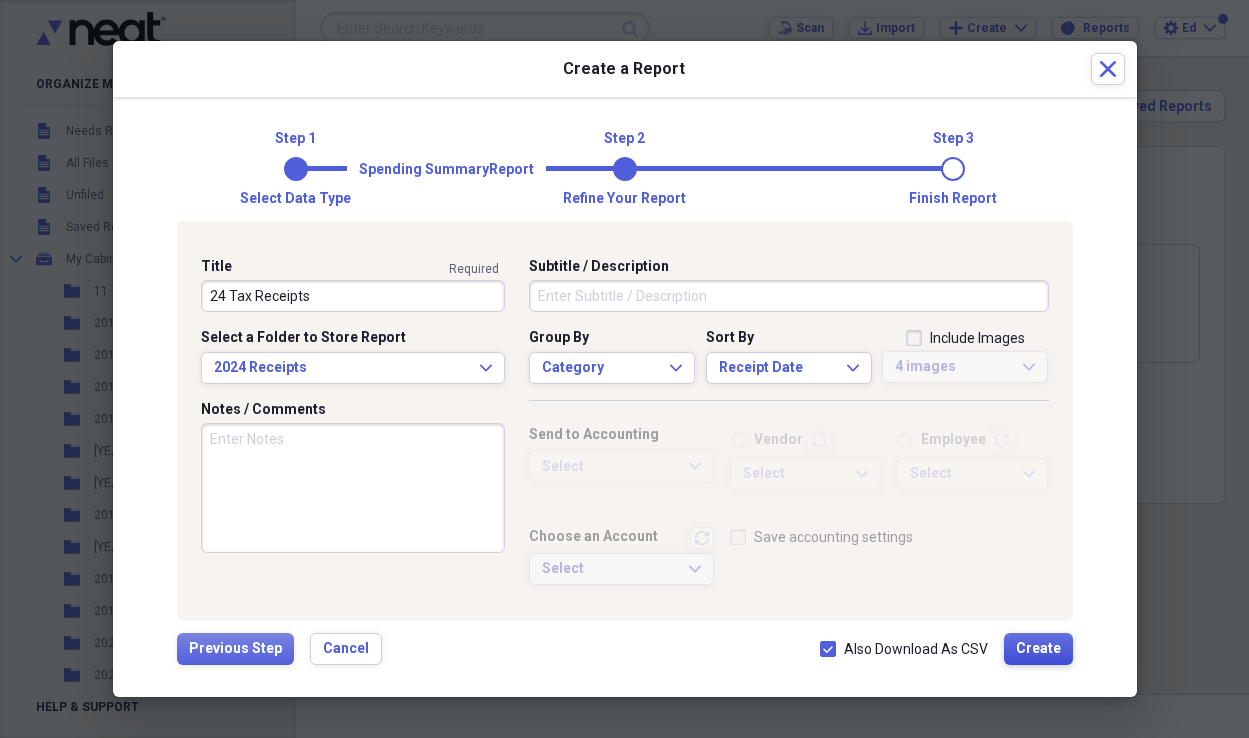 click on "Create" at bounding box center [1038, 649] 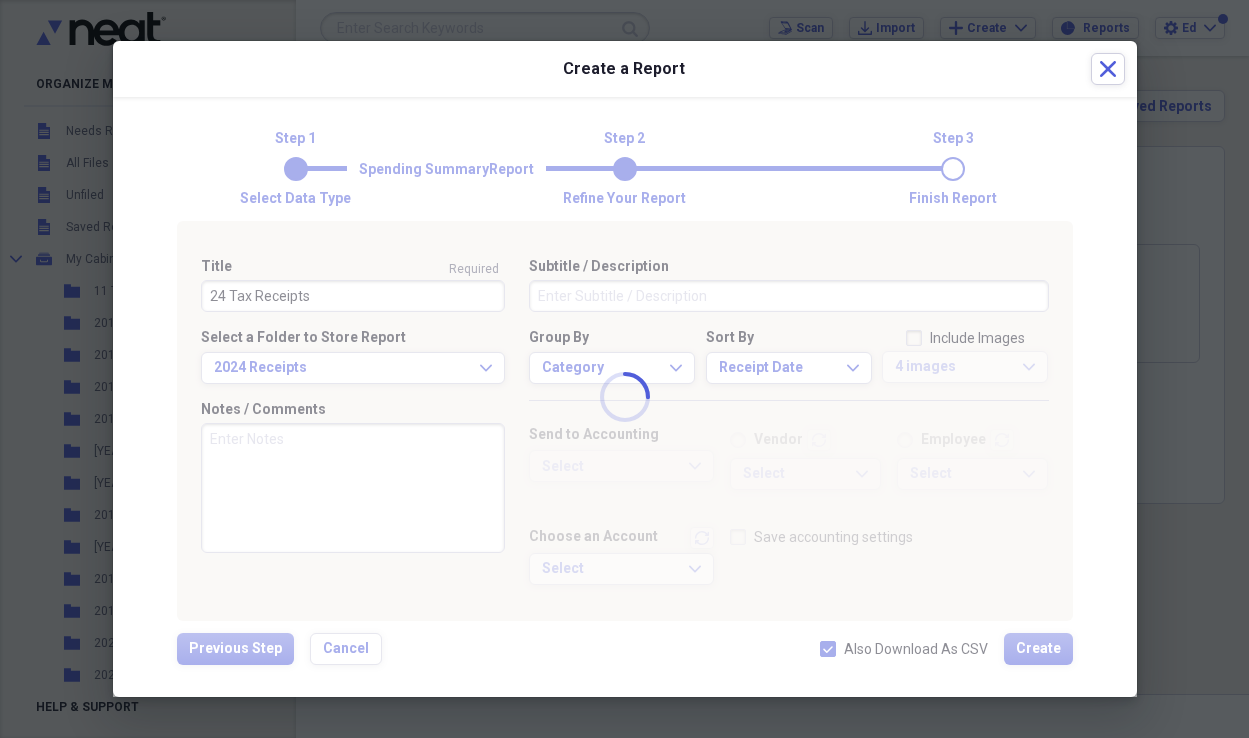 type 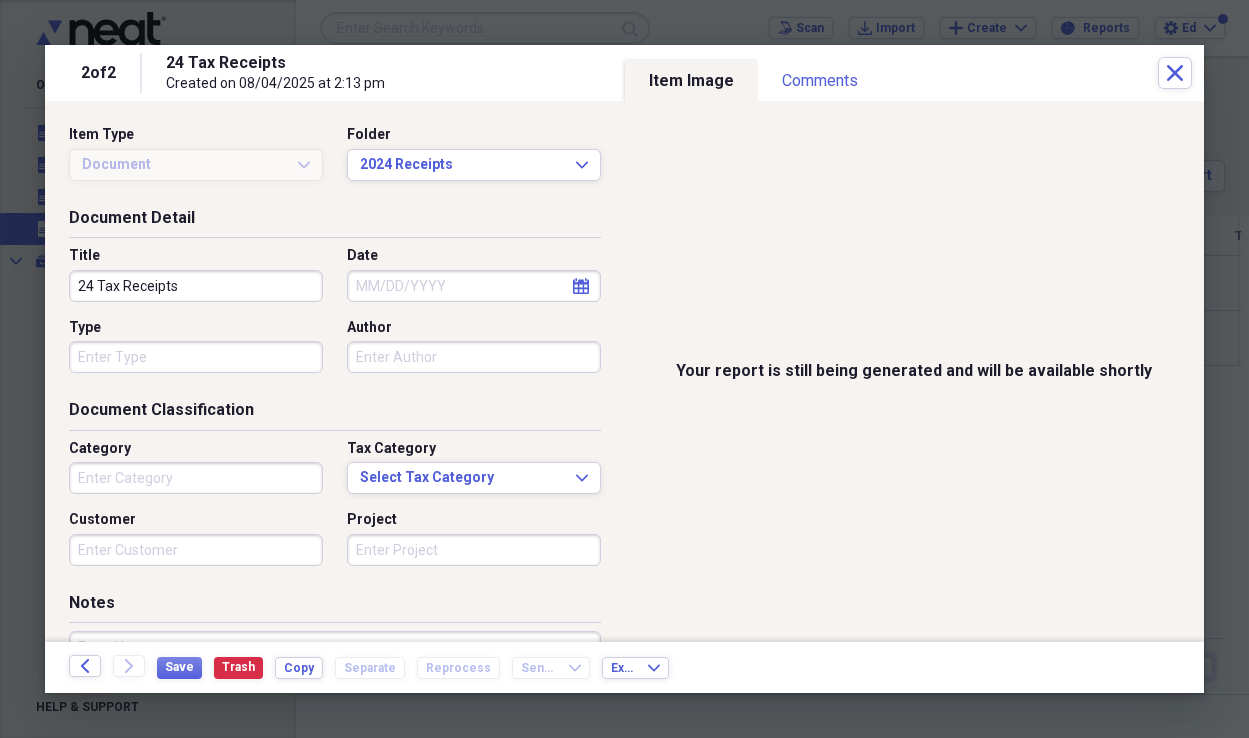 type on "Technology" 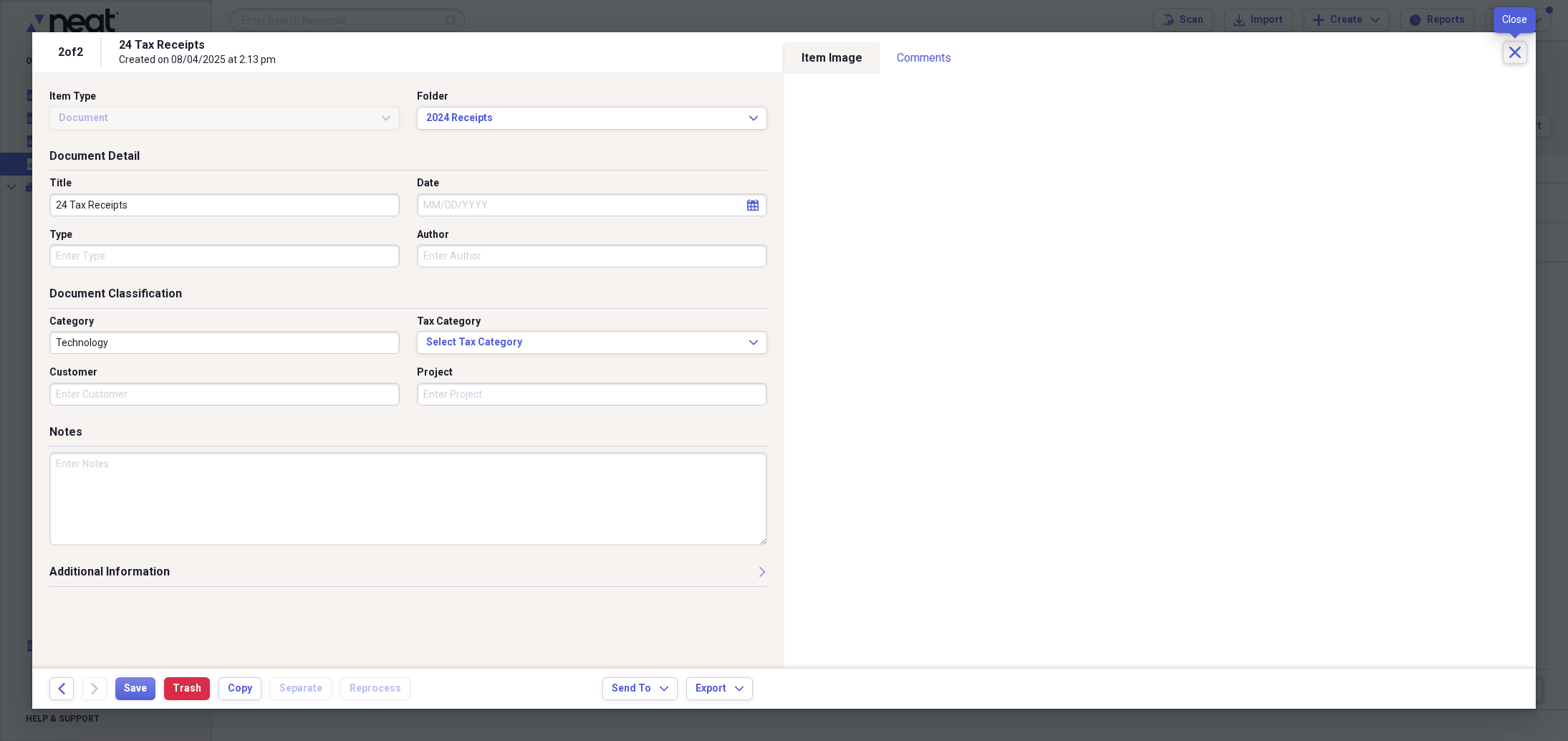 click on "Close" 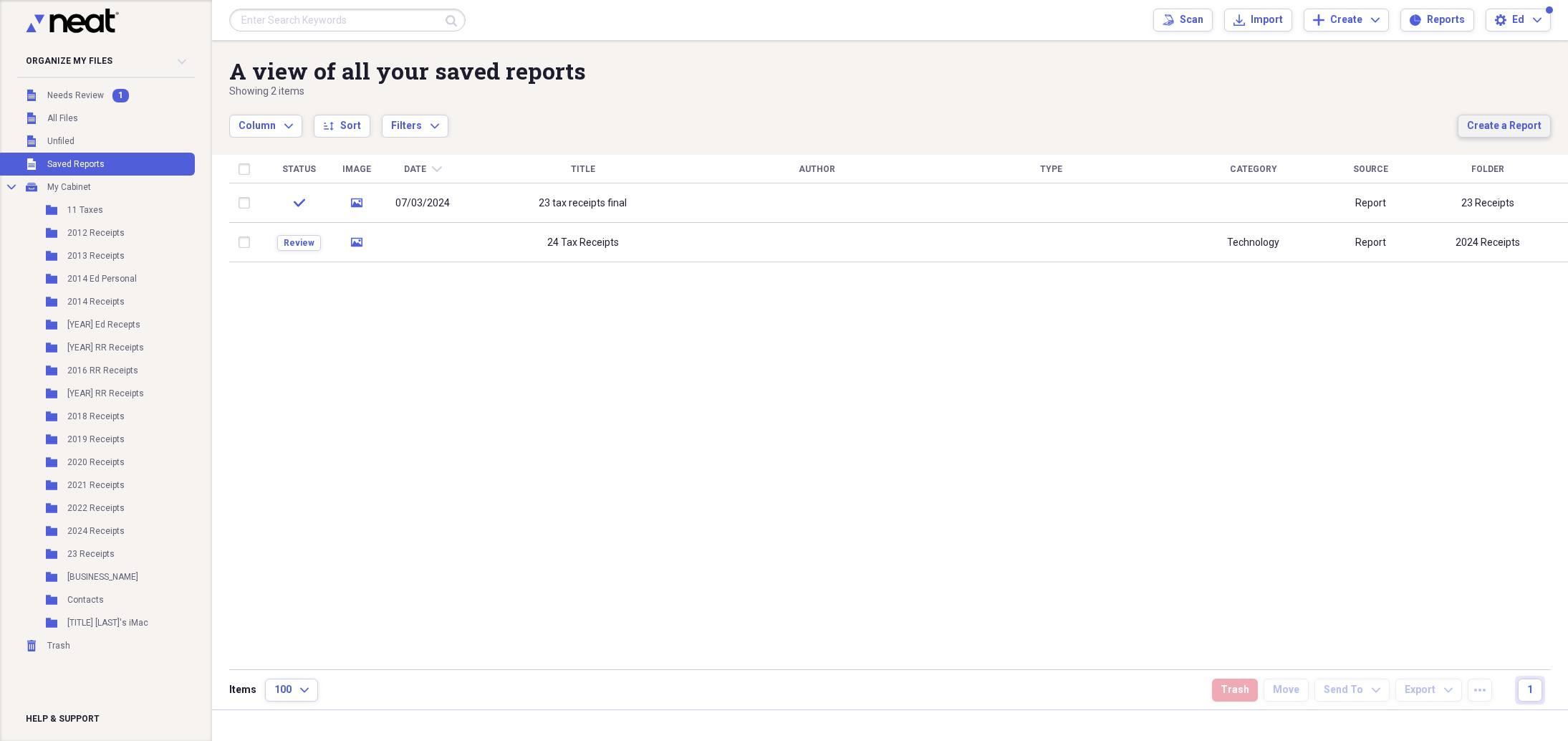 click on "Create a Report" at bounding box center [1504, 126] 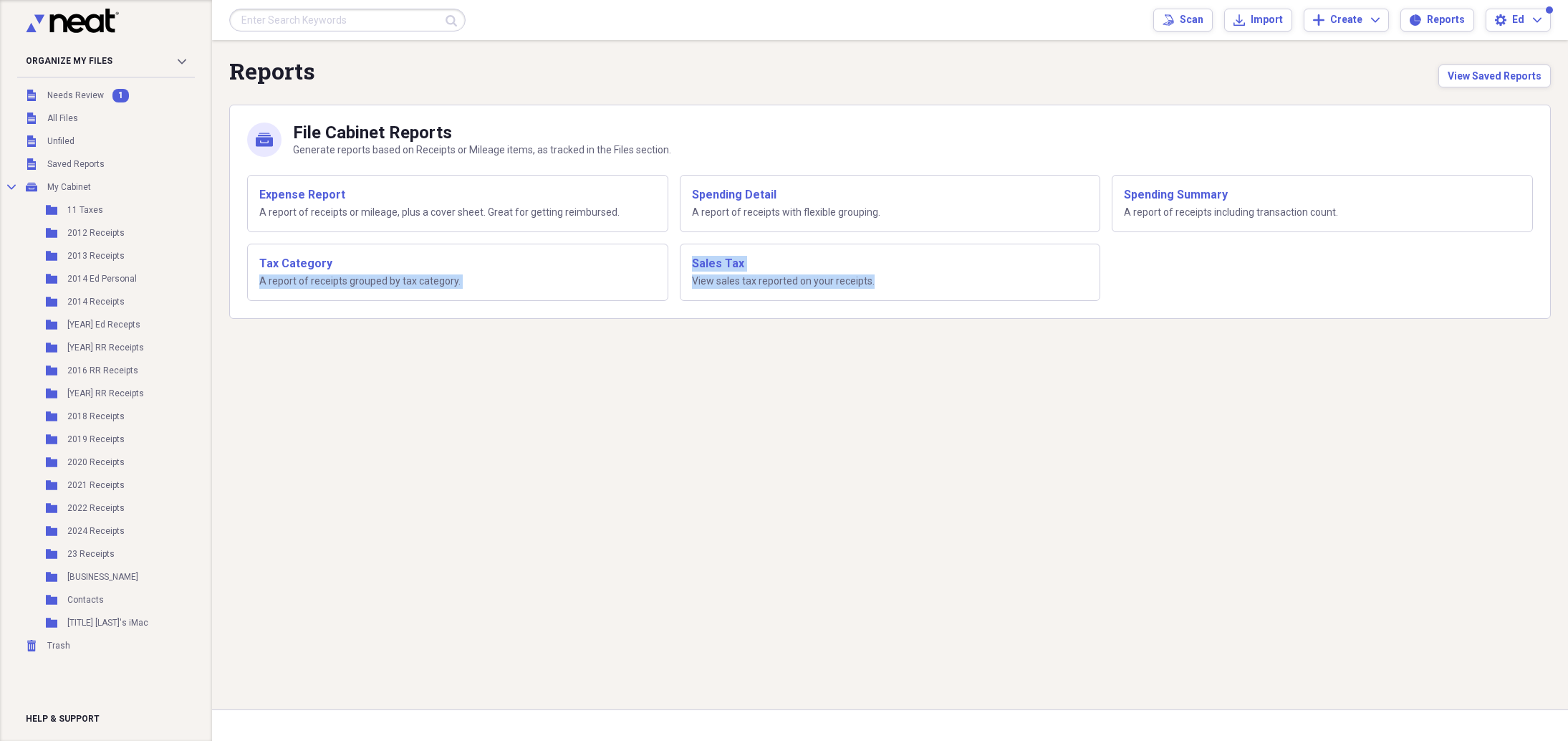 drag, startPoint x: 558, startPoint y: 263, endPoint x: 684, endPoint y: 427, distance: 206.81 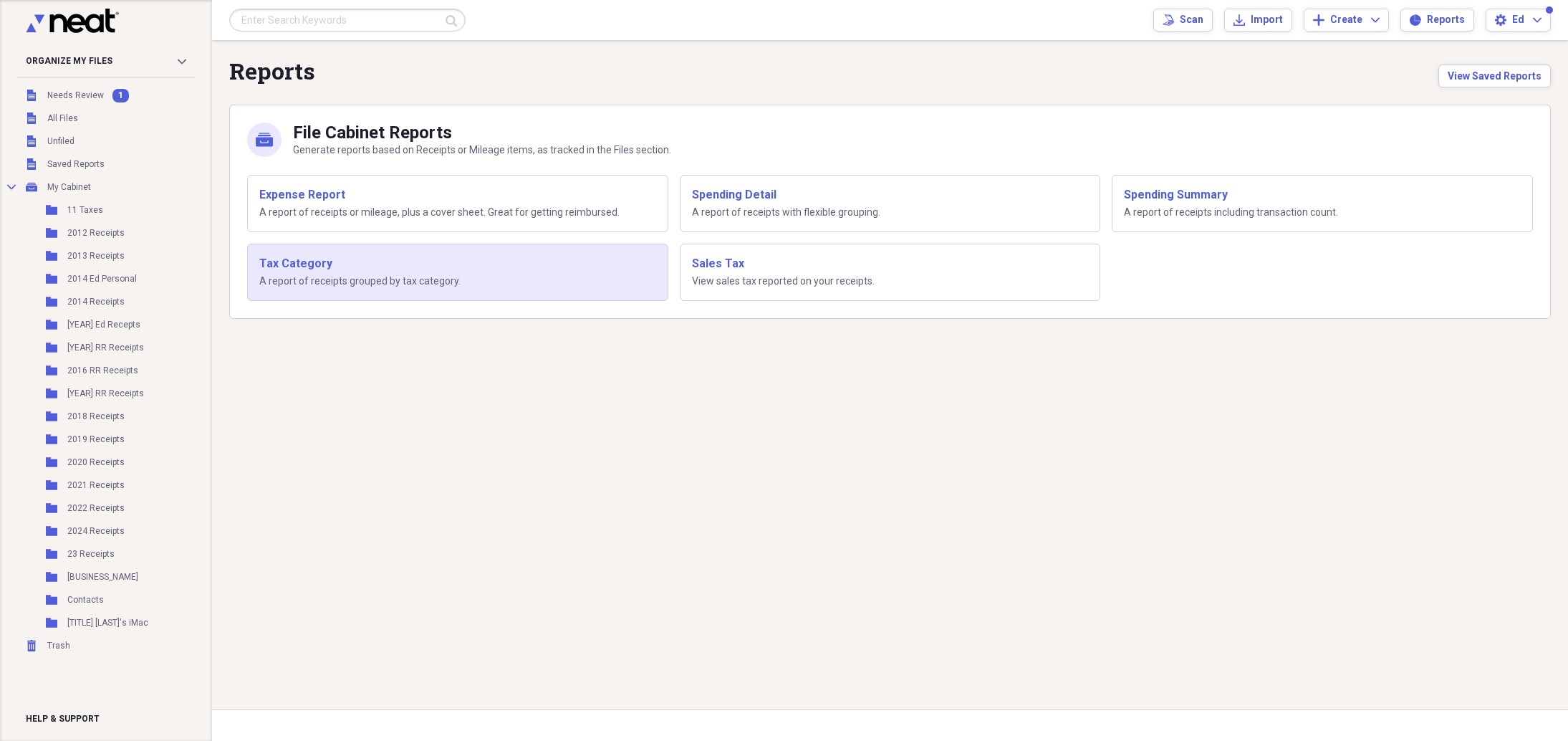 drag, startPoint x: 797, startPoint y: 201, endPoint x: 577, endPoint y: 265, distance: 229.12006 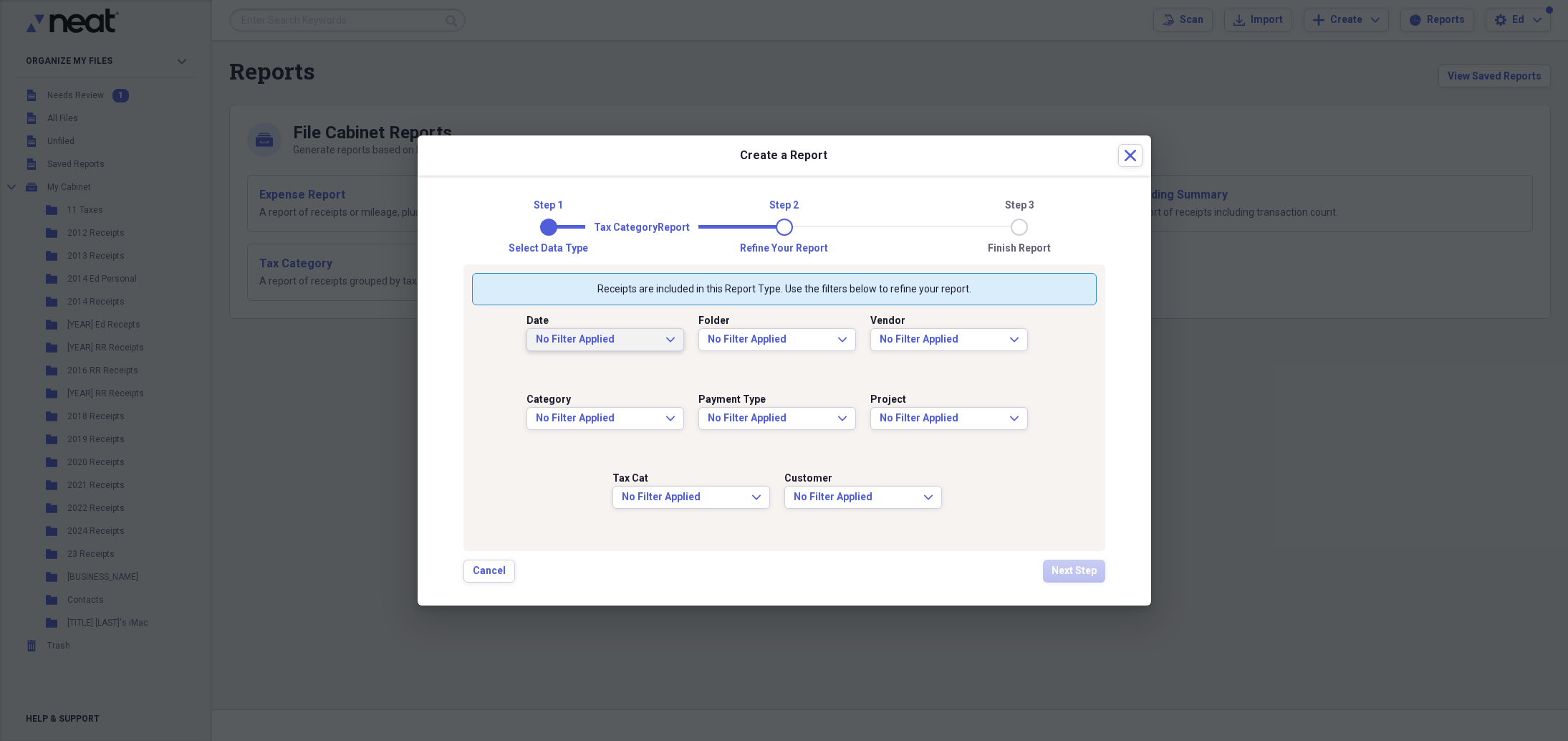 click on "Expand" 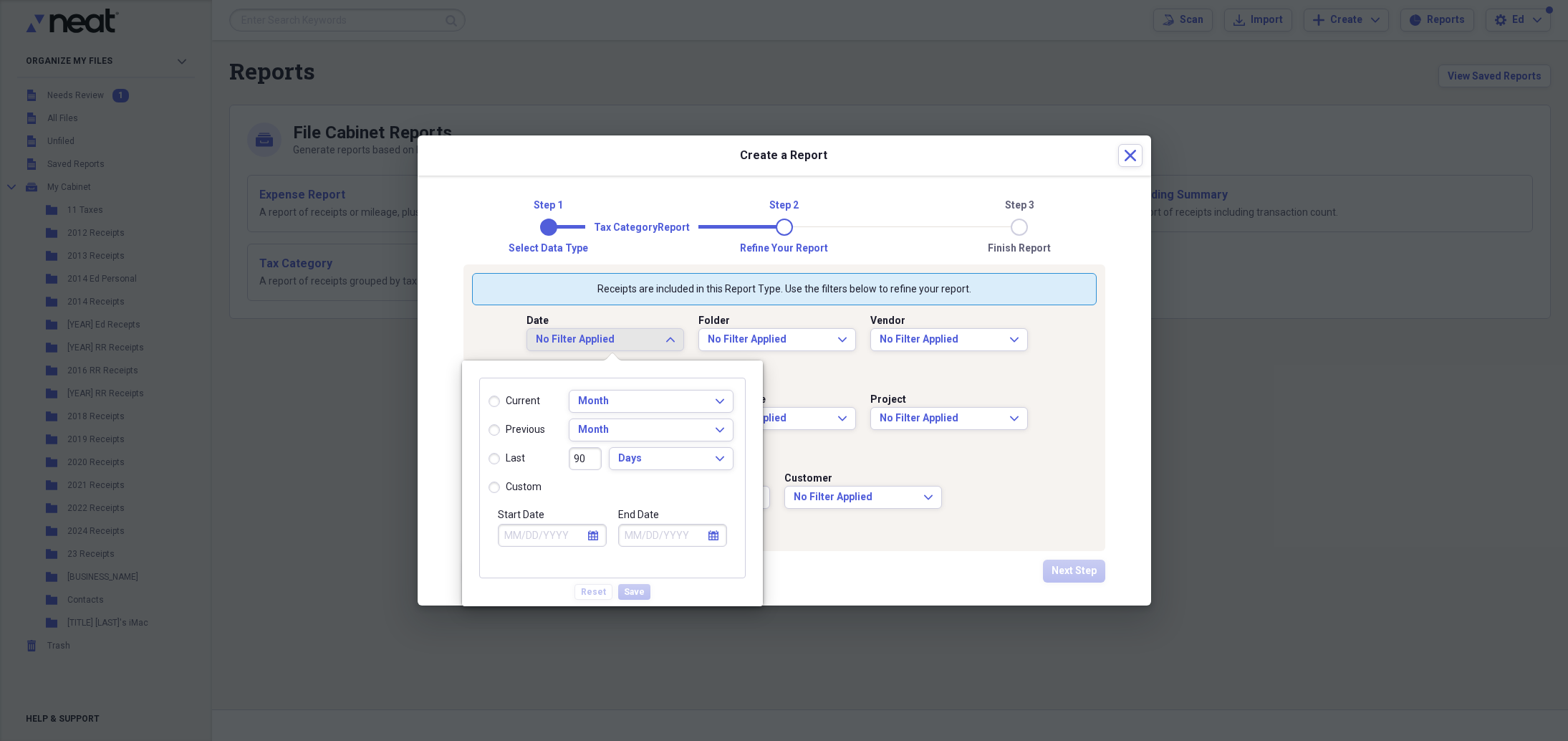 select on "7" 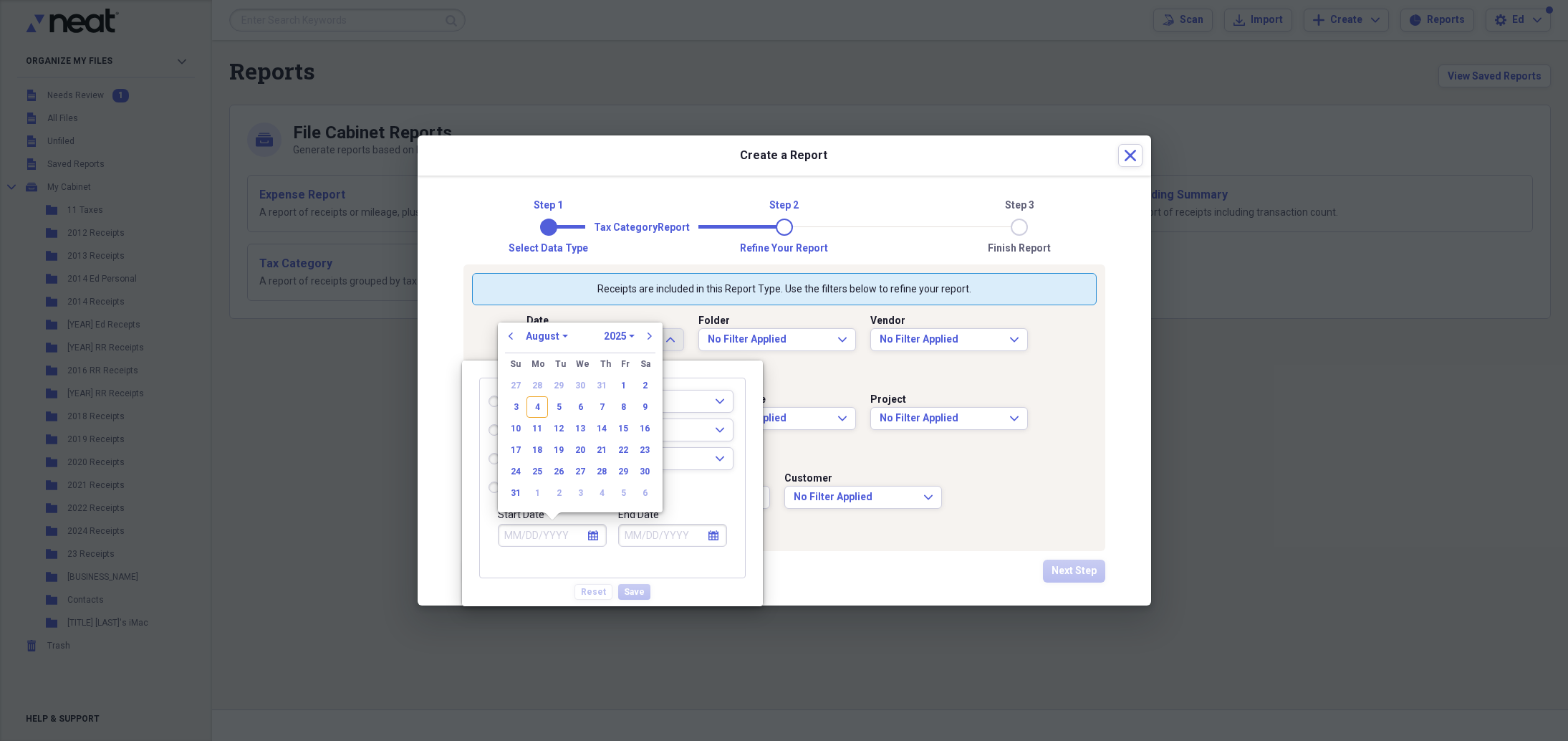 click on "Start Date" at bounding box center [552, 535] 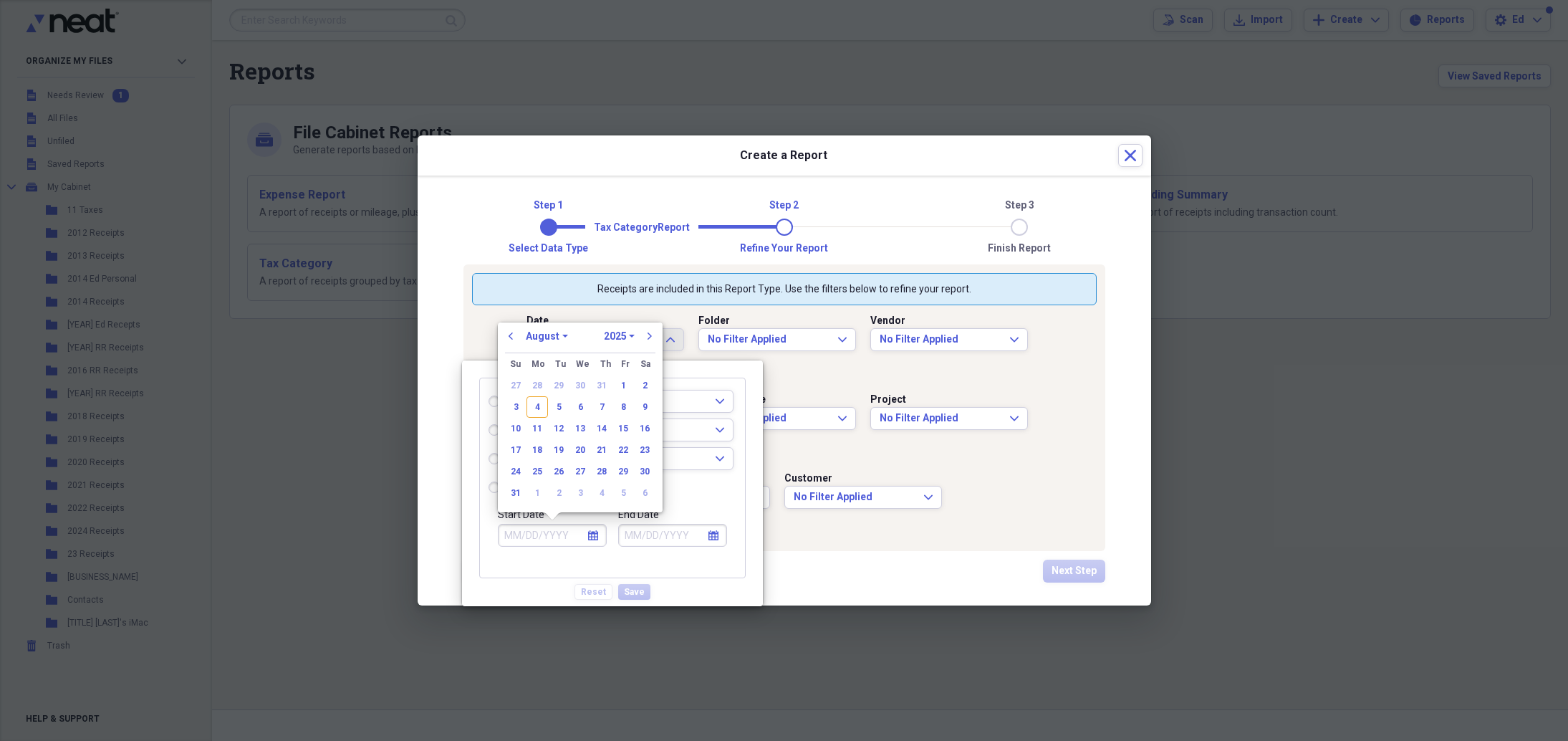 radio on "true" 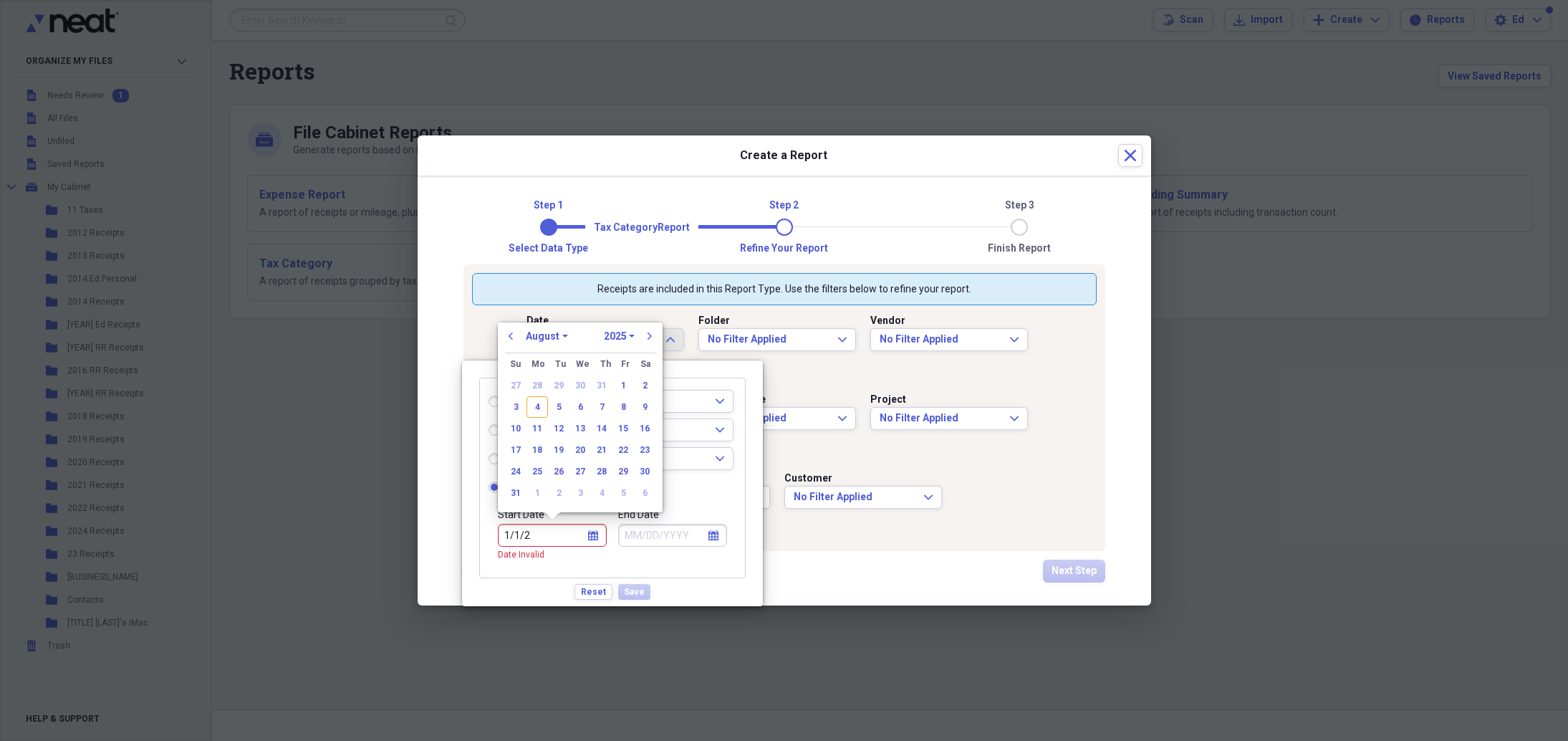 type on "[MM]/[DD]/[YY]" 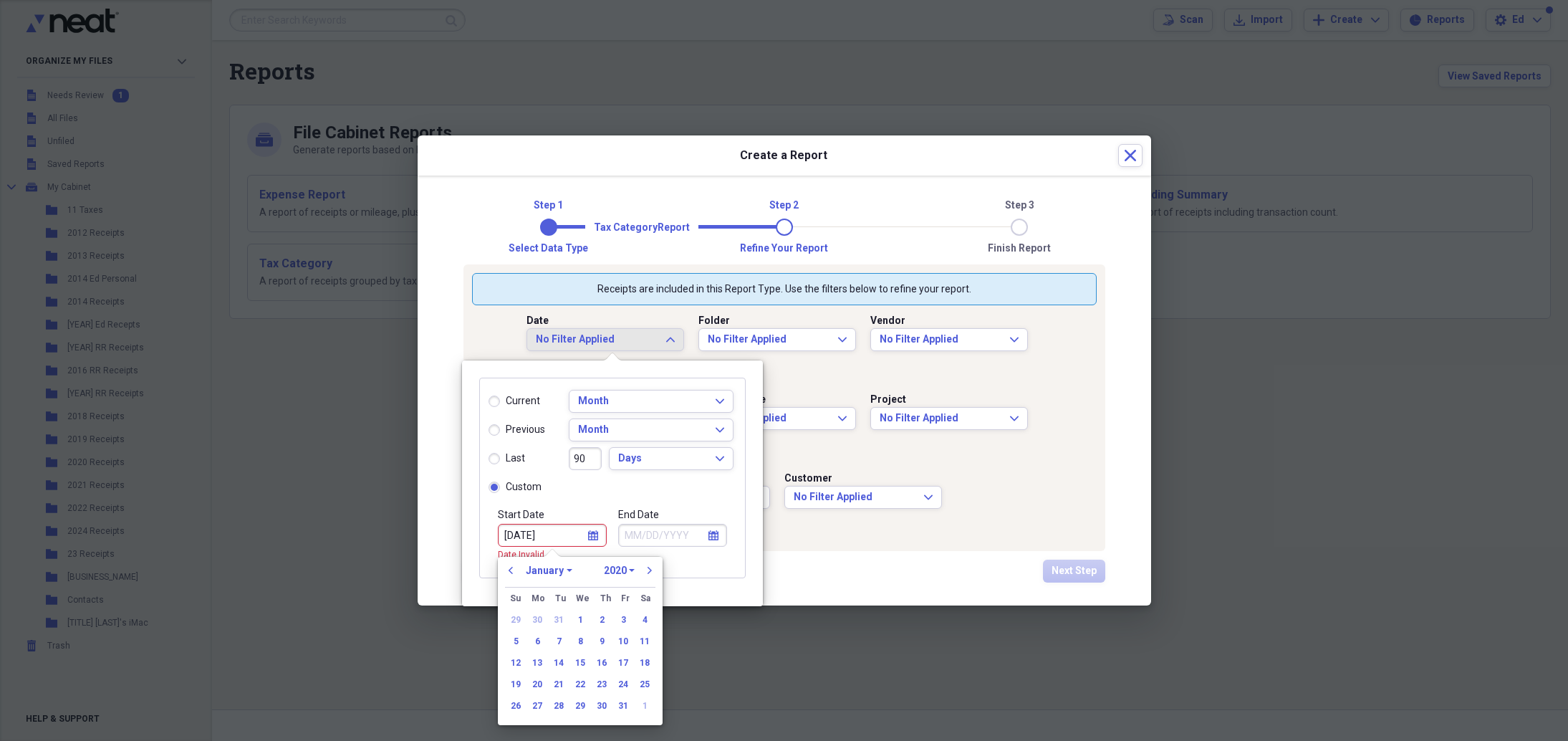 type on "[DATE]" 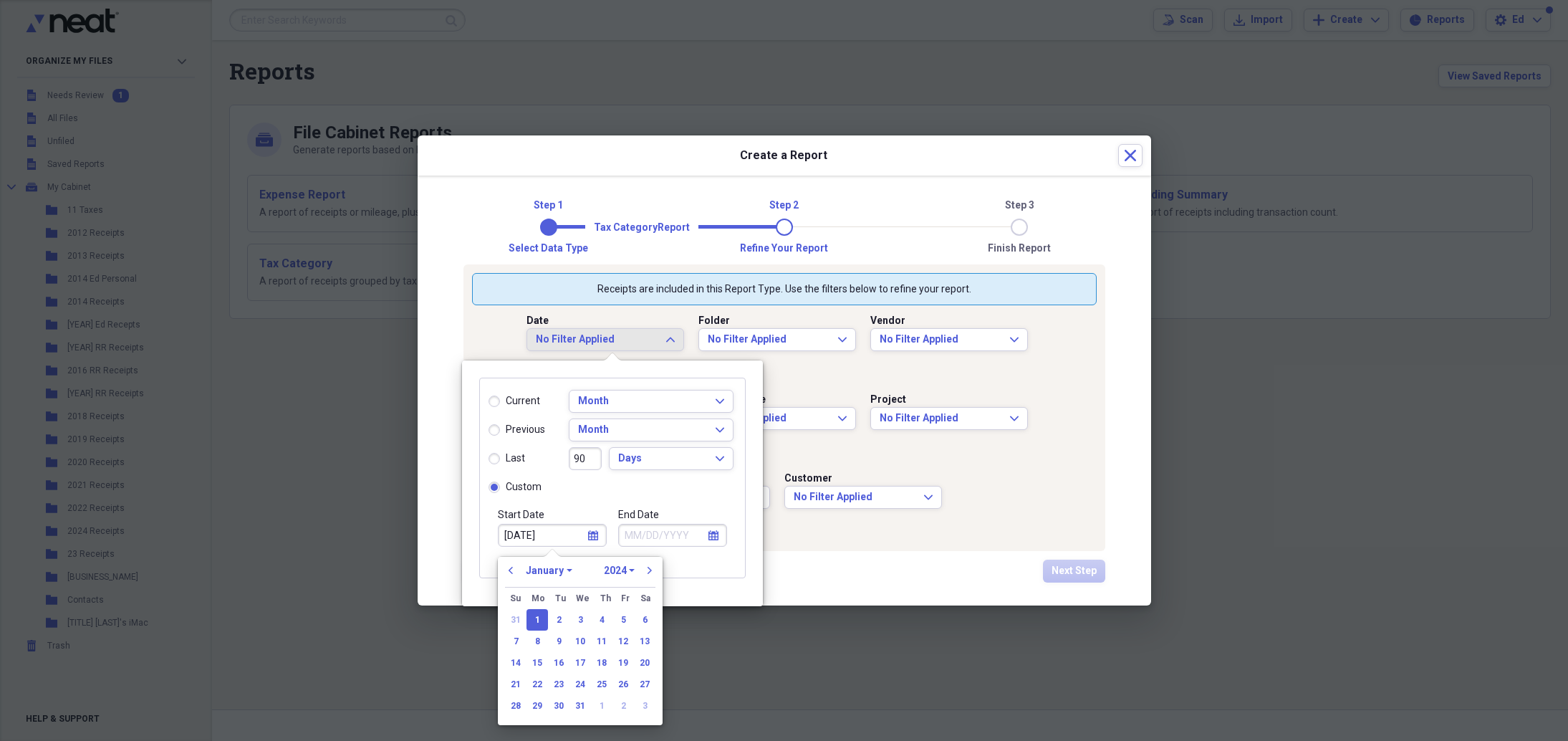 type on "01/01/2024" 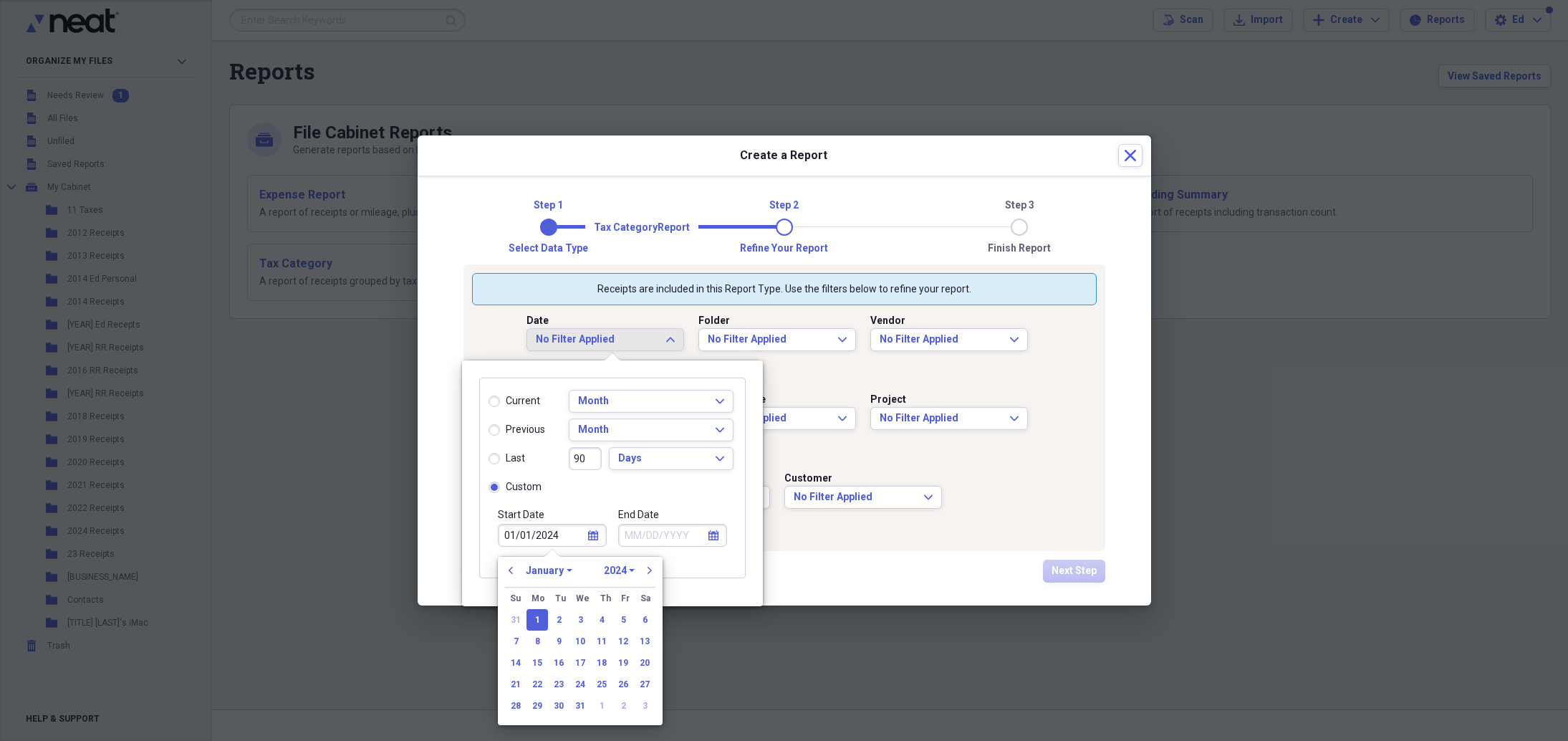 click on "End Date" at bounding box center (673, 535) 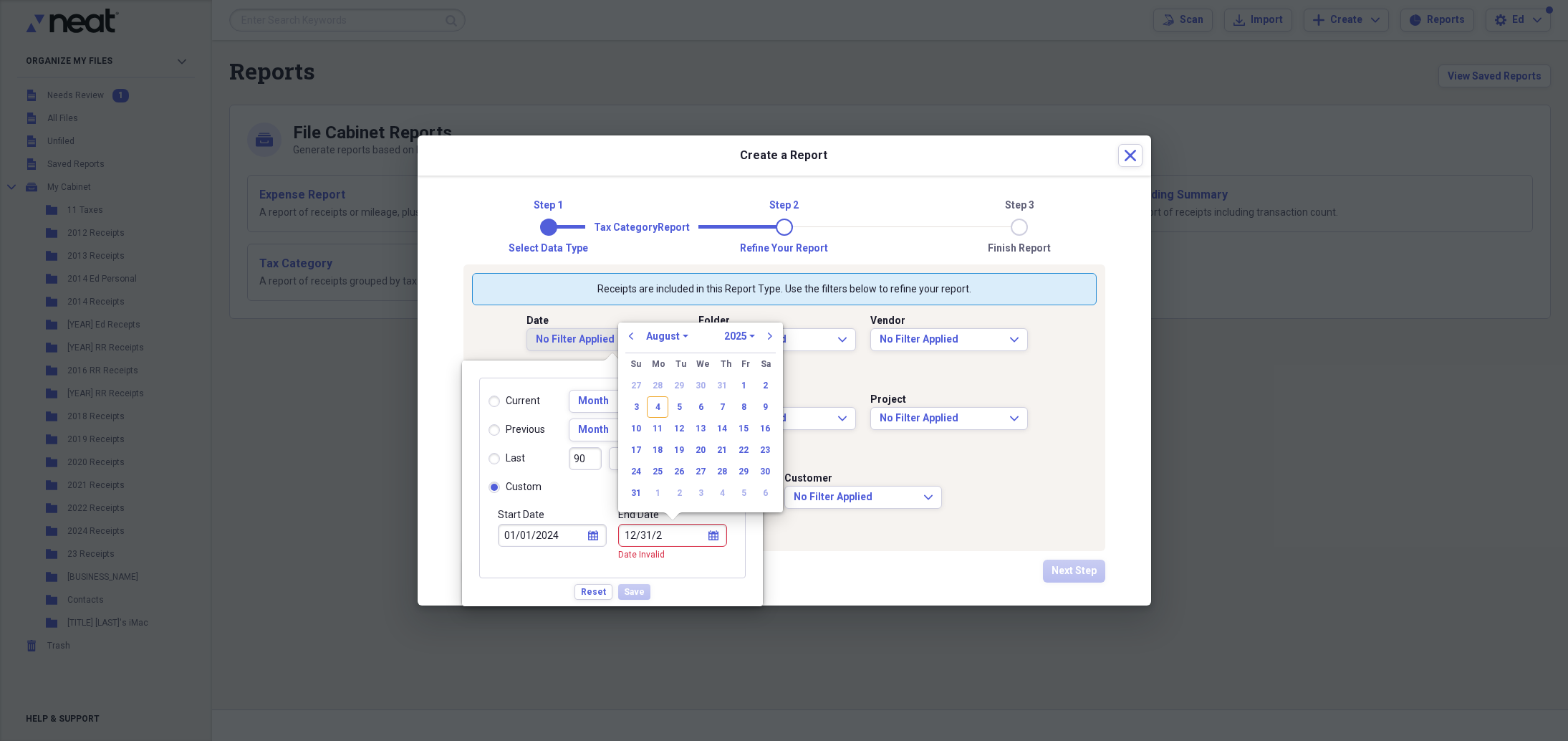 type on "12/31/20" 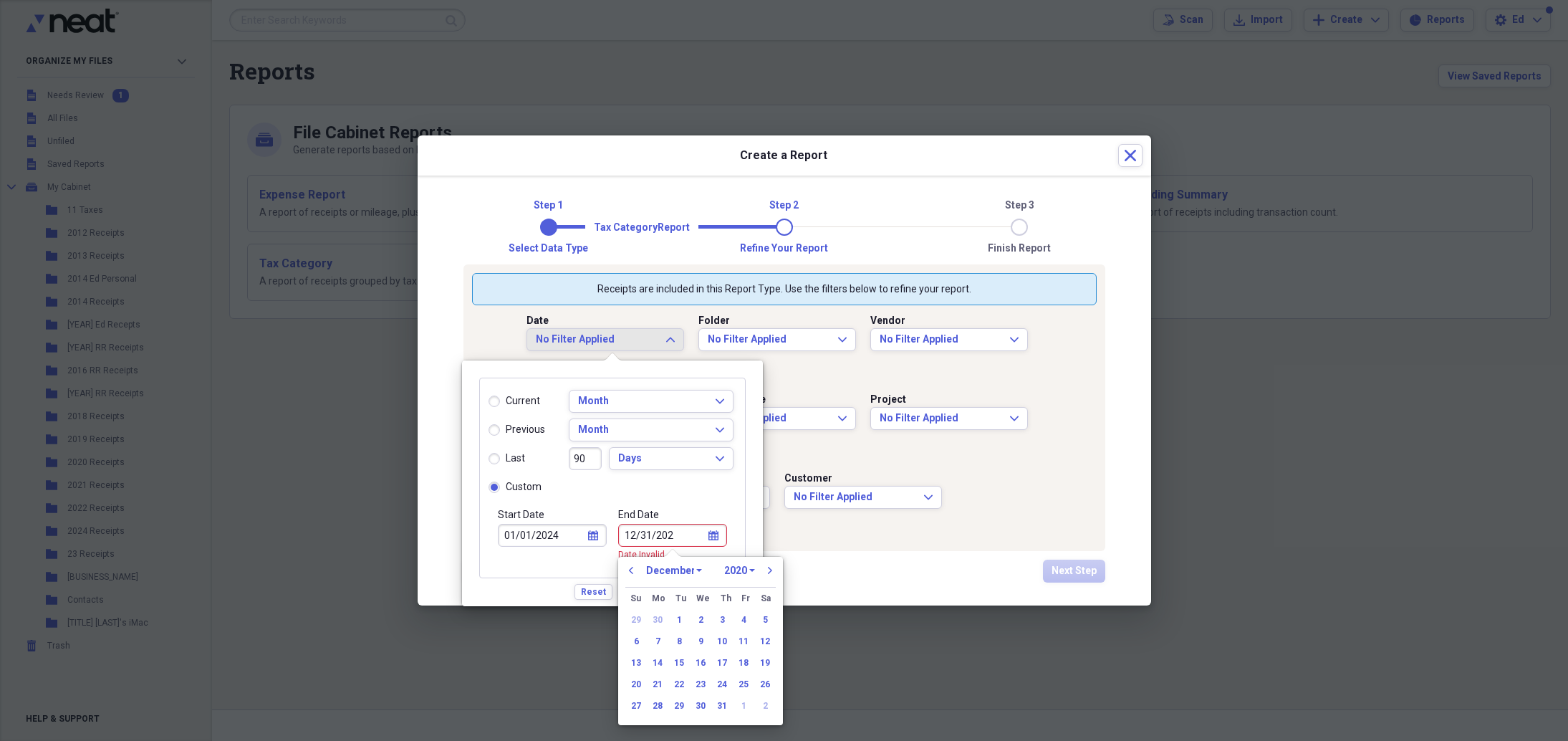 type on "12/31/2024" 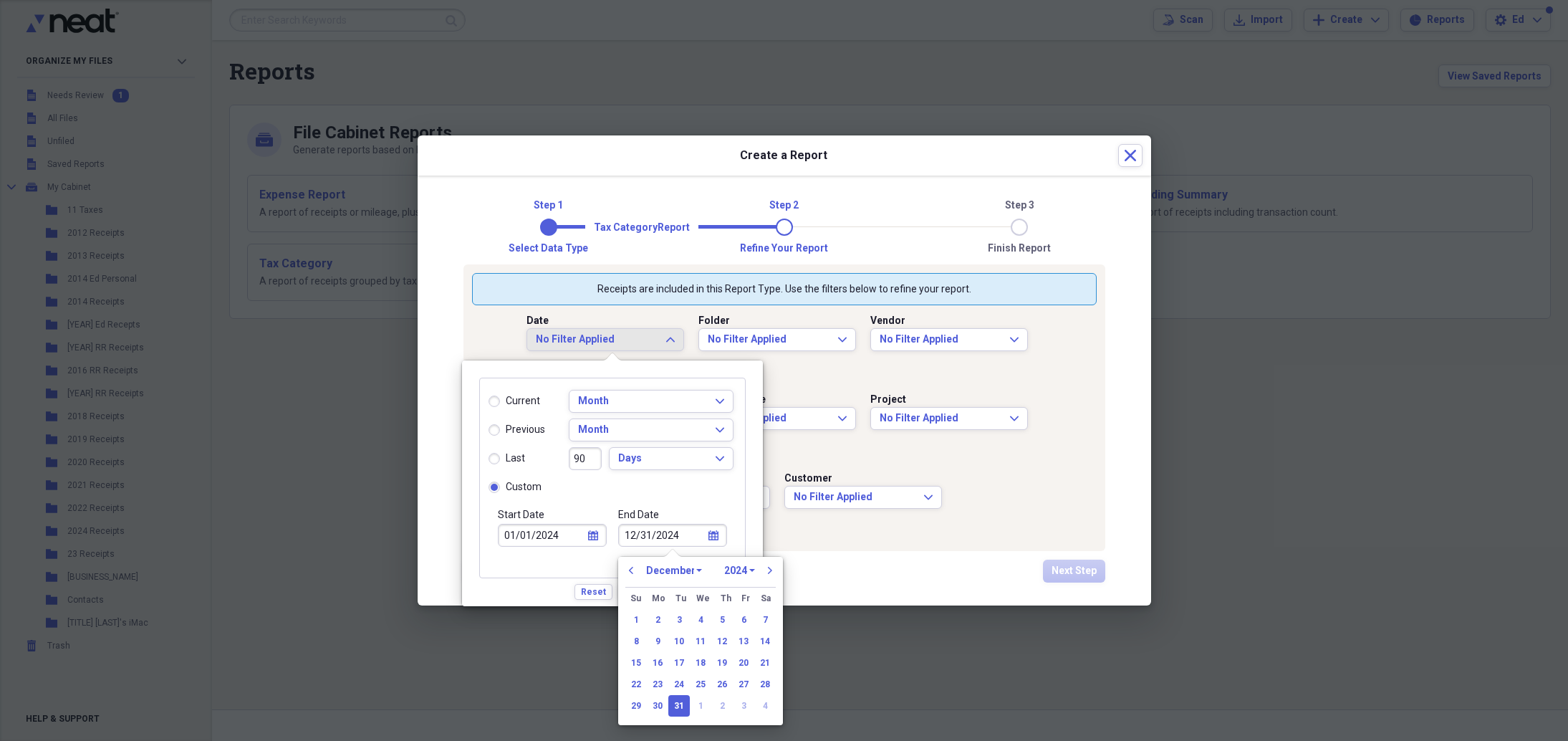type on "12/31/2024" 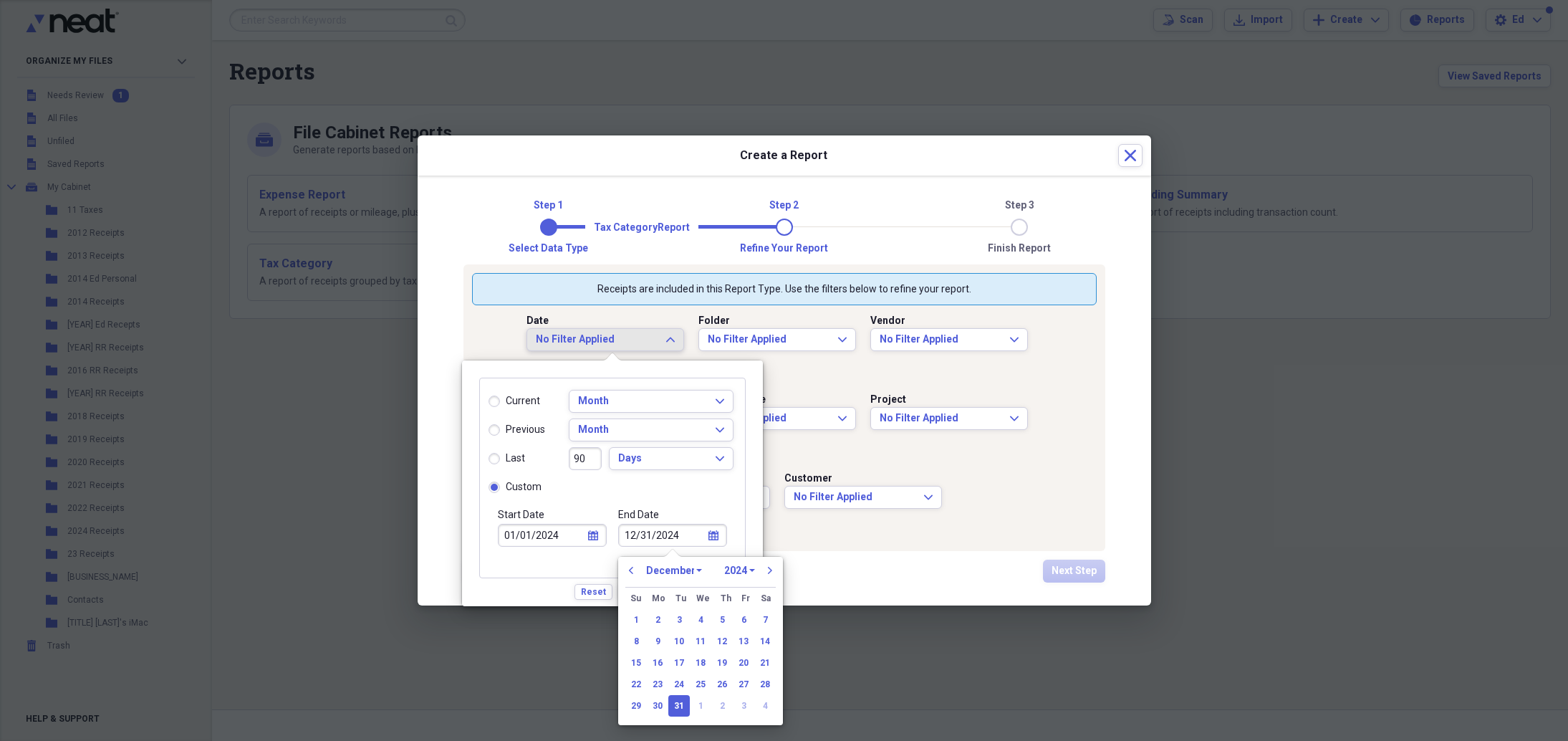 click at bounding box center [784, 370] 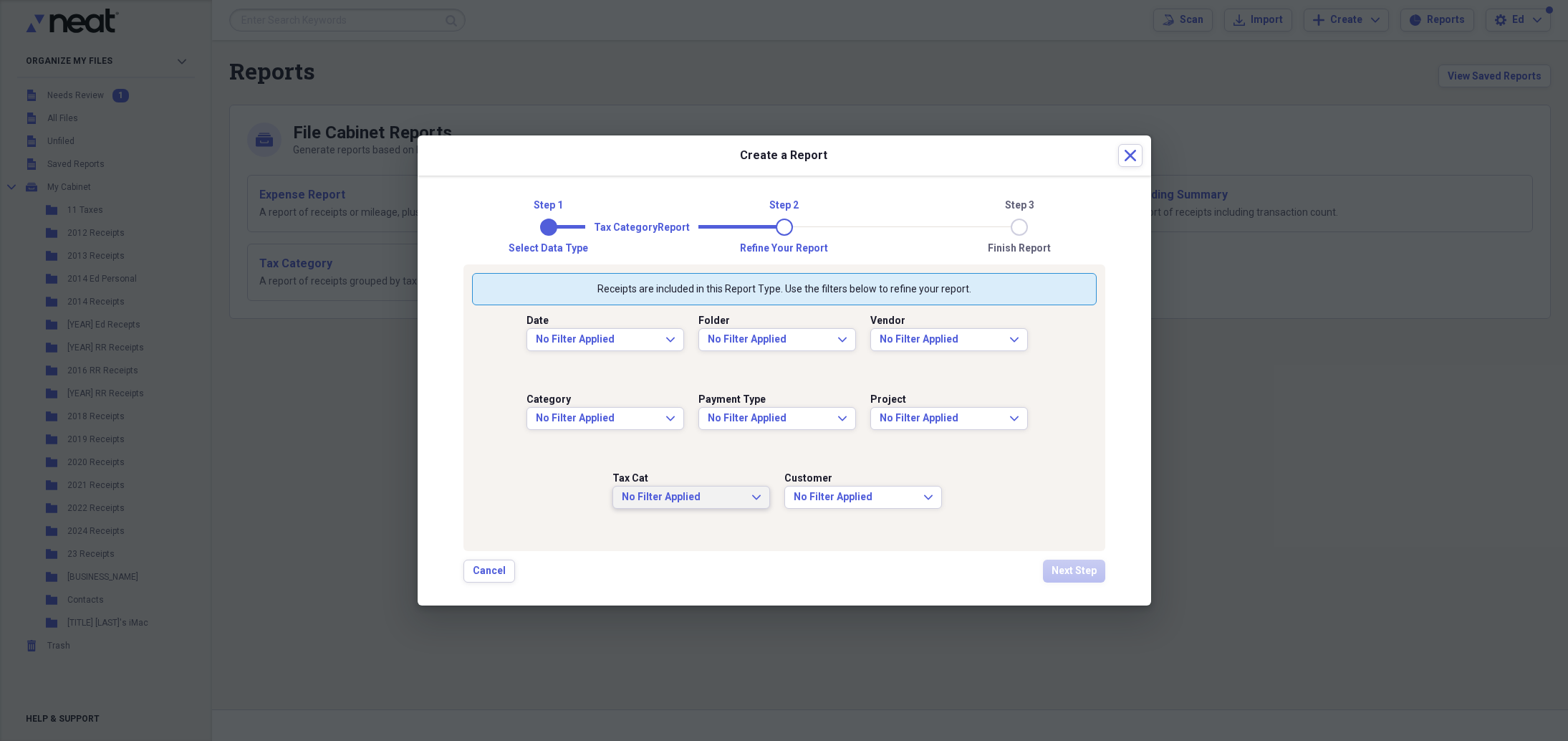 click on "No Filter Applied" at bounding box center [683, 497] 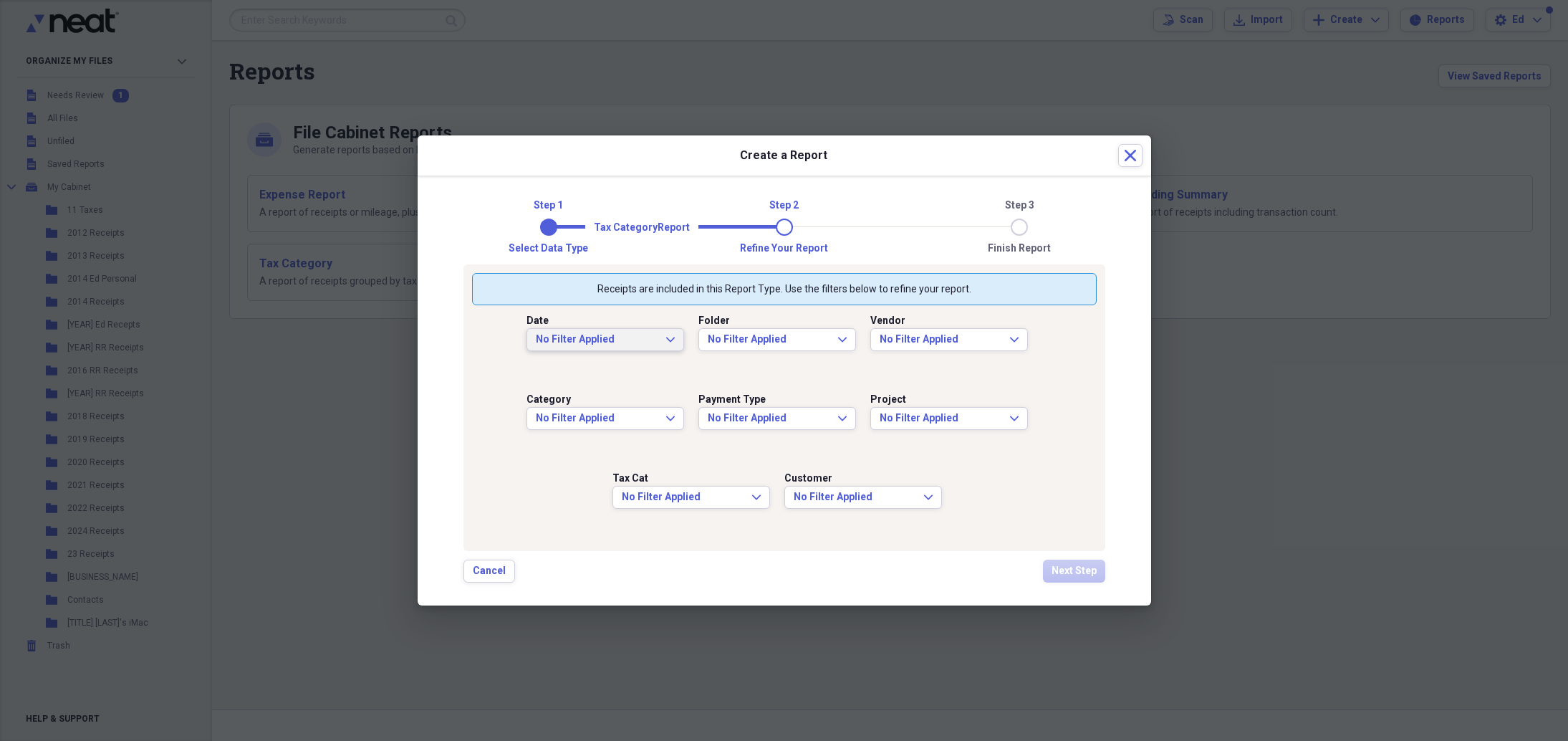 click on "Expand" 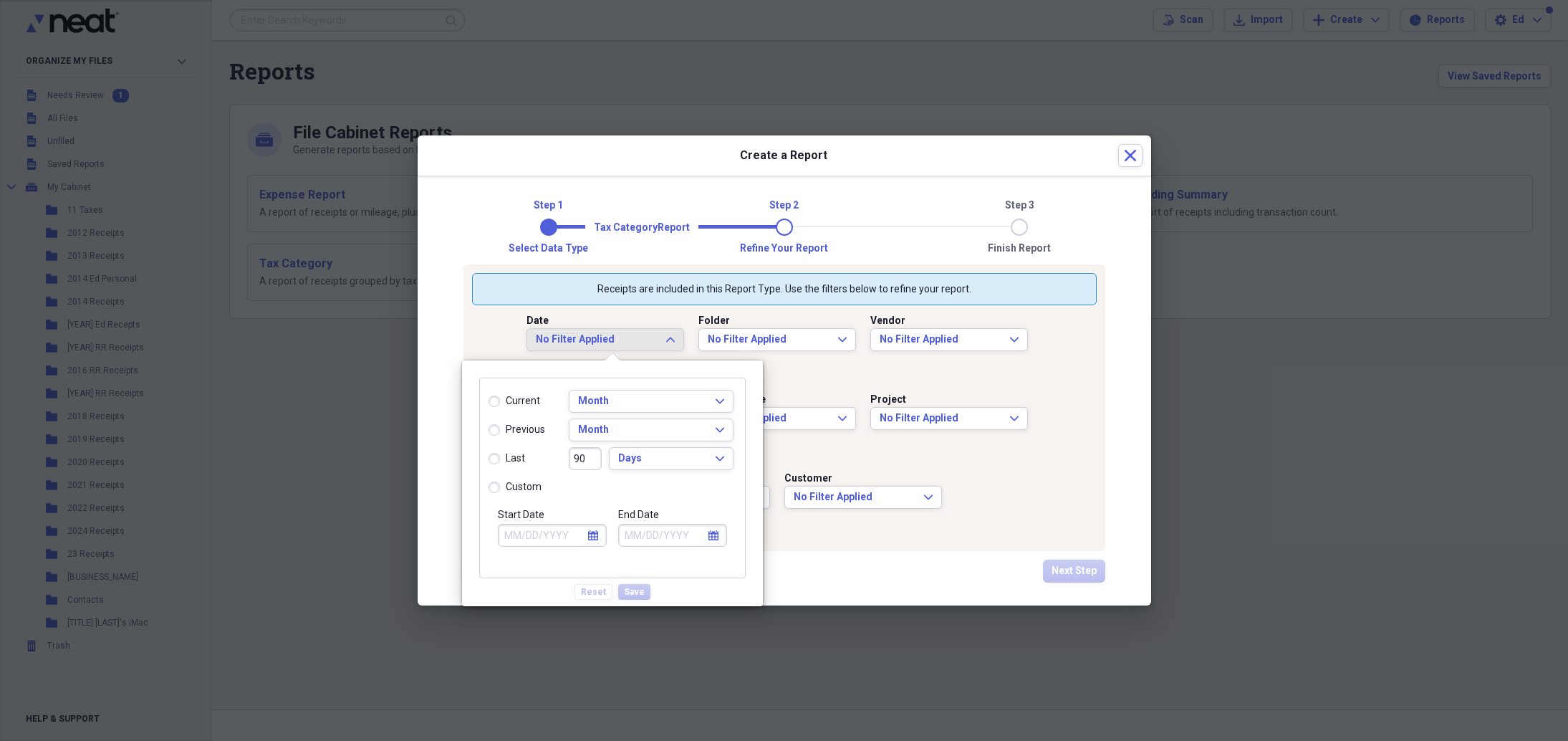 click on "Start Date" at bounding box center [552, 535] 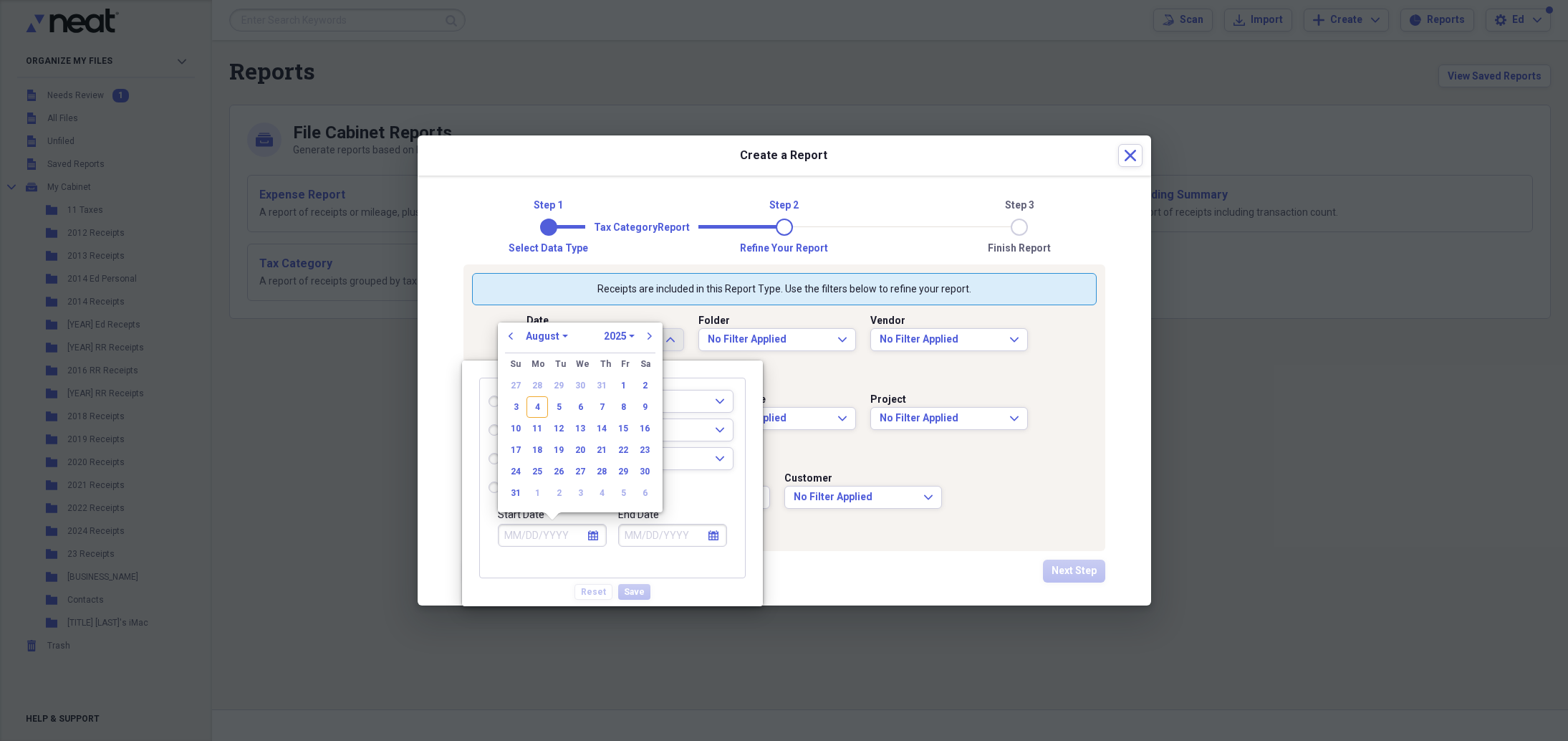 radio on "true" 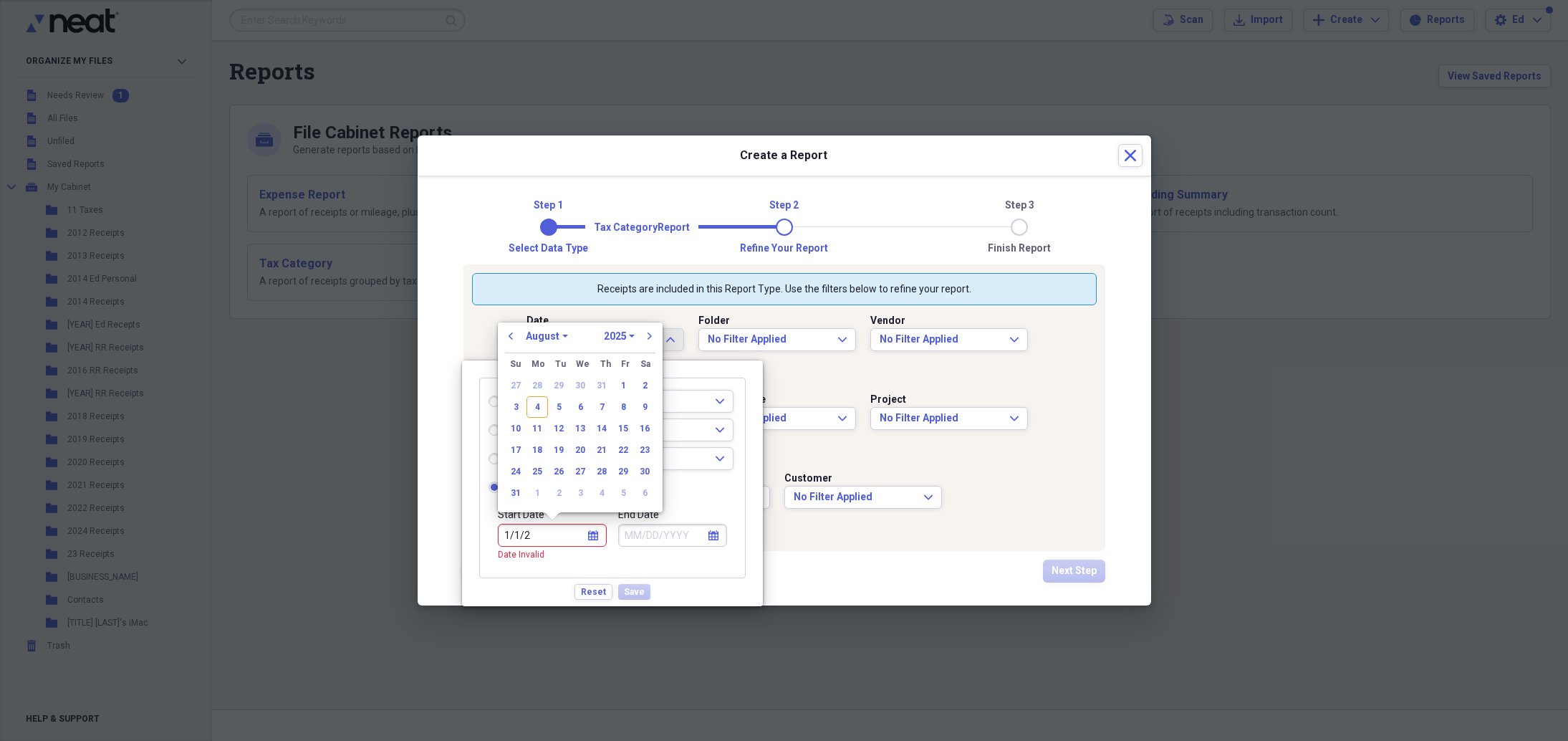type on "[MM]/[DD]/[YY]" 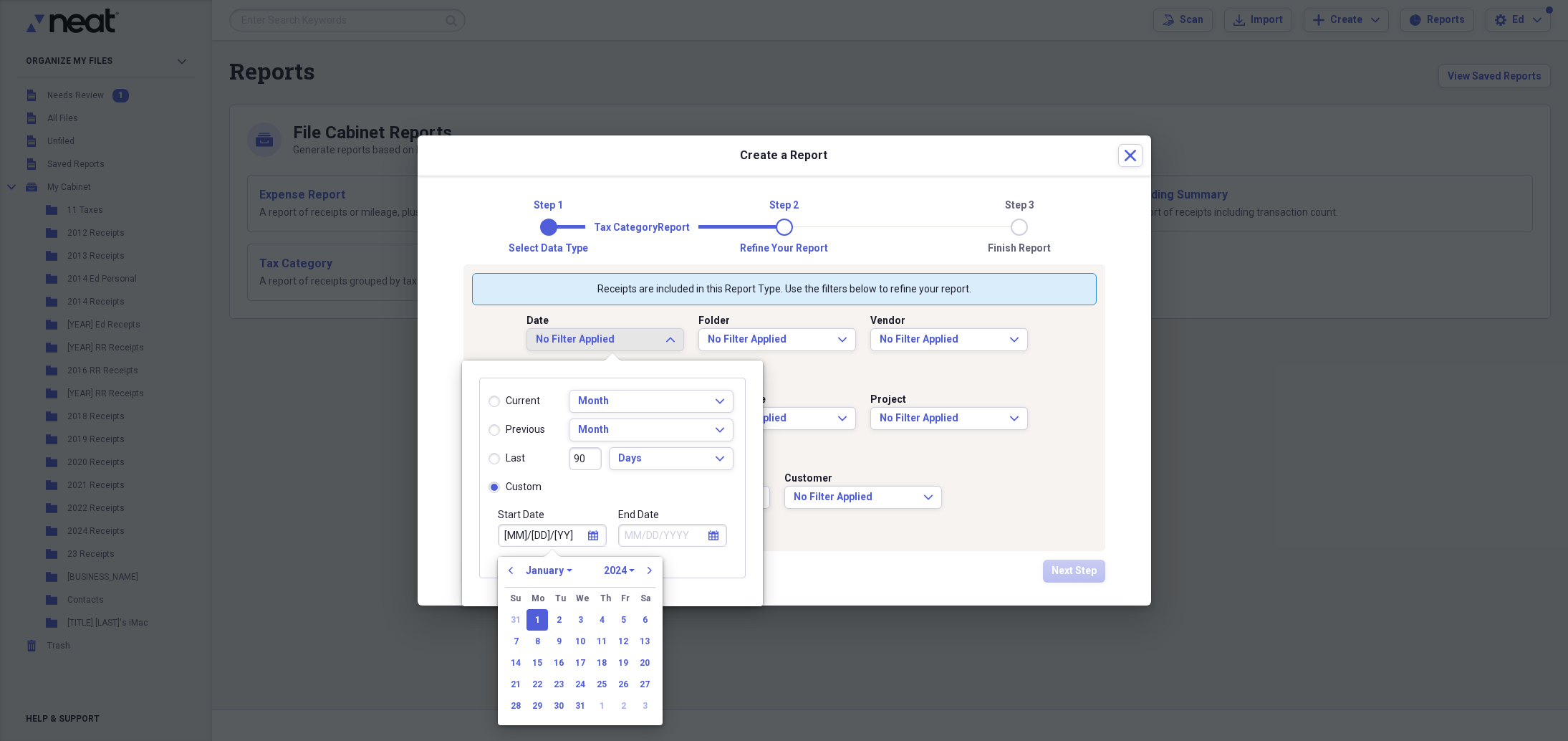 type on "01/01/2024" 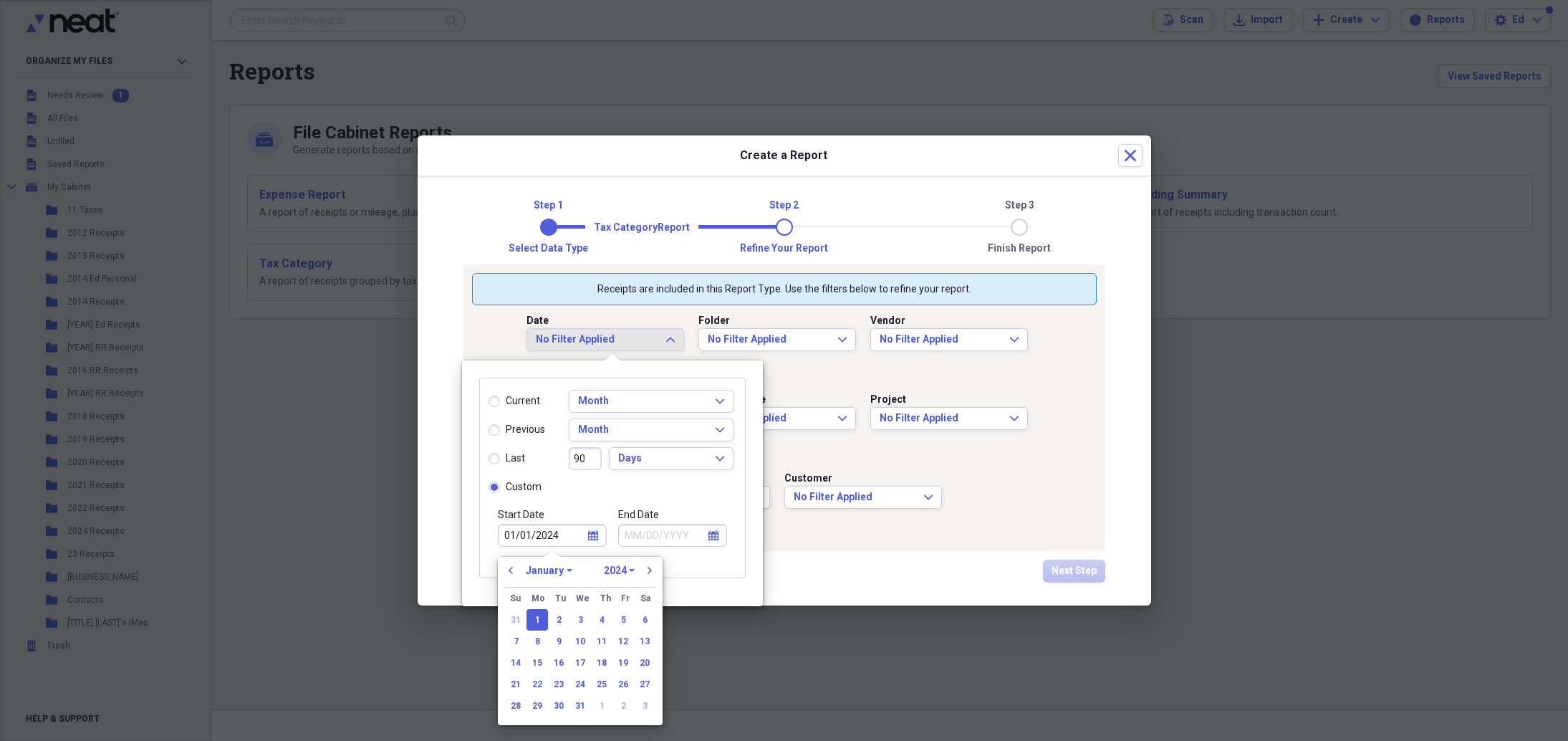 click on "End Date" at bounding box center (673, 535) 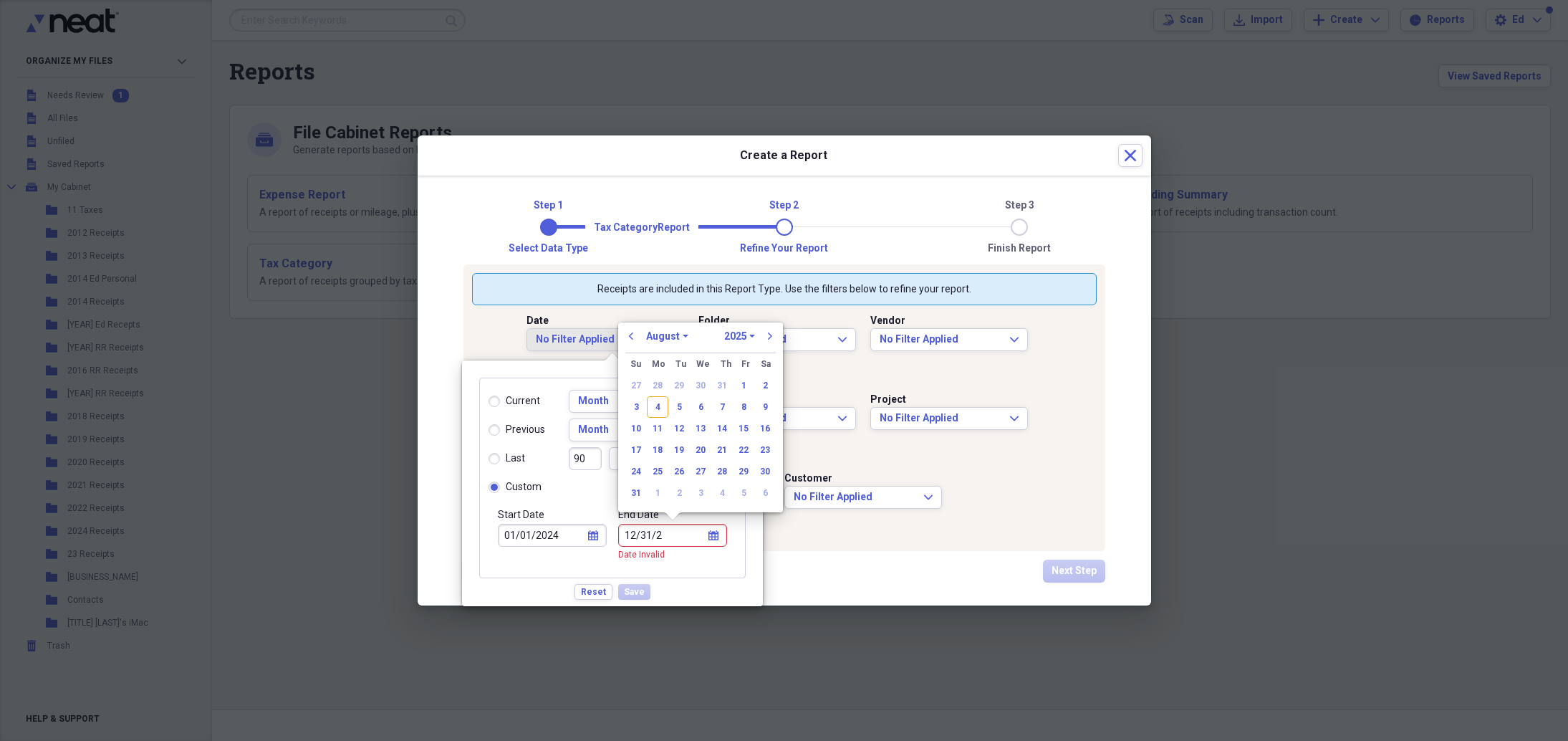 type on "[MM]/[DD]/[YY]" 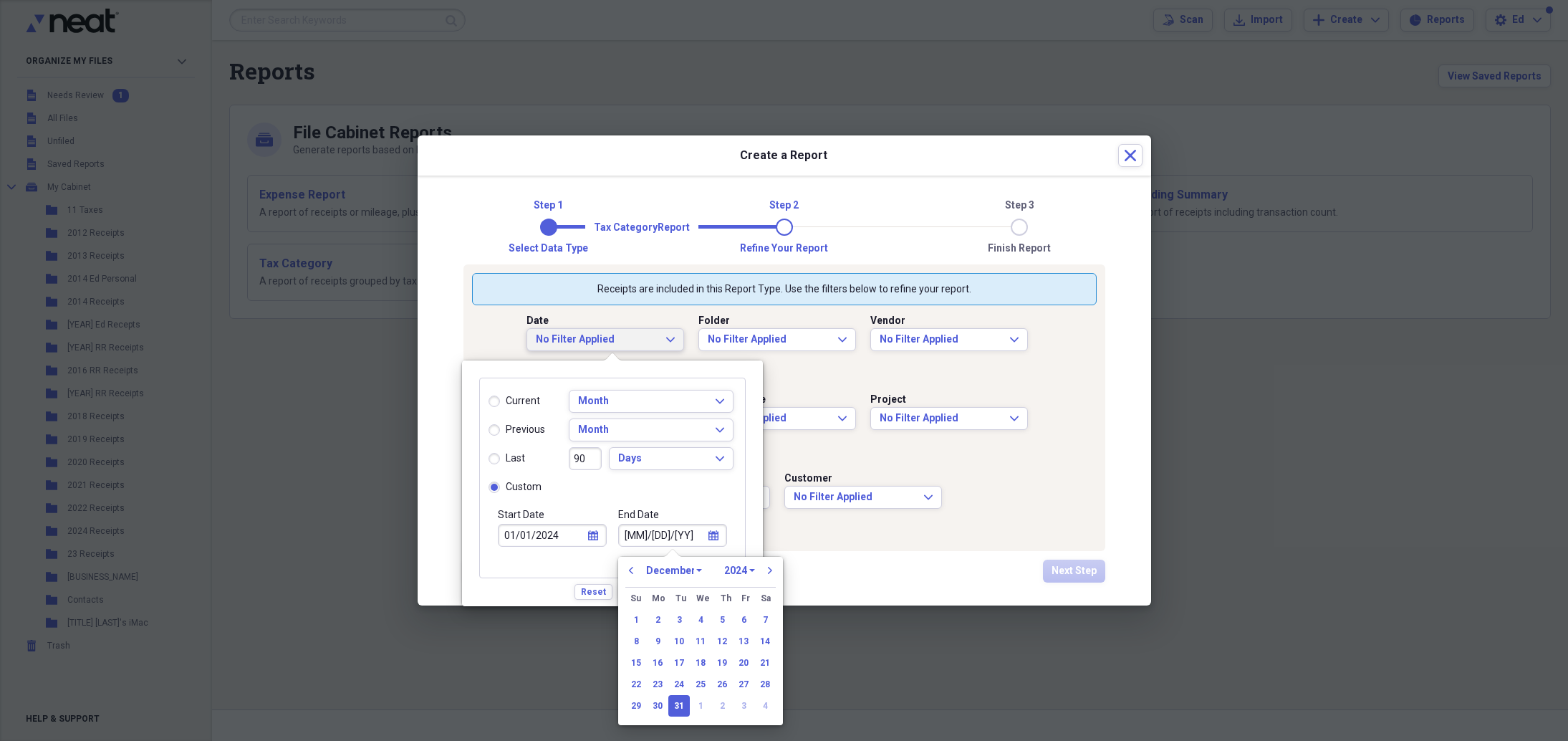 type on "12/31/2024" 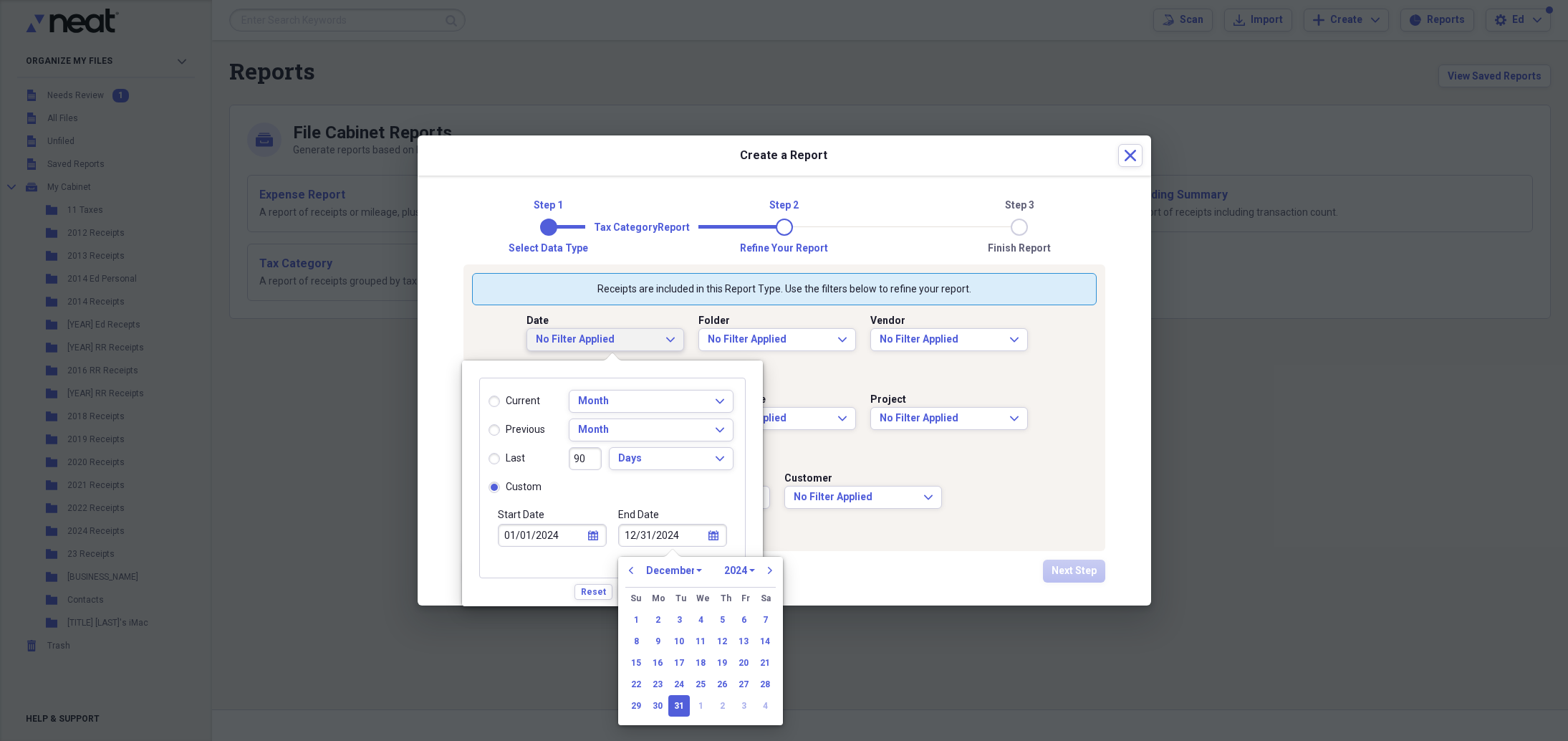 click at bounding box center (784, 370) 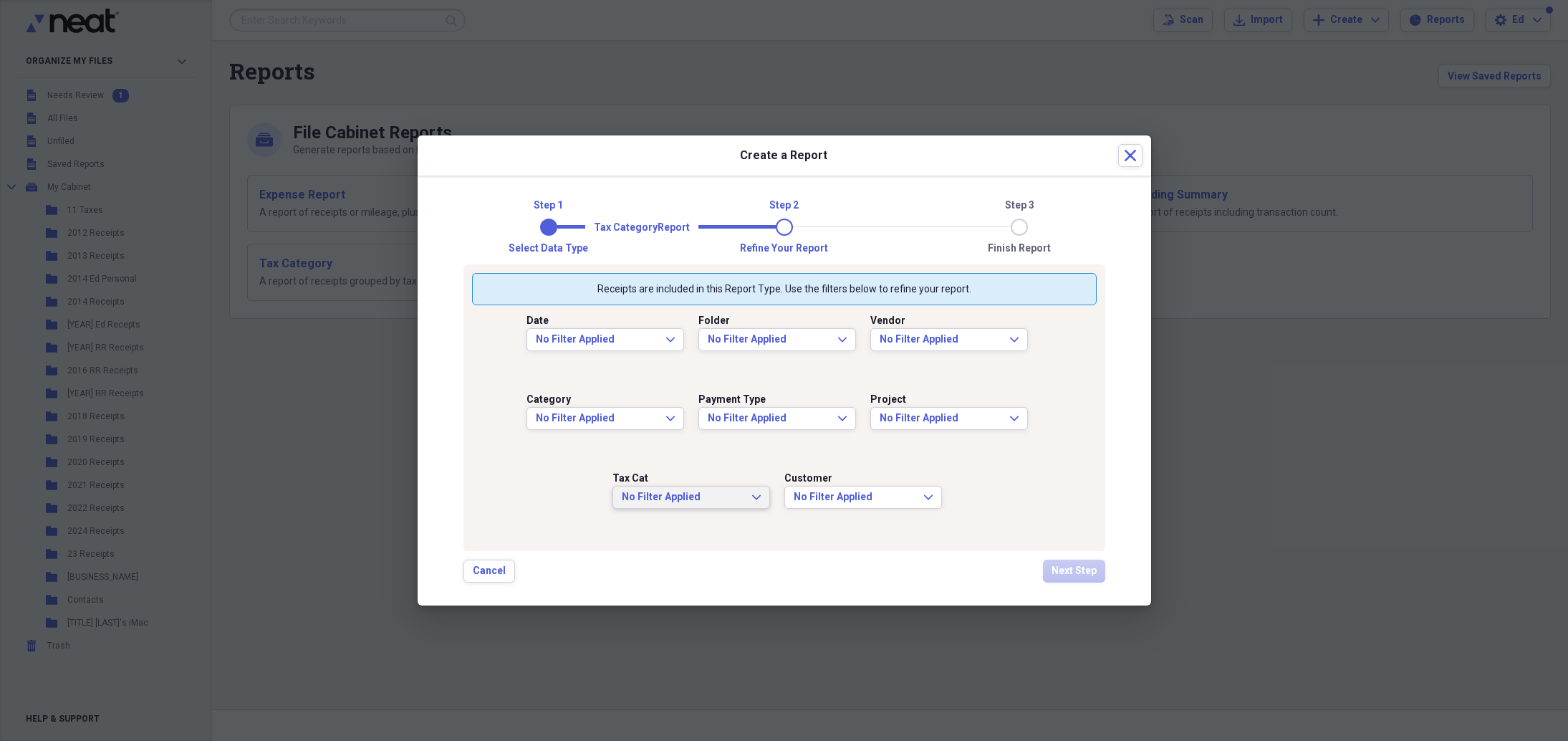 click on "No Filter Applied" at bounding box center (683, 497) 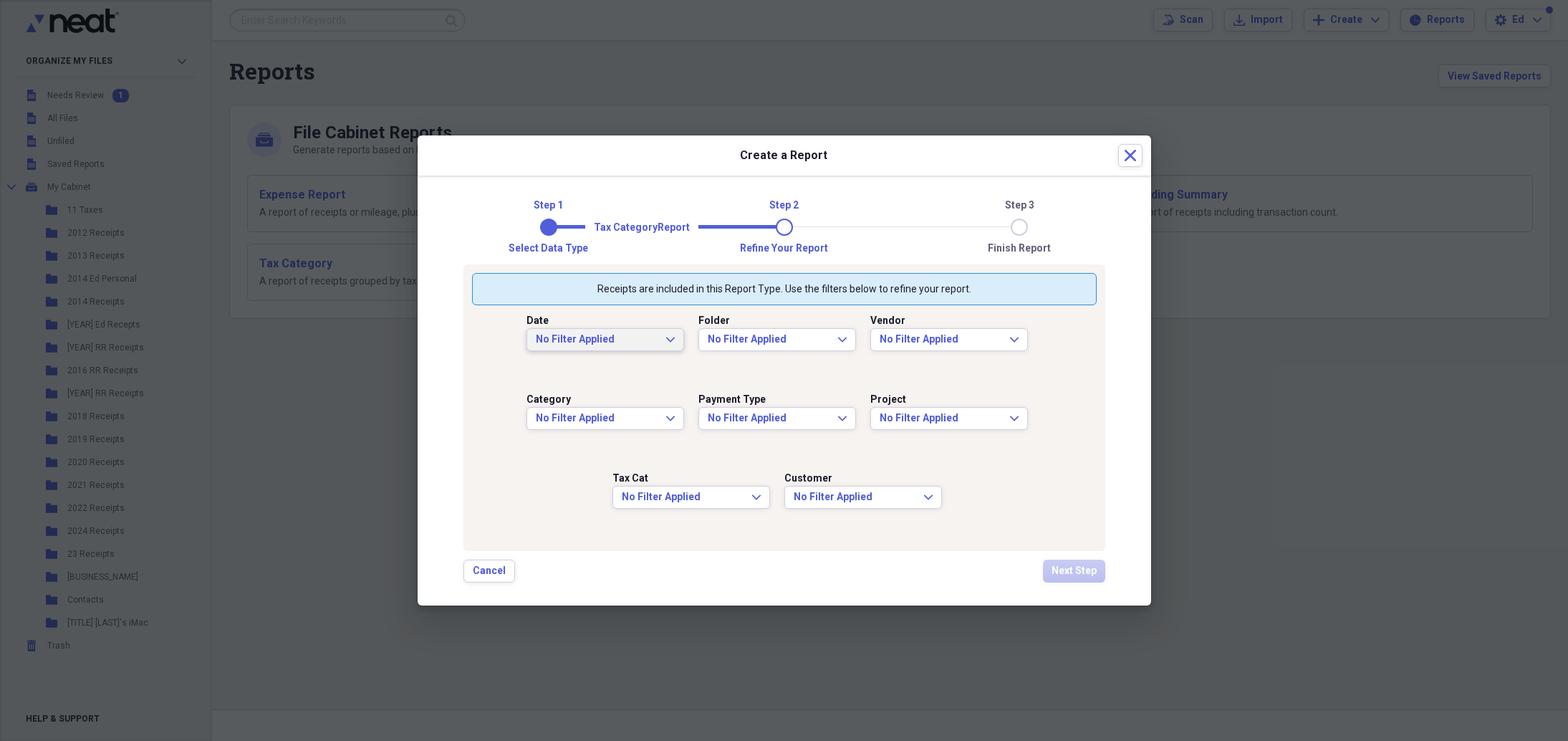 click on "No Filter Applied" at bounding box center [597, 340] 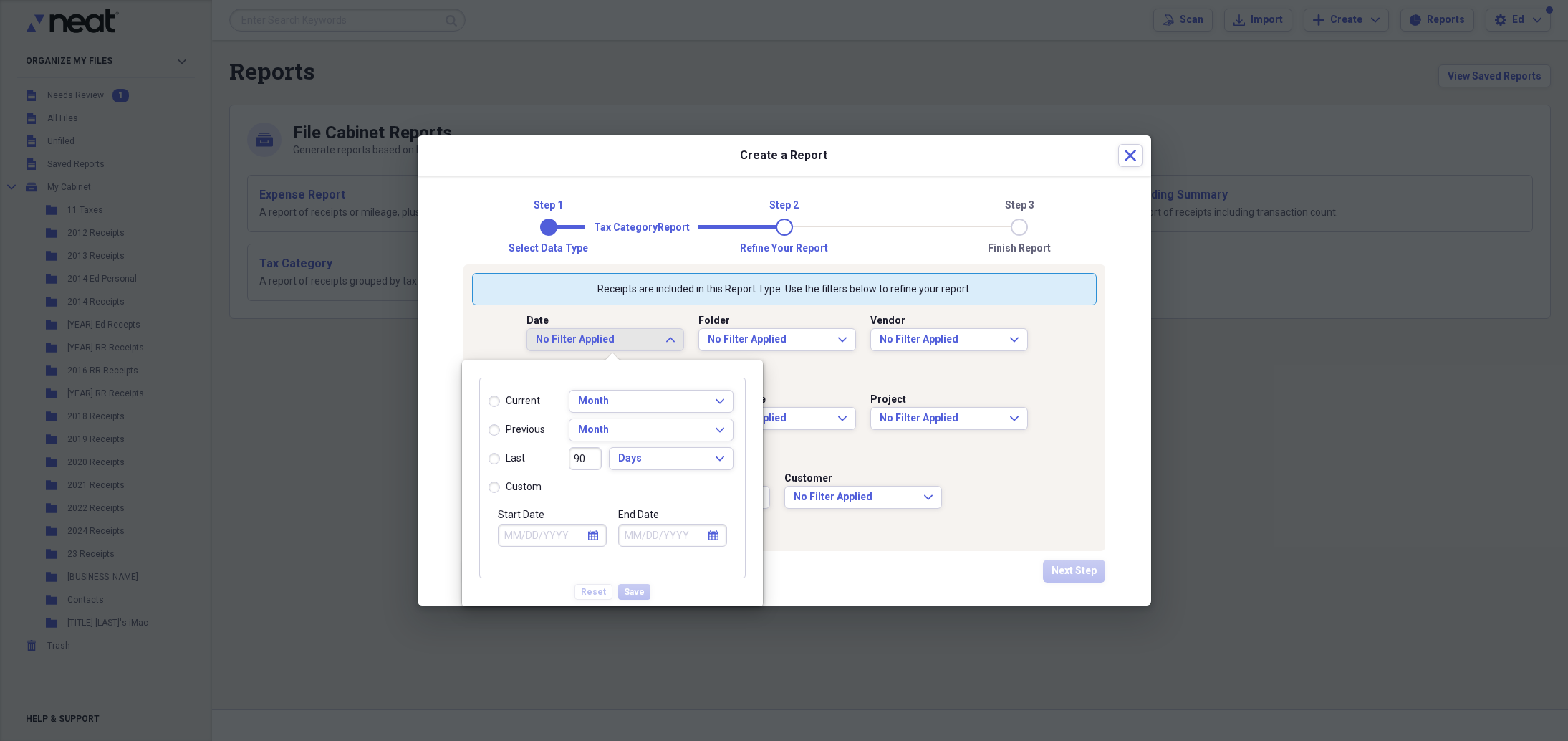 click on "Start Date" at bounding box center [552, 535] 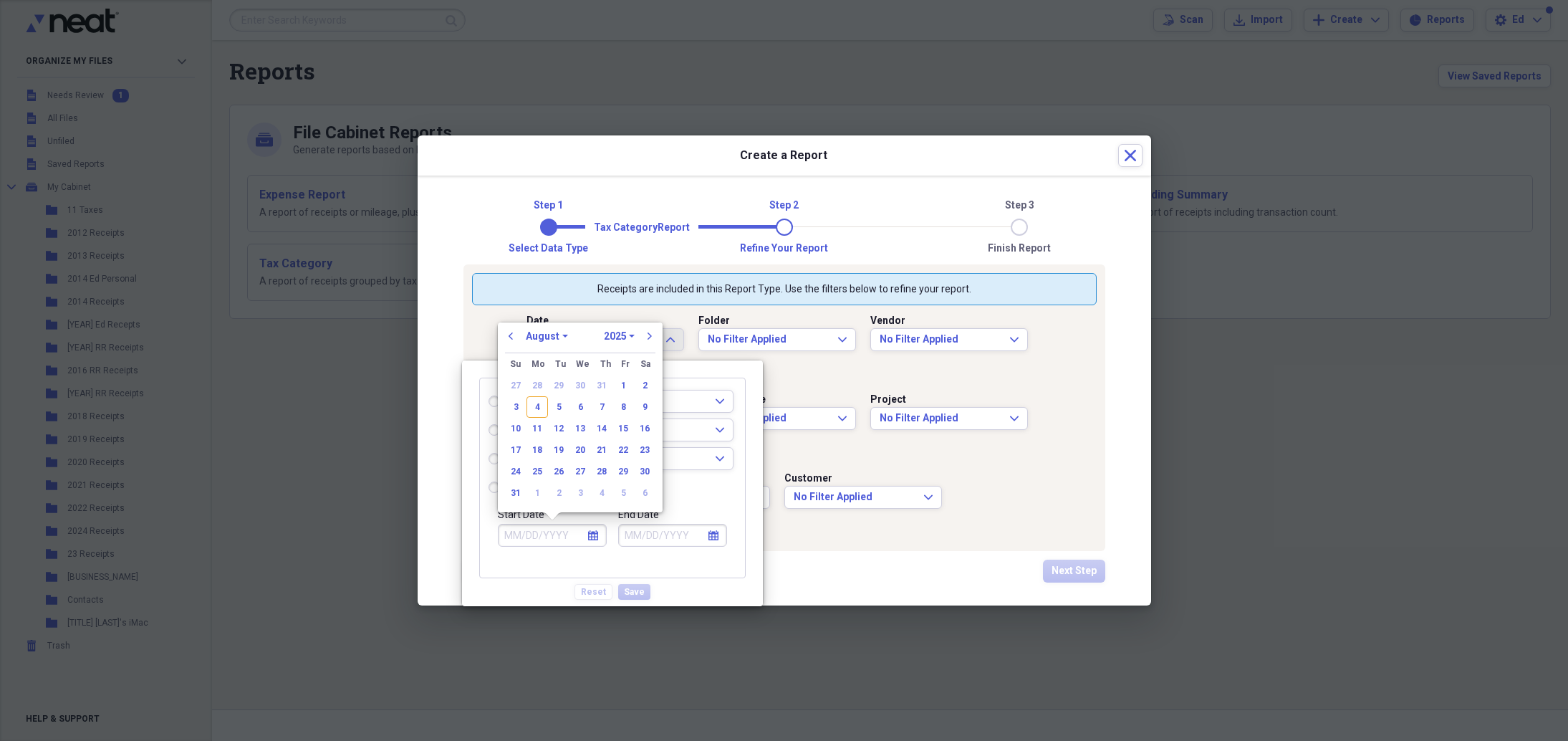 radio on "true" 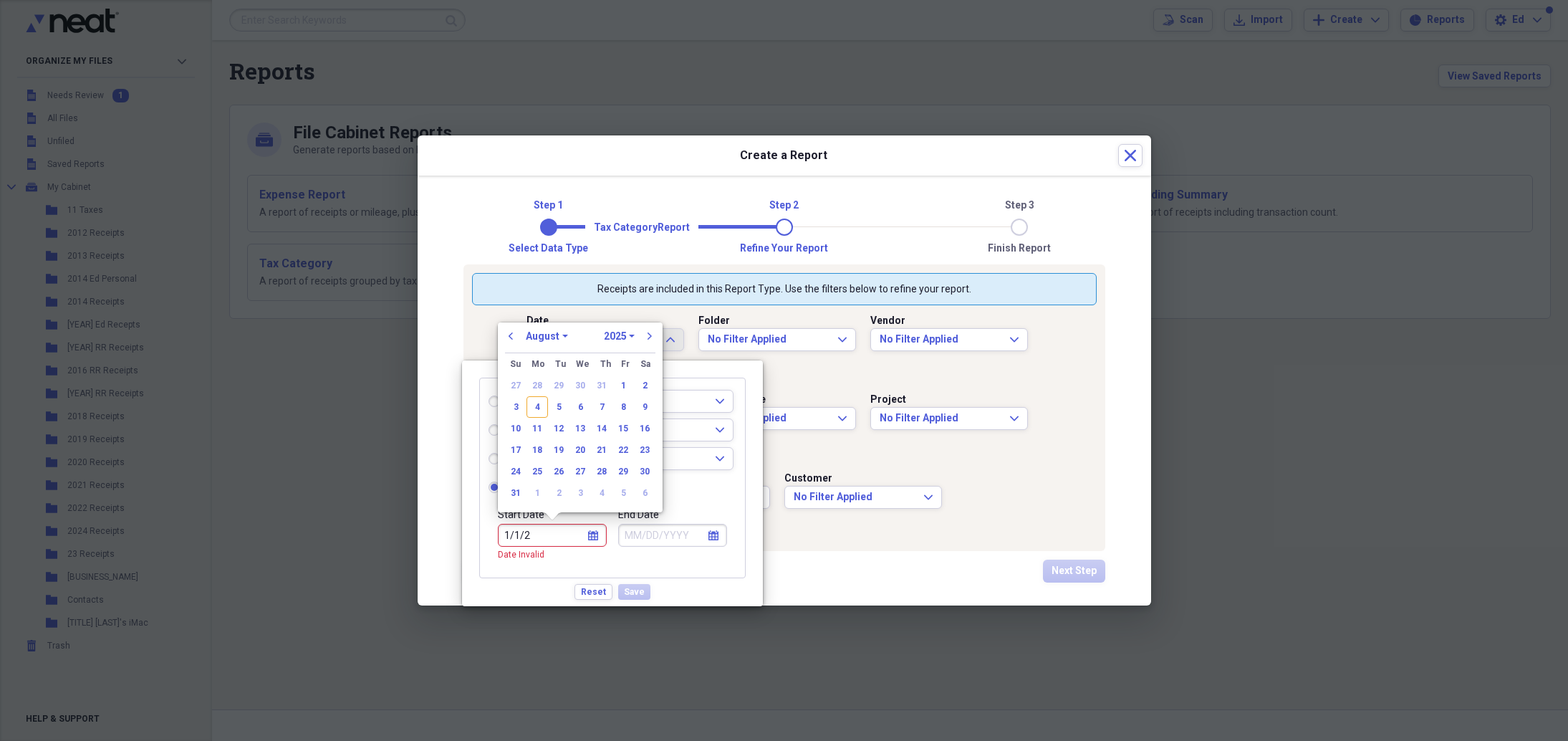 type on "[MM]/[DD]/[YY]" 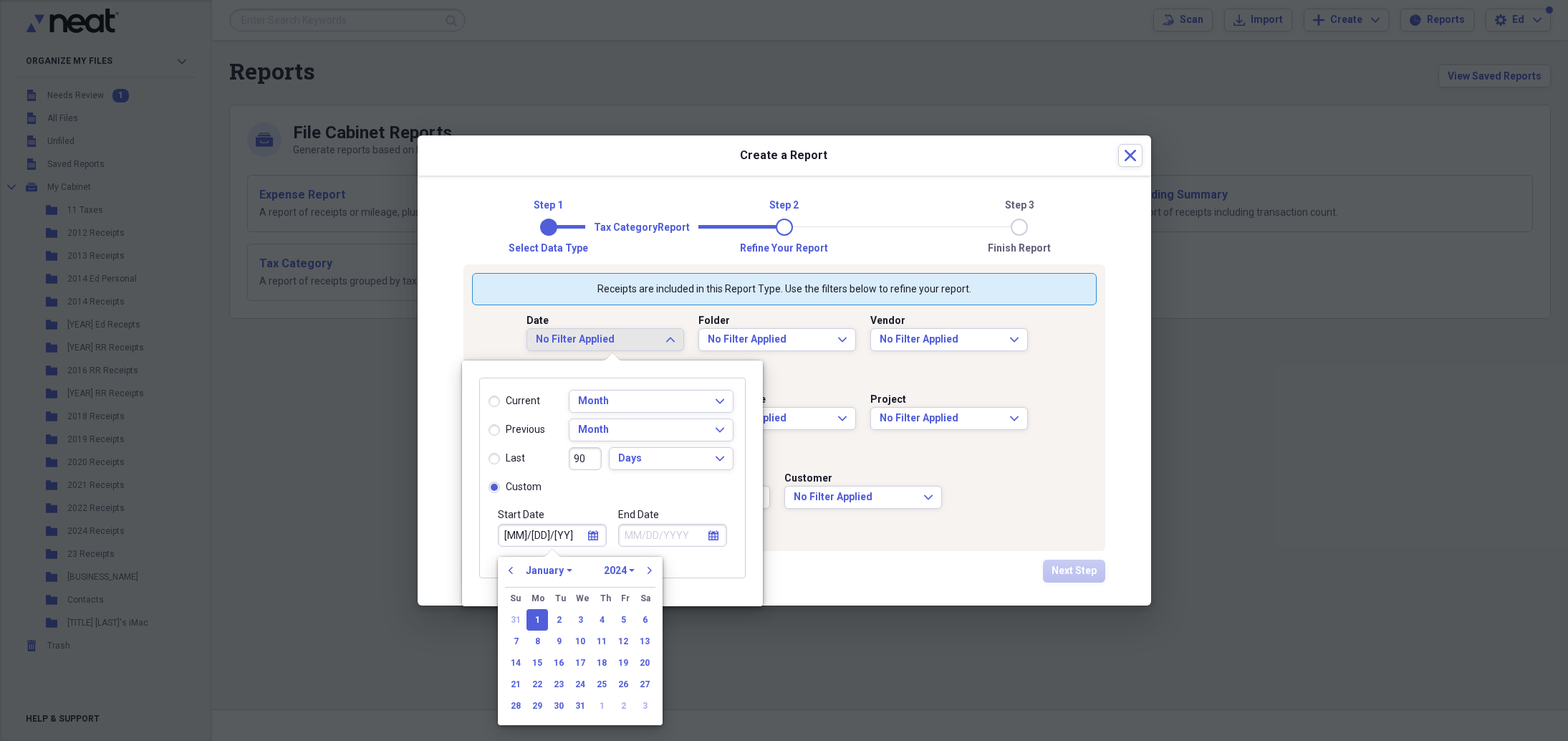type on "01/01/2024" 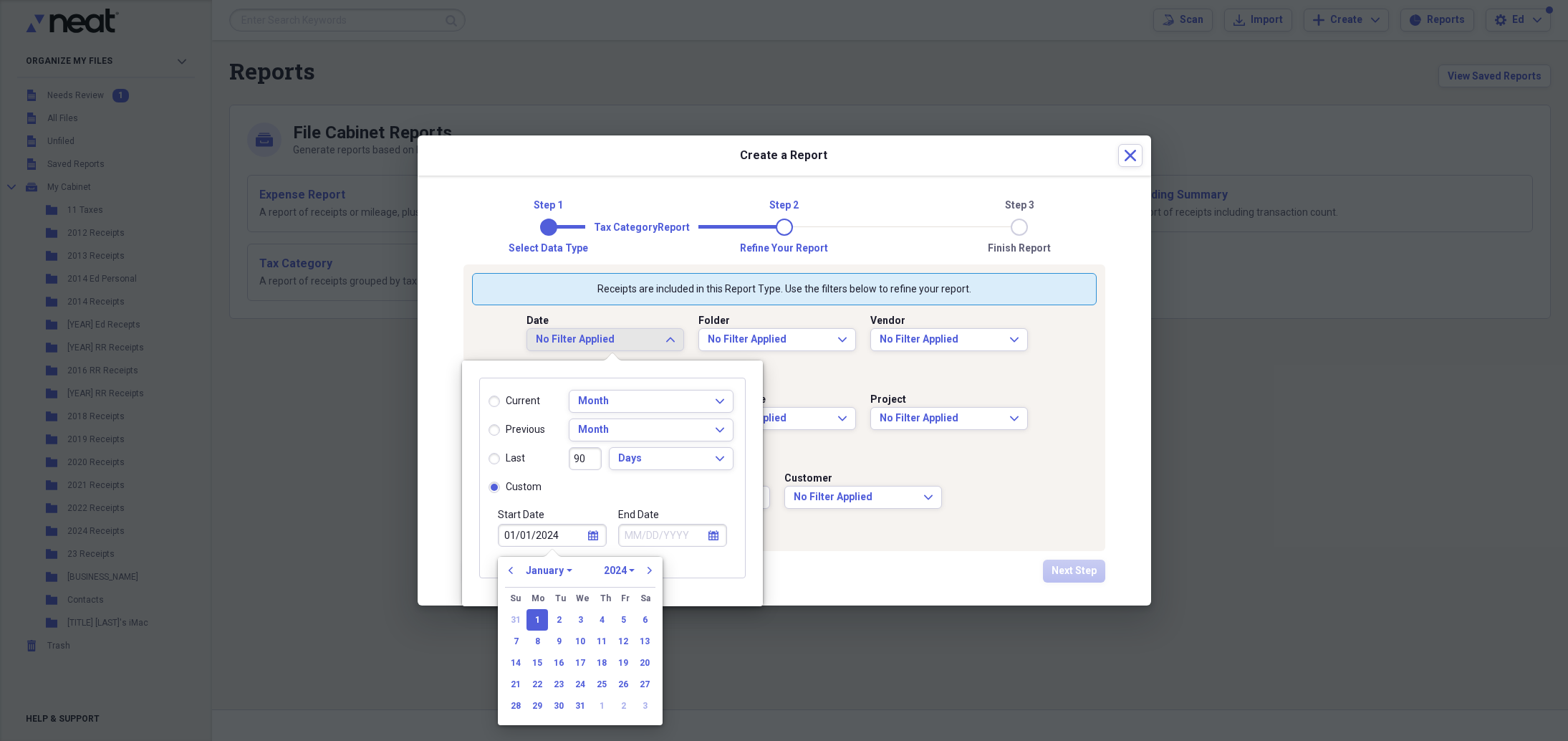 click on "End Date" at bounding box center [673, 535] 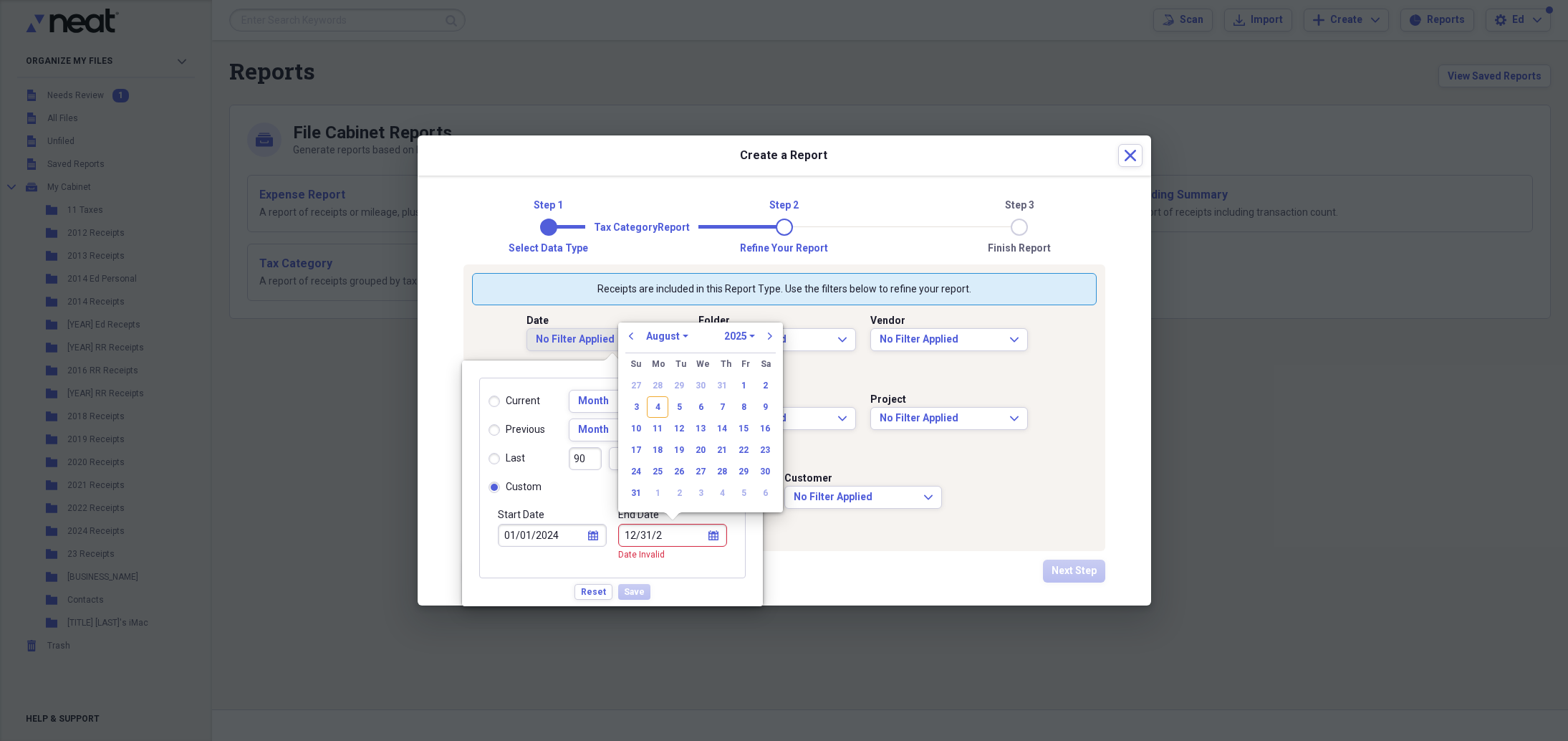 type on "[MM]/[DD]/[YY]" 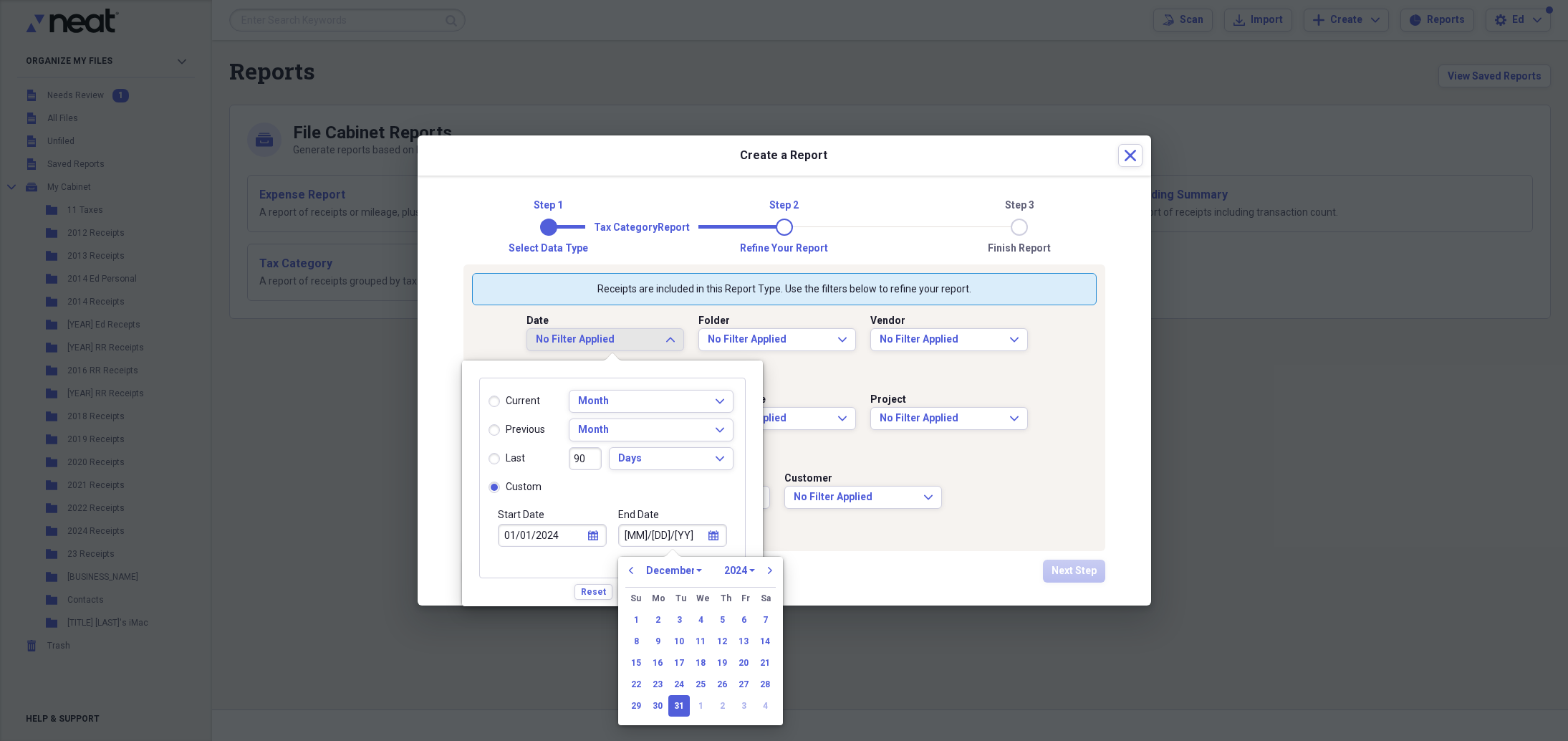type on "12/31/2024" 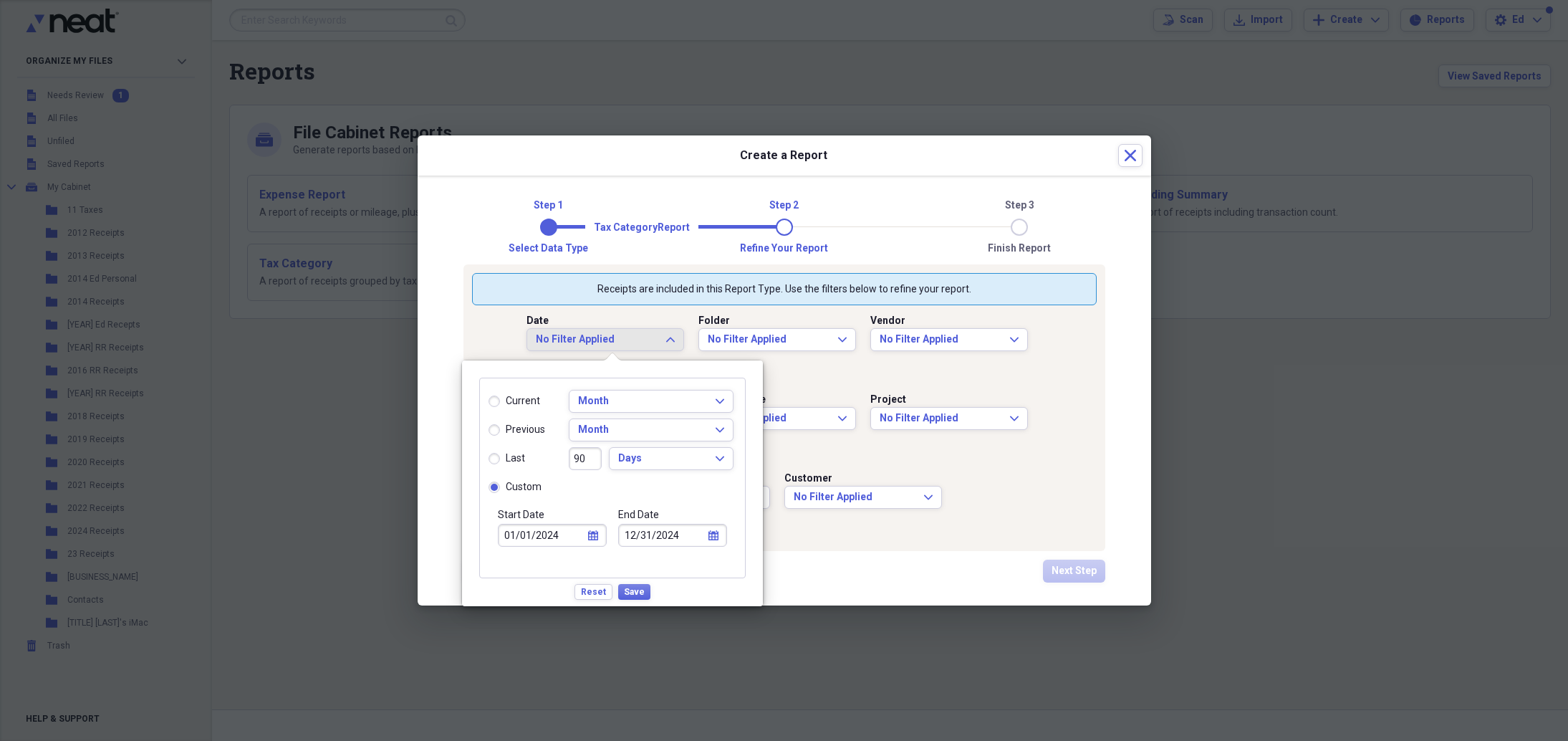 click on "current previous last custom Month Expand Month Expand 90 Days Expand Start Date [DATE] calendar Calendar End Date [DATE] calendar Calendar previous January February March April May June July August September October November December 1970 1971 1972 1973 1974 1975 1976 1977 1978 1979 1980 1981 1982 1983 1984 1985 1986 1987 1988 1989 1990 1991 1992 1993 1994 1995 1996 1997 1998 1999 2000 2001 2002 2003 2004 2005 2006 2007 2008 2009 2010 2011 2012 2013 2014 2015 2016 2017 2018 2019 2020 2021 2022 2023 2024 2025 2026 2027 2028 2029 2030 2031 2032 2033 2034 2035 next Su Sunday Mo Monday Tu Tuesday We Wednesday Th Thursday Fr Friday Sa Saturday 1 2 3 4 5 6 7 8 9 10 11 12 13 14 15 16 17 18 19 20 21 22 23 24 25 26 27 28 29 30 31 1 2 3 4" at bounding box center (612, 478) 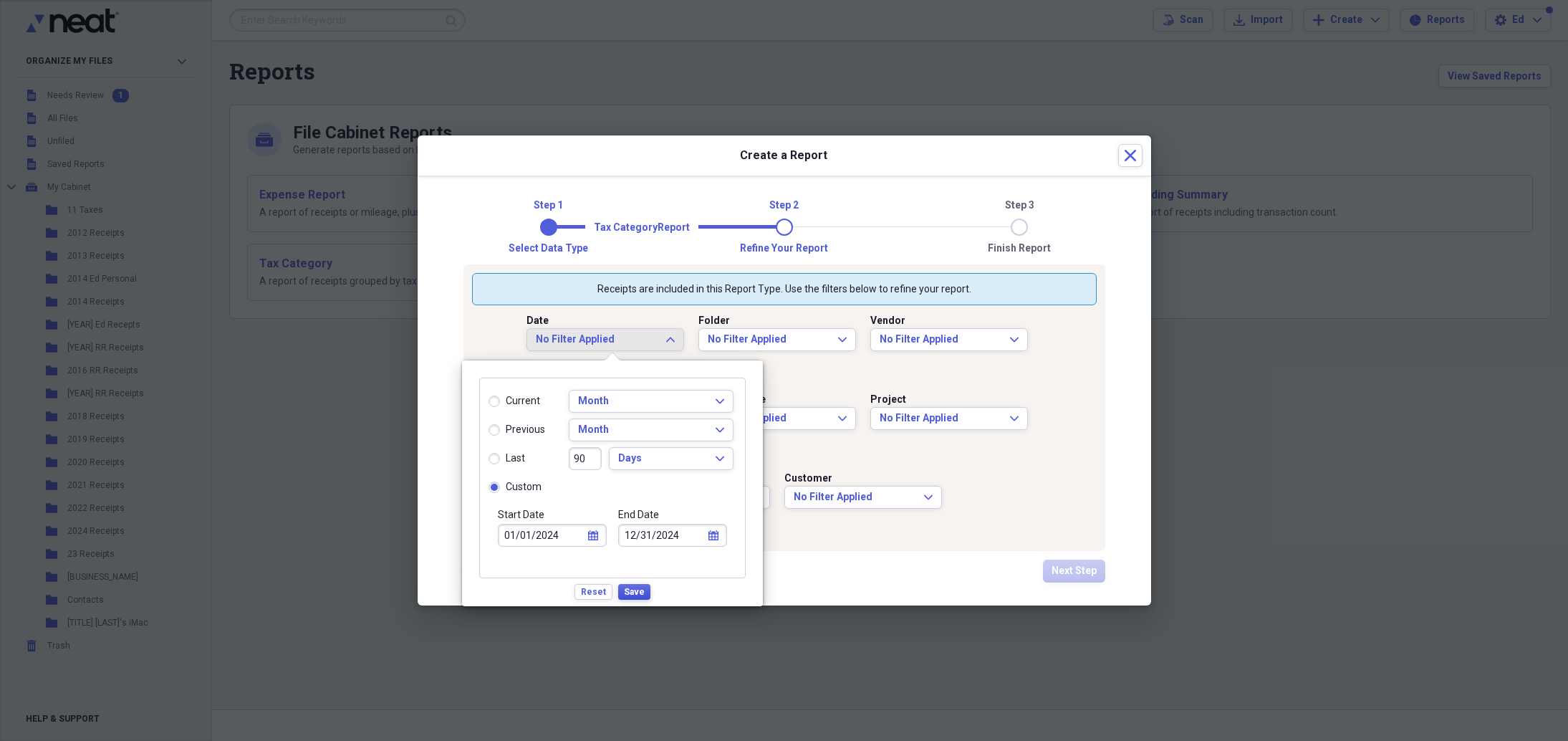 click on "Save" at bounding box center [634, 592] 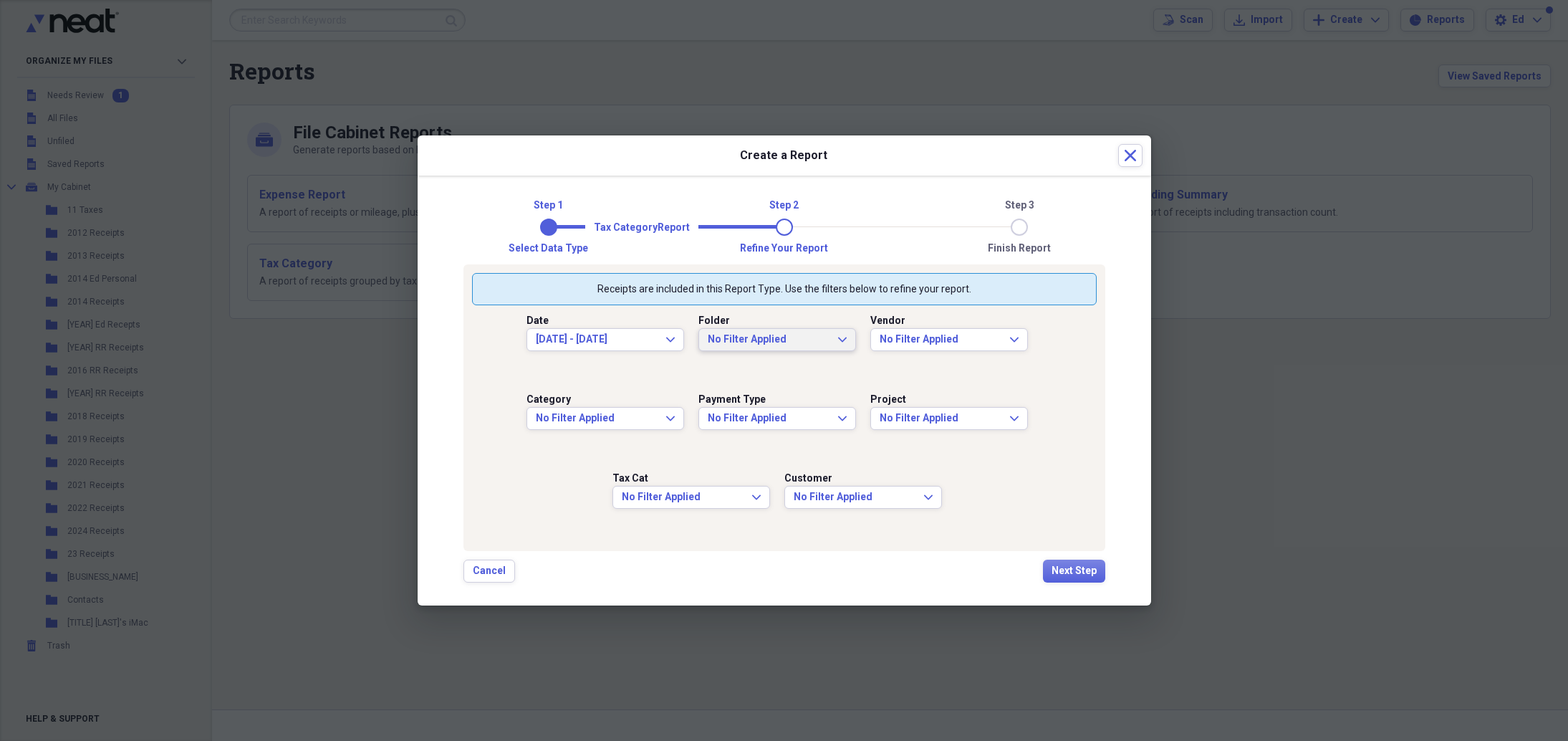 click on "No Filter Applied" at bounding box center [769, 340] 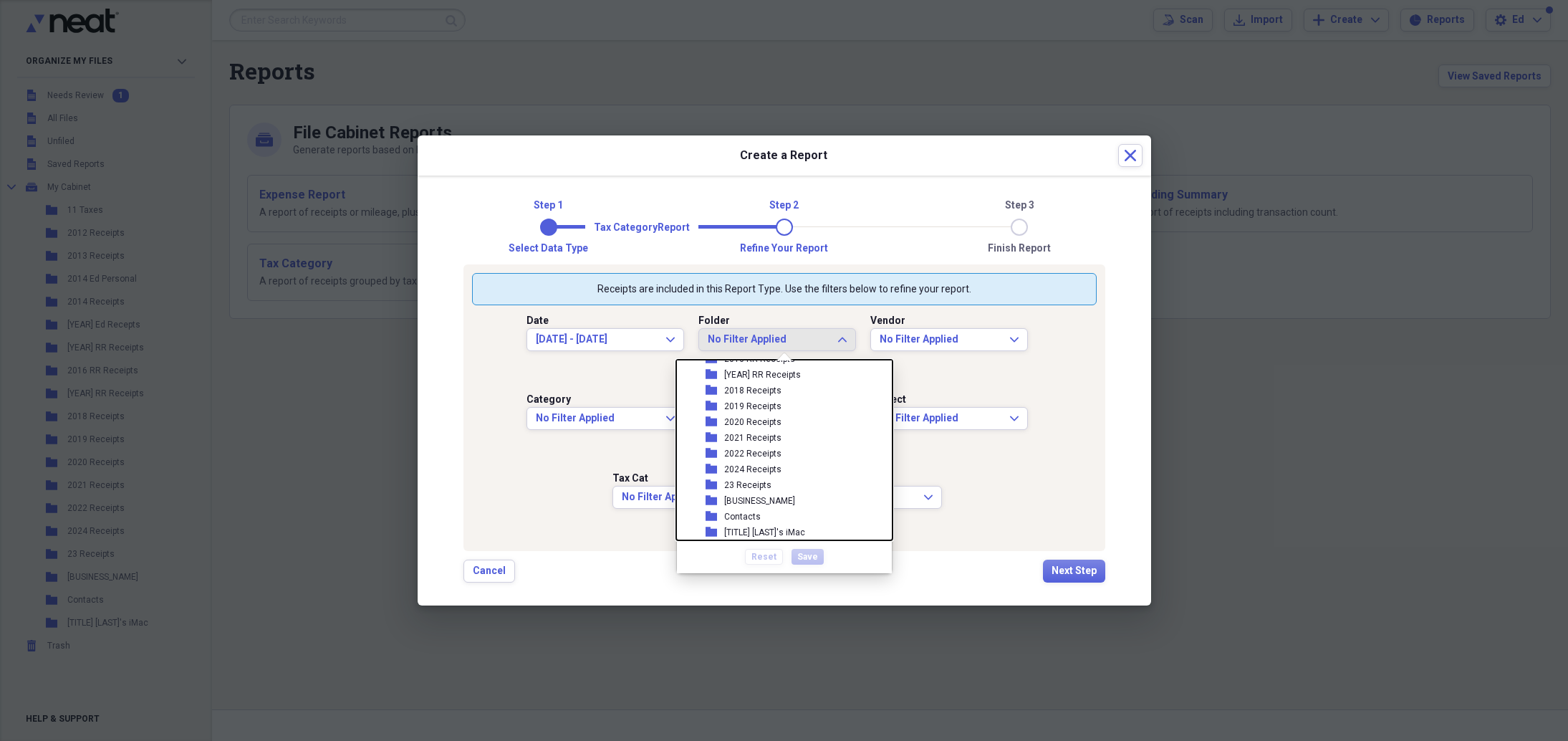 scroll, scrollTop: 163, scrollLeft: 0, axis: vertical 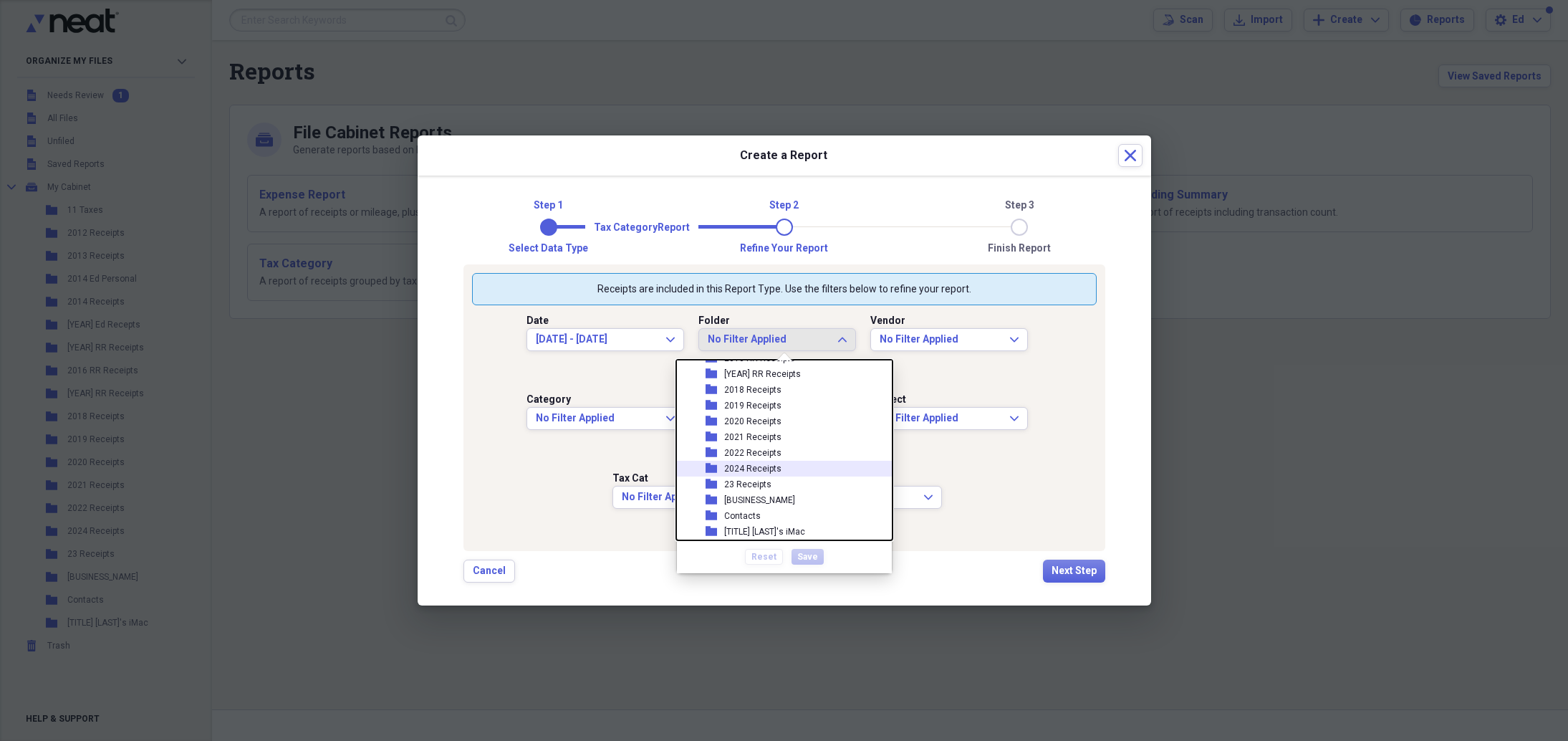 click on "2024 Receipts" at bounding box center [753, 469] 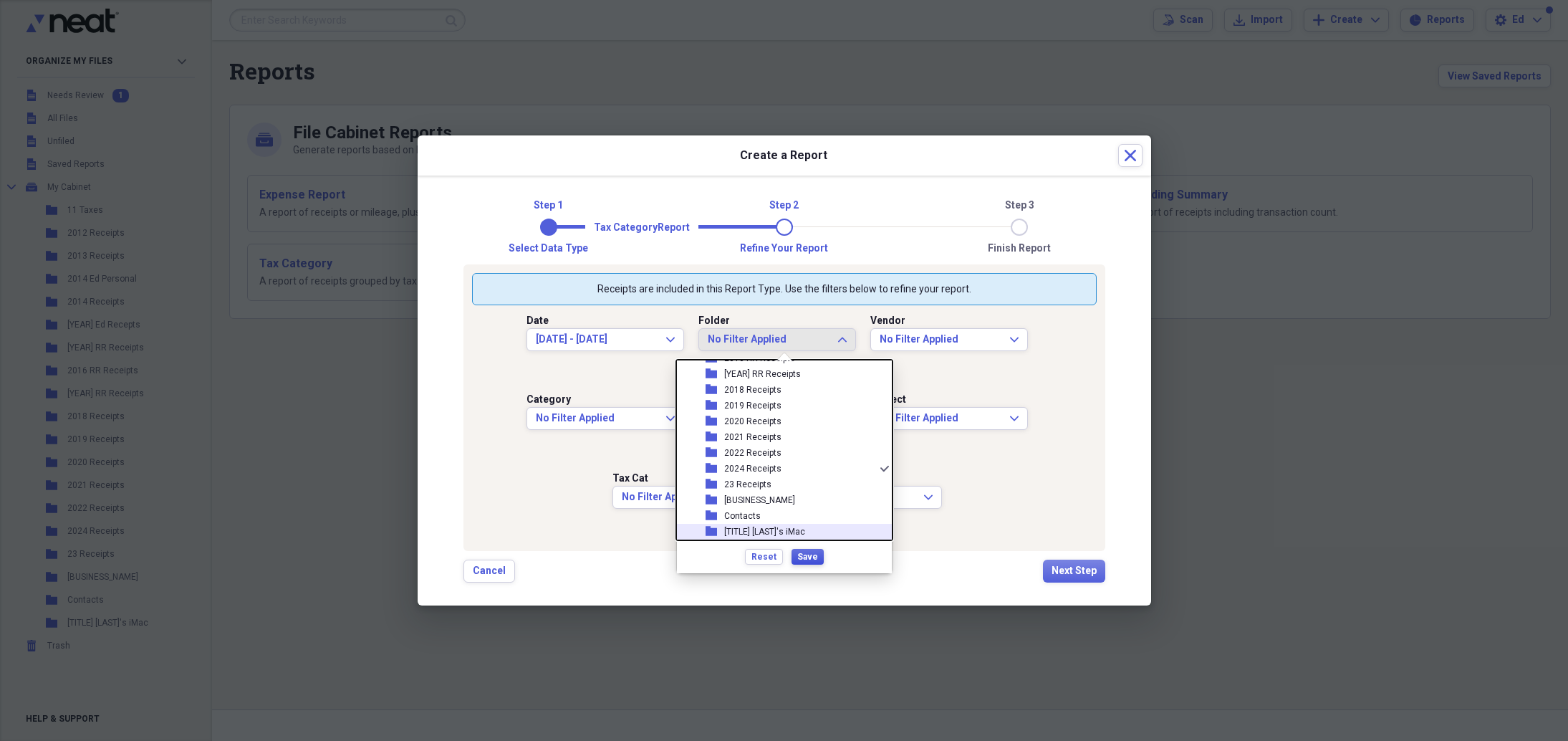 click on "Save" at bounding box center [807, 557] 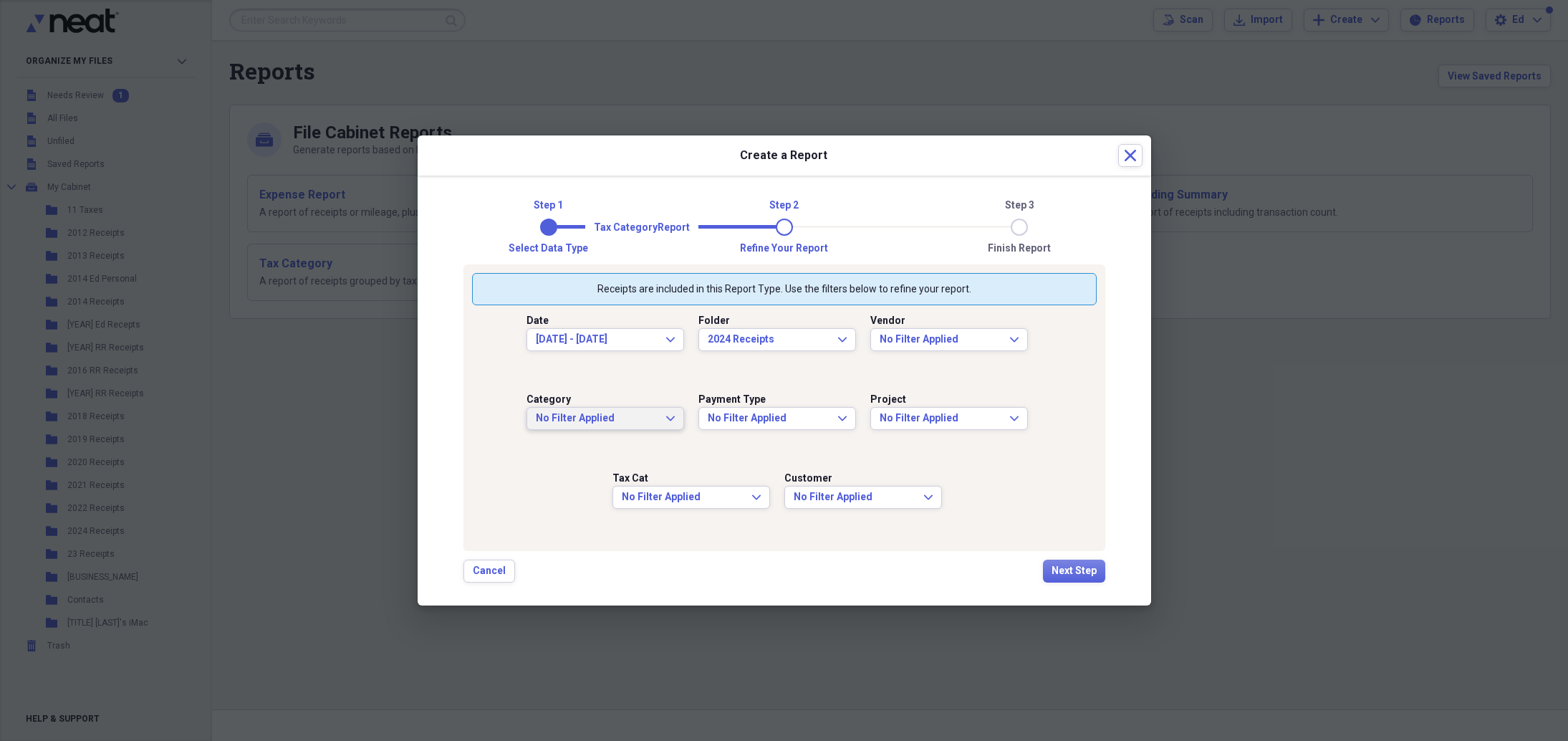 click on "No Filter Applied Expand" at bounding box center (605, 419) 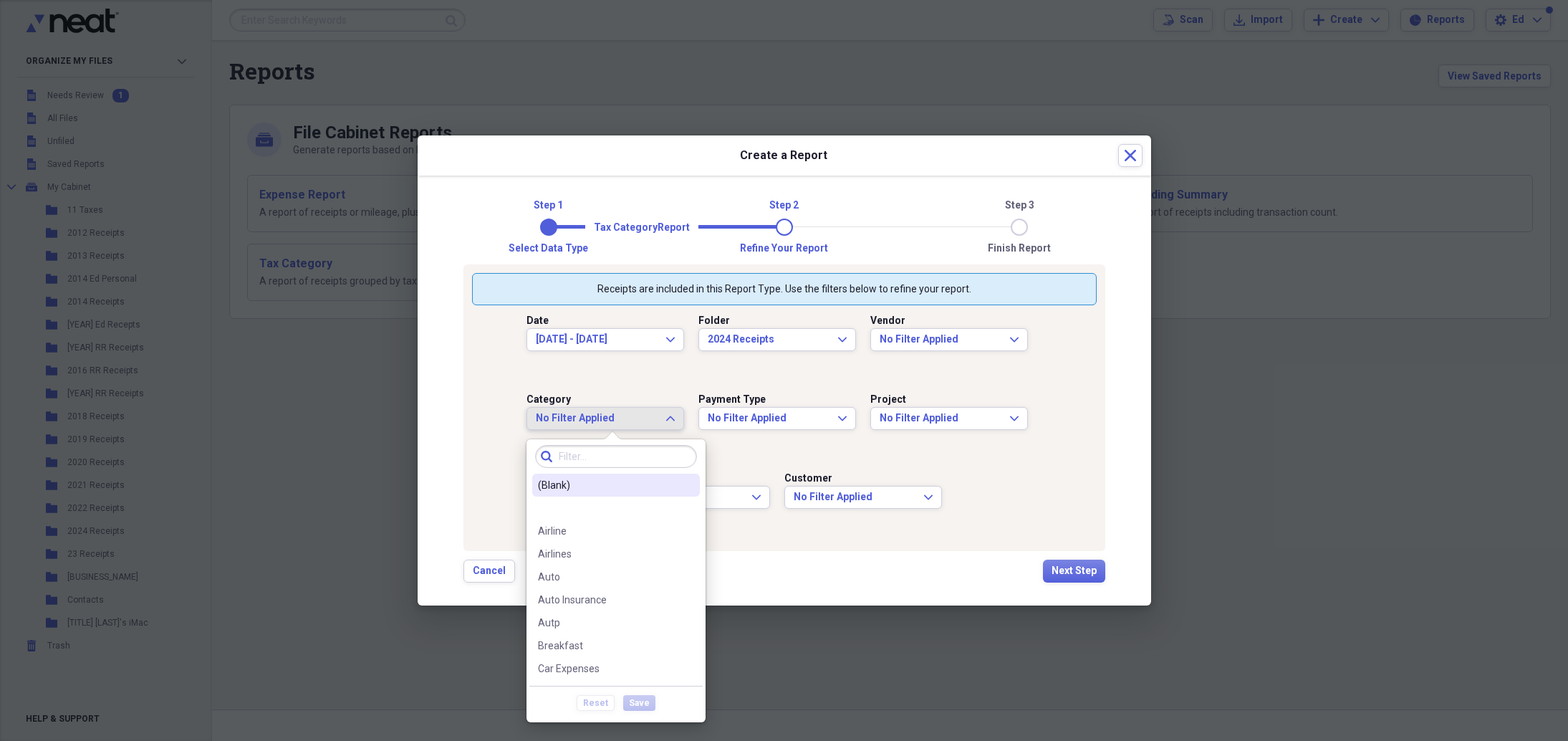 click on "No Filter Applied Expand" at bounding box center [605, 419] 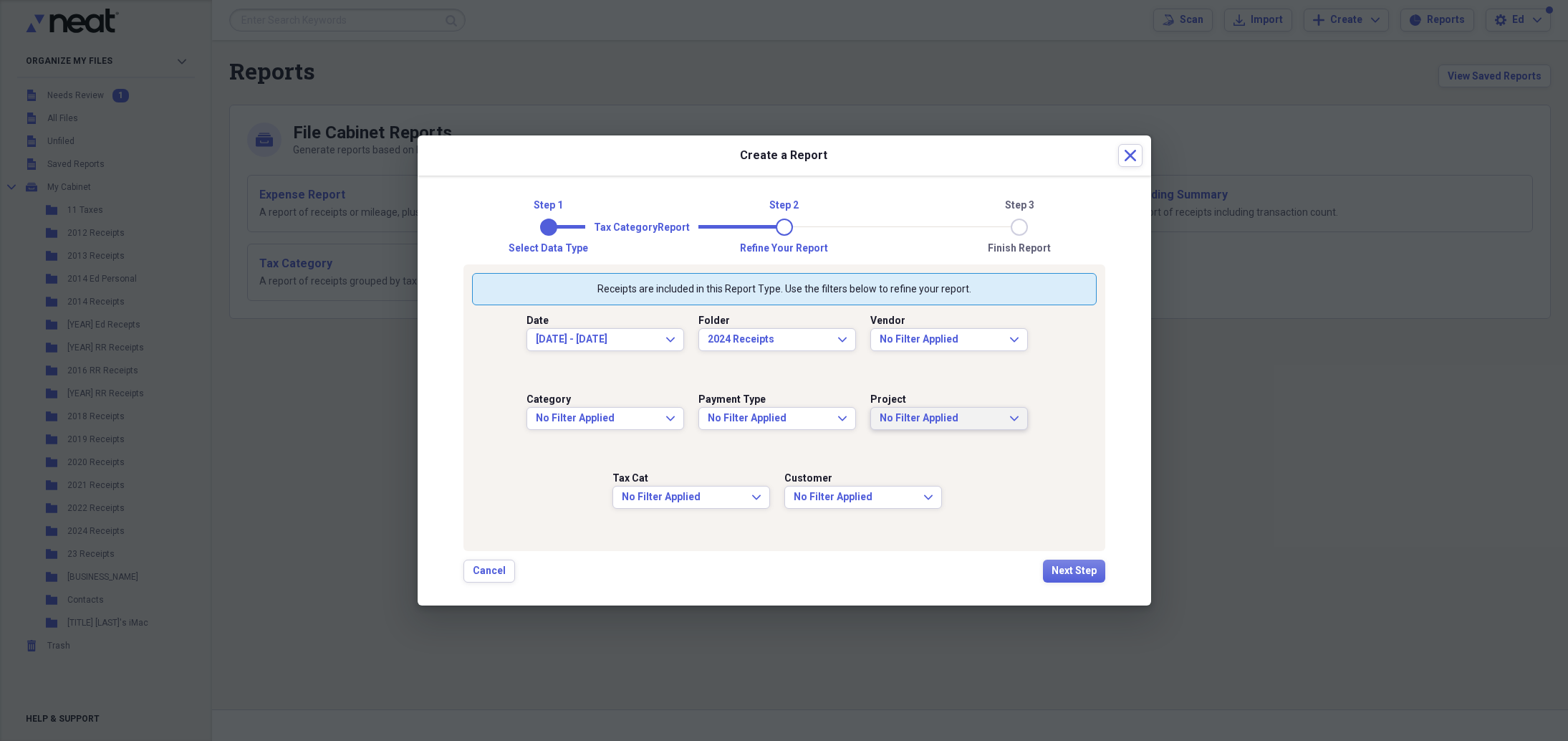 click on "No Filter Applied" at bounding box center [941, 419] 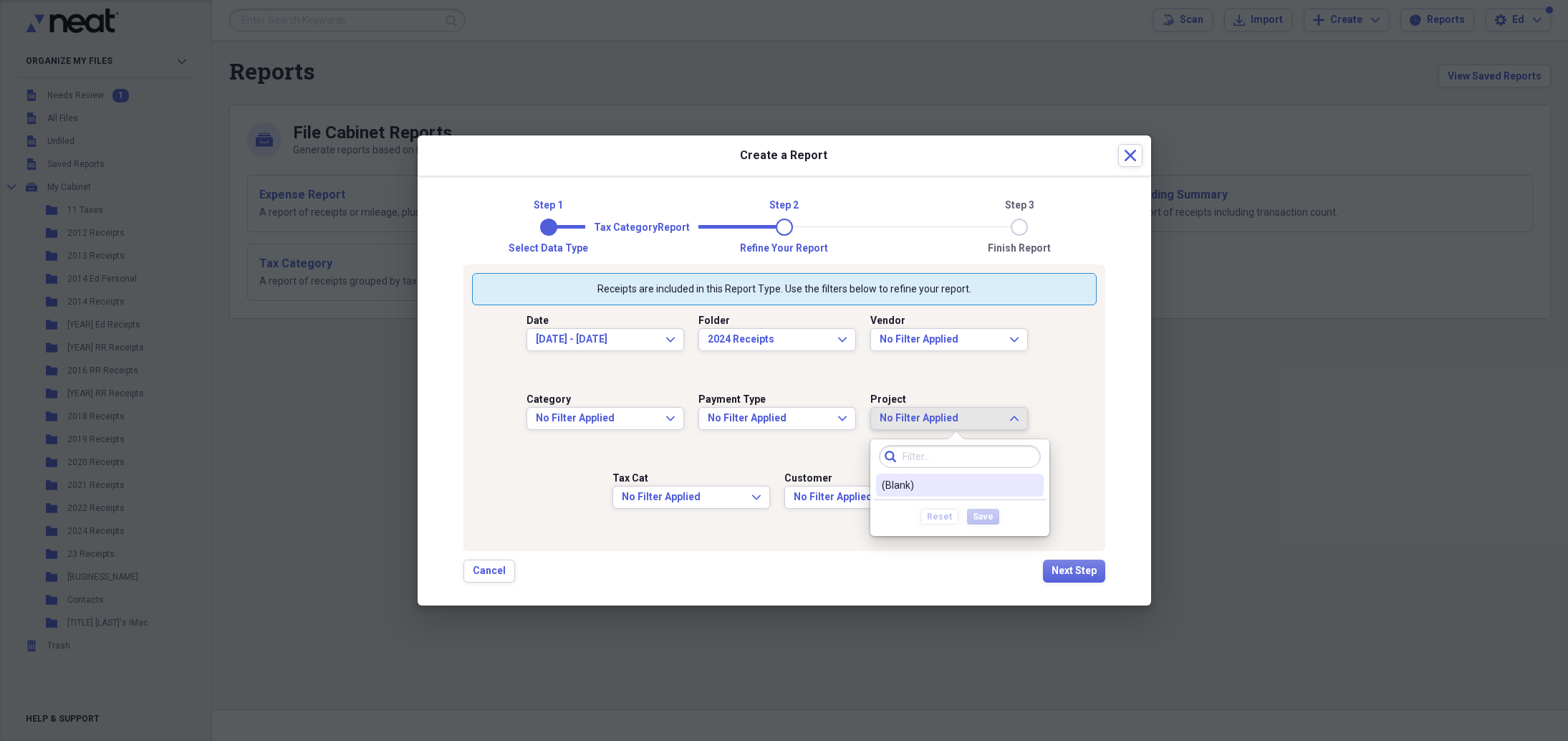 click on "No Filter Applied" at bounding box center [941, 419] 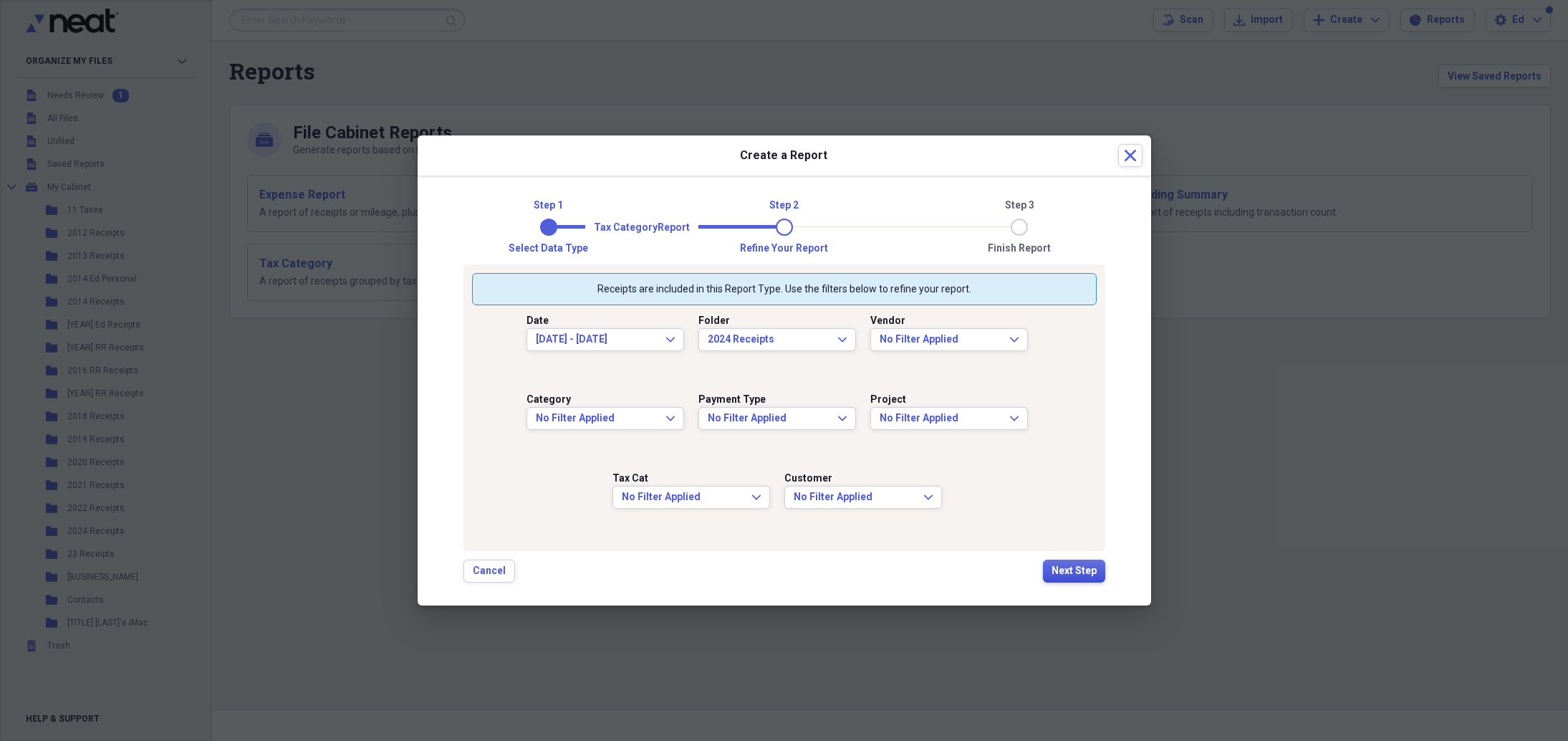 click on "Next Step" at bounding box center (1074, 571) 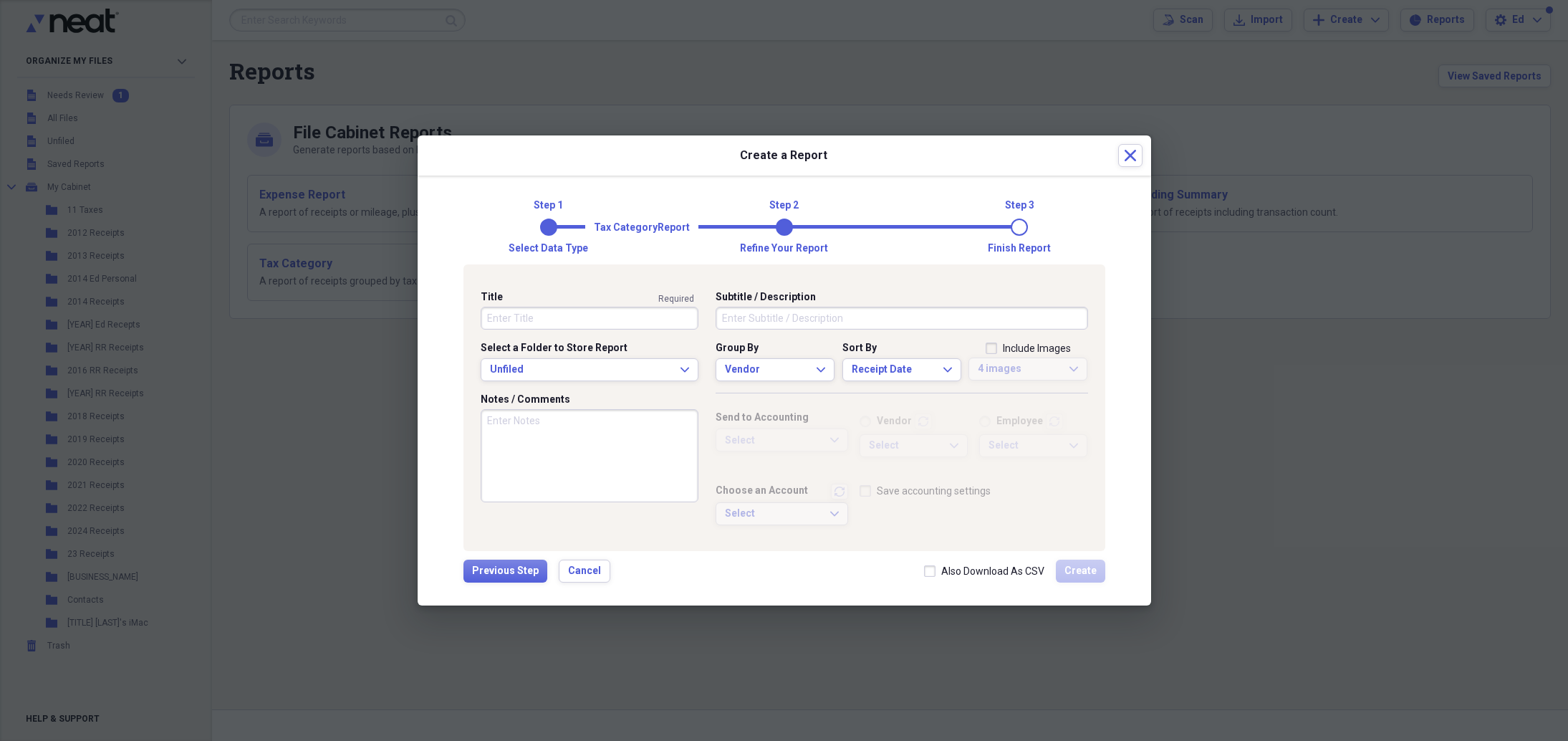 click on "Title" at bounding box center [590, 318] 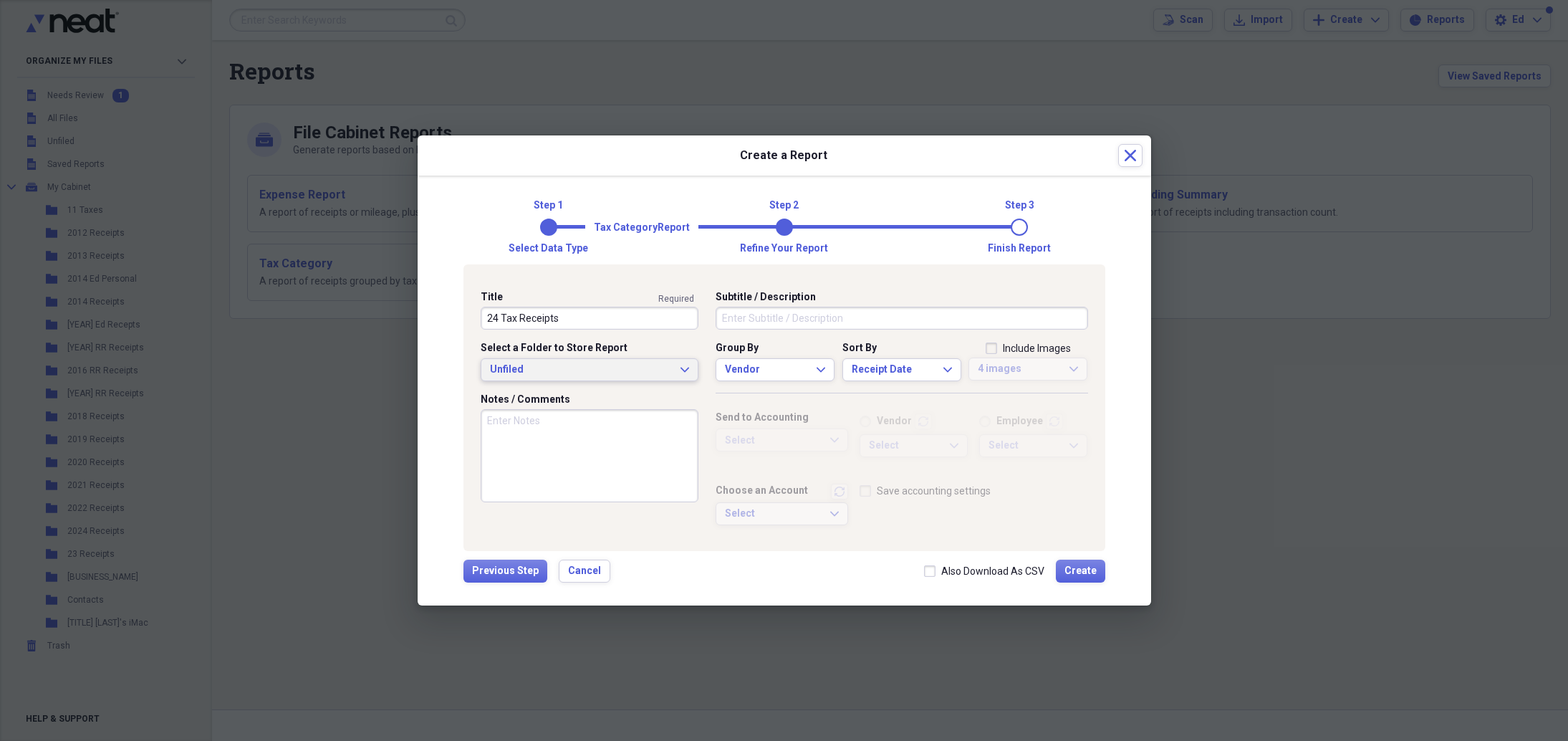 type on "24 Tax Receipts" 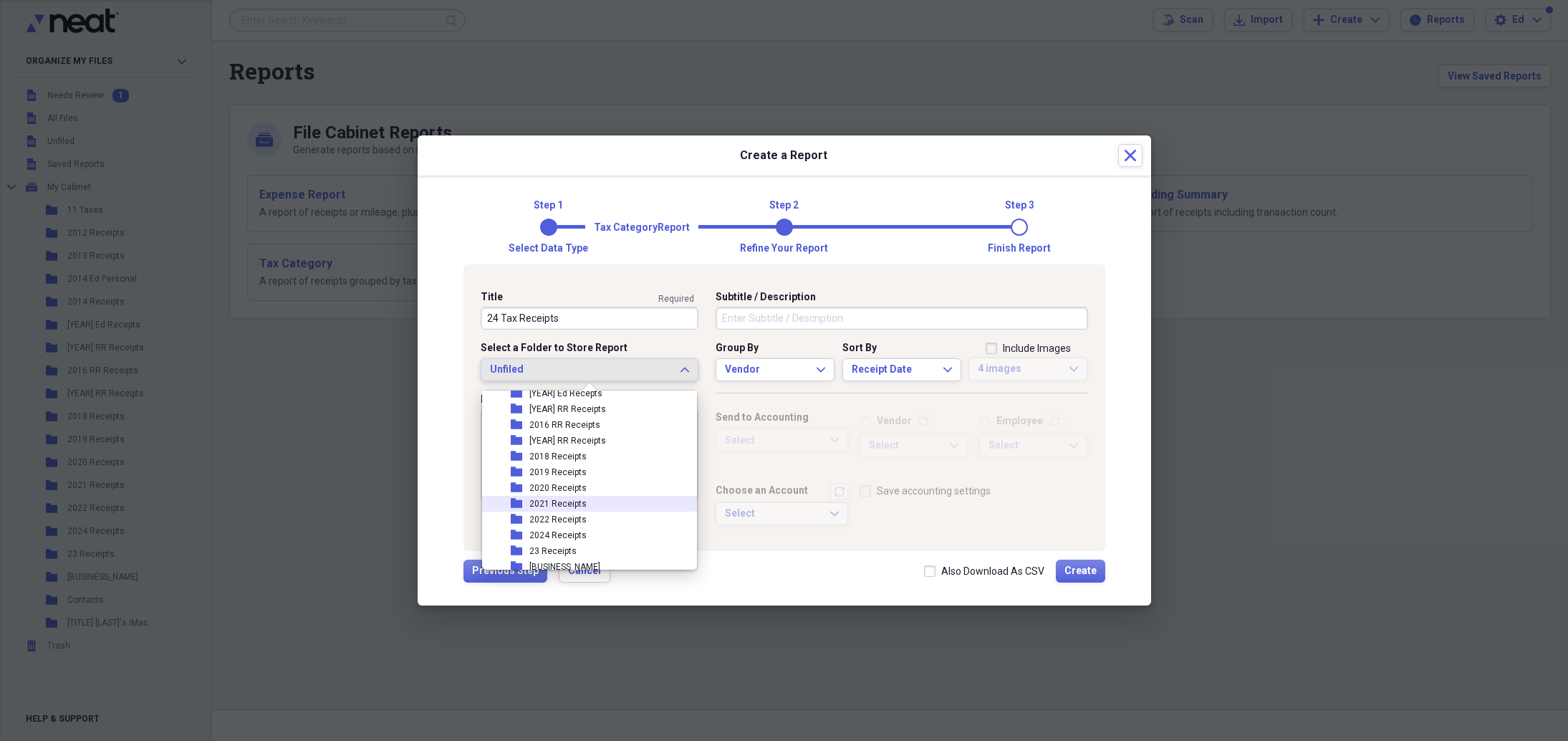 scroll, scrollTop: 141, scrollLeft: 0, axis: vertical 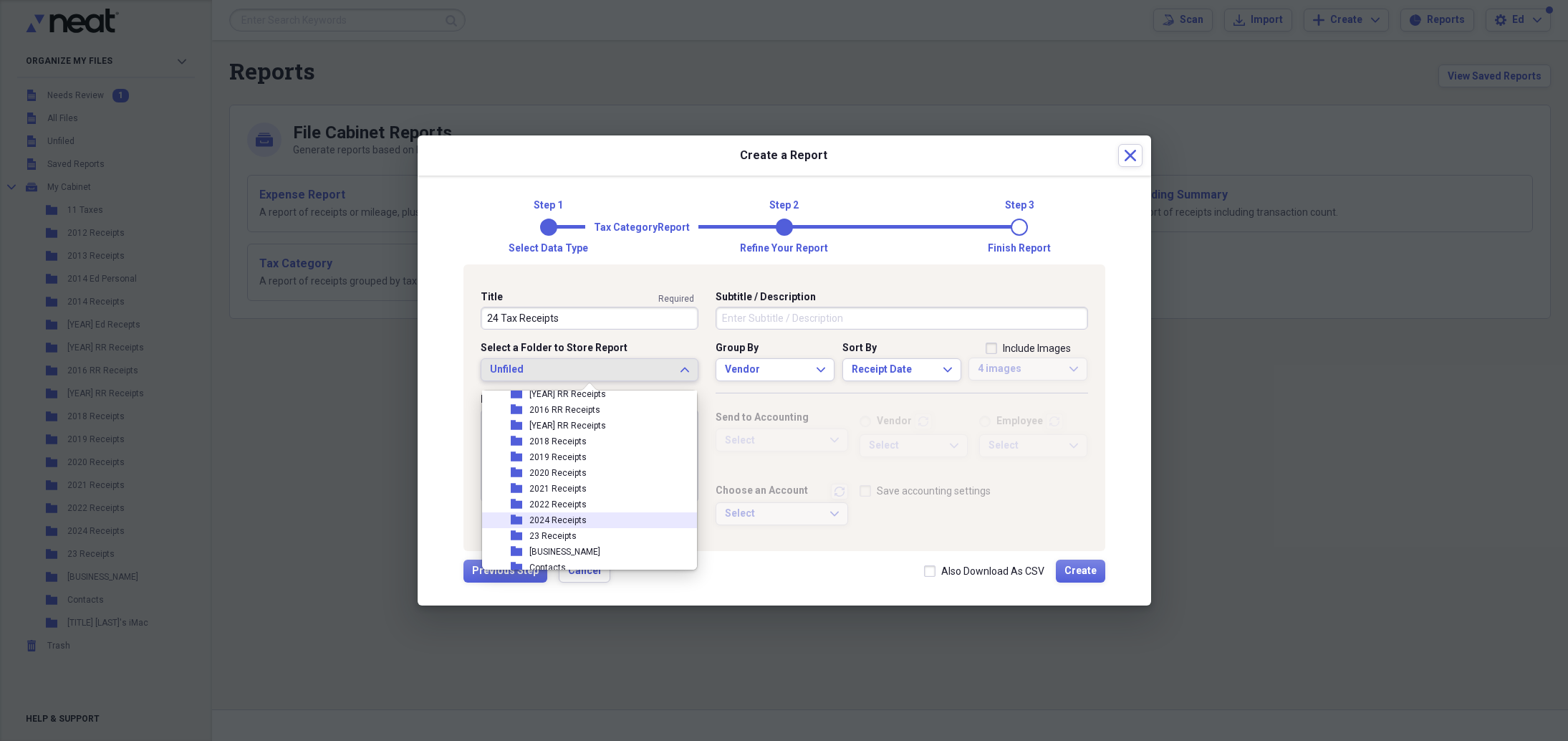 click on "folder 2024 Receipts" at bounding box center [584, 520] 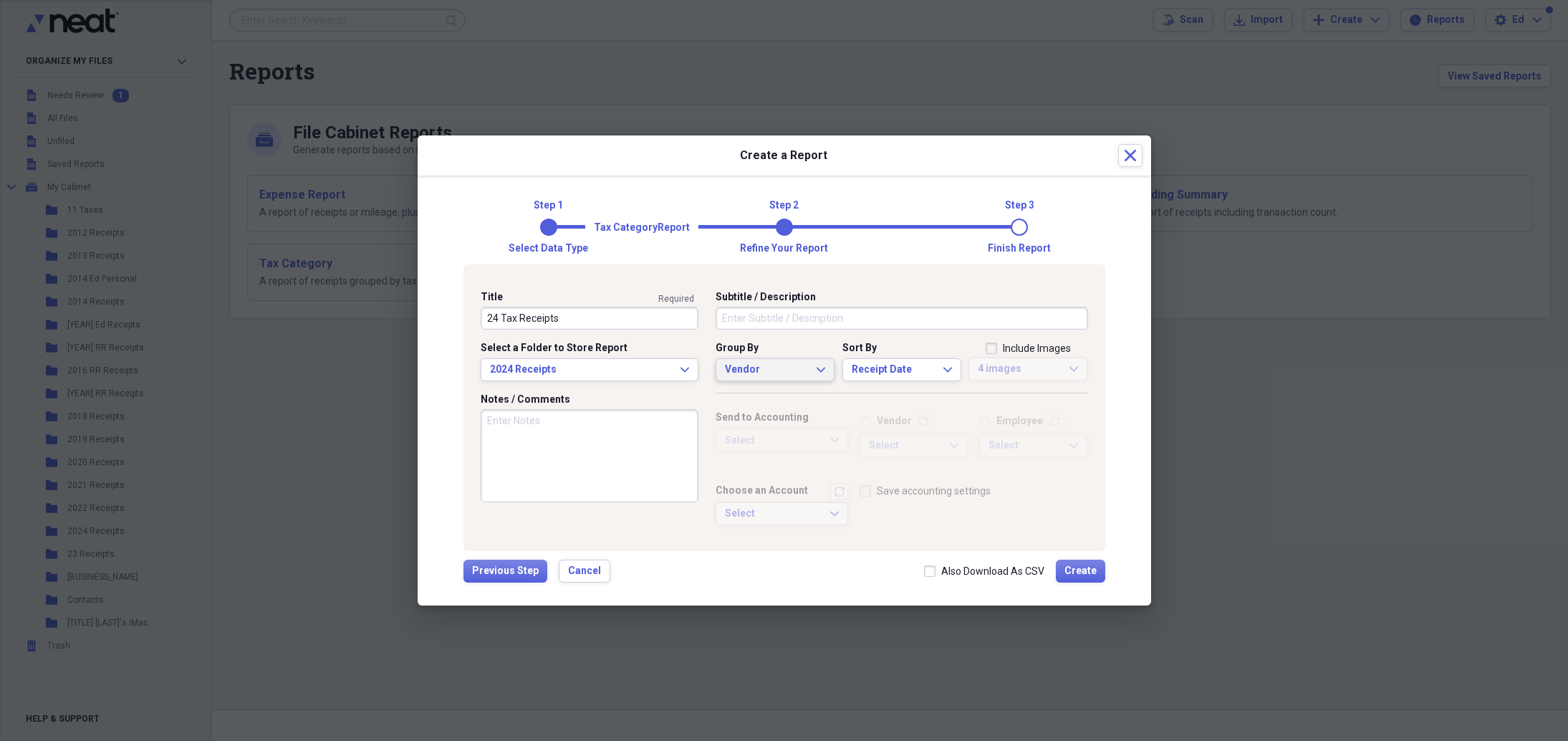 click on "Vendor Expand" at bounding box center (775, 370) 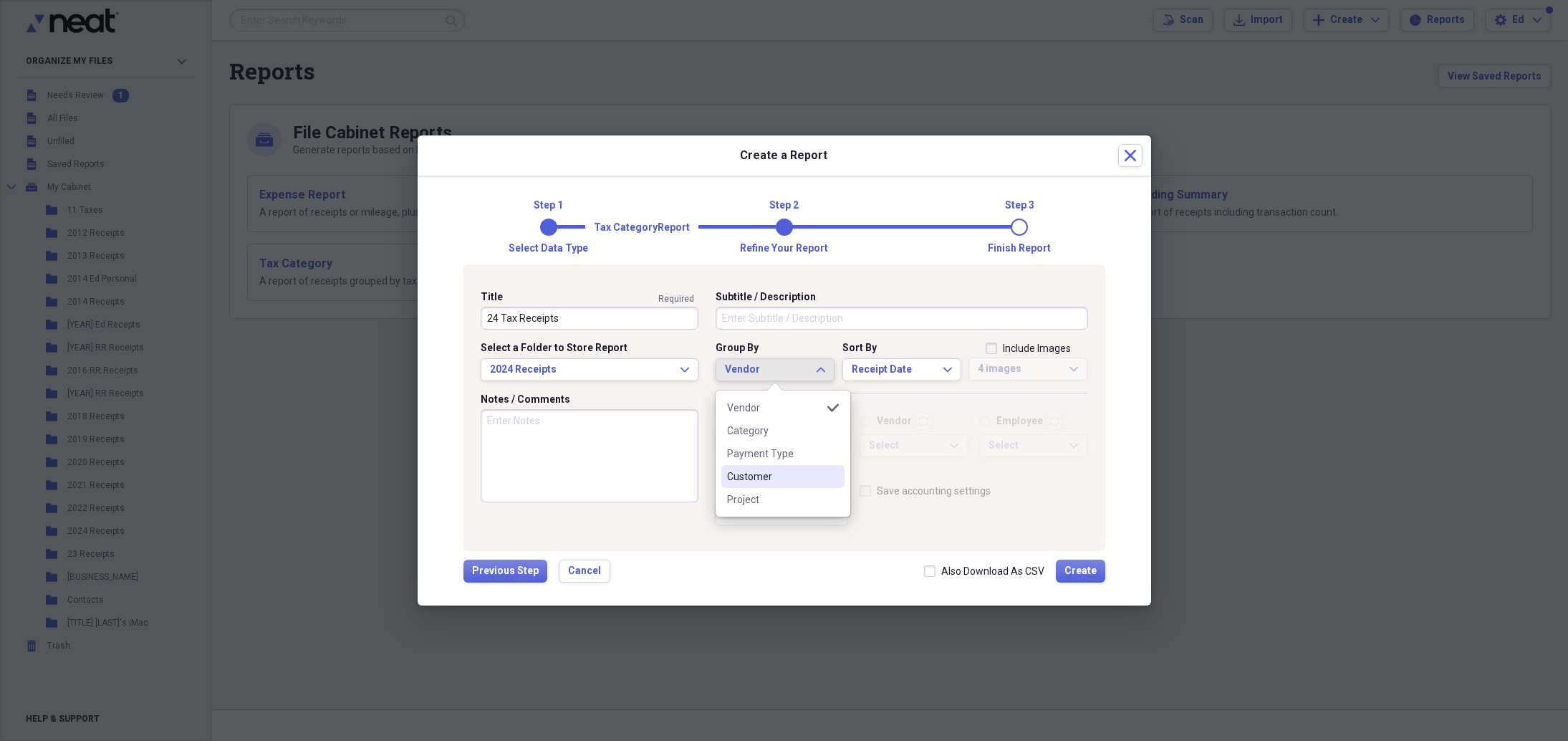 click on "Customer" at bounding box center (774, 477) 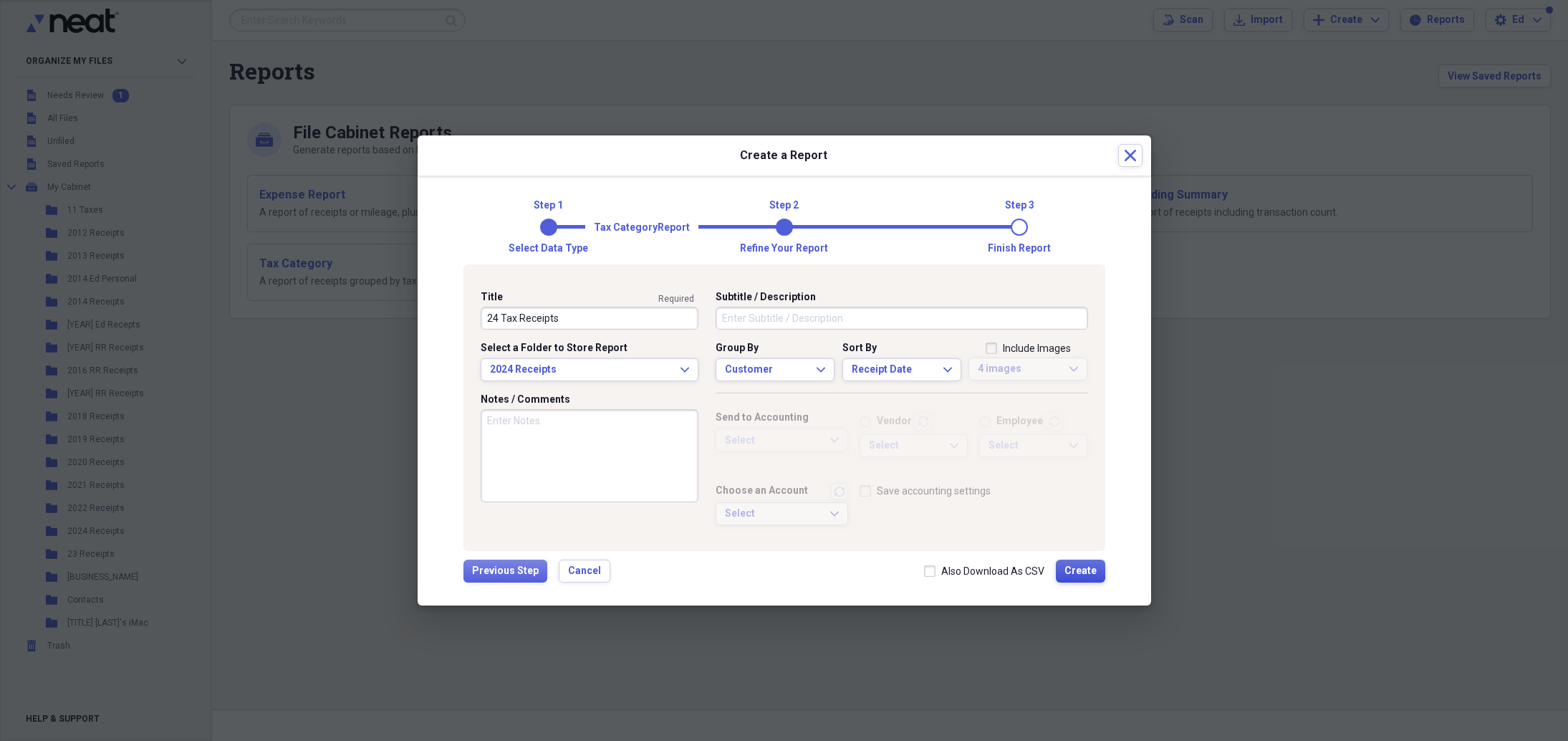 click on "Create" at bounding box center (1080, 571) 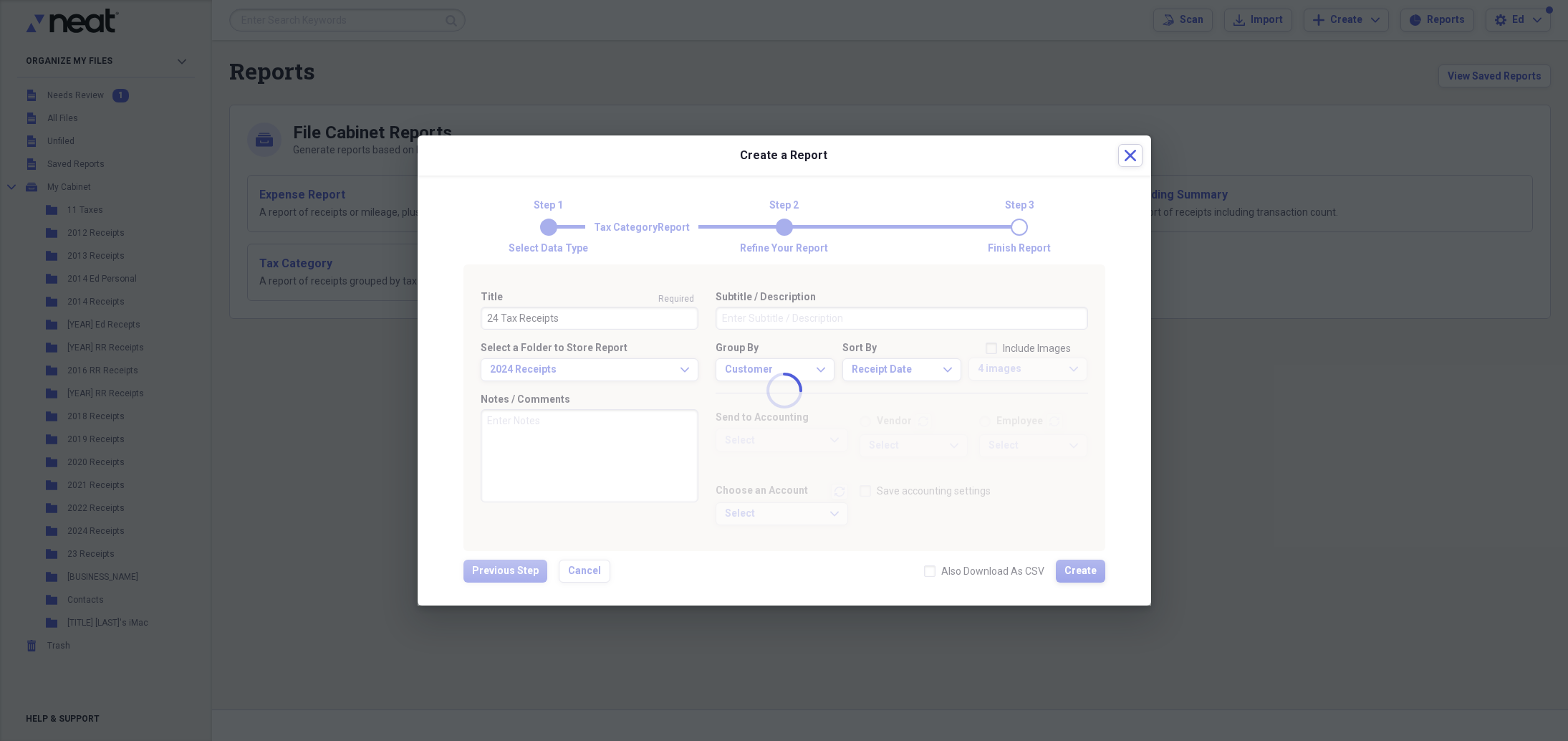 type 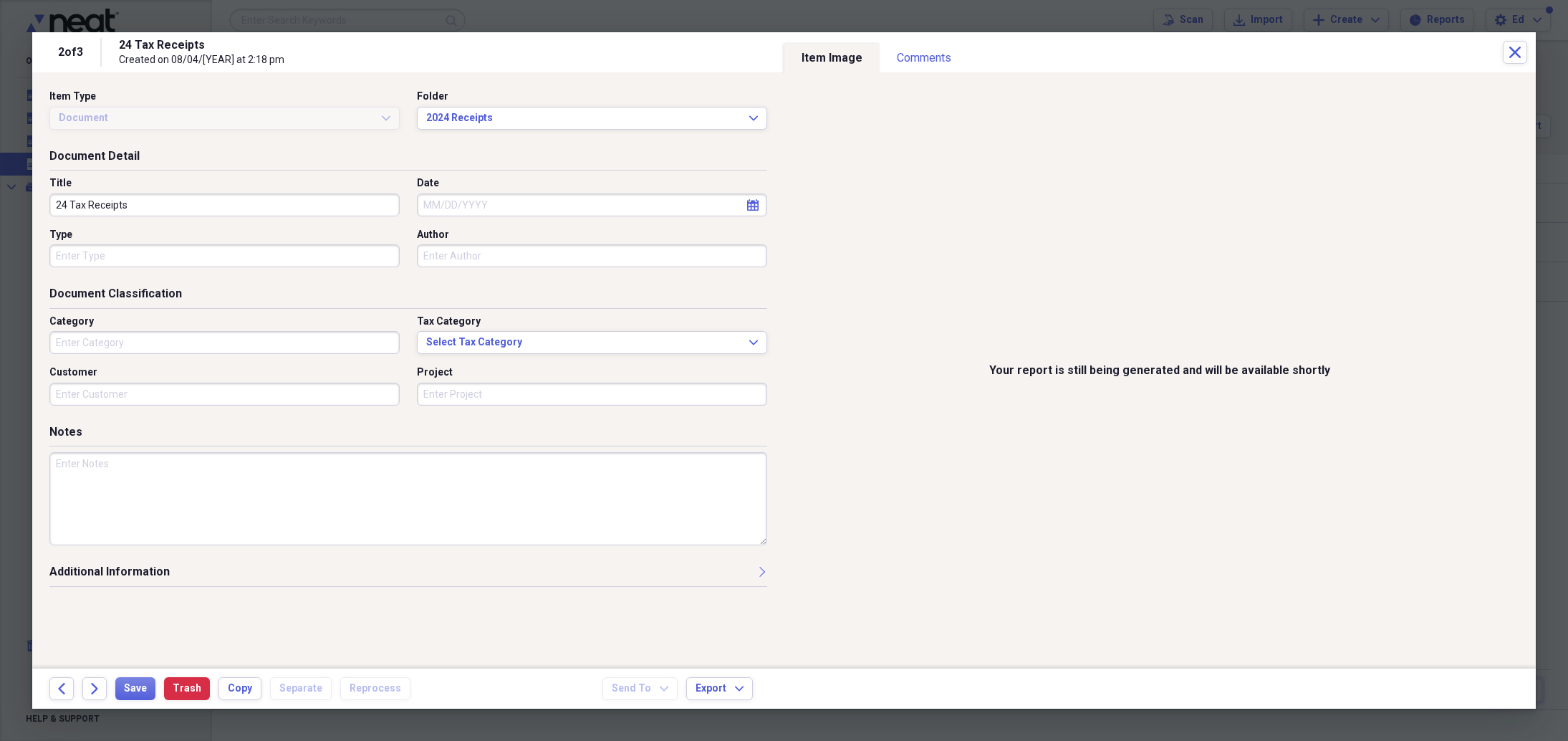 type on "Health" 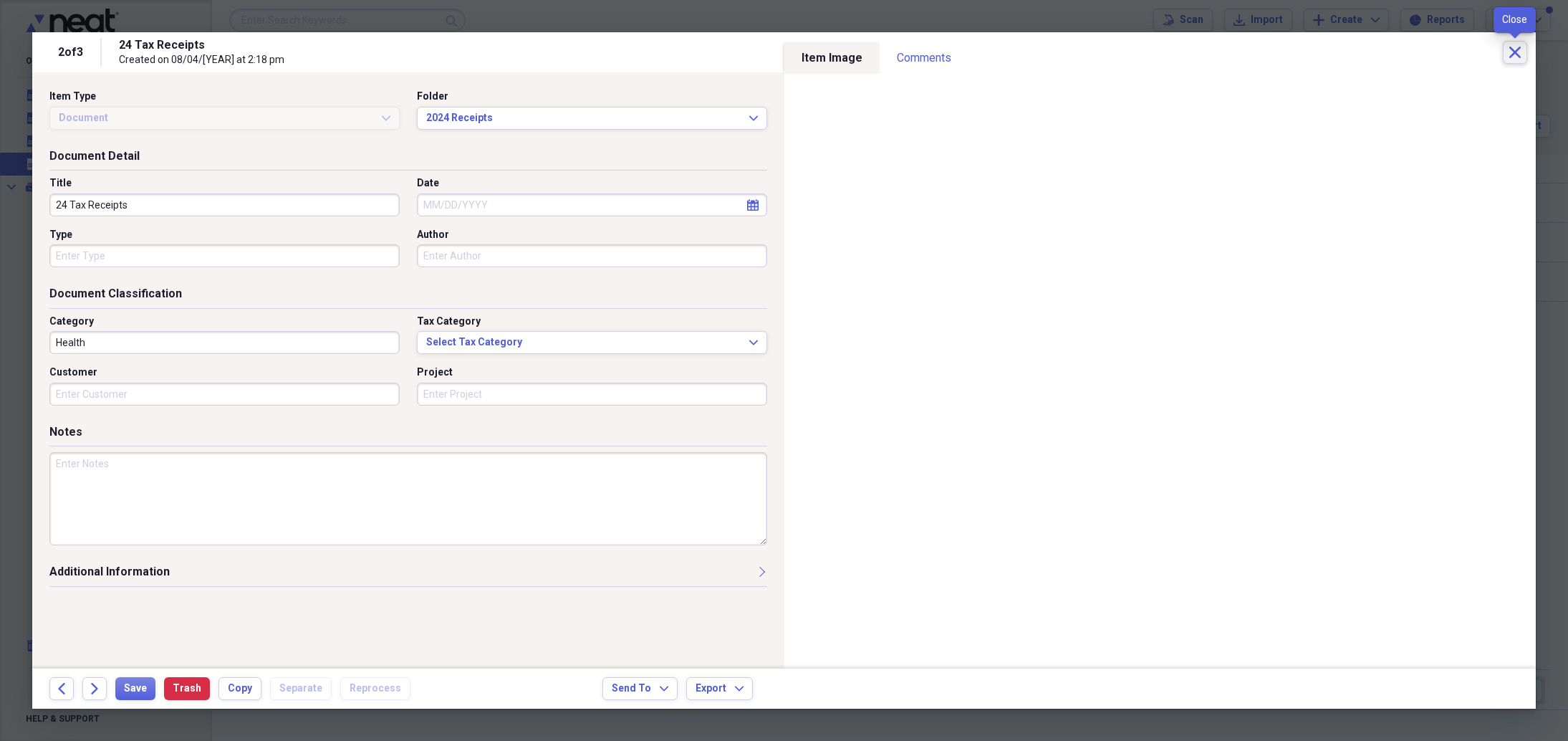 click 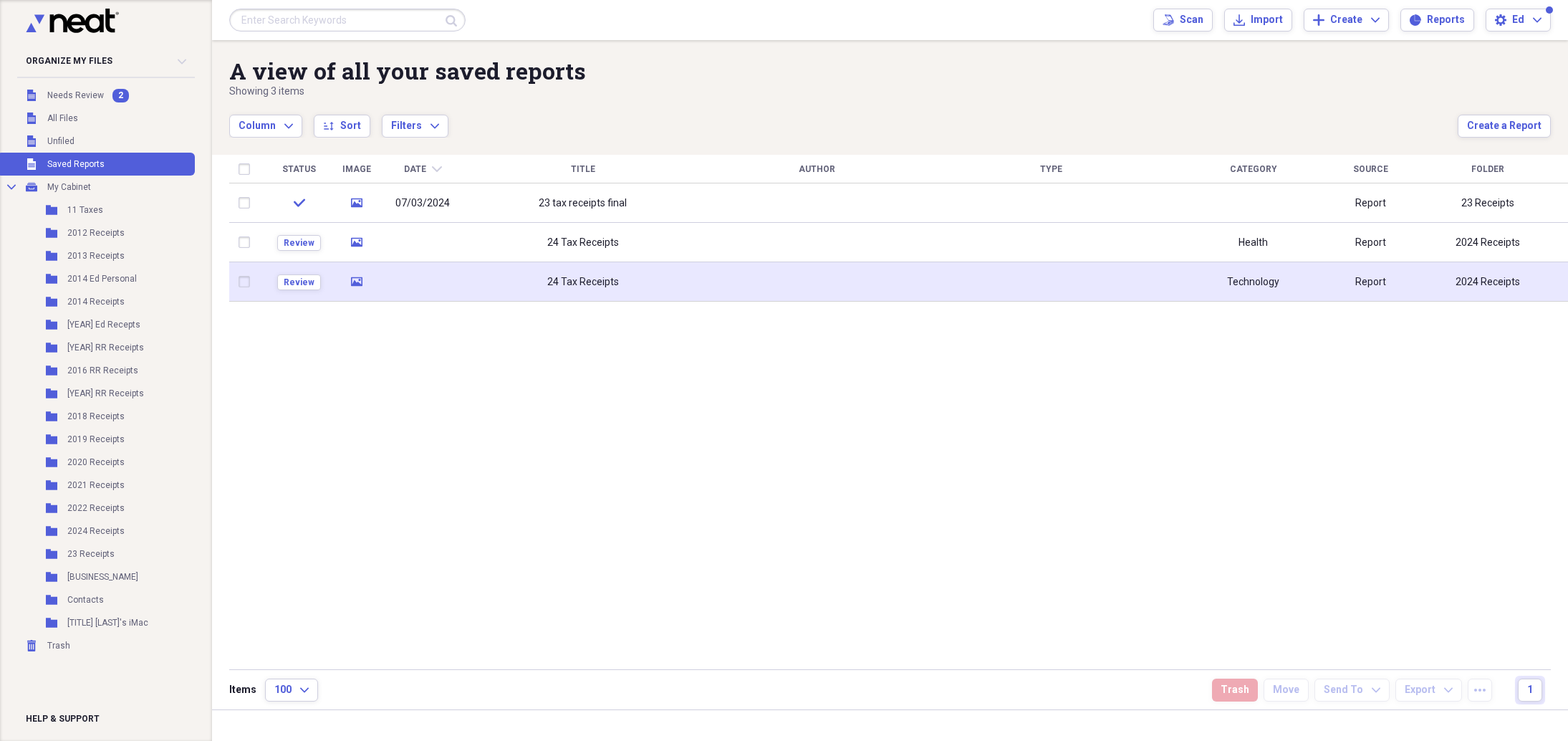 click on "24 Tax Receipts" at bounding box center [583, 282] 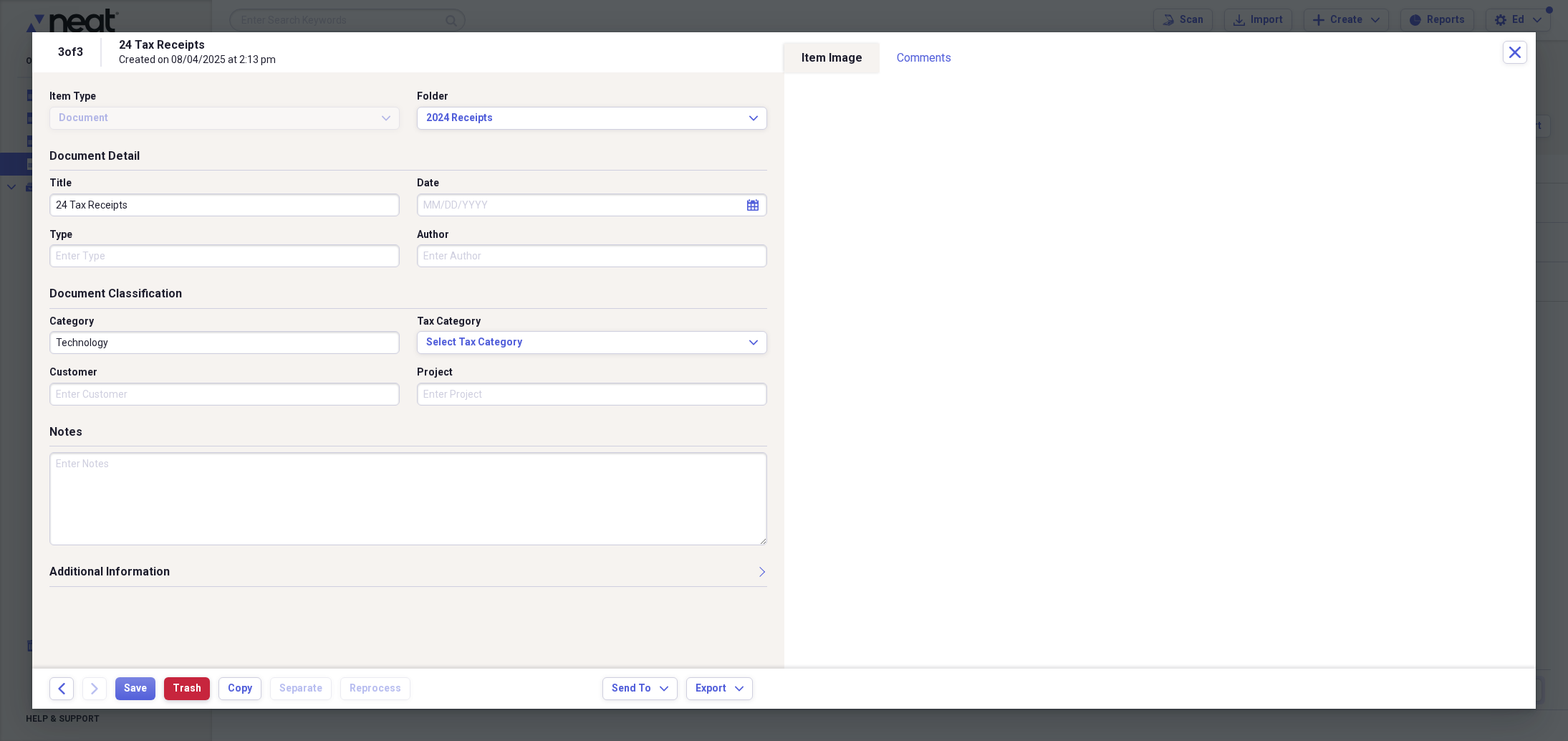 click on "Trash" at bounding box center [187, 689] 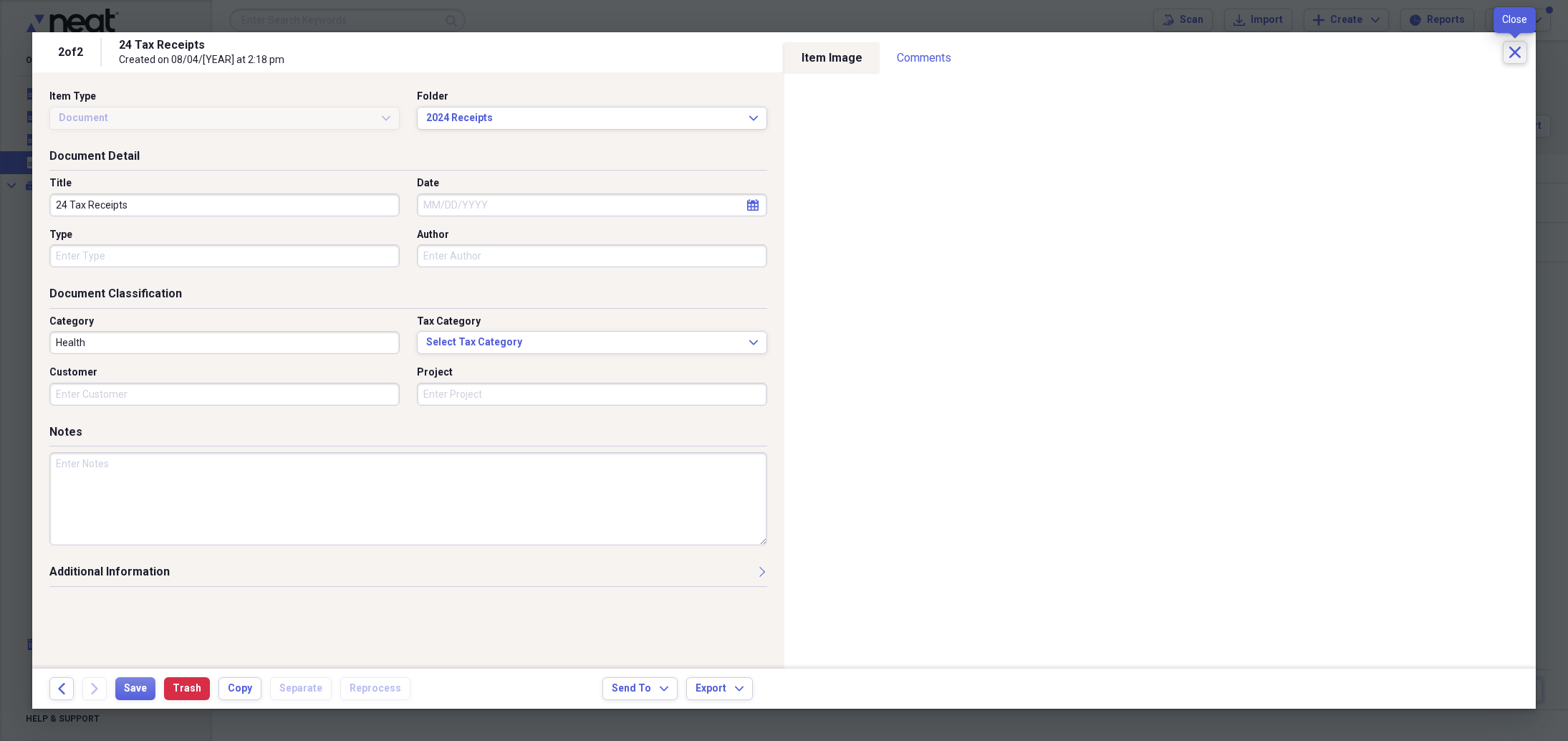 click on "Close" 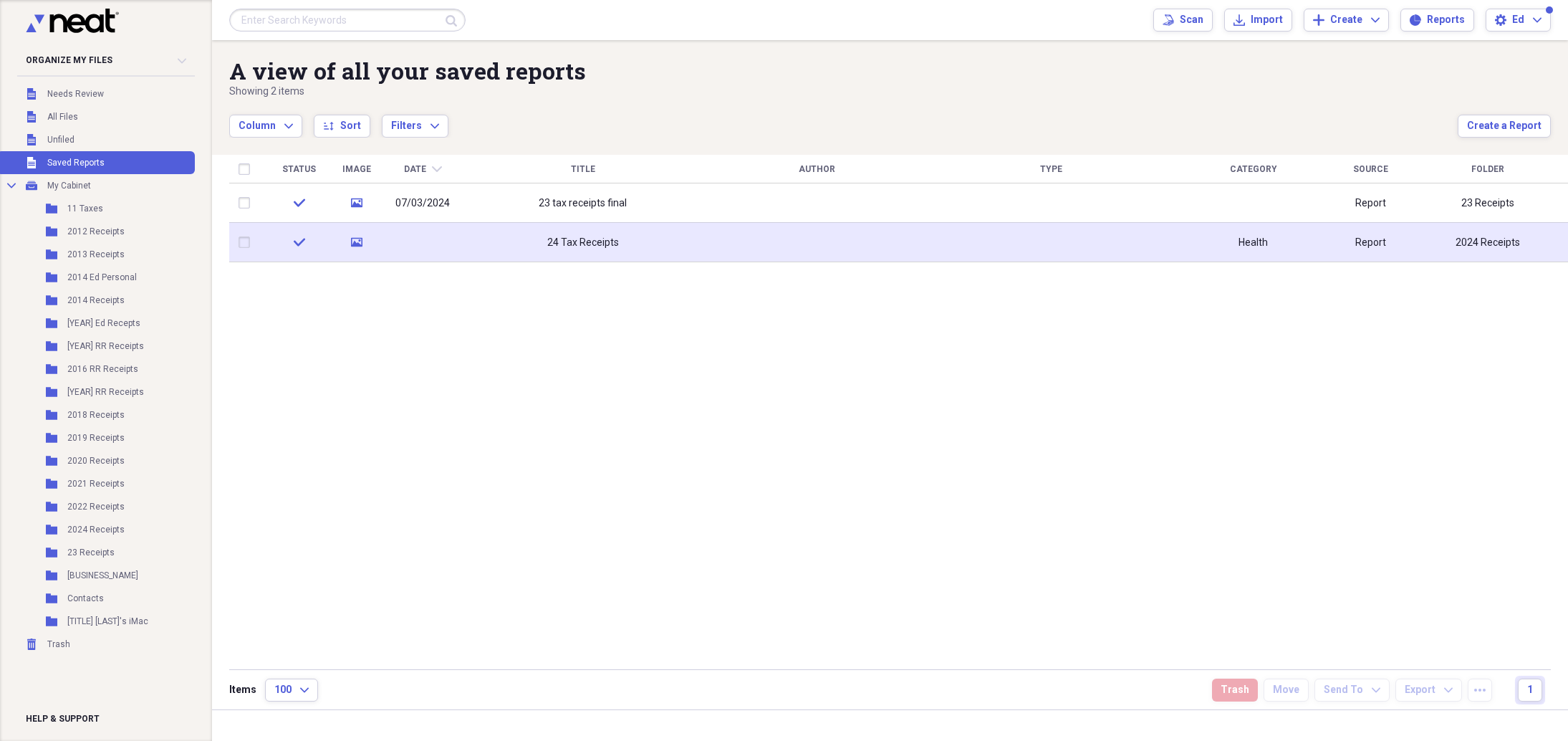 click at bounding box center [247, 242] 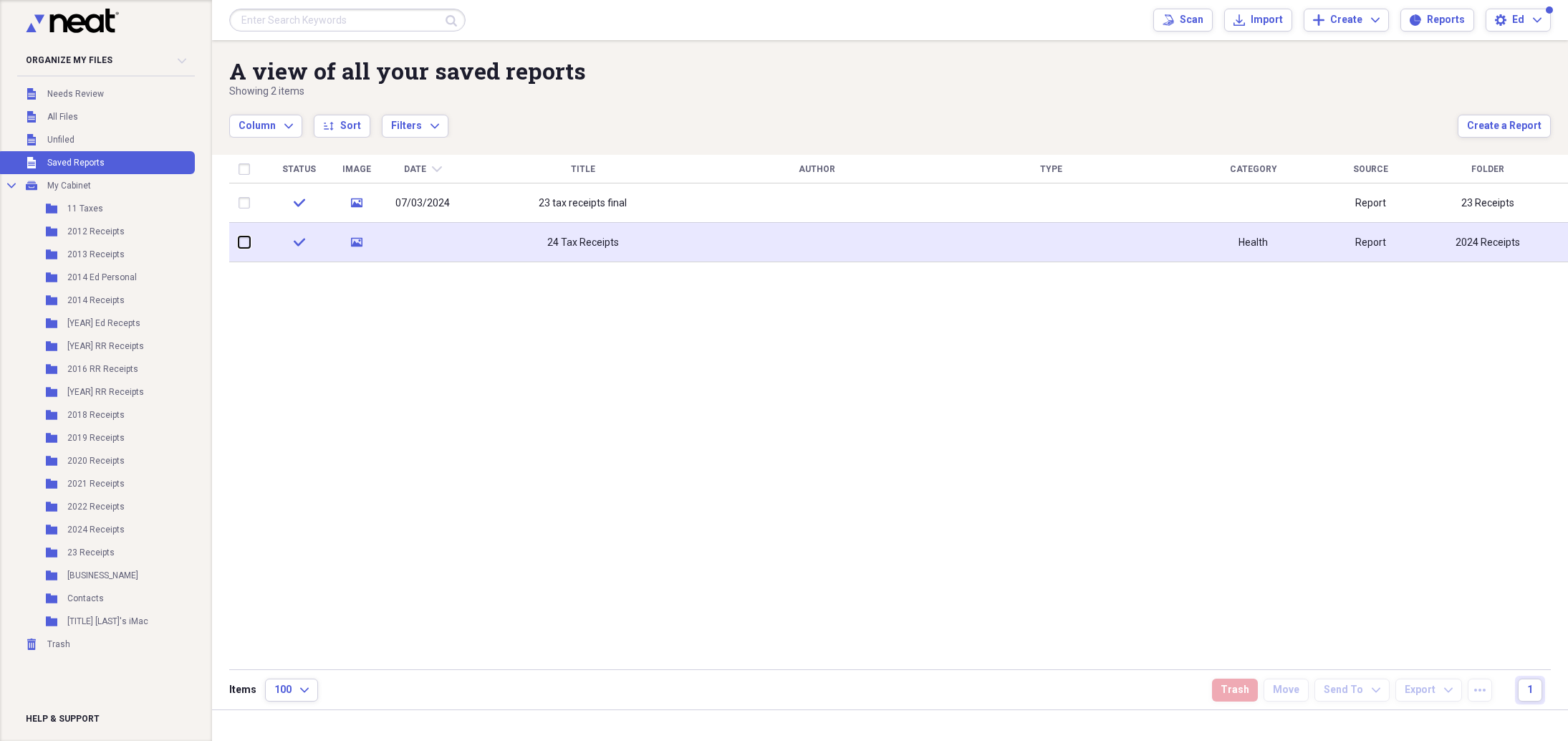 click at bounding box center [239, 242] 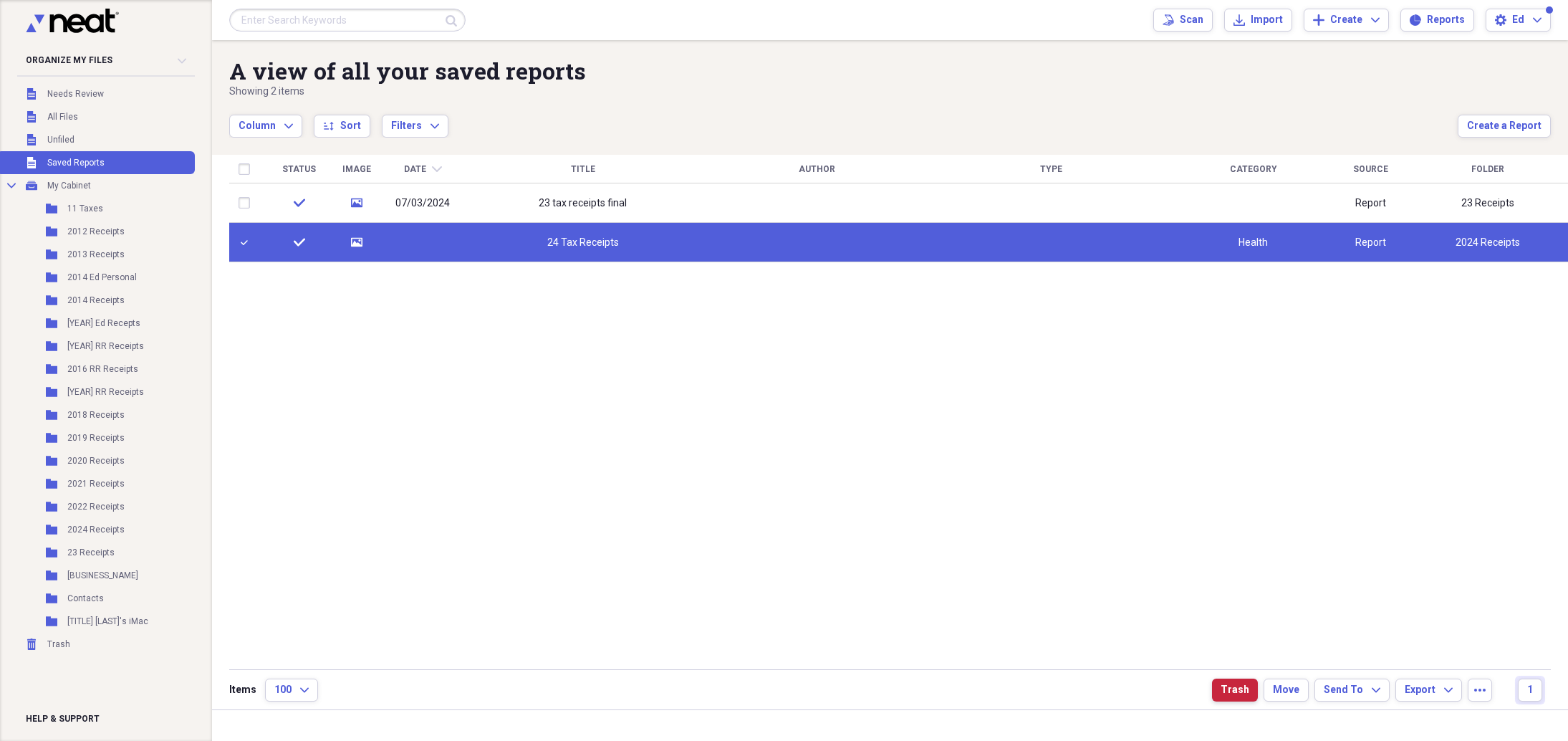 click on "Trash" at bounding box center (1235, 690) 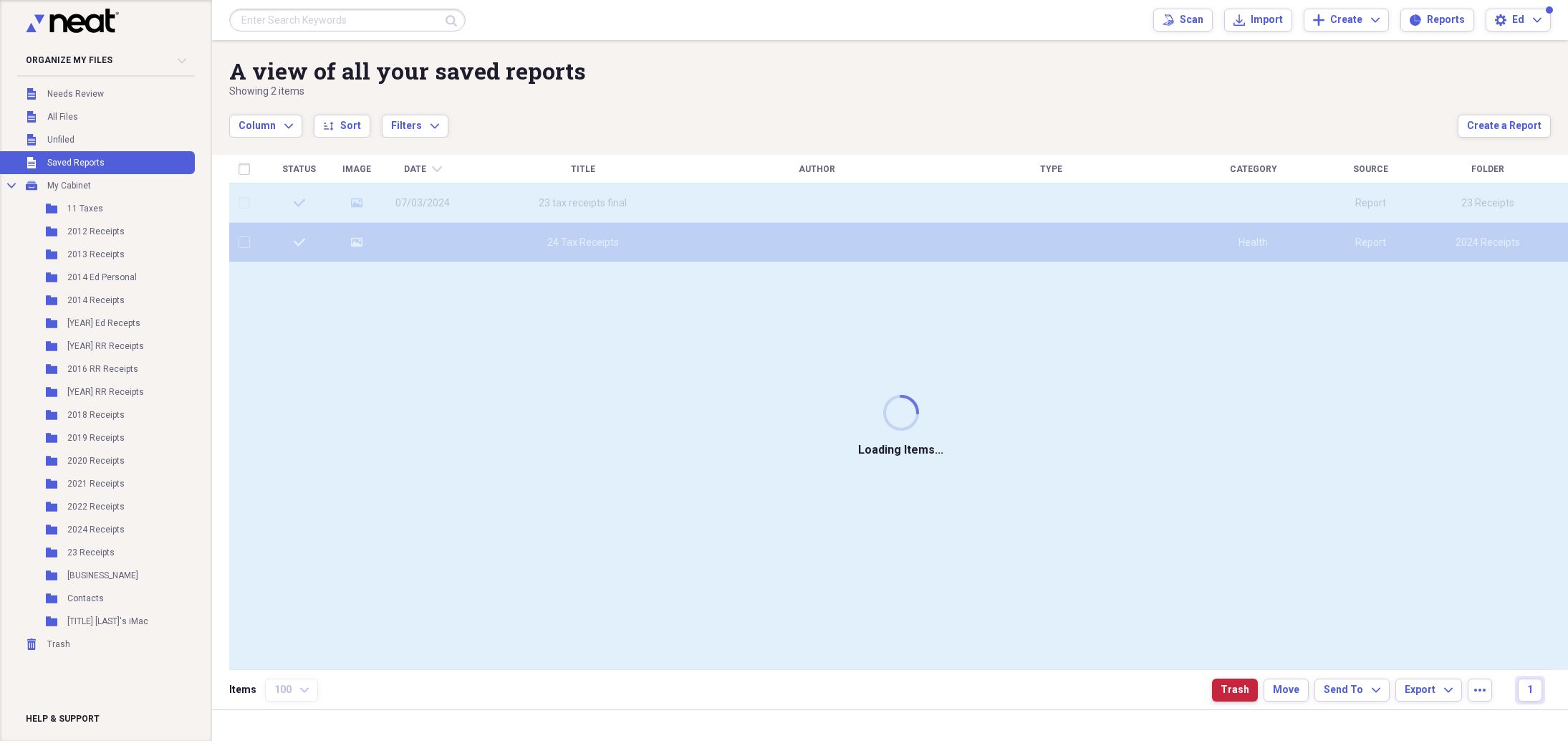 checkbox on "false" 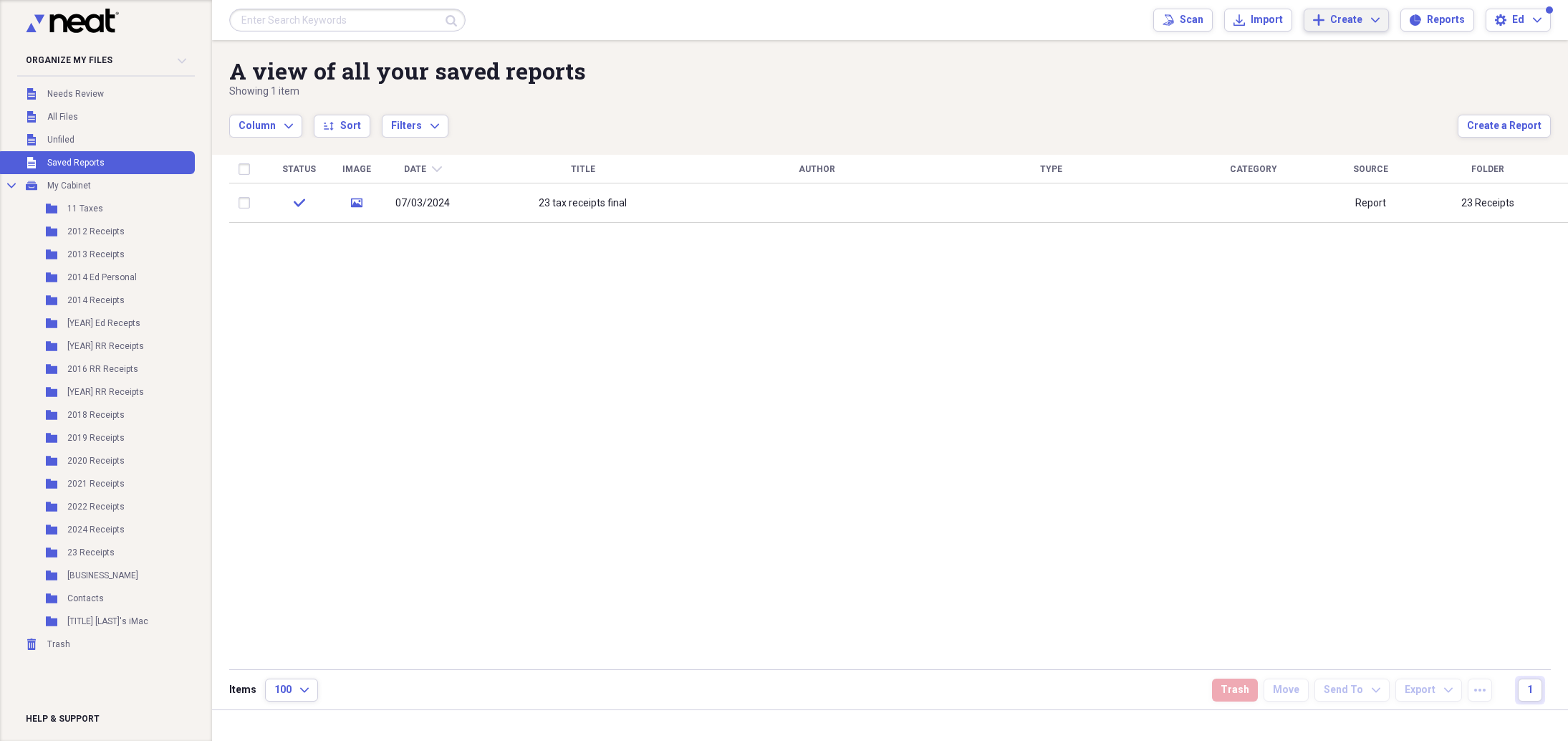 click on "Create Expand" at bounding box center [1355, 20] 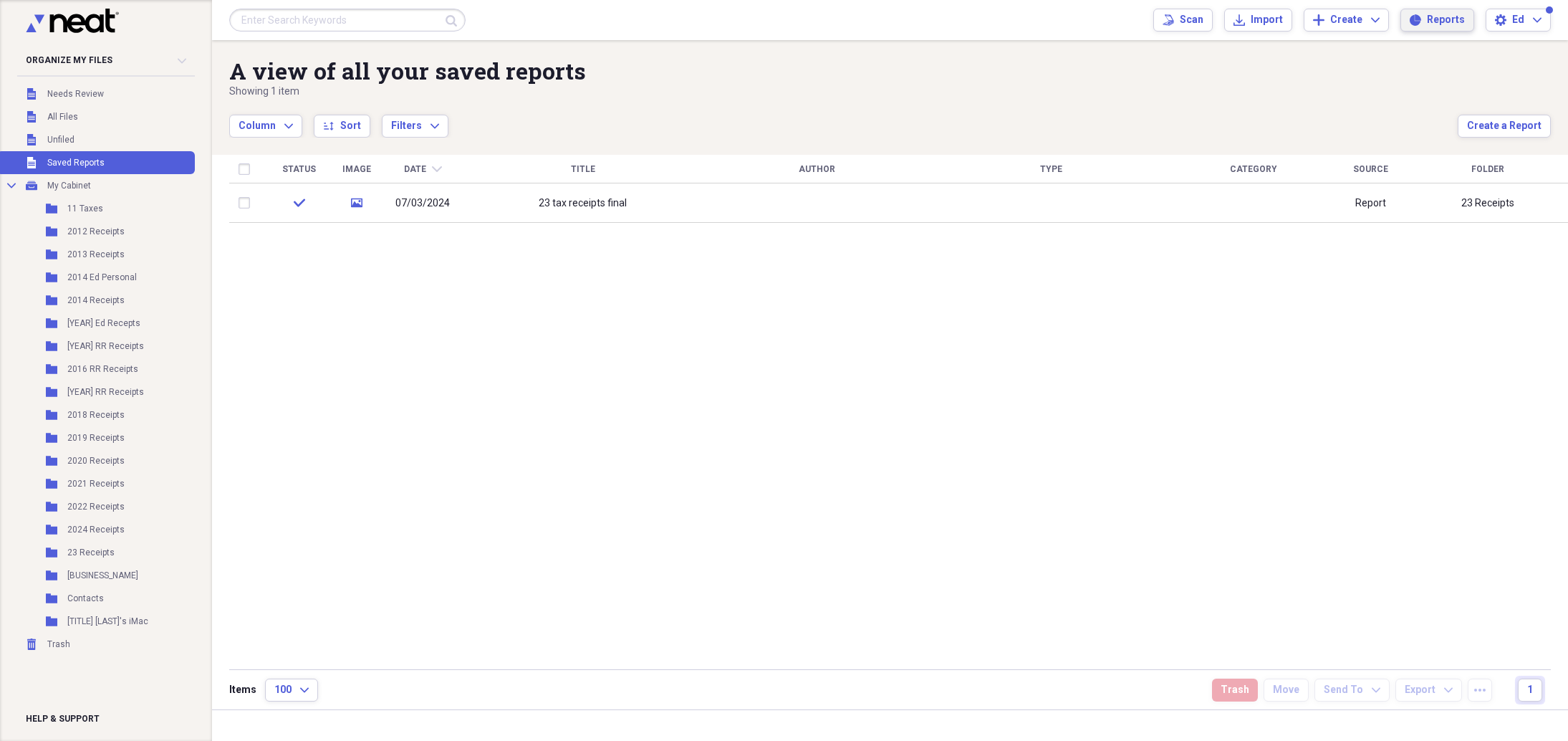 click on "Reports" at bounding box center (1446, 20) 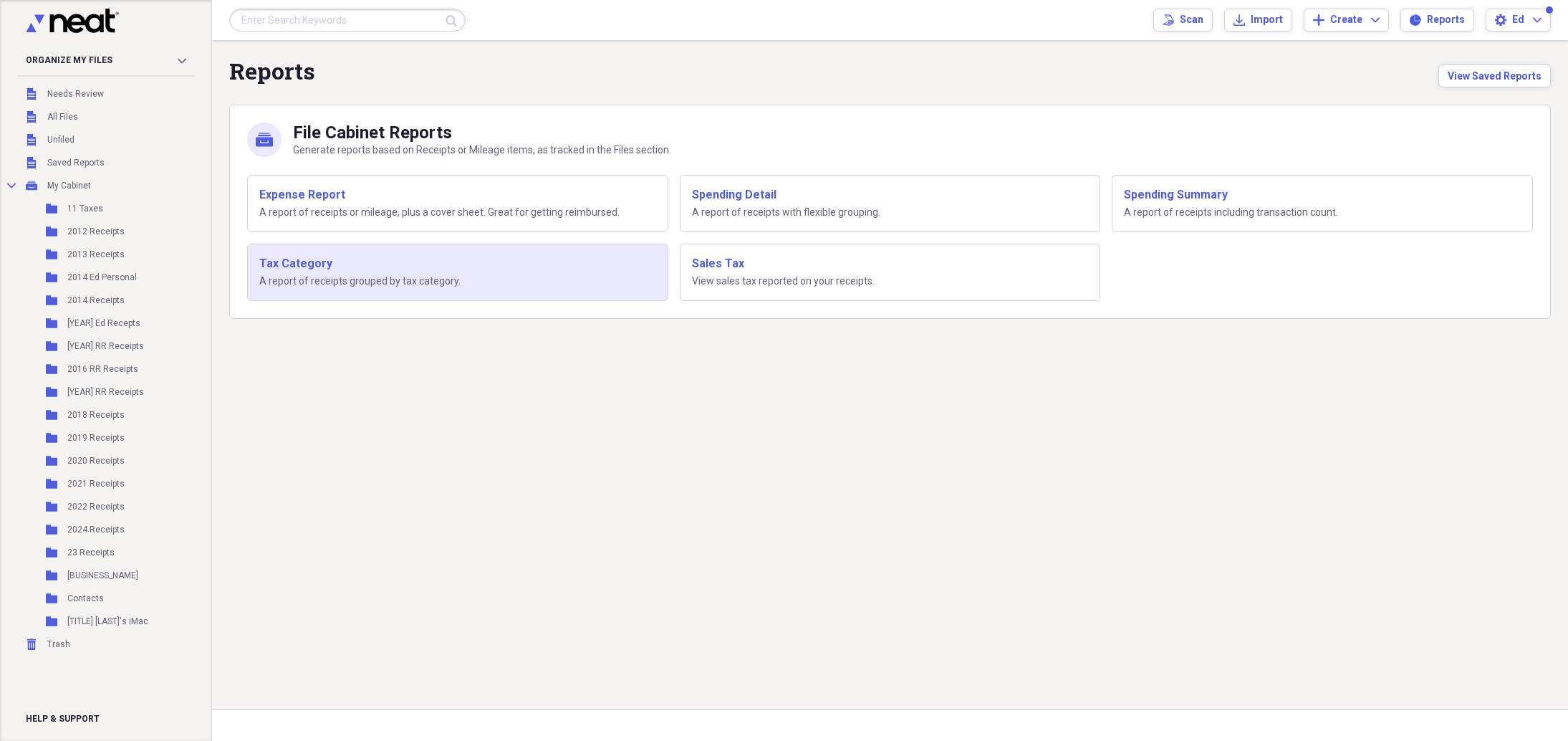 click on "Tax Category" at bounding box center [458, 264] 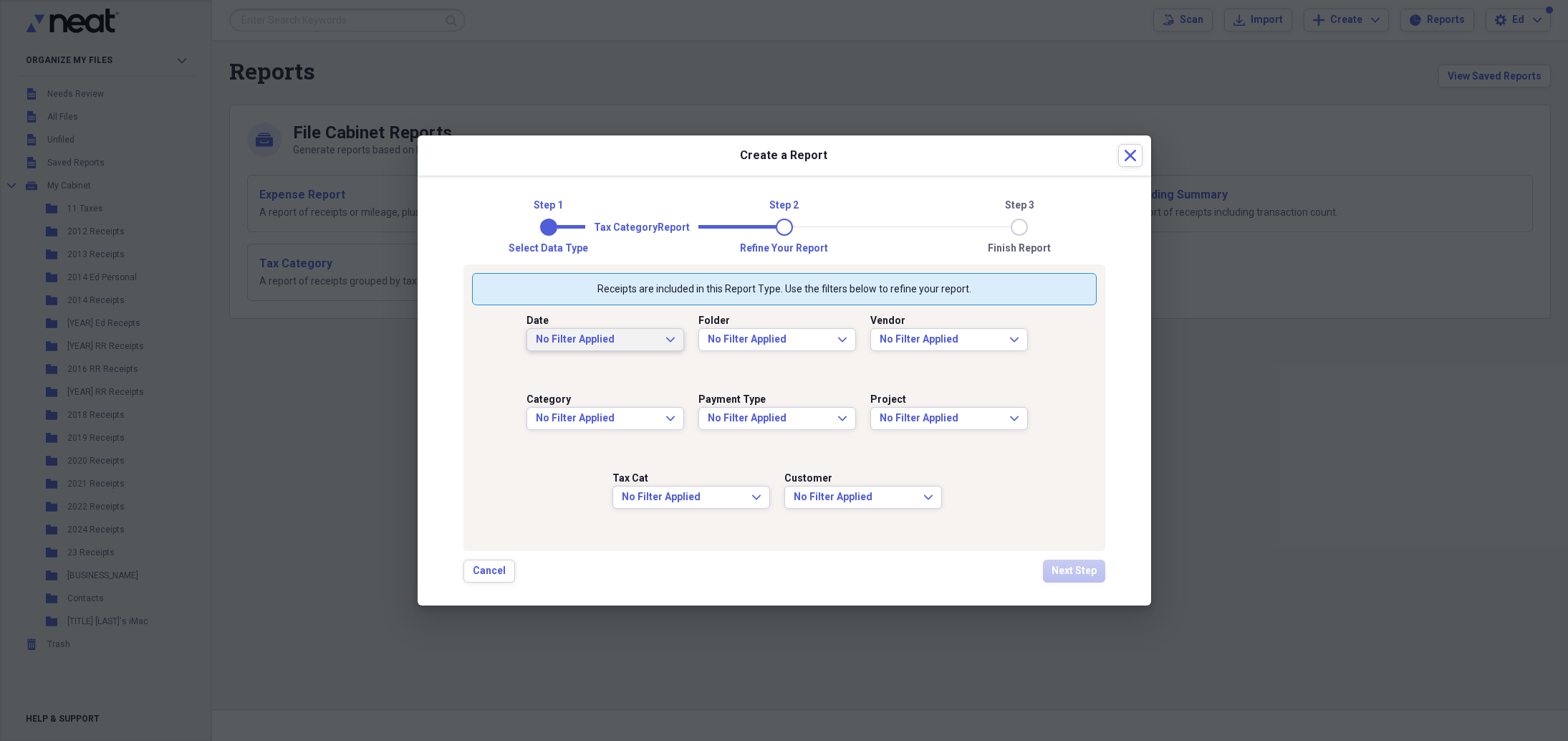 click 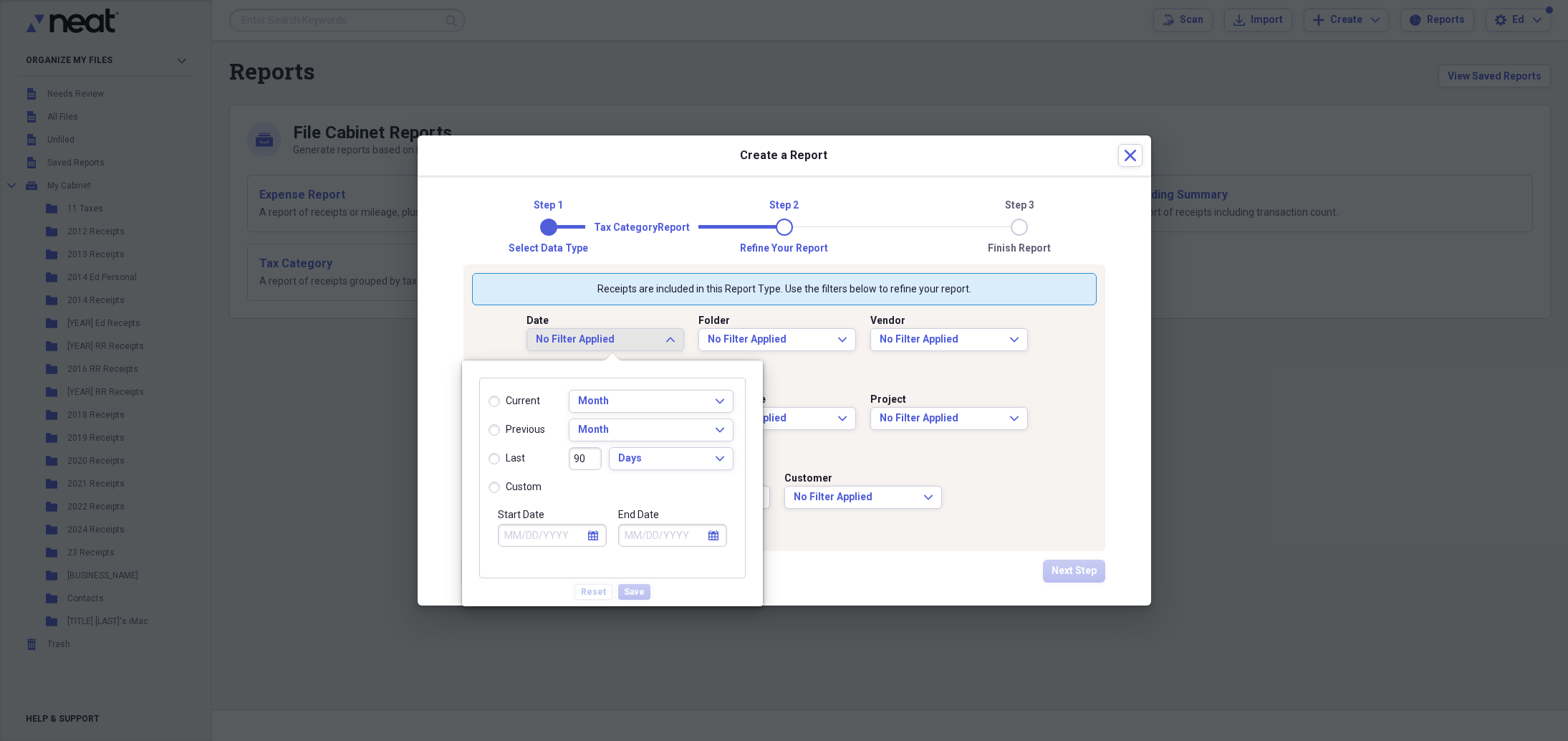 click on "Start Date" at bounding box center [552, 535] 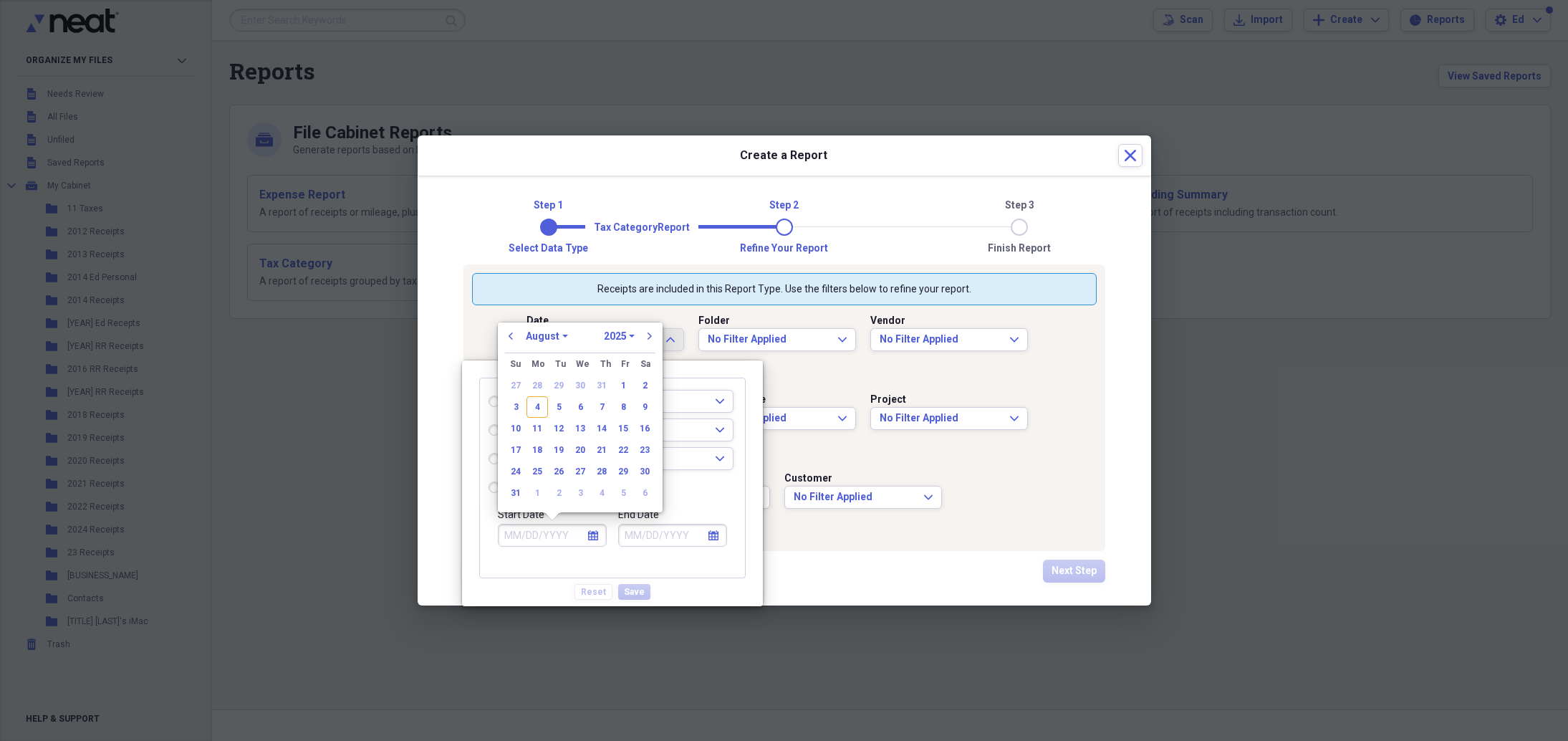 radio on "true" 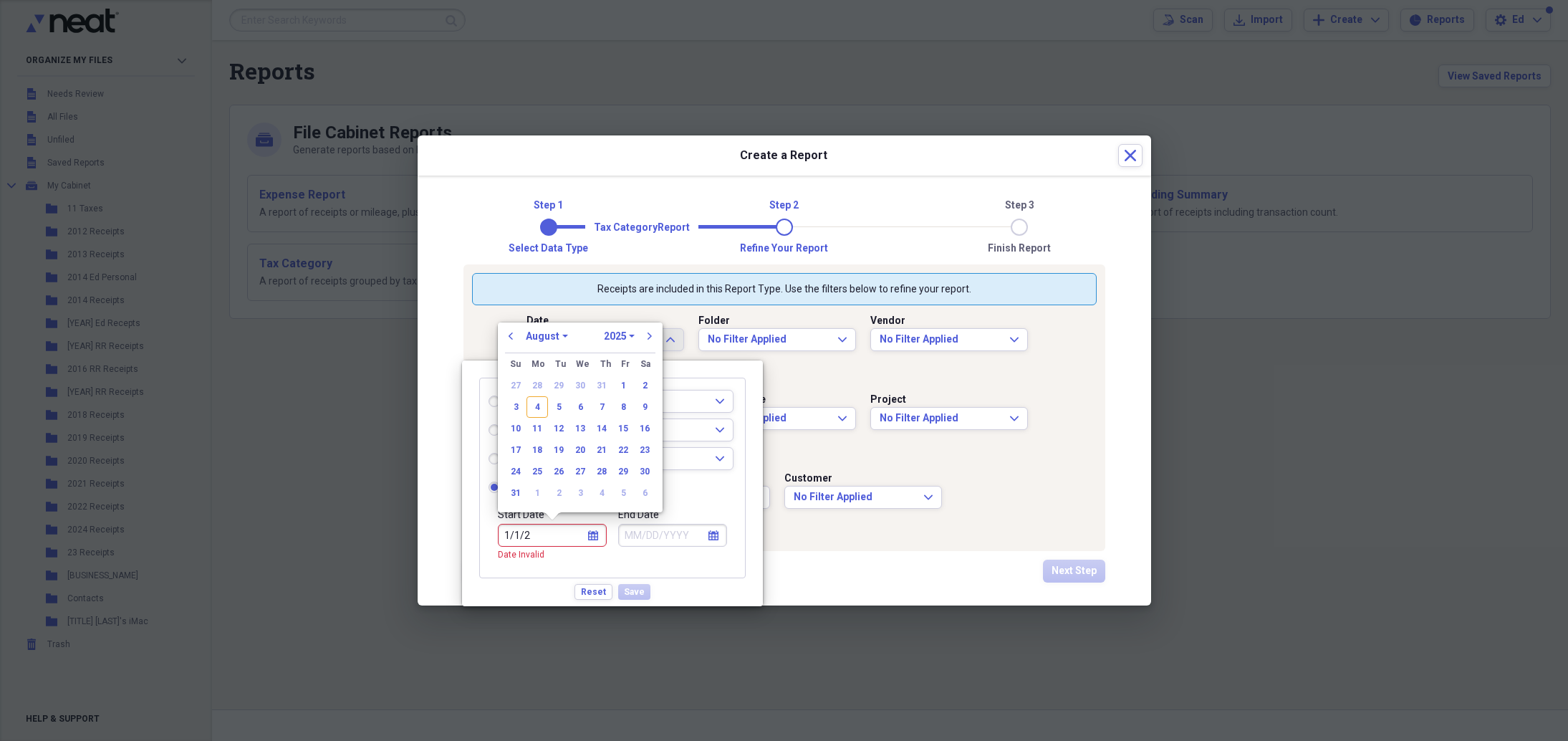type on "[MM]/[DD]/[YY]" 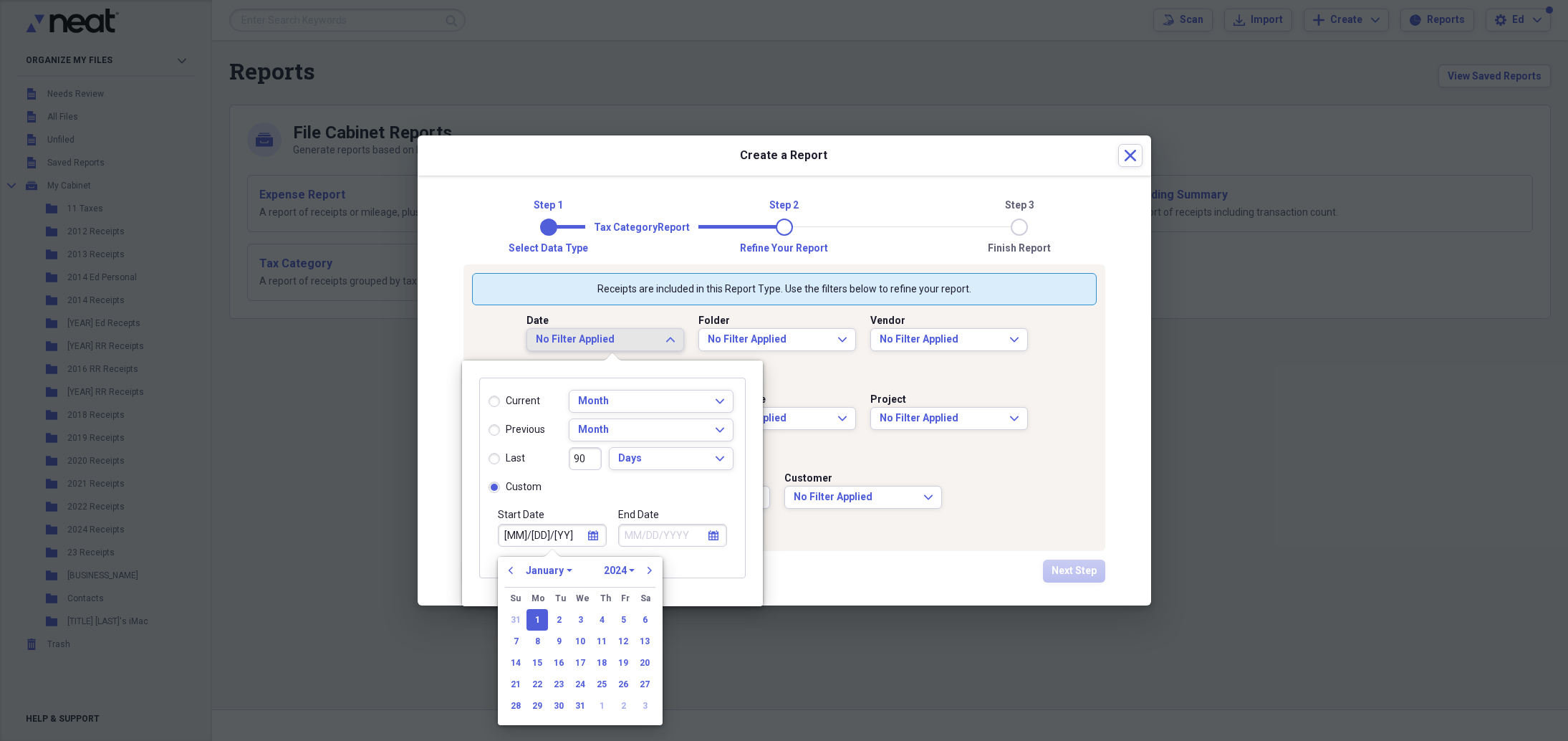 type on "01/01/2024" 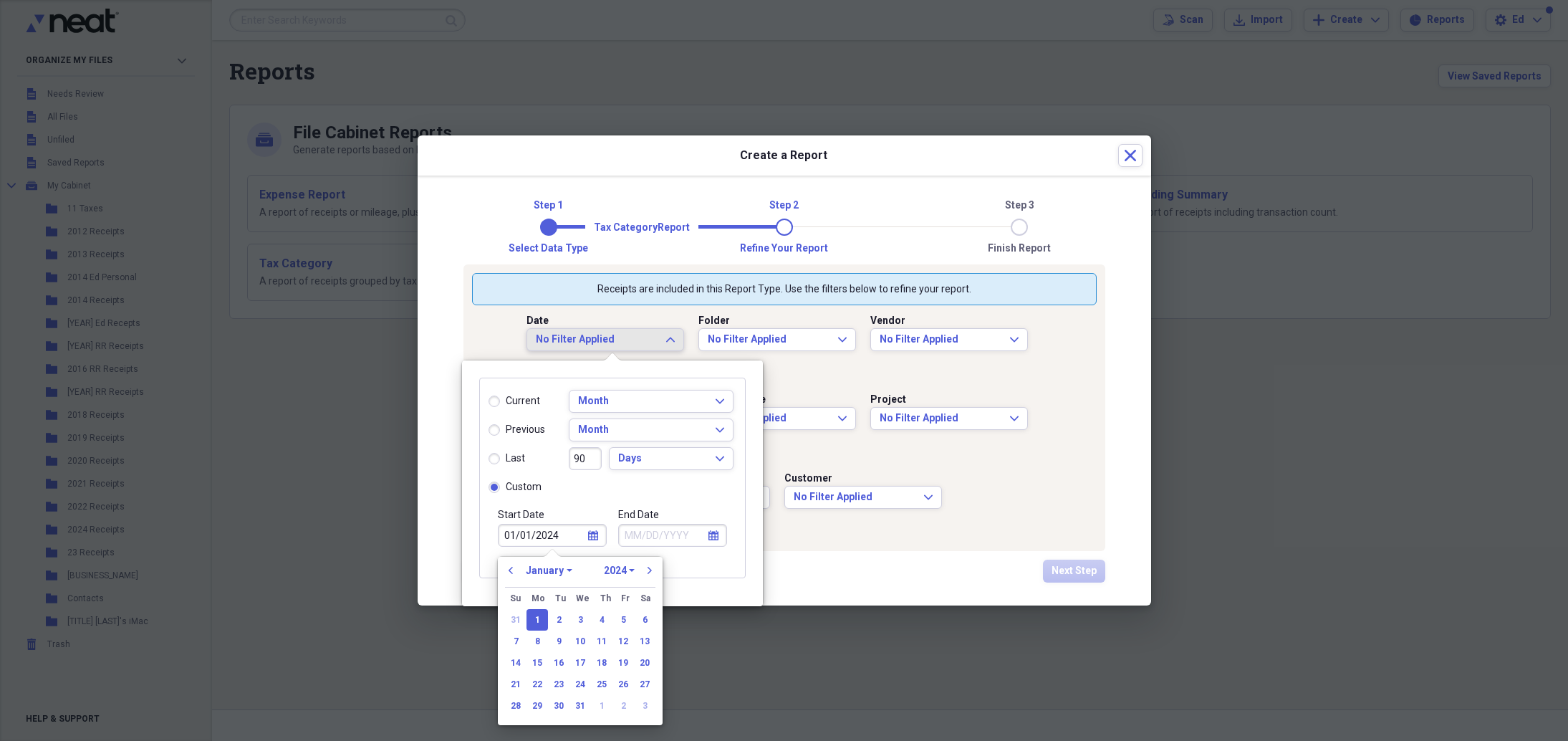 click on "Step 1 Step 2 Step 3 Select data type Refine your report Finish report Tax Category Report Receipts are included in this Report Type. Use the filters below to refine your report. Date No Filter Applied Expand Folder No Filter Applied Expand Vendor No Filter Applied Expand Category No Filter Applied Expand Payment Type No Filter Applied Expand Project No Filter Applied Expand Tax Cat No Filter Applied Expand Customer No Filter Applied Expand Cancel Next Step" at bounding box center [784, 390] 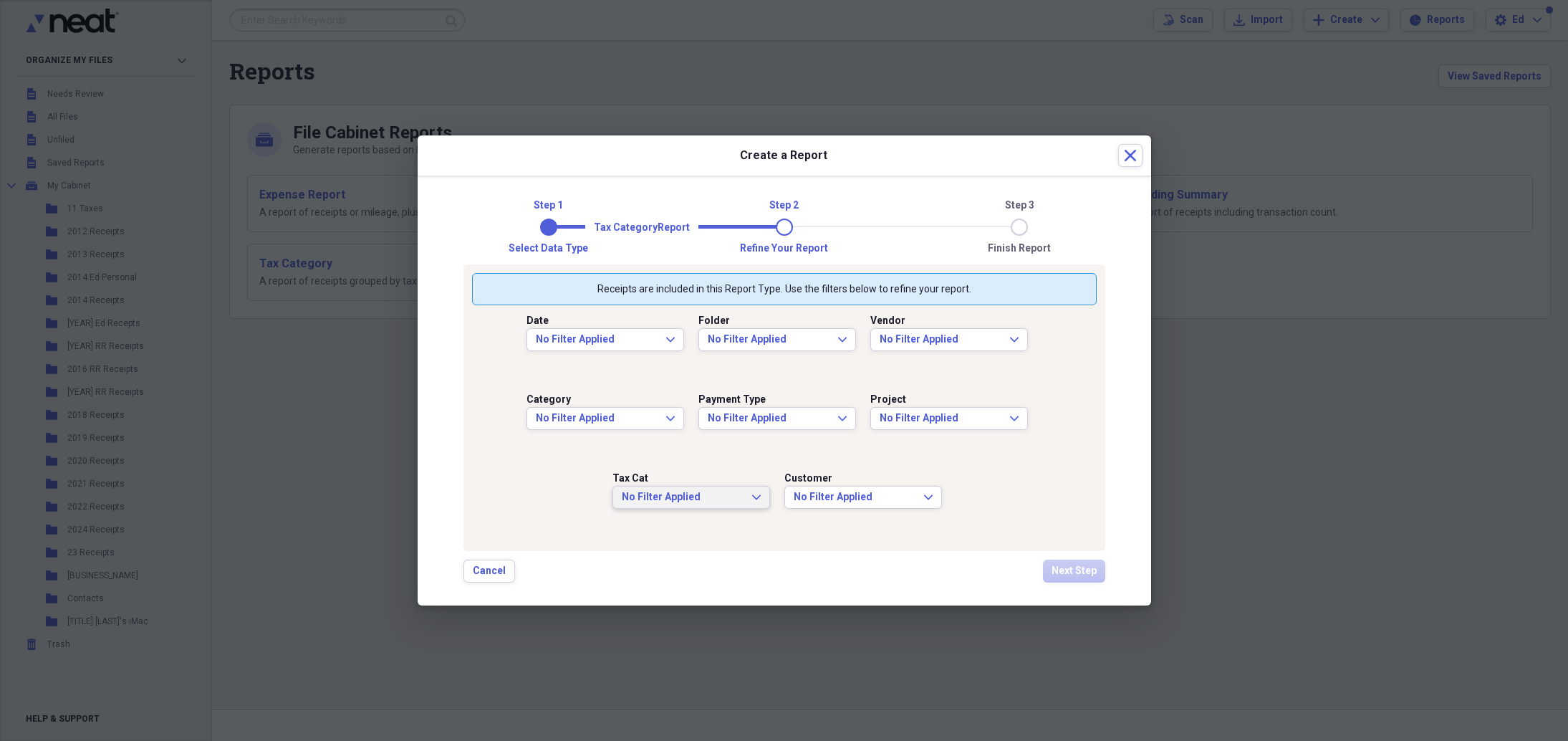 click on "No Filter Applied" at bounding box center [683, 497] 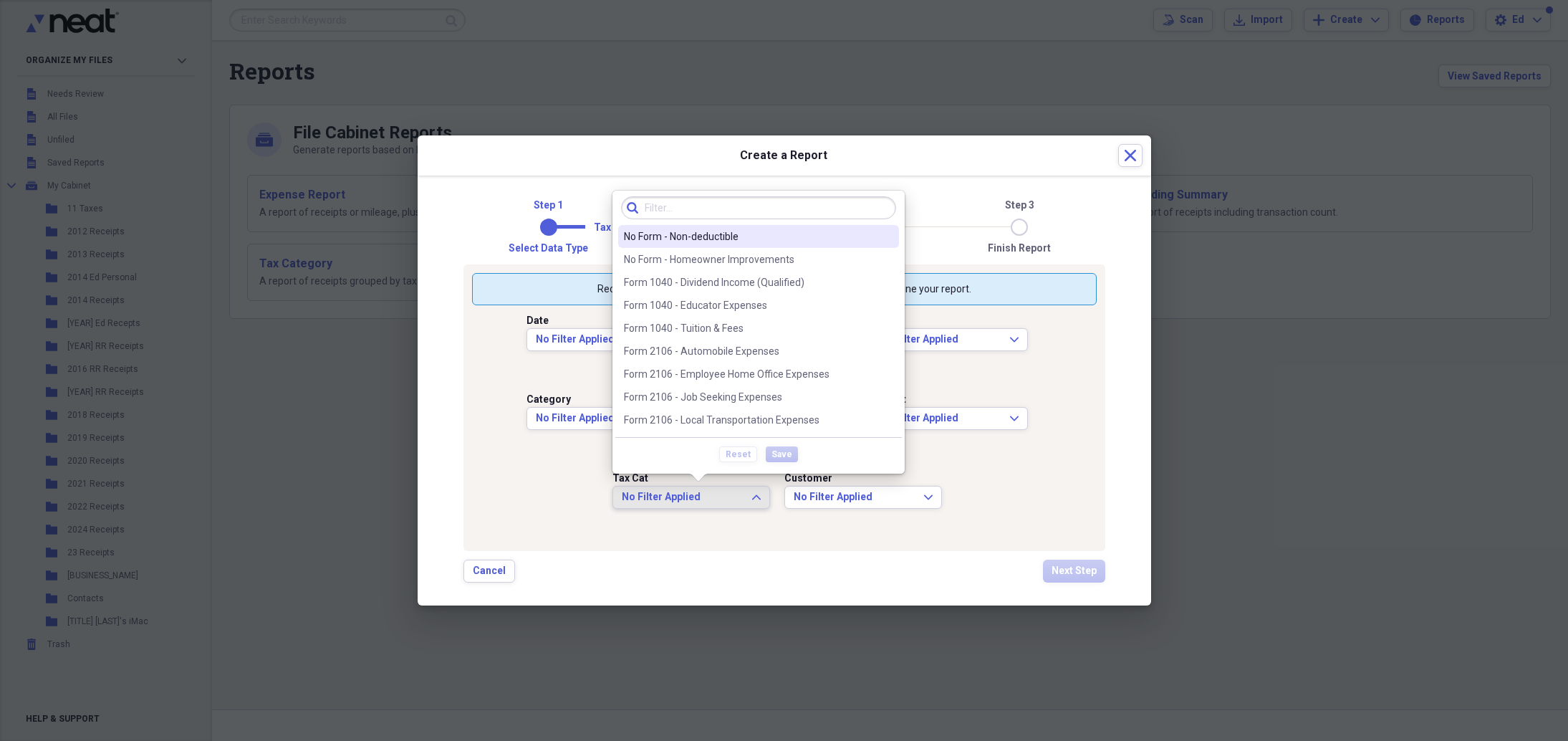 click on "No Filter Applied" at bounding box center (683, 497) 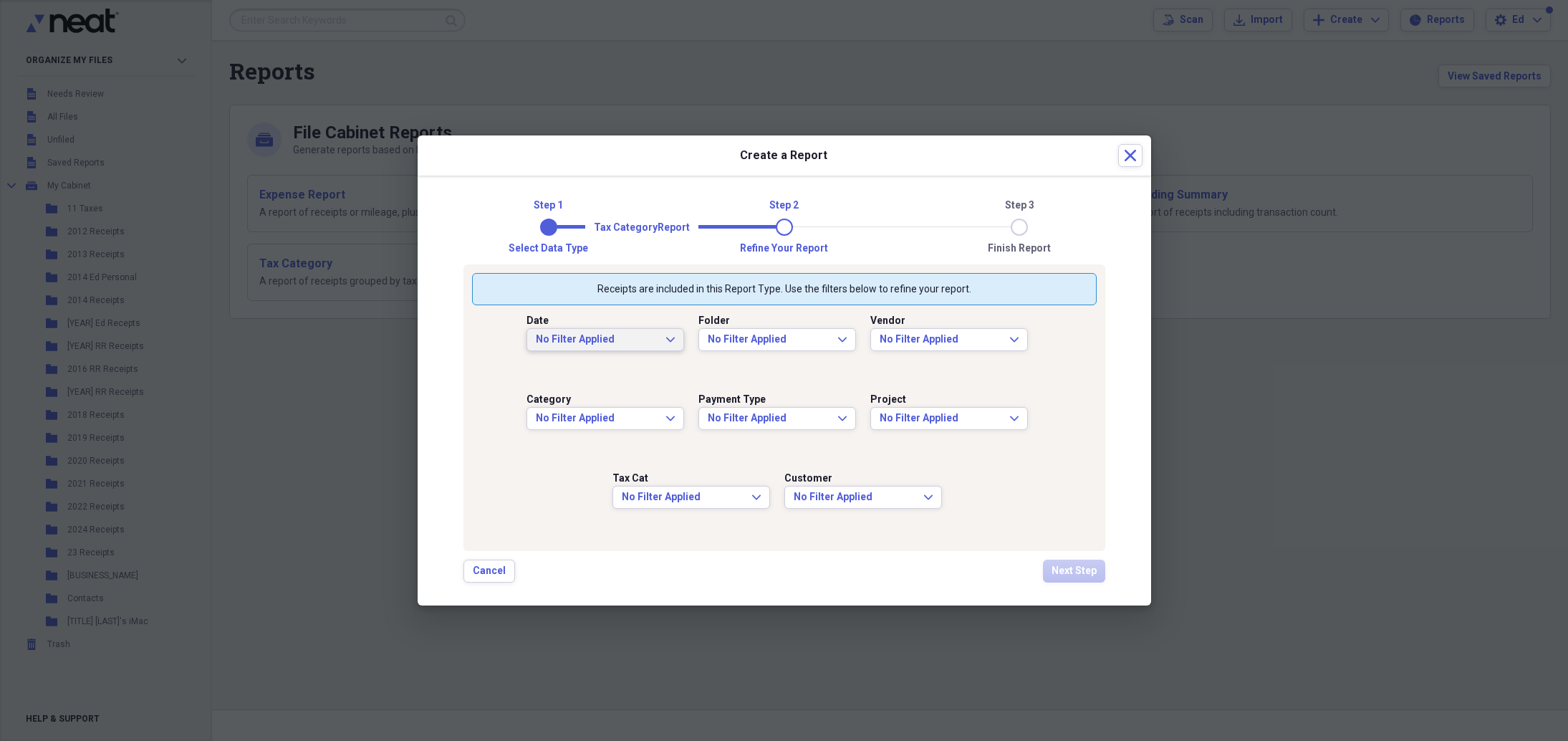 click on "No Filter Applied" at bounding box center [597, 340] 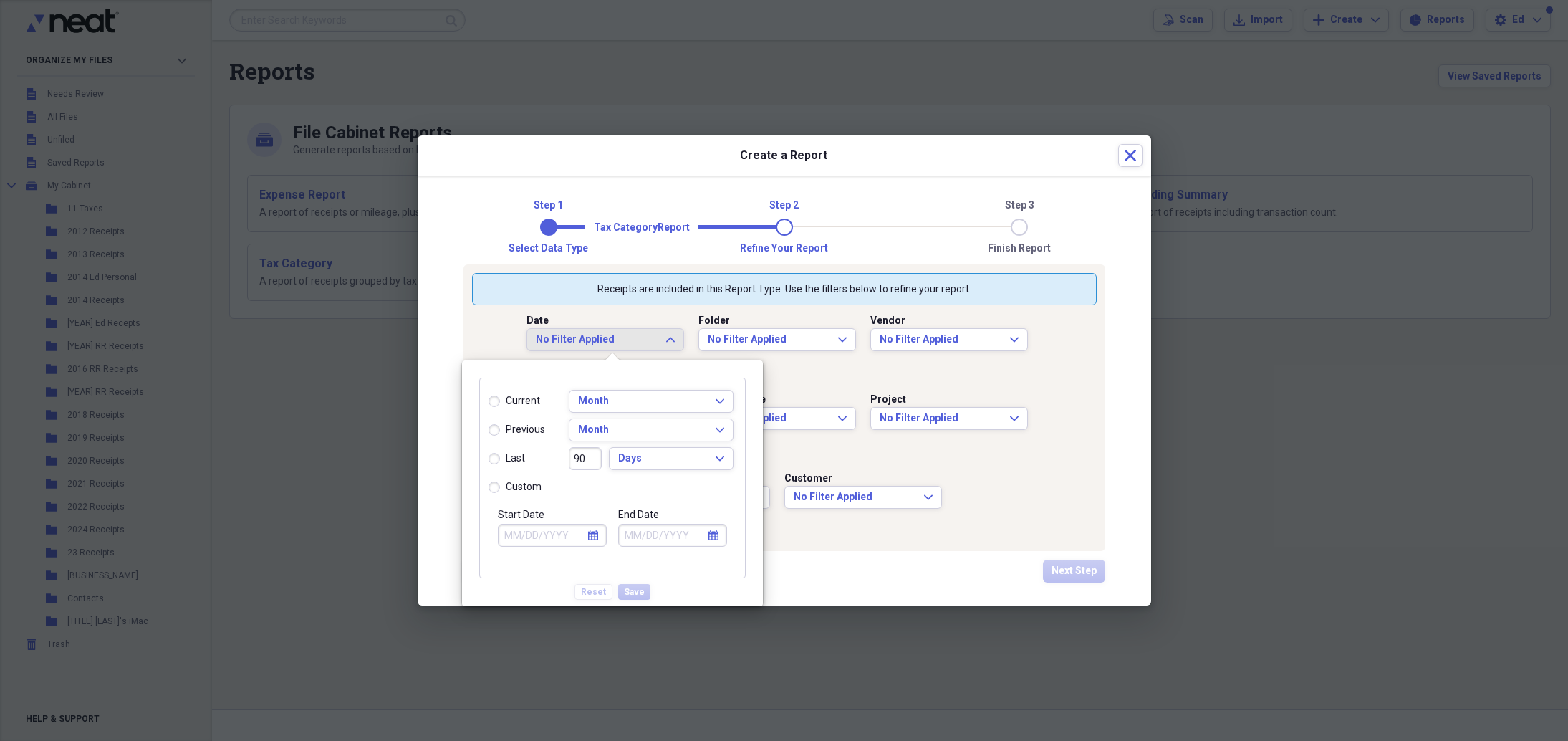 click on "Start Date" at bounding box center (552, 535) 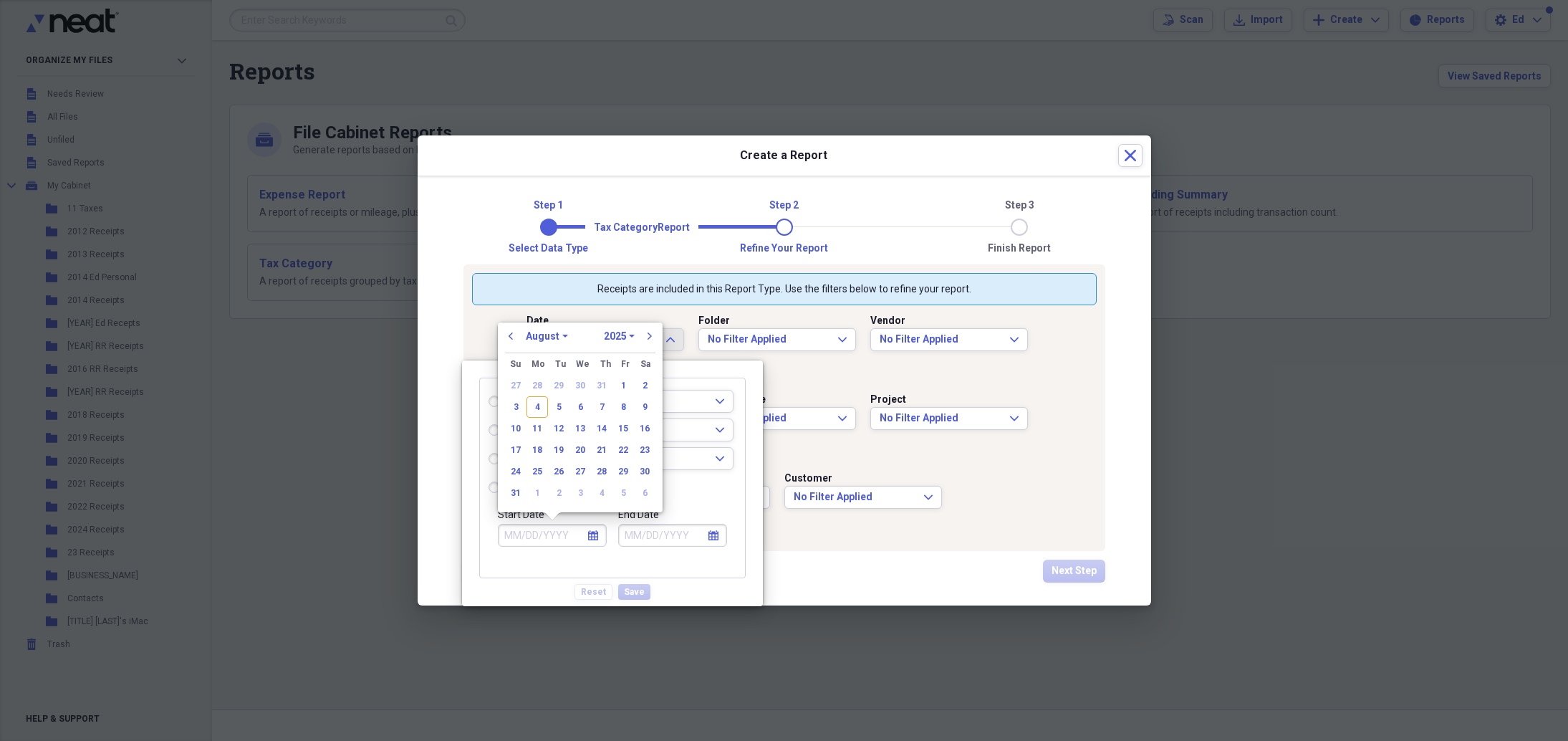 radio on "true" 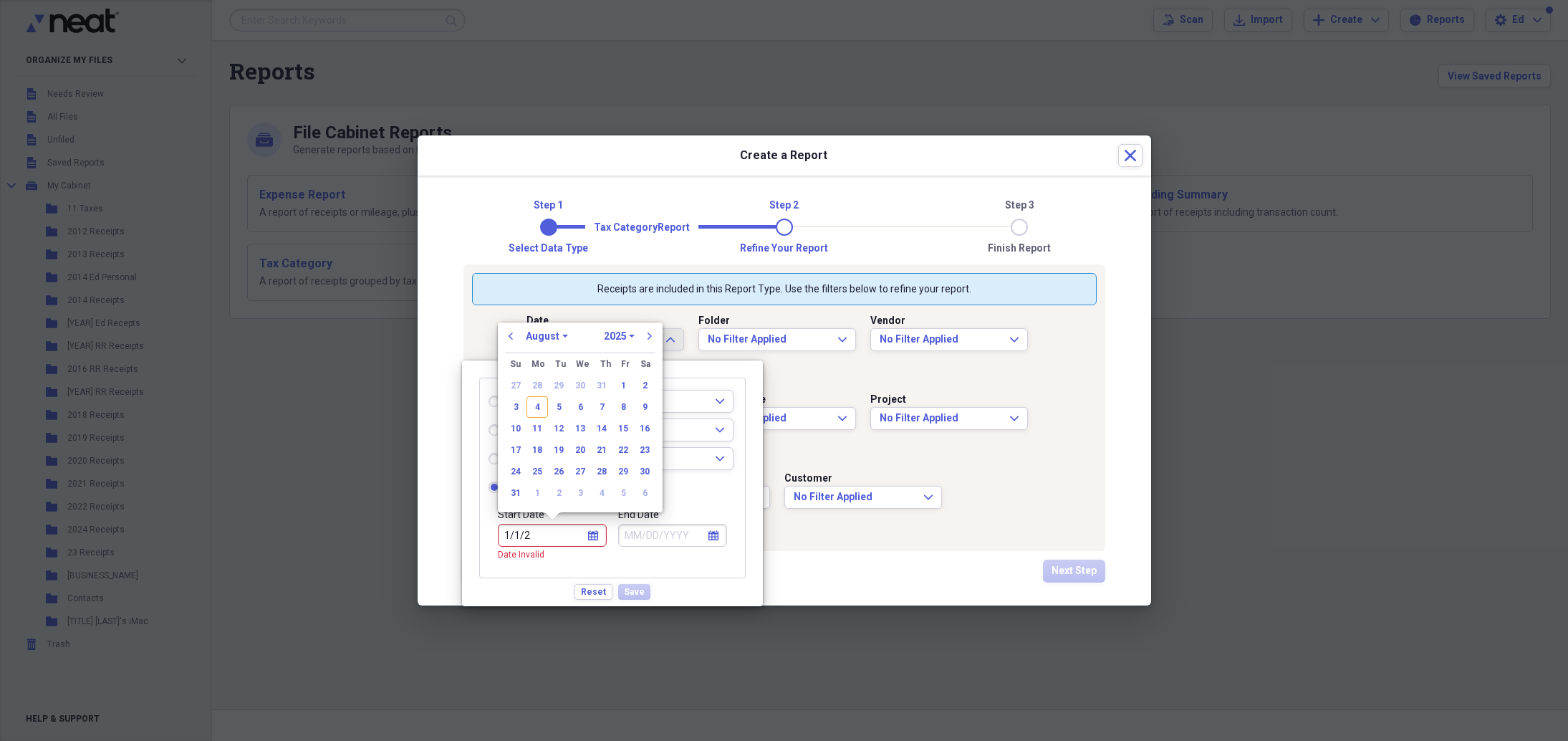 type on "[MM]/[DD]/[YY]" 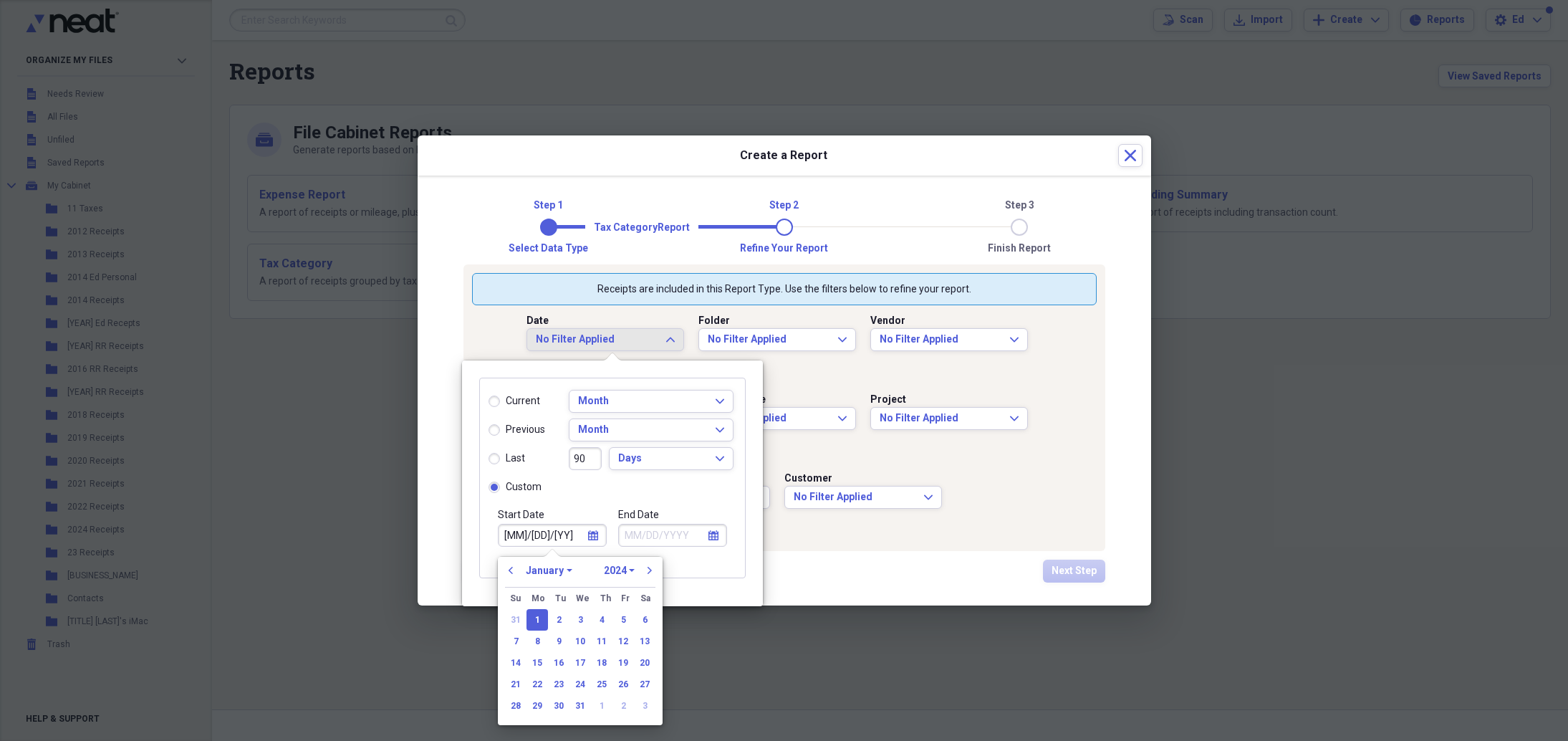 type on "01/01/2024" 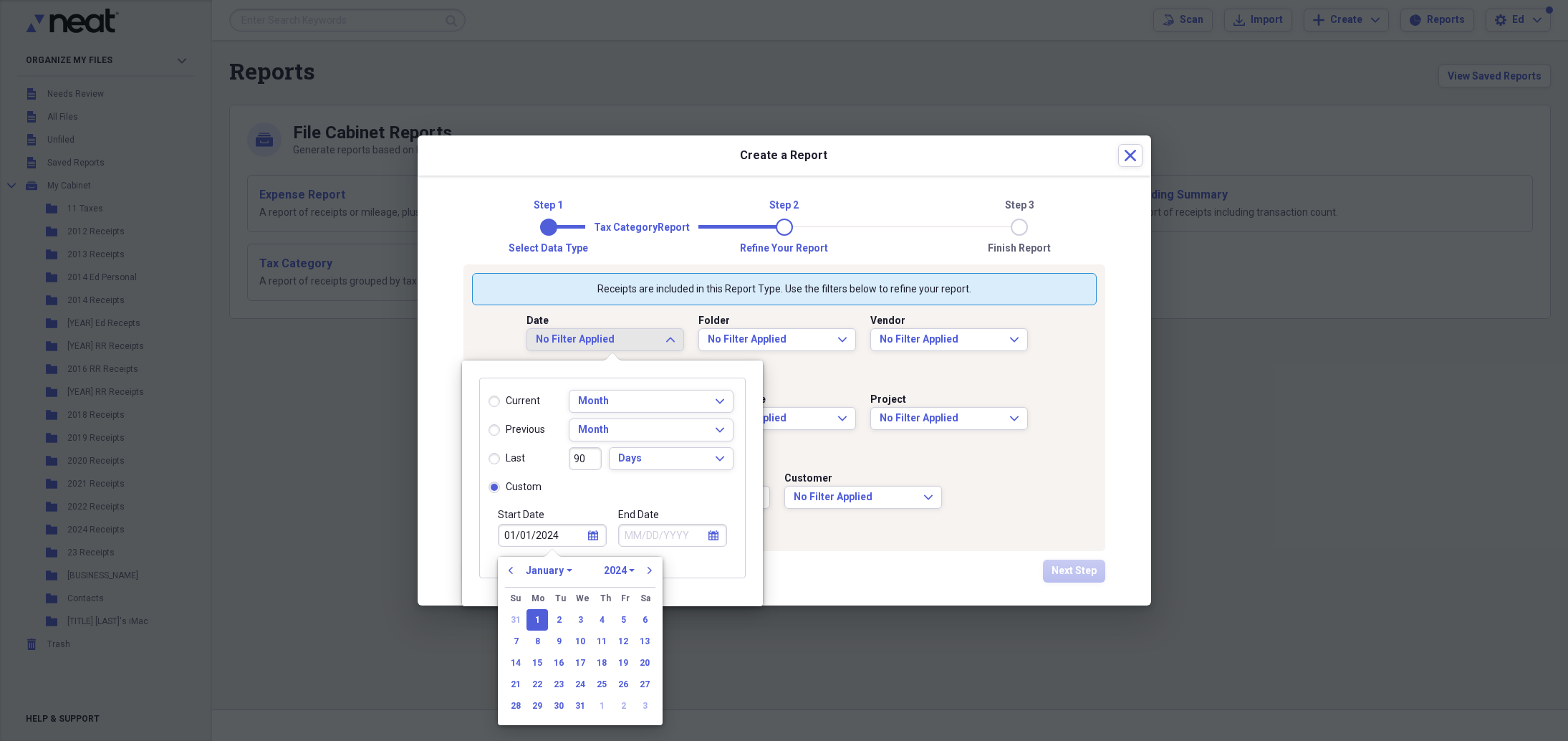click on "End Date" at bounding box center (673, 535) 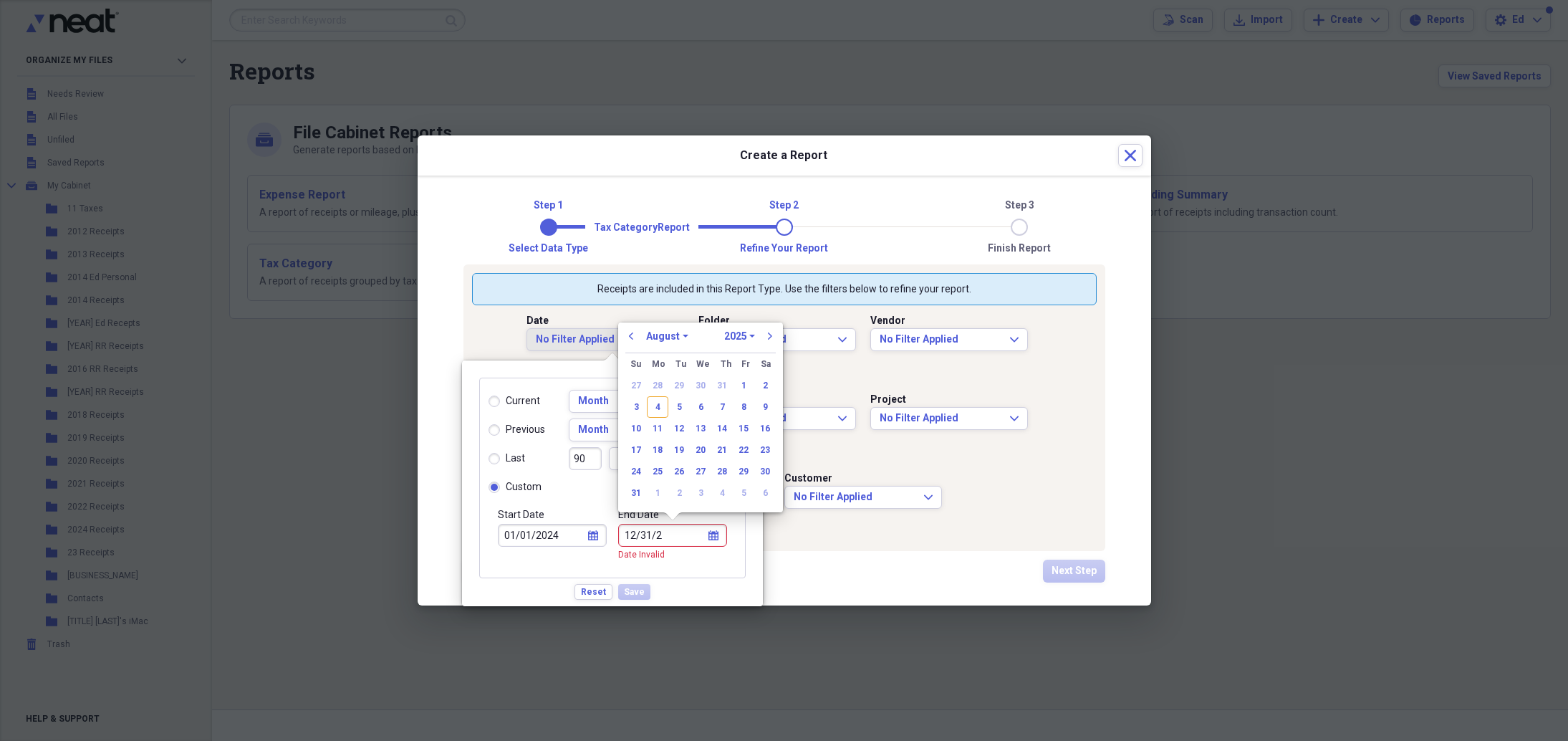 type on "[MM]/[DD]/[YY]" 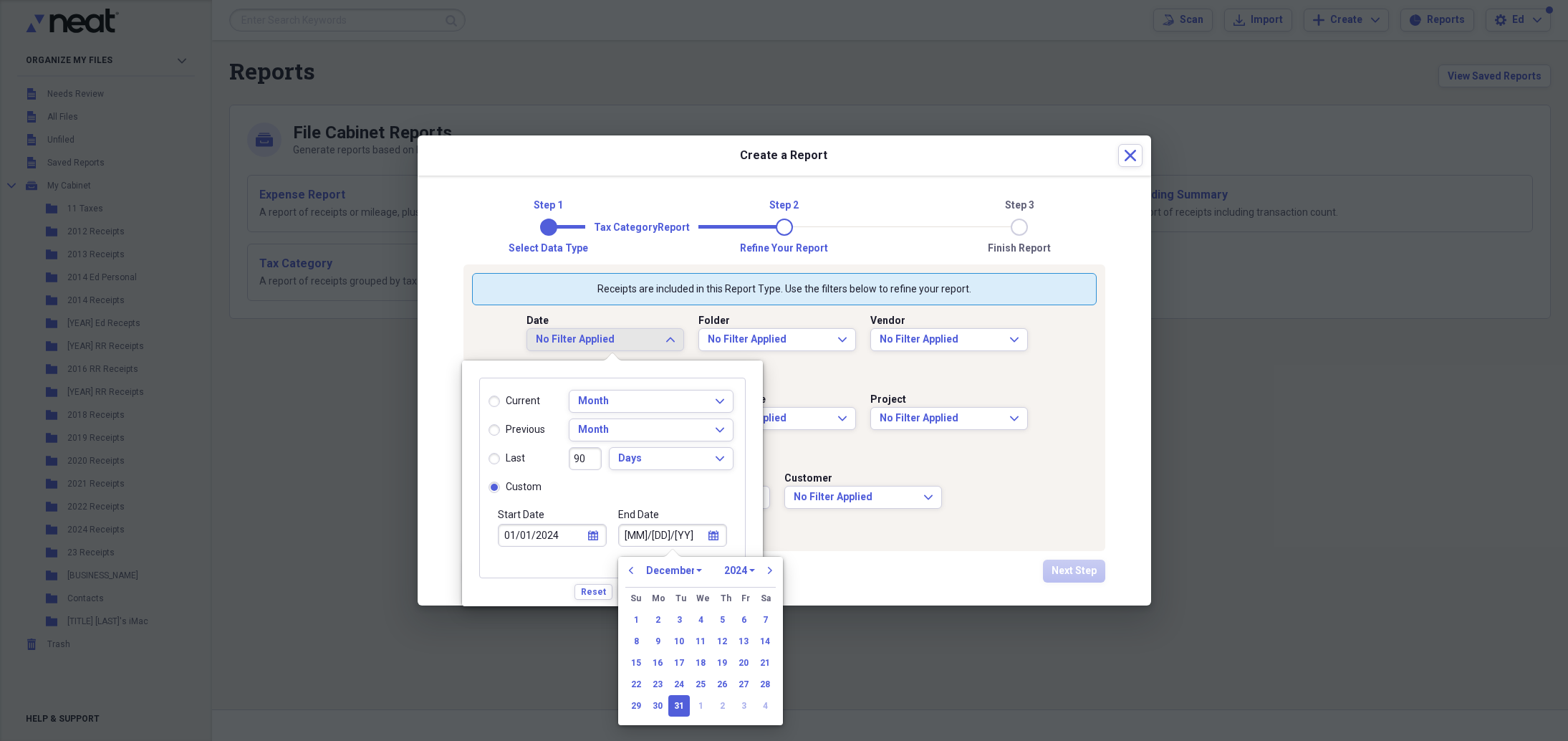 type on "12/31/2024" 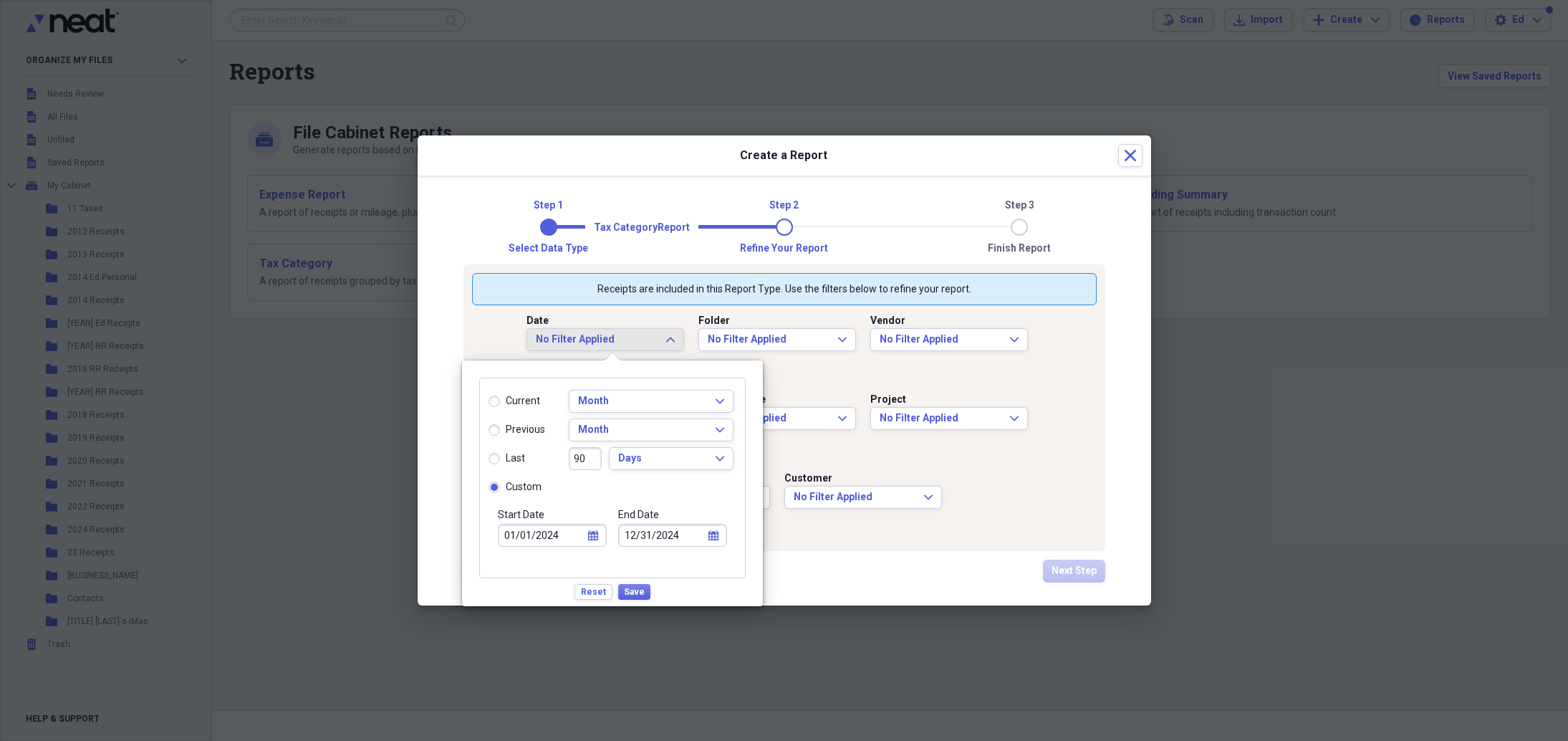 click on "Start Date [DATE] calendar Calendar" at bounding box center [552, 542] 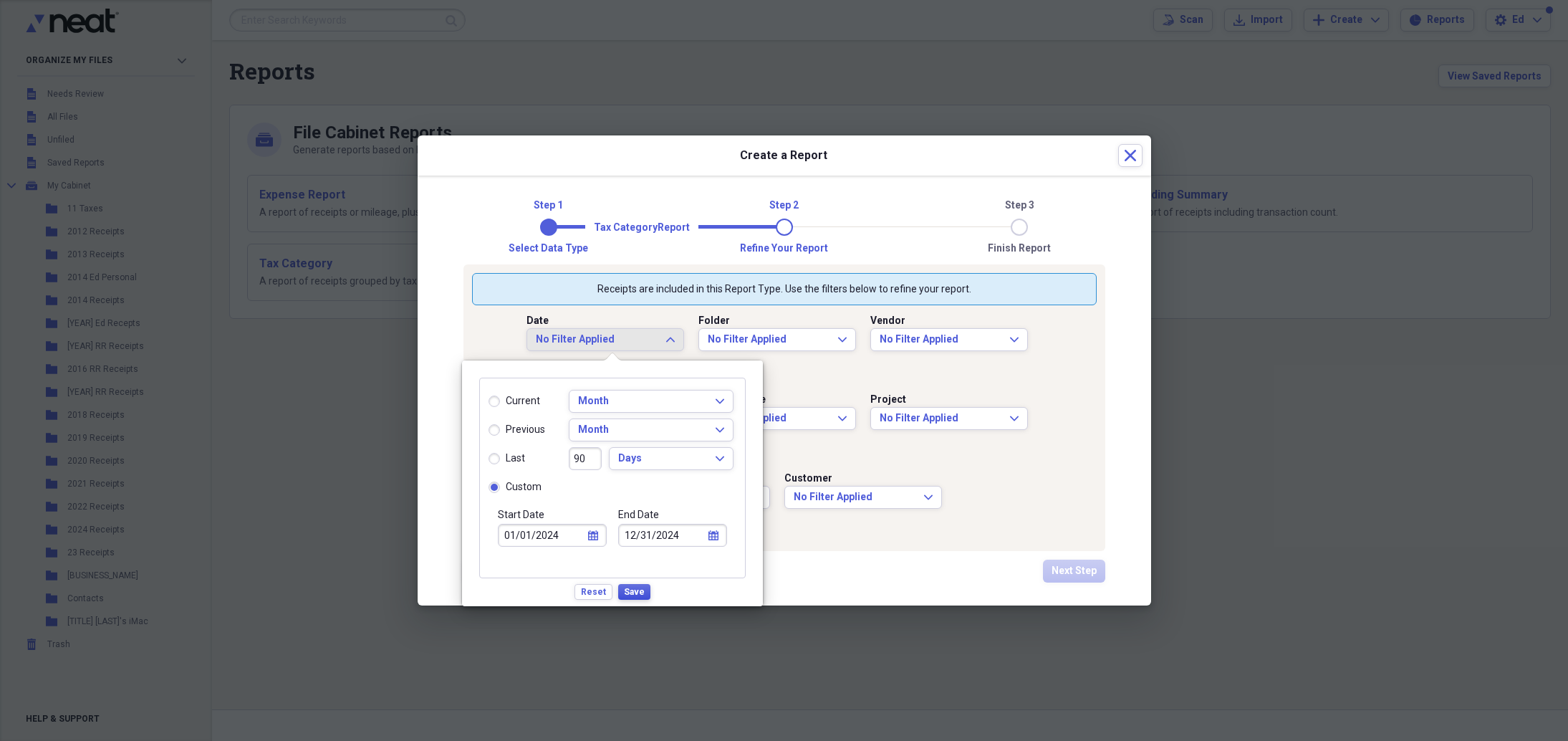 click on "Save" at bounding box center (634, 592) 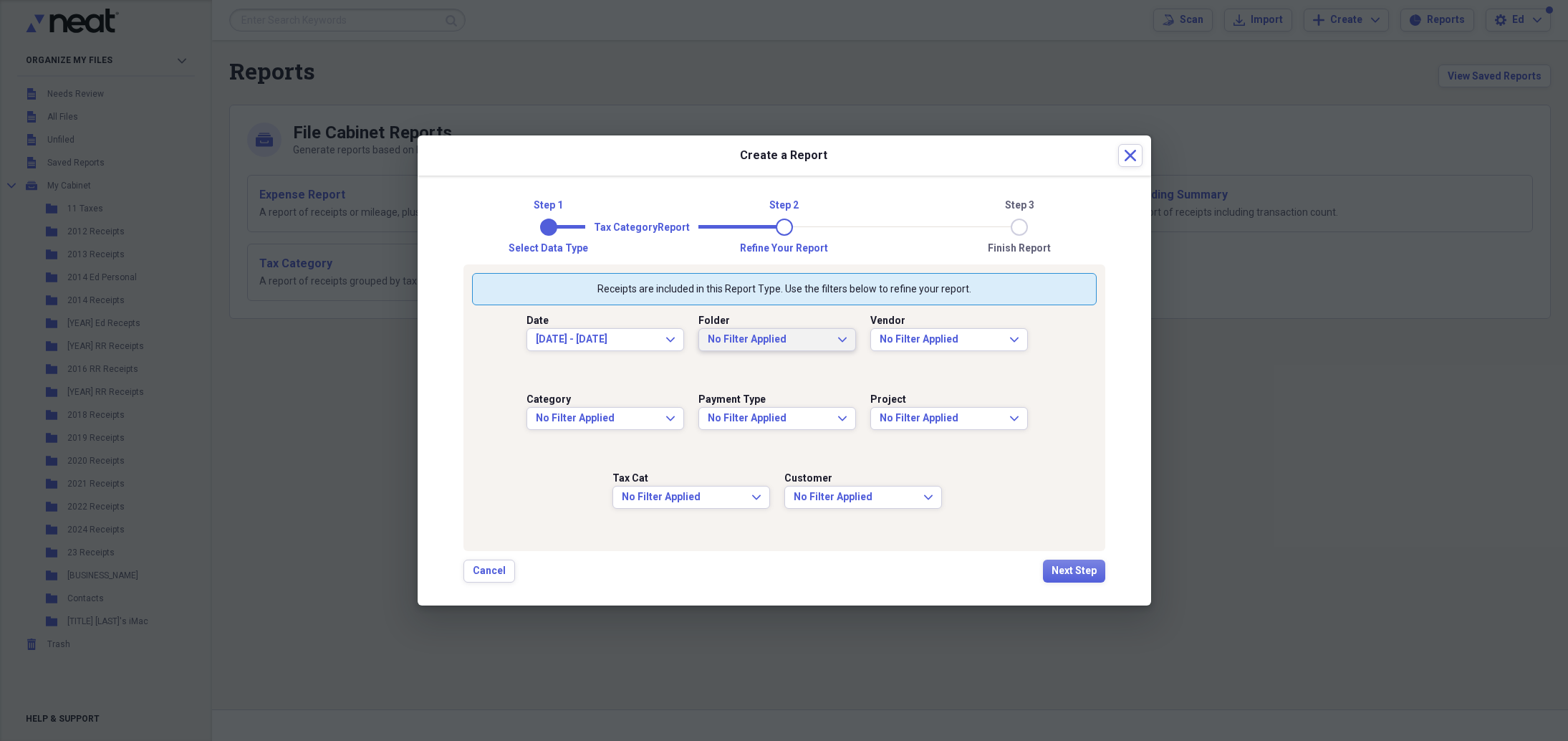 click on "No Filter Applied" at bounding box center [769, 340] 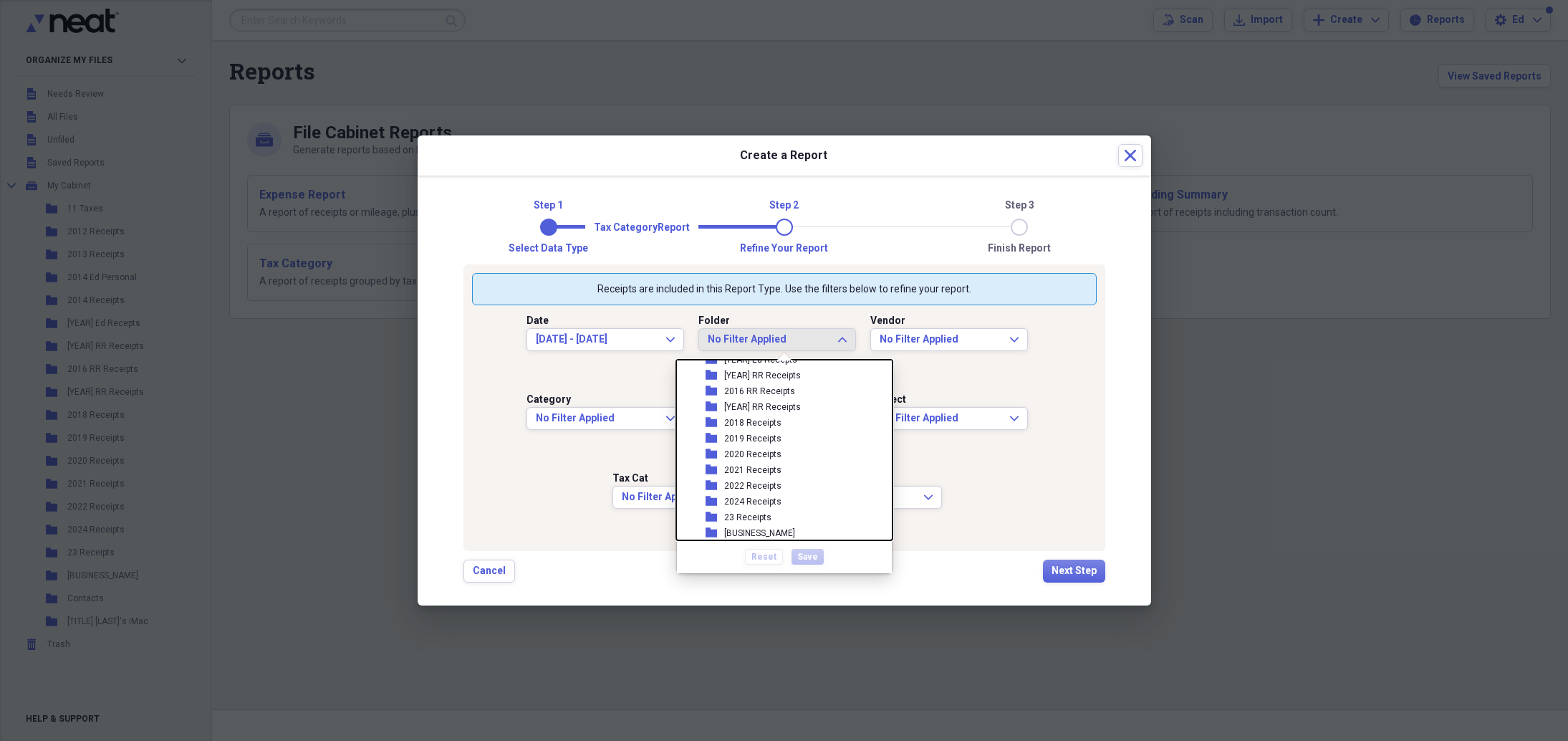 scroll, scrollTop: 131, scrollLeft: 0, axis: vertical 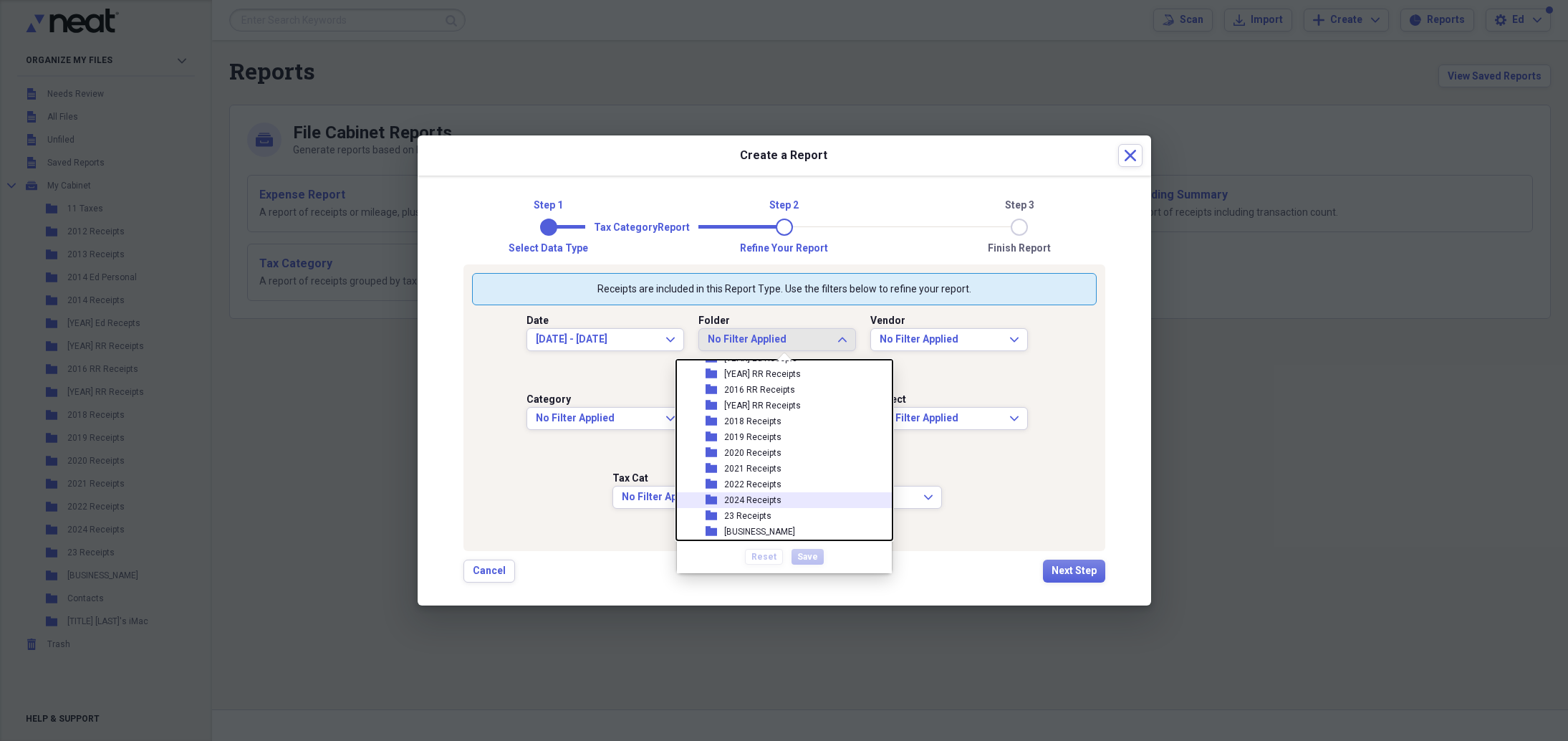 click on "2024 Receipts" at bounding box center (753, 500) 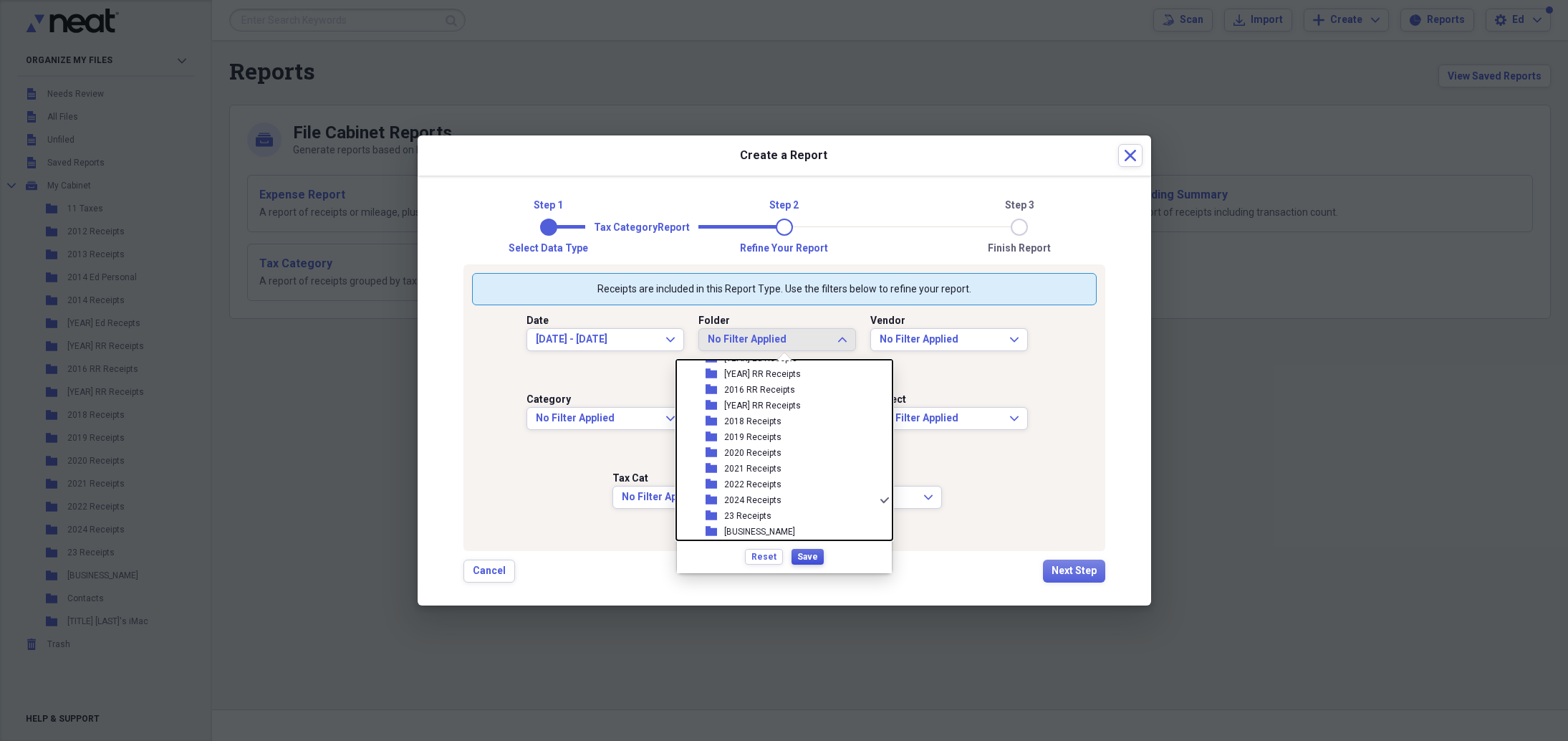 click on "Save" at bounding box center [807, 557] 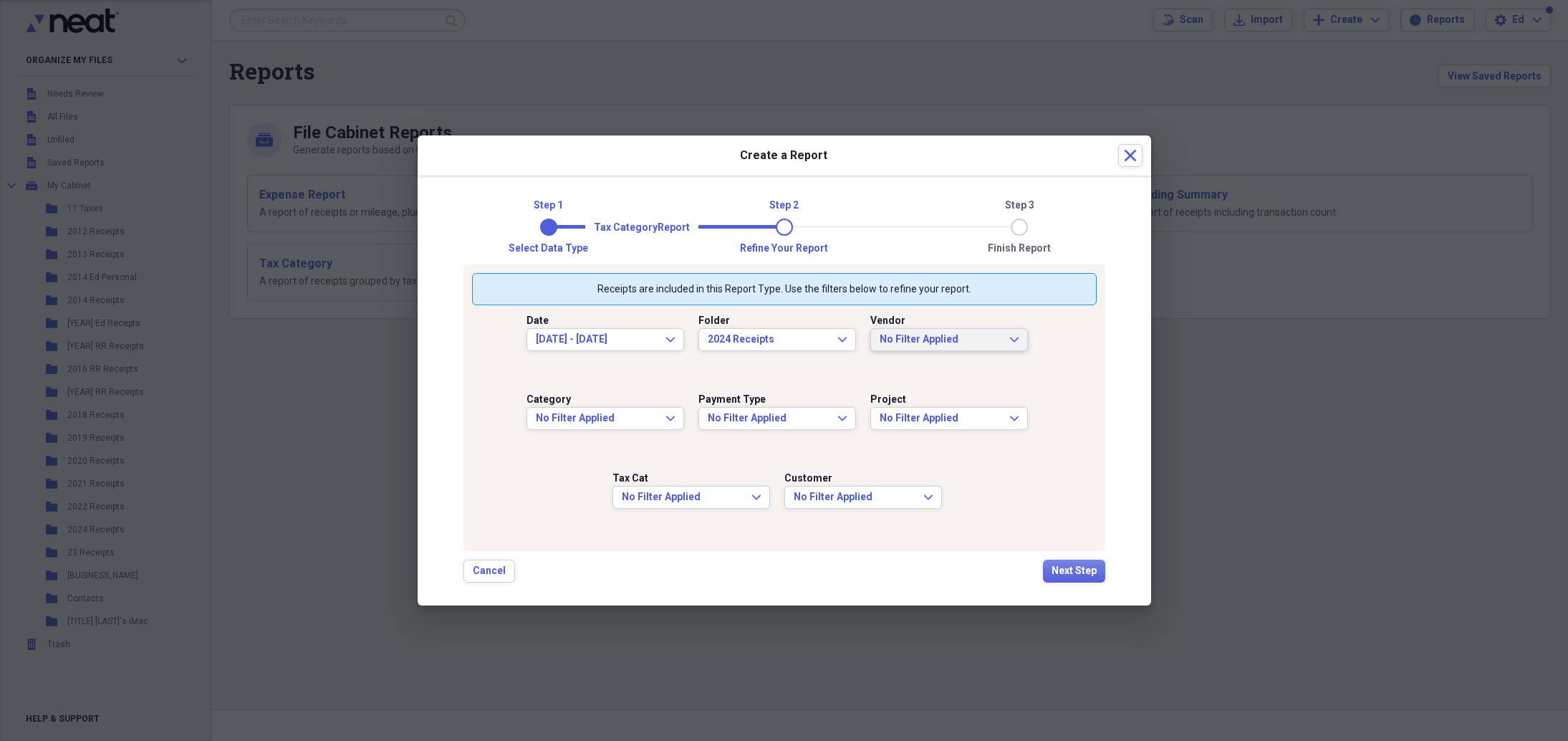 click on "No Filter Applied" at bounding box center [941, 340] 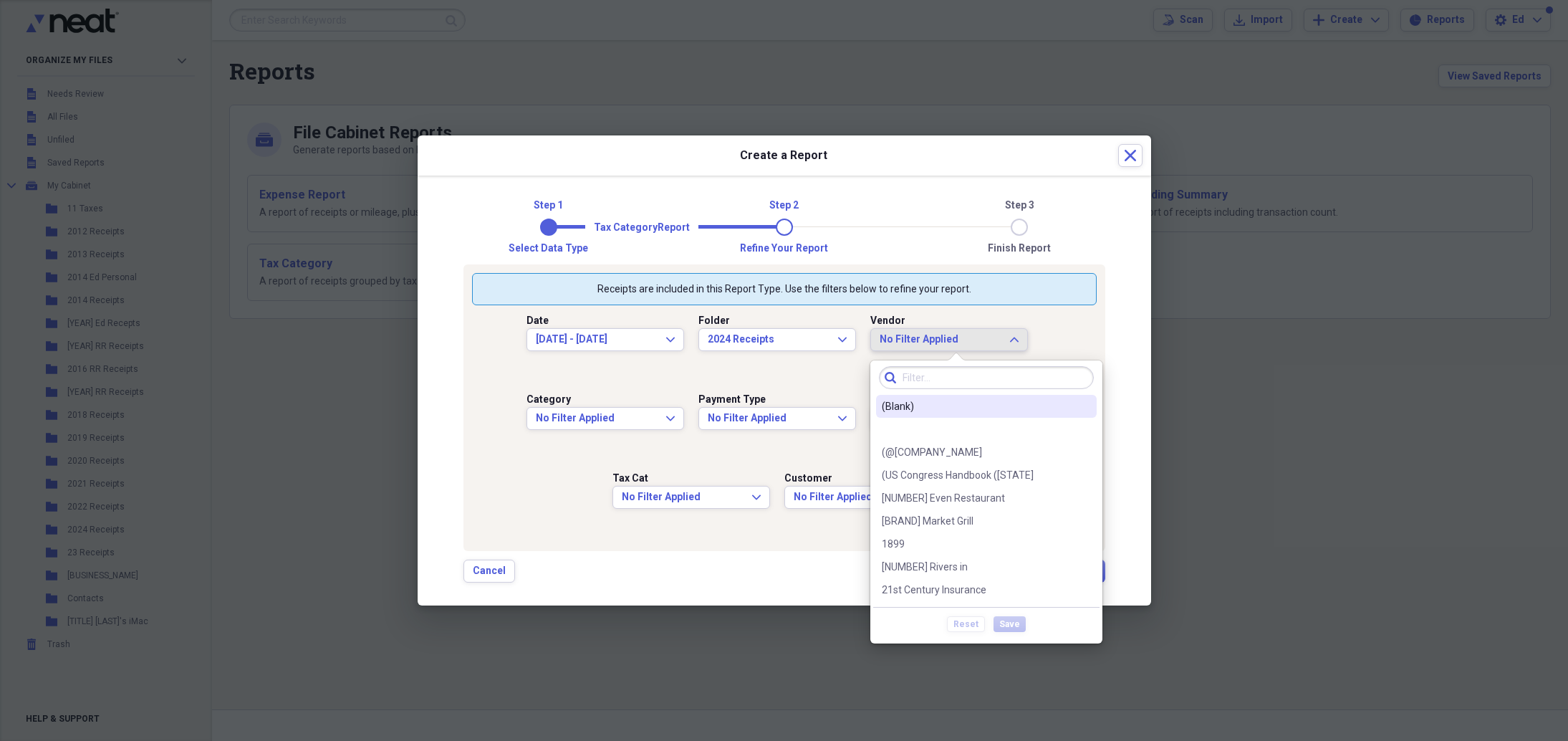 click on "No Filter Applied" at bounding box center [941, 340] 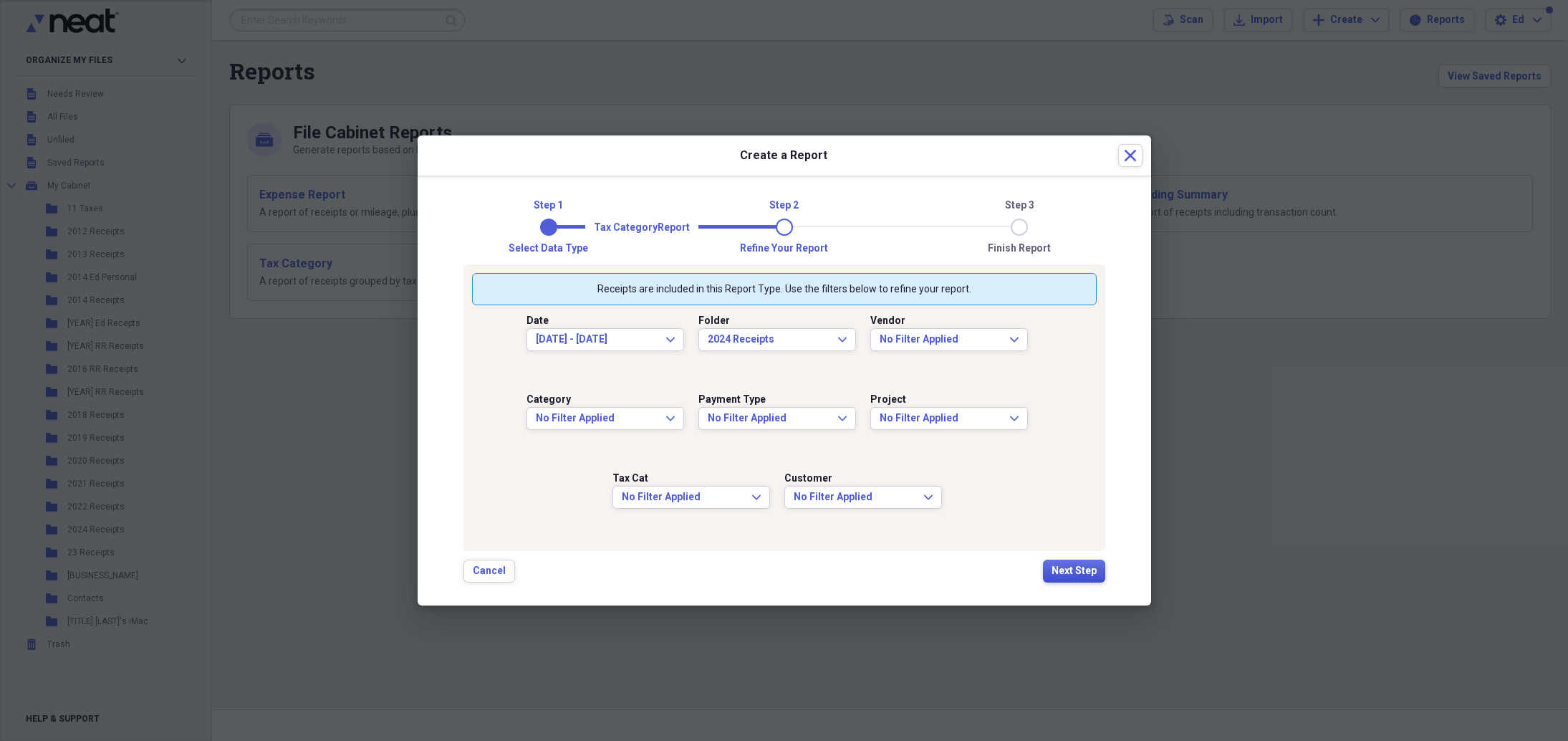 click on "Next Step" at bounding box center (1074, 571) 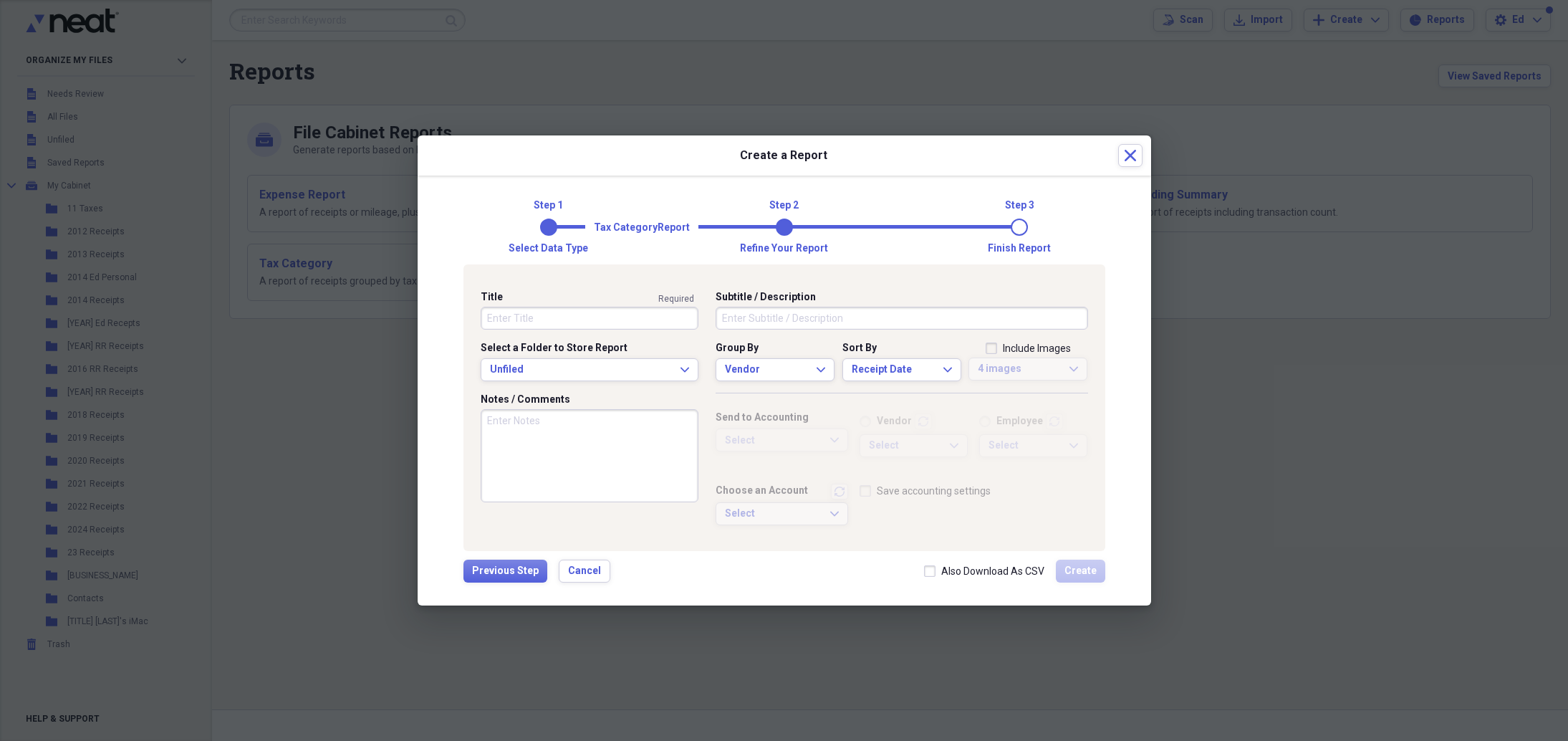 click on "Title" at bounding box center [590, 318] 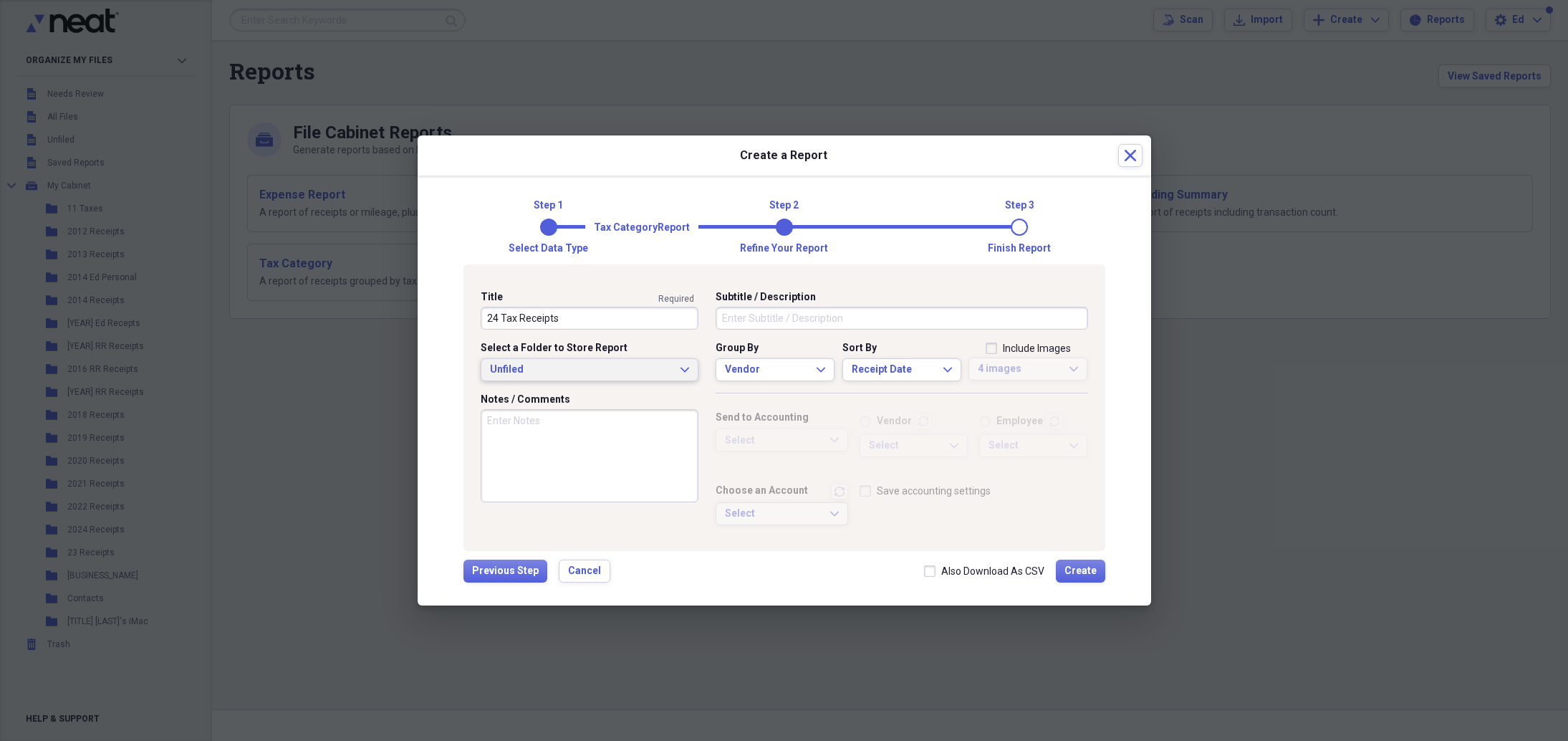 type on "24 Tax Receipts" 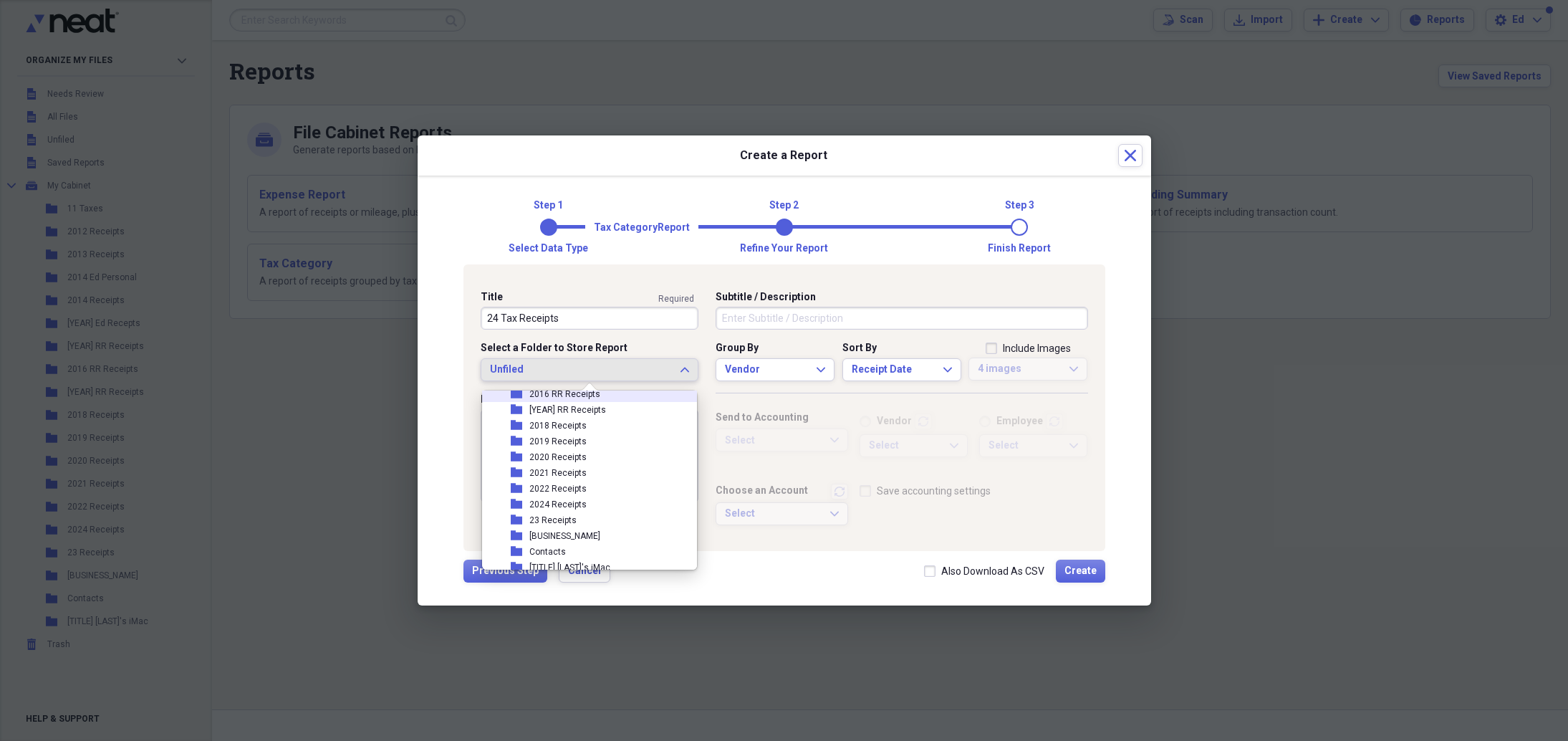 scroll, scrollTop: 163, scrollLeft: 0, axis: vertical 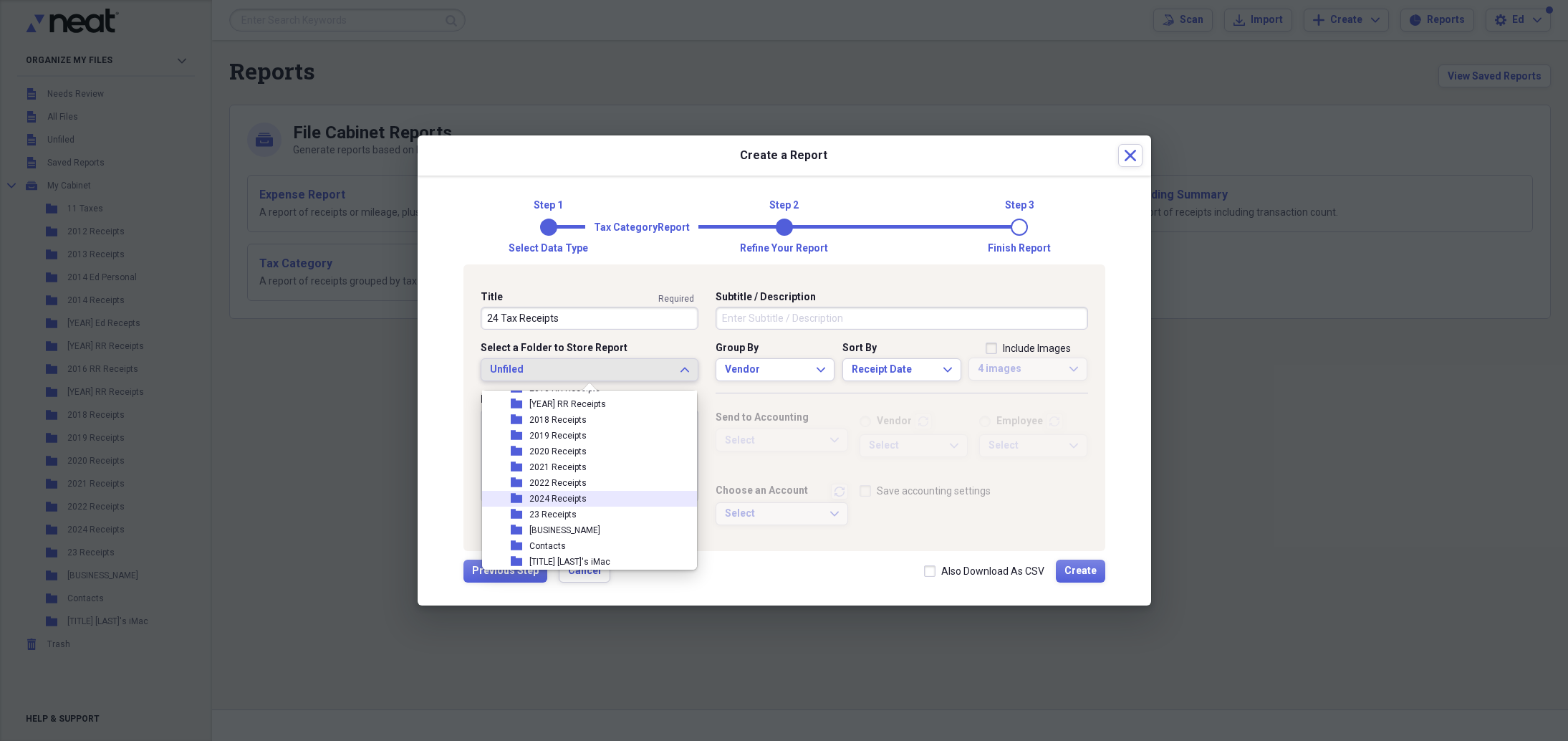 click on "2024 Receipts" at bounding box center (558, 499) 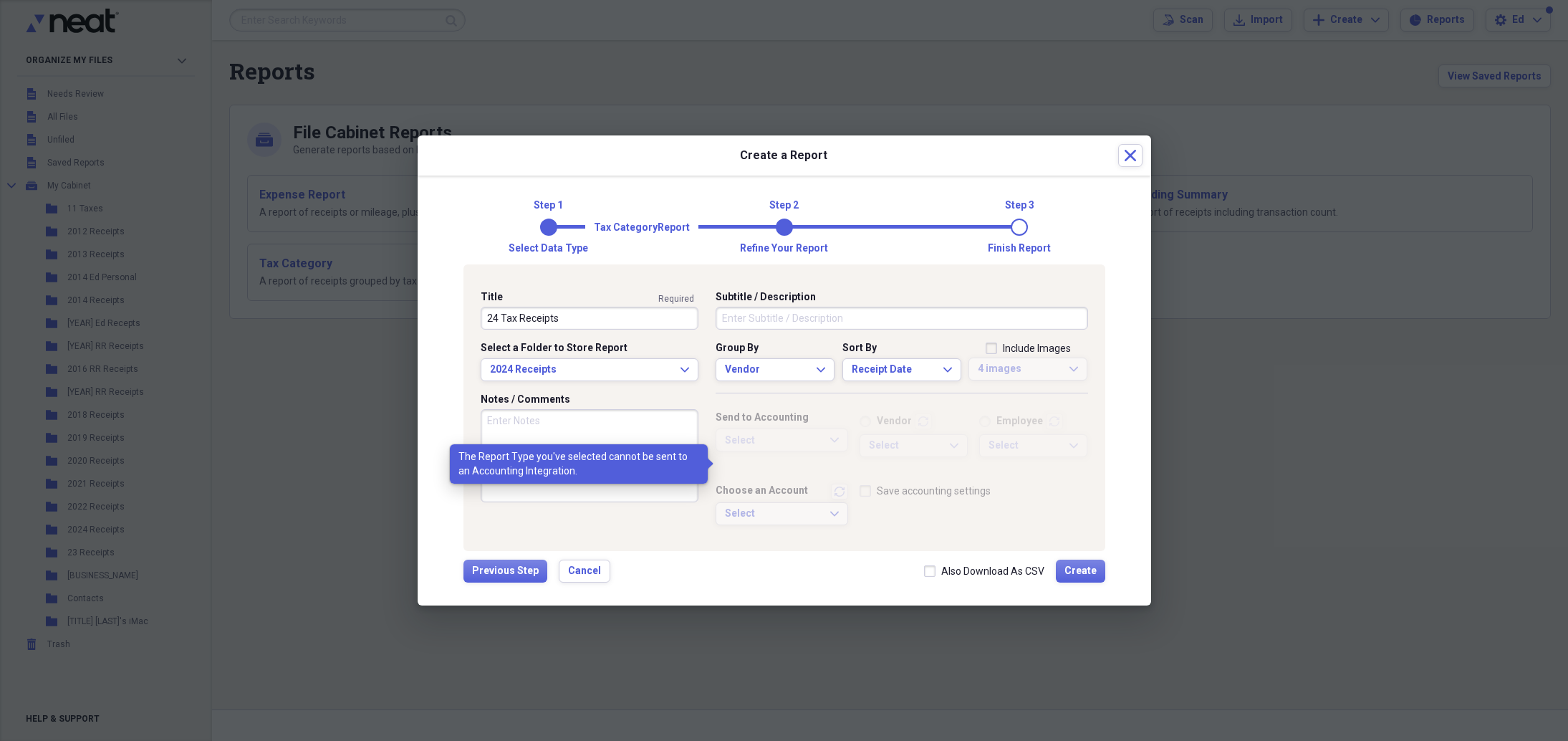 click on "Select Expand" at bounding box center (913, 444) 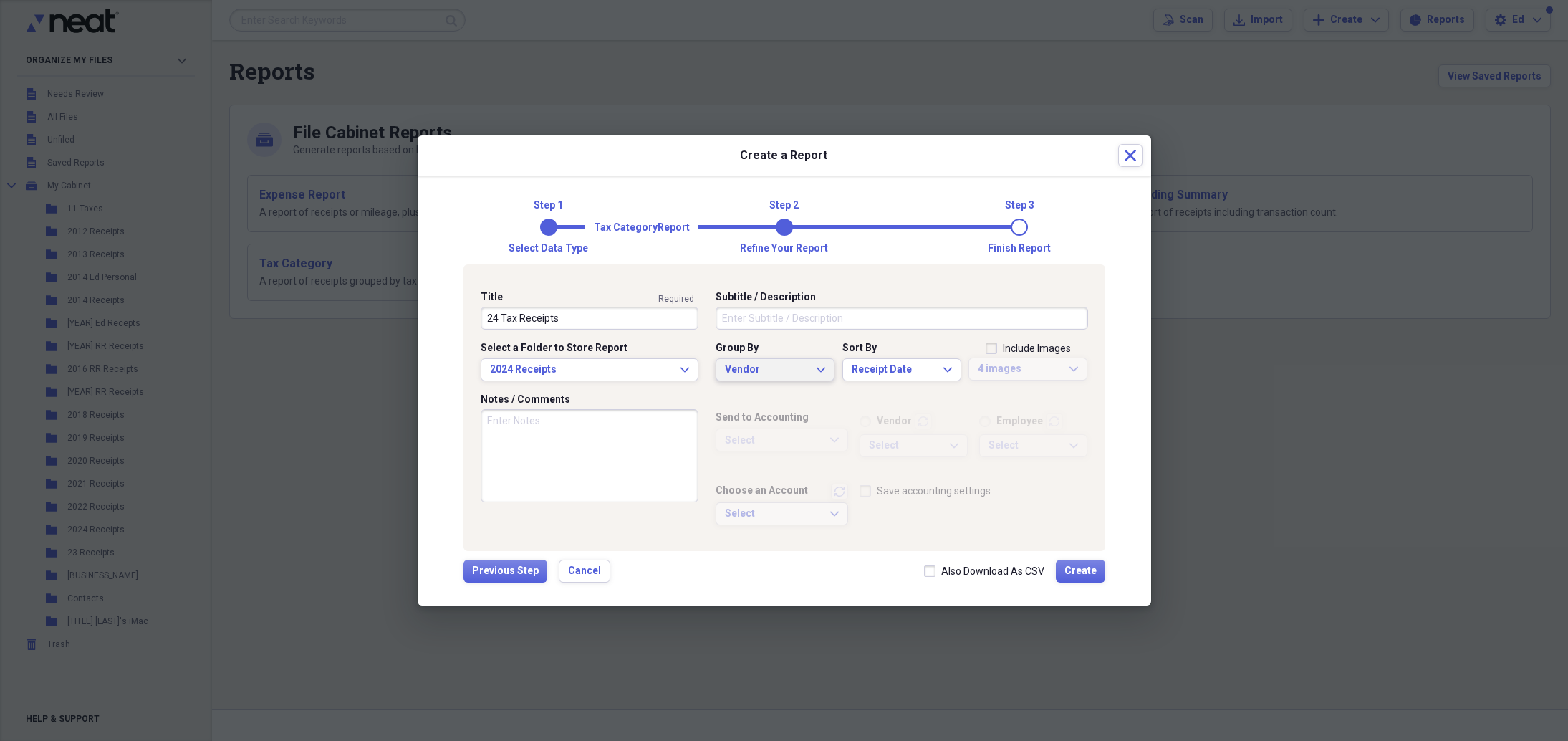 click on "Expand" 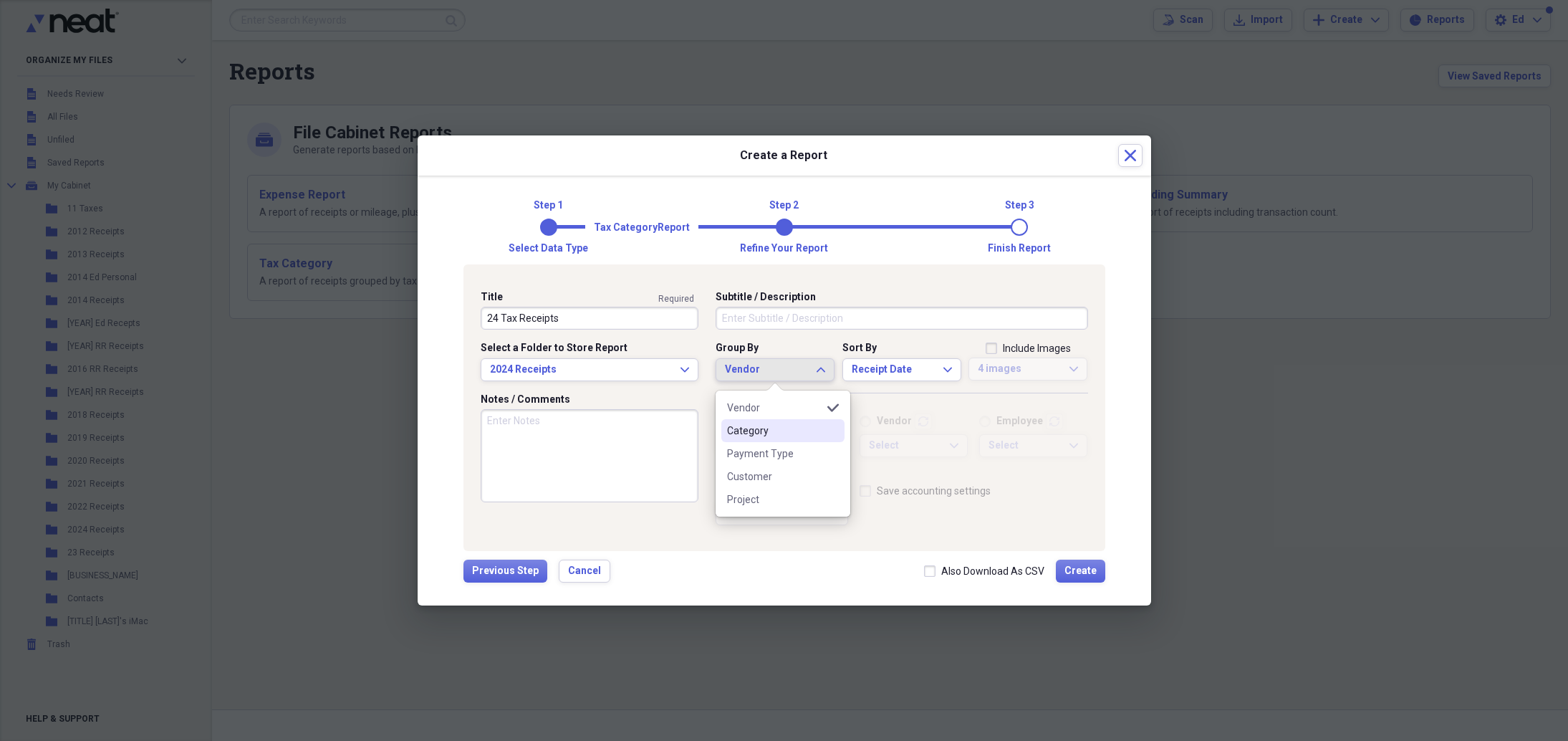 click on "Category" at bounding box center (774, 431) 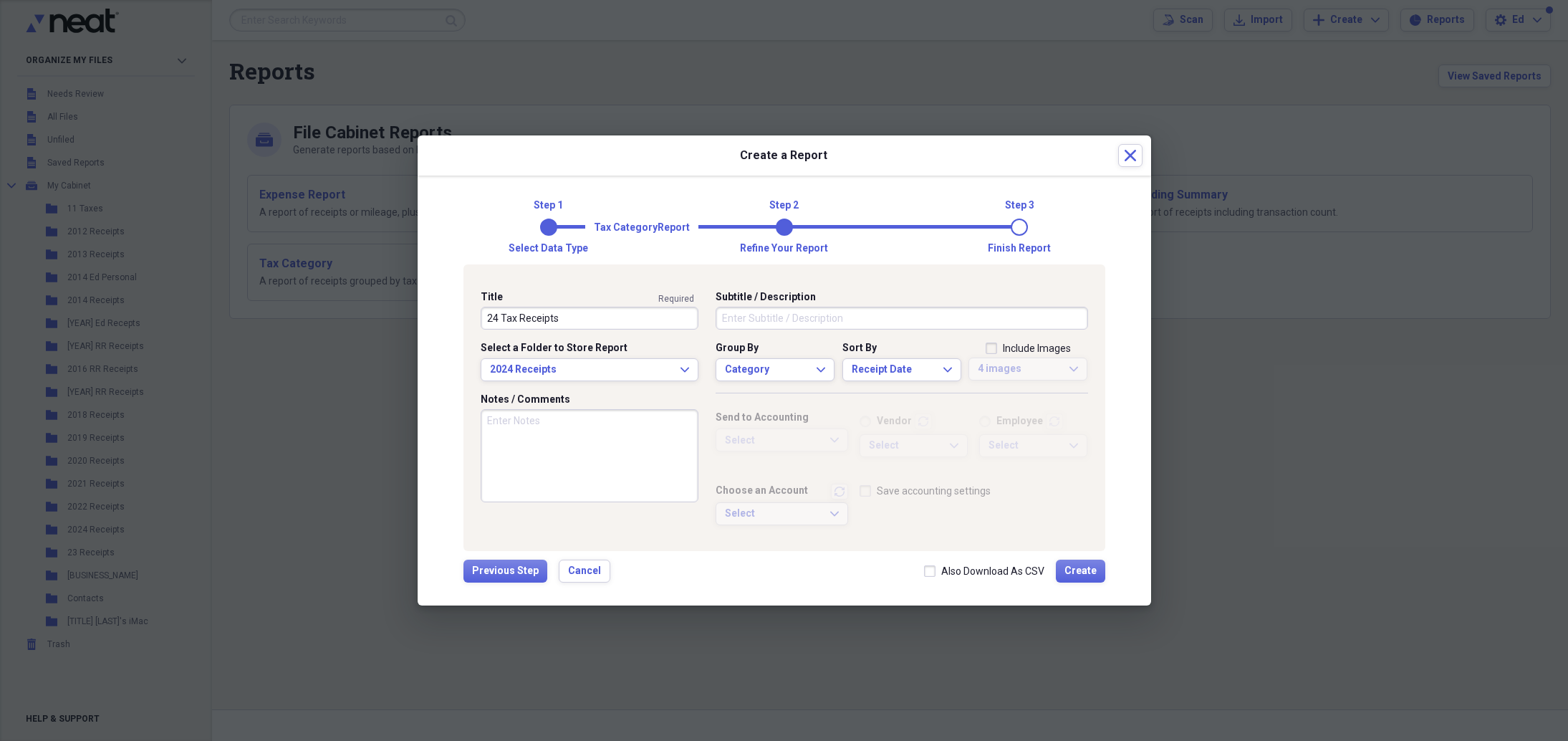 click on "Also Download As CSV" at bounding box center [984, 571] 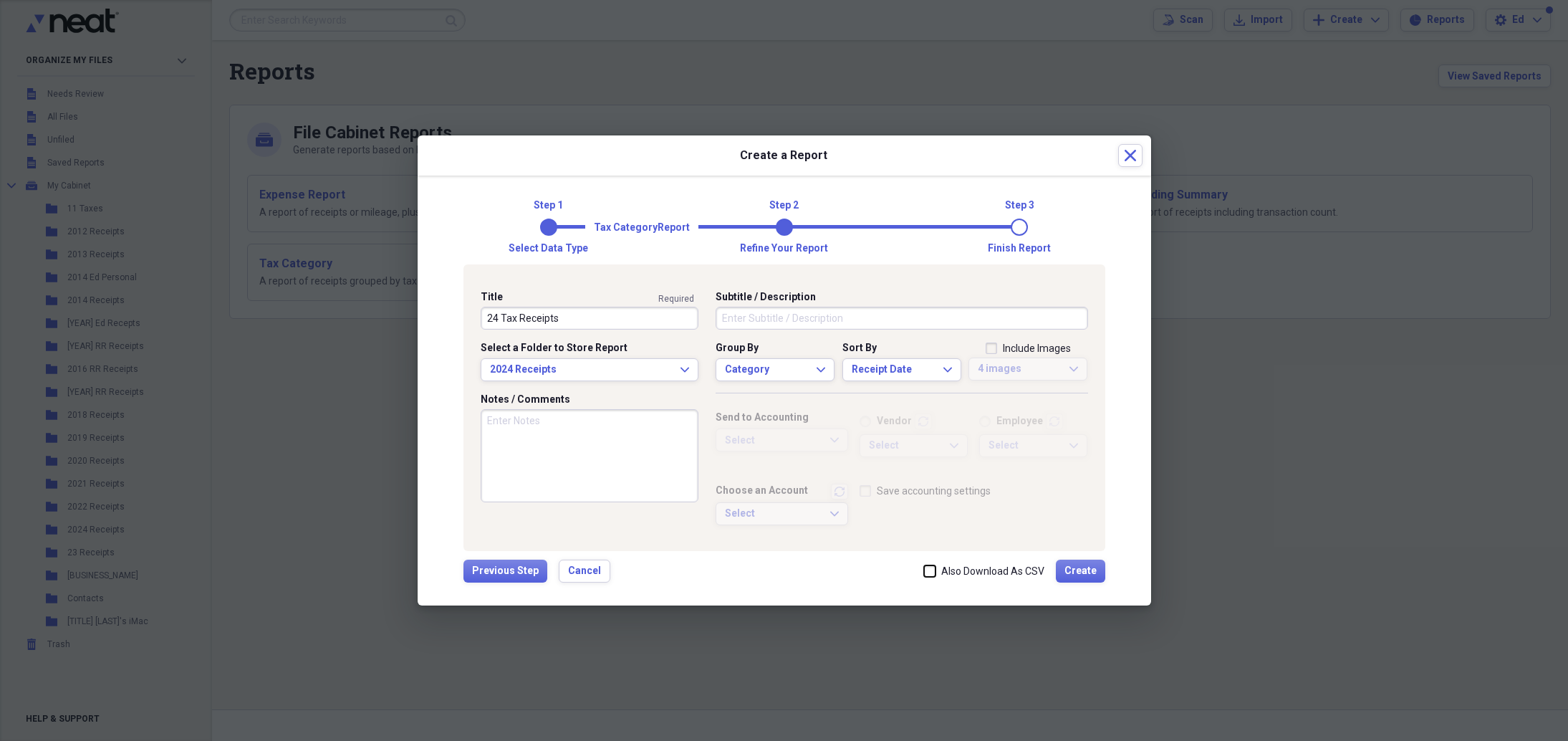 click on "Also Download As CSV" at bounding box center (924, 570) 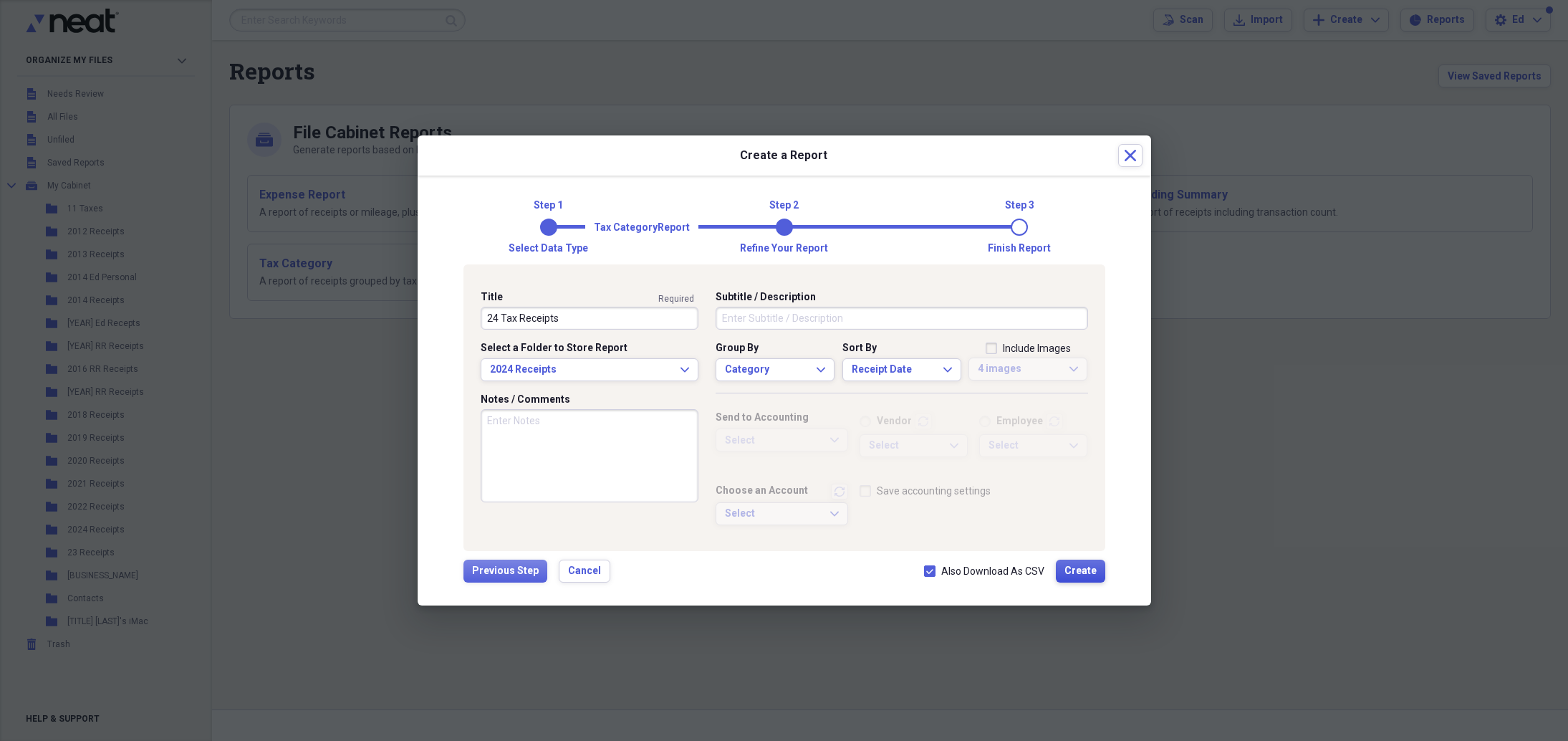 click on "Create" at bounding box center [1080, 571] 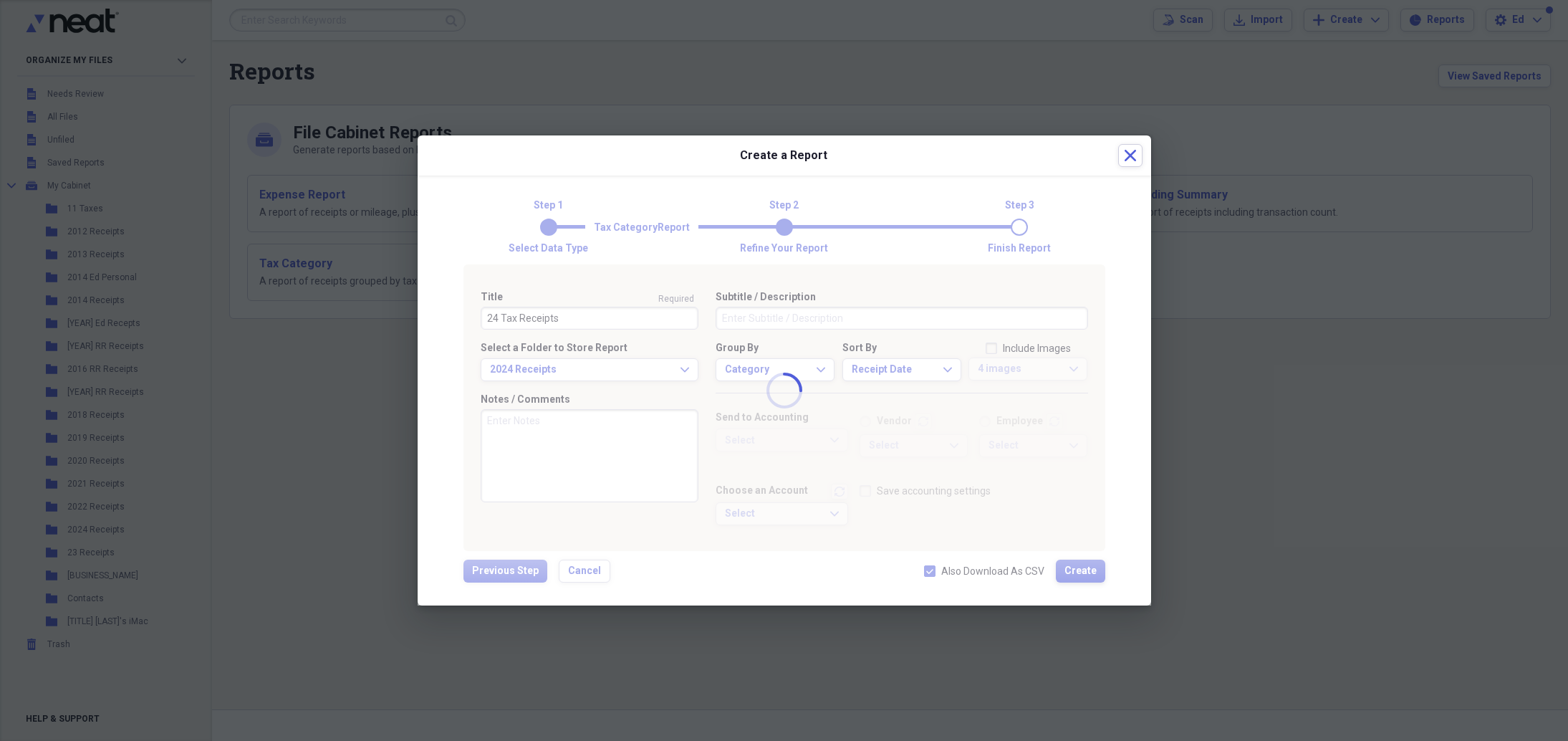 type 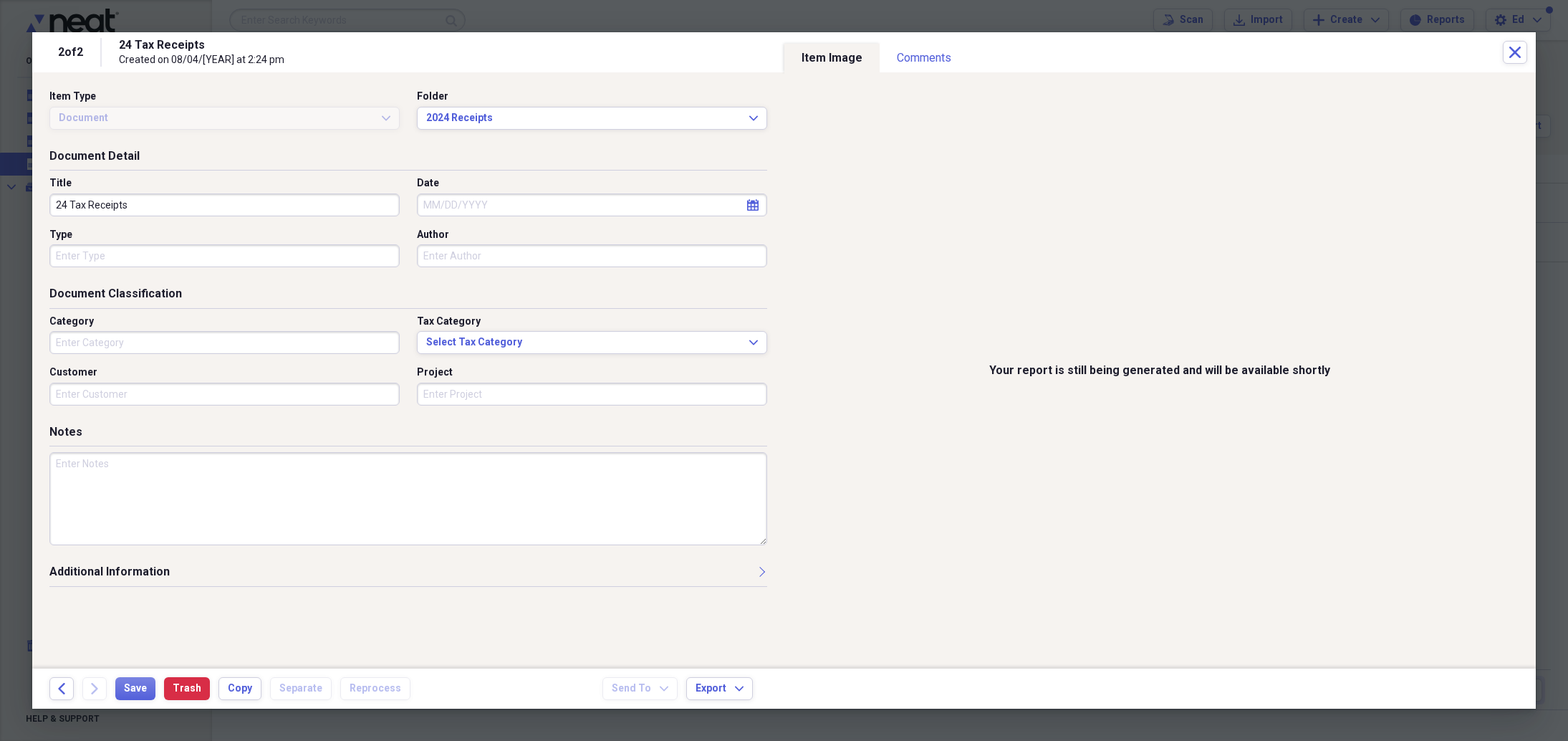 type on "Health" 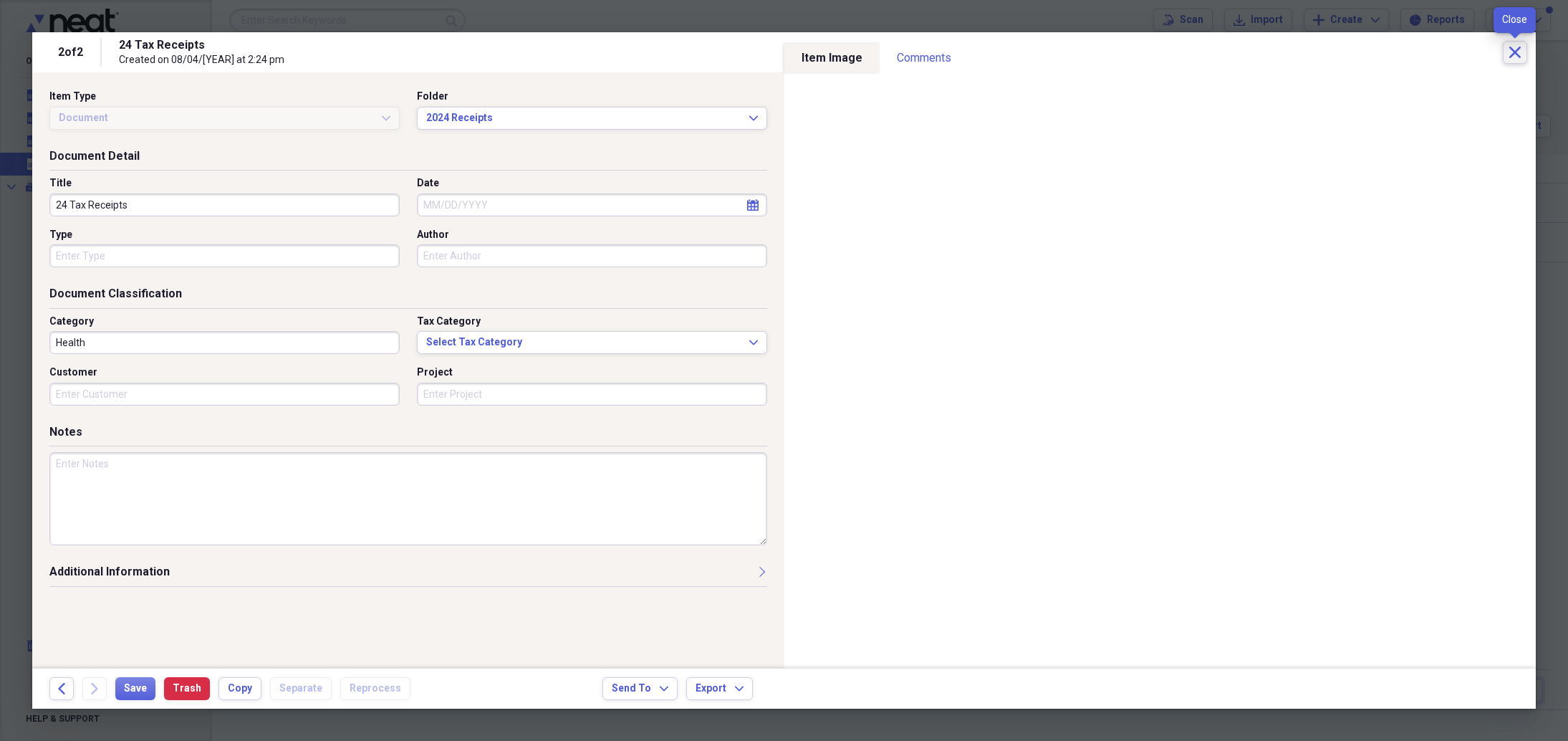 click on "Close" at bounding box center (1515, 52) 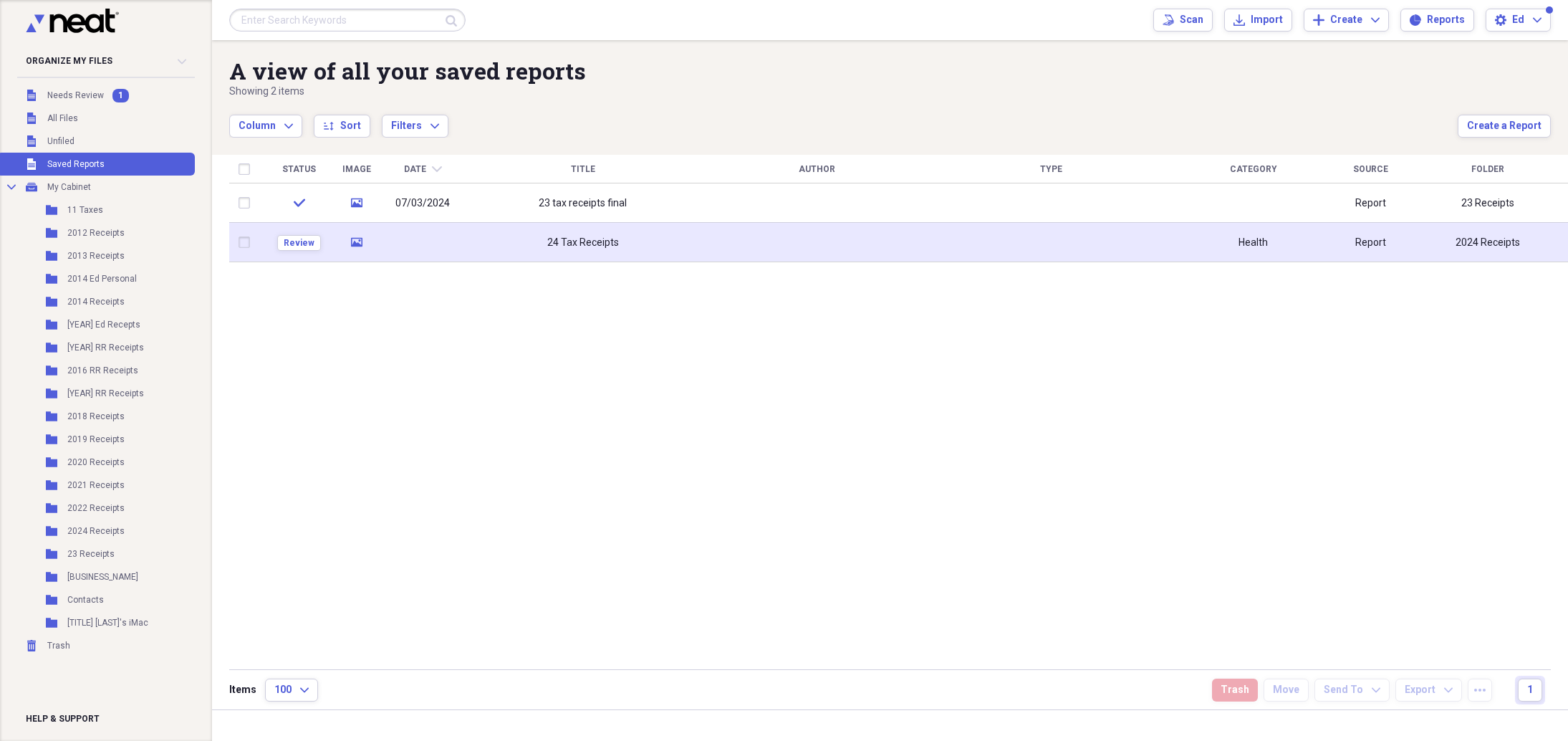 click at bounding box center [247, 242] 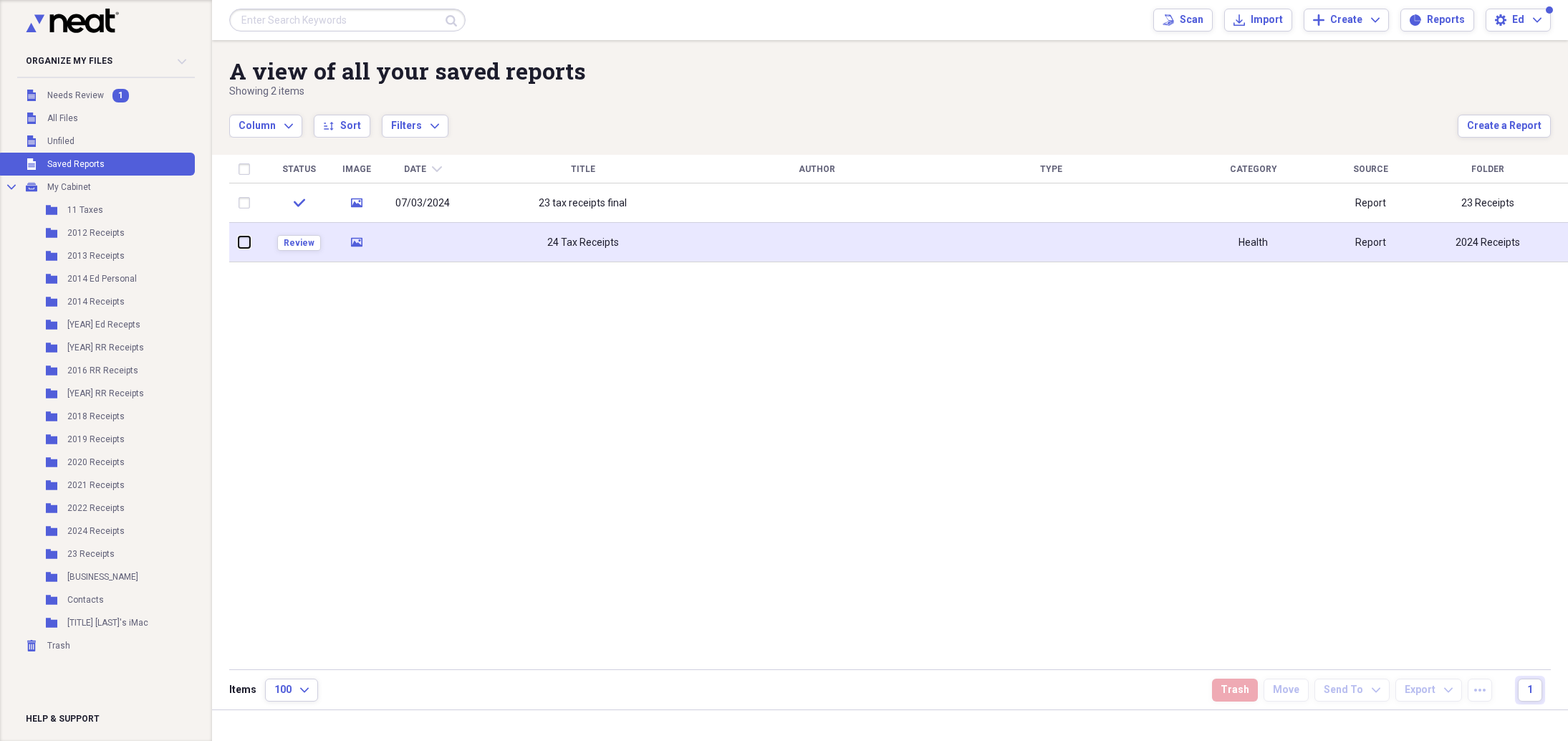 click at bounding box center [239, 242] 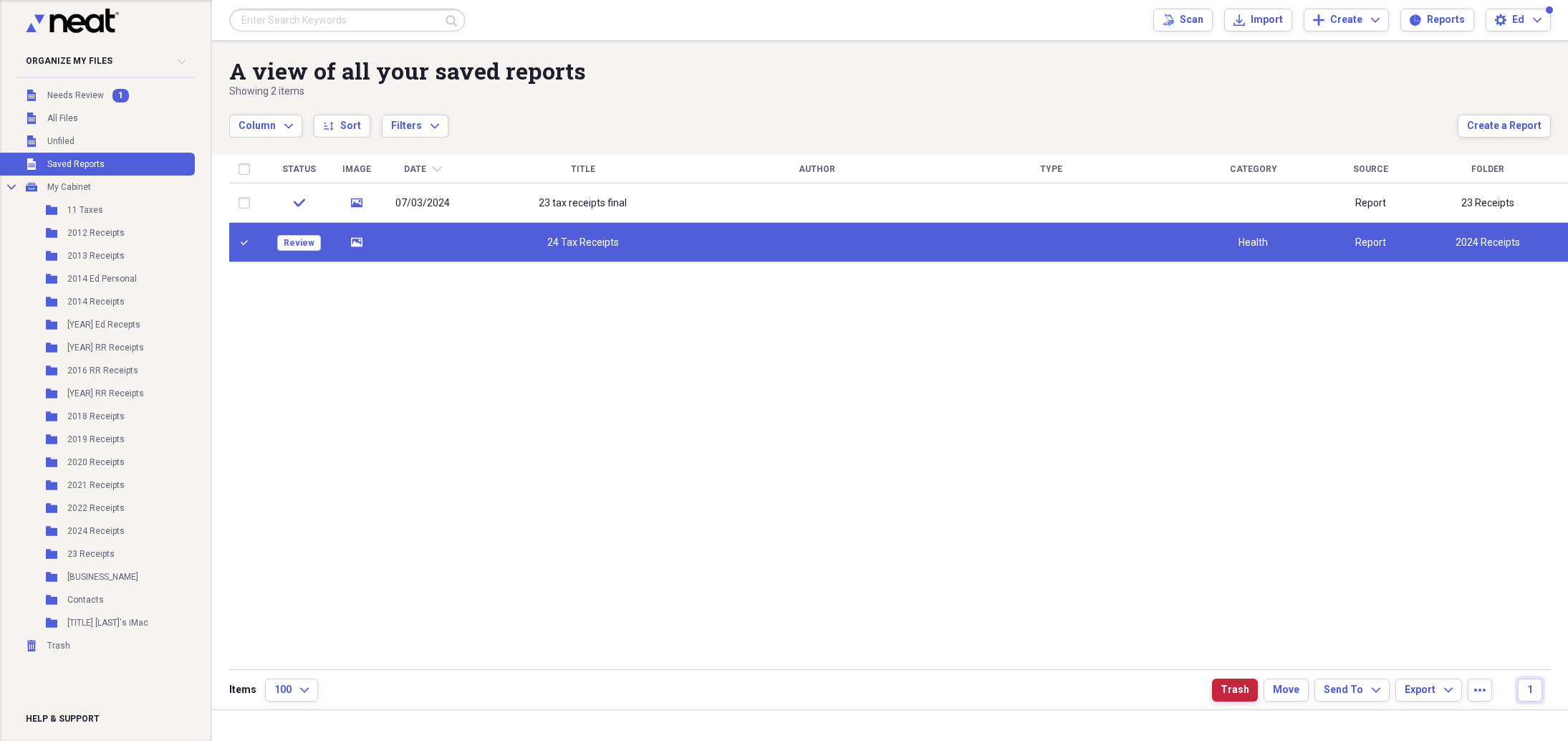 click on "Trash" at bounding box center [1235, 690] 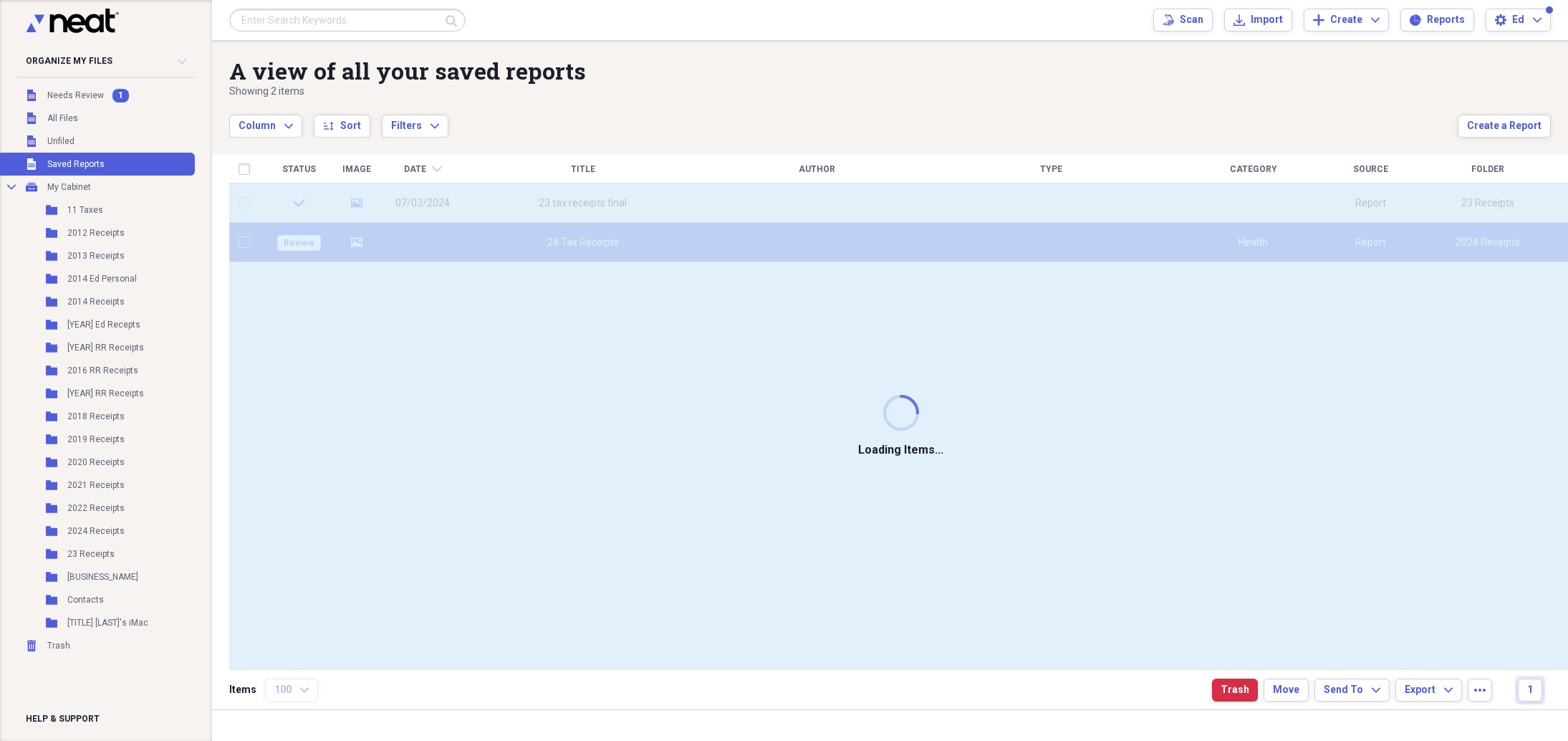 checkbox on "false" 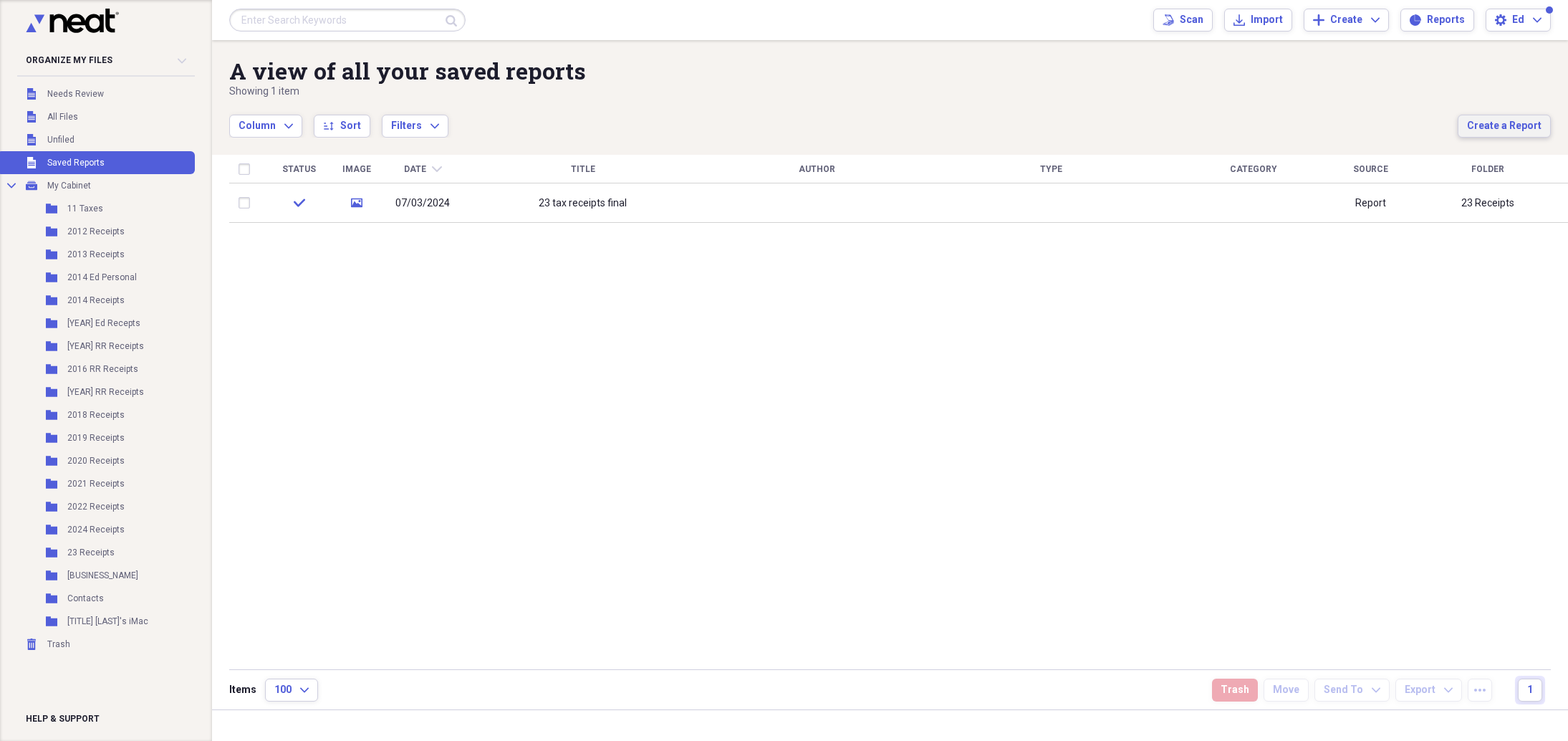 click on "Create a Report" at bounding box center [1504, 126] 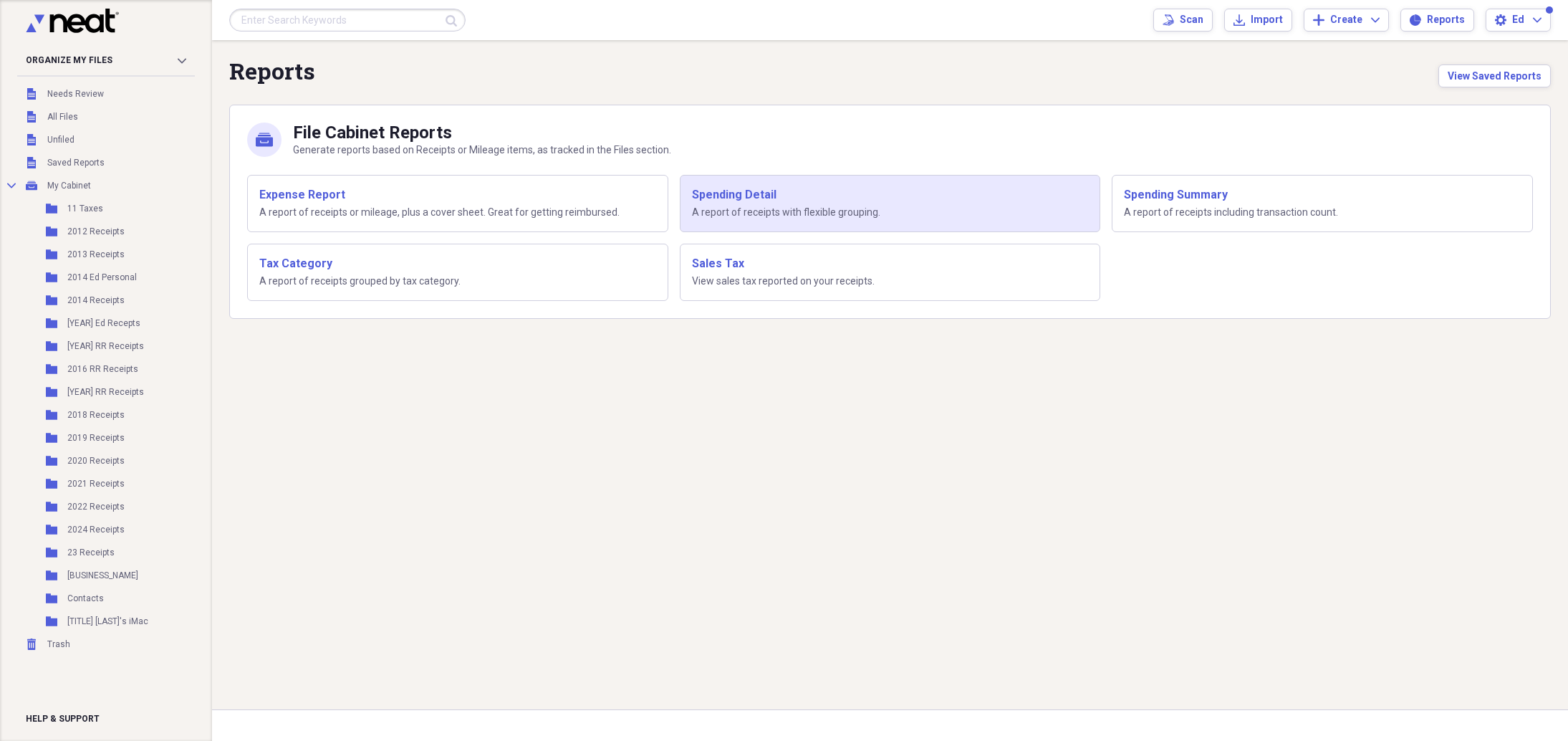 click on "A report of receipts with flexible grouping." at bounding box center [890, 213] 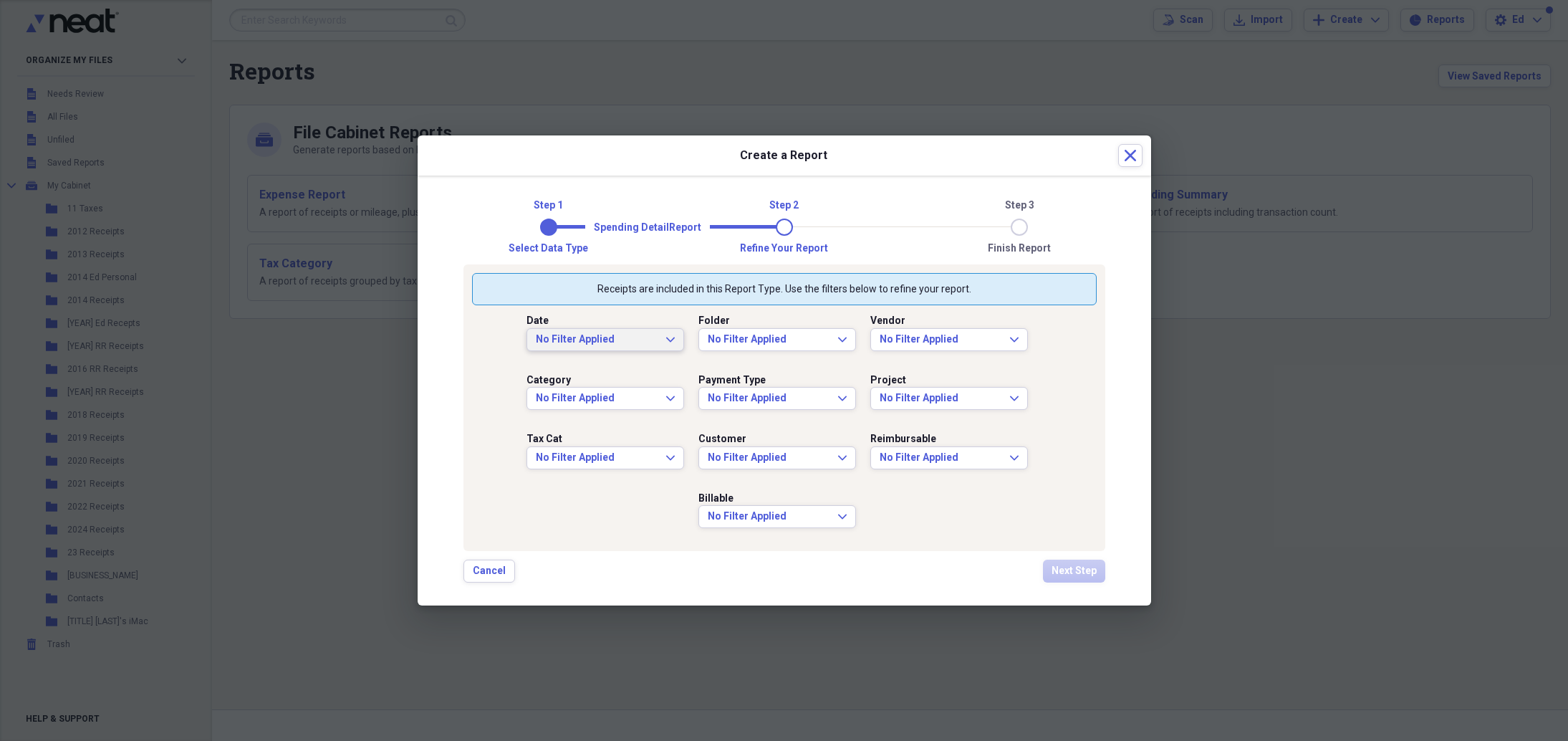 click on "No Filter Applied Expand" at bounding box center [605, 340] 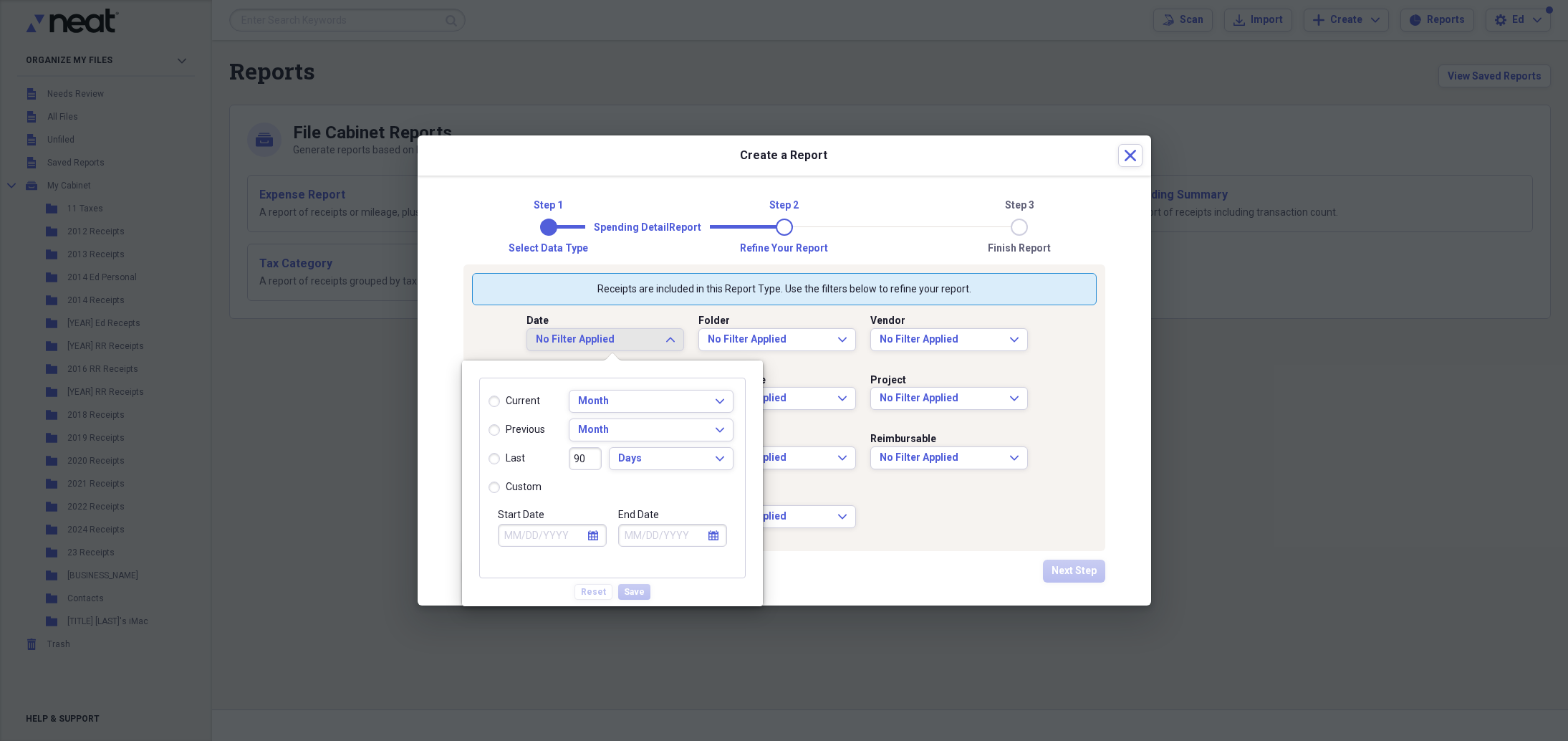select on "7" 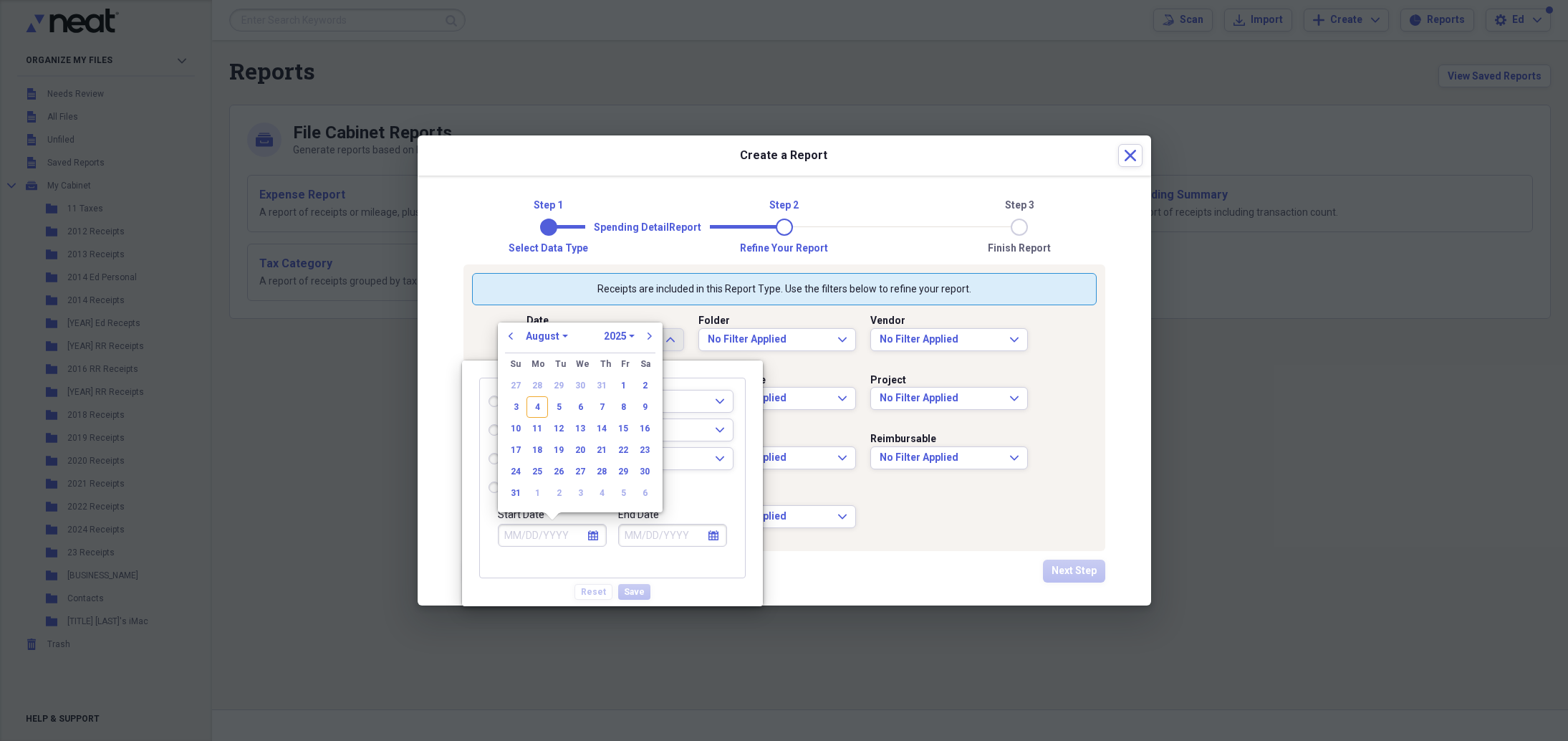 click on "Start Date" at bounding box center [552, 535] 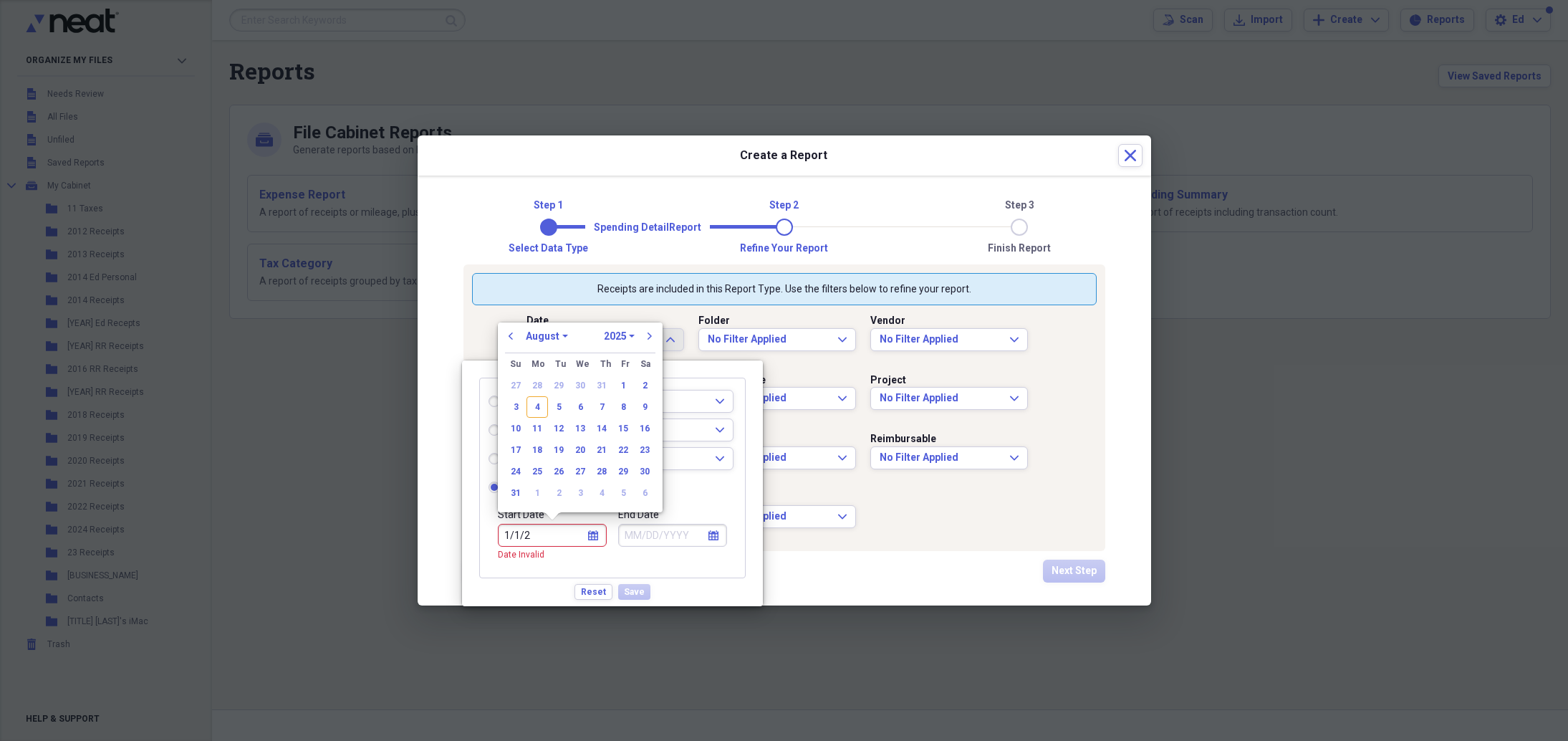type on "[MM]/[DD]/[YY]" 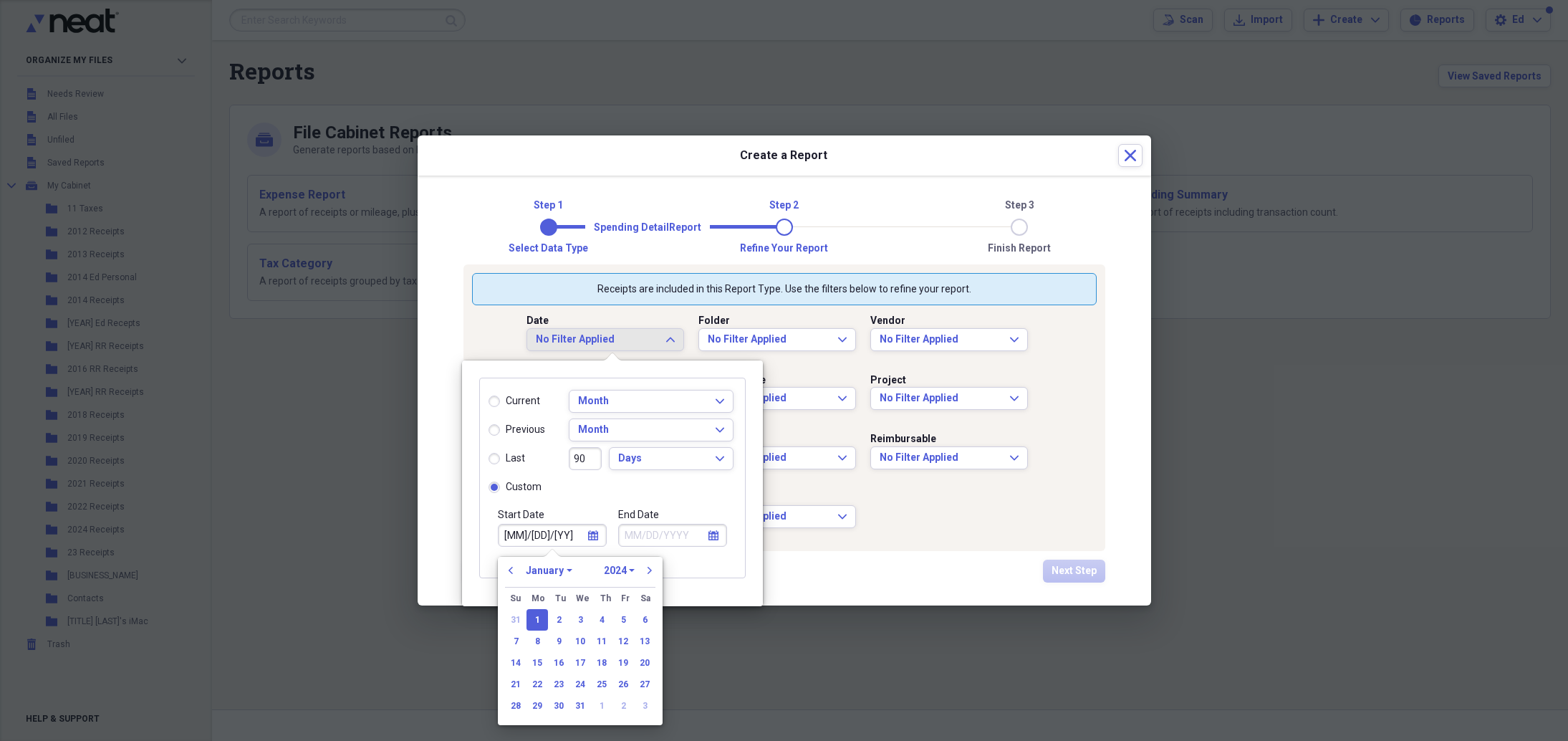 type on "01/01/2024" 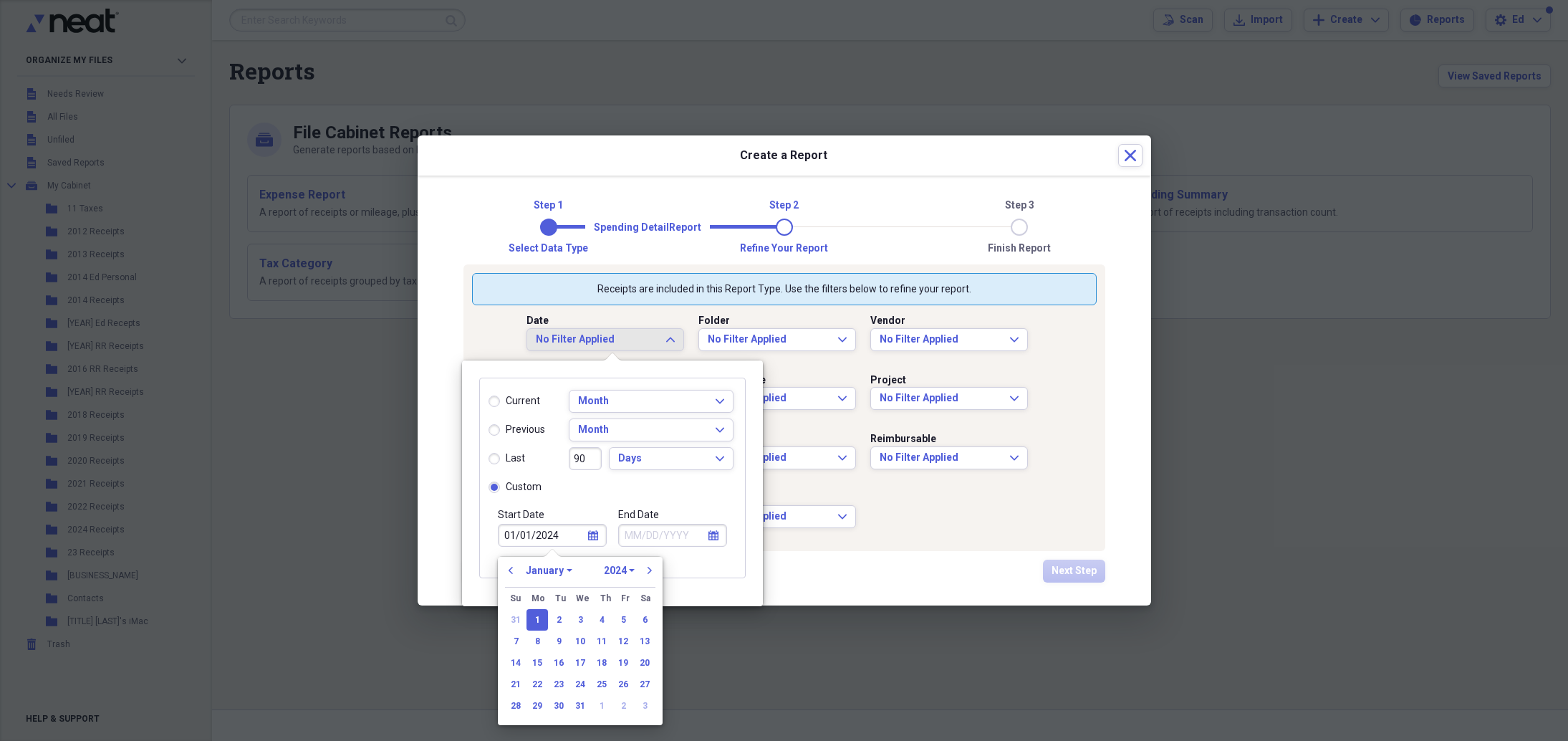 click on "End Date" at bounding box center [673, 535] 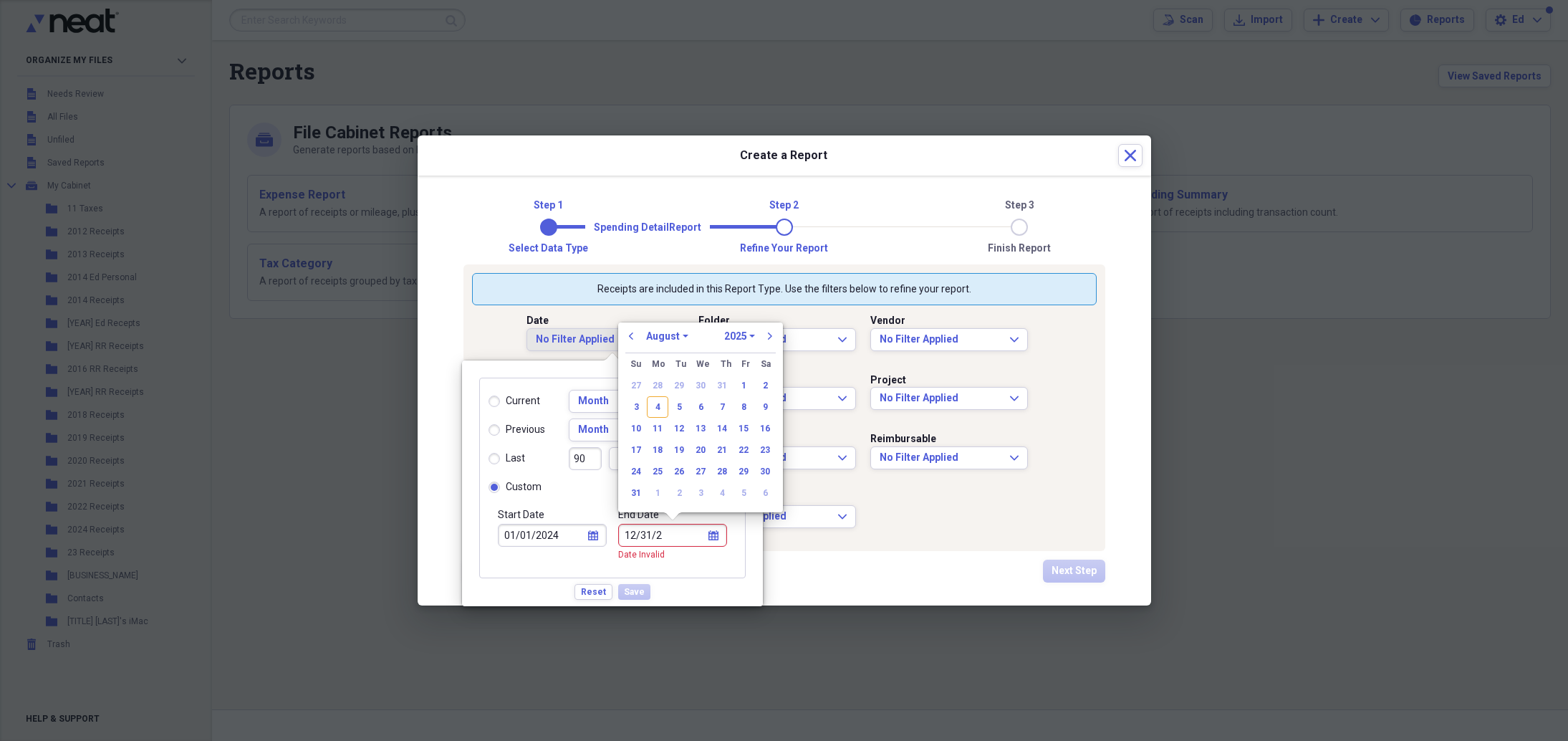 type on "[MM]/[DD]/[YY]" 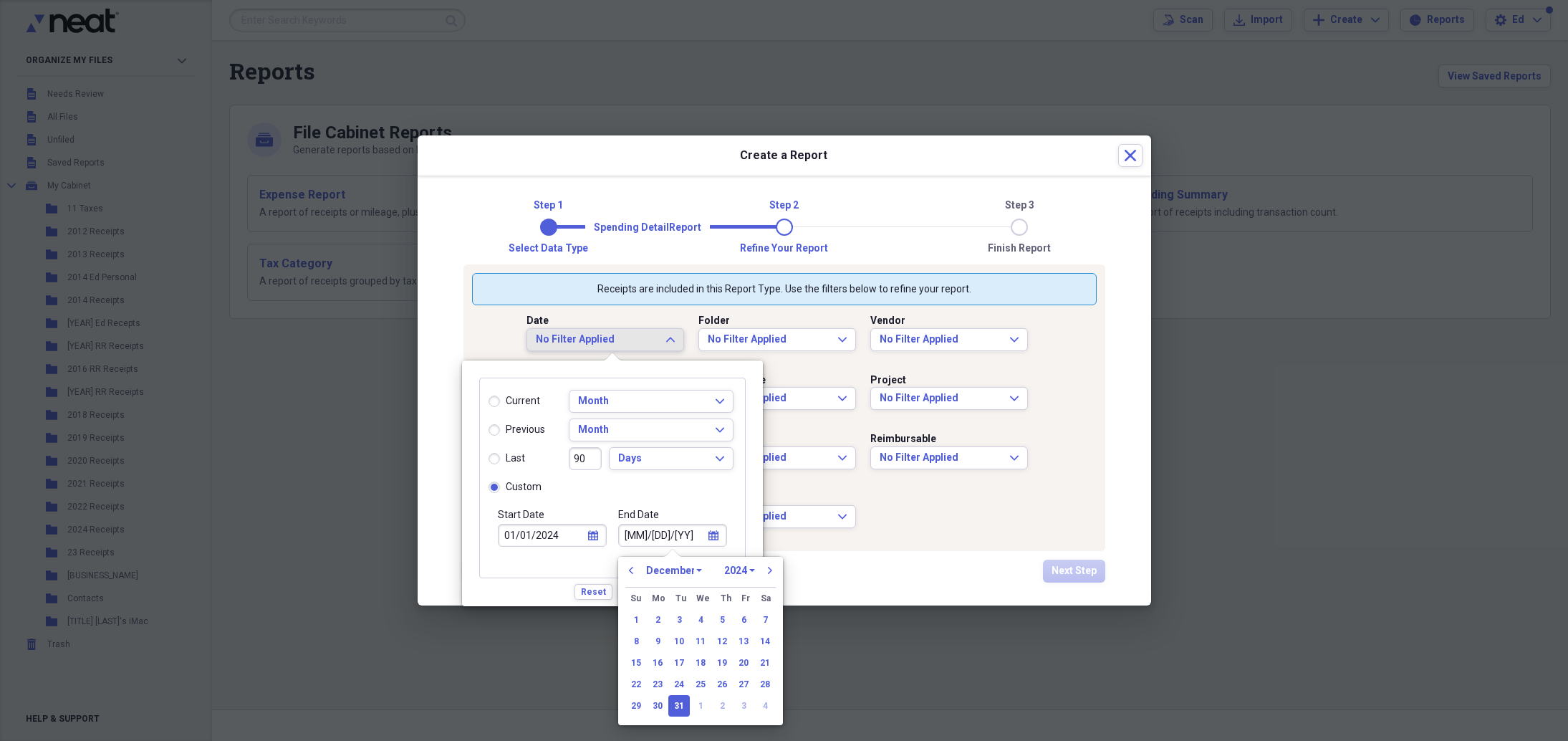 type on "12/31/2024" 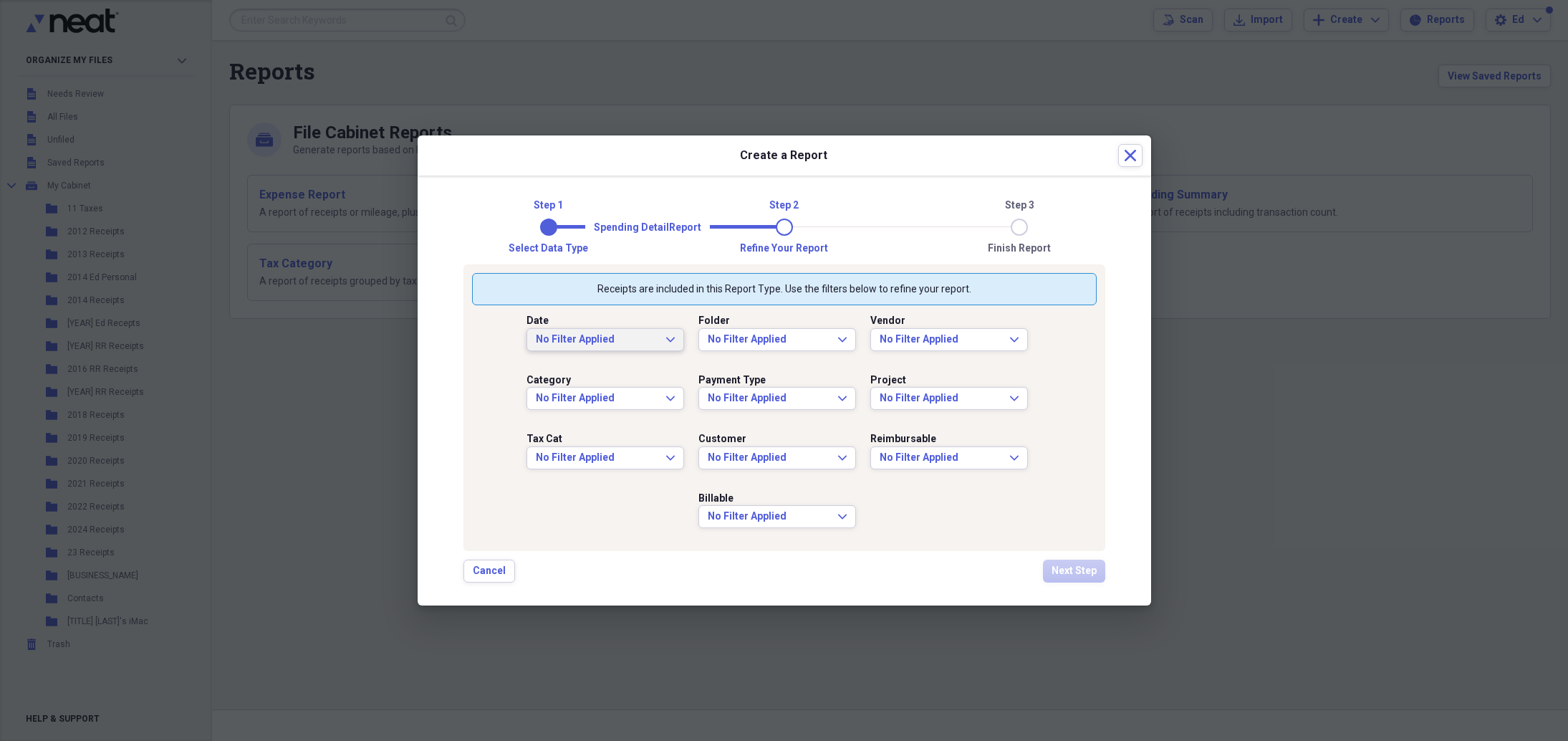 click on "Cancel Next Step" at bounding box center (784, 571) 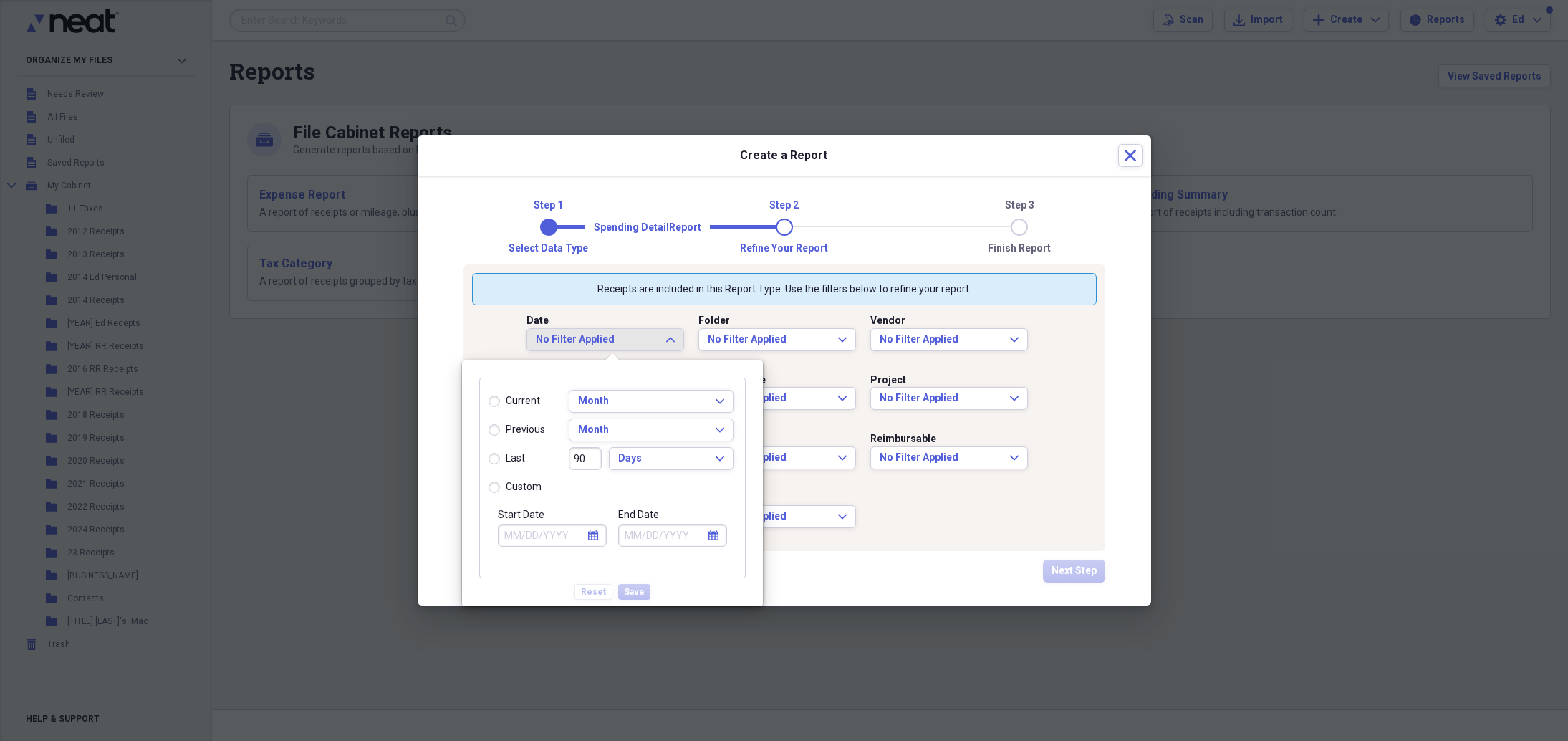 select on "7" 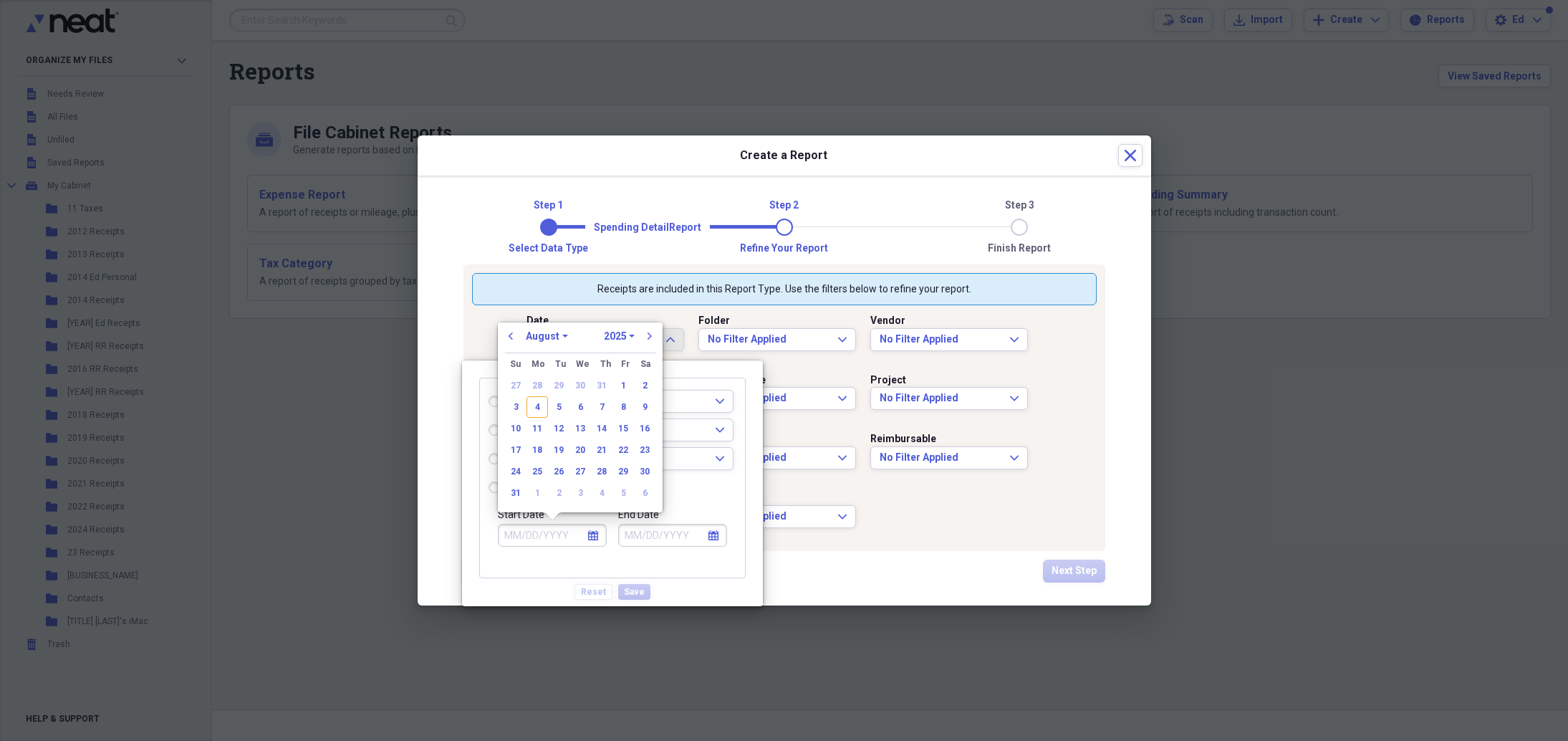 click on "Start Date" at bounding box center (552, 535) 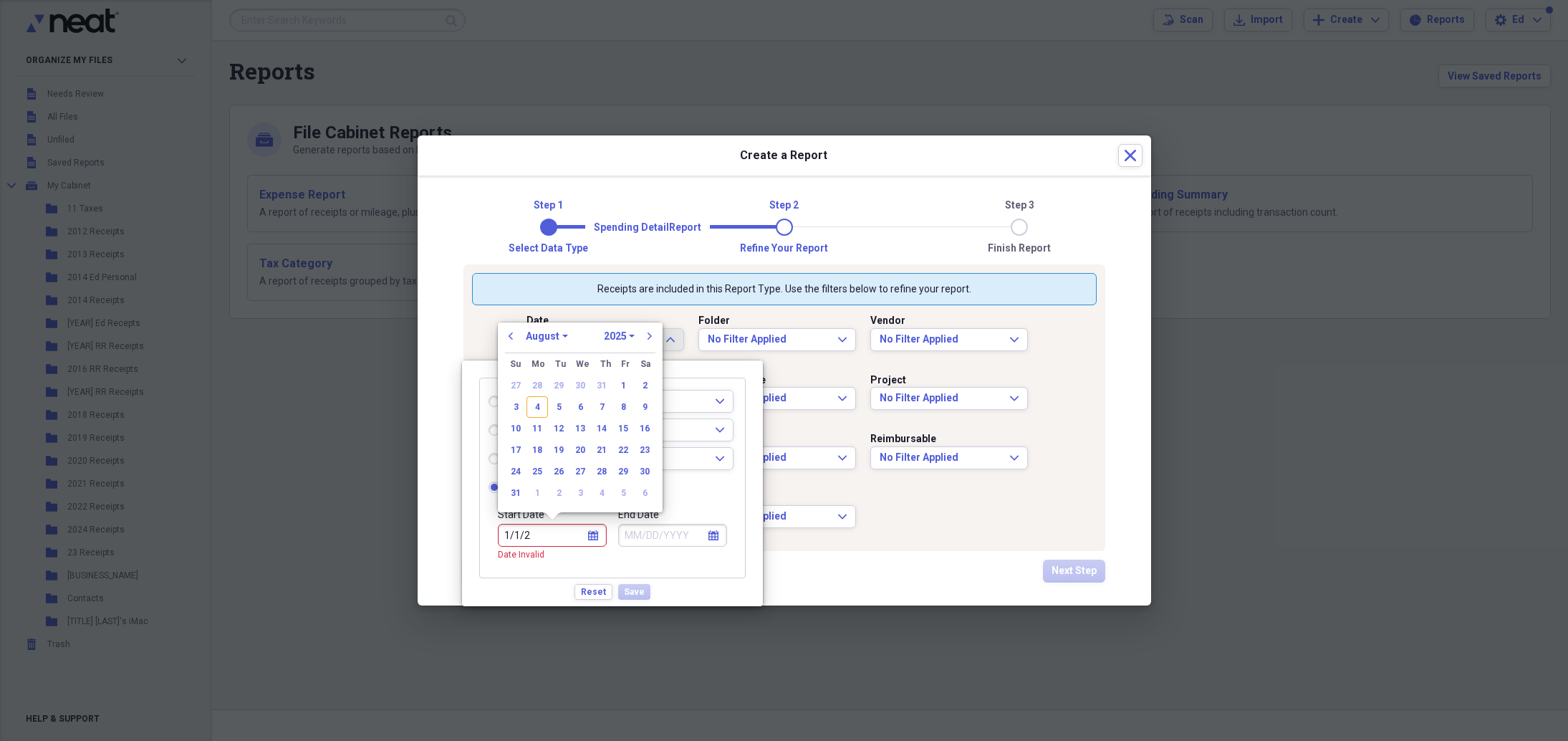 type on "[MM]/[DD]/[YY]" 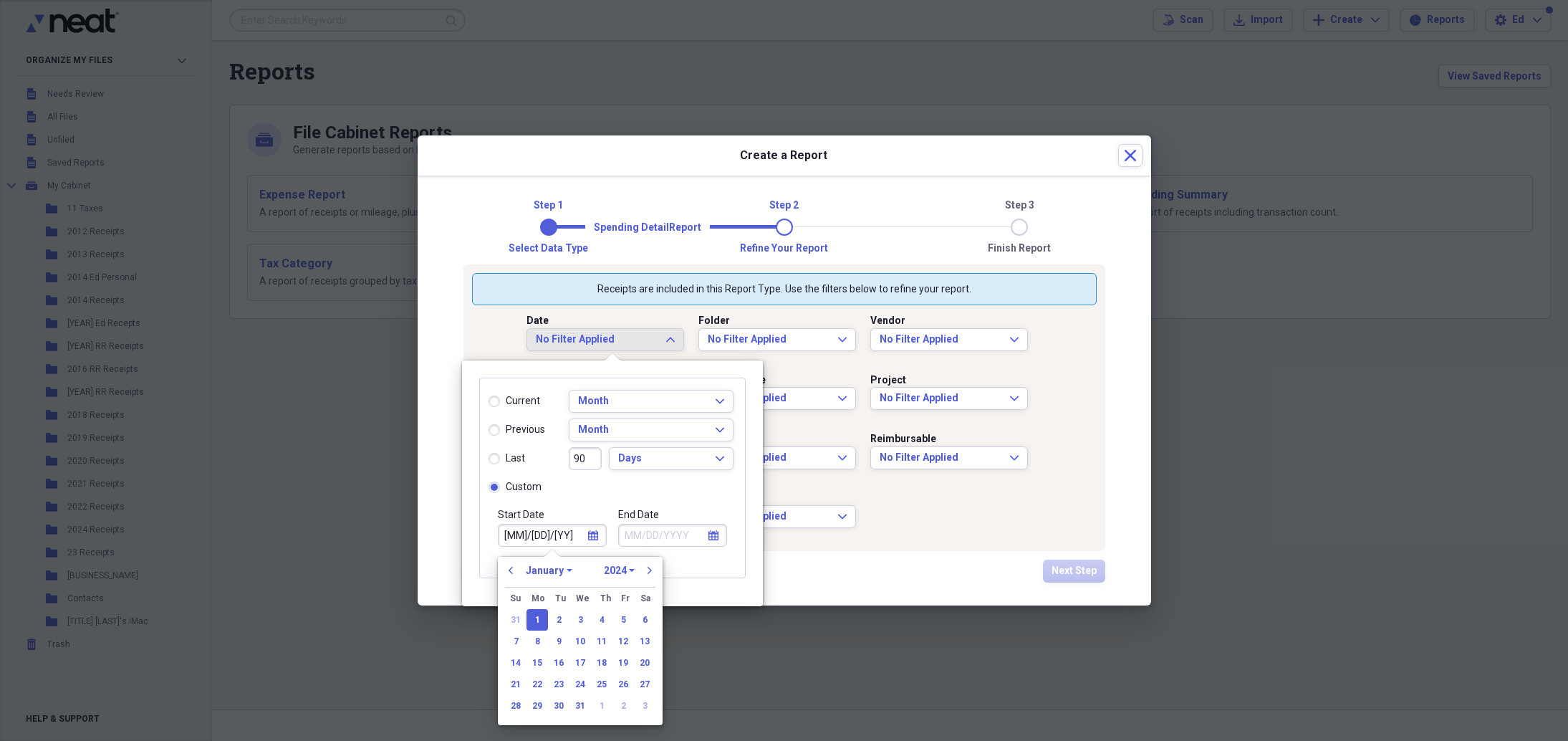 type on "01/01/2024" 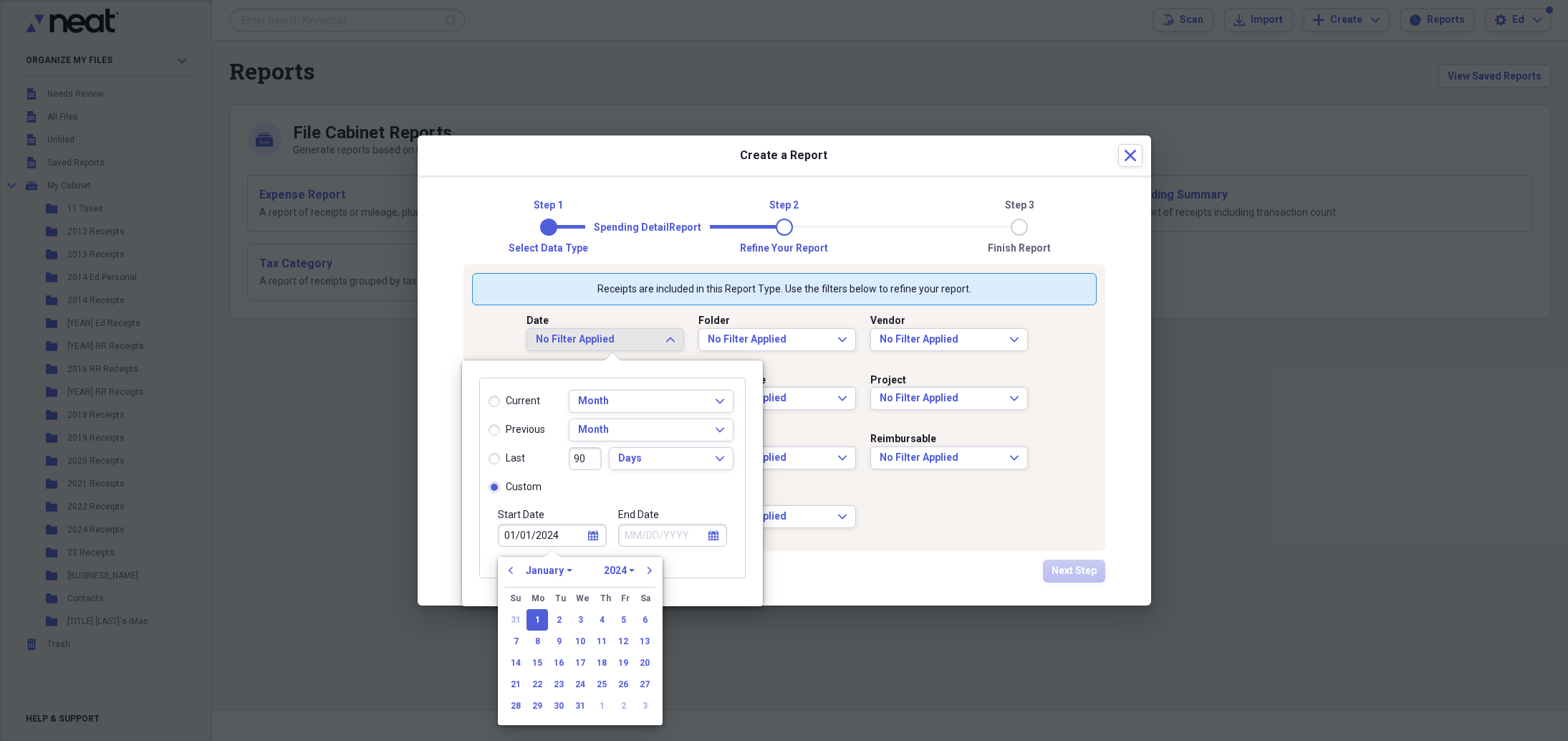 select on "7" 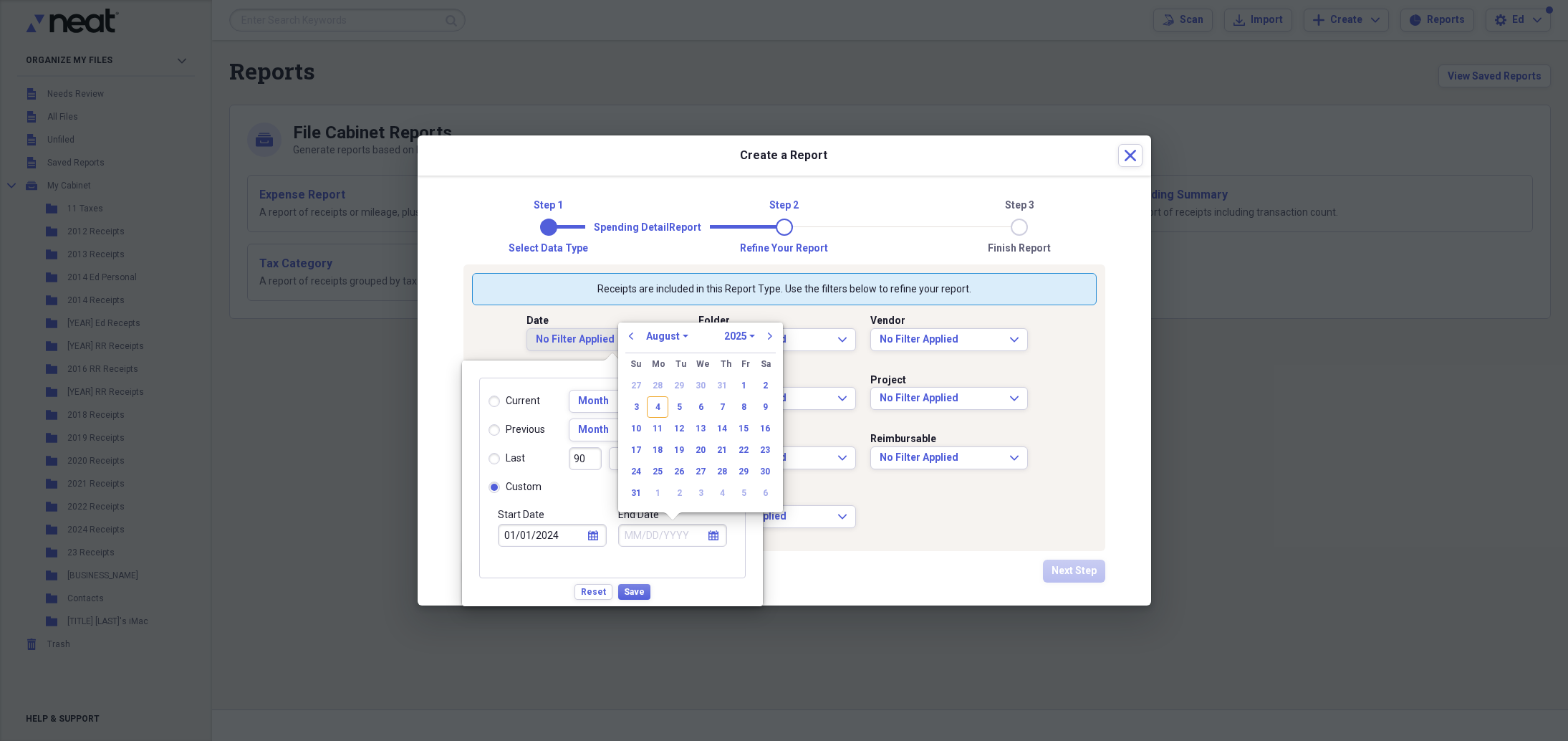 click on "End Date" at bounding box center (673, 535) 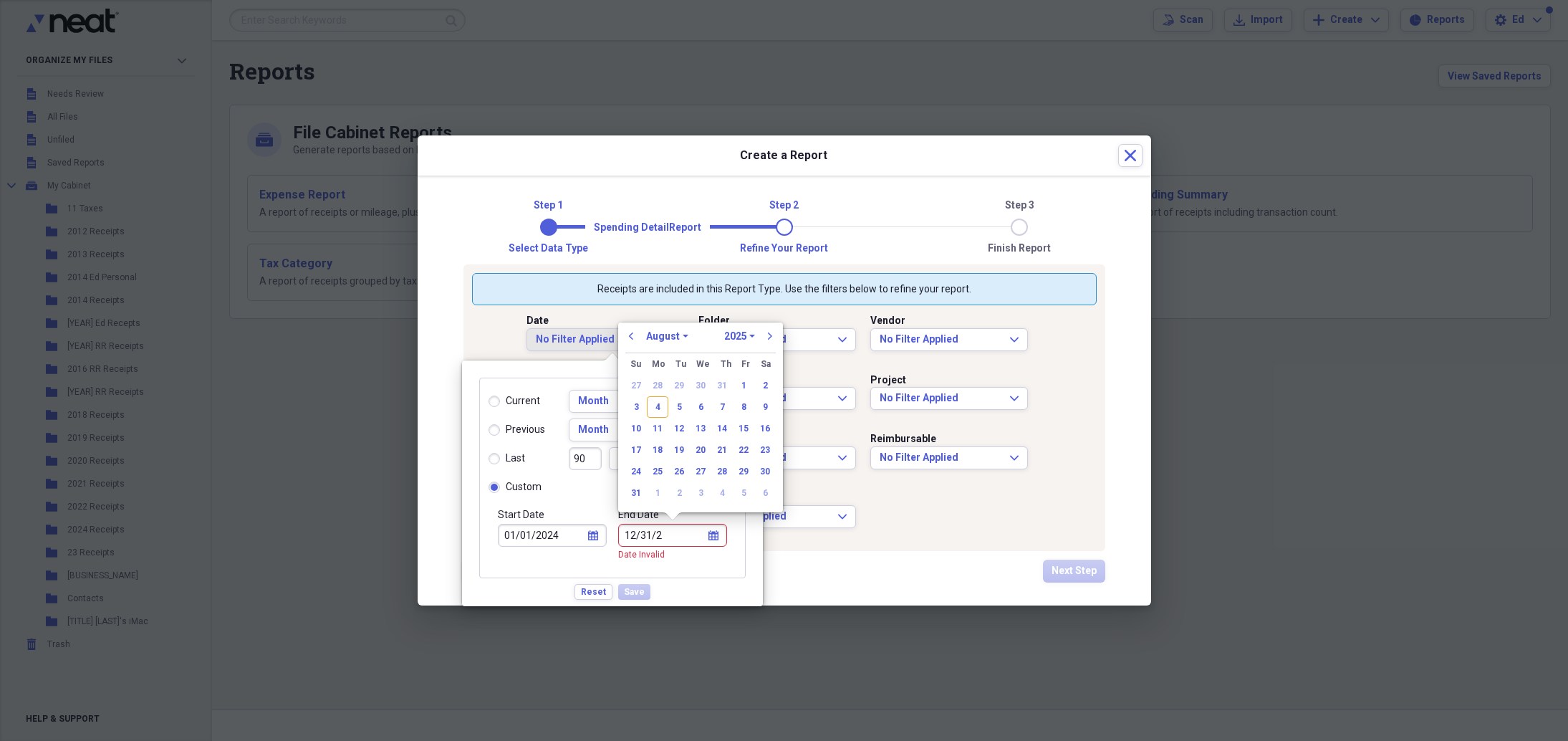 type on "[MM]/[DD]/[YY]" 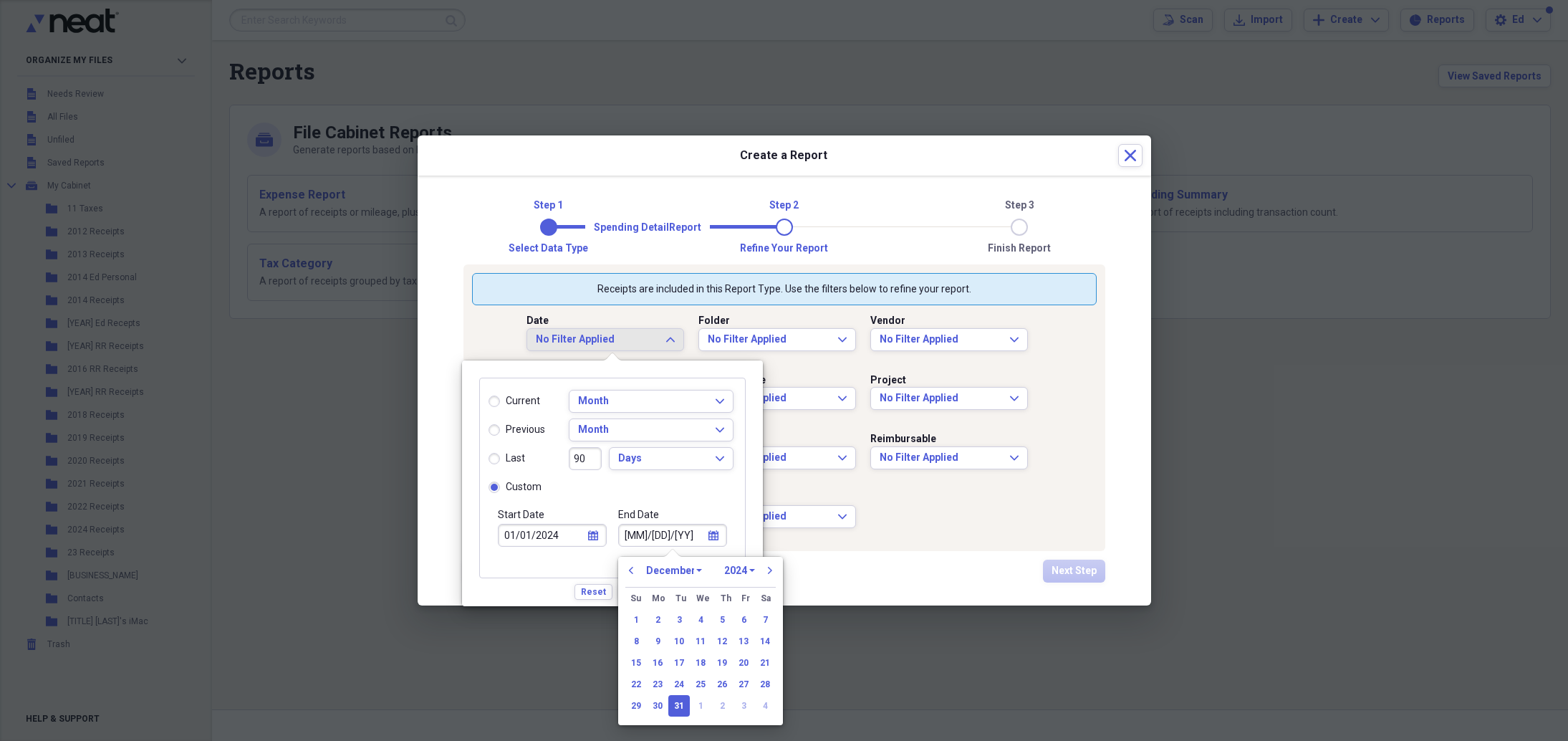 type on "12/31/2024" 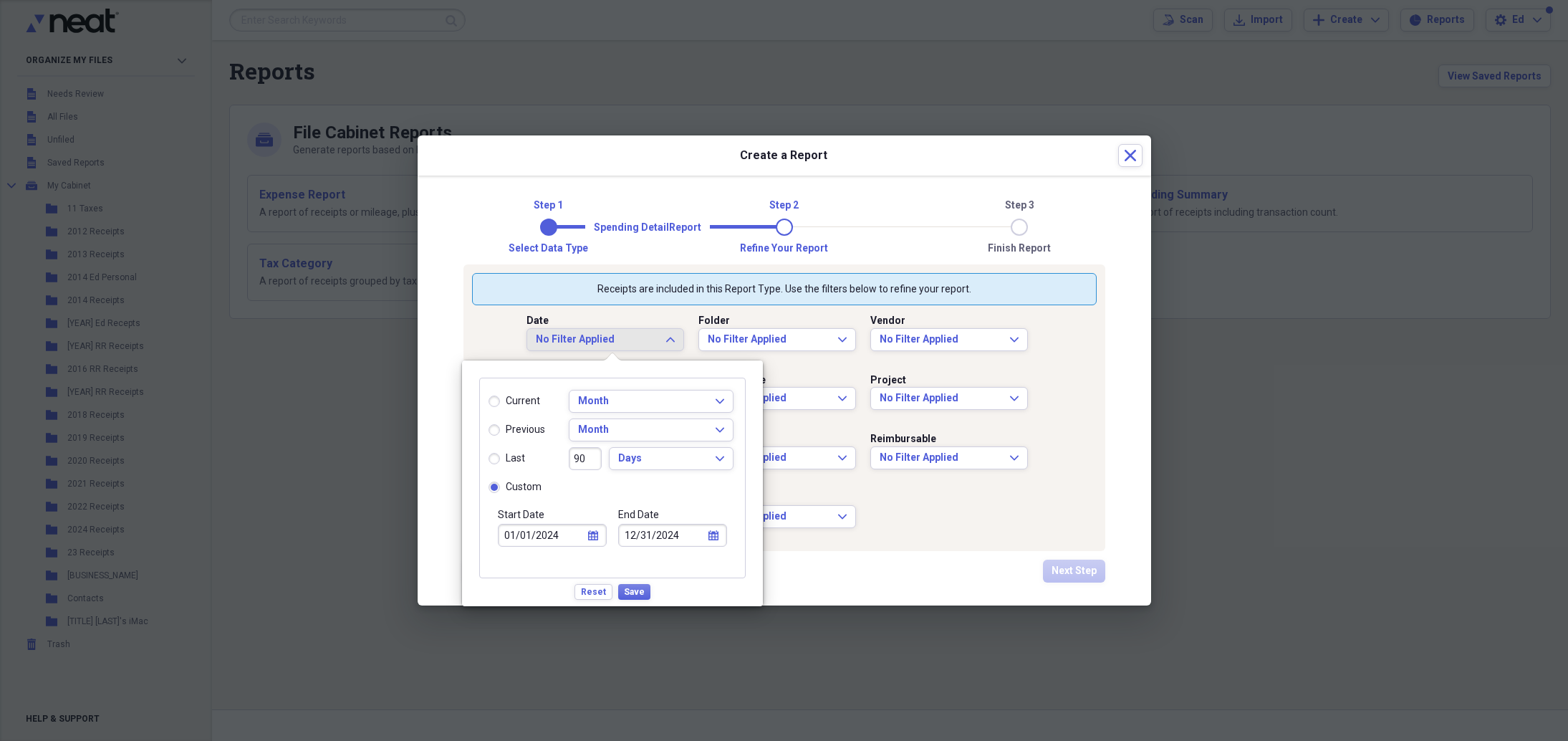click on "Start Date [DATE] calendar Calendar" at bounding box center (552, 542) 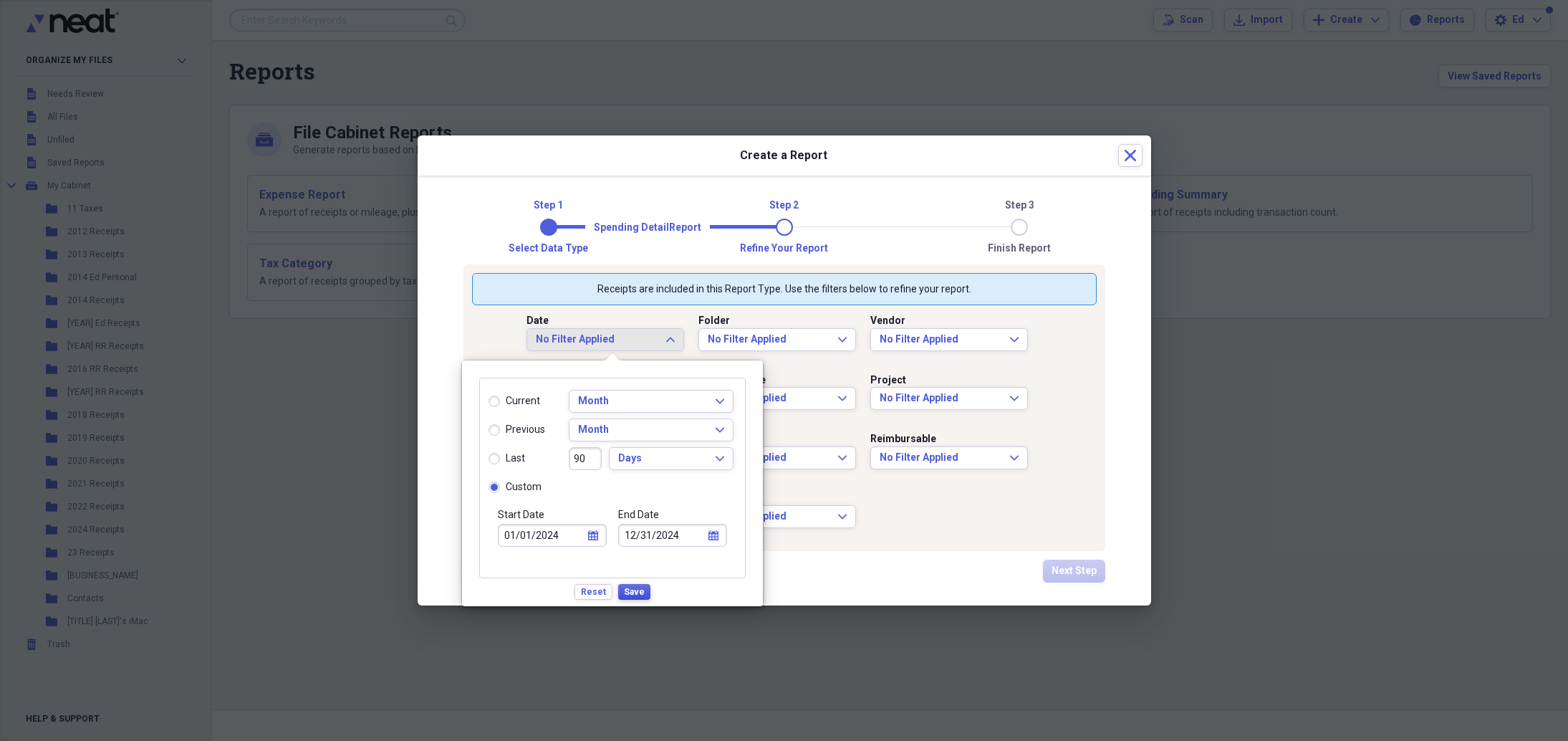 click on "Save" at bounding box center (634, 592) 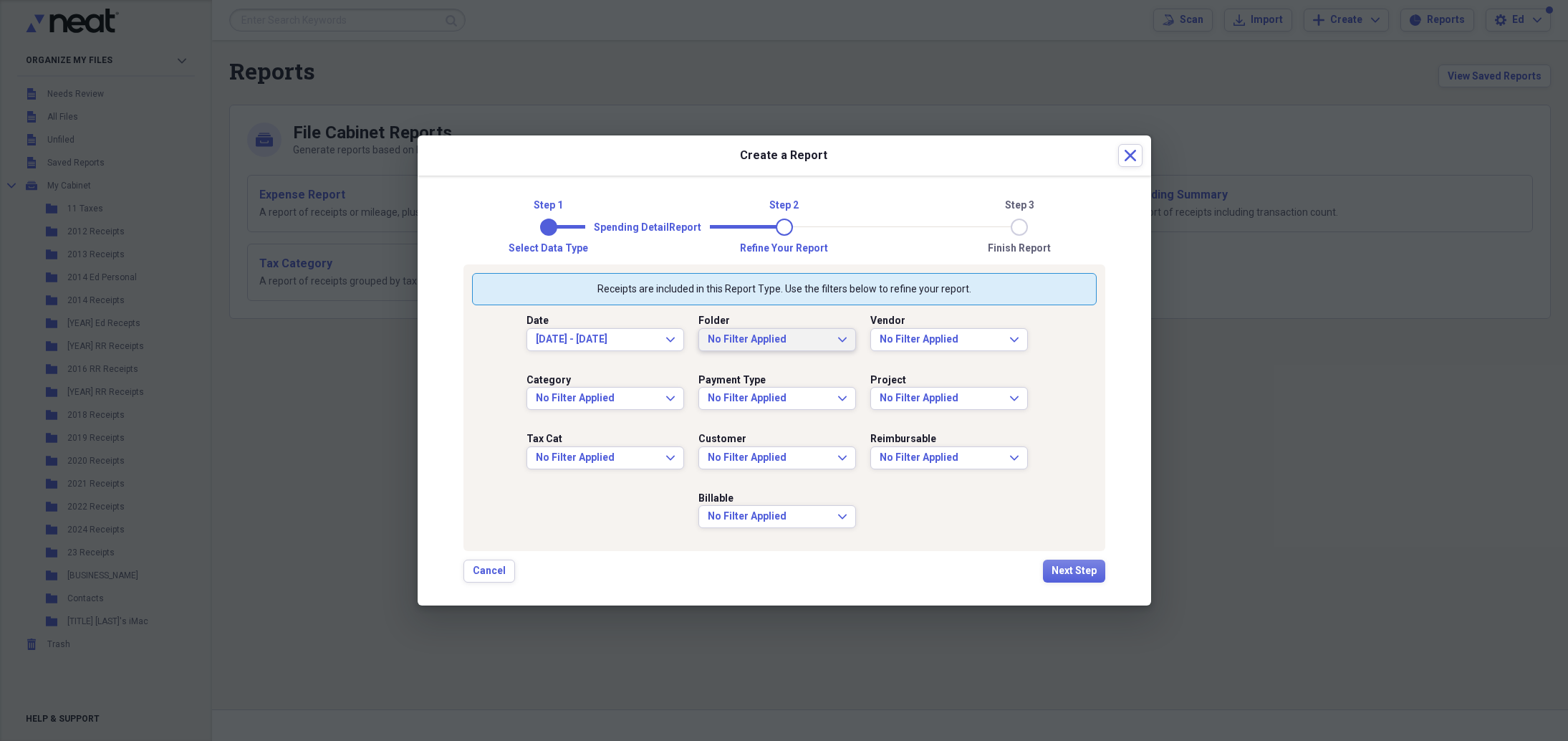 click on "No Filter Applied" at bounding box center [769, 340] 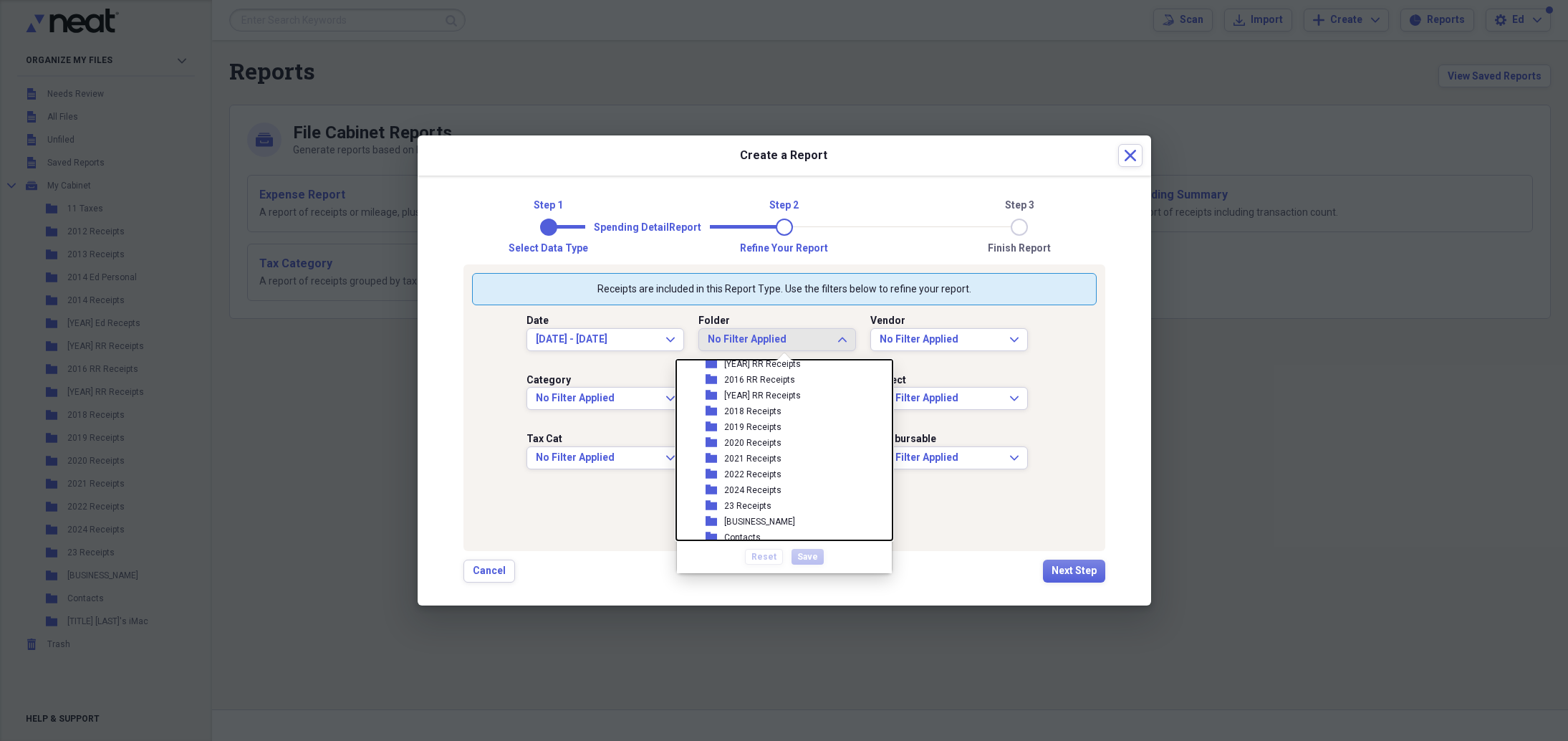 scroll, scrollTop: 163, scrollLeft: 0, axis: vertical 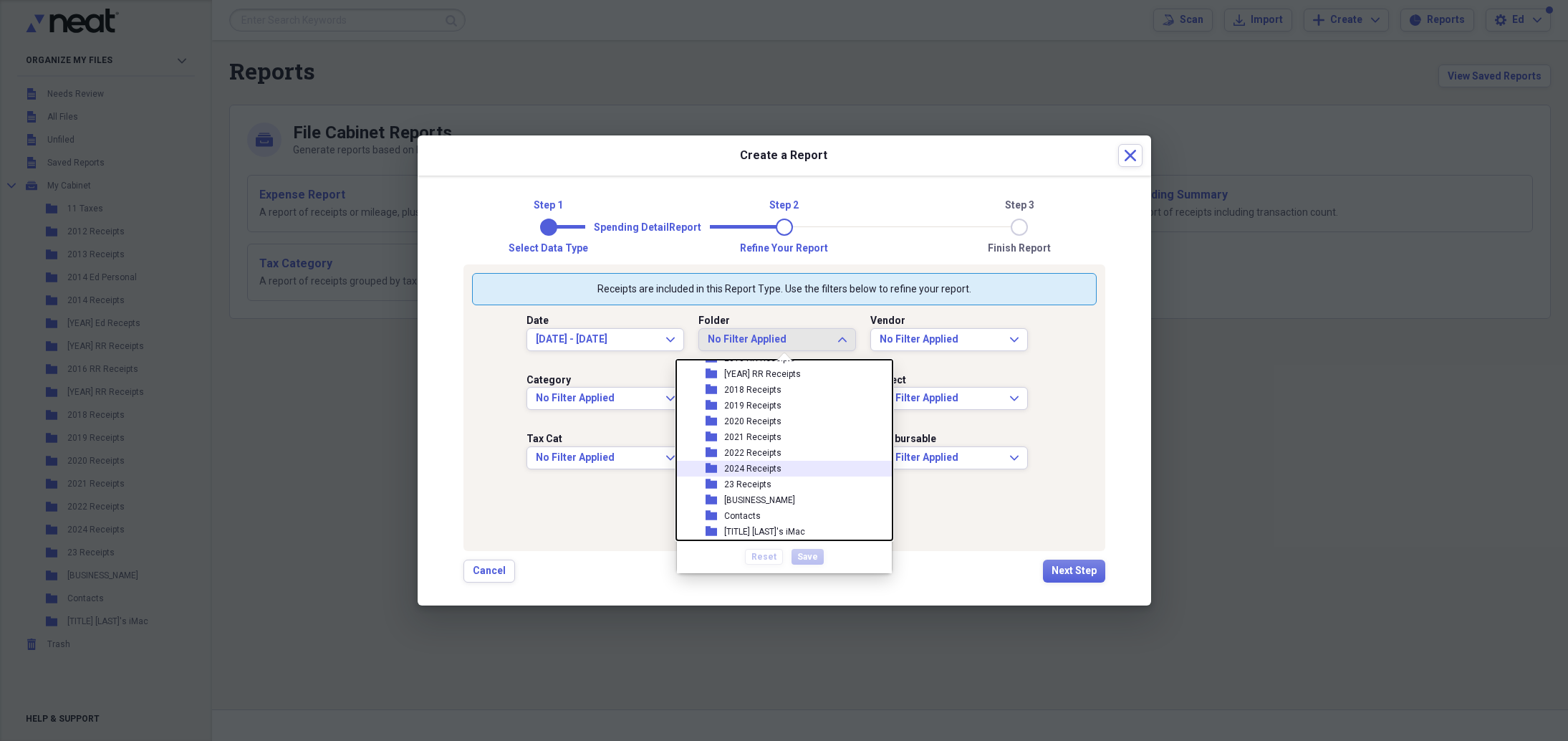 click on "2024 Receipts" at bounding box center (753, 469) 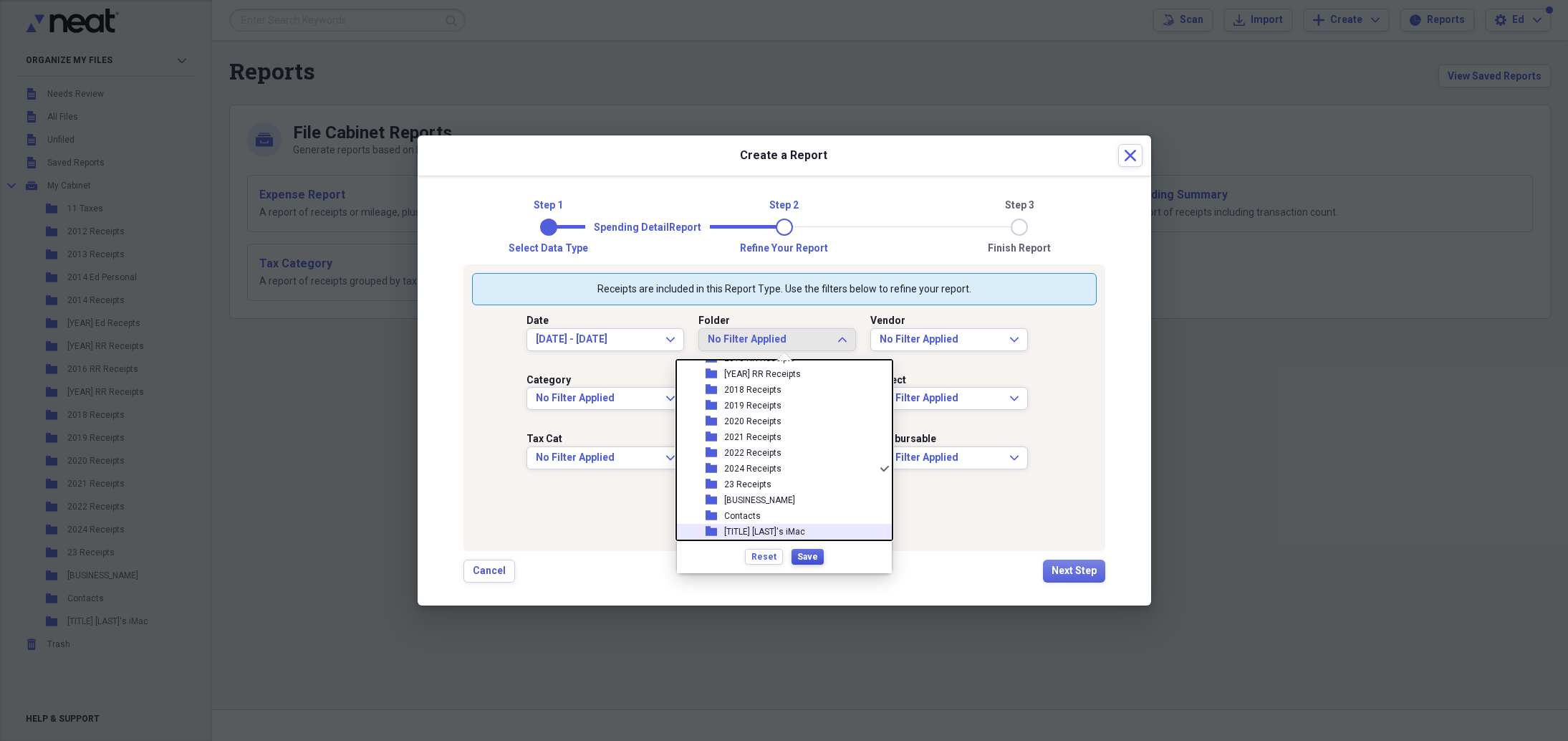 click on "Save" at bounding box center [807, 557] 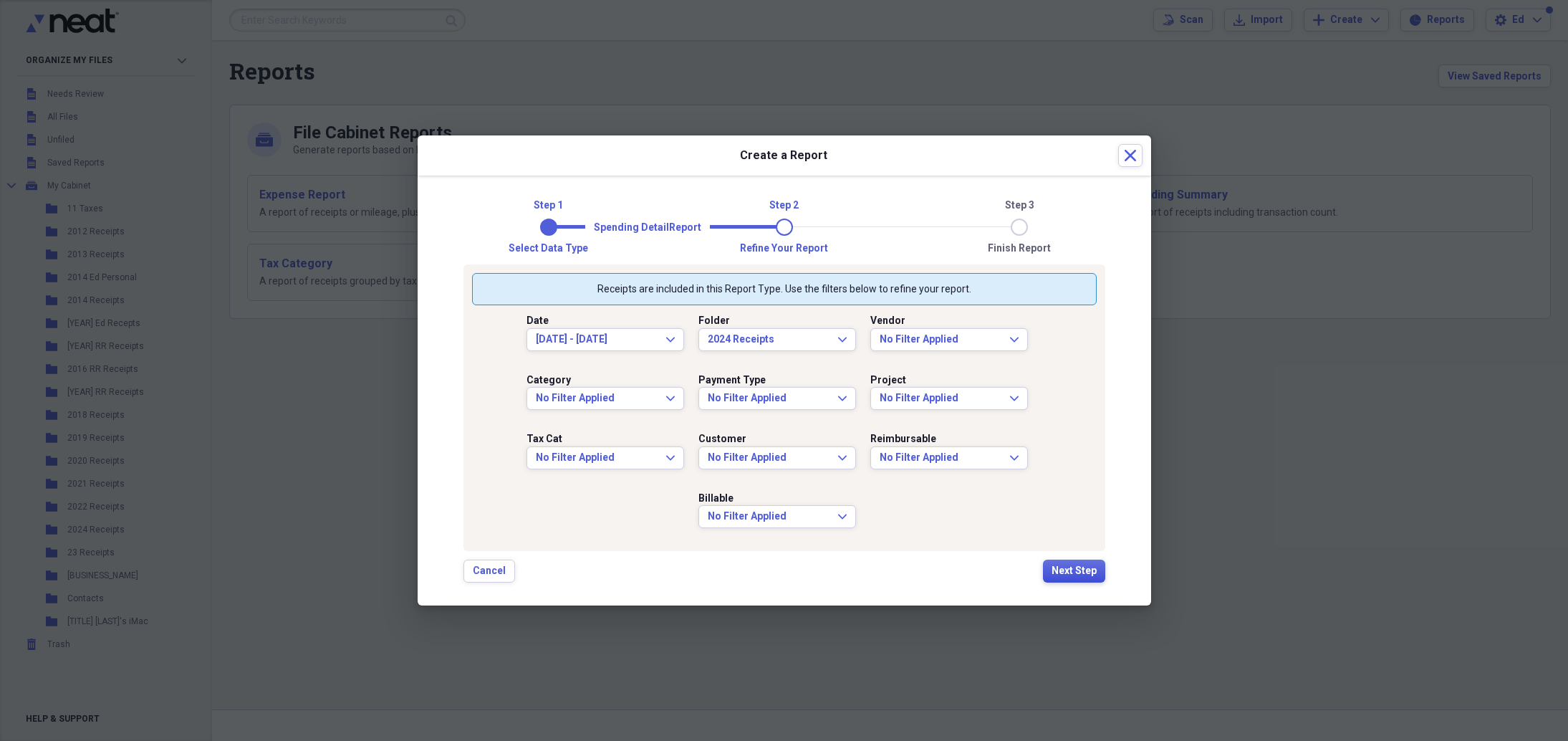 click on "Next Step" at bounding box center (1074, 571) 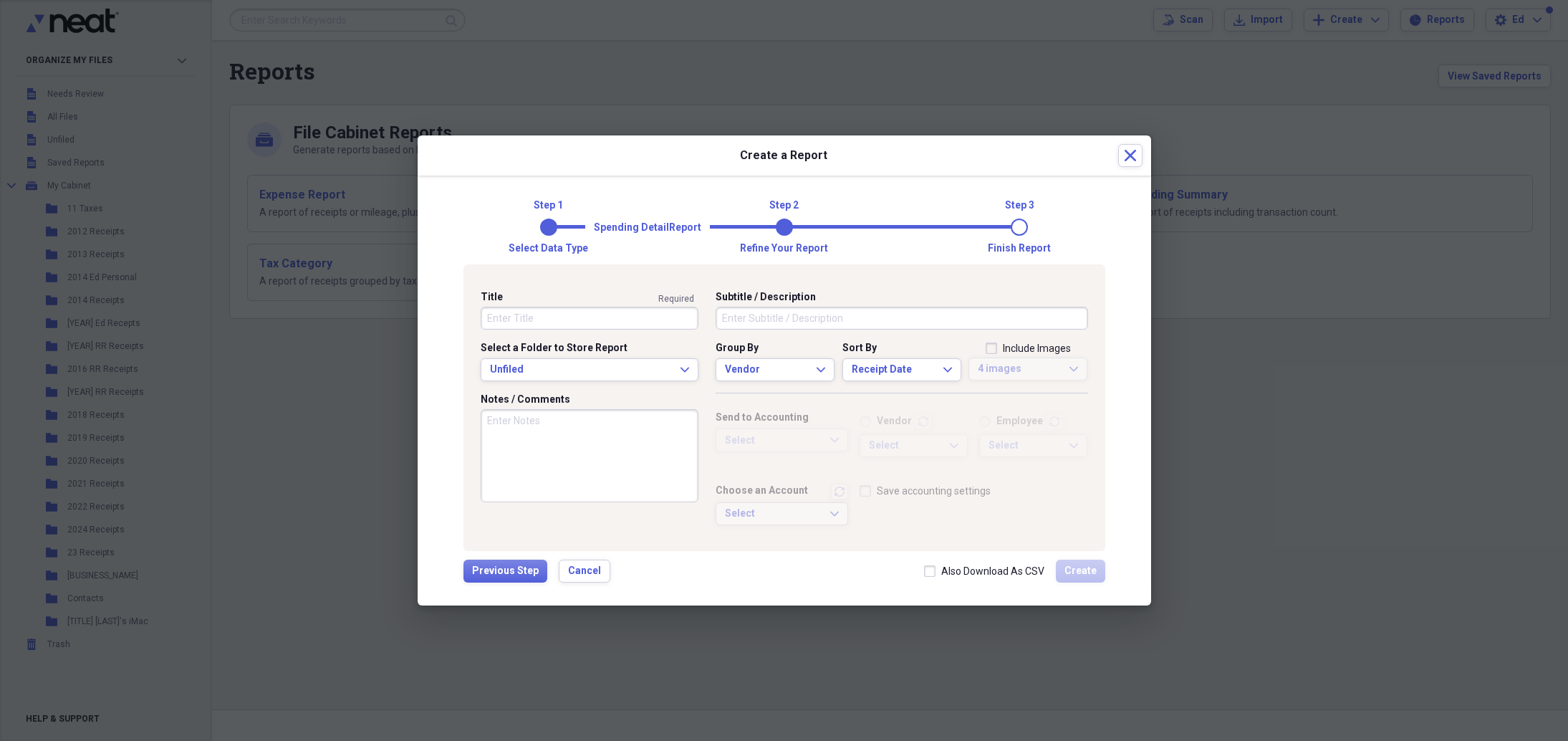 click on "Title" at bounding box center (590, 318) 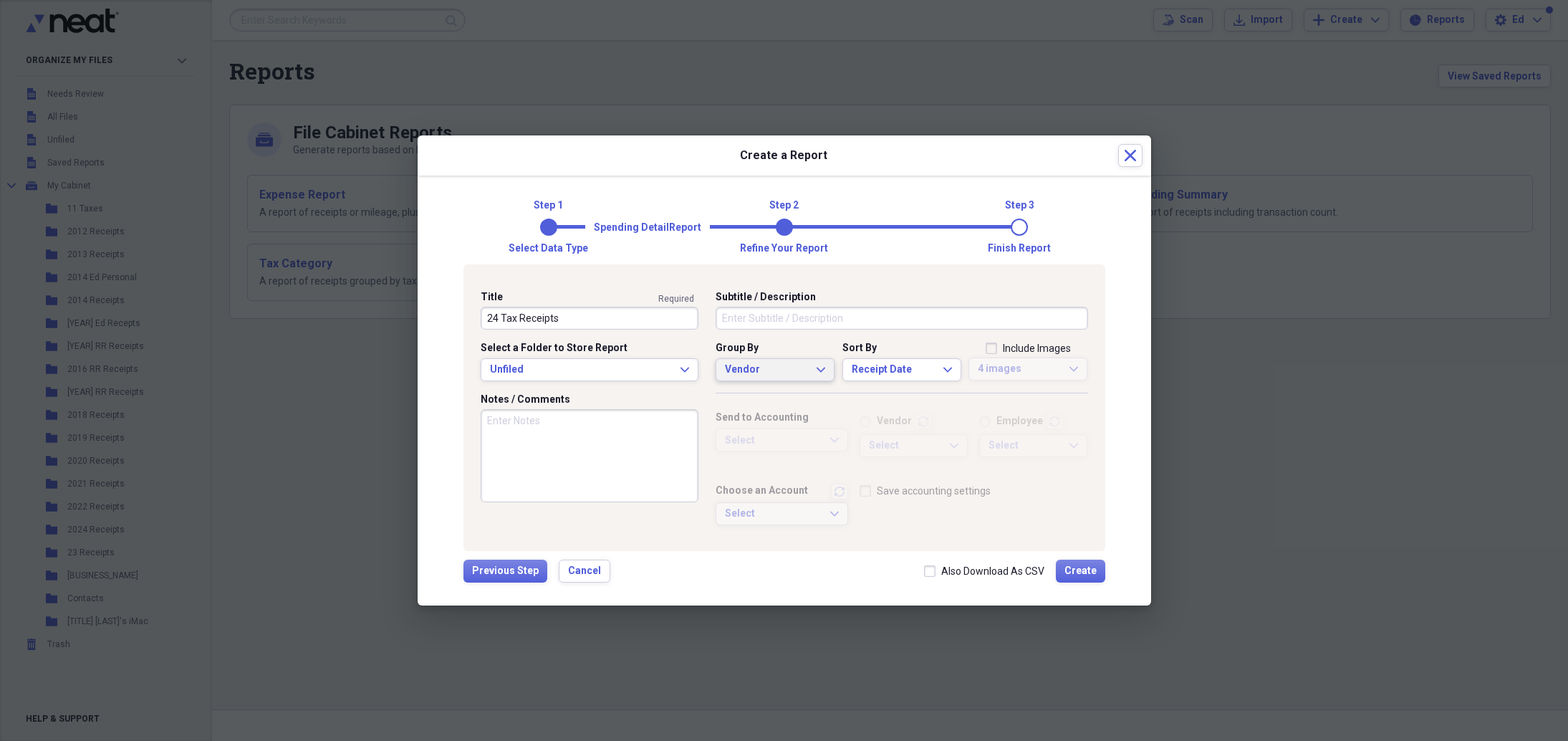 type on "24 Tax Receipts" 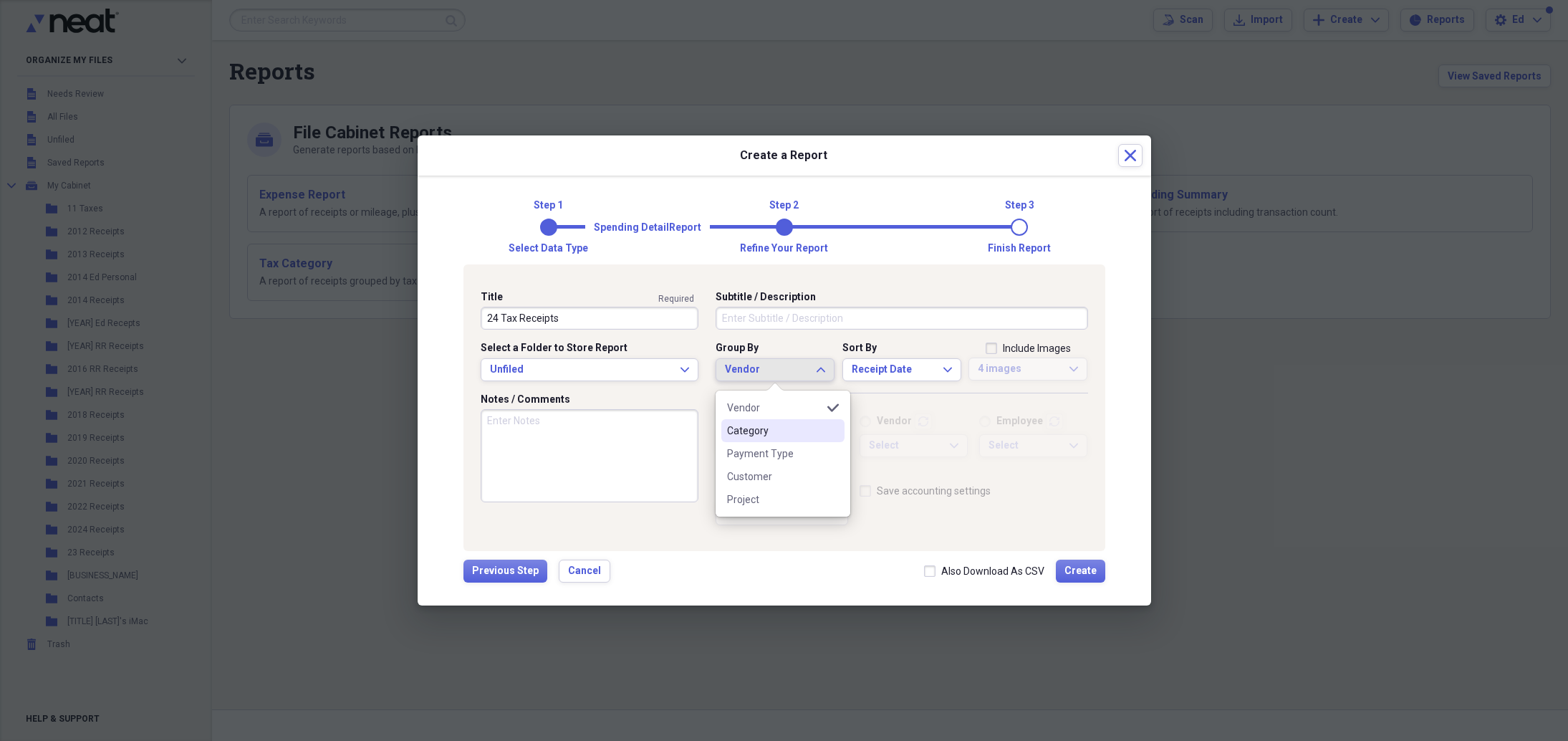 click on "Category" at bounding box center [783, 431] 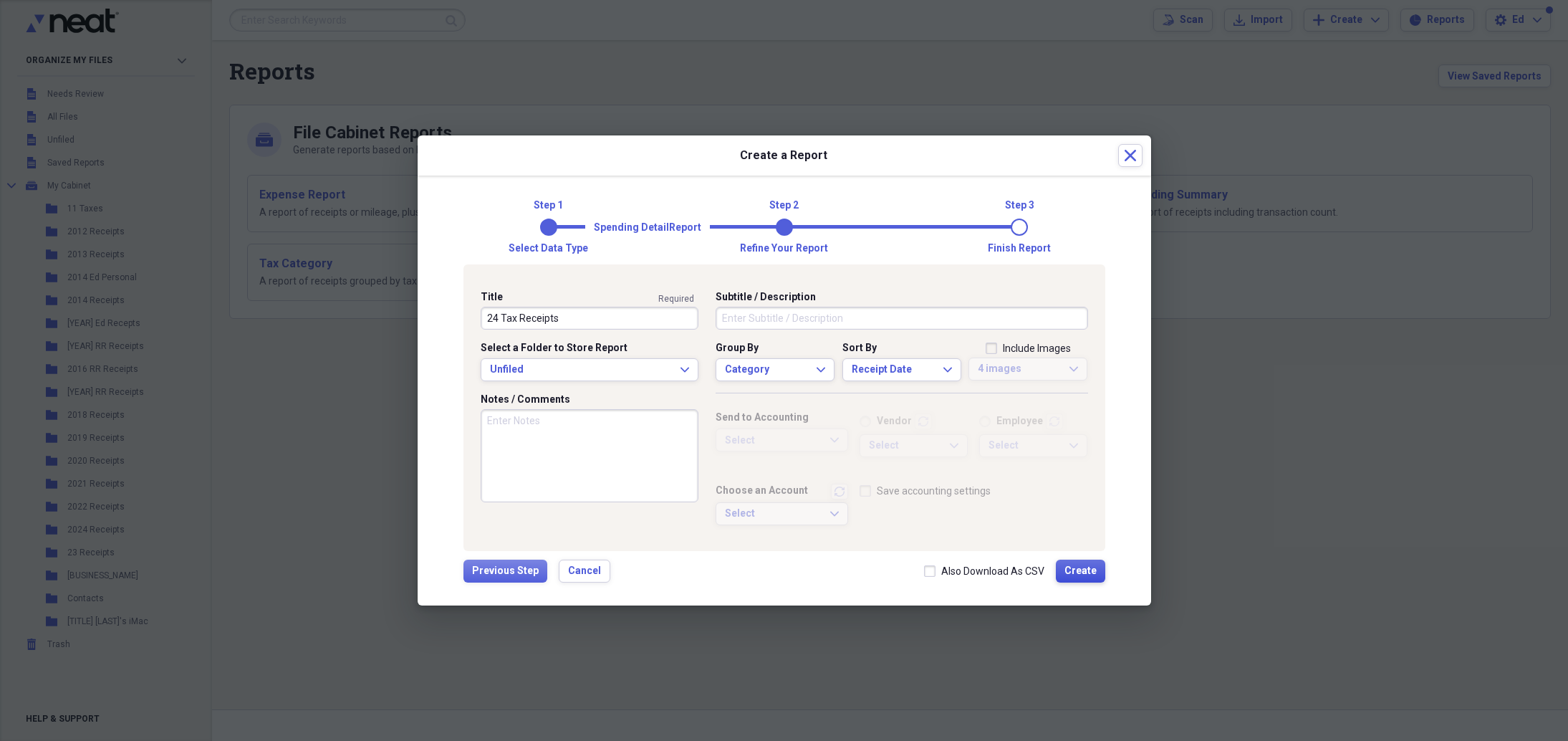 click on "Create" at bounding box center (1080, 571) 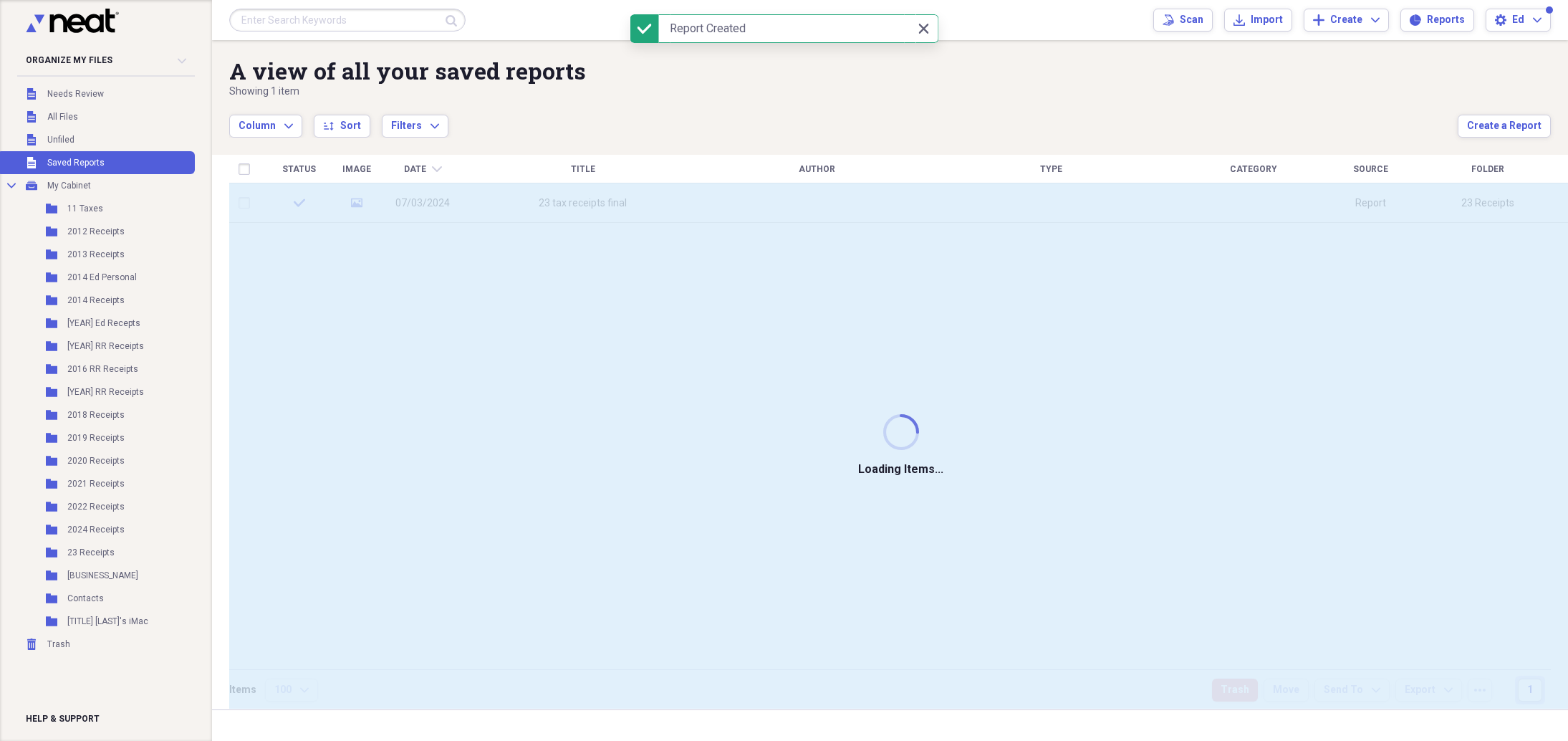 type 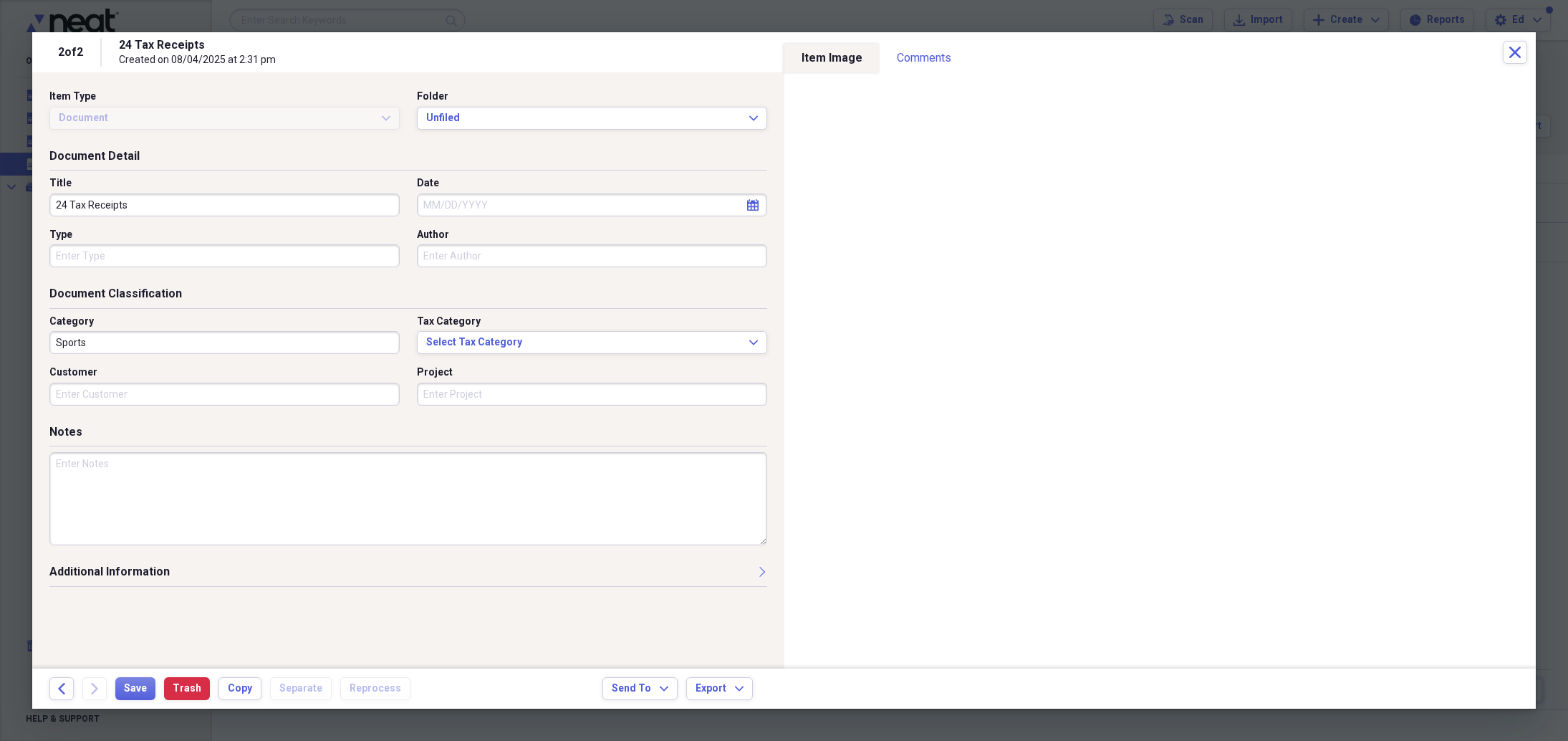 type on "Sports" 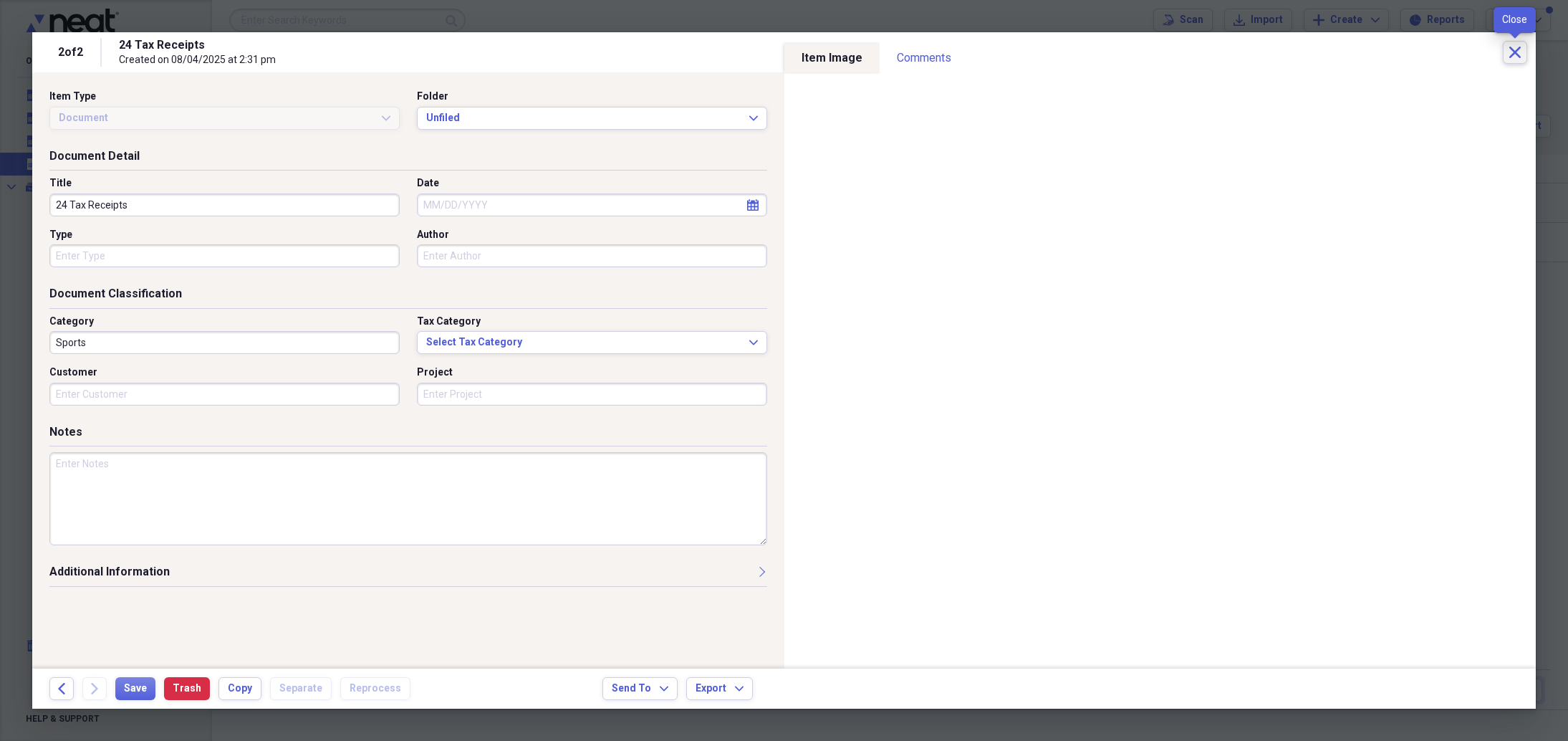 click on "Close" at bounding box center [1515, 52] 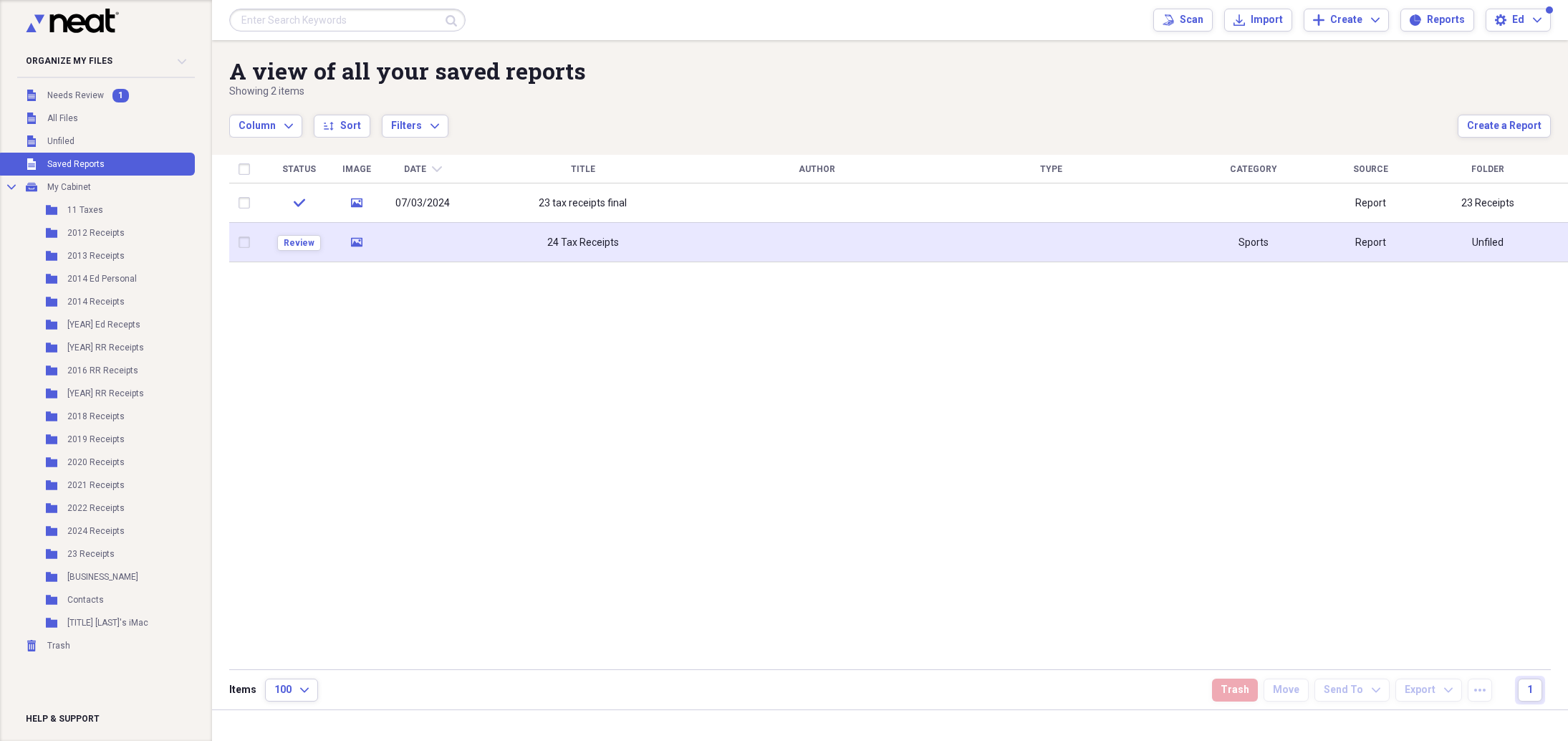 click at bounding box center (423, 242) 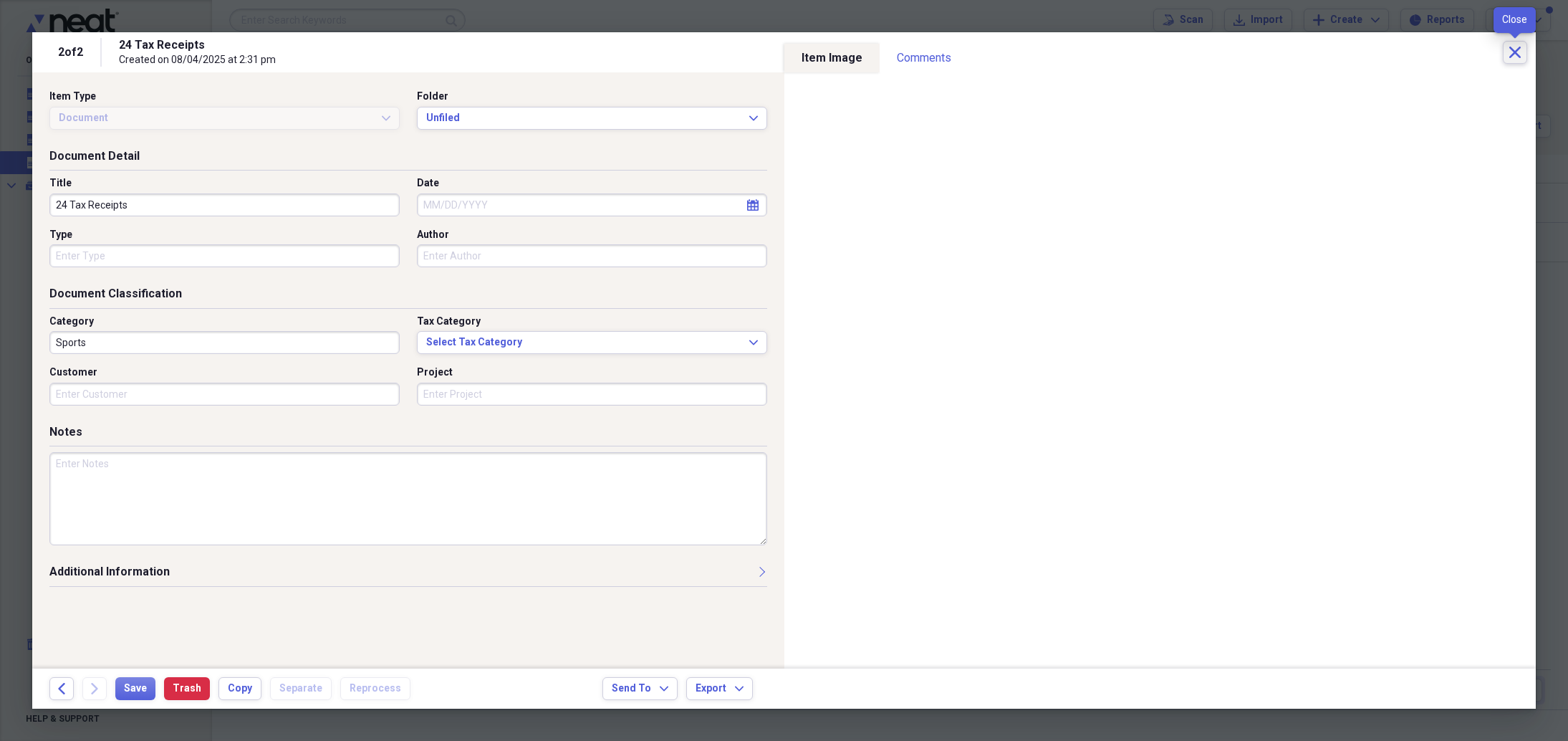 click on "Close" at bounding box center (1515, 52) 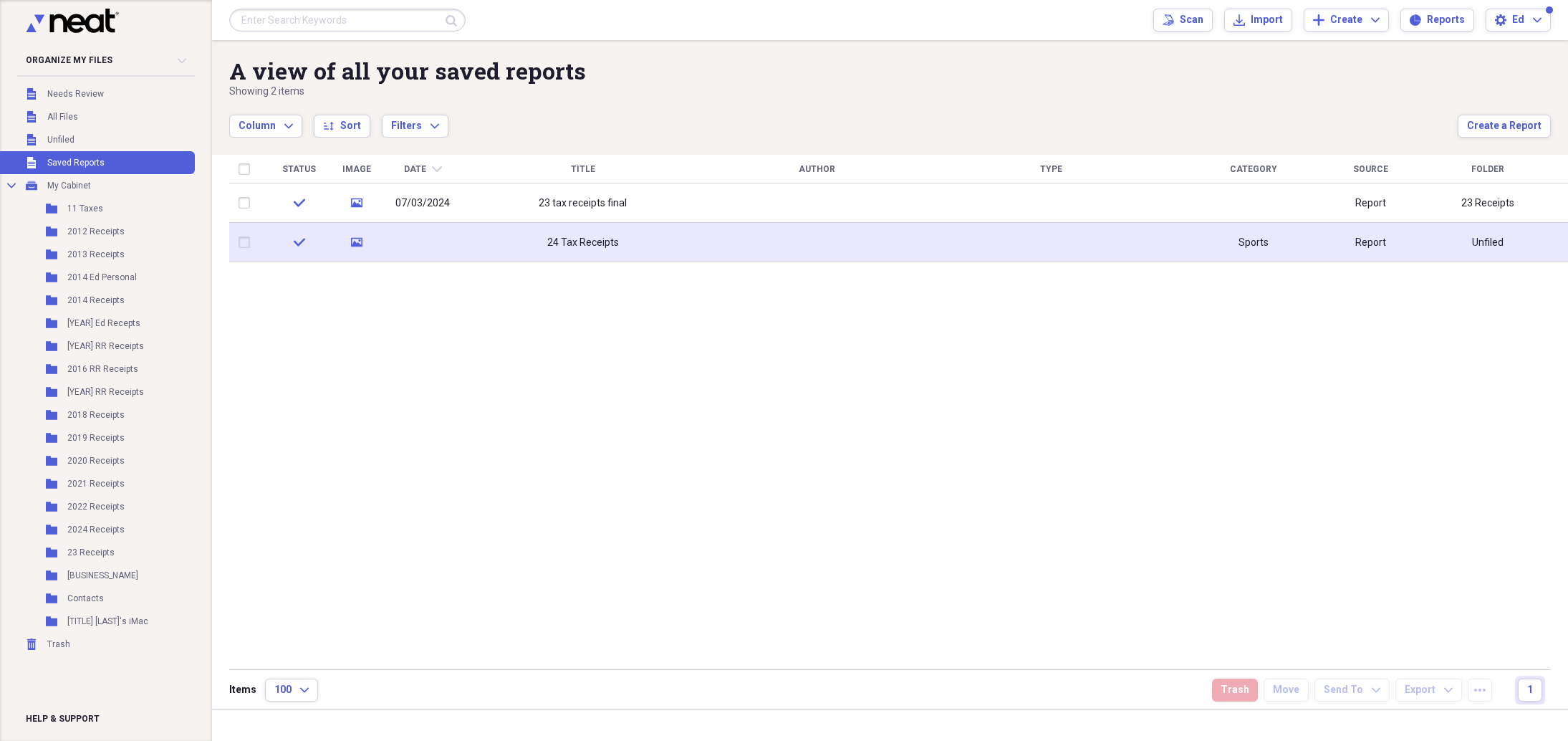 click at bounding box center [247, 242] 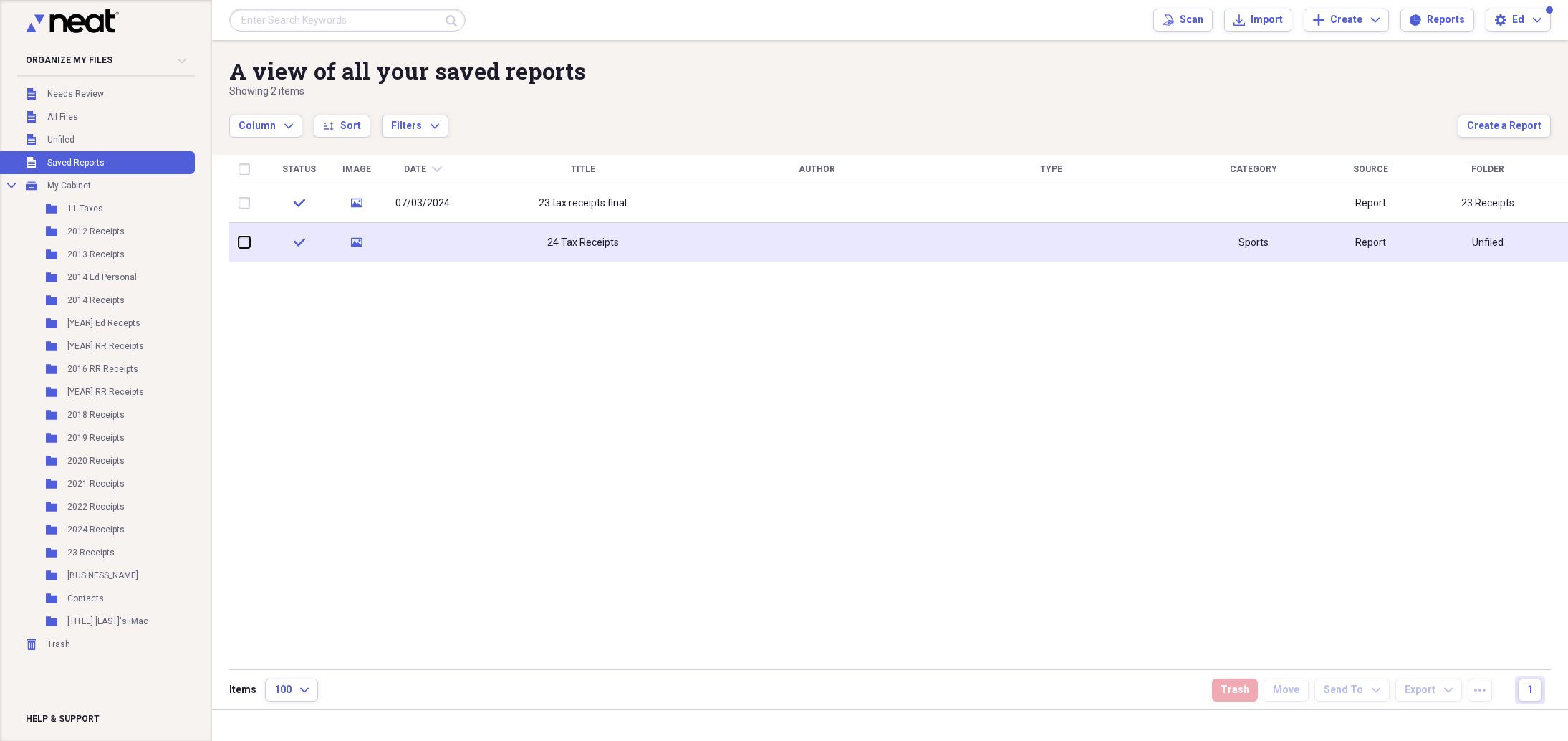 click at bounding box center (239, 242) 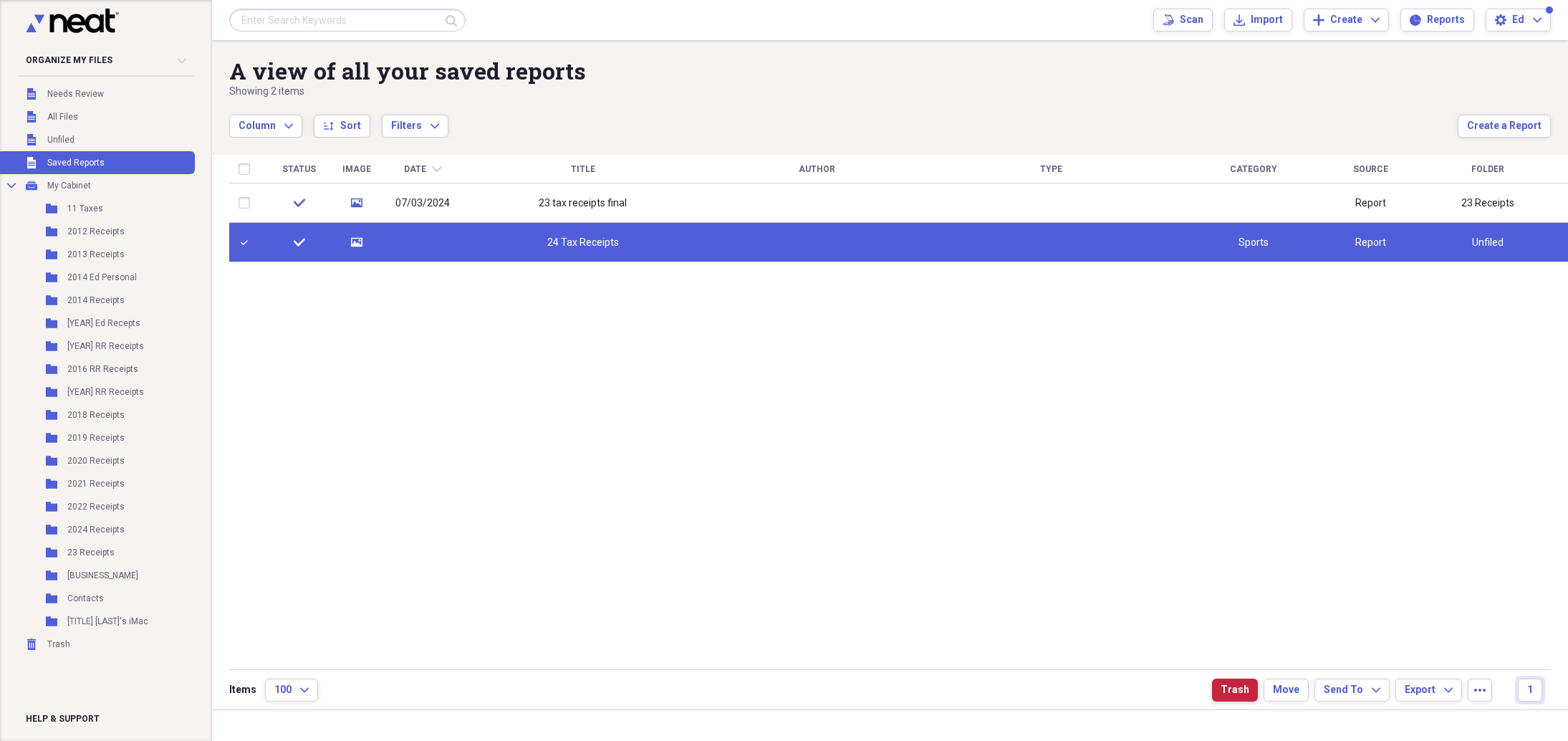 click on "Trash" at bounding box center (1235, 690) 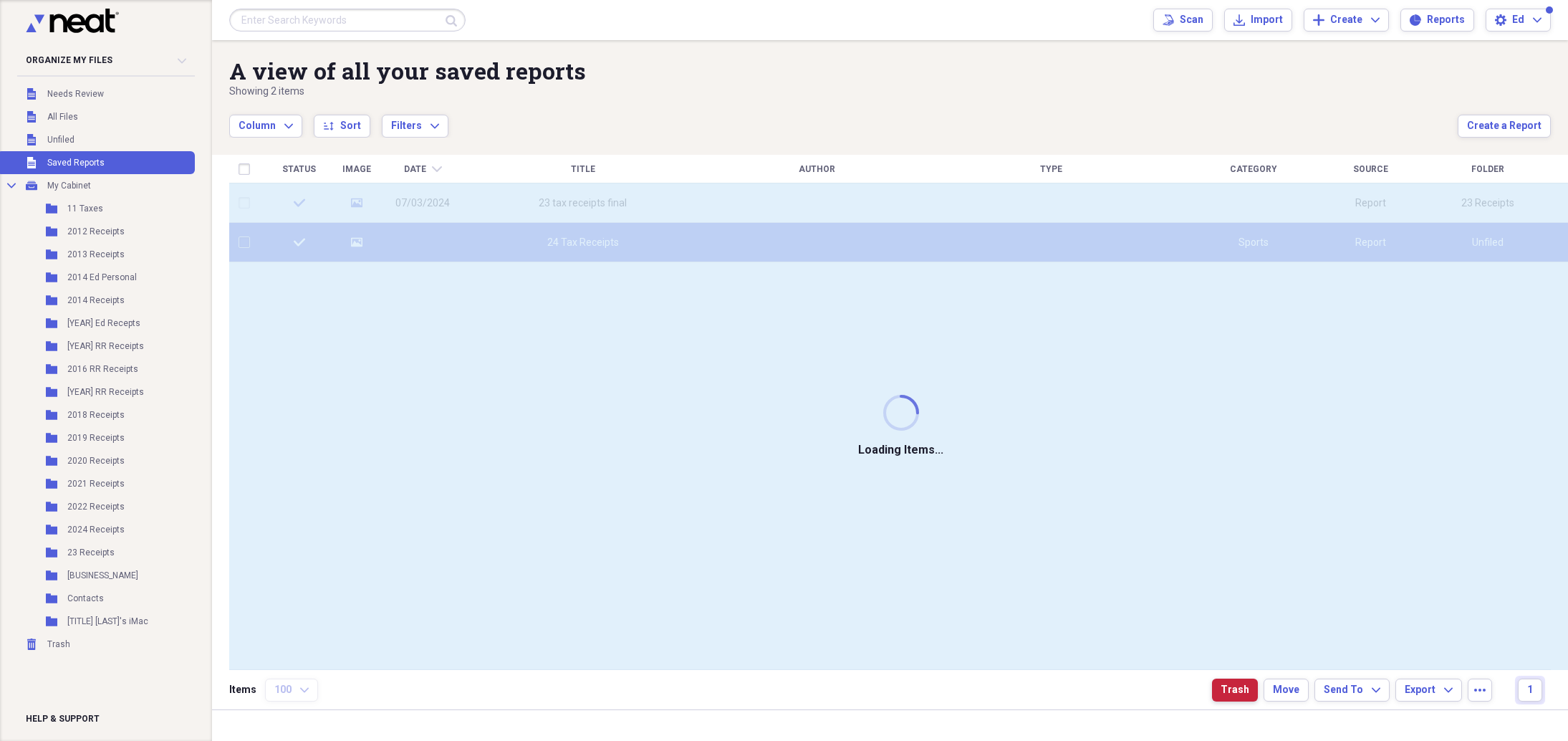 checkbox on "false" 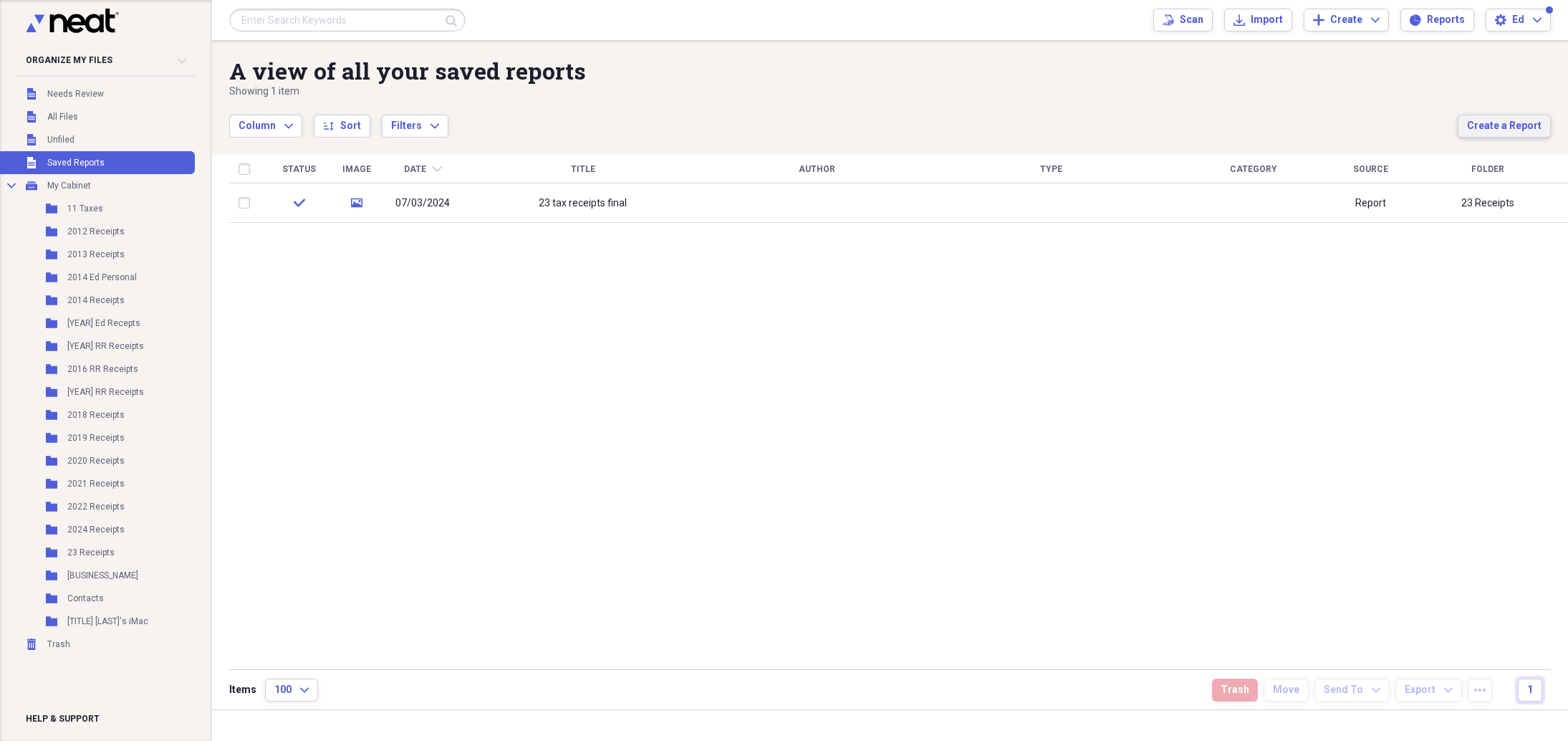 click on "Create a Report" at bounding box center (1504, 126) 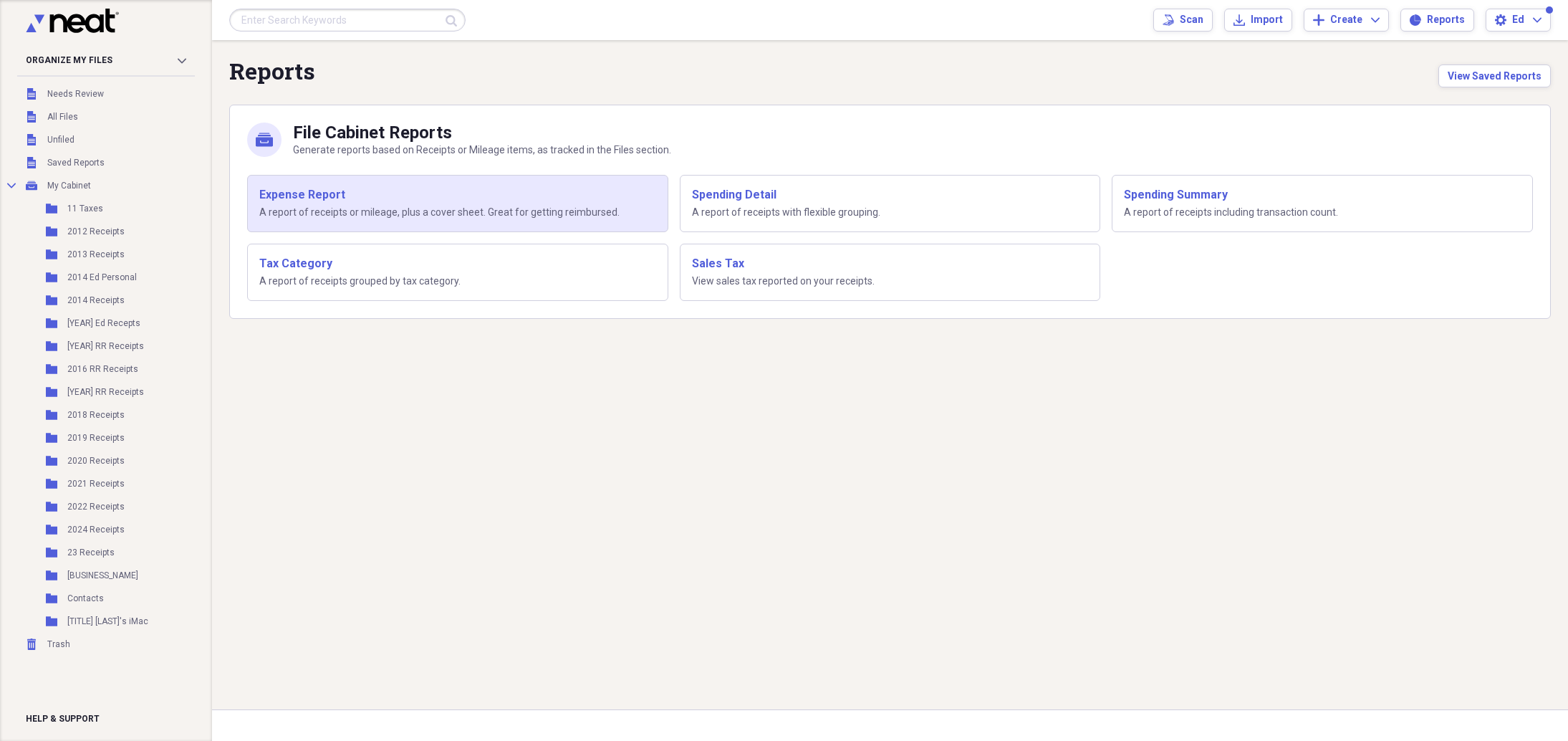 click on "A report of receipts or mileage, plus a cover sheet. Great for getting reimbursed." at bounding box center (458, 213) 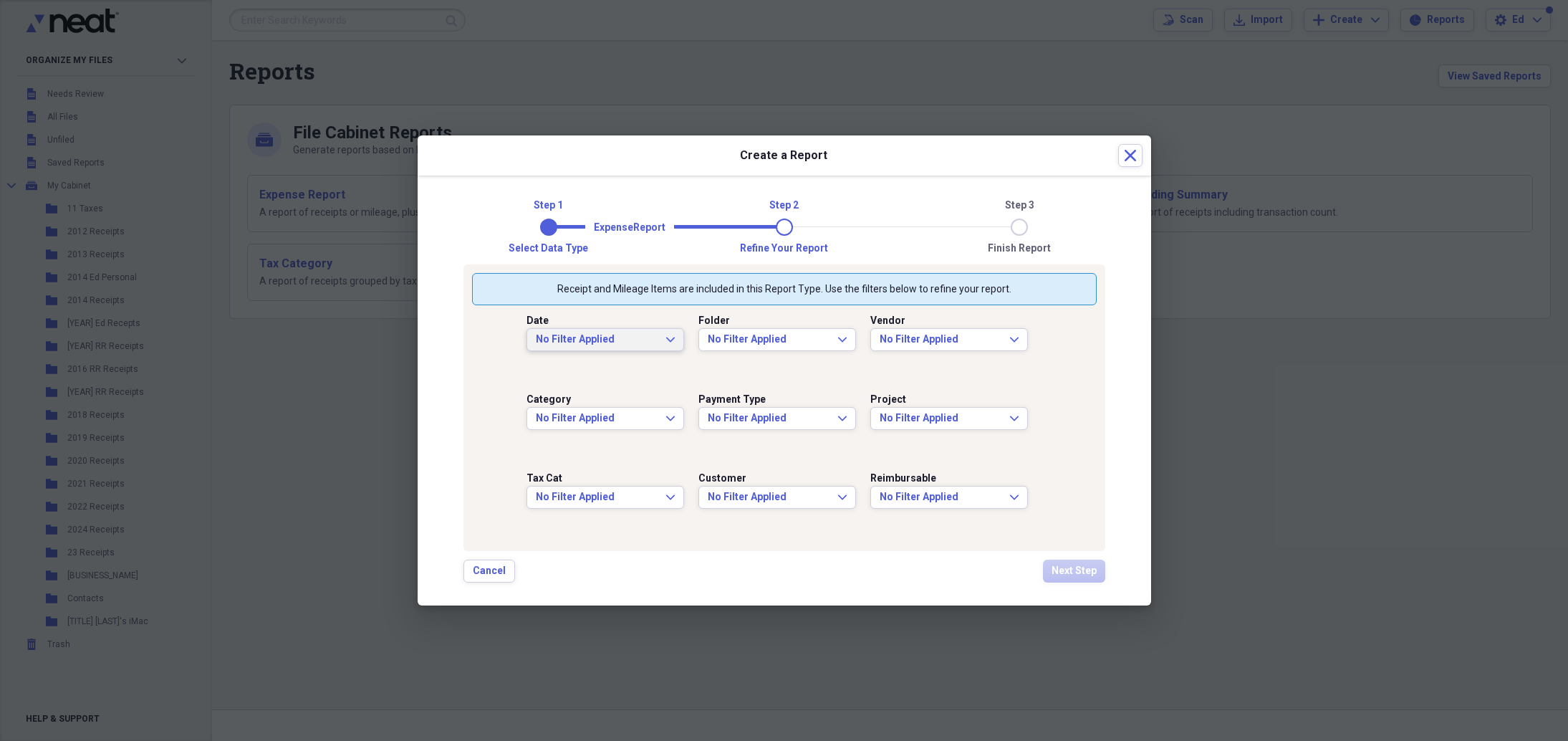 click on "Expand" 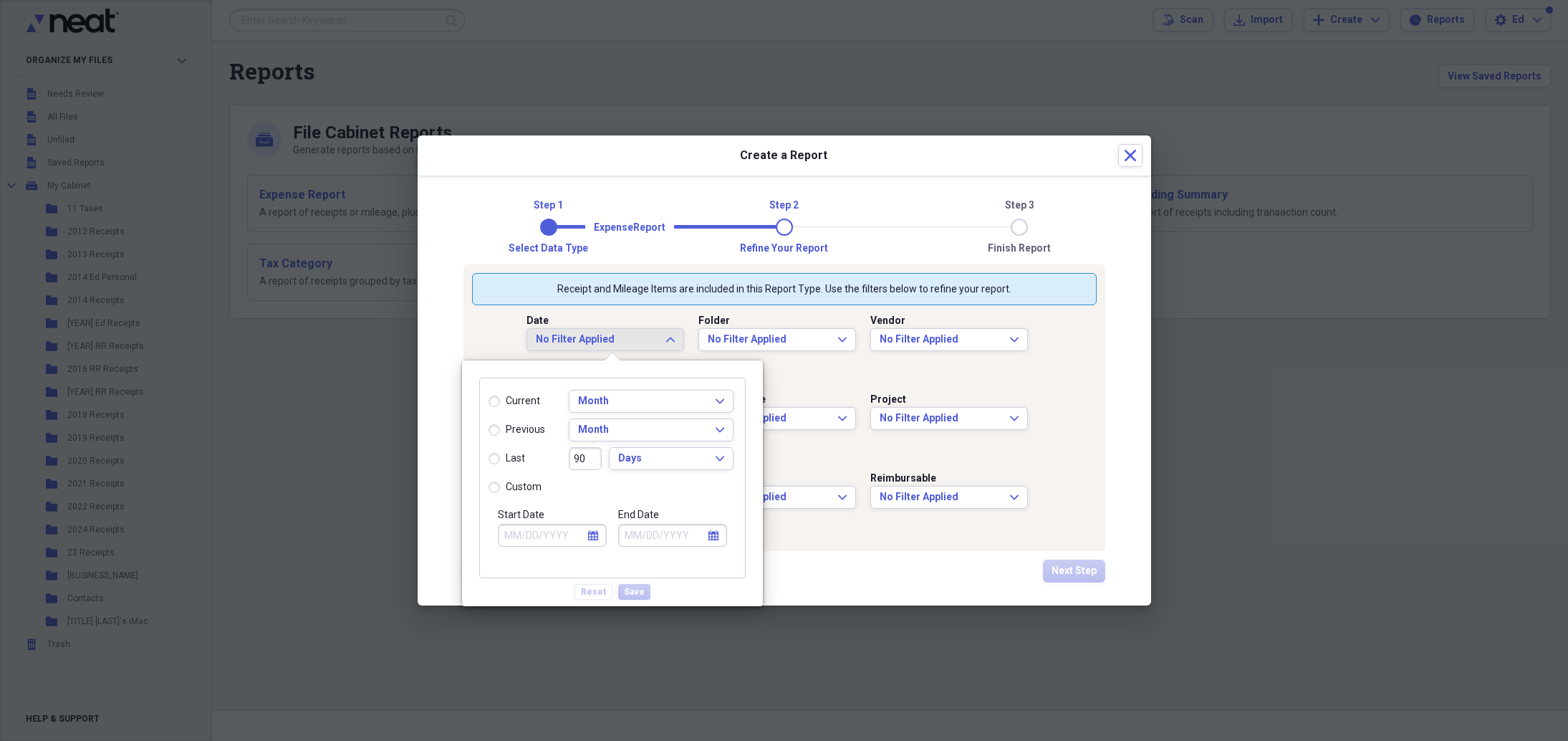 select on "7" 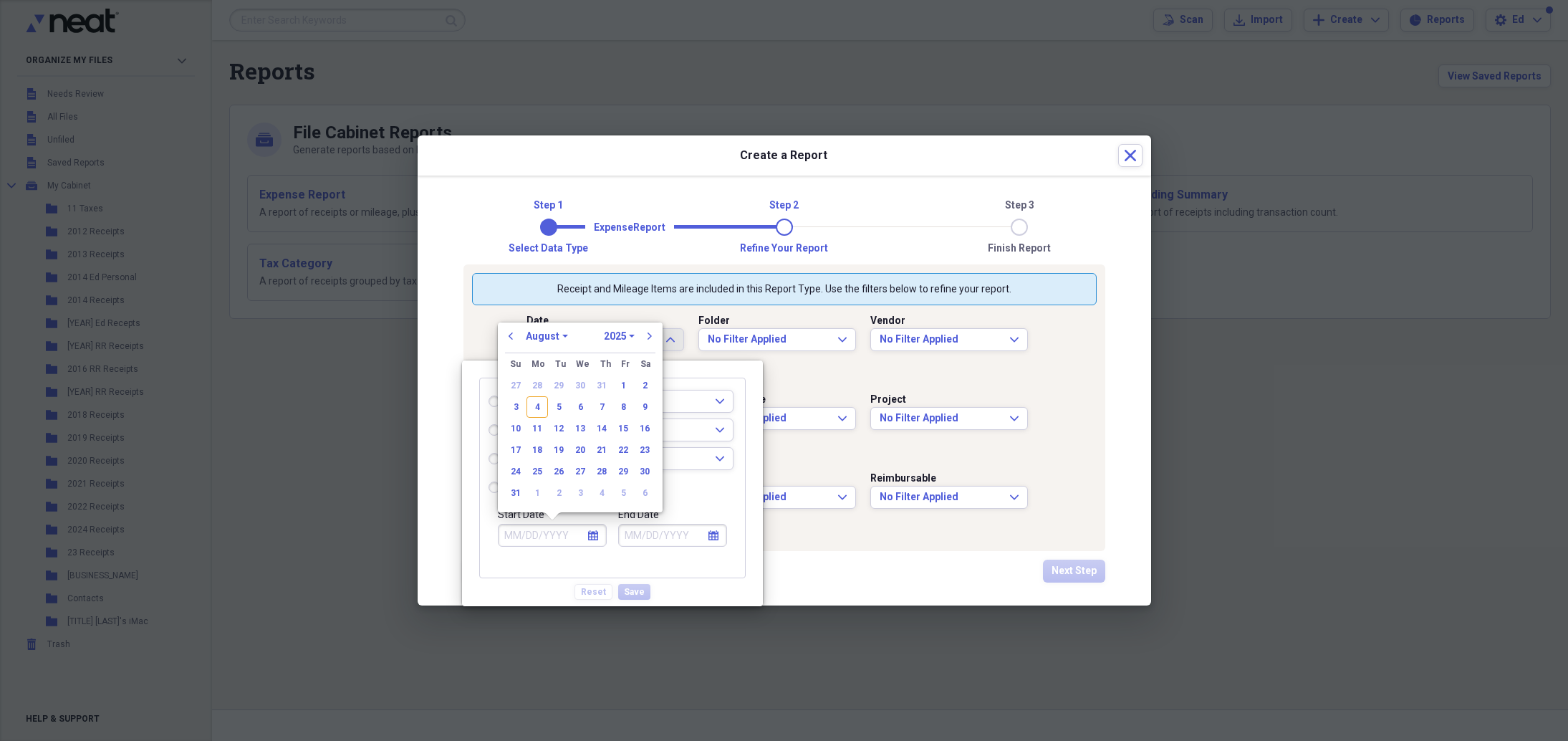 click on "Start Date" at bounding box center [552, 535] 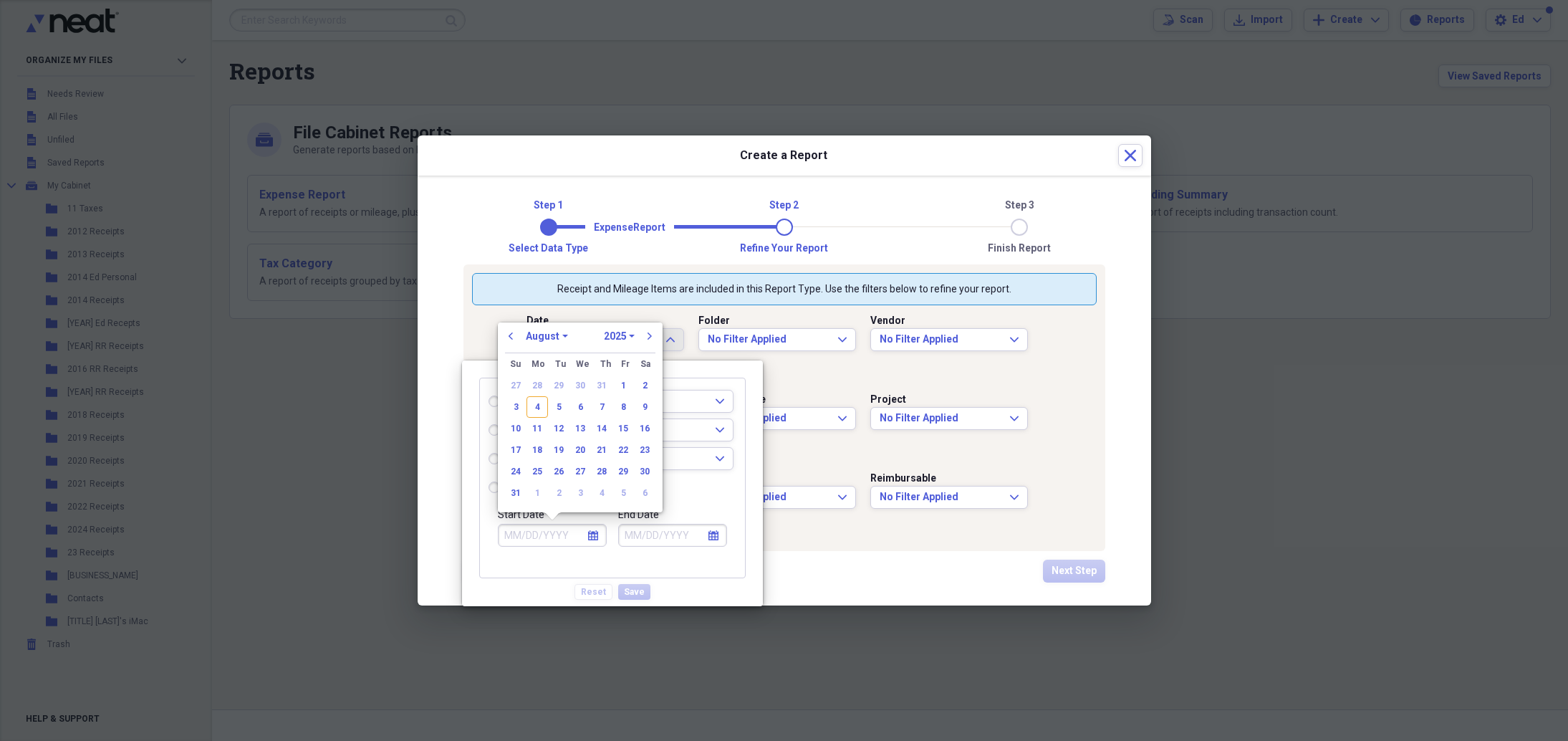 radio on "true" 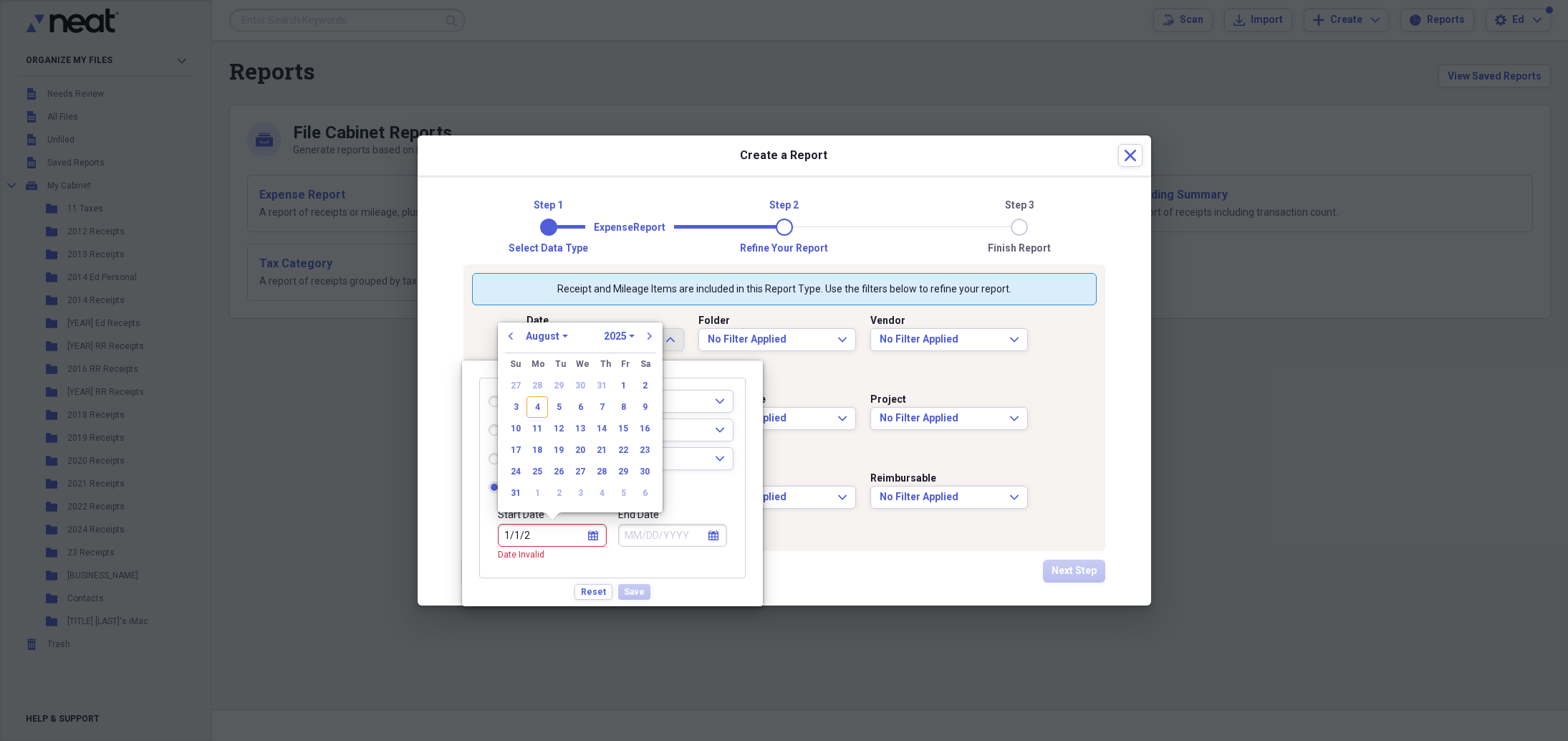 type on "[MM]/[DD]/[YY]" 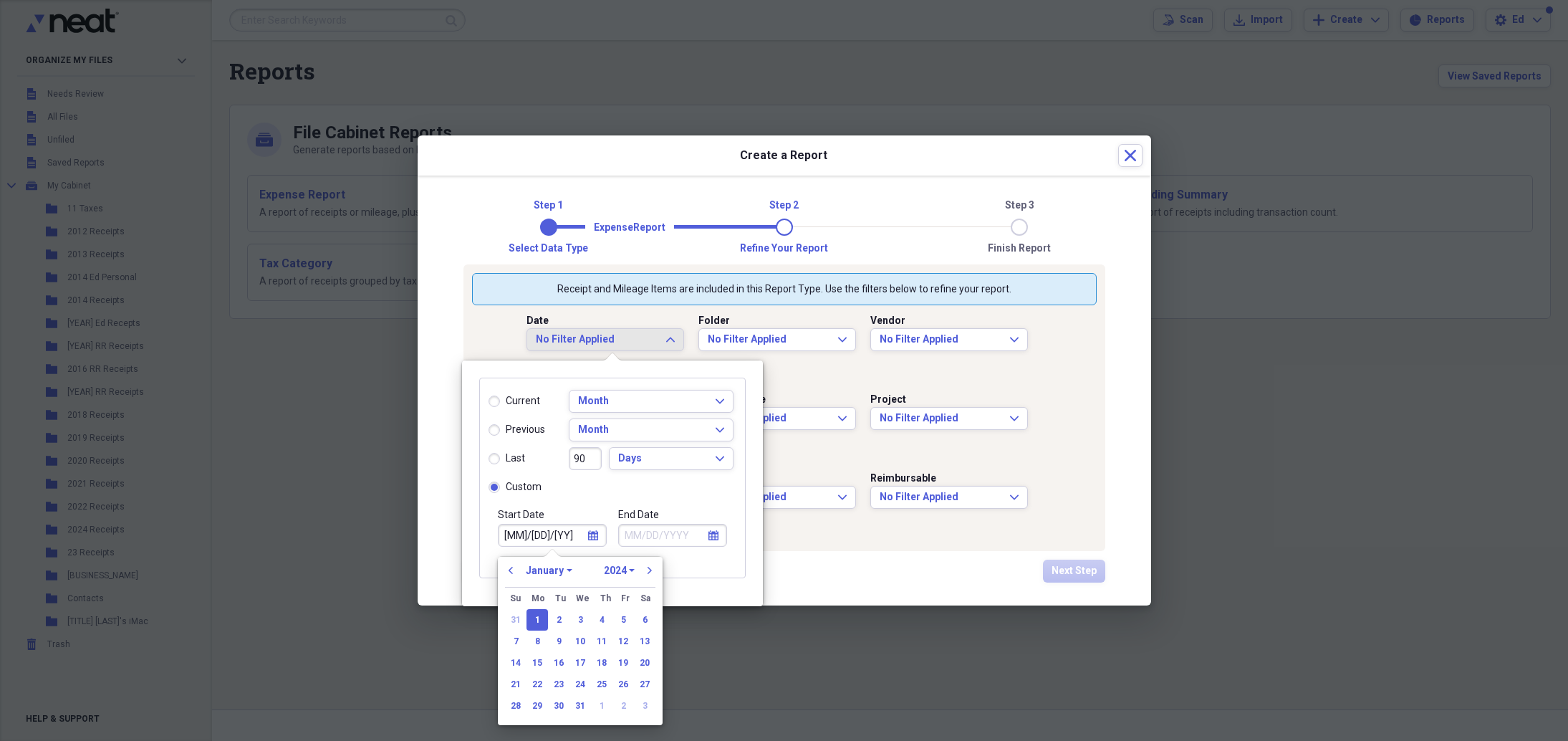 type on "01/01/2024" 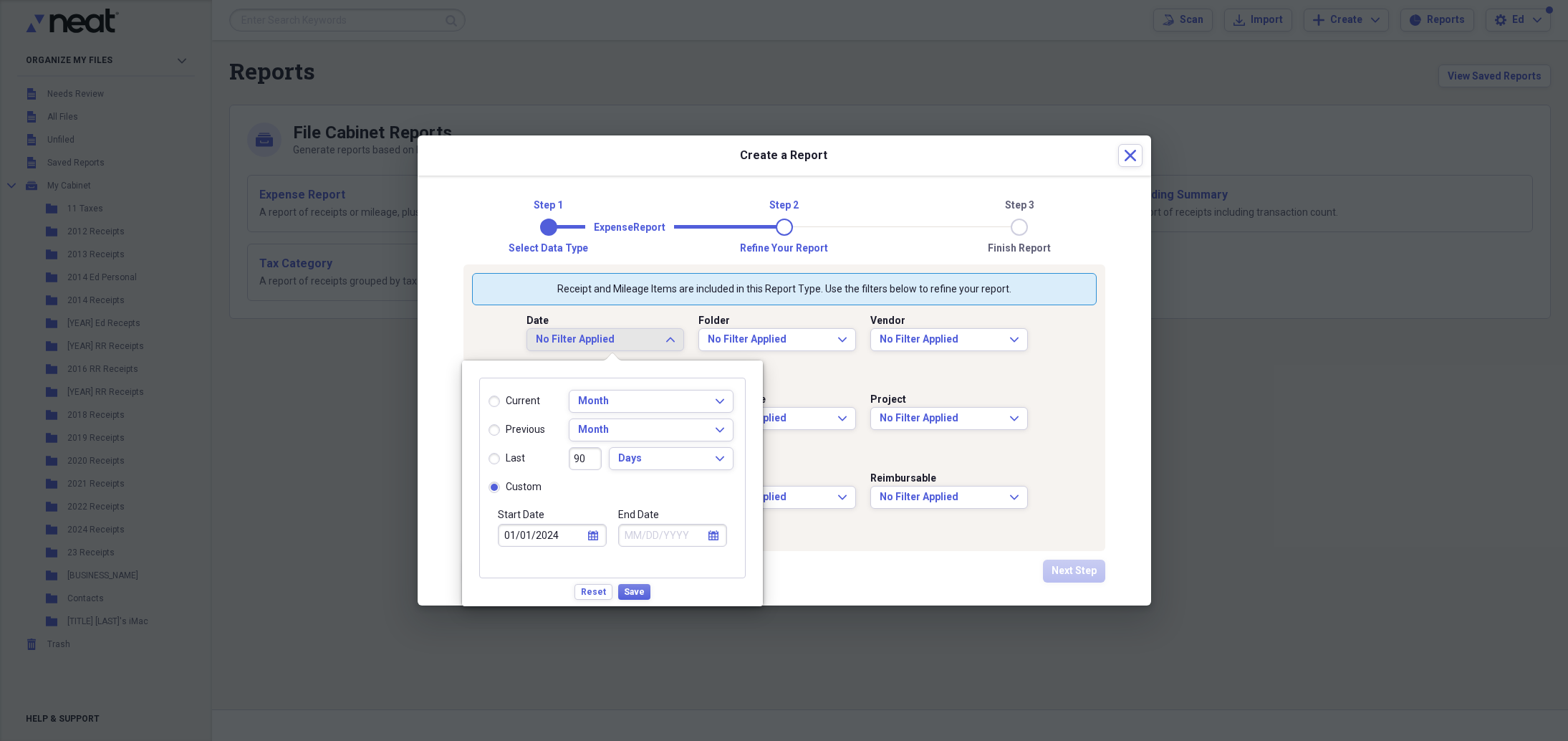 click on "End Date calendar Calendar" at bounding box center [673, 542] 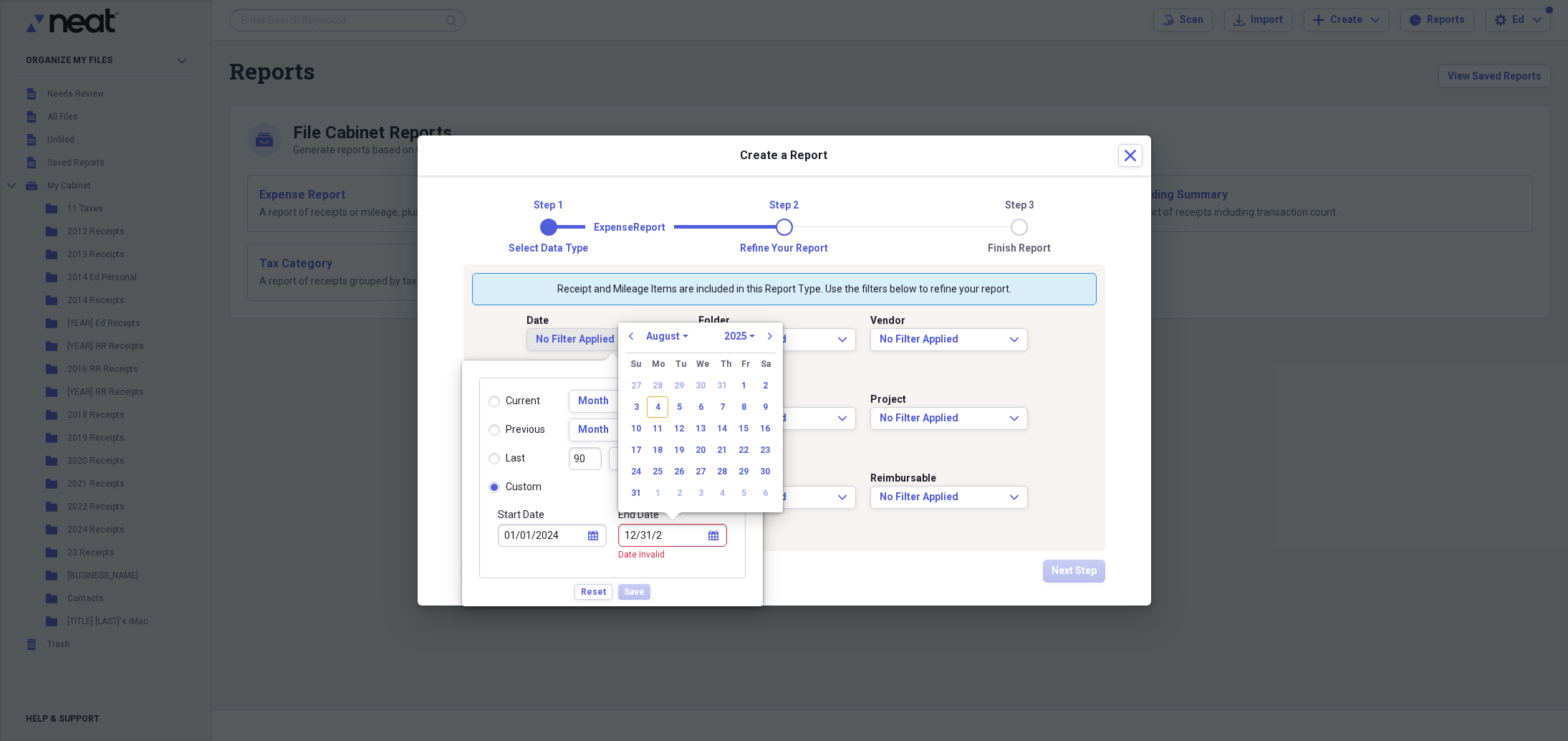 type on "[MM]/[DD]/[YY]" 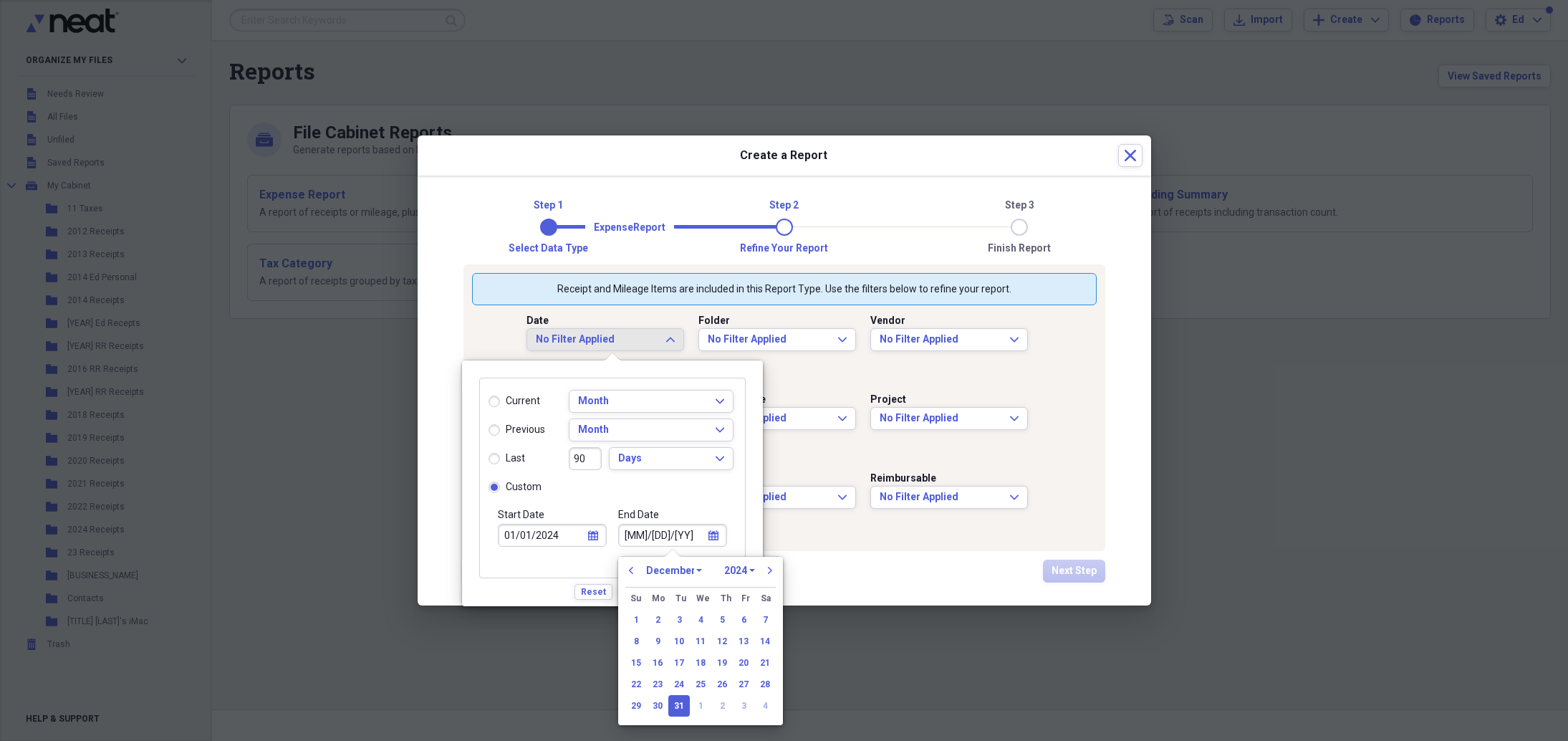 type on "12/31/2024" 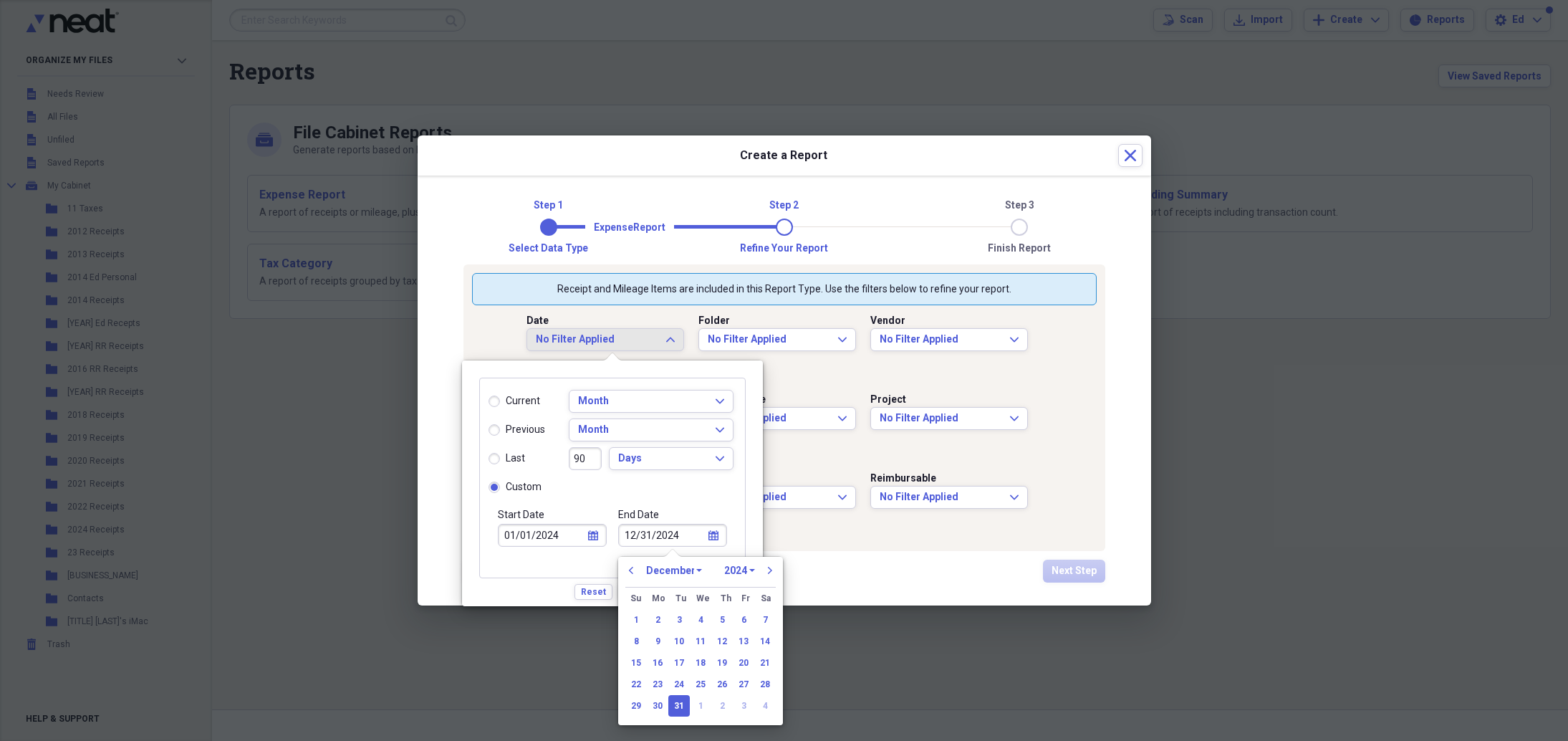 click on "current previous last custom Month Expand Month Expand 90 Days Expand Start Date 01/01/[YEAR] calendar Calendar End Date 12/[DD]/[YEAR] calendar Calendar previous January February March April May June July August September October November December 1970 1971 1972 1973 1974 1975 1976 1977 1978 1979 1980 1981 1982 1983 1984 1985 1986 1987 1988 1989 1990 1991 1992 1993 1994 1995 1996 1997 1998 1999 2000 2001 2002 2003 2004 2005 2006 2007 2008 2009 2010 2011 2012 2013 2014 2015 2016 2017 2018 2019 2020 2021 2022 2023 2024 2025 2026 2027 2028 2029 2030 2031 2032 2033 2034 2035 next Su Sunday Mo Monday Tu Tuesday We Wednesday Th Thursday Fr Friday Sa Saturday 1 2 3 4 5 6 7 8 9 10 11 12 13 14 15 16 17 18 19 20 21 22 23 24 25 26 27 28 29 30 31 1 2 3 4 Reset Save" at bounding box center (612, 483) 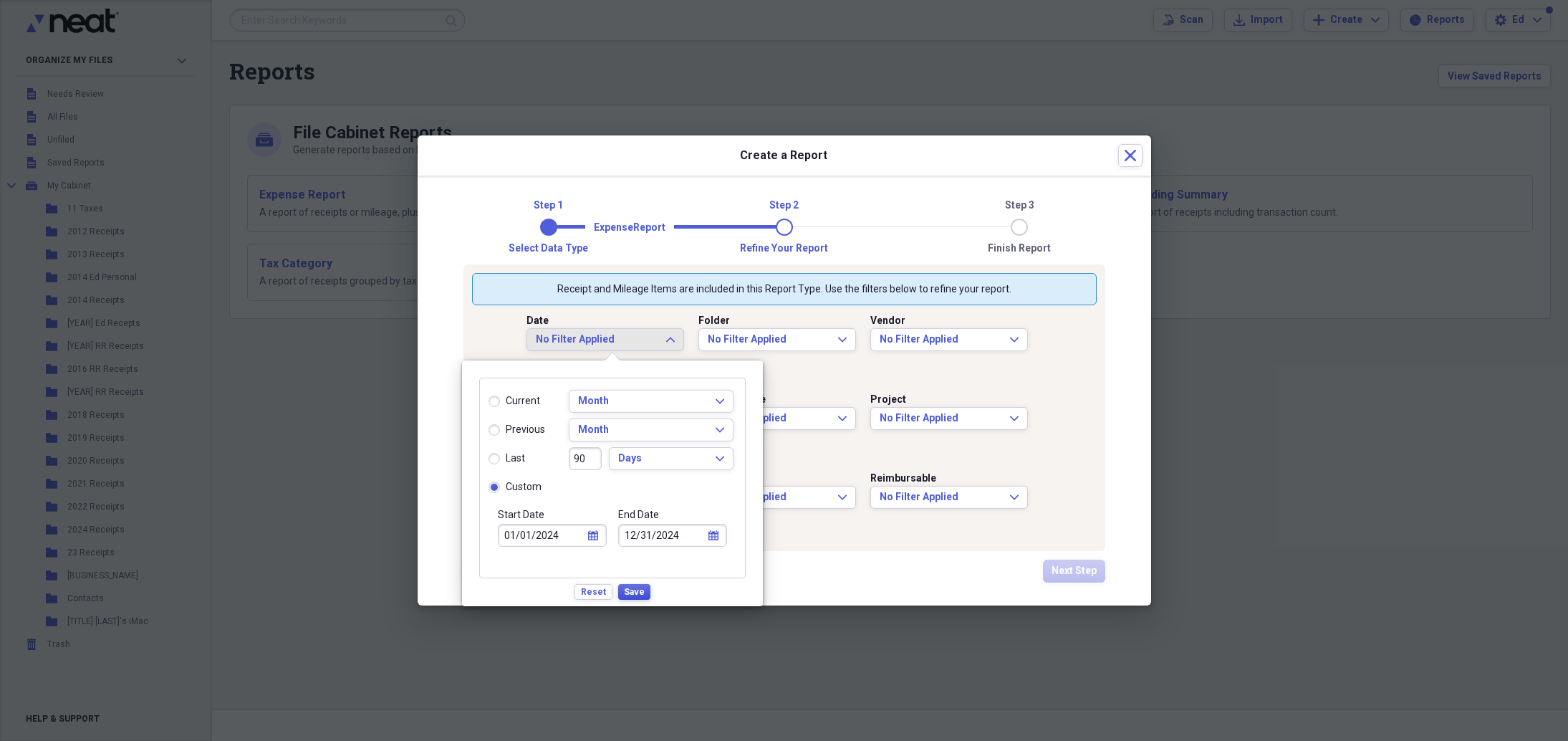 click on "Save" at bounding box center [634, 592] 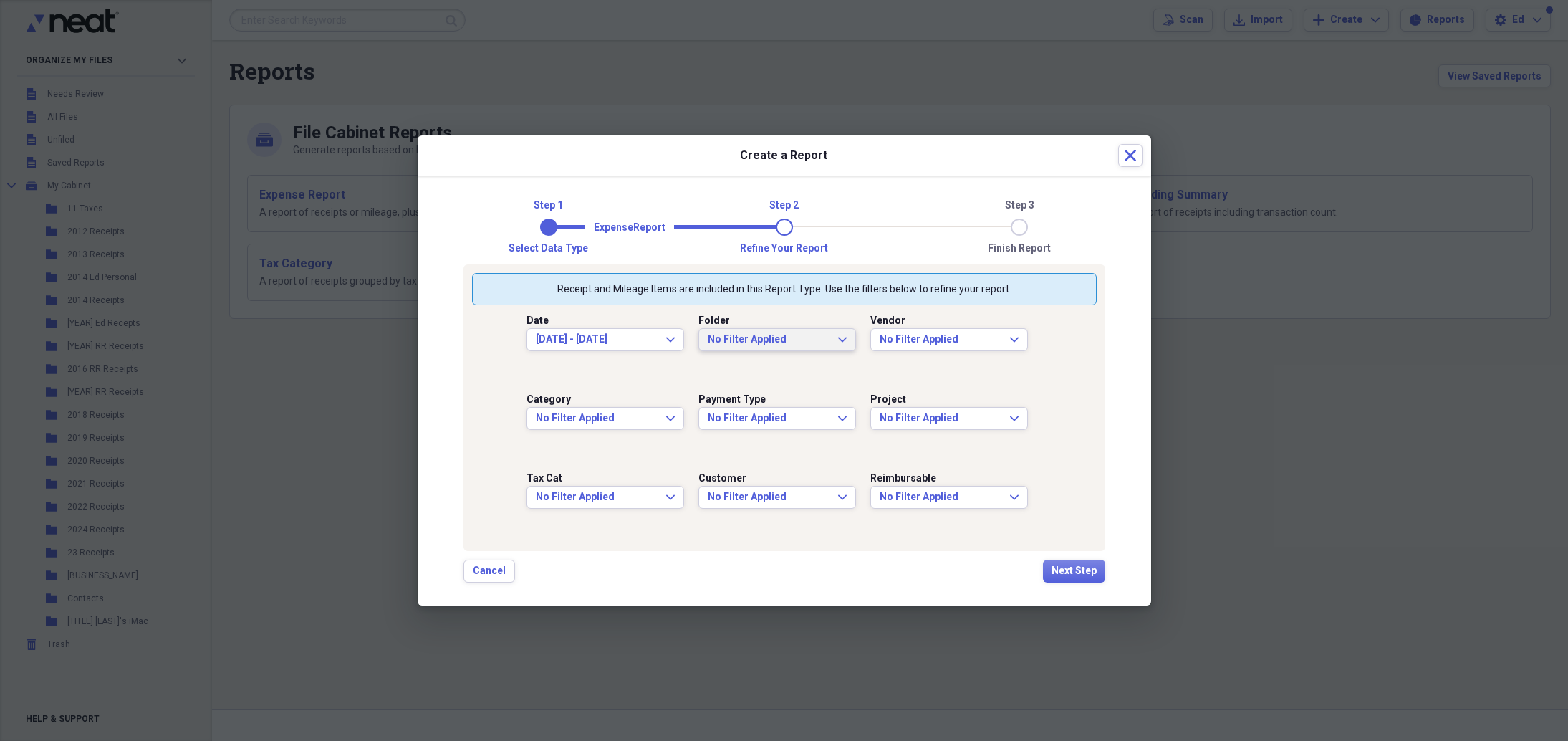 click on "No Filter Applied" at bounding box center (769, 340) 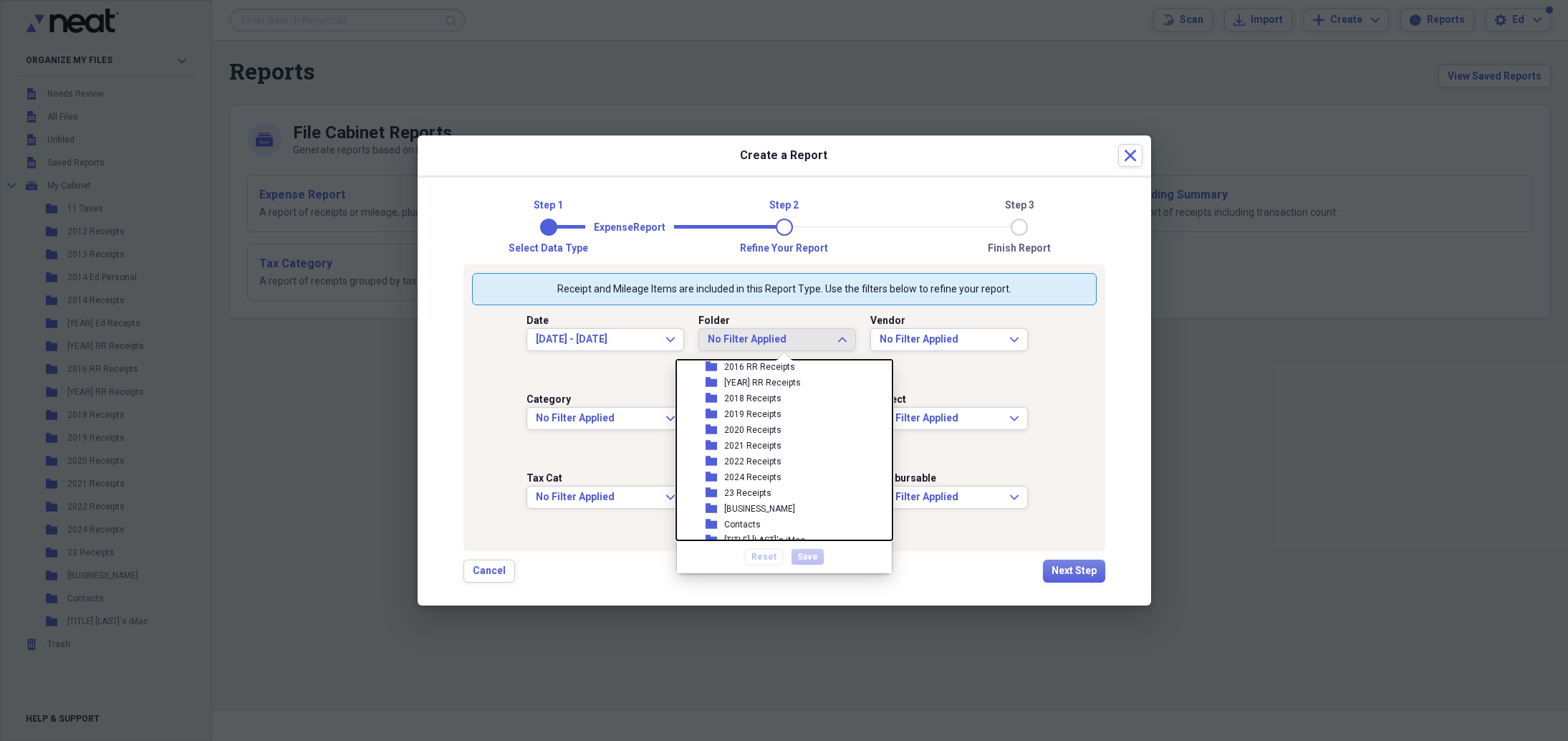 scroll, scrollTop: 163, scrollLeft: 0, axis: vertical 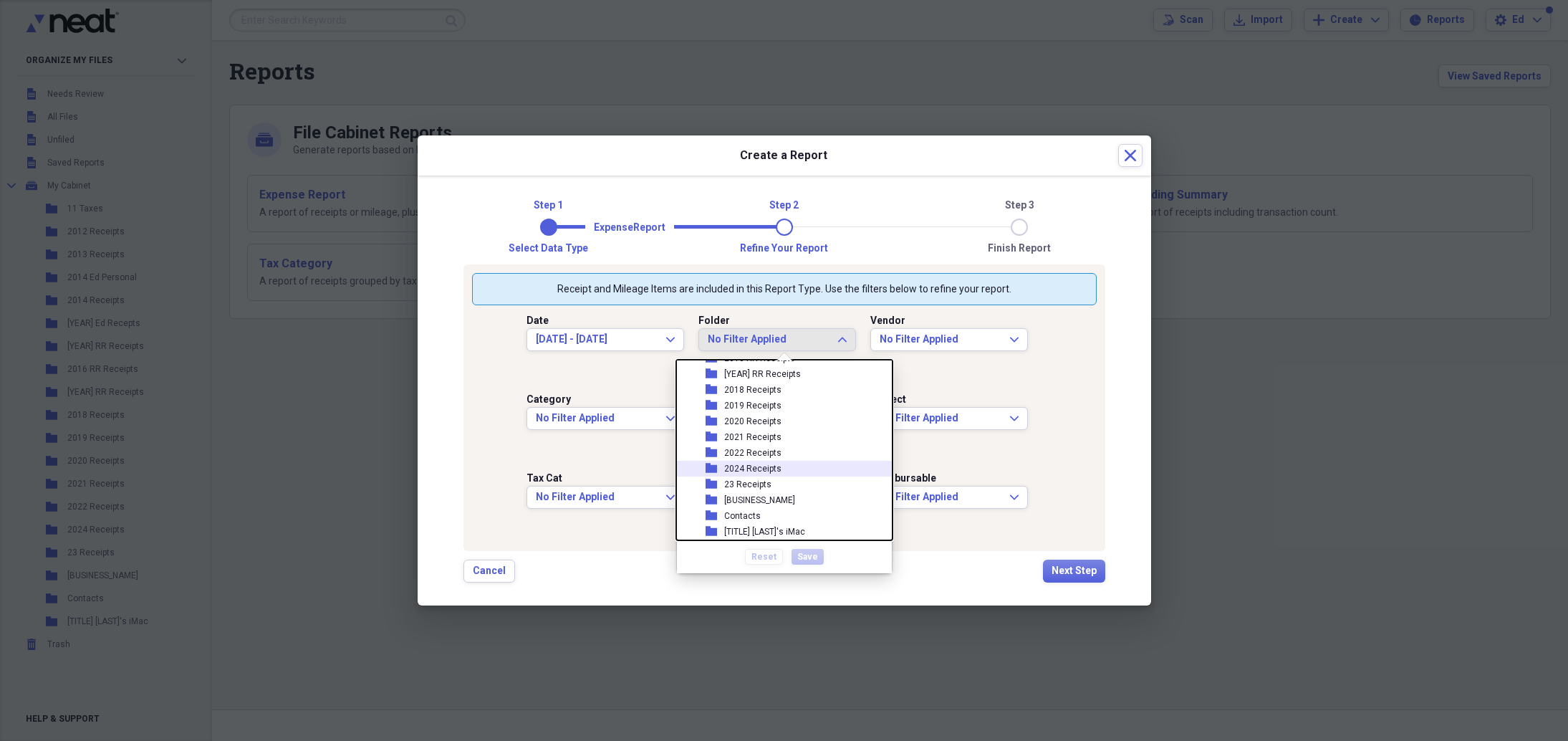 click on "2024 Receipts" at bounding box center [753, 469] 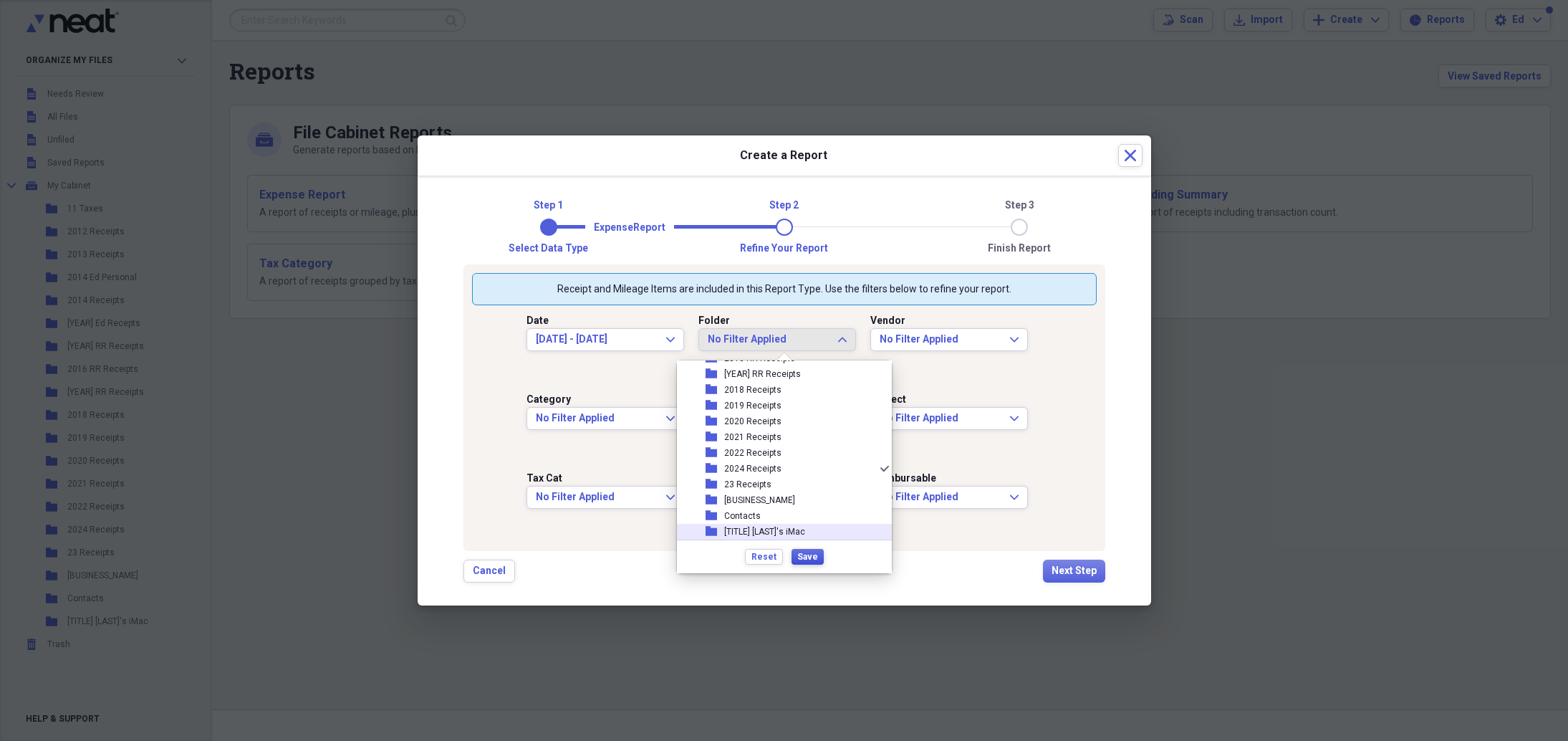 click on "Save" at bounding box center [807, 557] 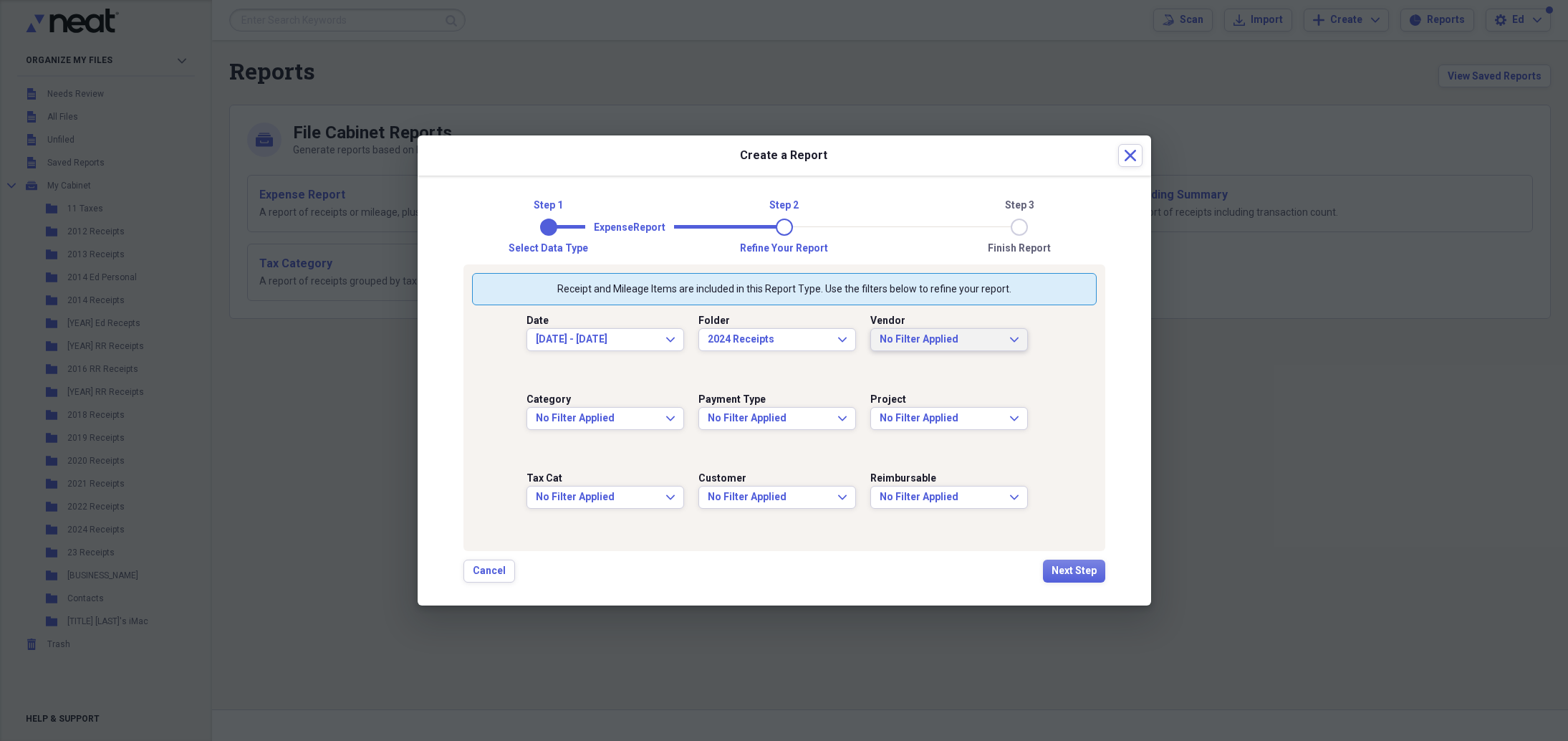 click on "No Filter Applied" at bounding box center [941, 340] 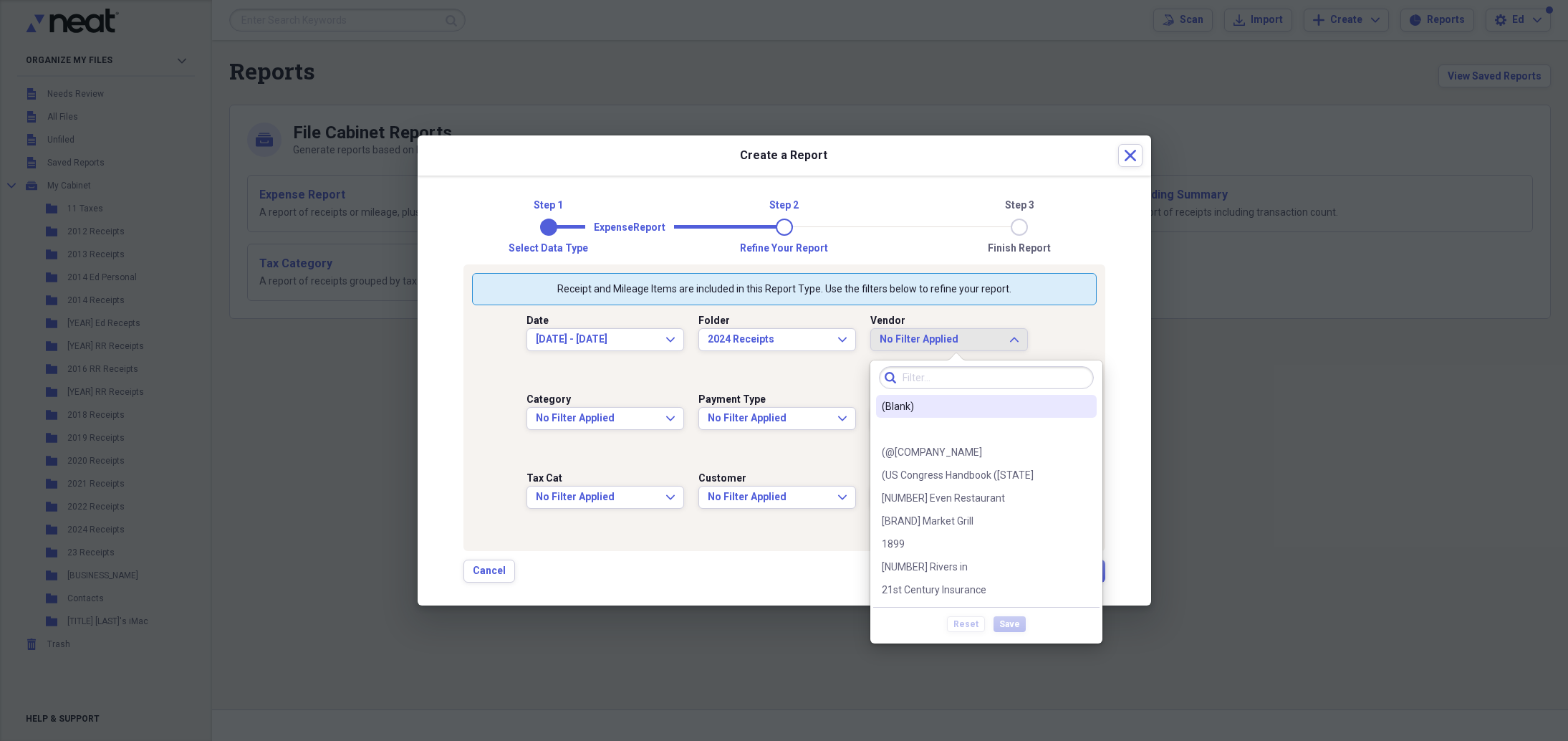 click on "(Blank)" at bounding box center [978, 406] 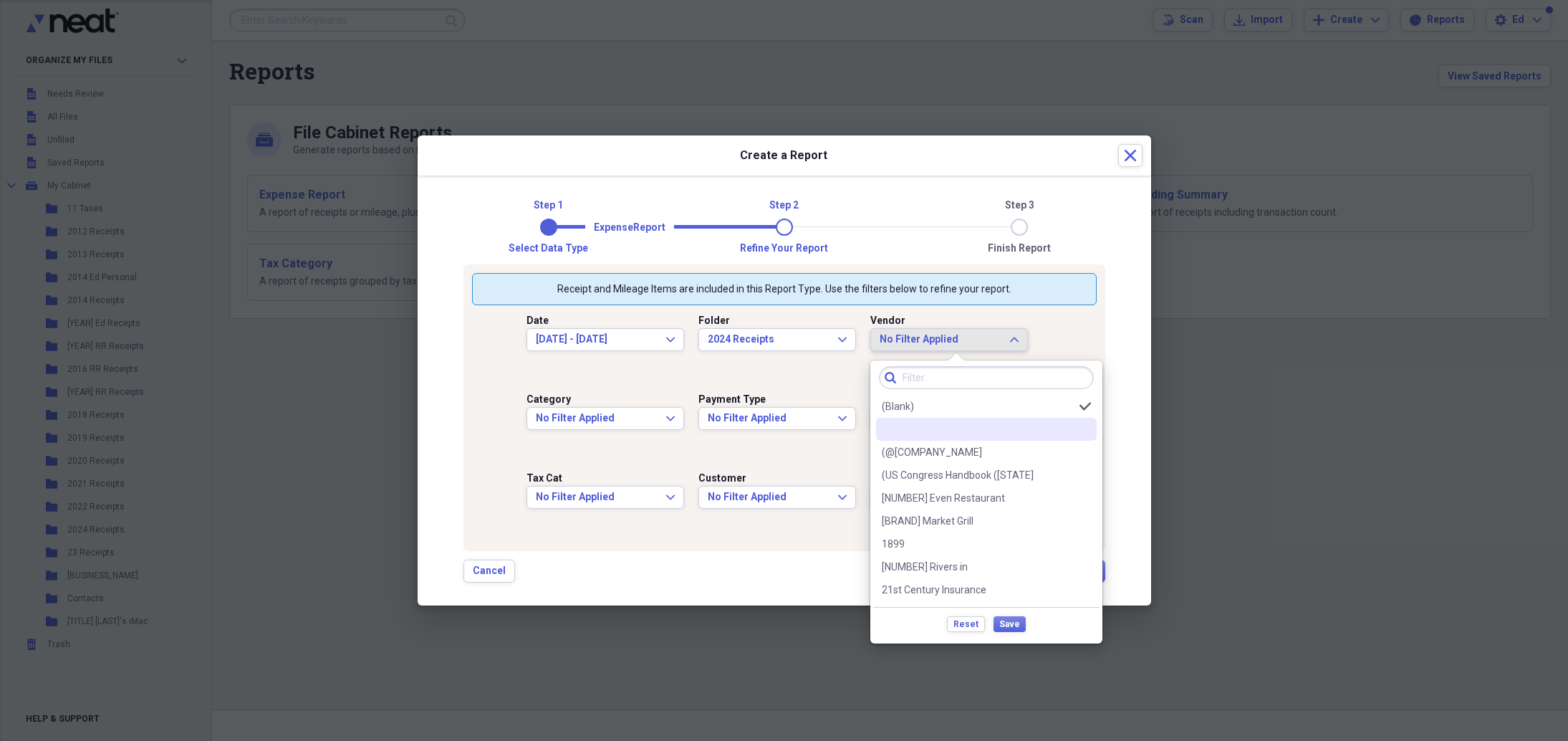 click on "Step 1 Step 2 Step 3 Select data type Refine your report Finish report Expense Report Receipt and Mileage Items are included in this Report Type. Use the filters below to refine your report. Date [DATE] - [DATE] Expand Folder [YEAR] Receipts Expand Vendor No Filter Applied Expand Category No Filter Applied Expand Payment Type No Filter Applied Expand Project No Filter Applied Expand Tax Cat No Filter Applied Expand Customer No Filter Applied Expand Reimbursable No Filter Applied Expand Cancel Next Step" at bounding box center [784, 390] 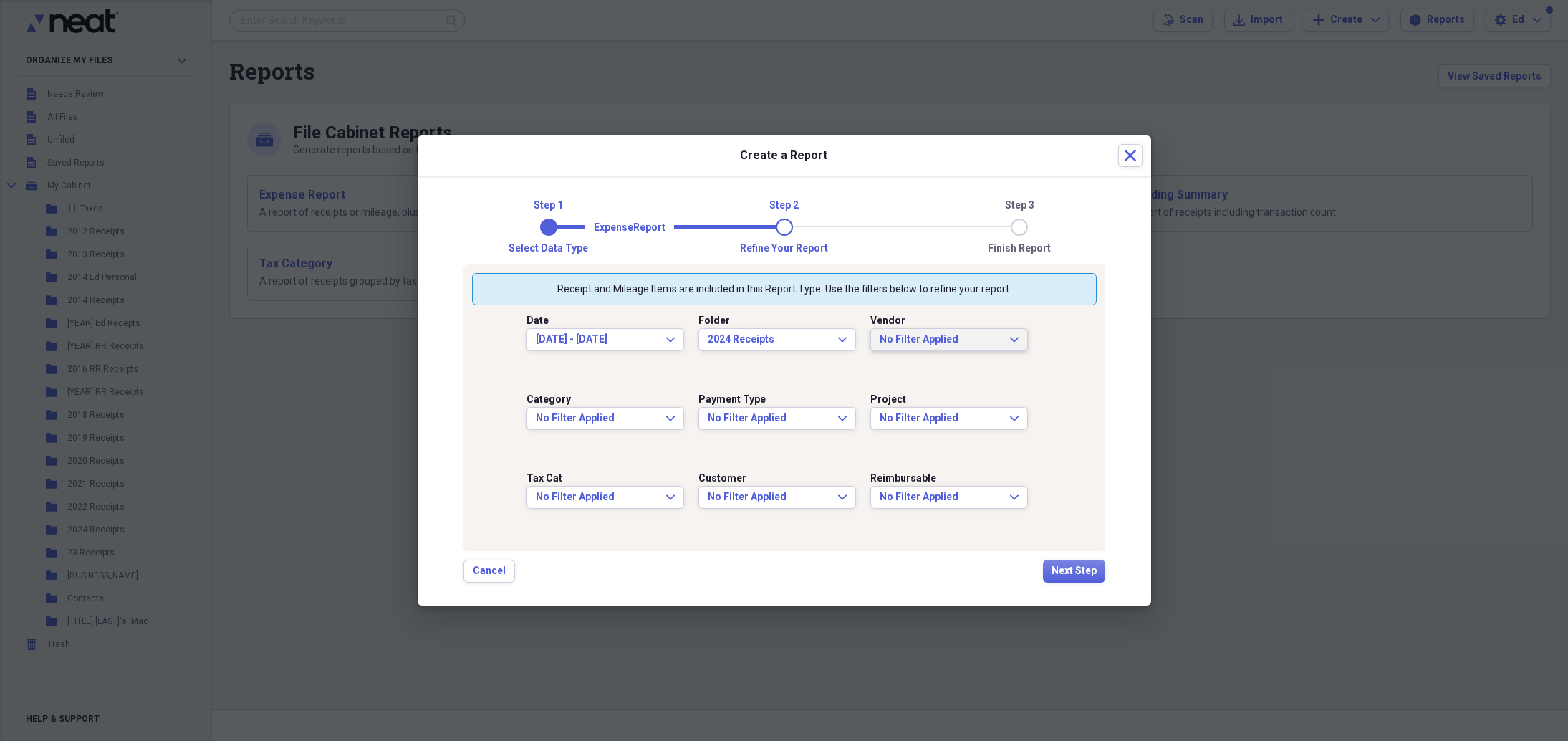 click on "No Filter Applied" at bounding box center [941, 340] 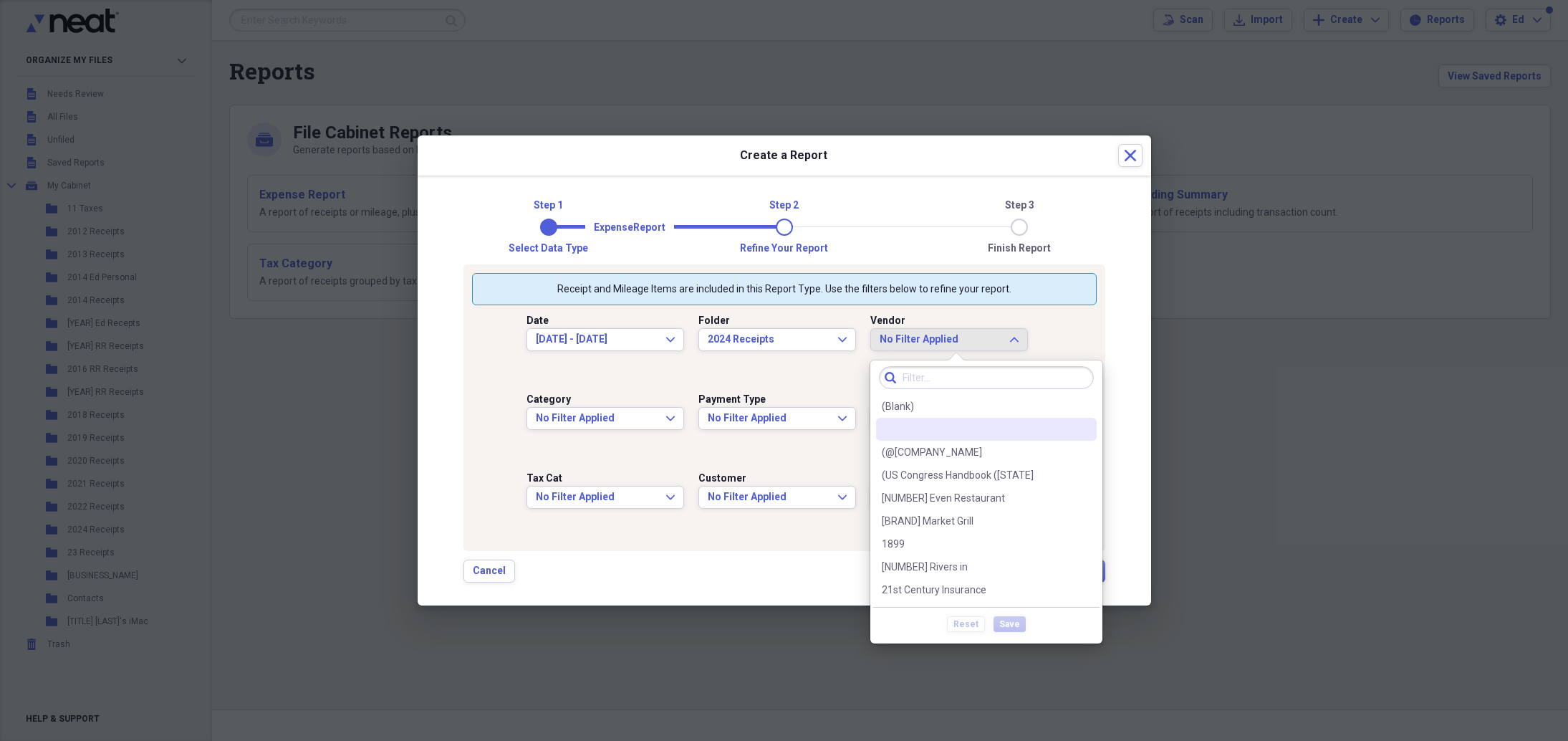 click at bounding box center [986, 429] 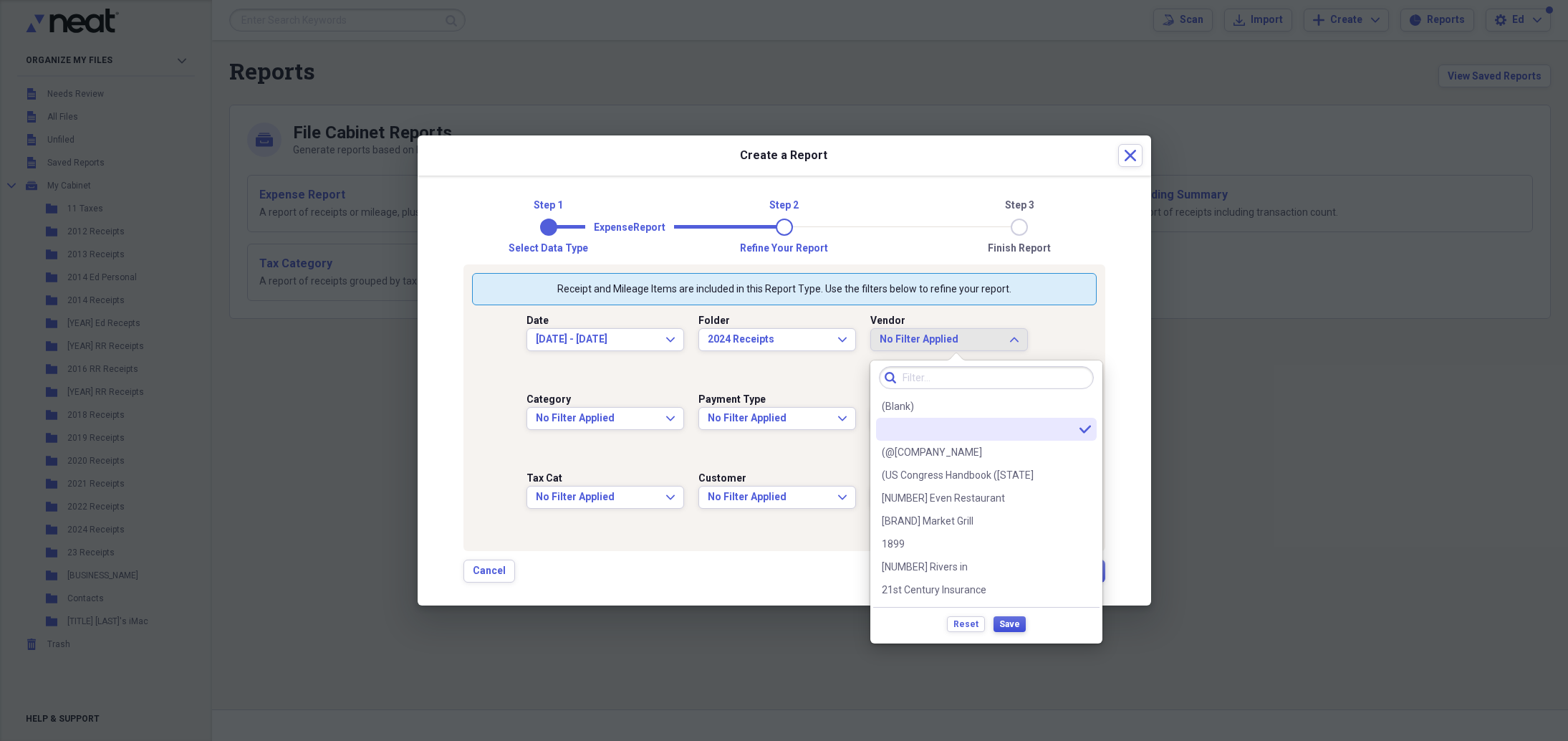 click on "Save" at bounding box center [1009, 624] 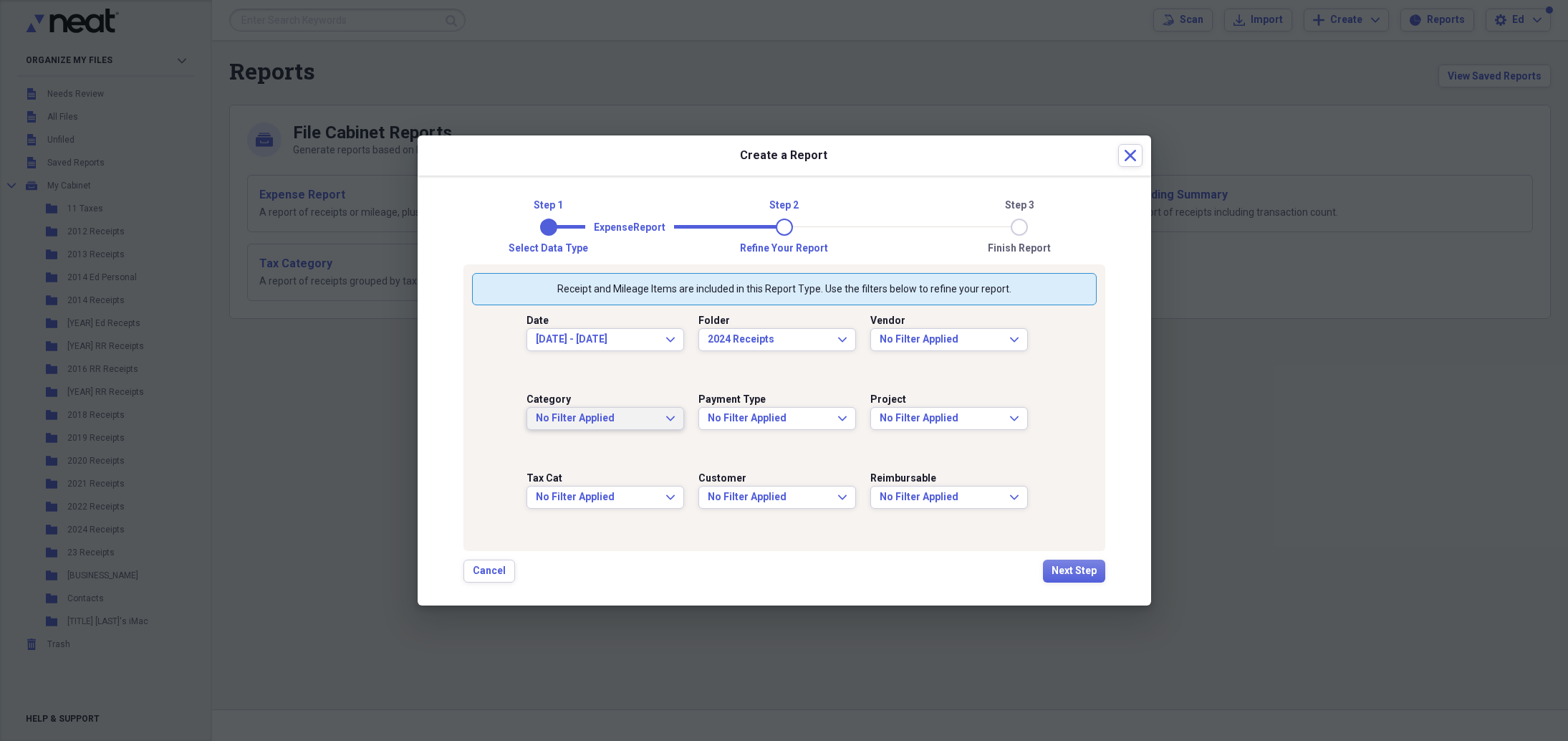 click on "No Filter Applied Expand" at bounding box center [605, 419] 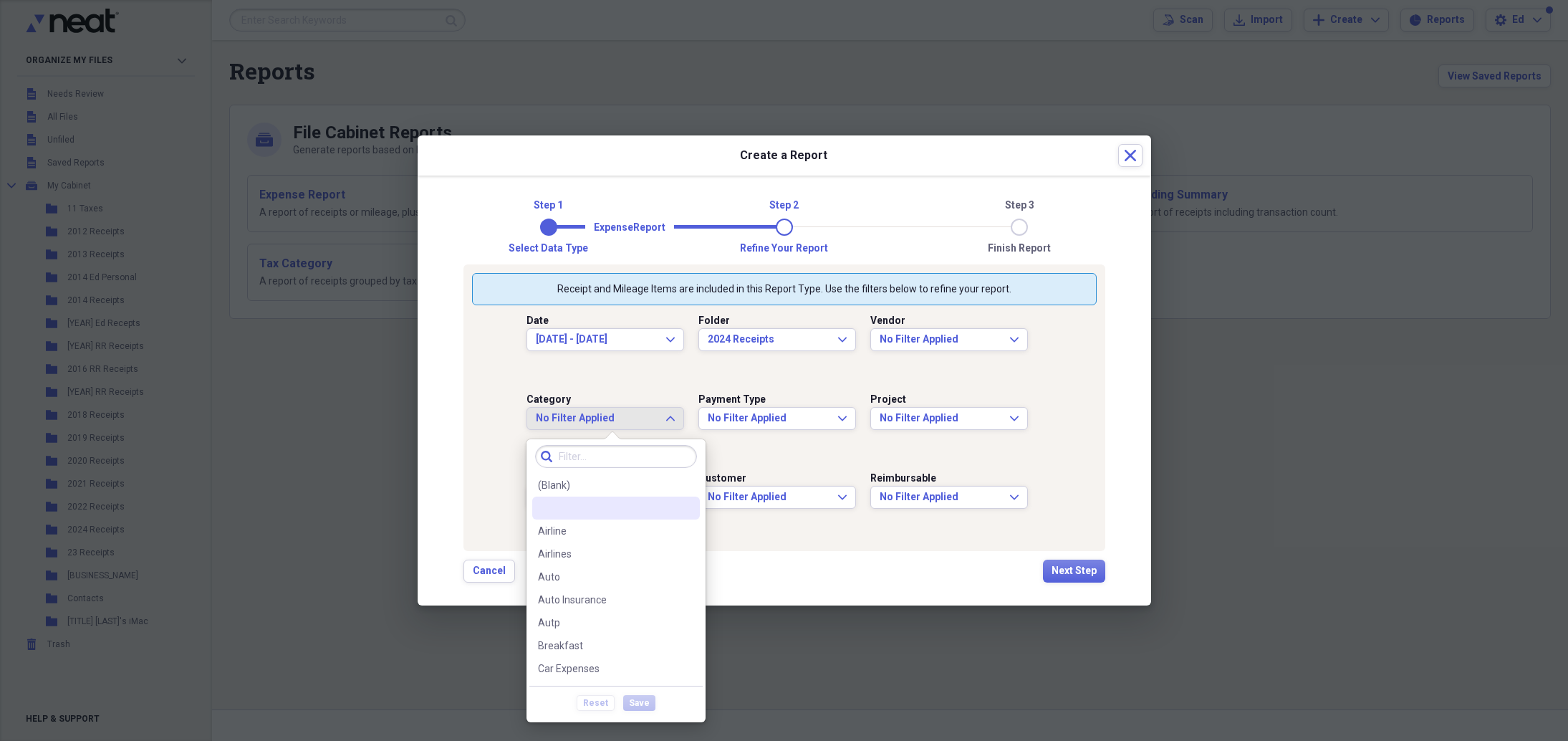 click at bounding box center (616, 508) 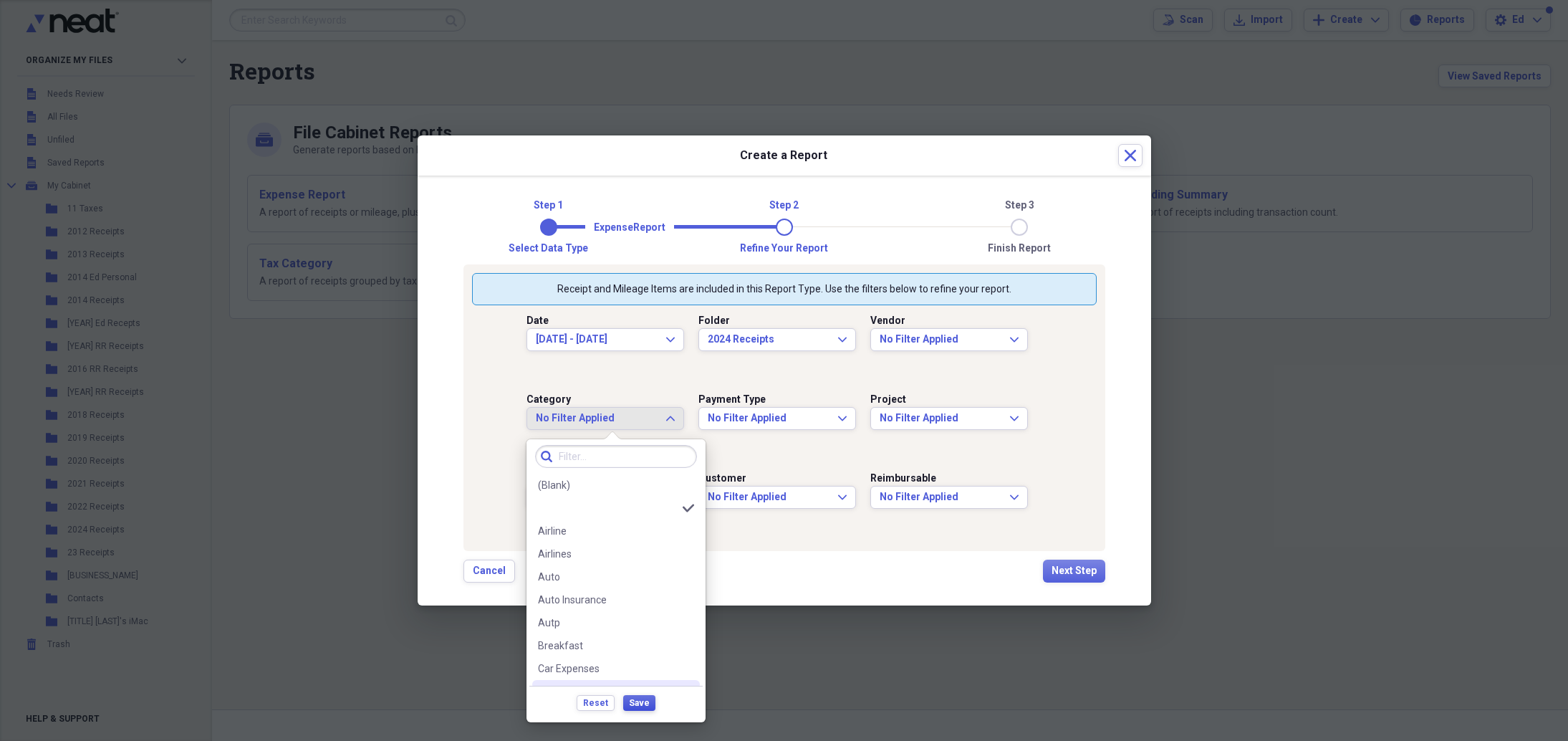 click on "Save" at bounding box center (639, 703) 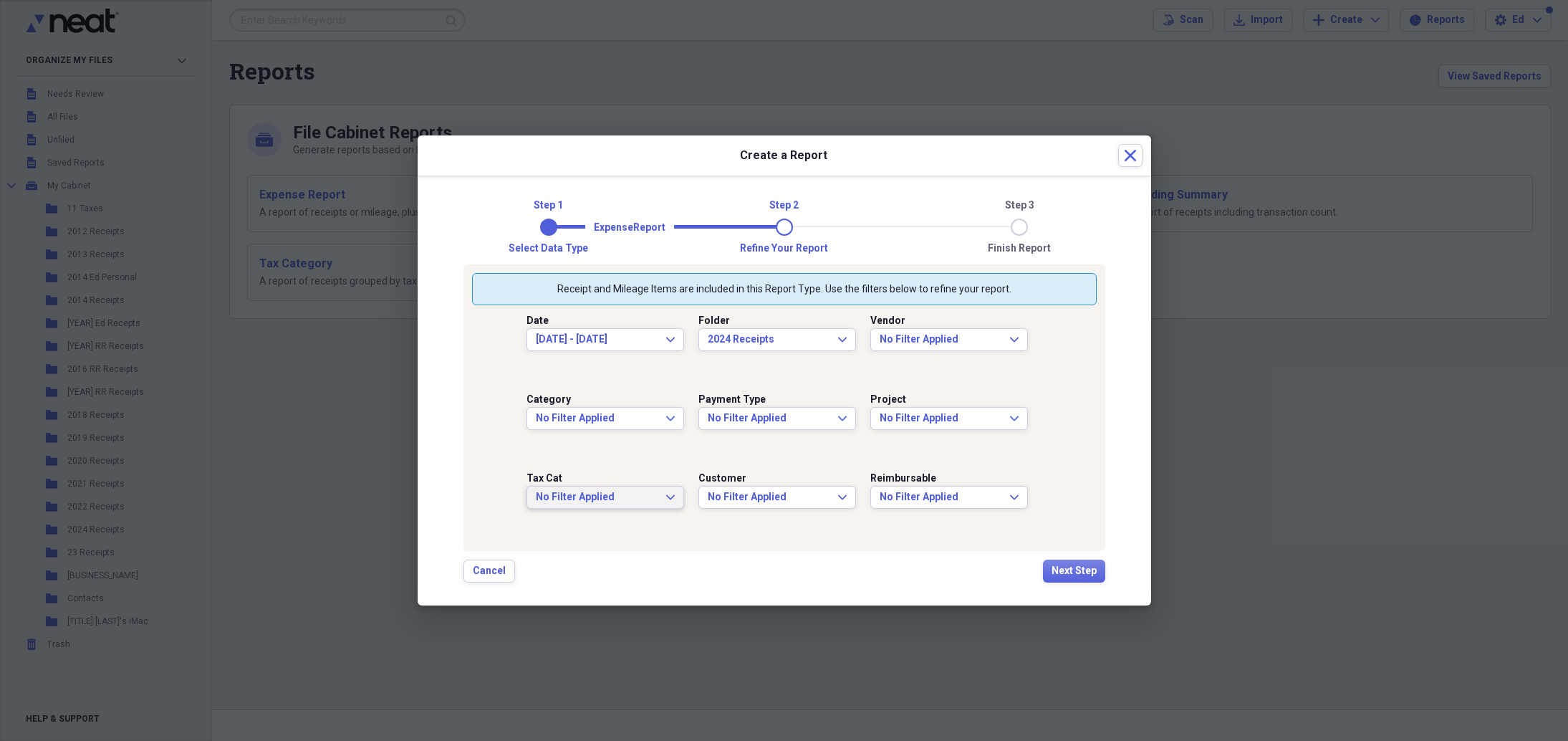 click on "Expand" 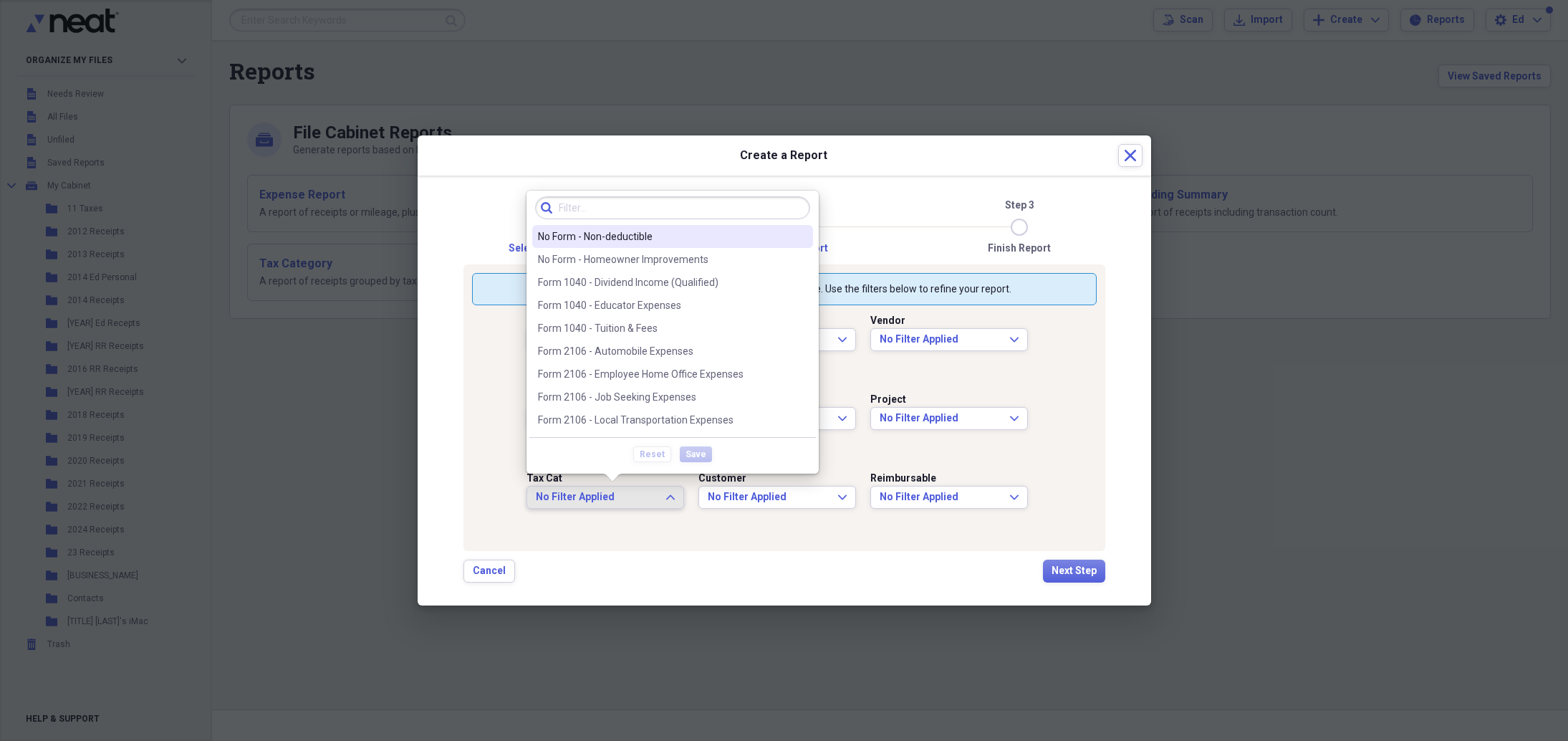 click on "Cancel Next Step" at bounding box center [784, 571] 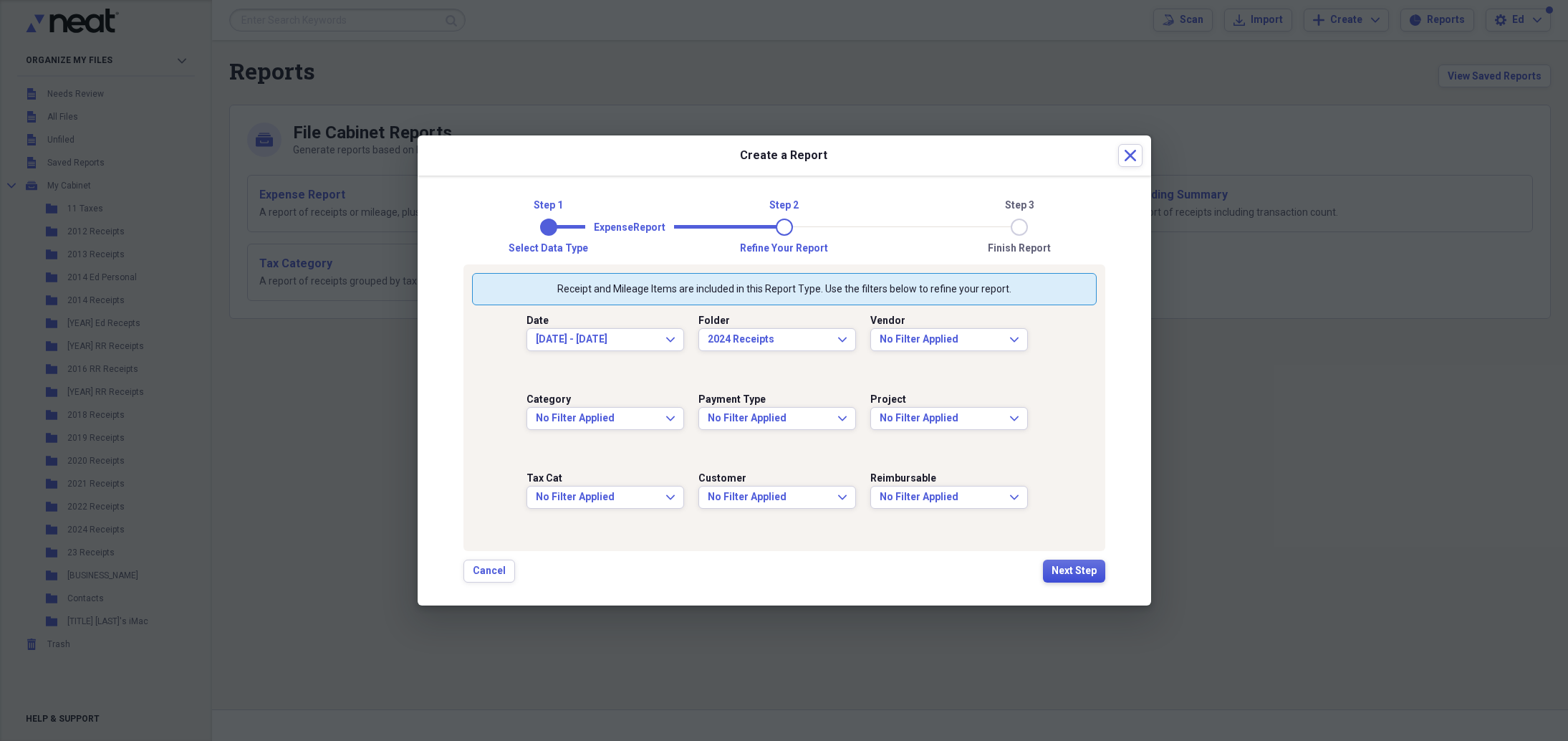 click on "Next Step" at bounding box center [1074, 571] 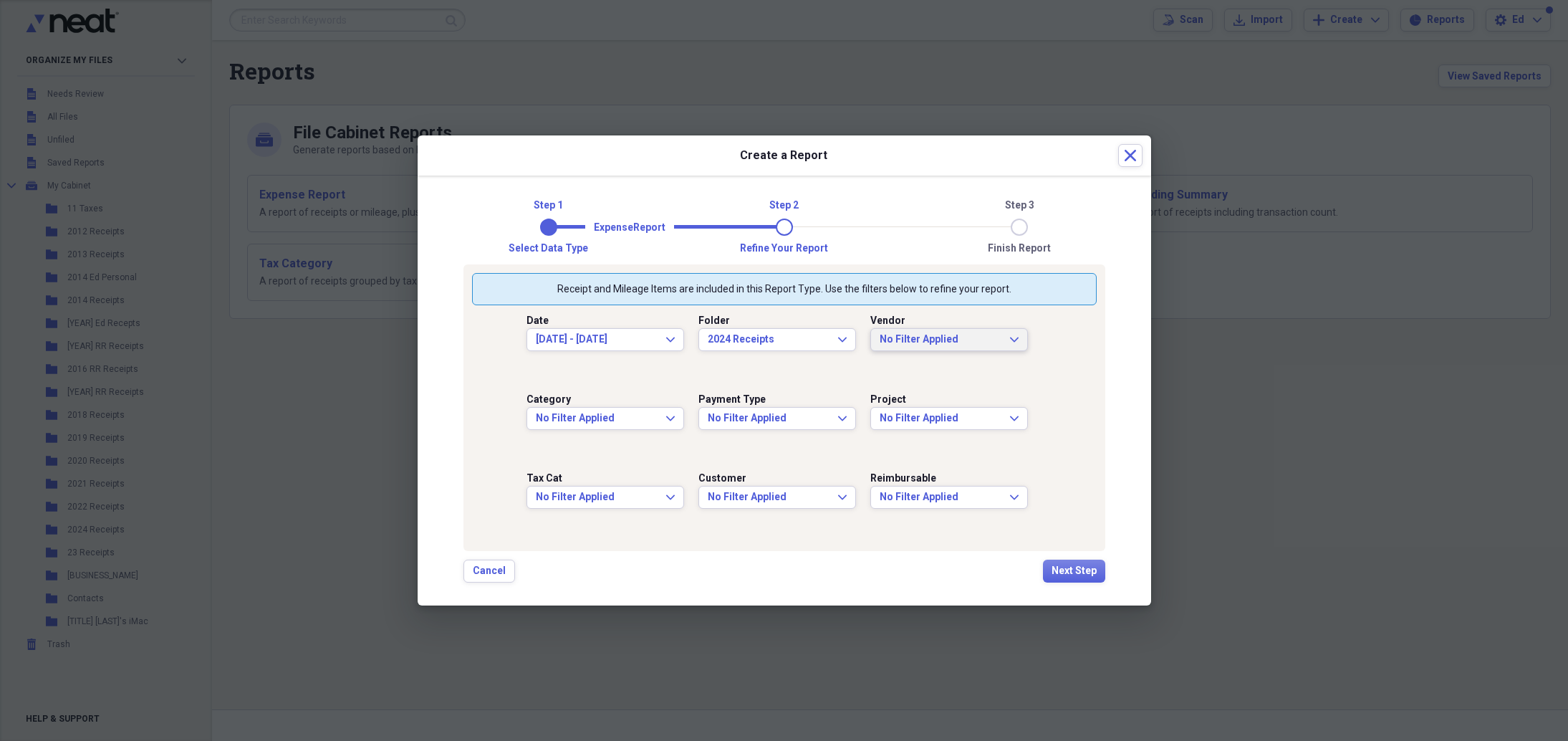 click on "Expand" 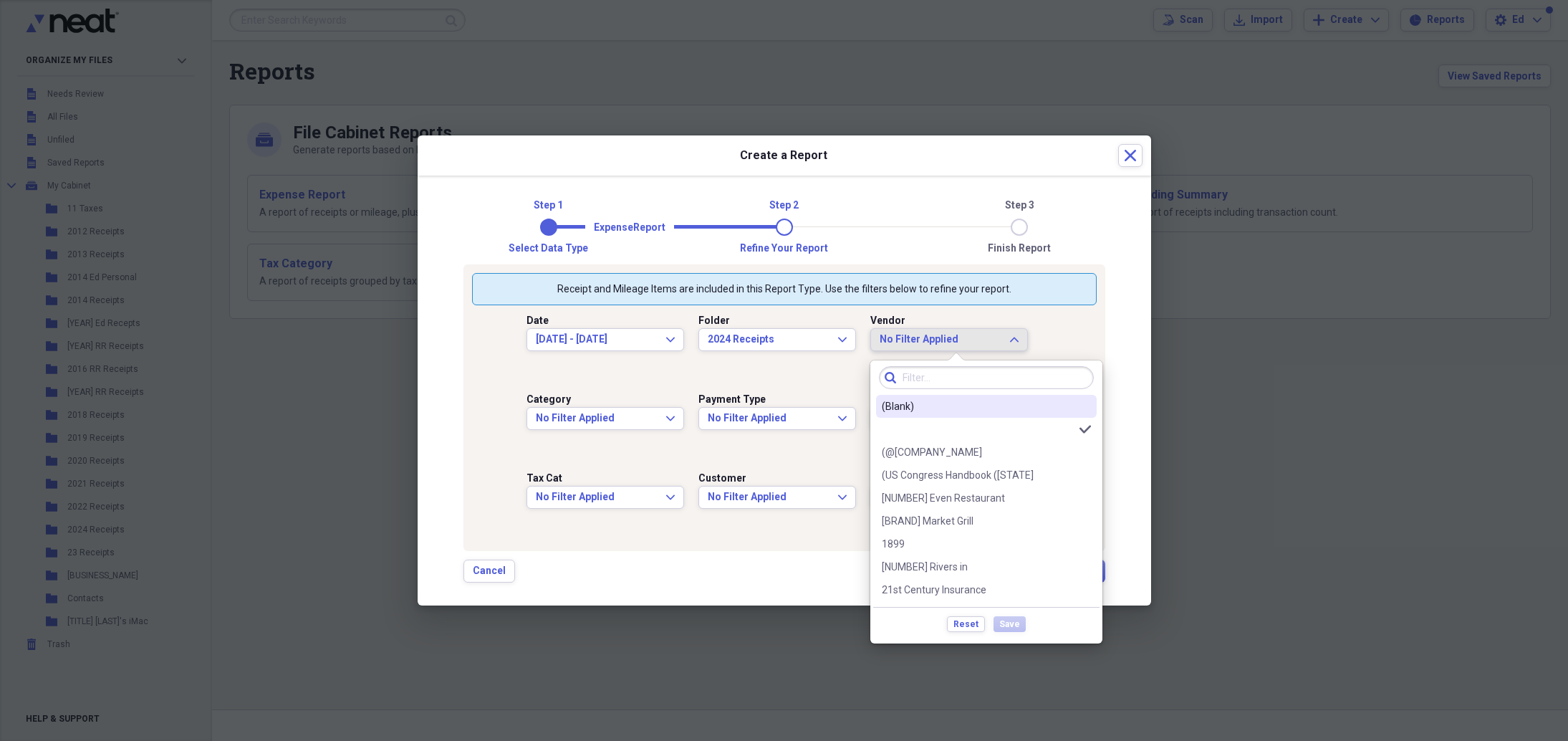 click 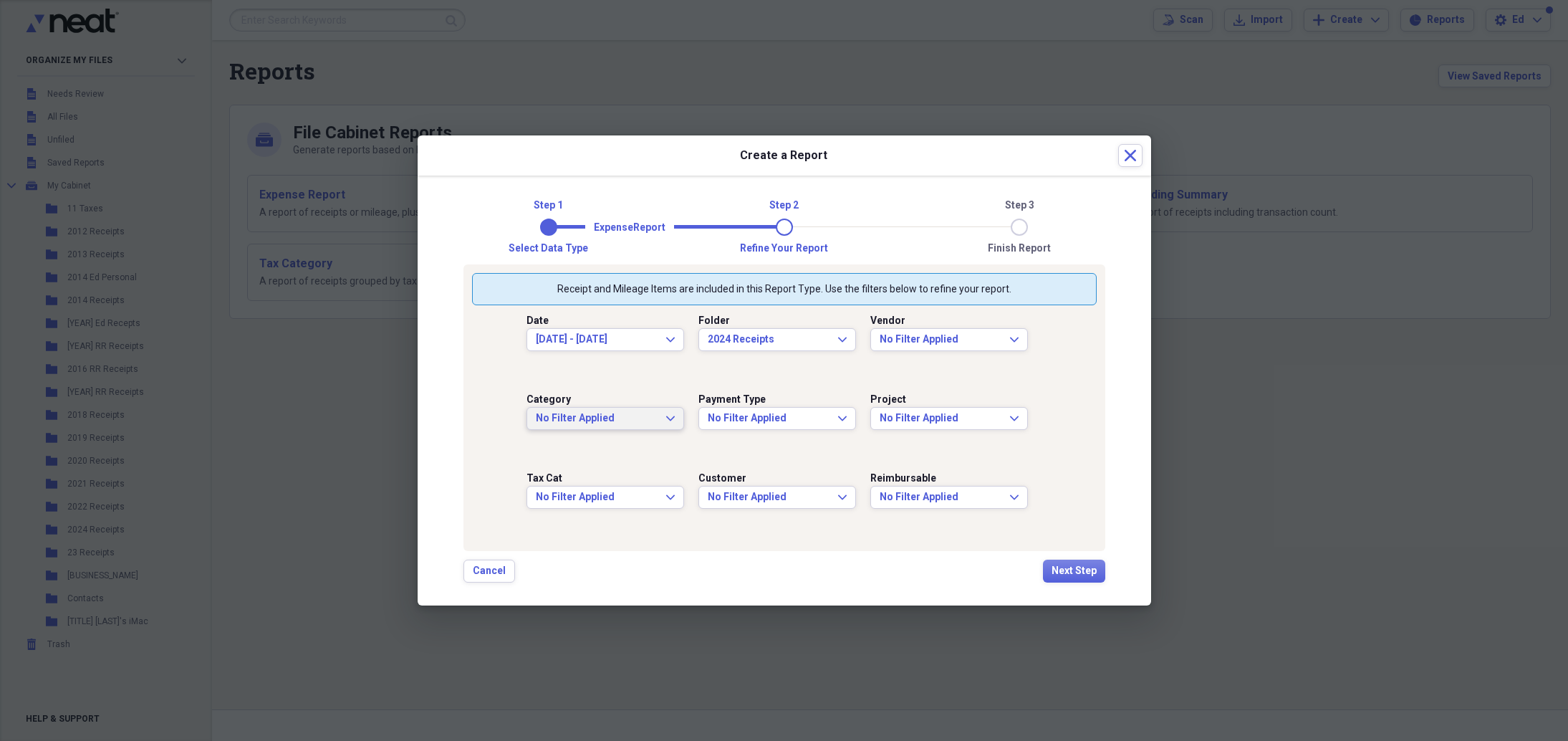 click on "No Filter Applied Expand" at bounding box center (605, 419) 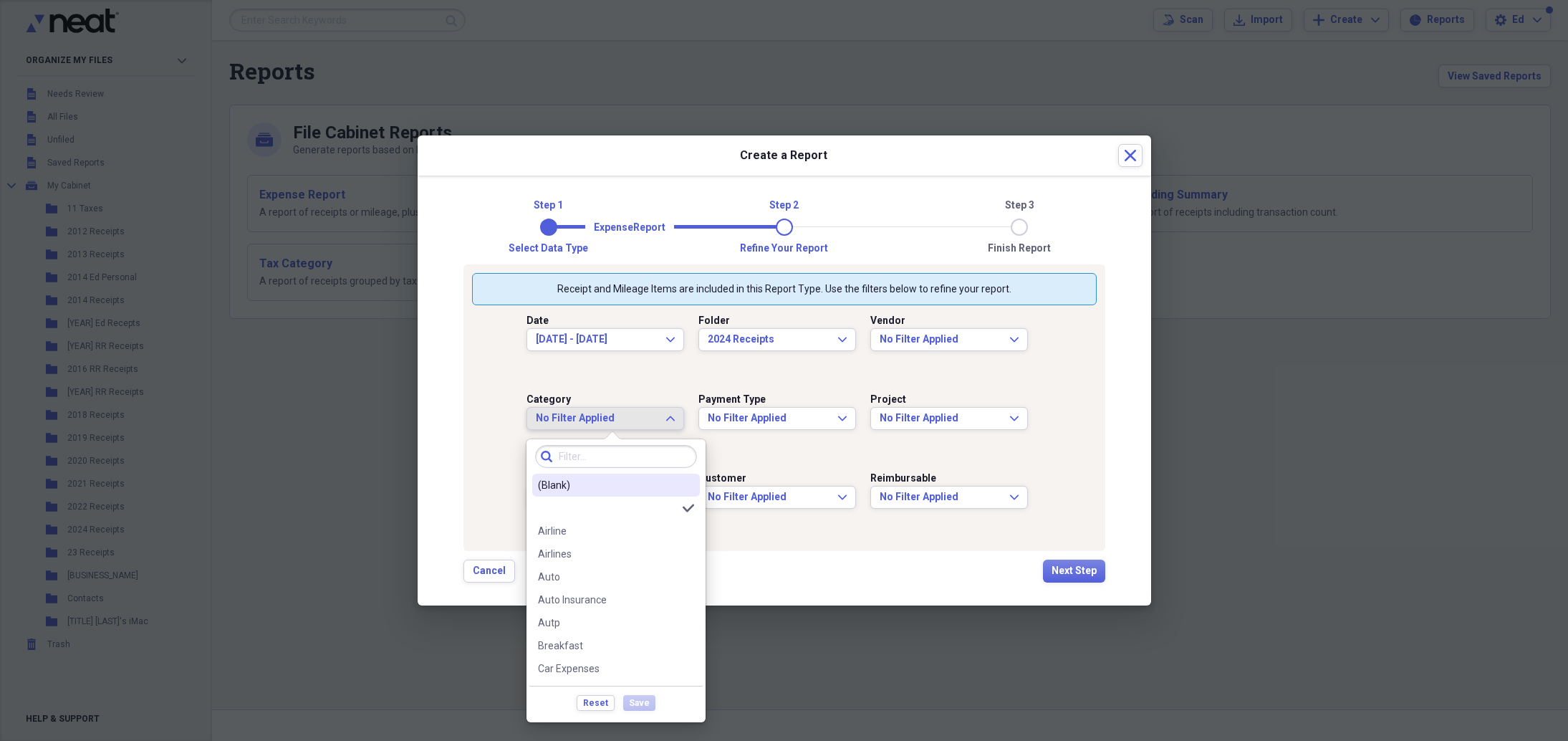 click on "No Filter Applied Expand" at bounding box center (605, 419) 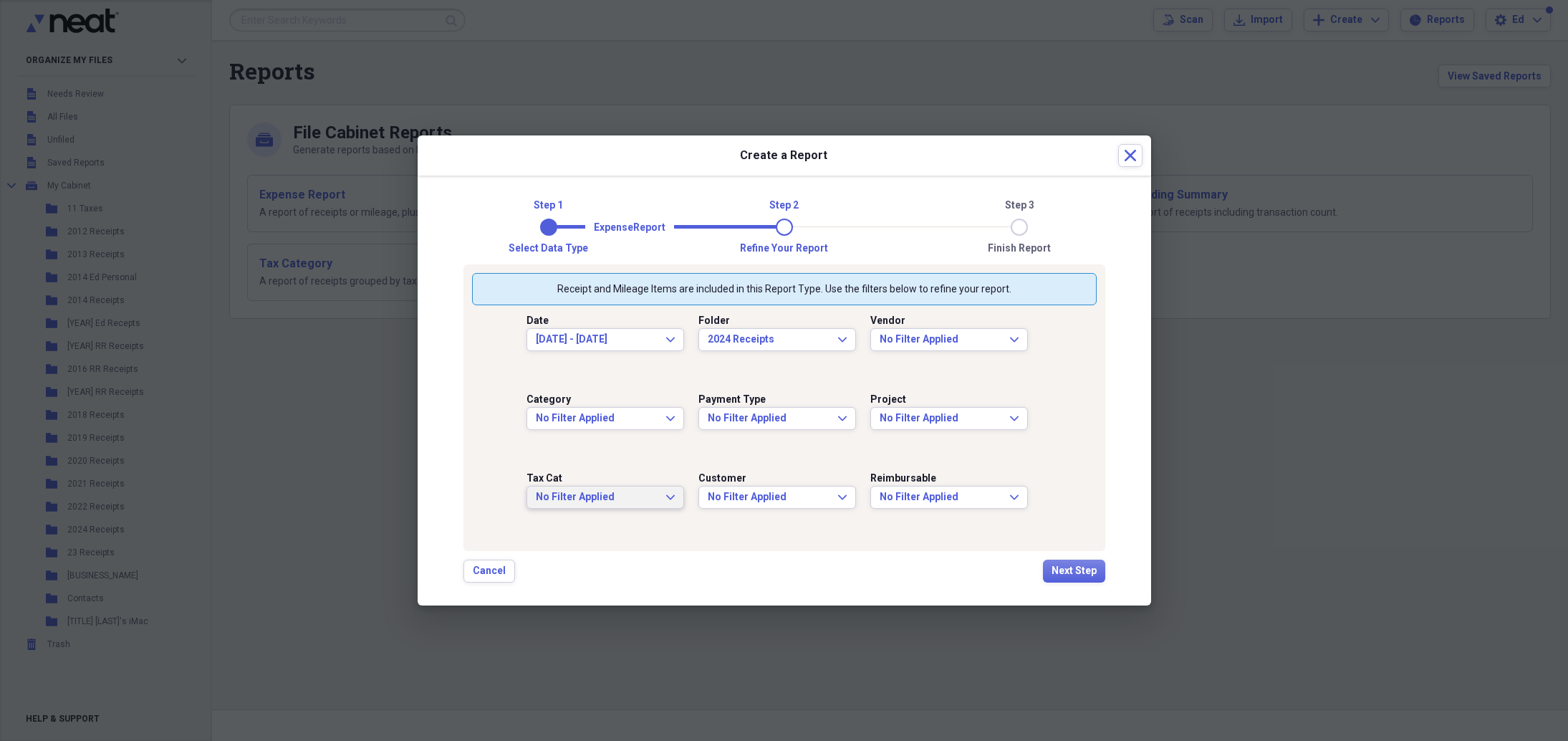 click on "Expand" 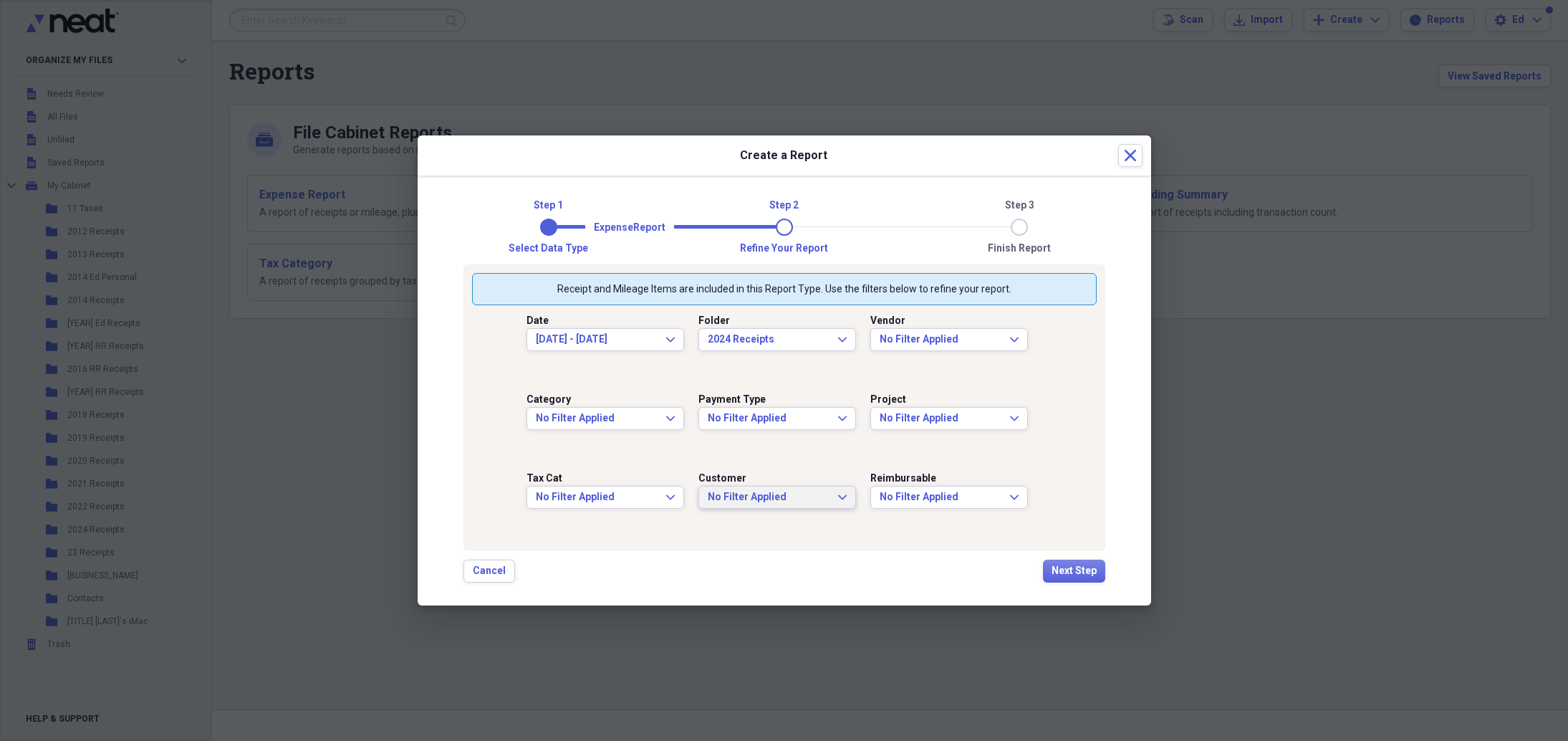 click on "Expand" 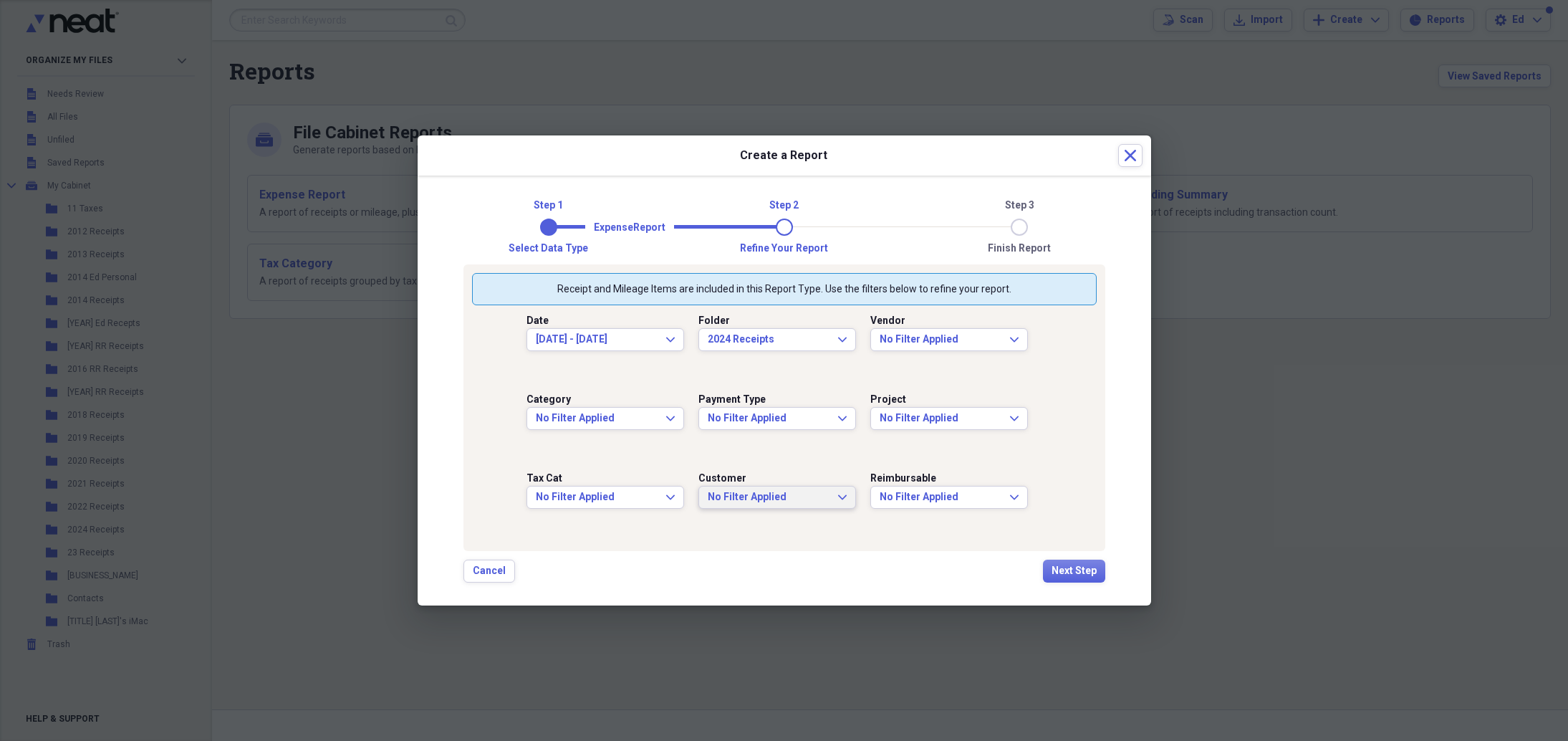 click on "Customer No Filter Applied Expand" at bounding box center [784, 502] 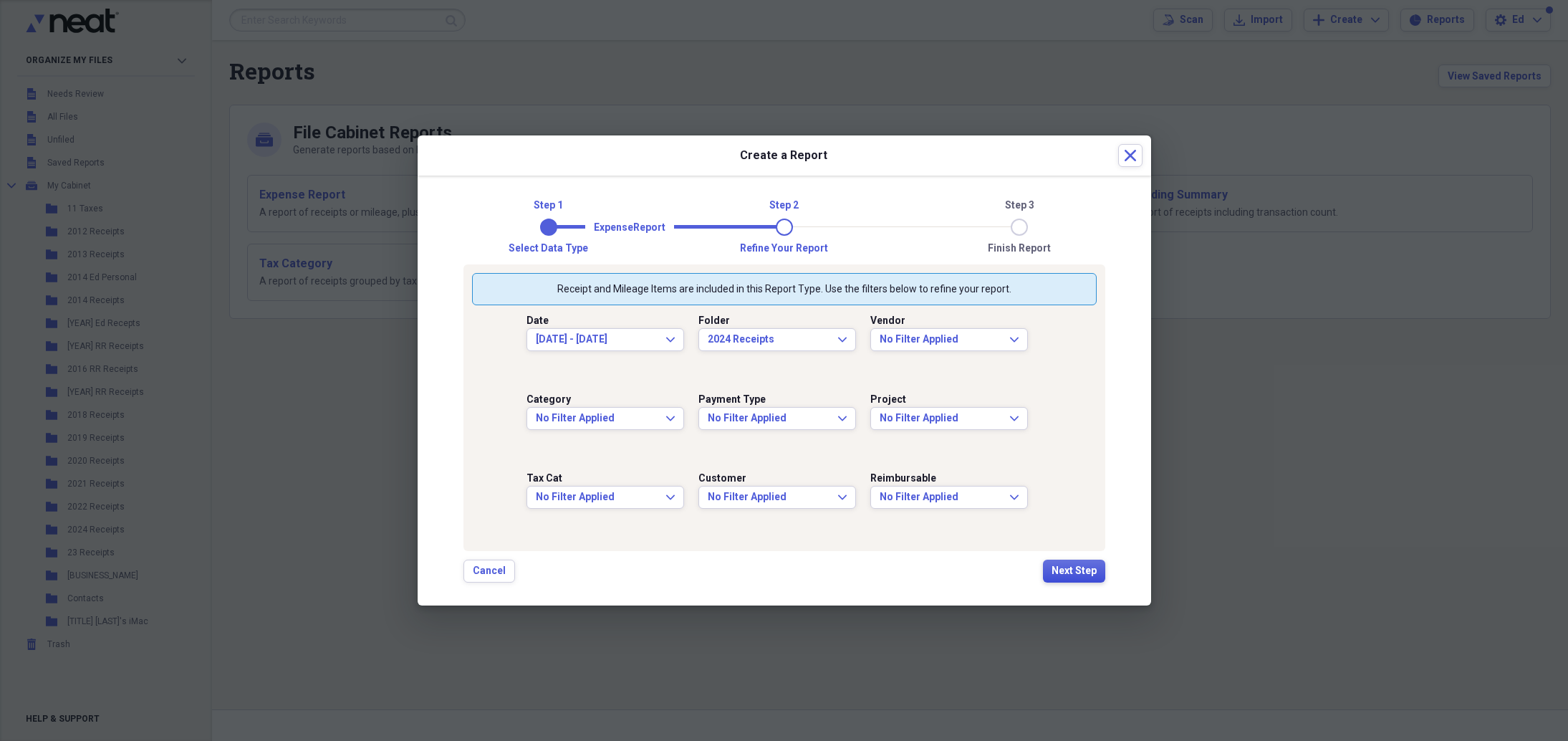 click on "Next Step" at bounding box center [1074, 571] 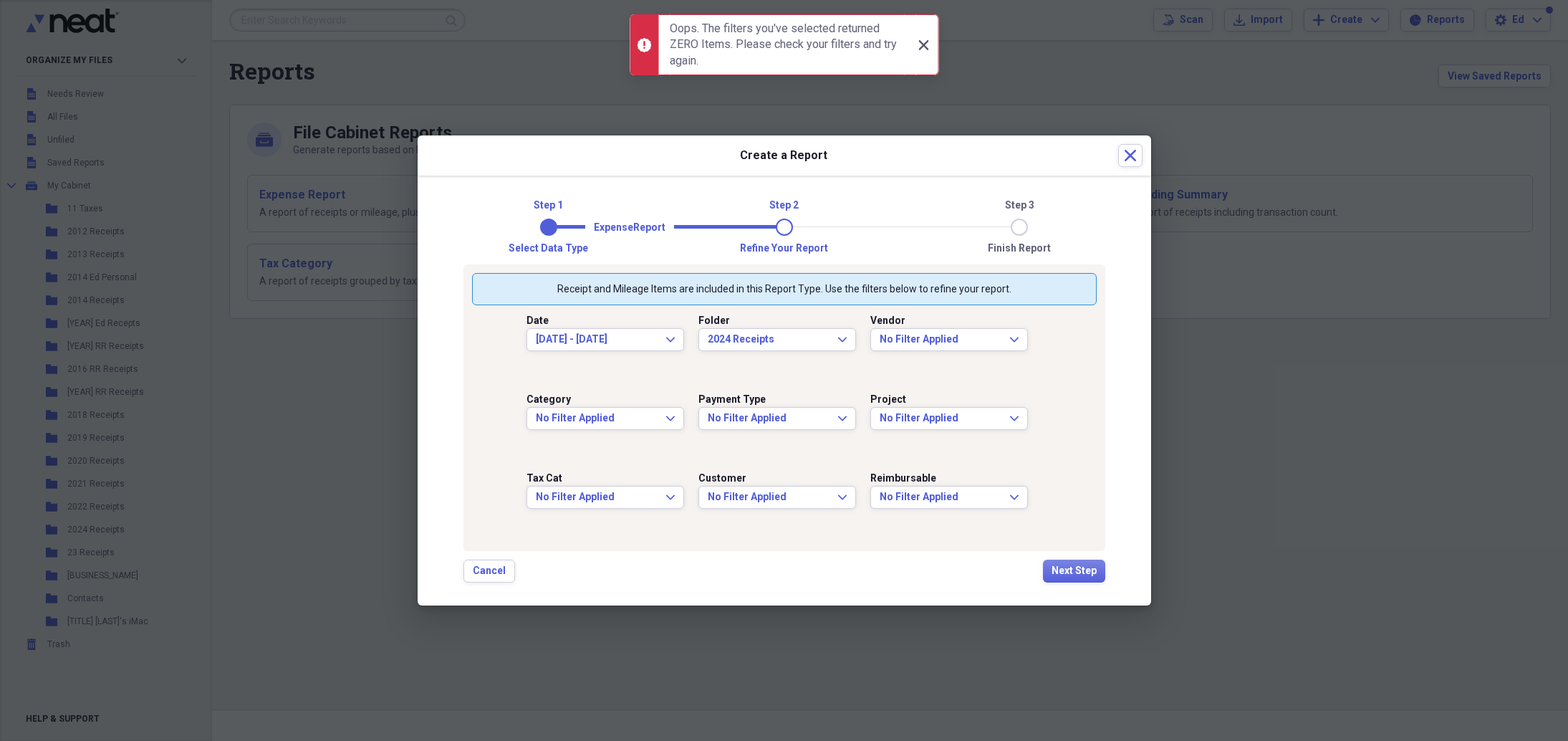 click on "Close" 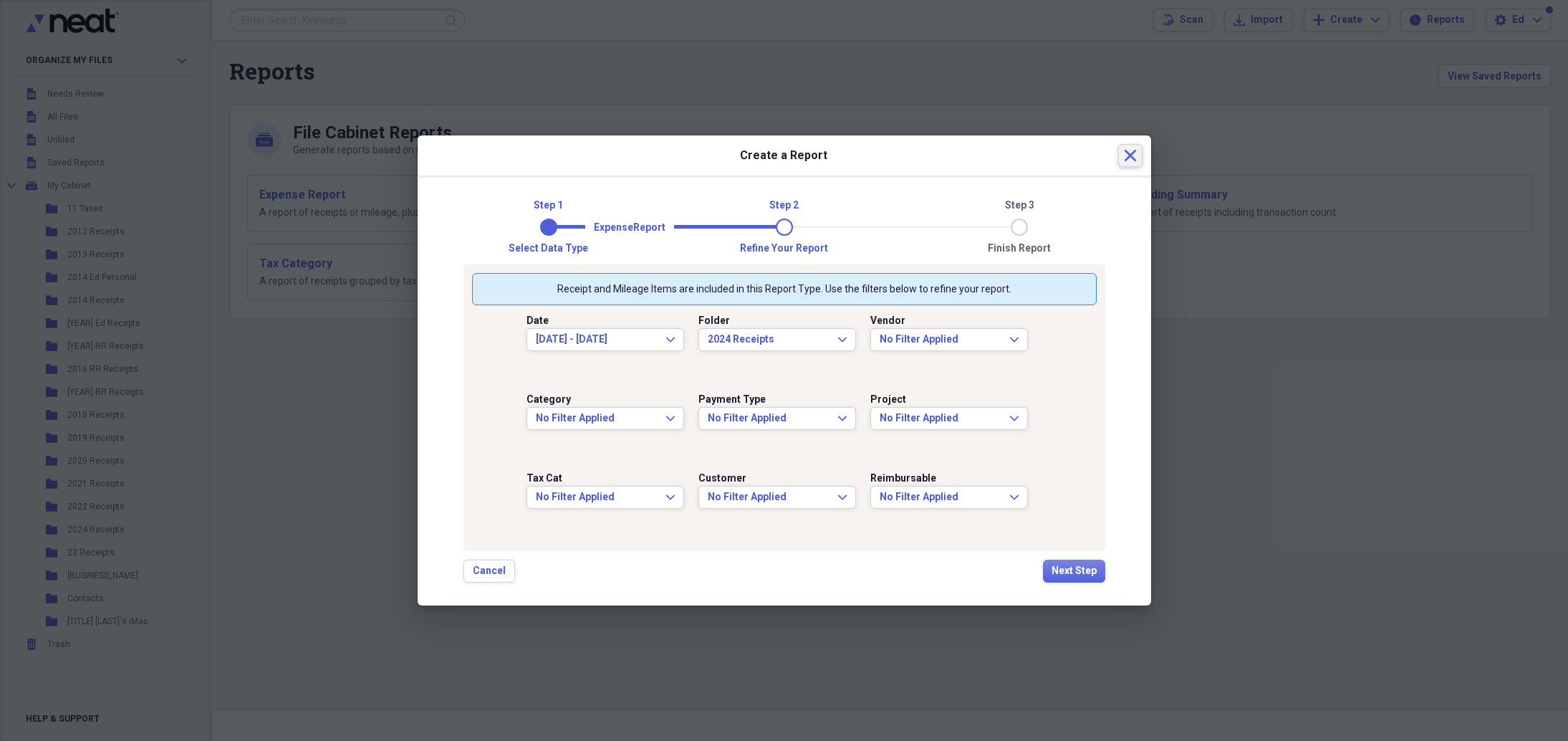 click on "Close" at bounding box center (1130, 156) 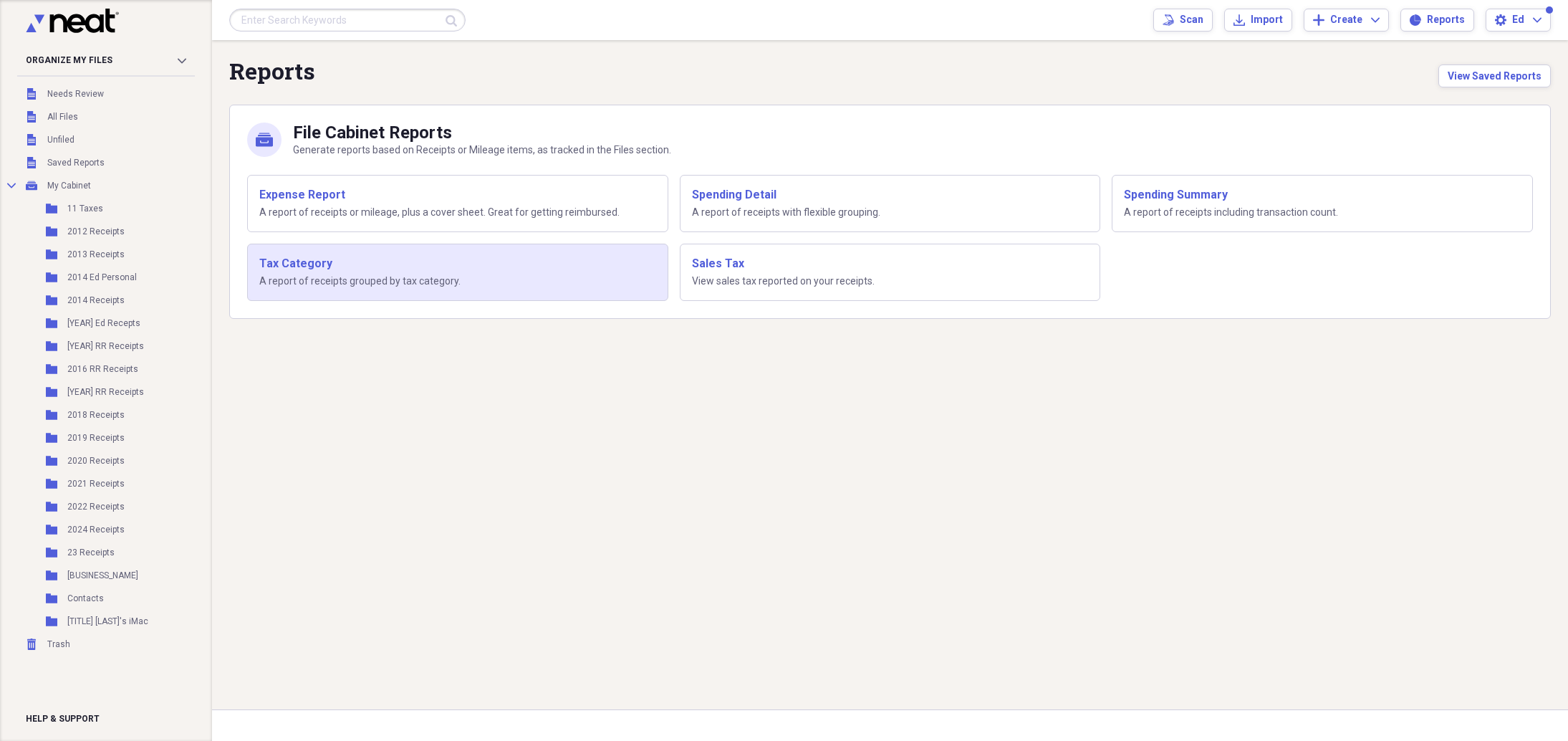 click on "A report of receipts grouped by tax category." at bounding box center (458, 282) 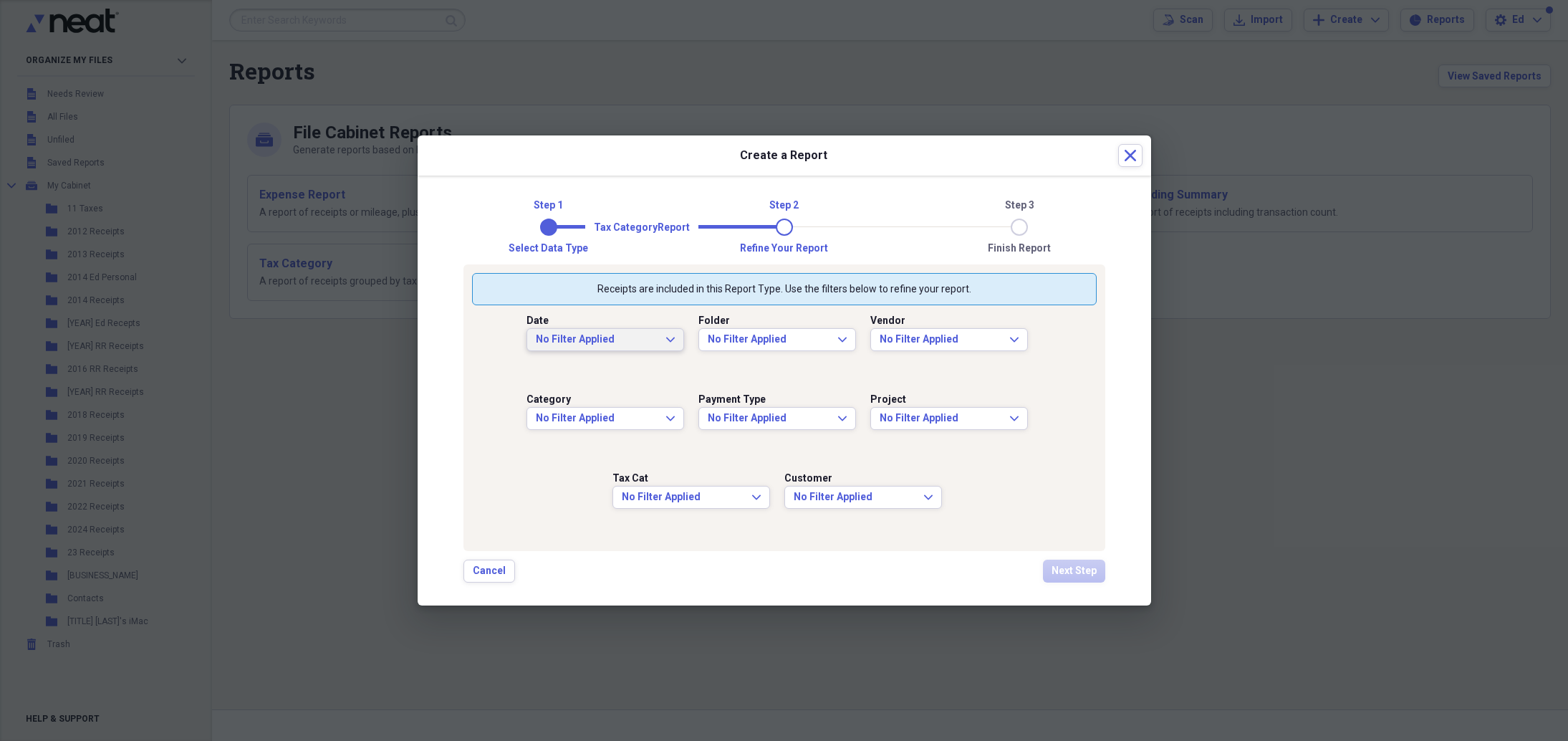 click on "Expand" 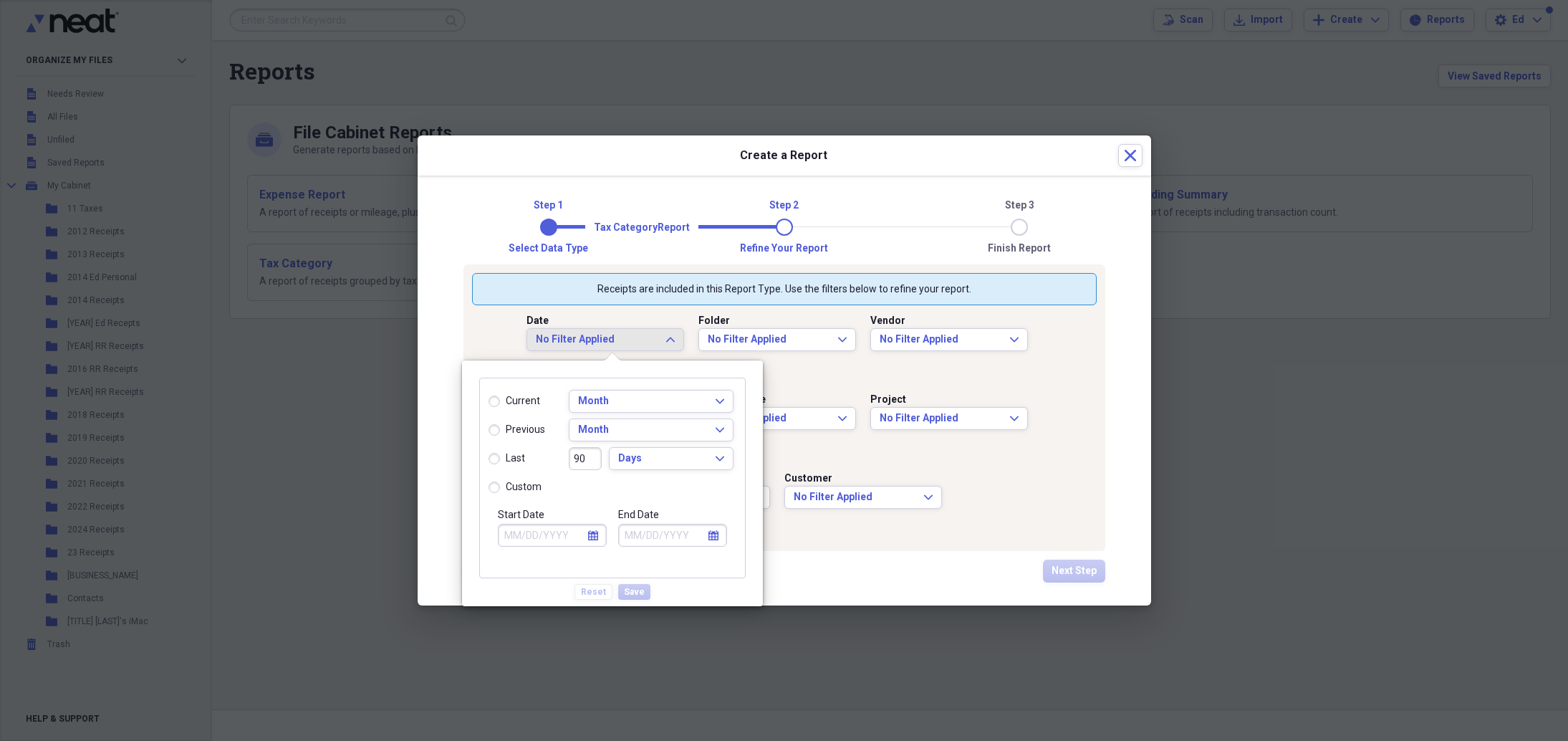 select on "7" 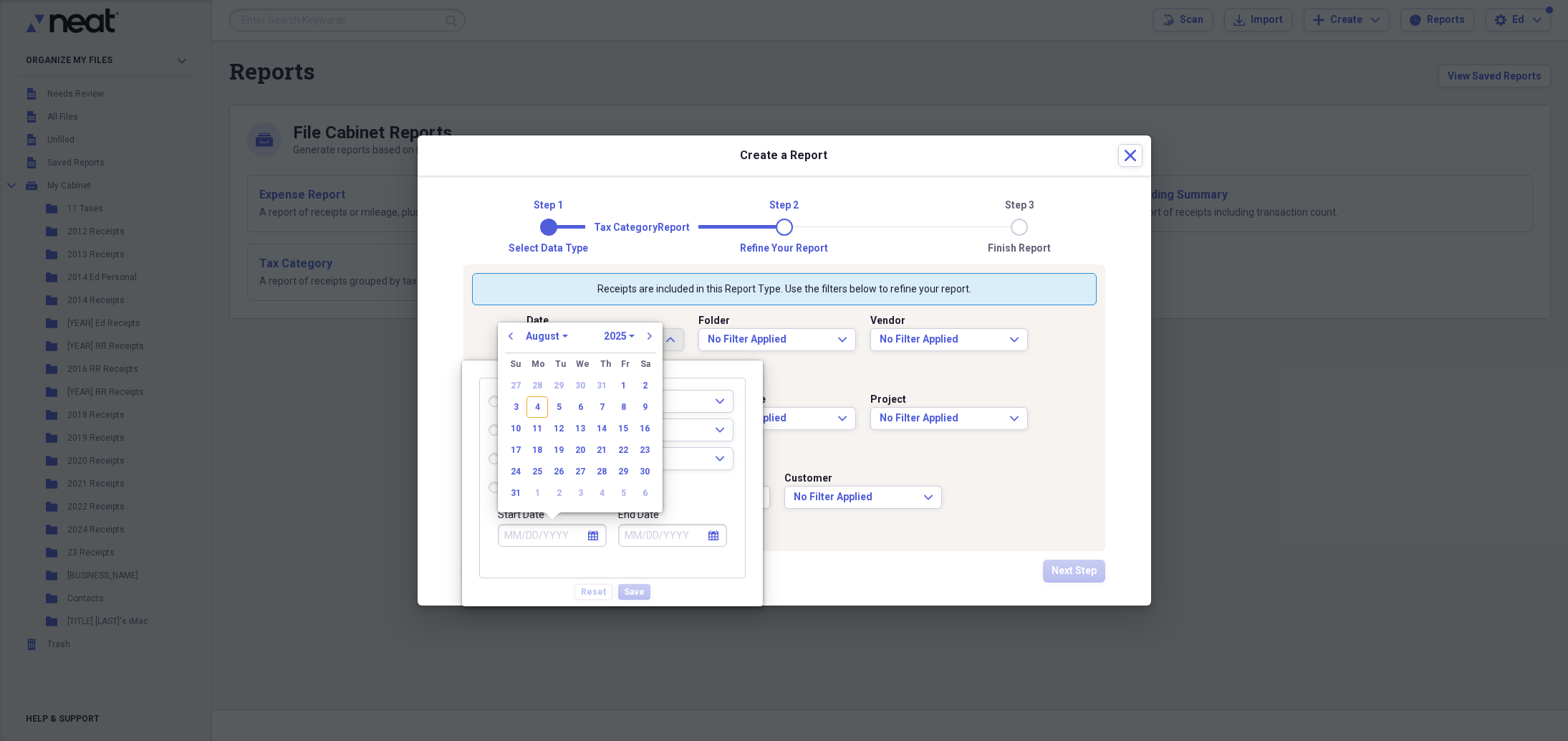 click on "Start Date" at bounding box center (552, 535) 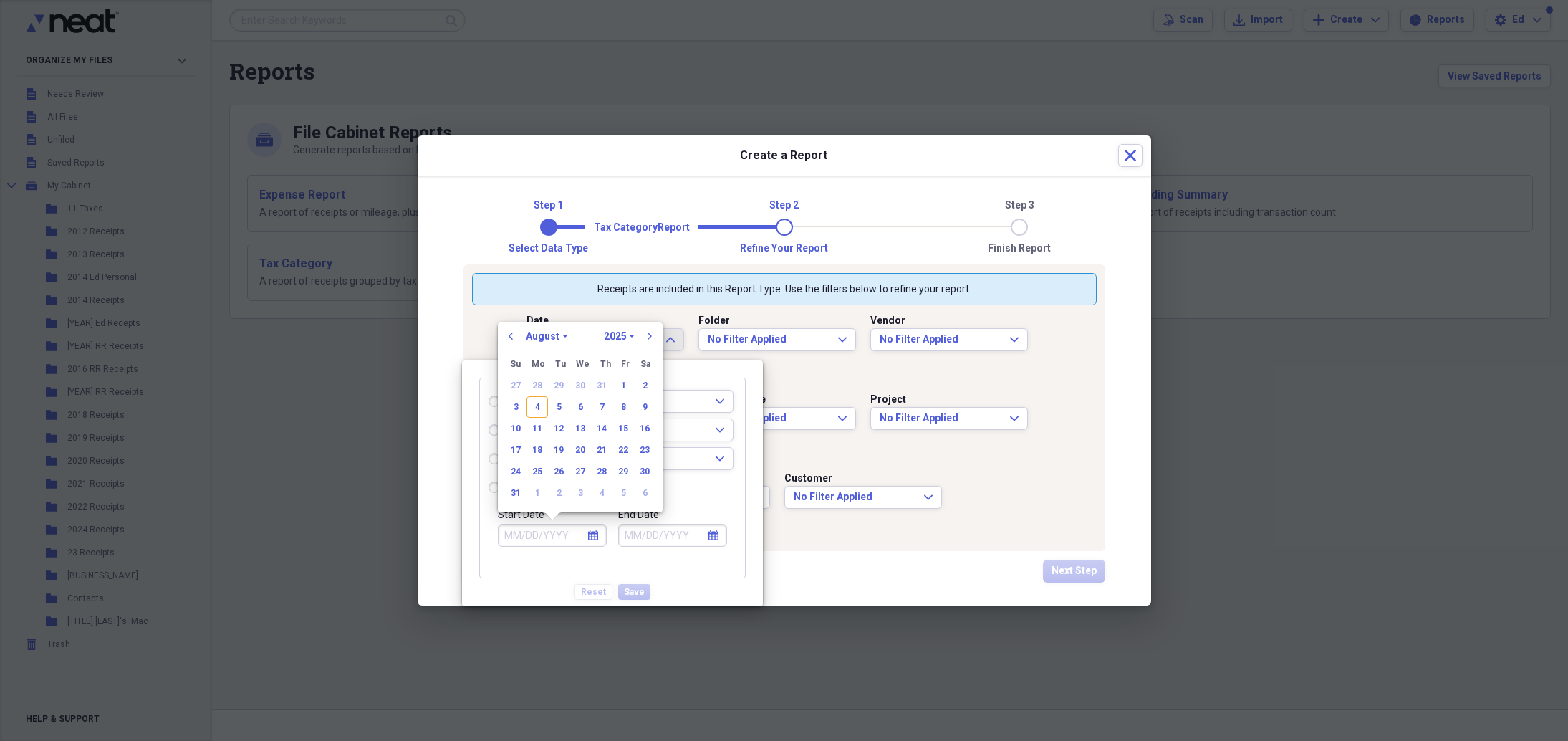 radio on "true" 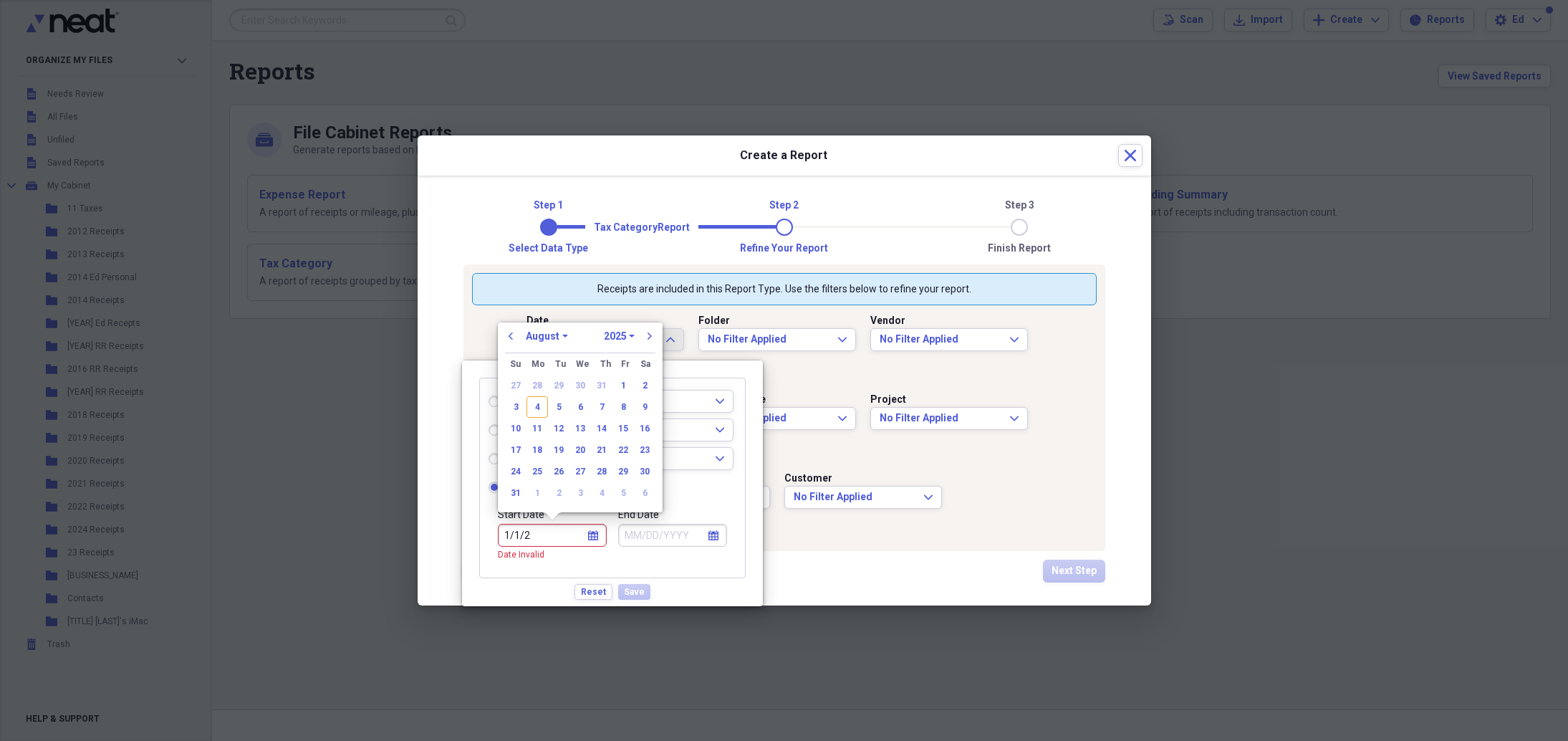 type on "[MM]/[DD]/[YY]" 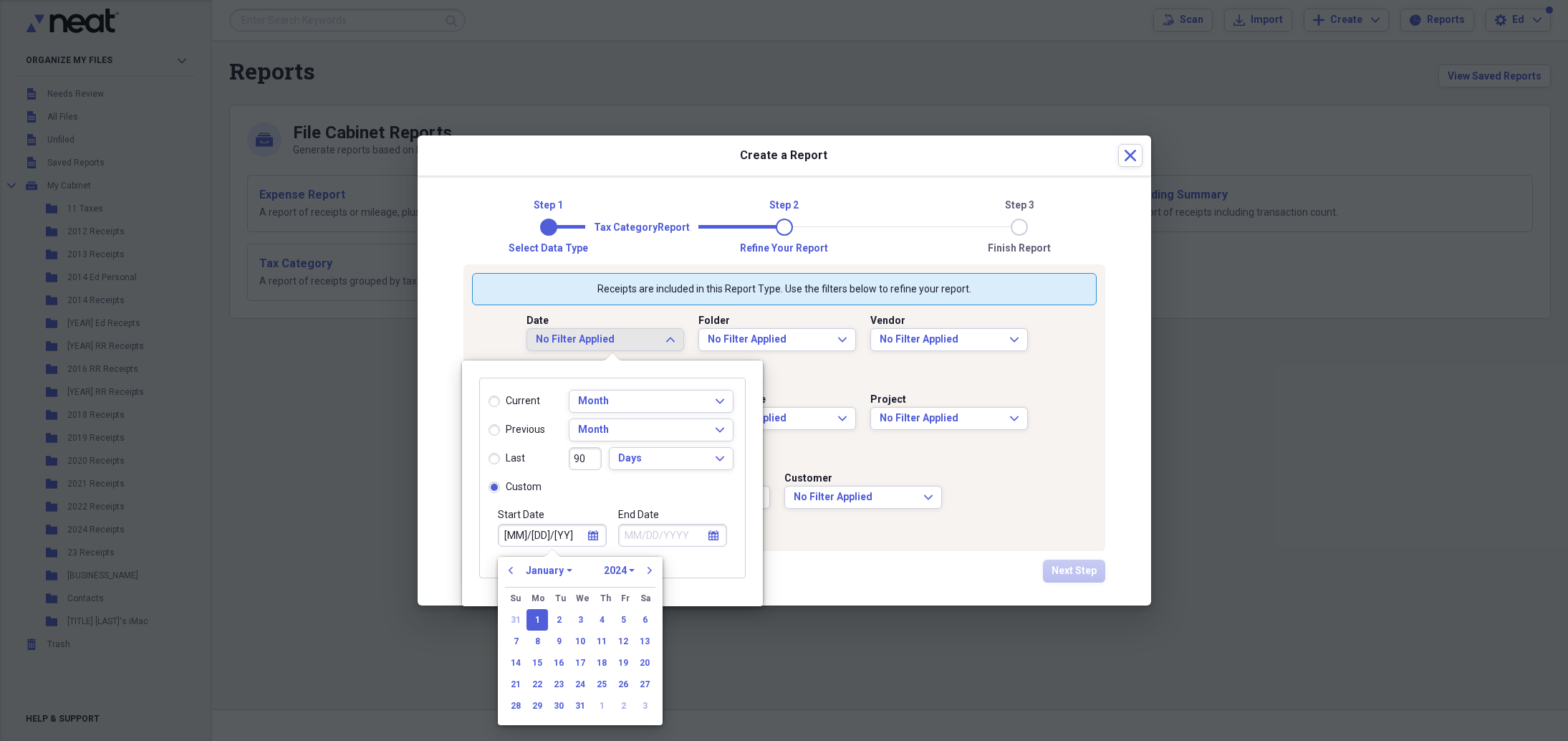 type on "01/01/2024" 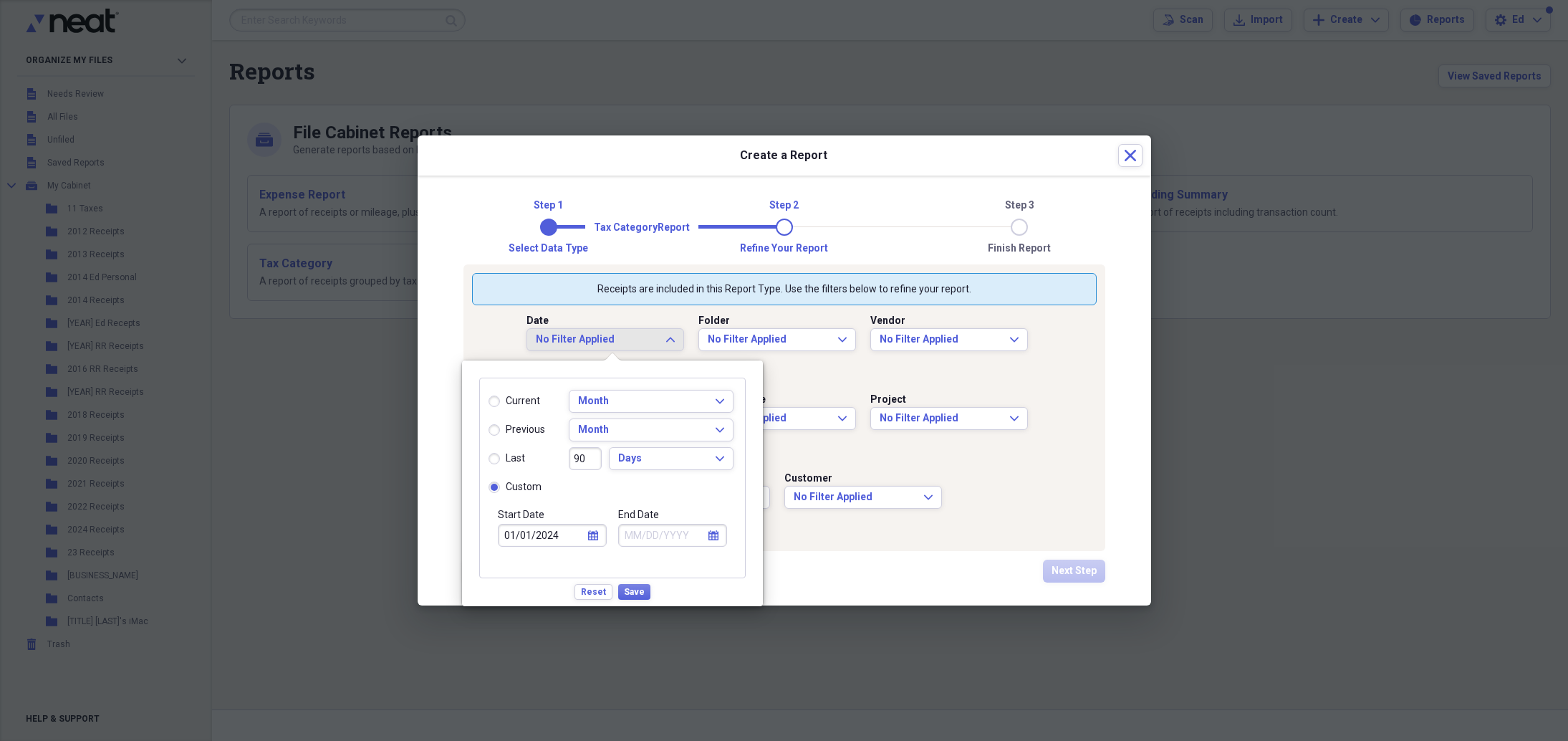 click on "End Date calendar Calendar" at bounding box center [673, 542] 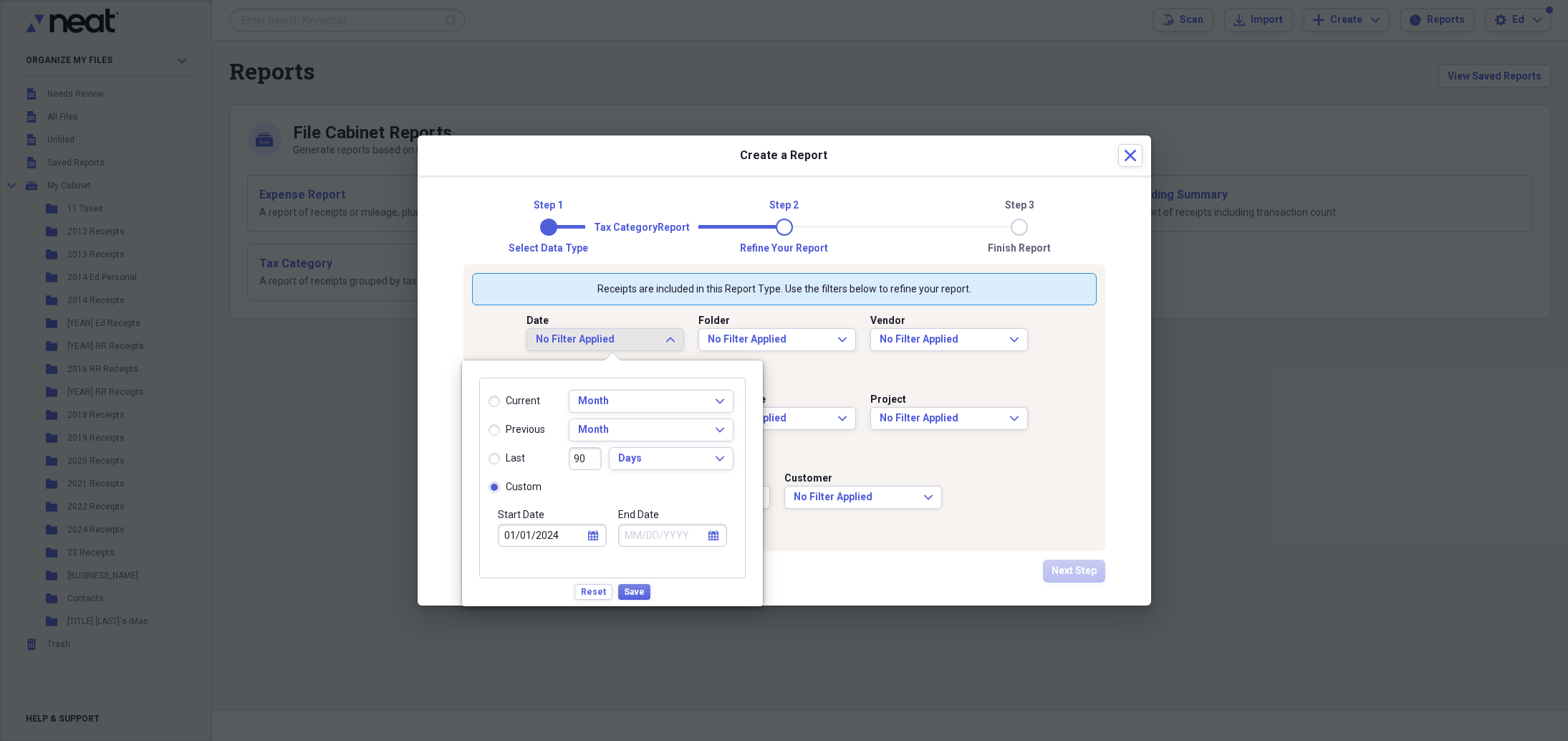 select on "7" 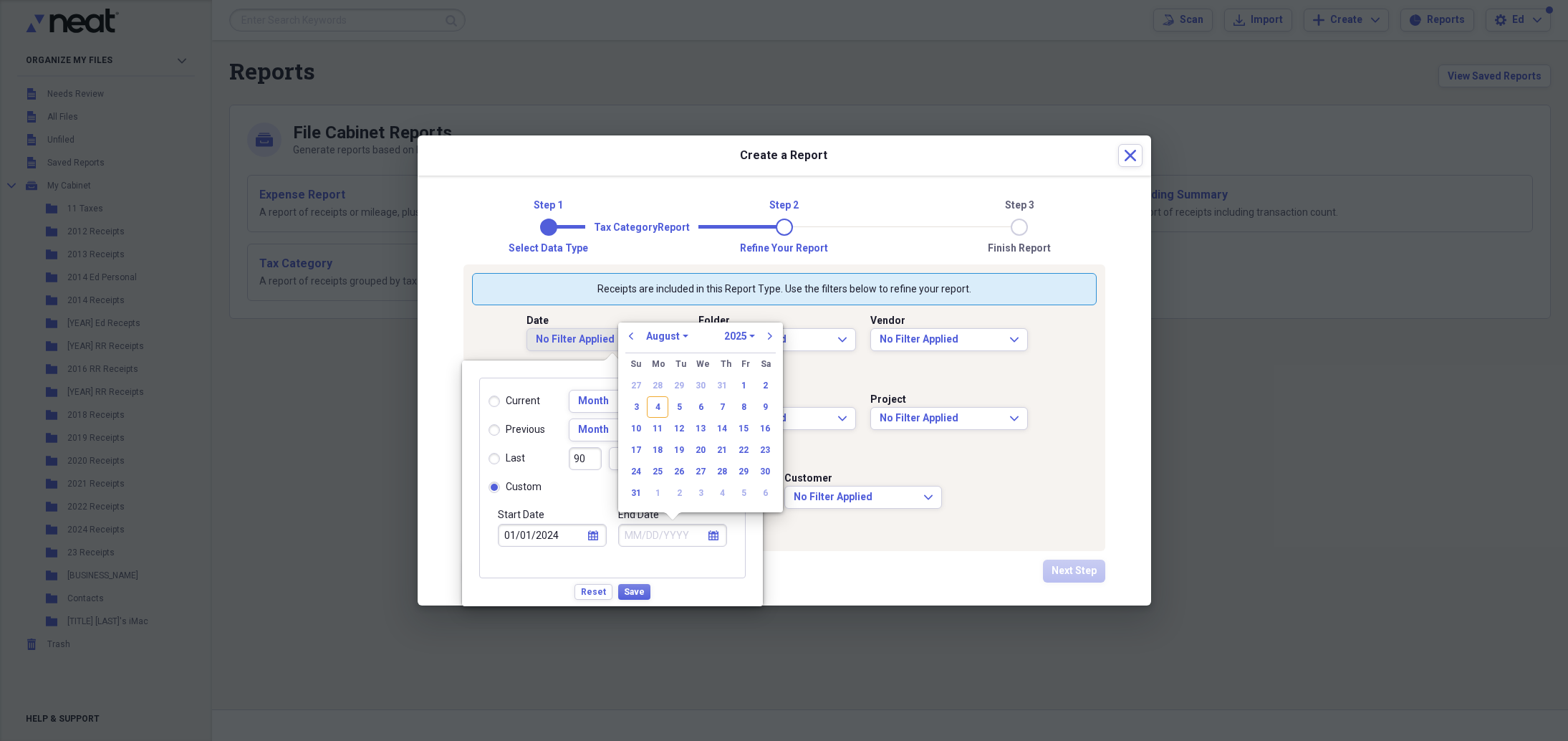 click on "End Date" at bounding box center [673, 535] 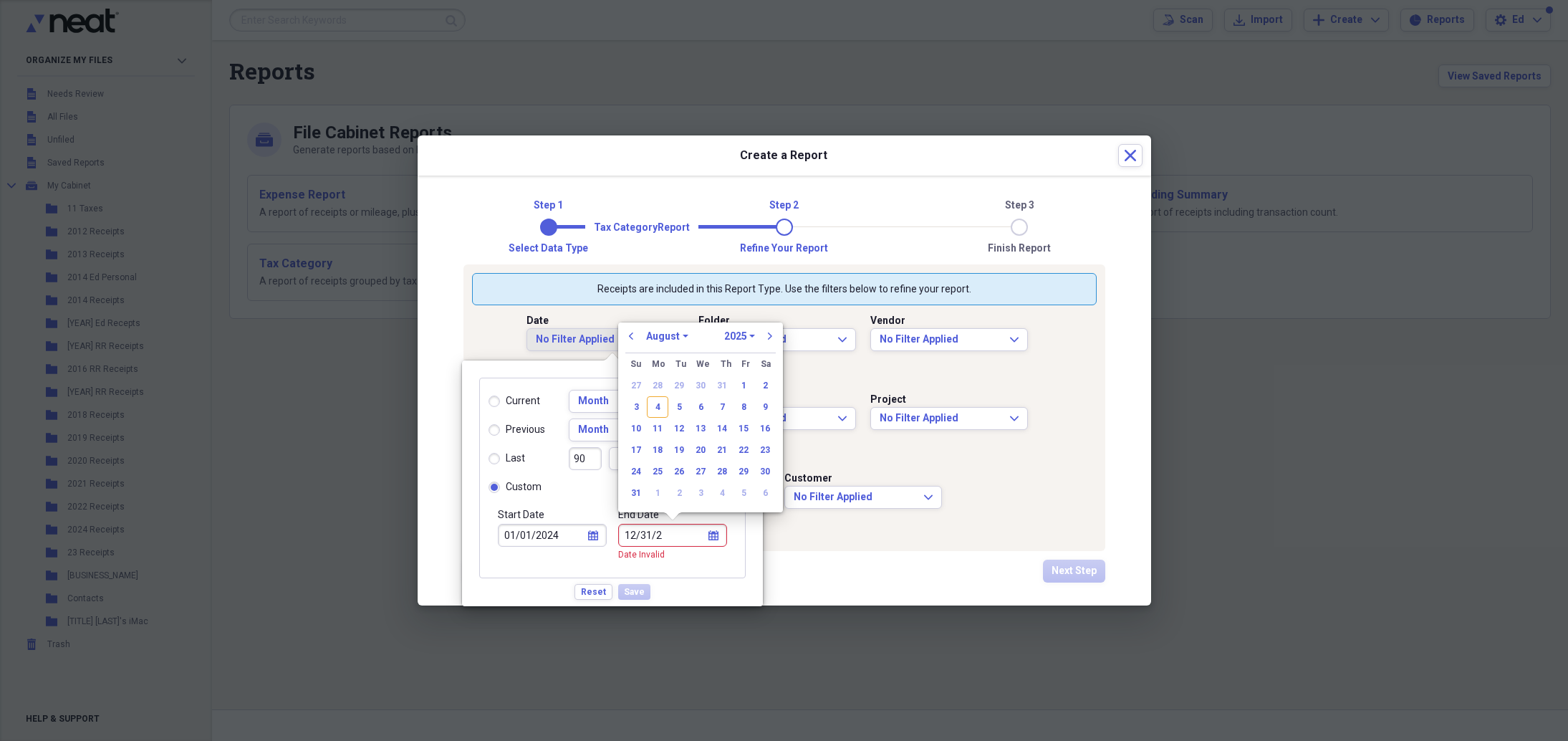 type on "[MM]/[DD]/[YY]" 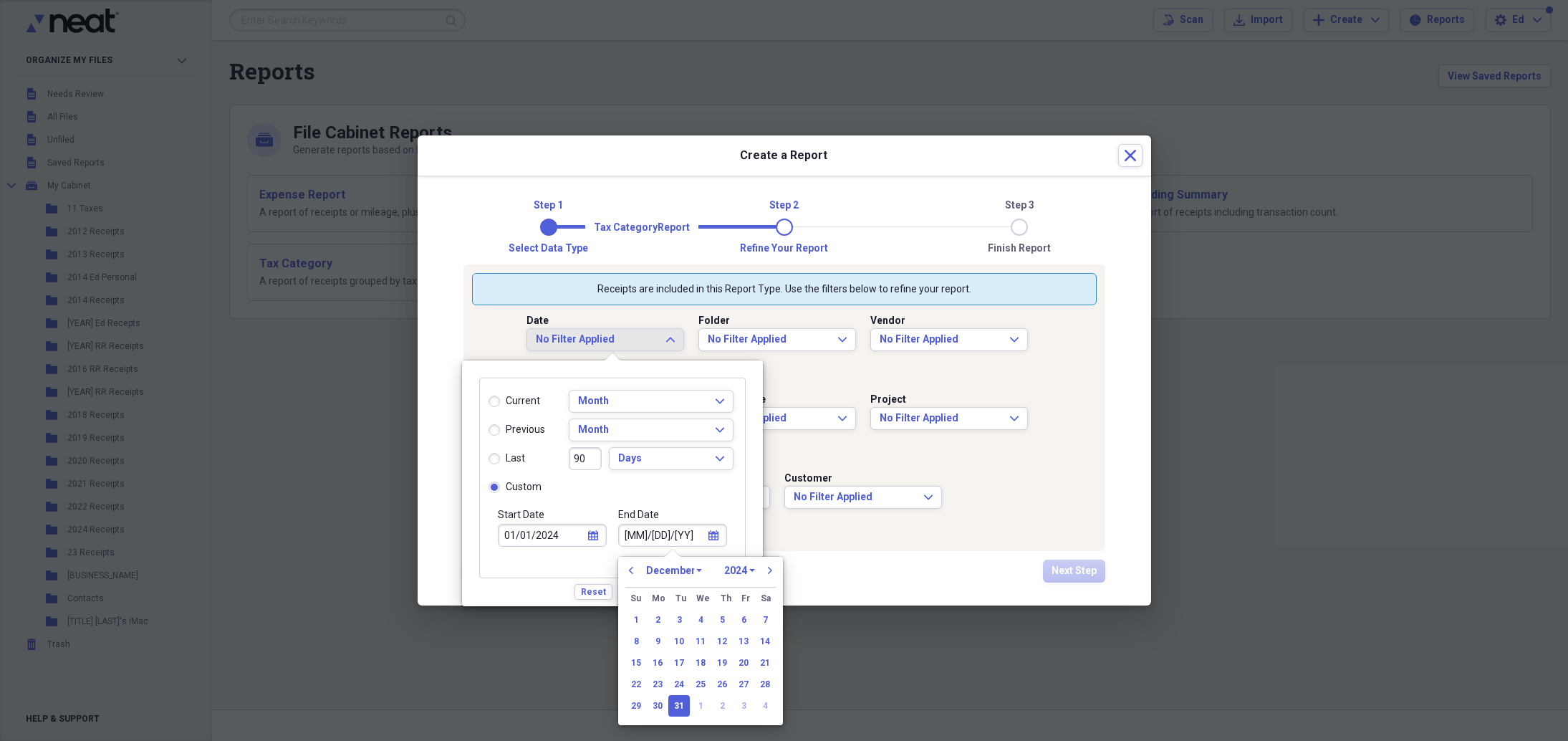 type on "12/31/2024" 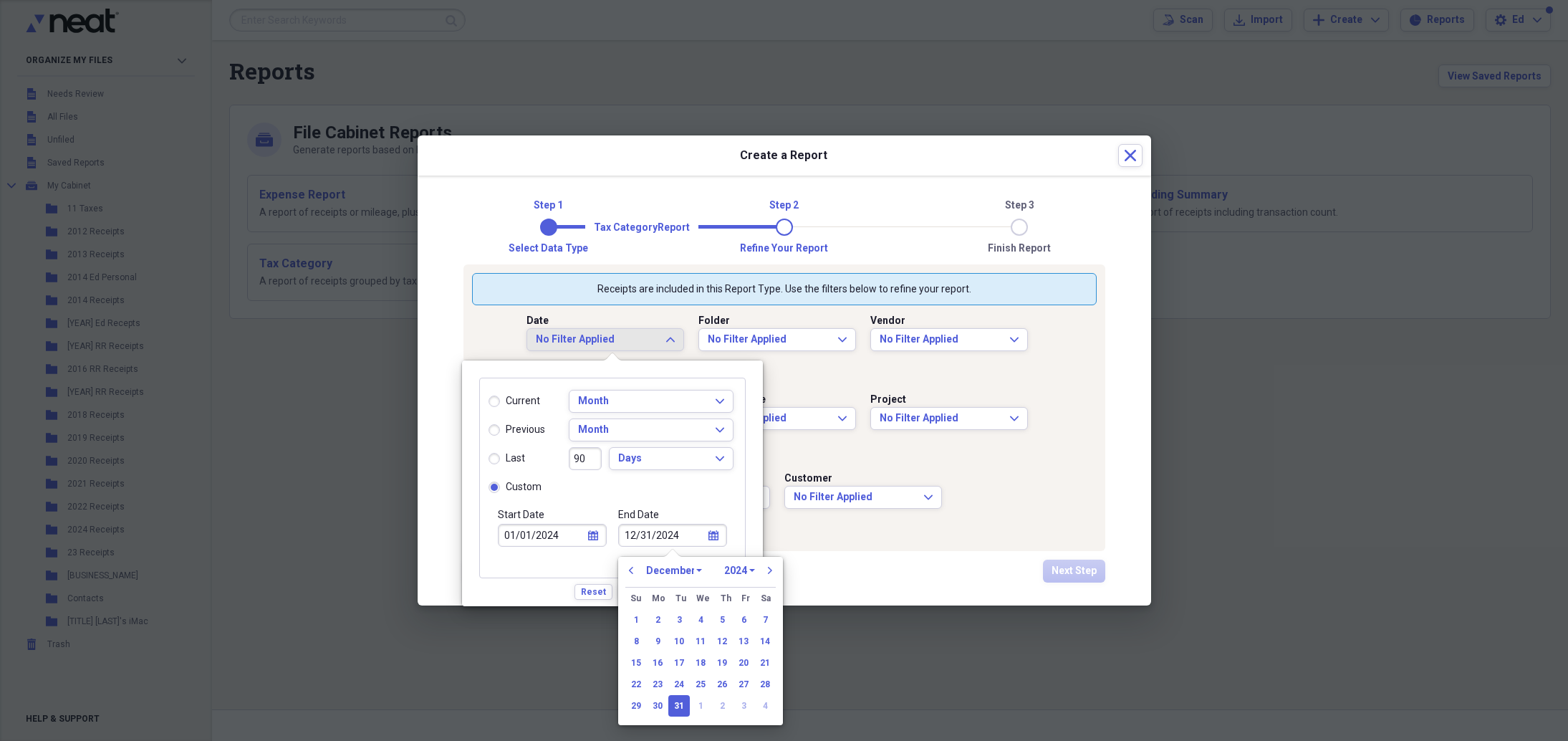 click on "Start Date [DATE] calendar Calendar" at bounding box center (552, 542) 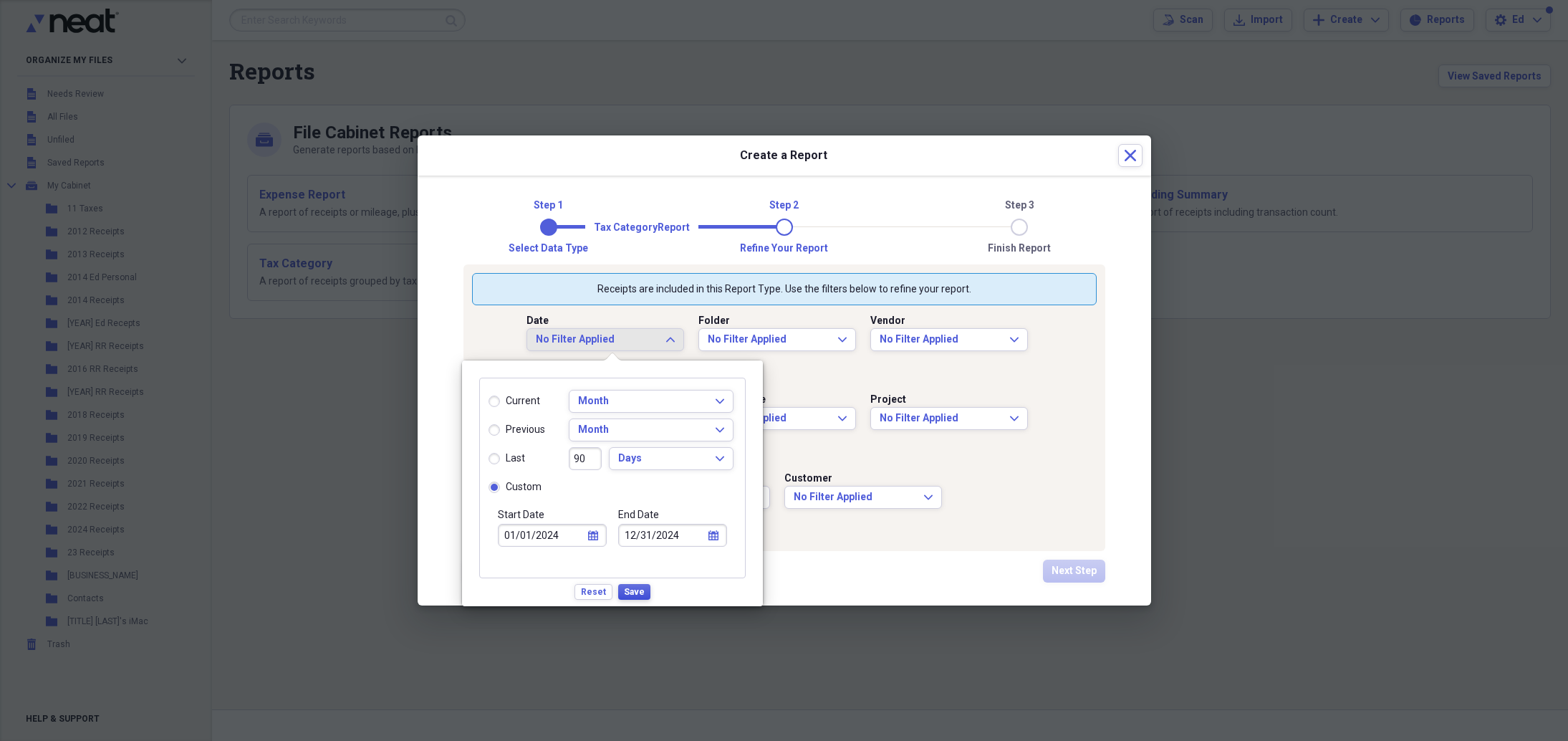 click on "Save" at bounding box center (634, 592) 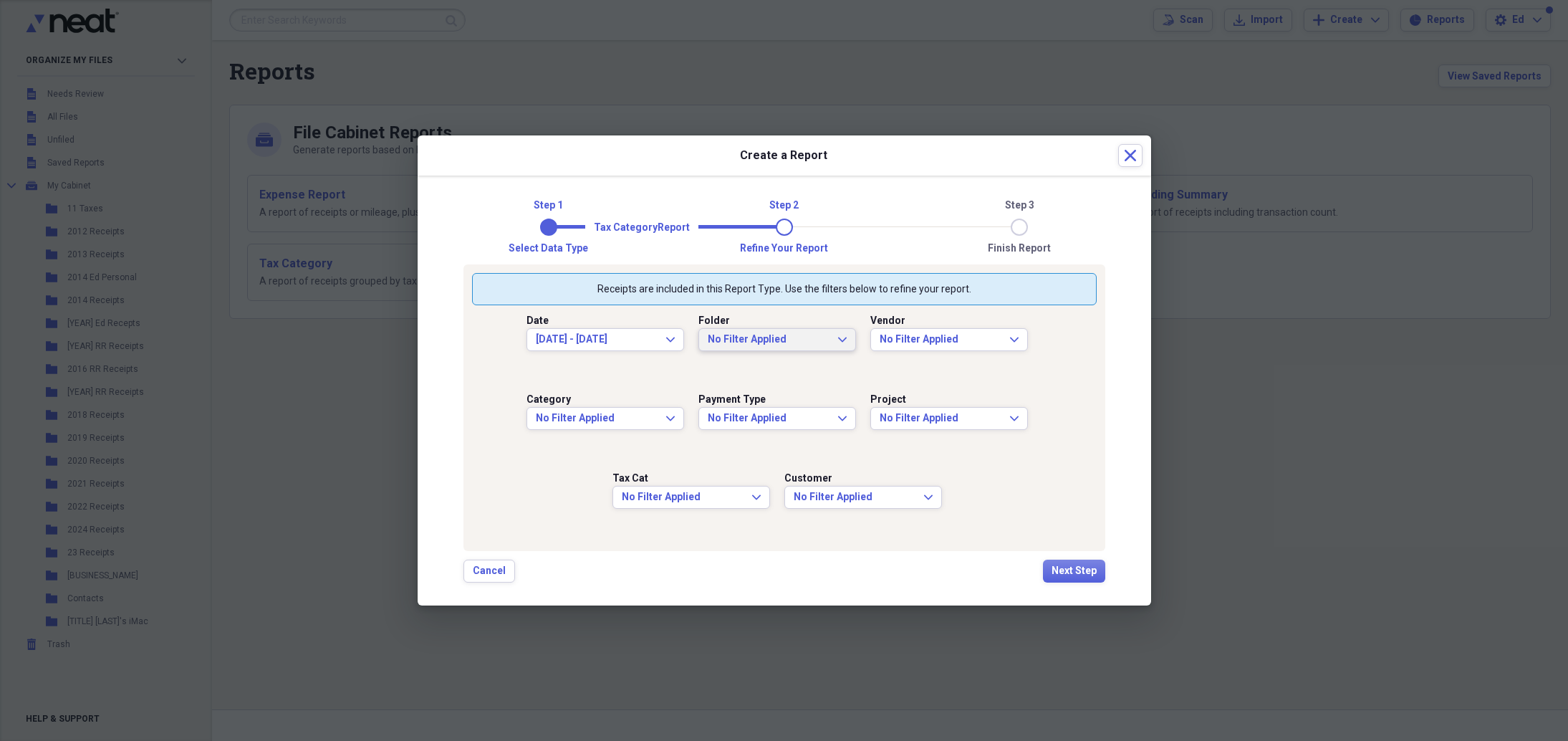 click on "No Filter Applied" at bounding box center (769, 340) 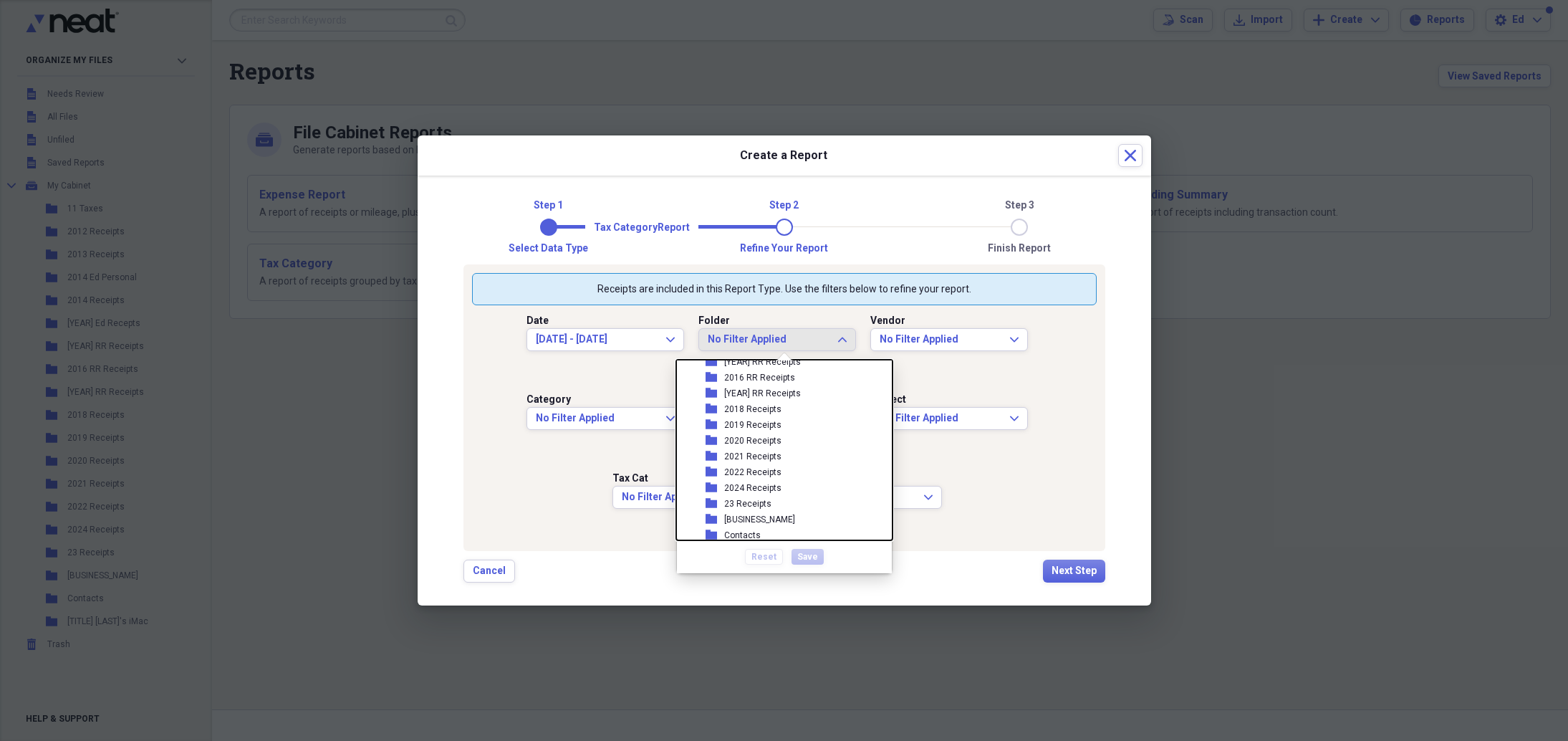 scroll, scrollTop: 163, scrollLeft: 0, axis: vertical 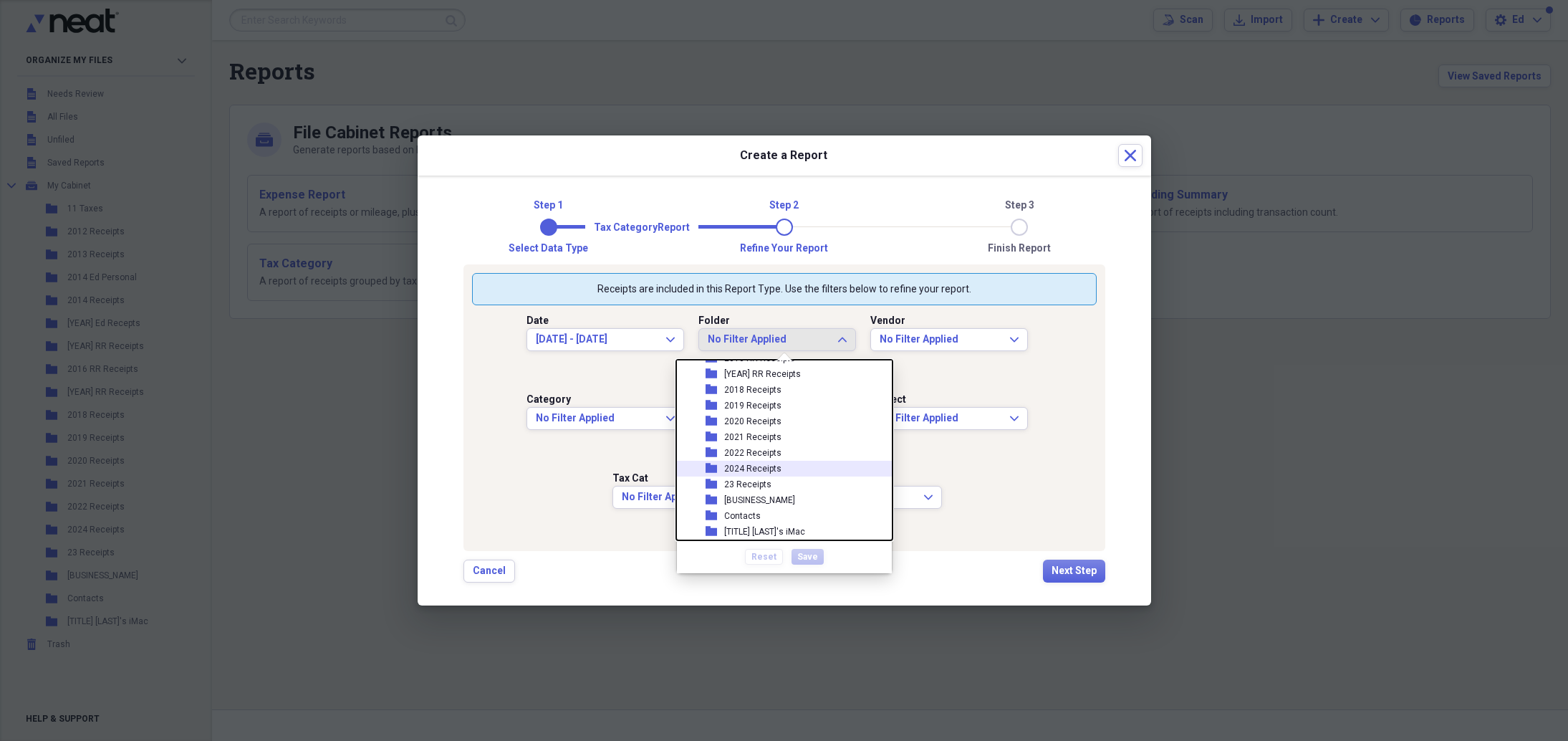 click on "folder 2024 Receipts" at bounding box center (779, 469) 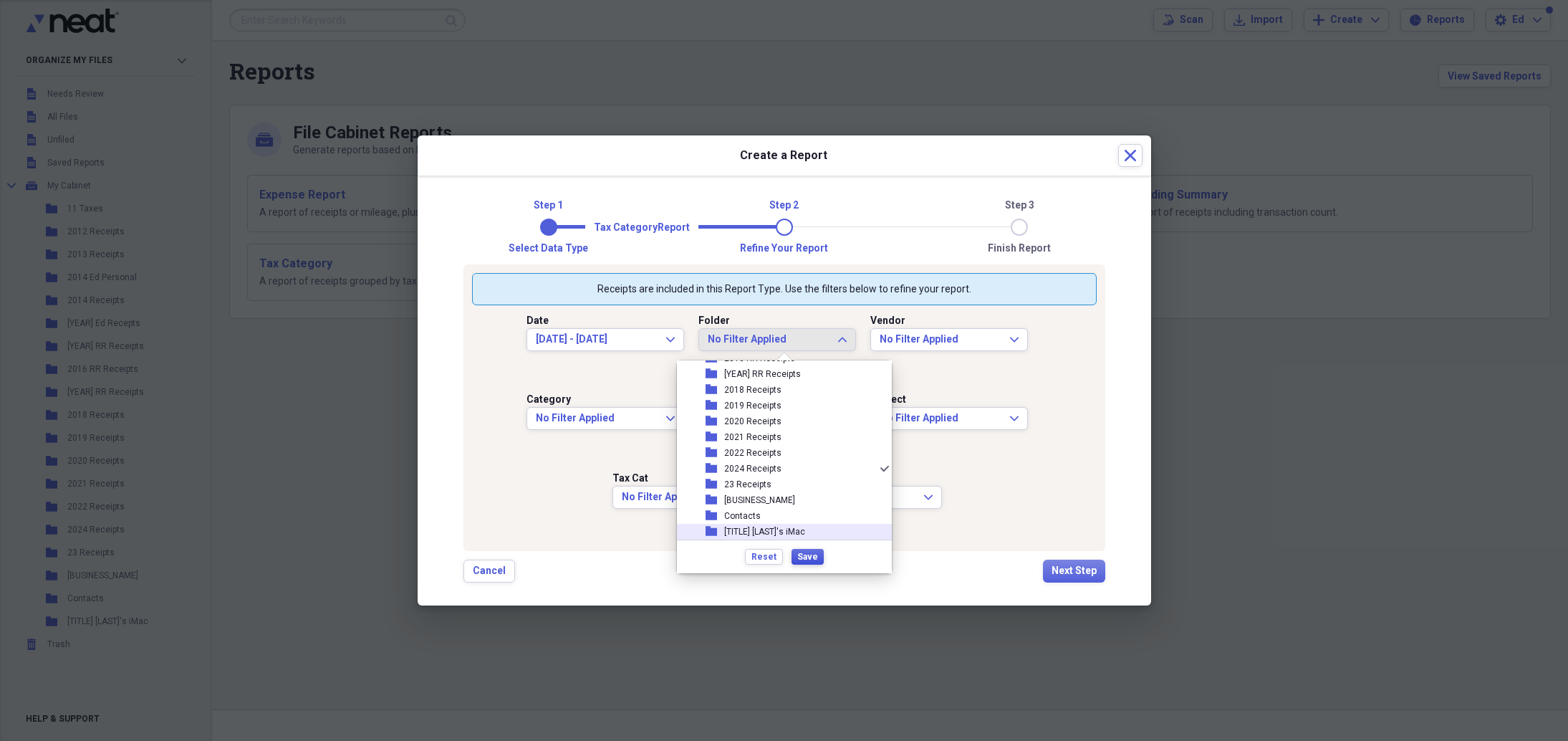 click on "Save" at bounding box center (807, 557) 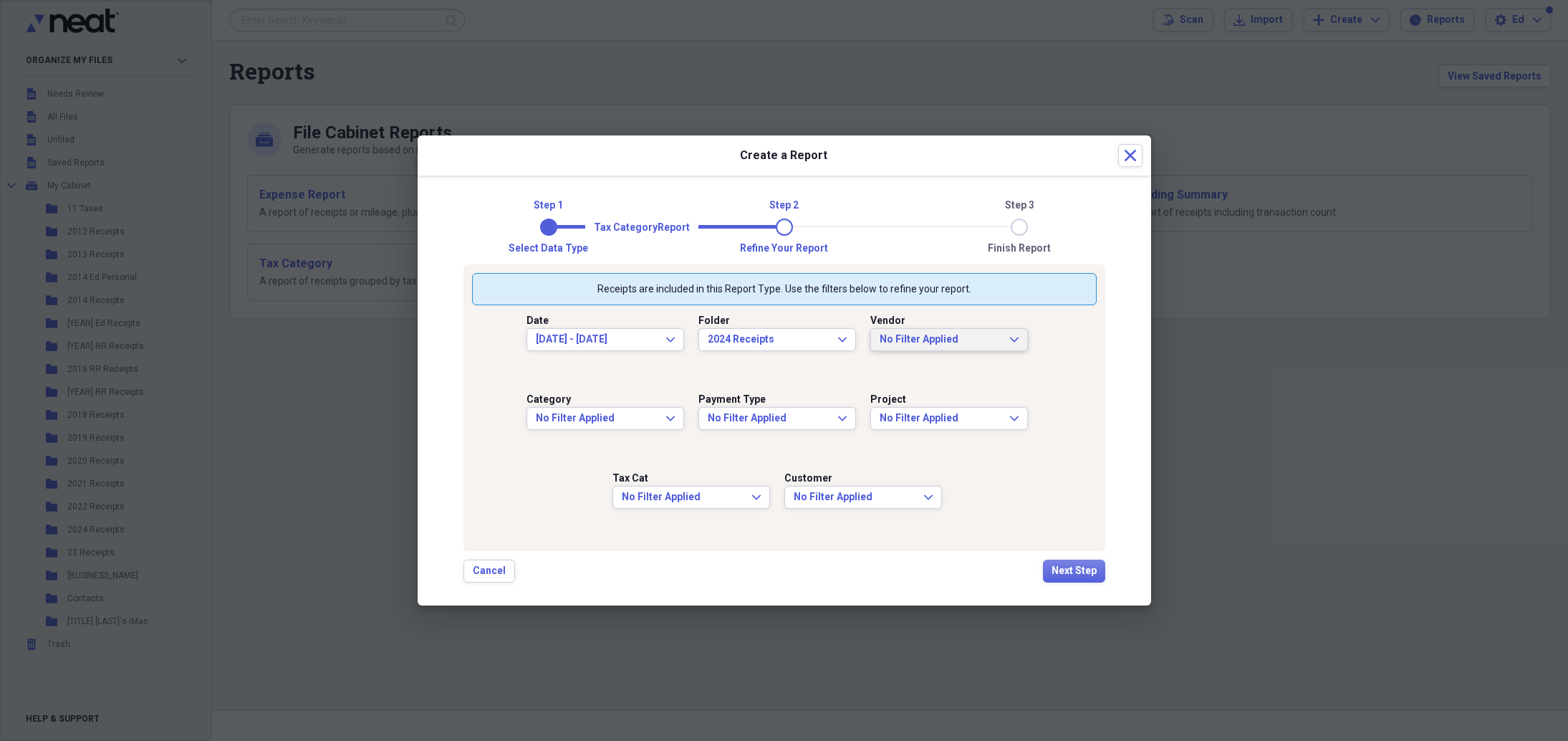 click on "No Filter Applied" at bounding box center (941, 340) 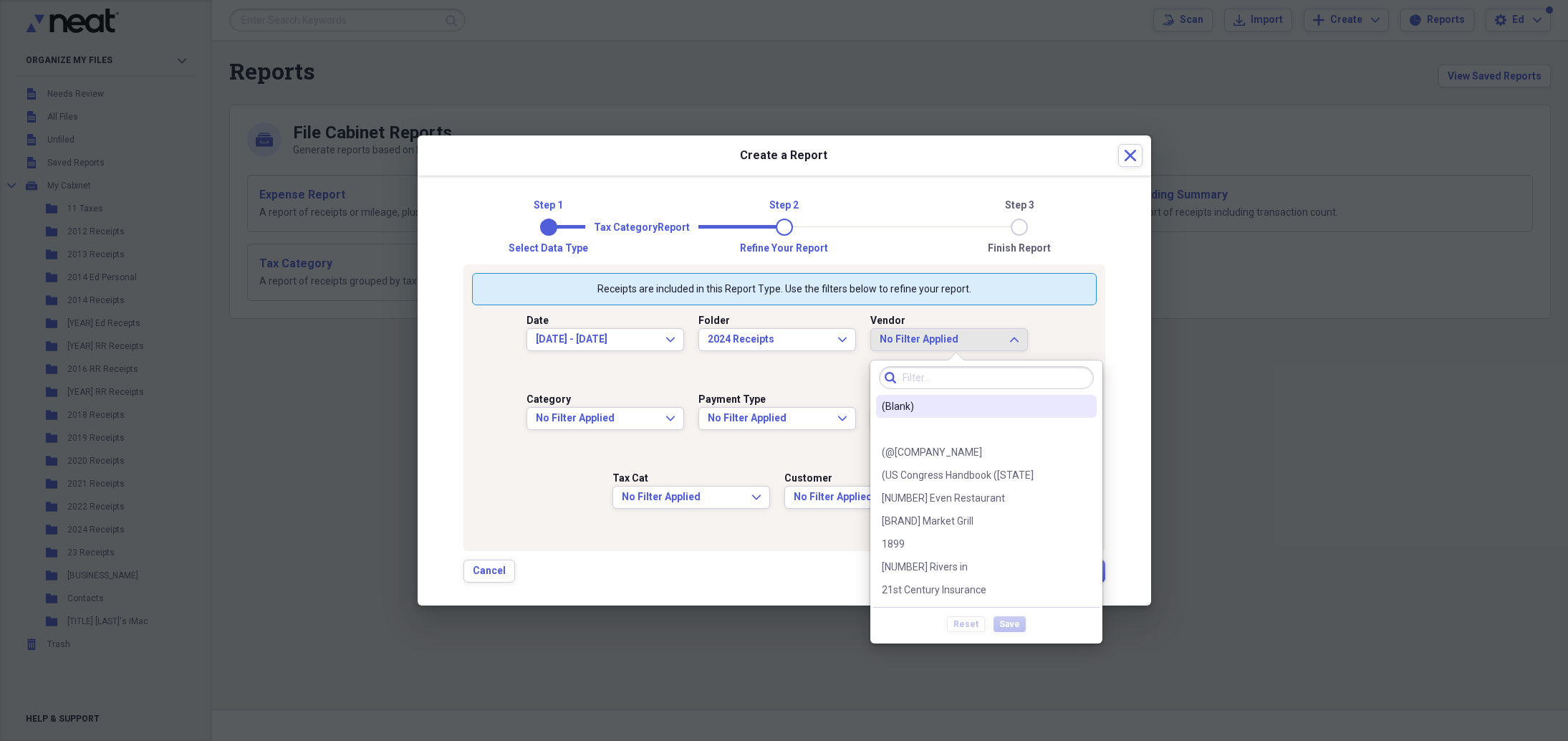 click on "(Blank)" at bounding box center [978, 406] 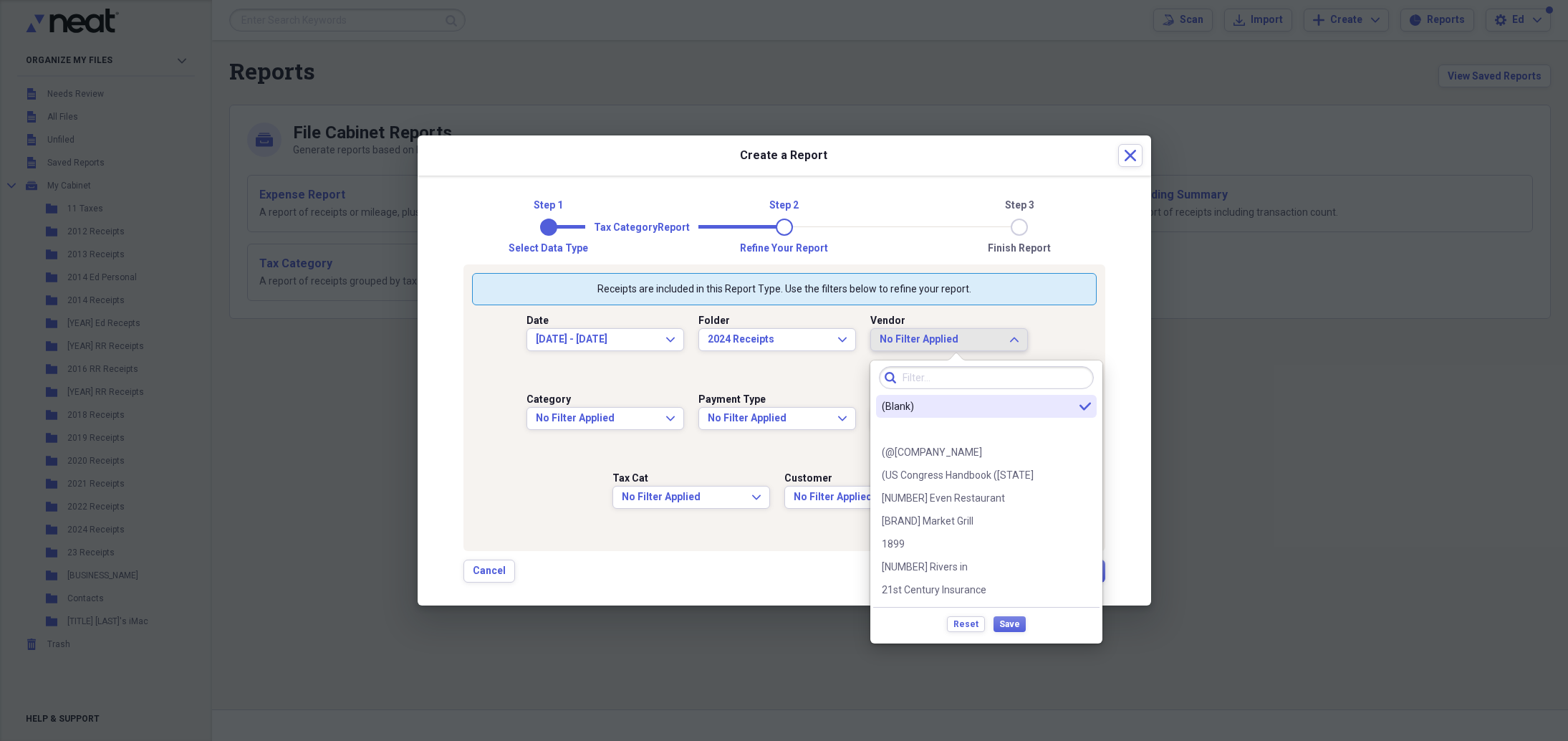 click on "Date [DATE] - [DATE] Expand Folder [YEAR] Receipts Expand Vendor No Filter Applied Expand Category No Filter Applied Expand Payment Type No Filter Applied Expand Project No Filter Applied Expand Tax Cat No Filter Applied Expand Customer No Filter Applied Expand" at bounding box center [784, 424] 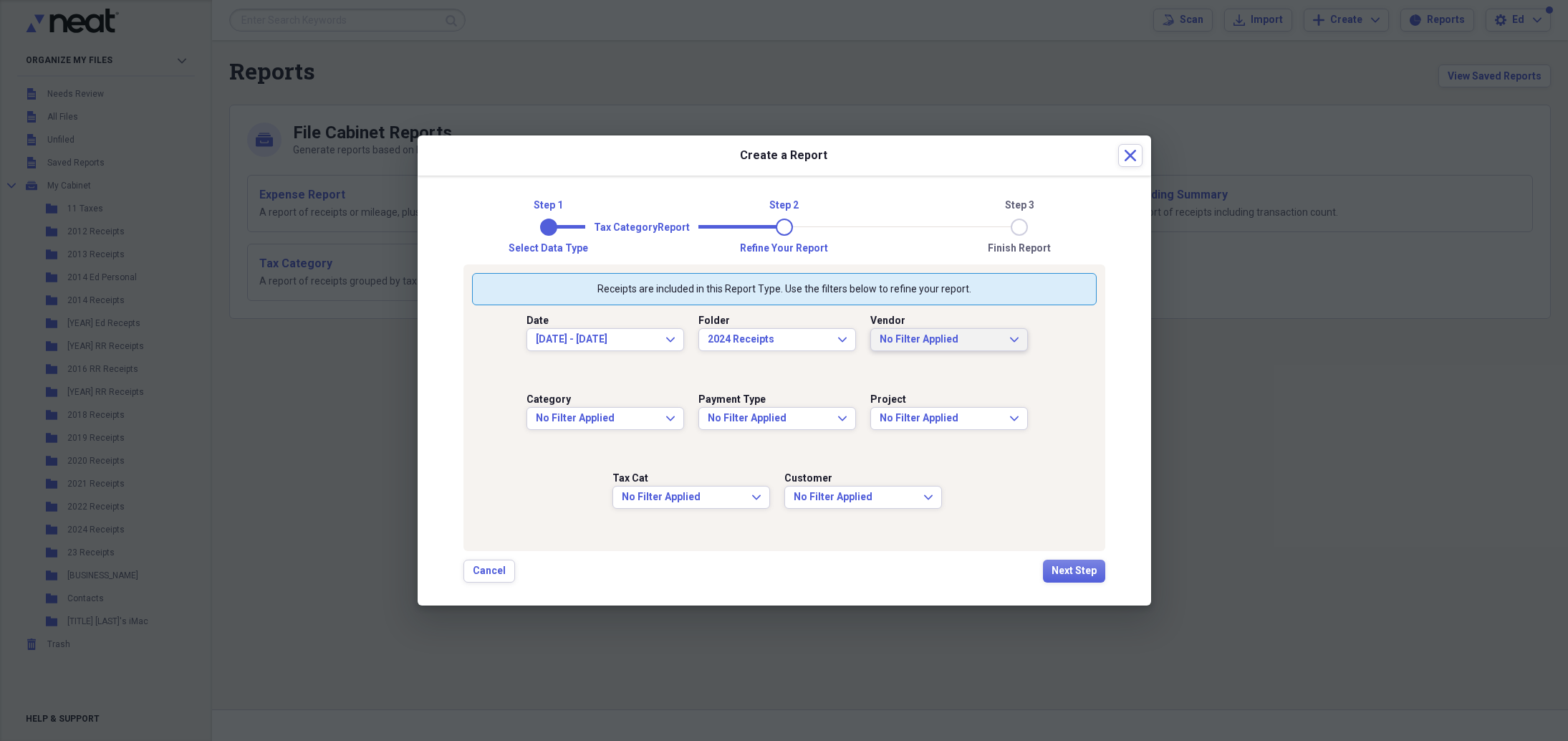 click on "No Filter Applied" at bounding box center (941, 340) 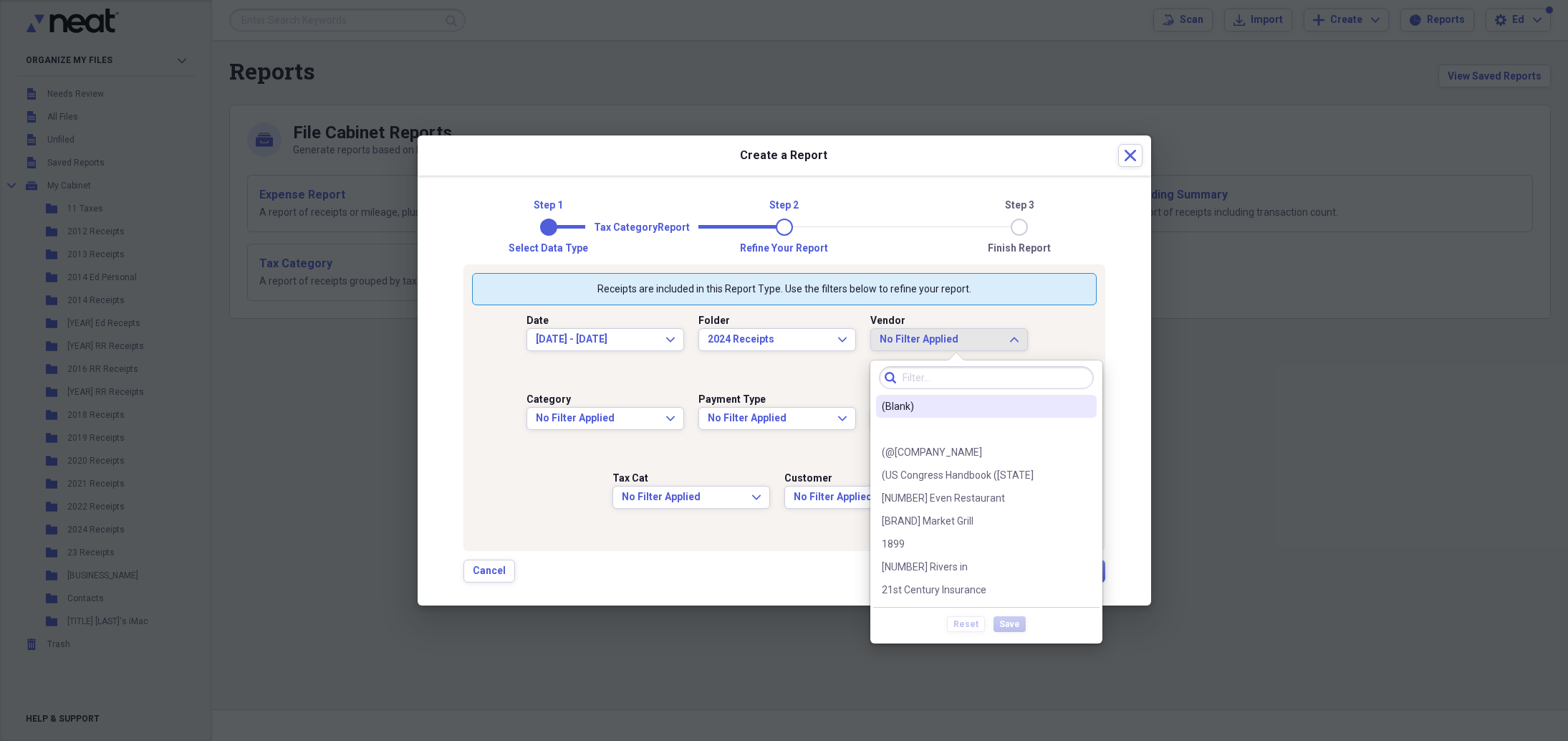 click on "(Blank)" at bounding box center [978, 406] 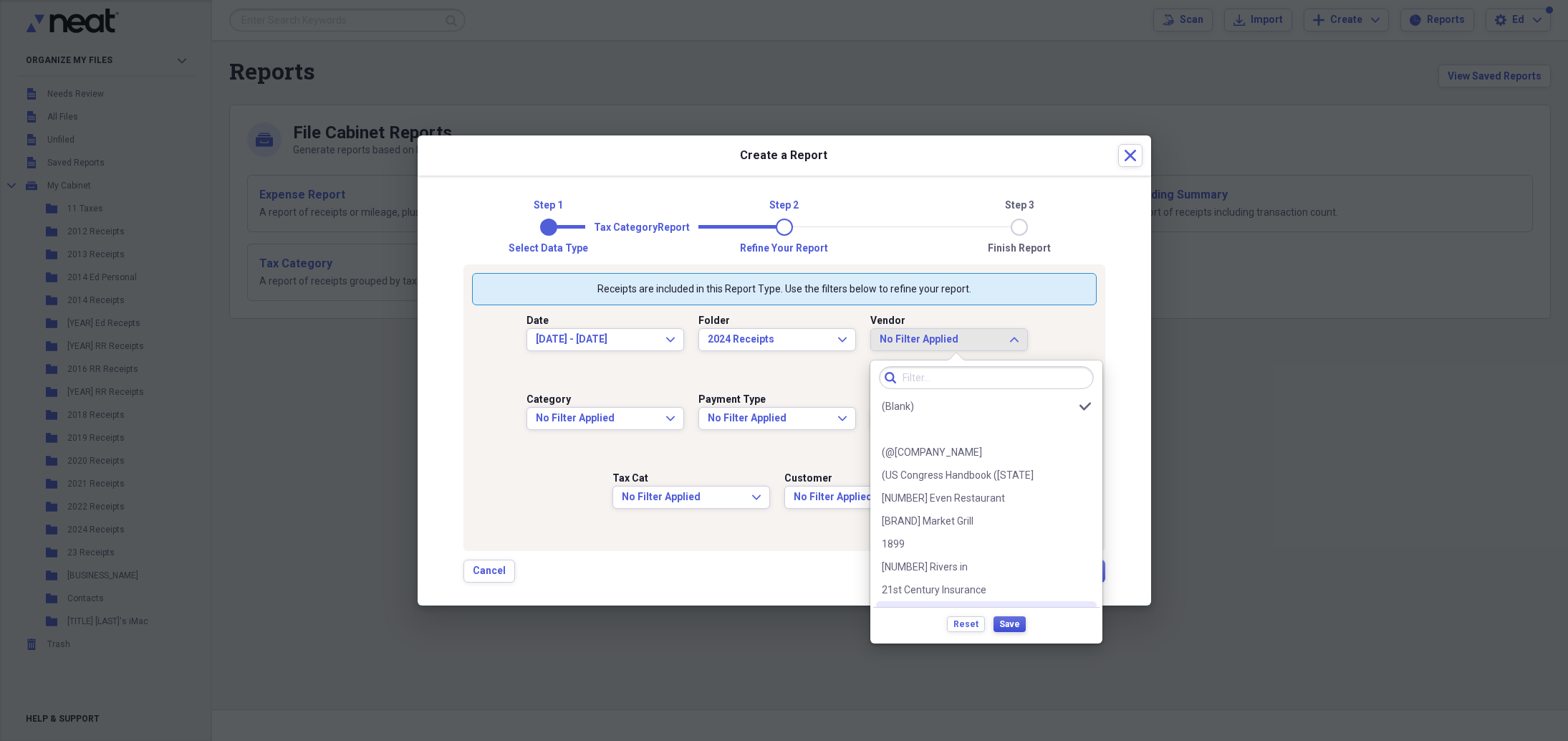 click on "Save" at bounding box center [1009, 624] 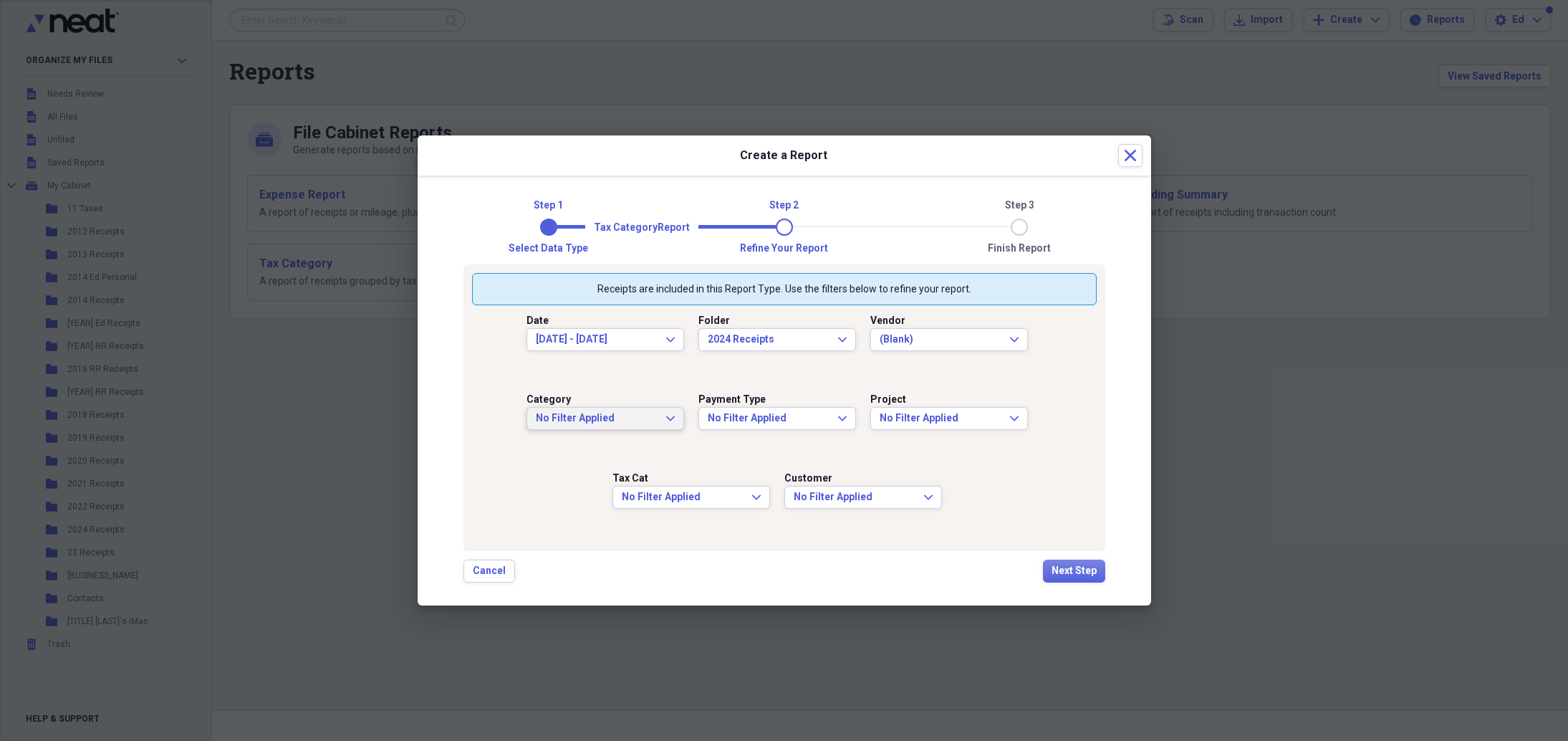 click on "Expand" 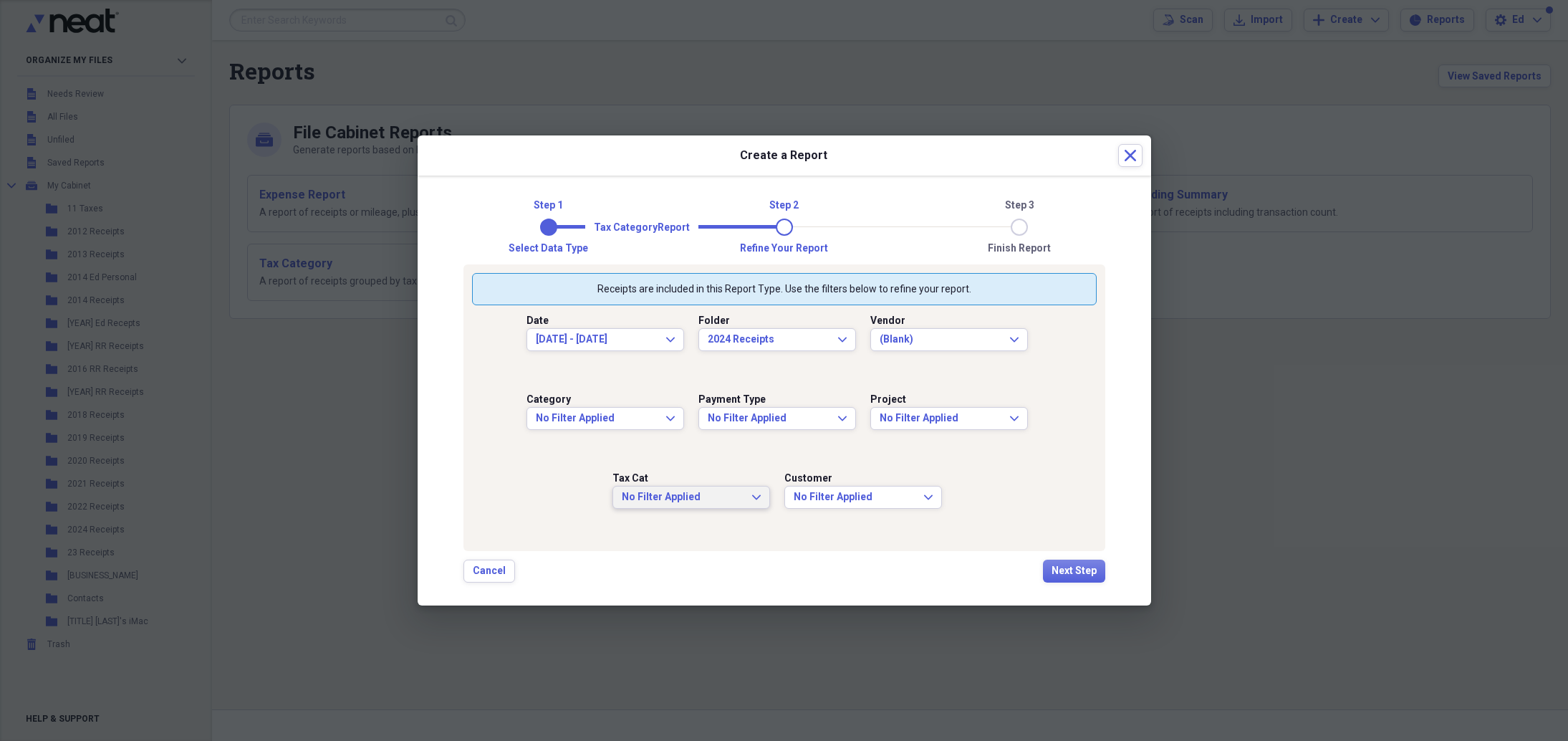 click on "Expand" 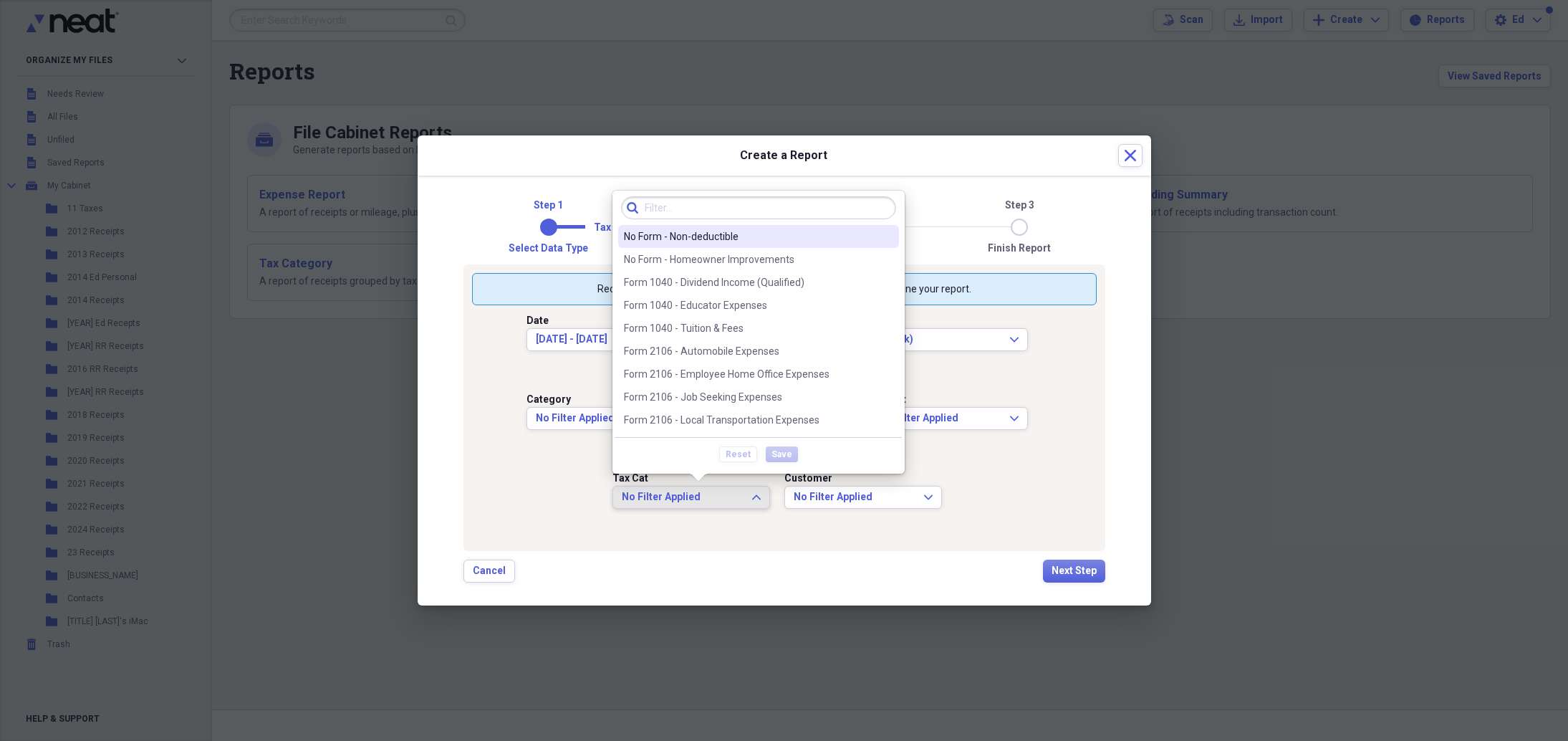 click on "Date 01/01/[YY] - 12/[DD]/[YY] Expand Folder [YEAR] Receipts Expand Vendor (Blank) Expand Category No Filter Applied Expand Payment Type No Filter Applied Expand Project No Filter Applied Expand Tax Cat No Filter Applied Expand Customer No Filter Applied Expand" at bounding box center (784, 424) 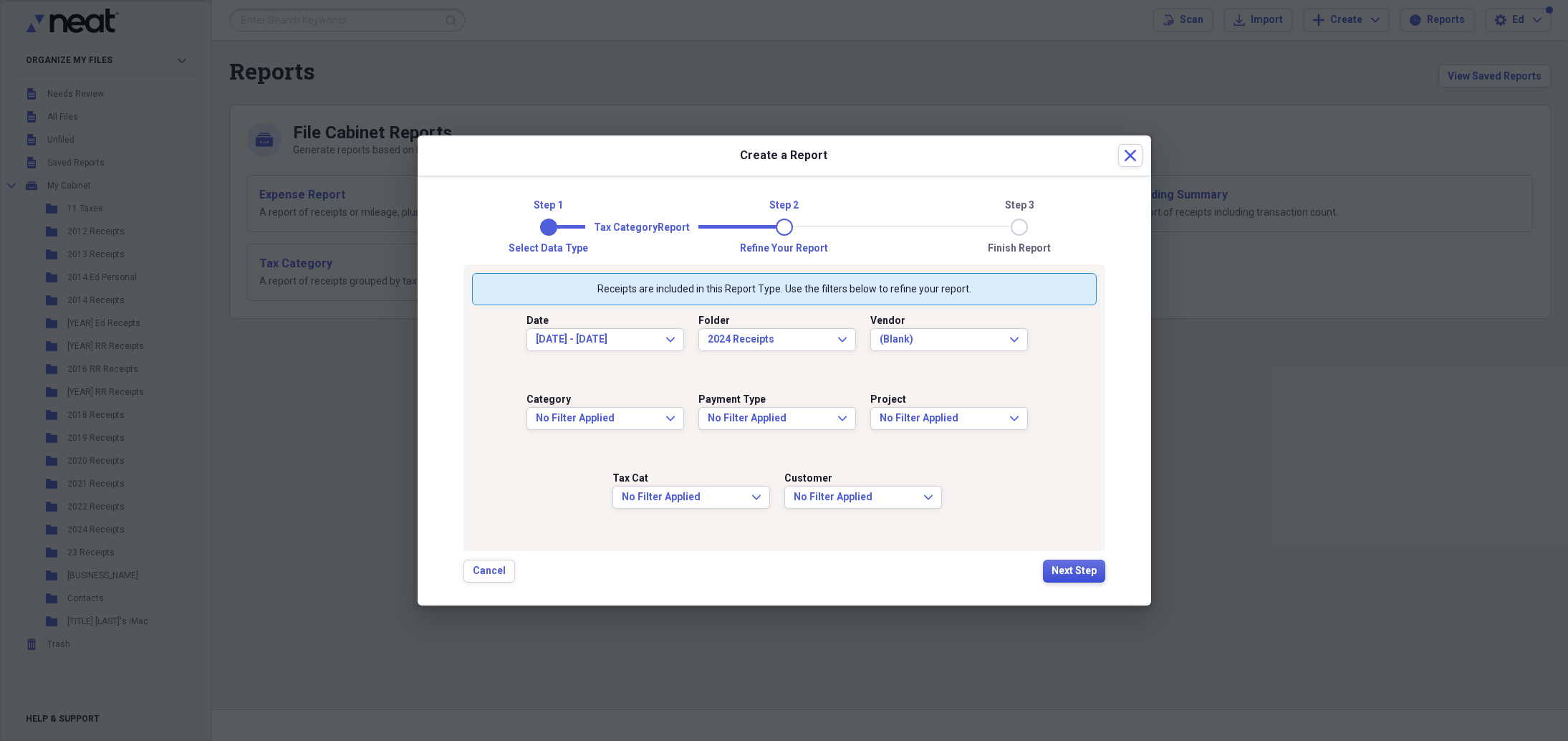 click on "Next Step" at bounding box center [1074, 571] 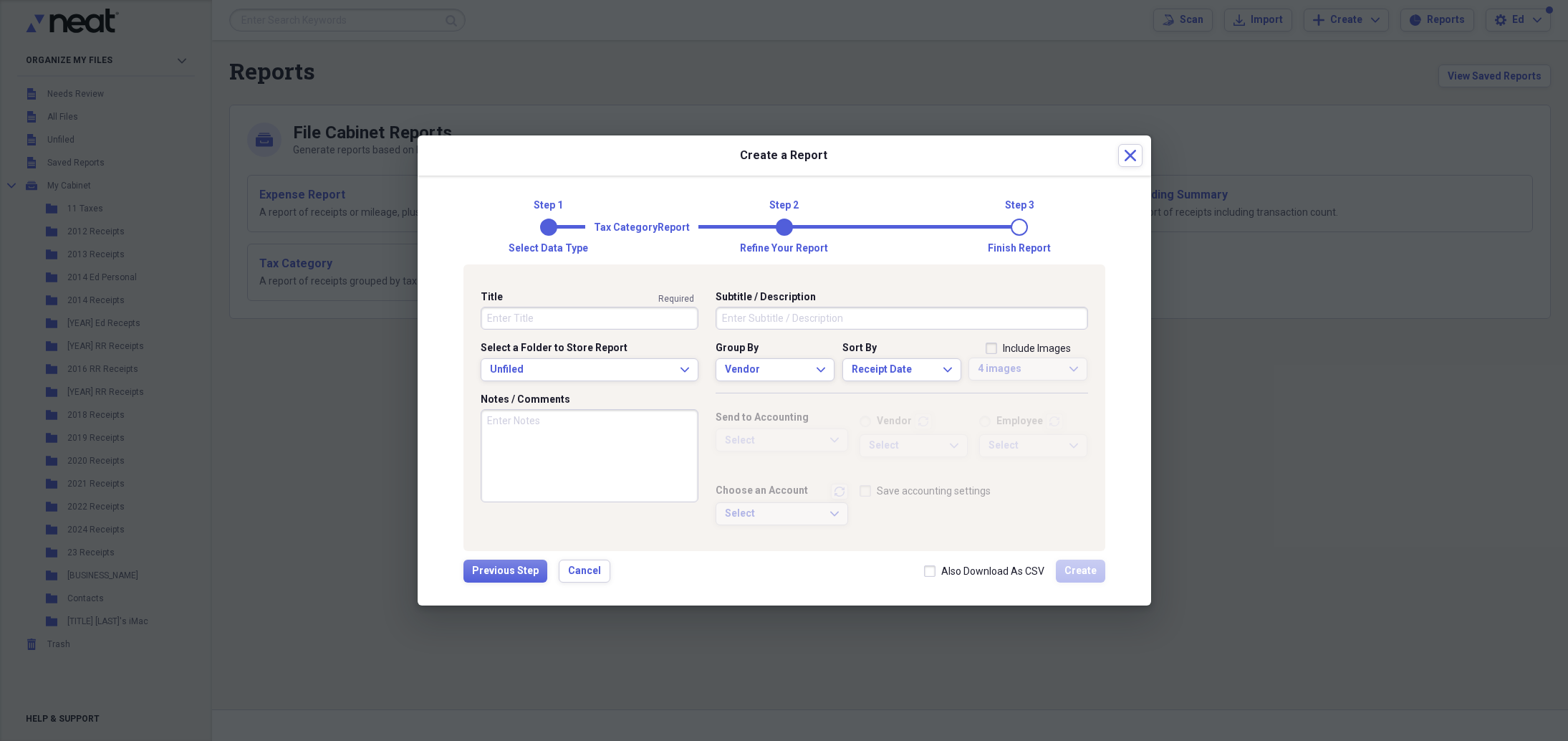 click on "Title" at bounding box center (590, 318) 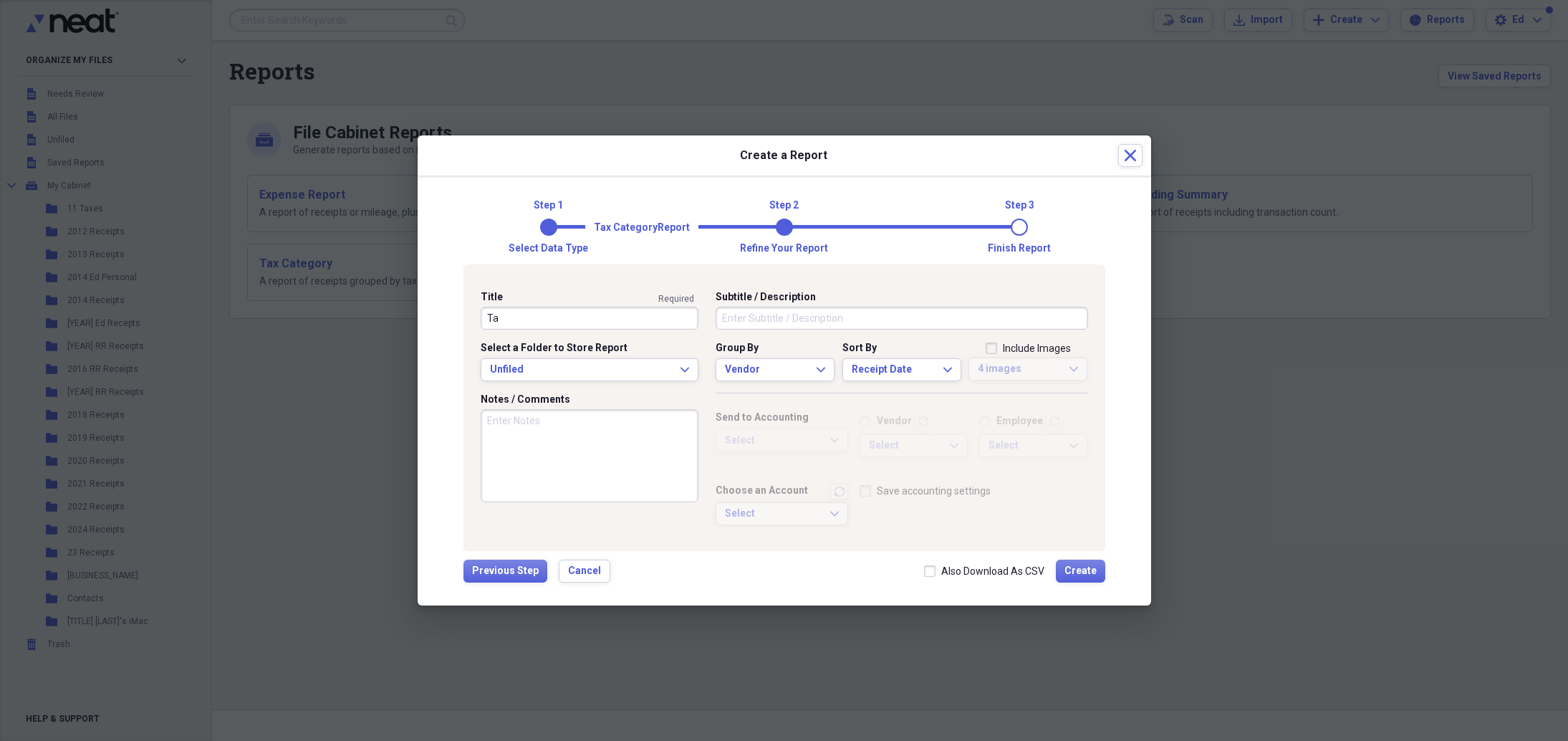 type on "T" 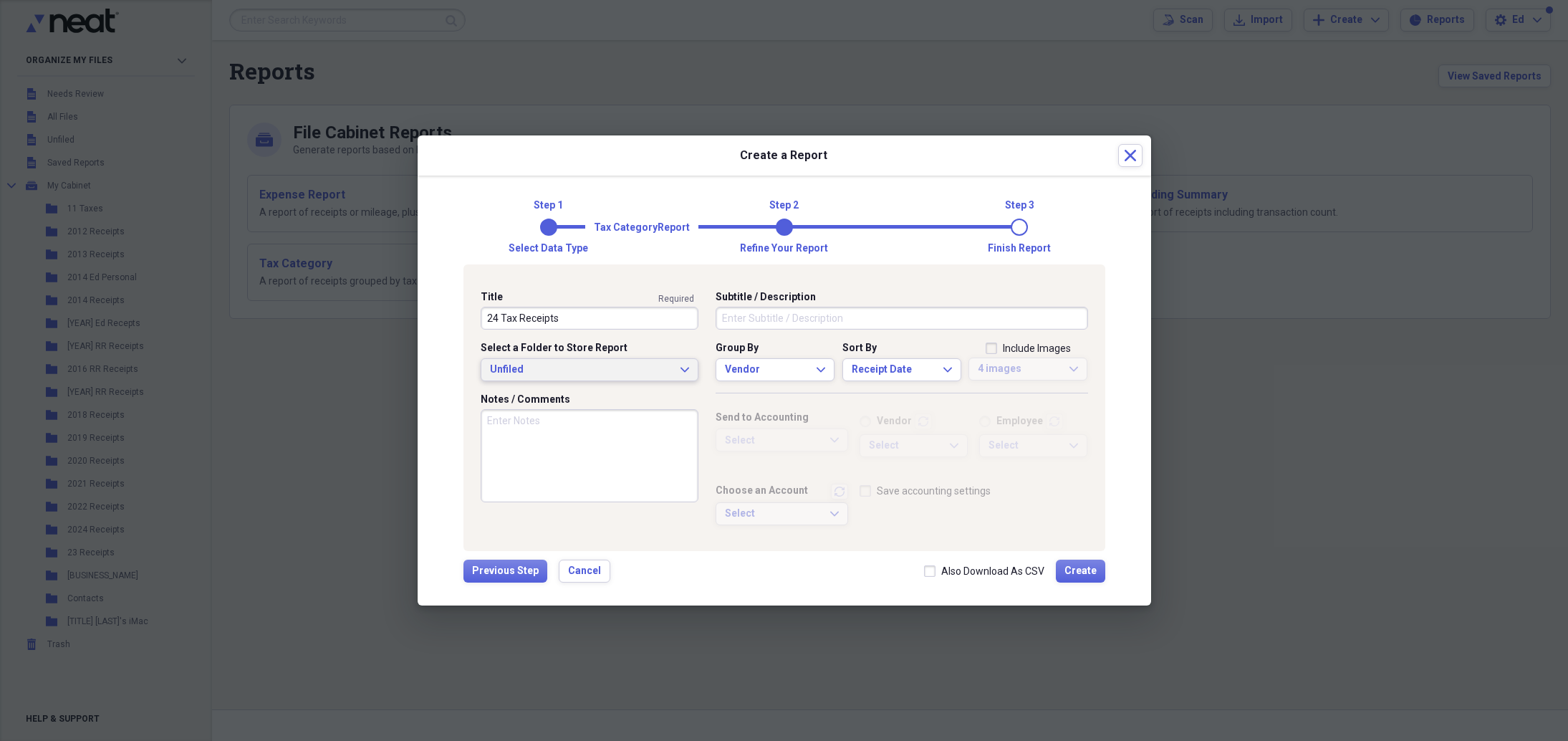 type on "24 Tax Receipts" 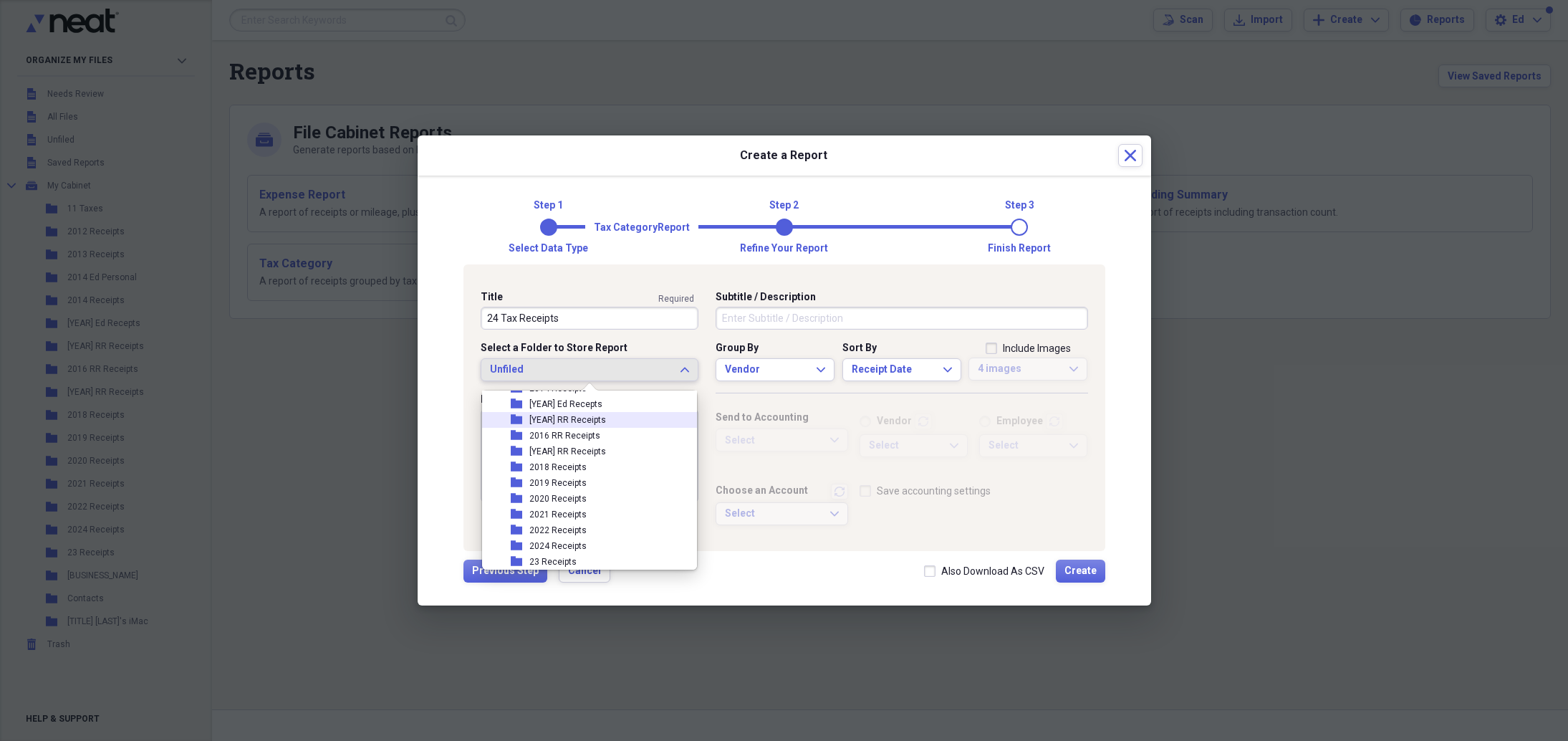 scroll, scrollTop: 116, scrollLeft: 0, axis: vertical 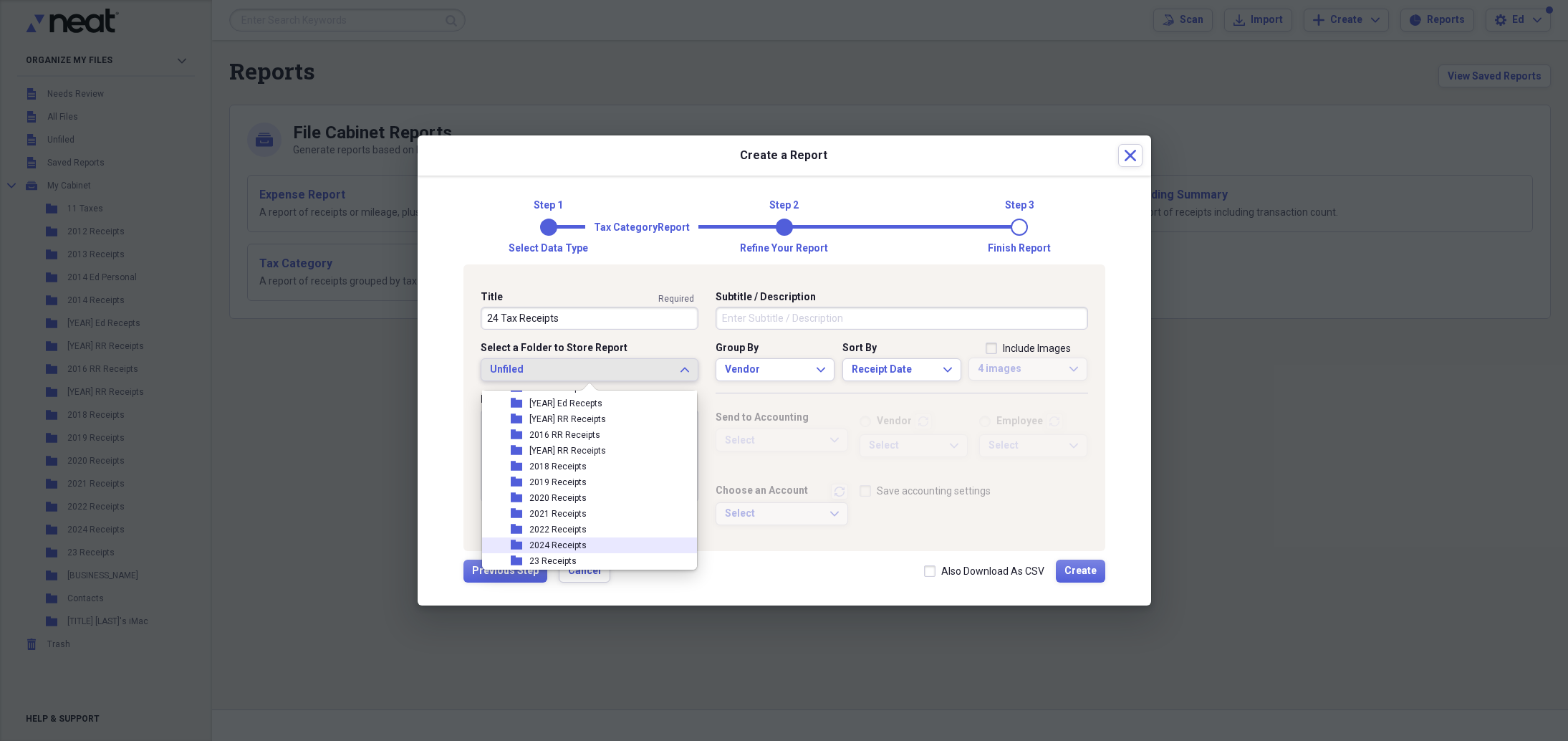 click on "2024 Receipts" at bounding box center [558, 545] 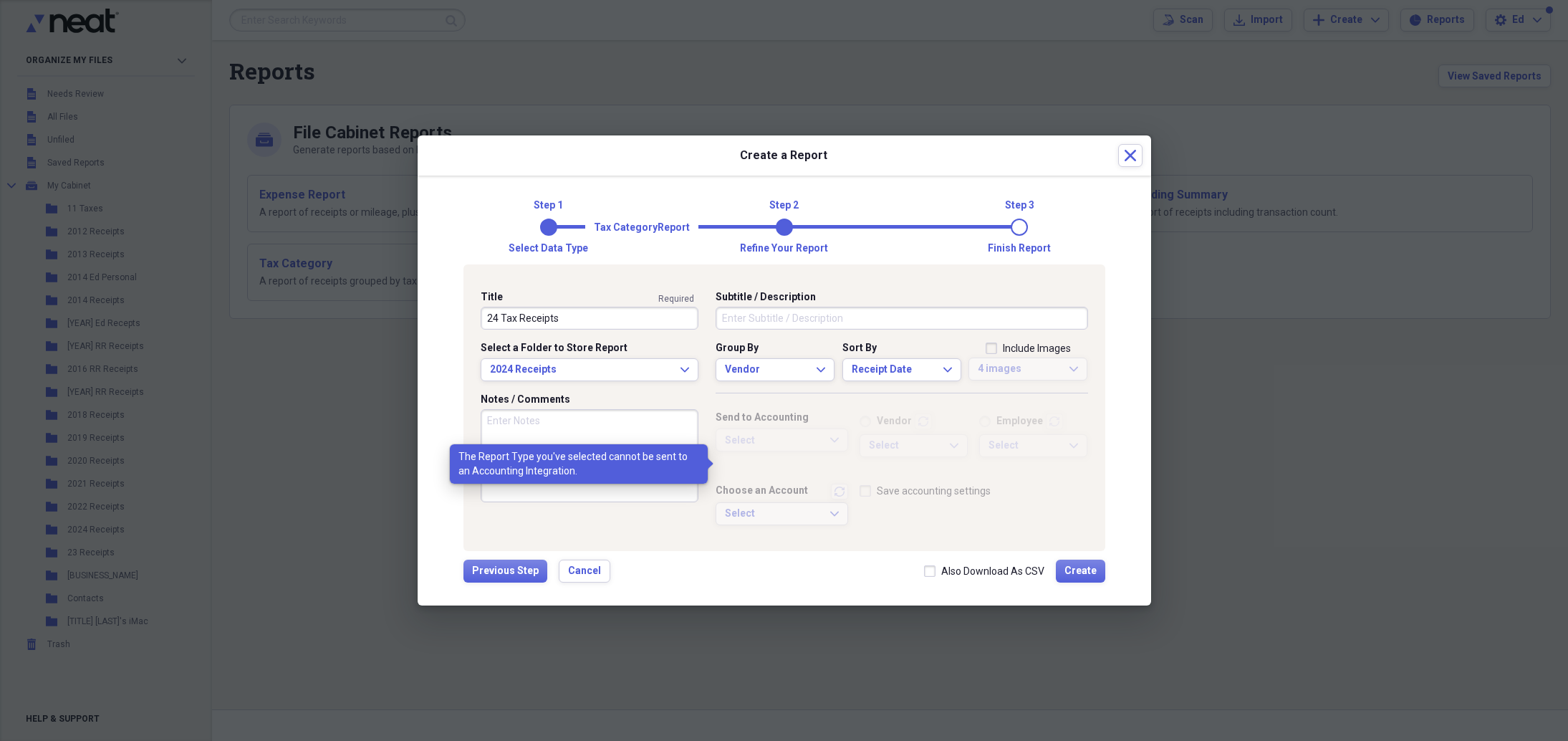 click on "Select Expand" at bounding box center [913, 446] 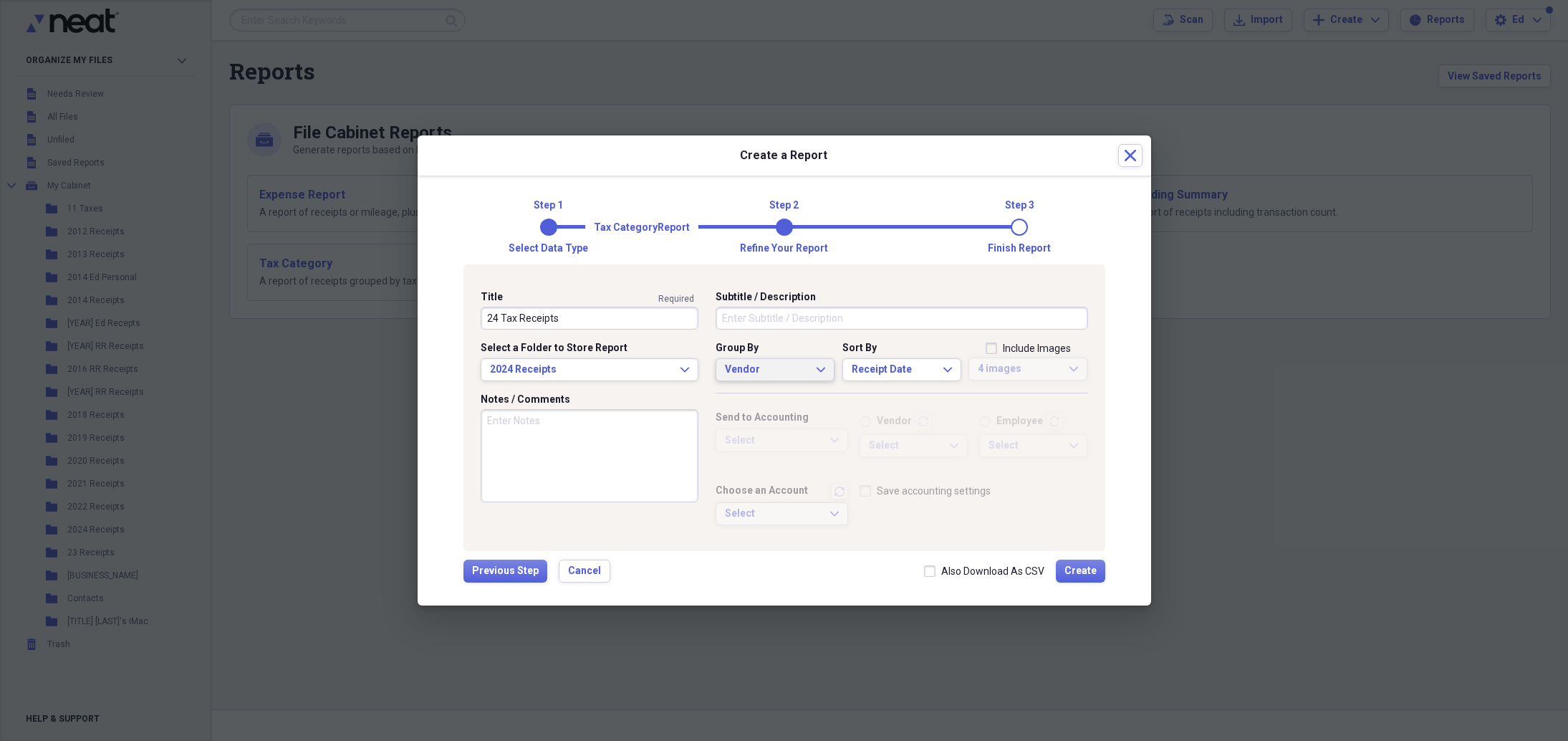 click on "Vendor Expand" at bounding box center [775, 370] 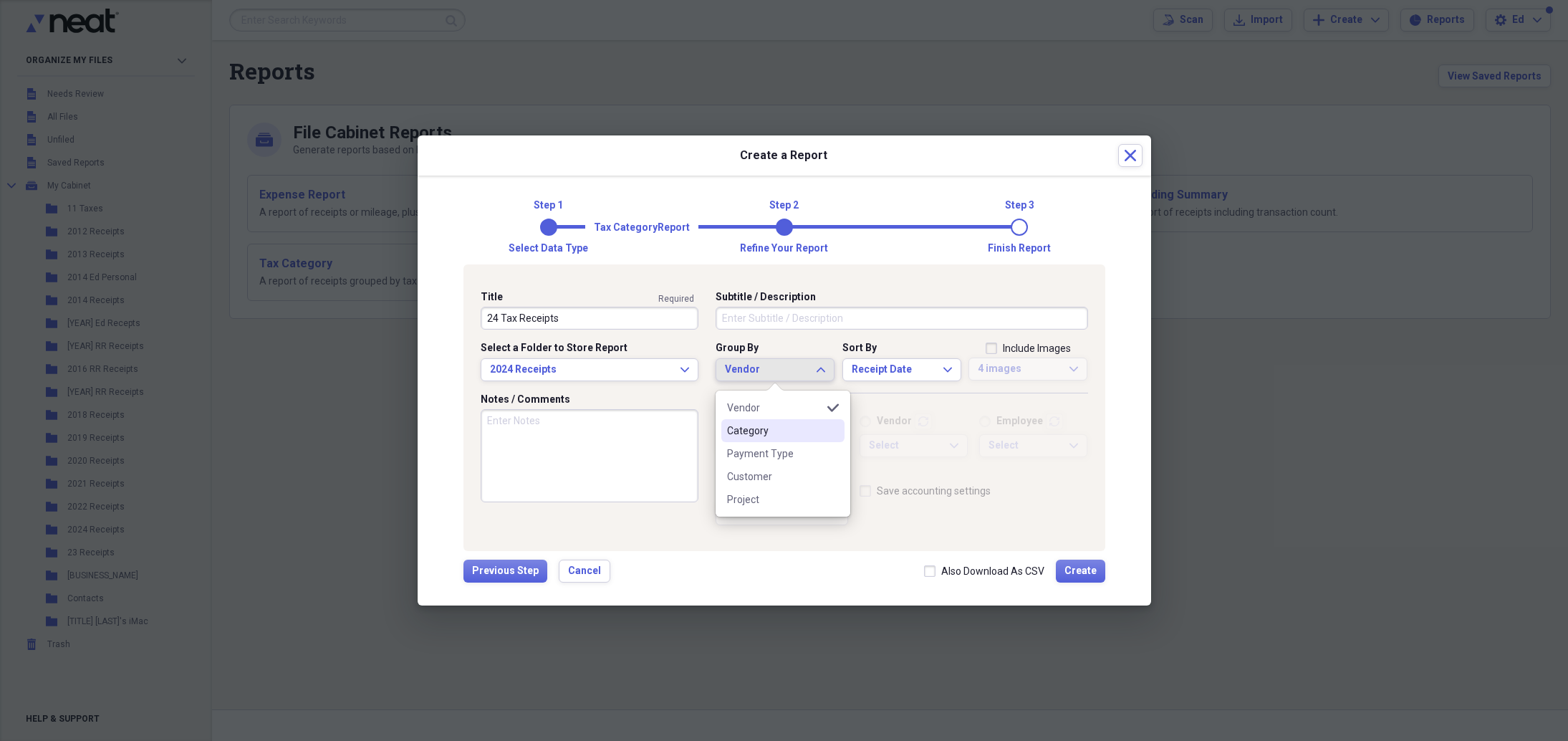 click on "Category" at bounding box center (774, 431) 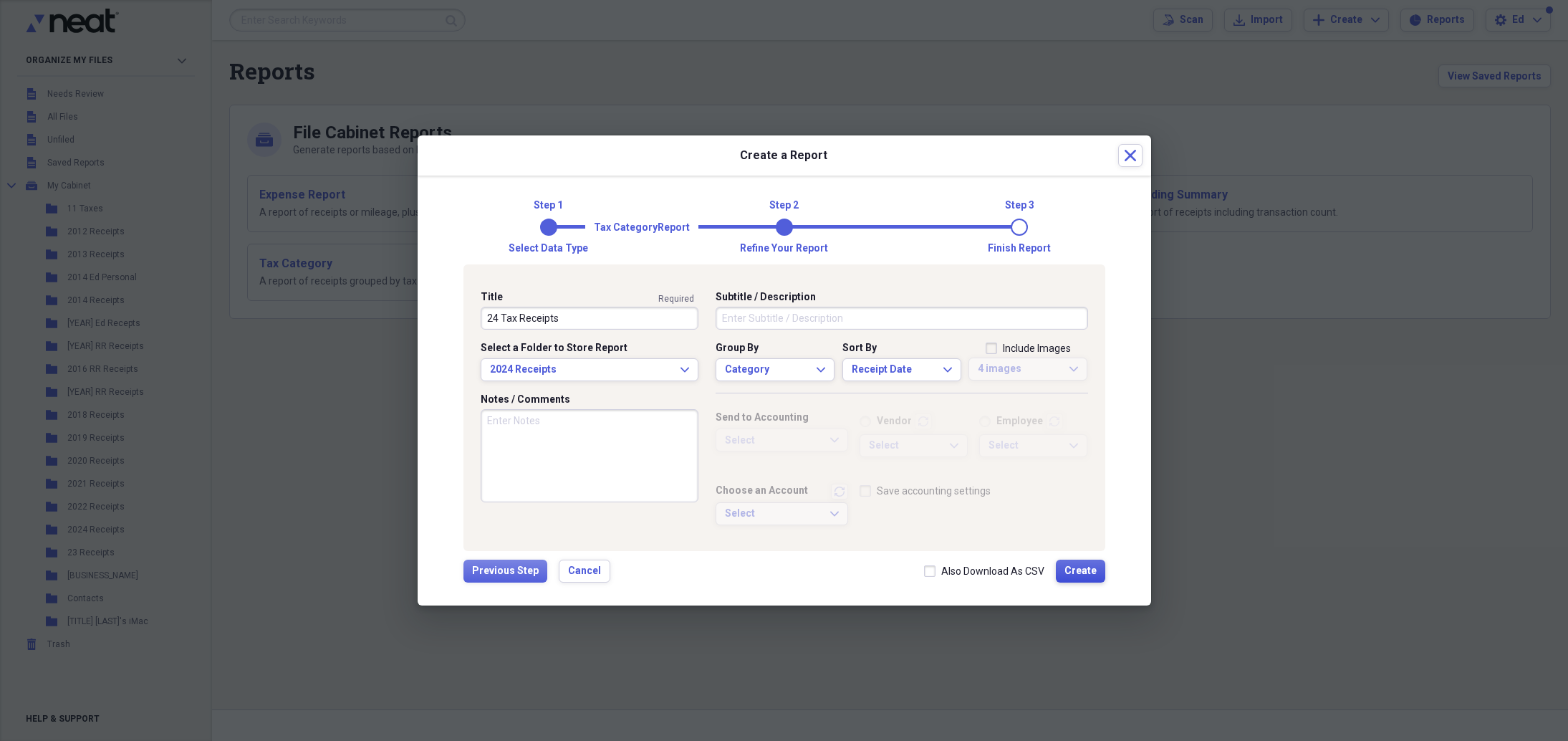 click on "Create" at bounding box center [1080, 571] 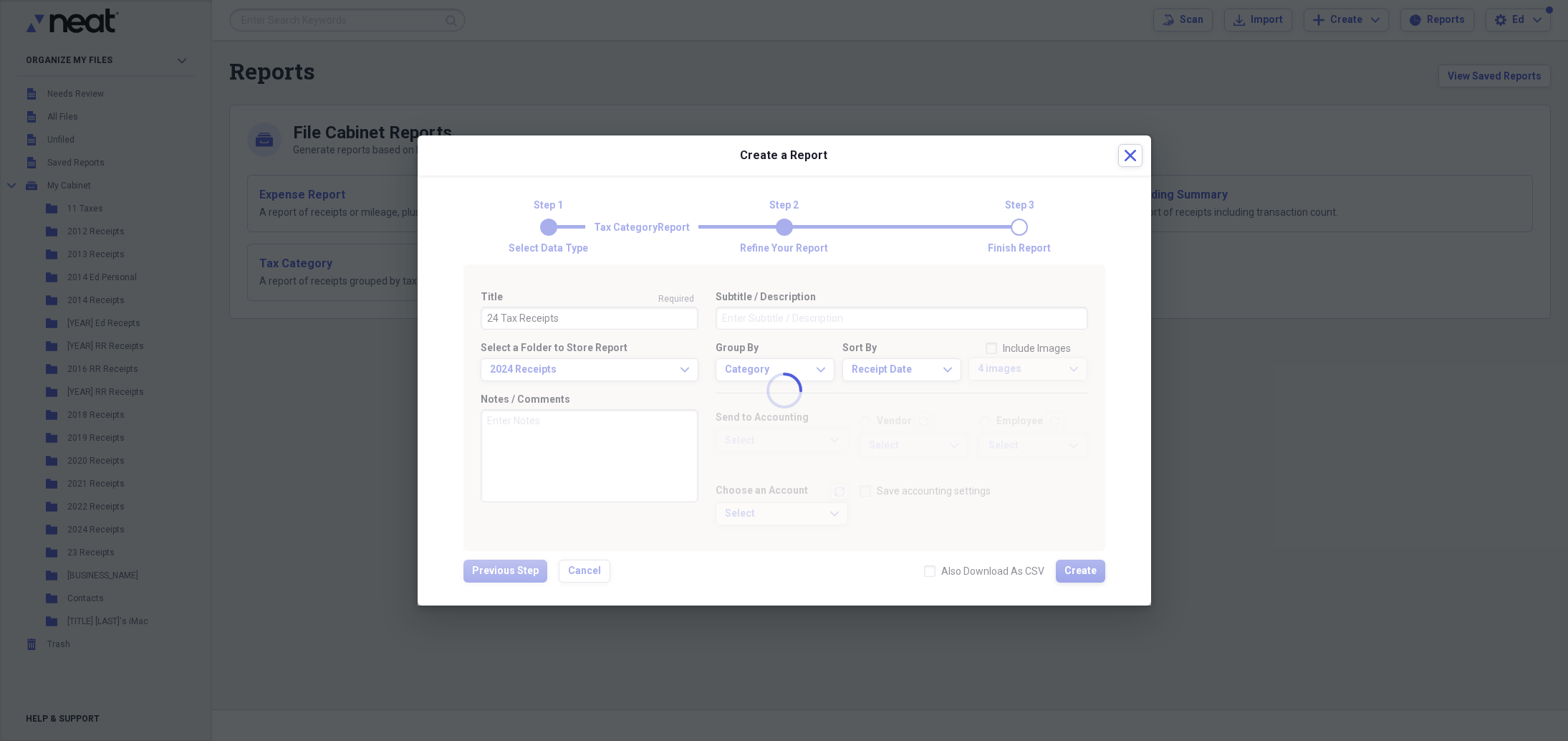 type 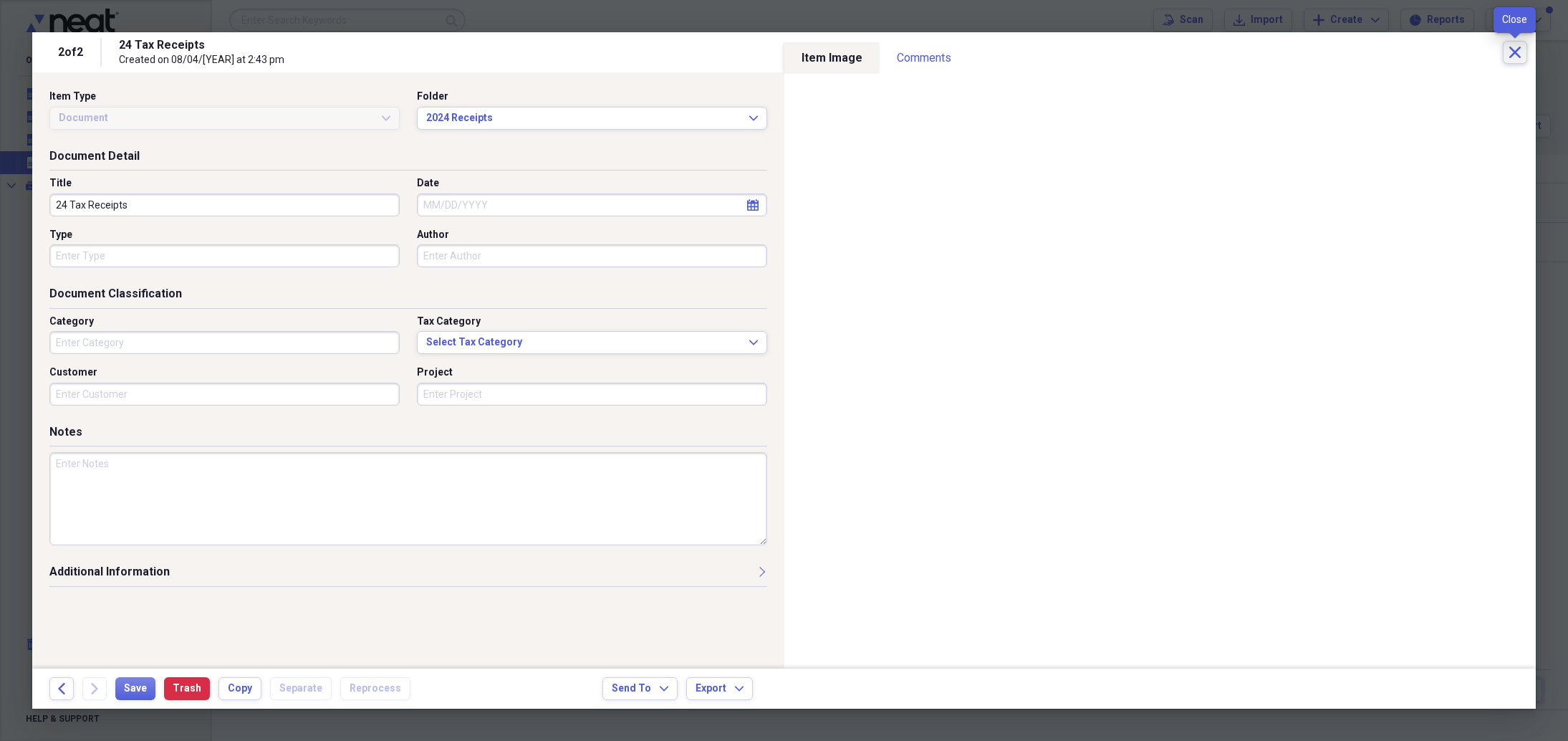 click 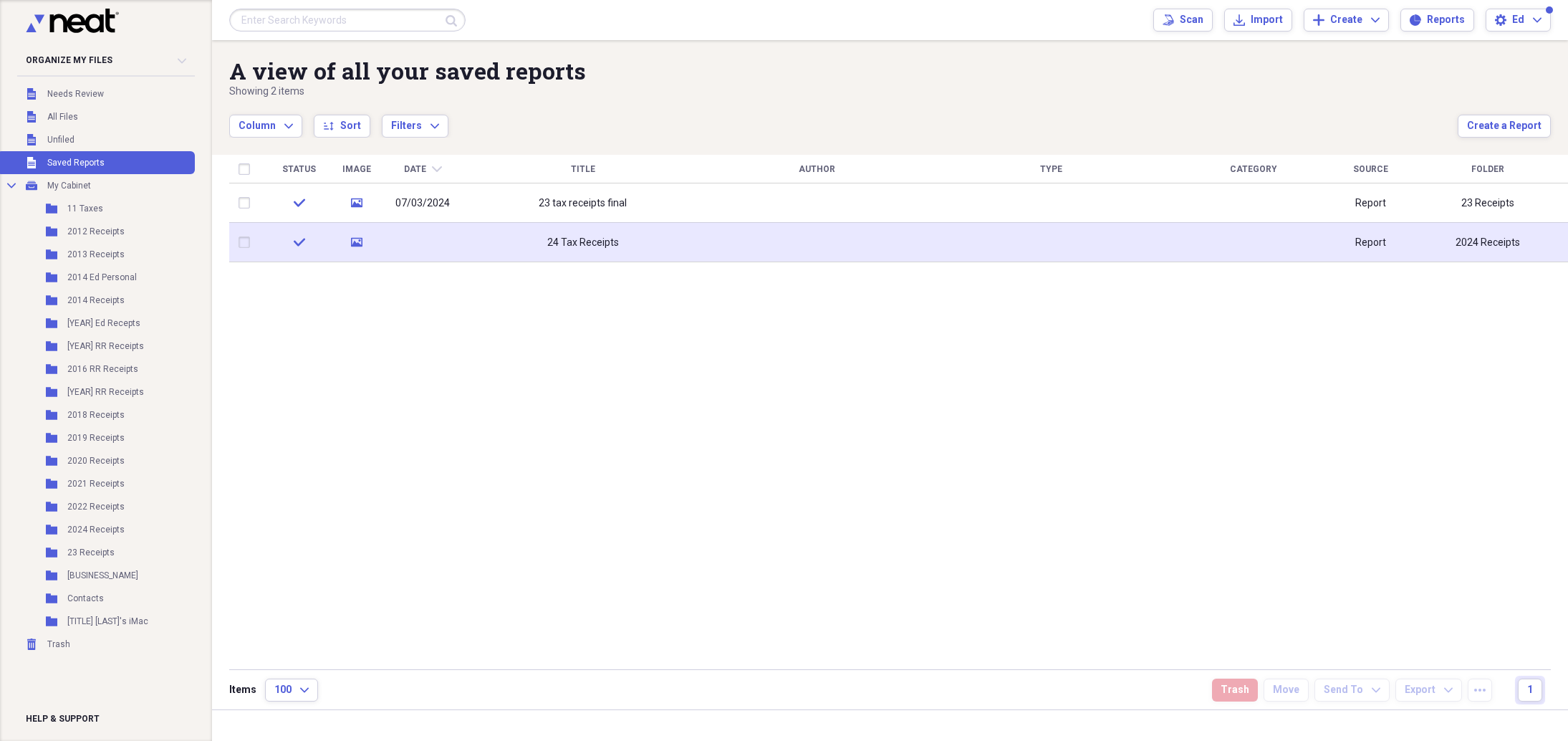 click at bounding box center [247, 242] 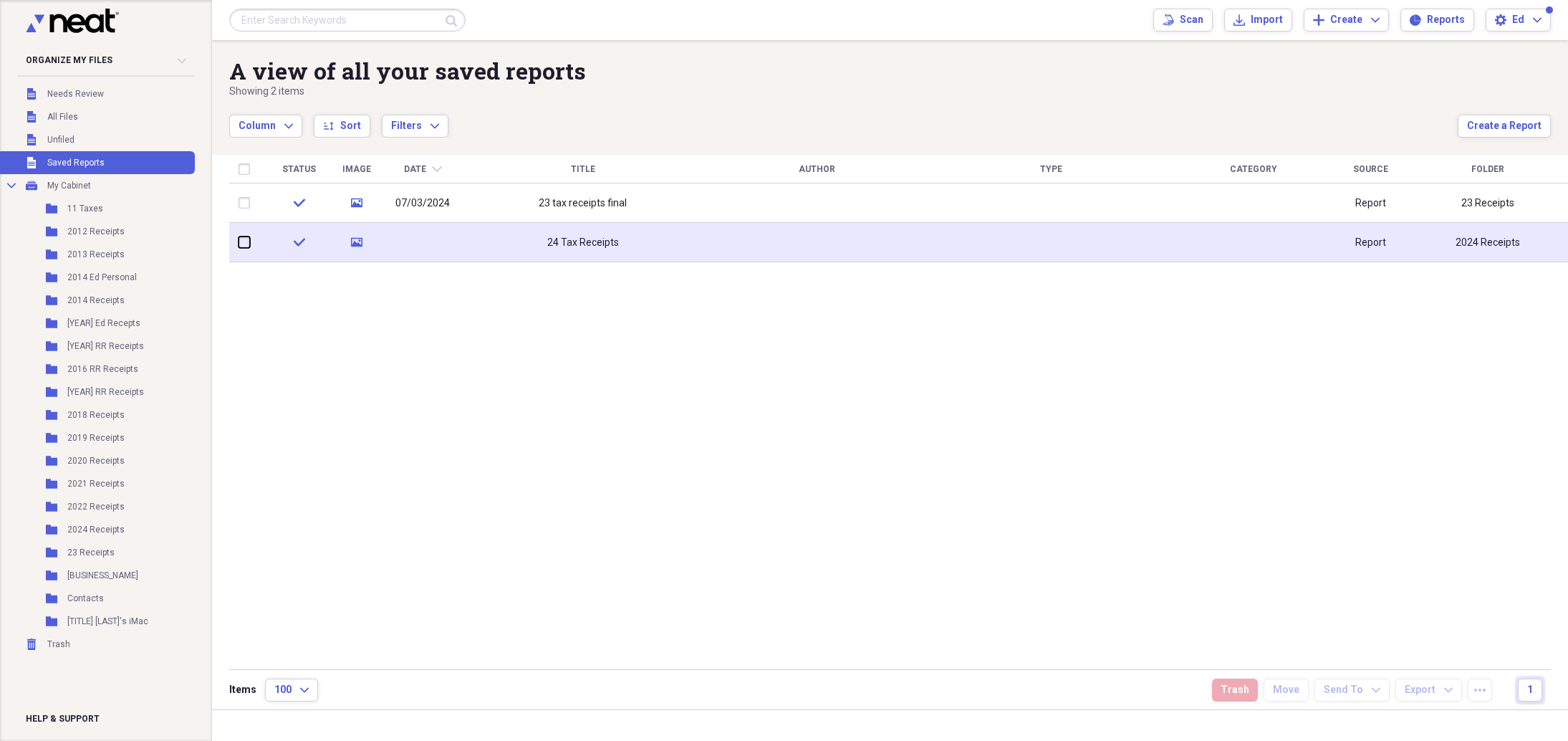 click at bounding box center (239, 242) 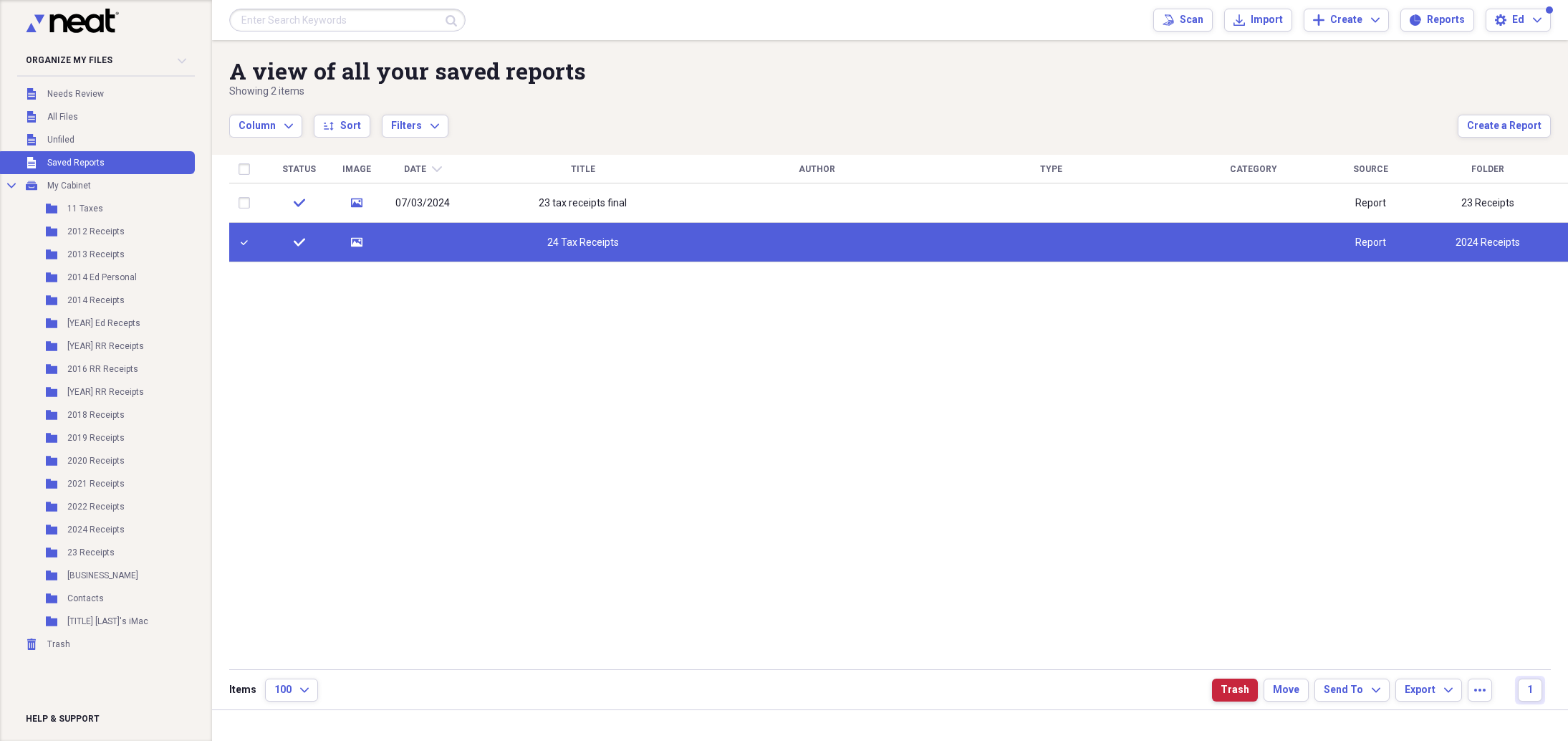 click on "Trash" at bounding box center [1235, 690] 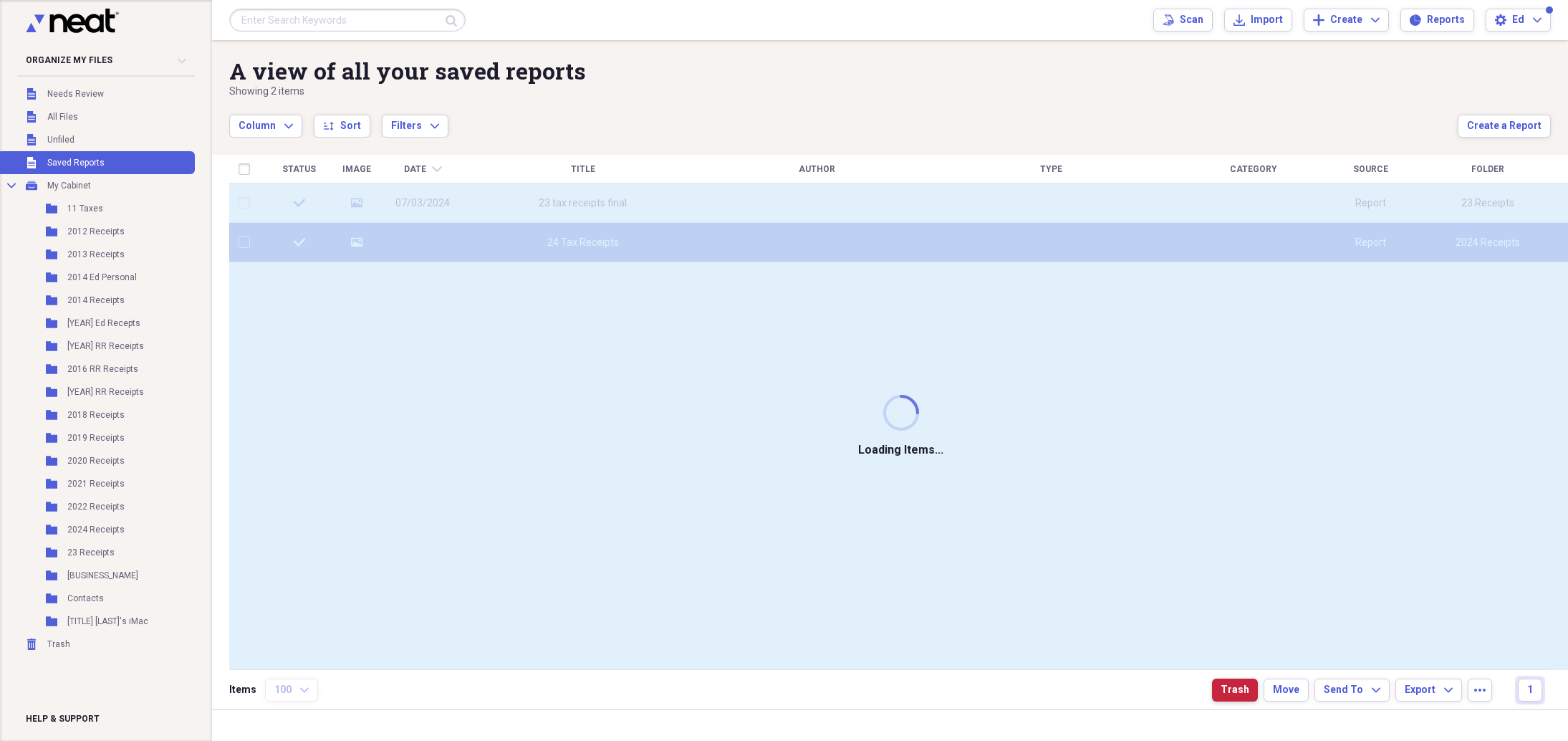 checkbox on "false" 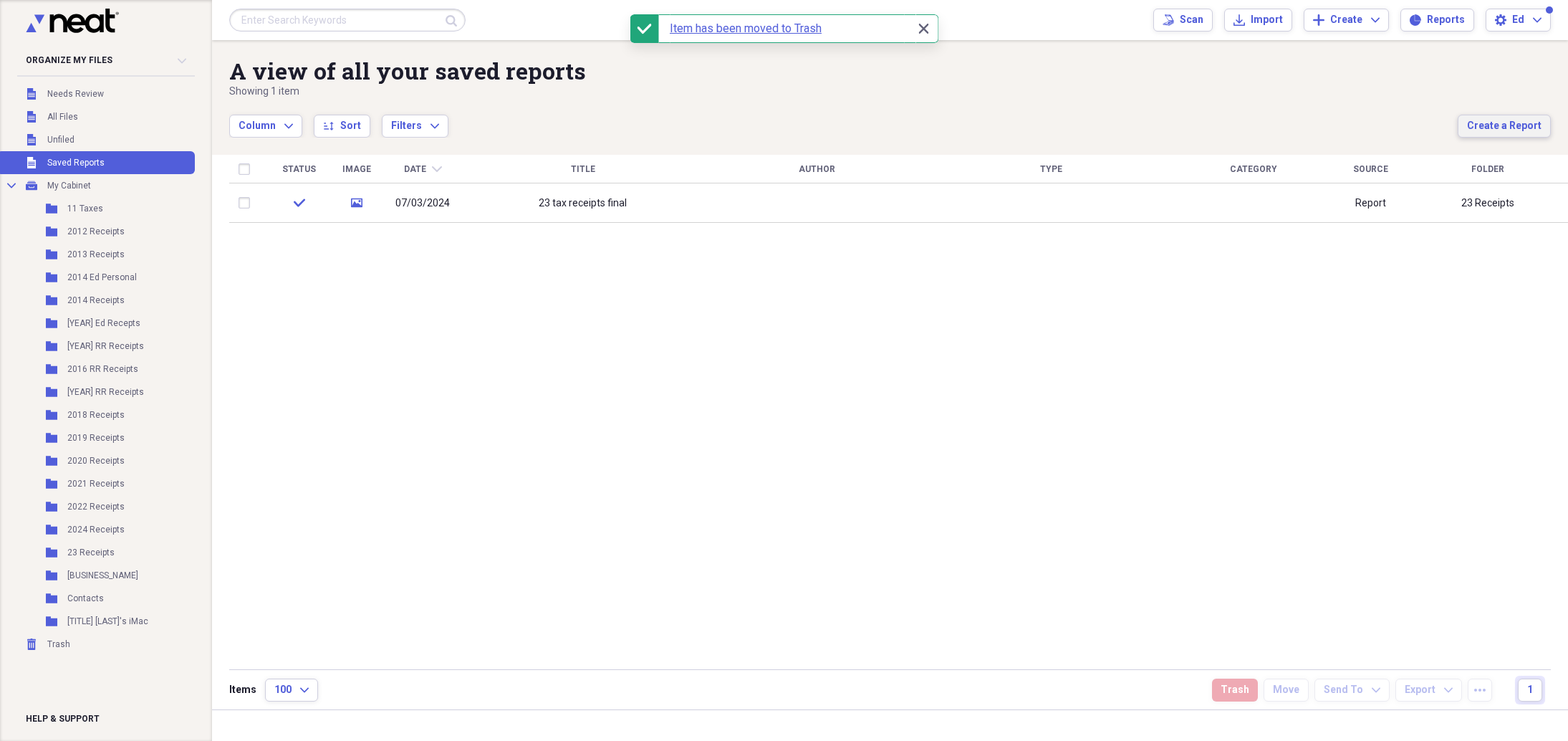 click on "Create a Report" at bounding box center [1504, 126] 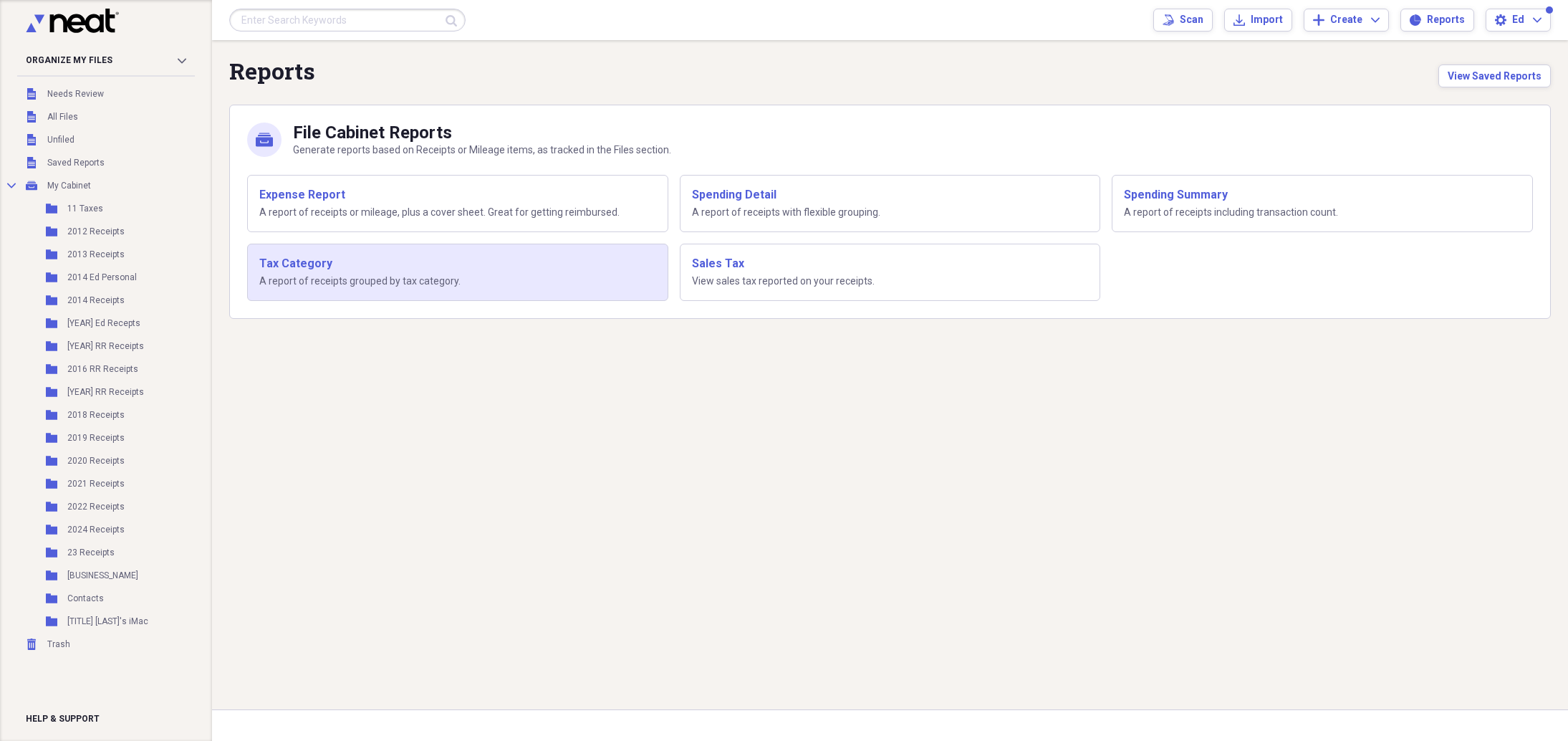 click on "Tax Category" at bounding box center [458, 264] 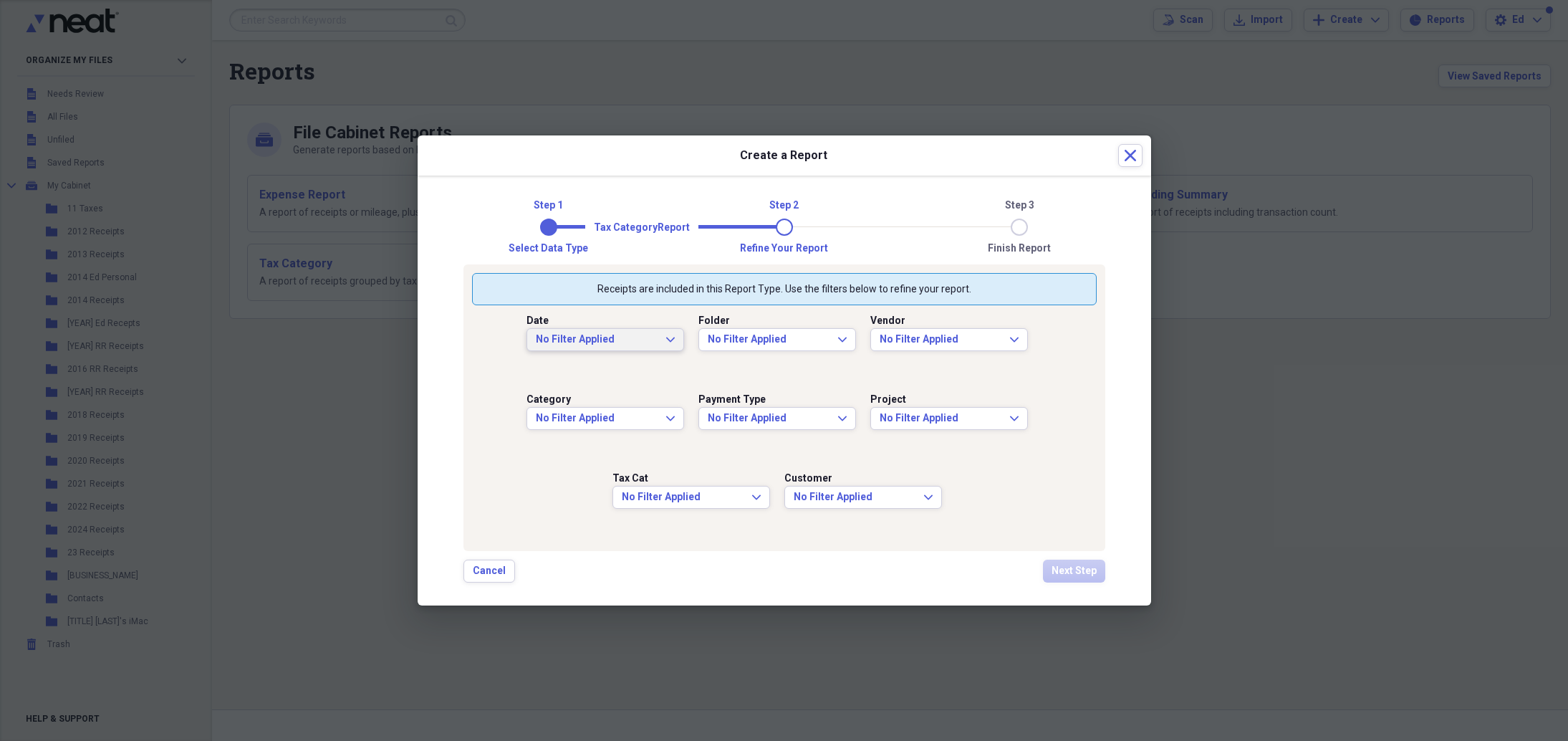click on "No Filter Applied Expand" at bounding box center [605, 340] 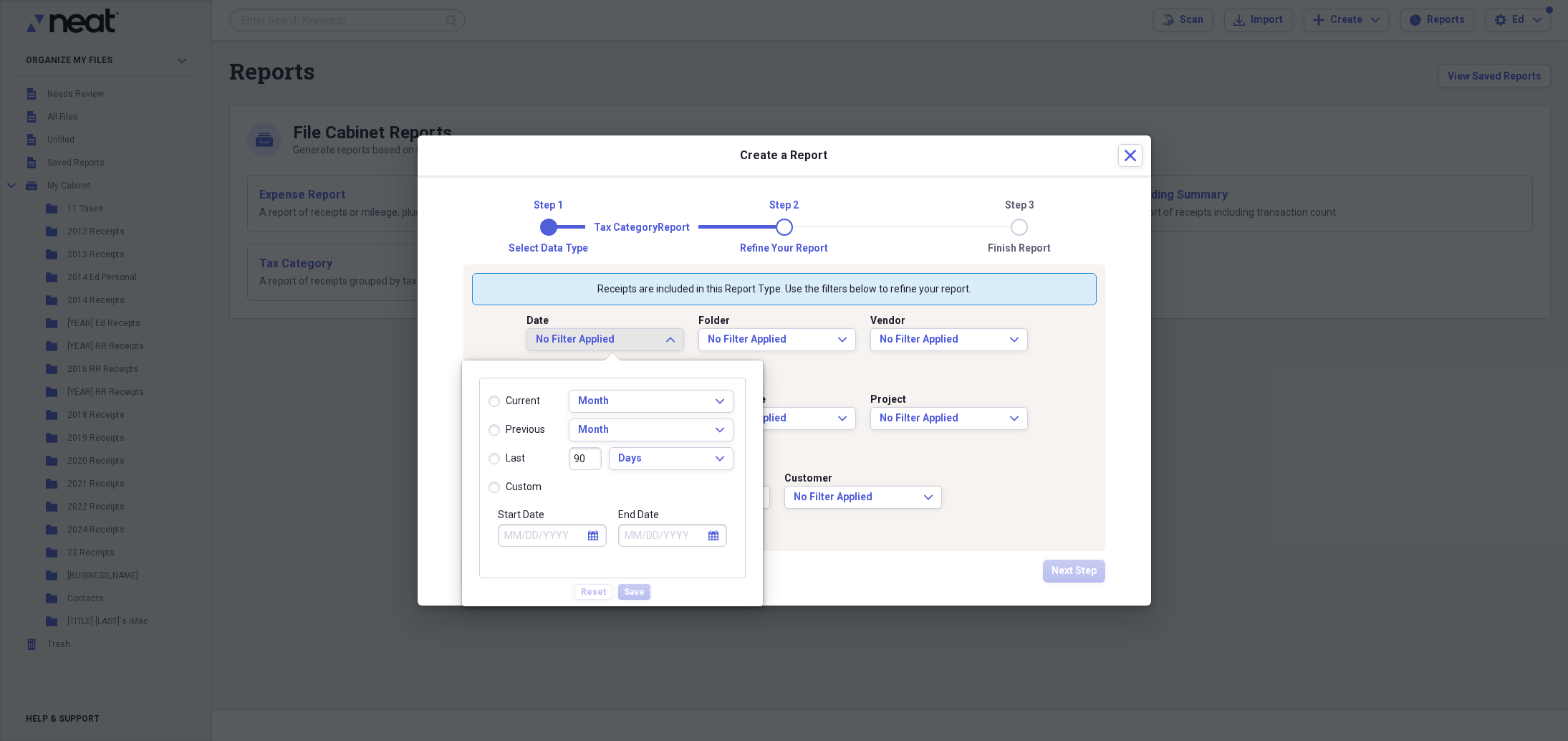 select on "7" 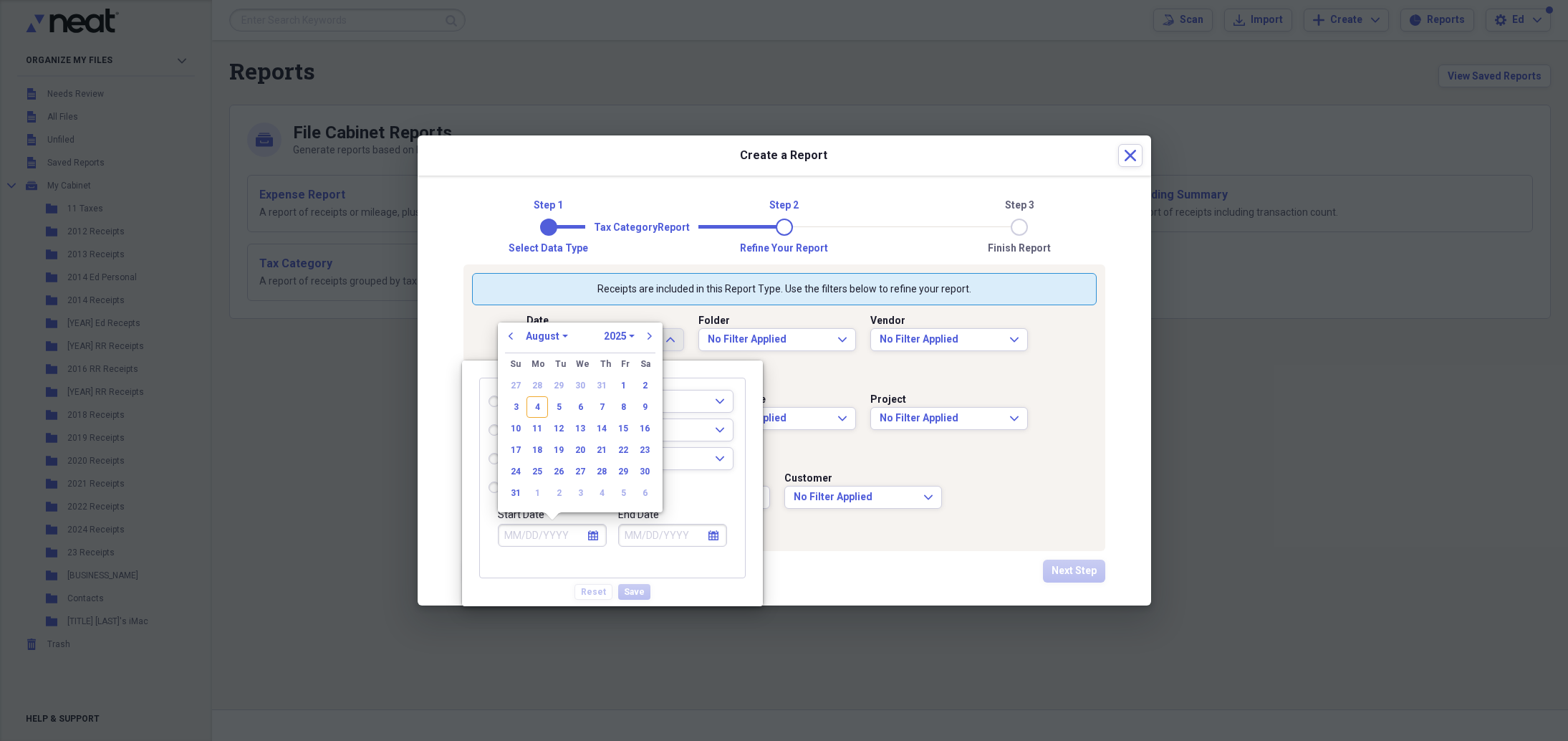 click on "Start Date" at bounding box center [552, 535] 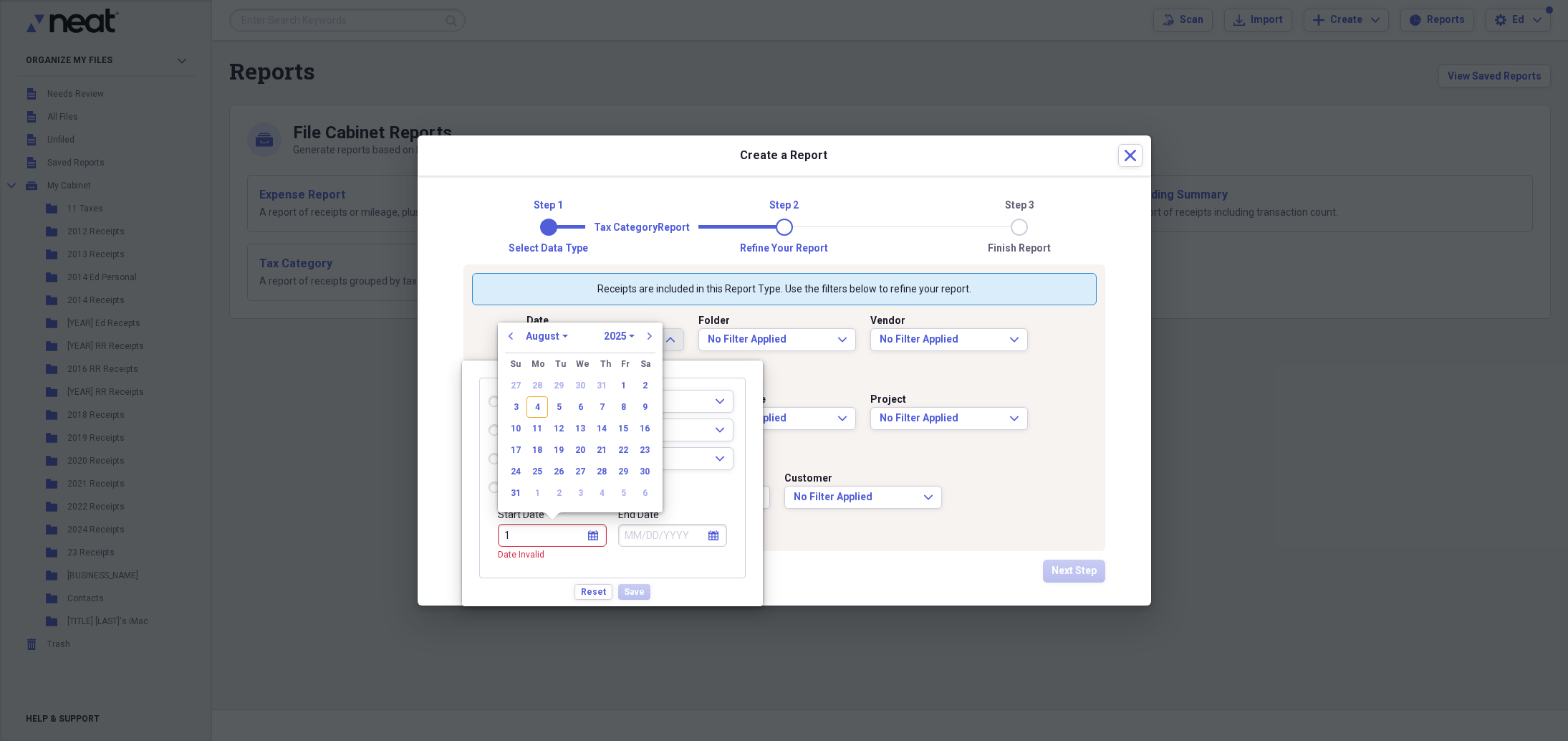 radio on "true" 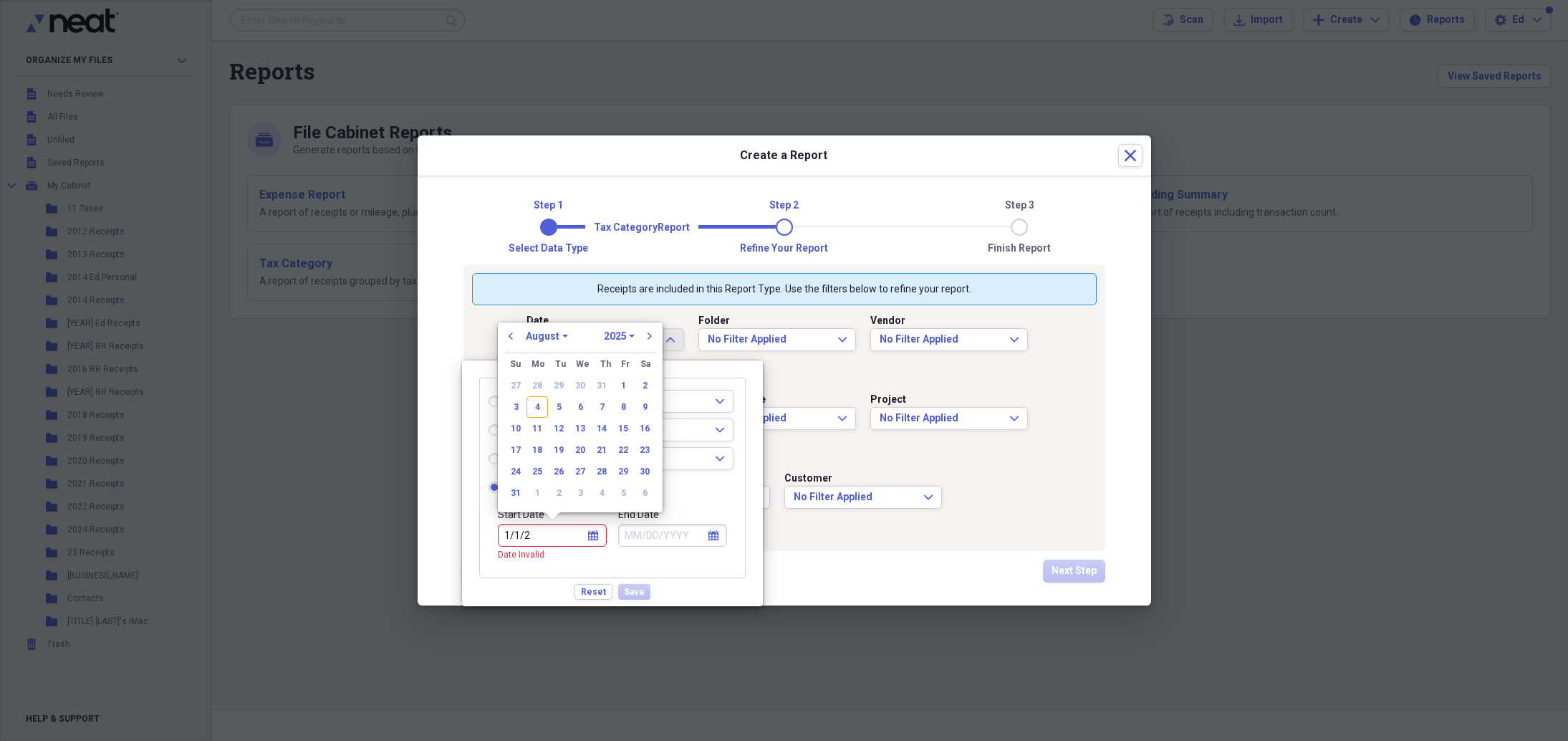 type on "[MM]/[DD]/[YY]" 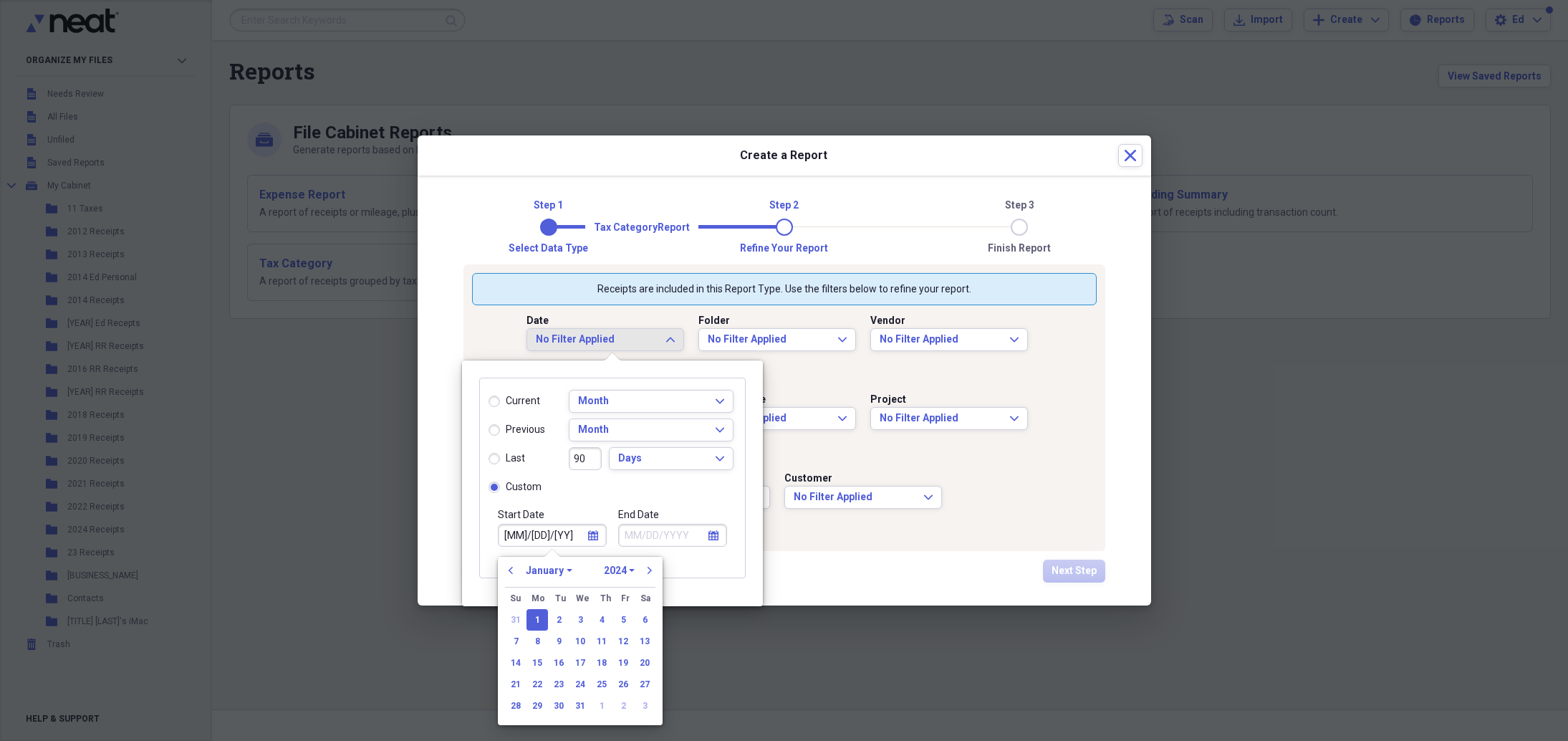 type on "01/01/2024" 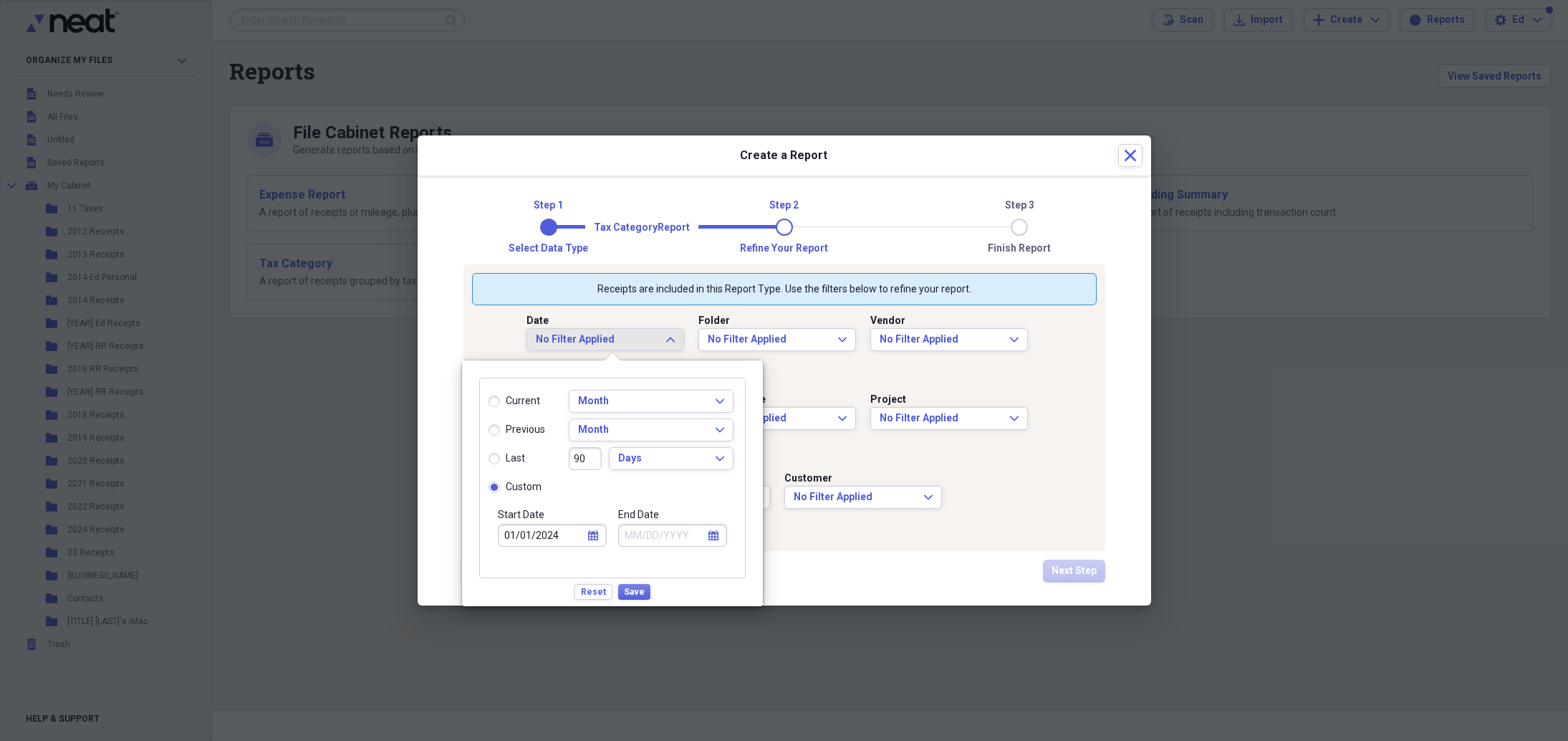 click on "End Date calendar Calendar" at bounding box center [673, 542] 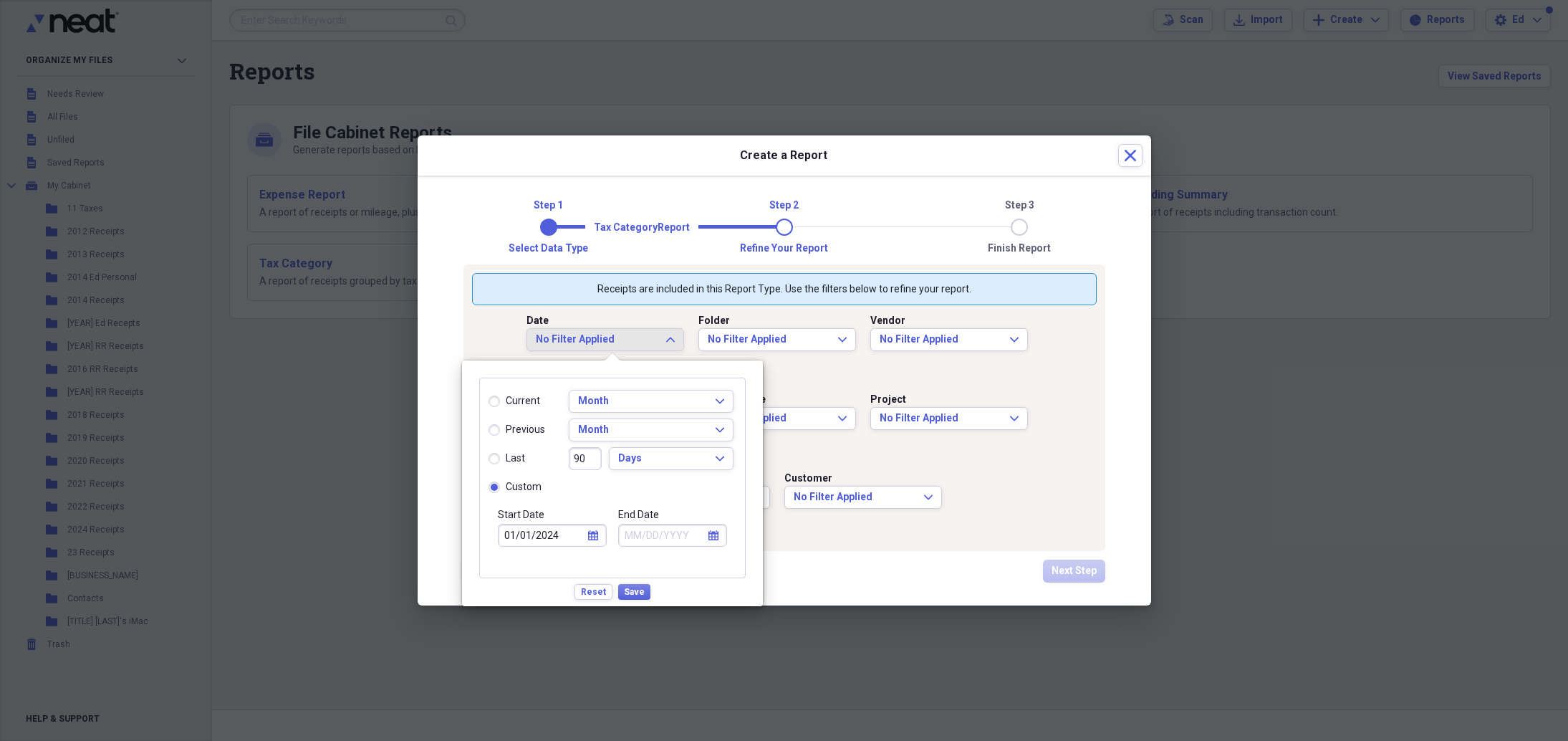 click on "End Date" at bounding box center (673, 535) 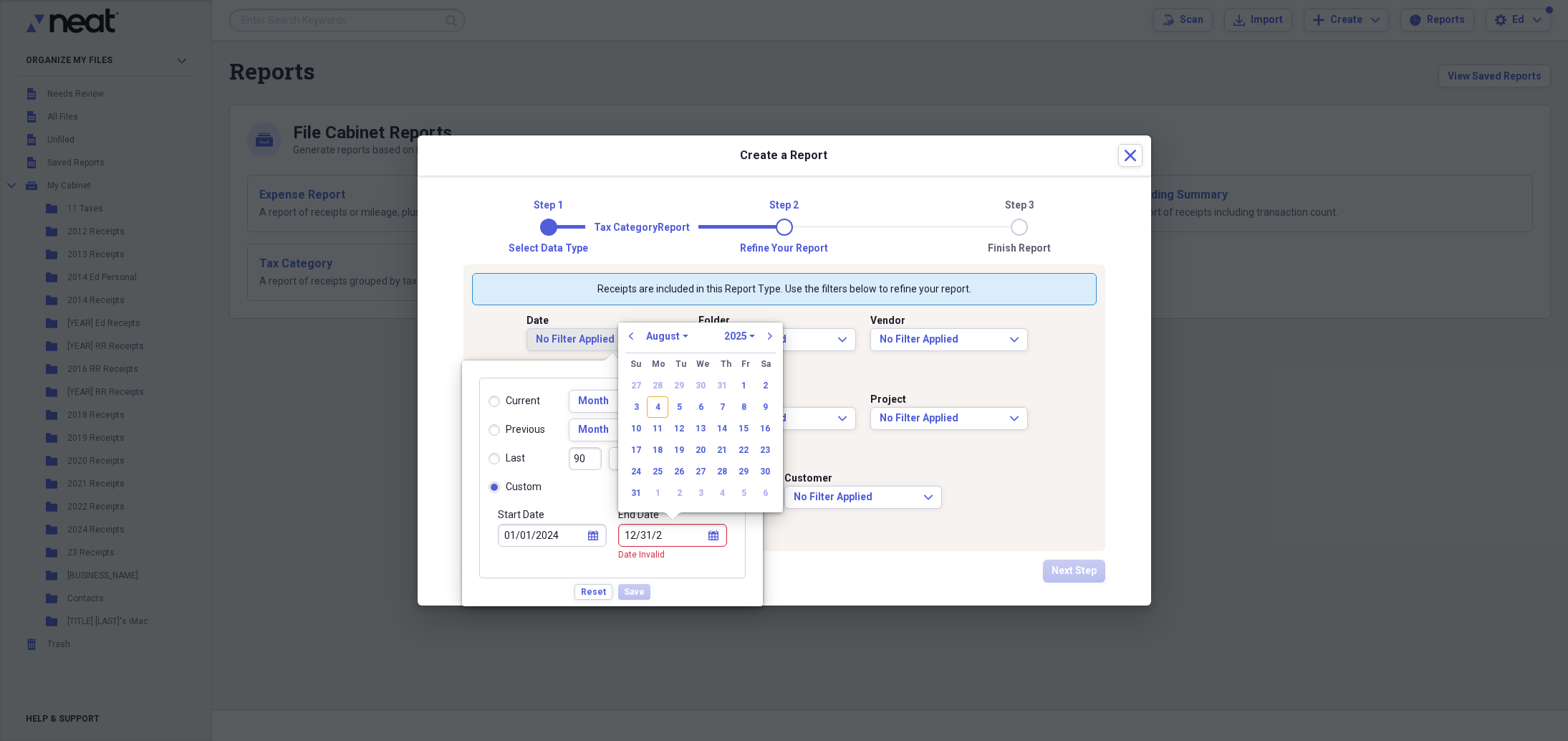 type on "[MM]/[DD]/[YY]" 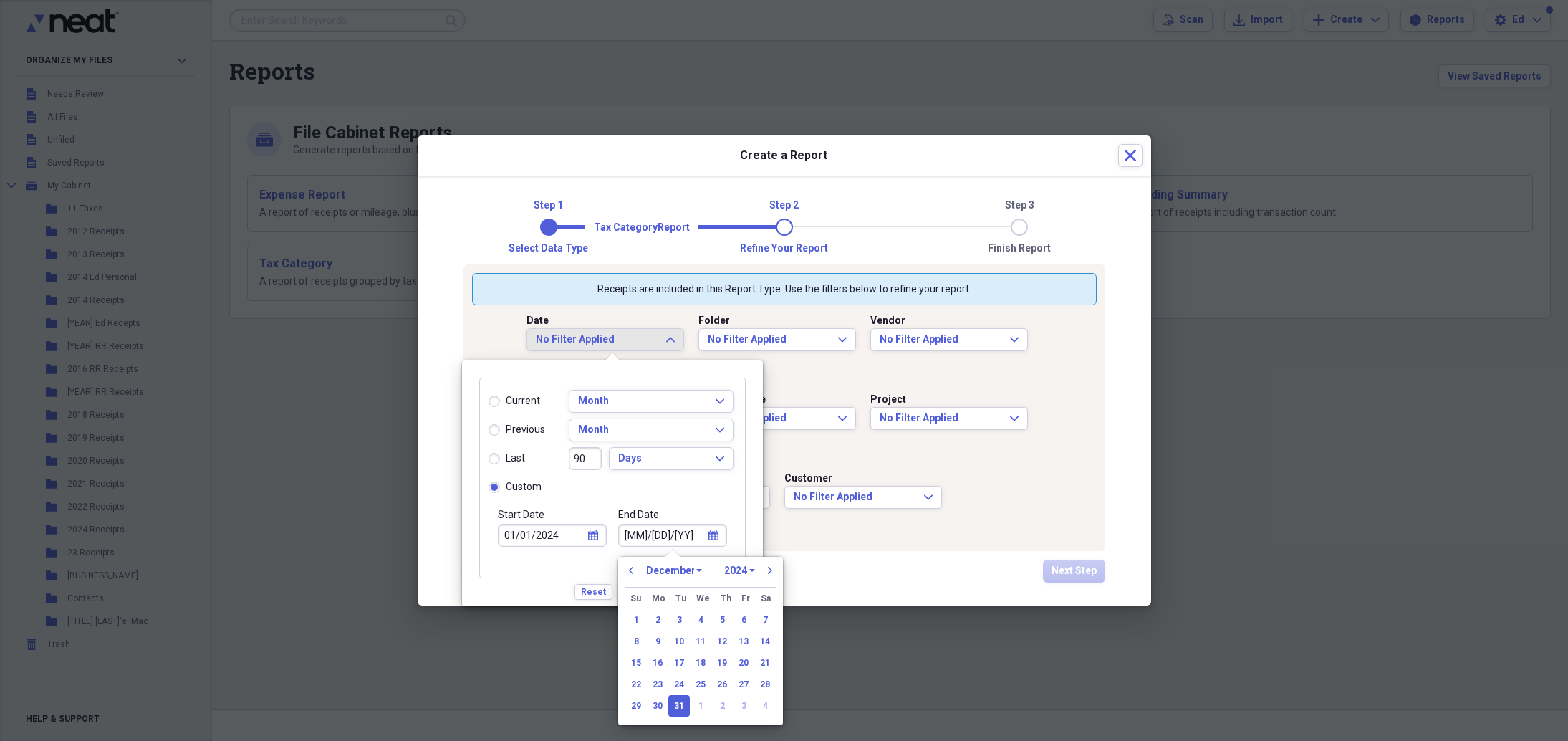 type on "12/31/2024" 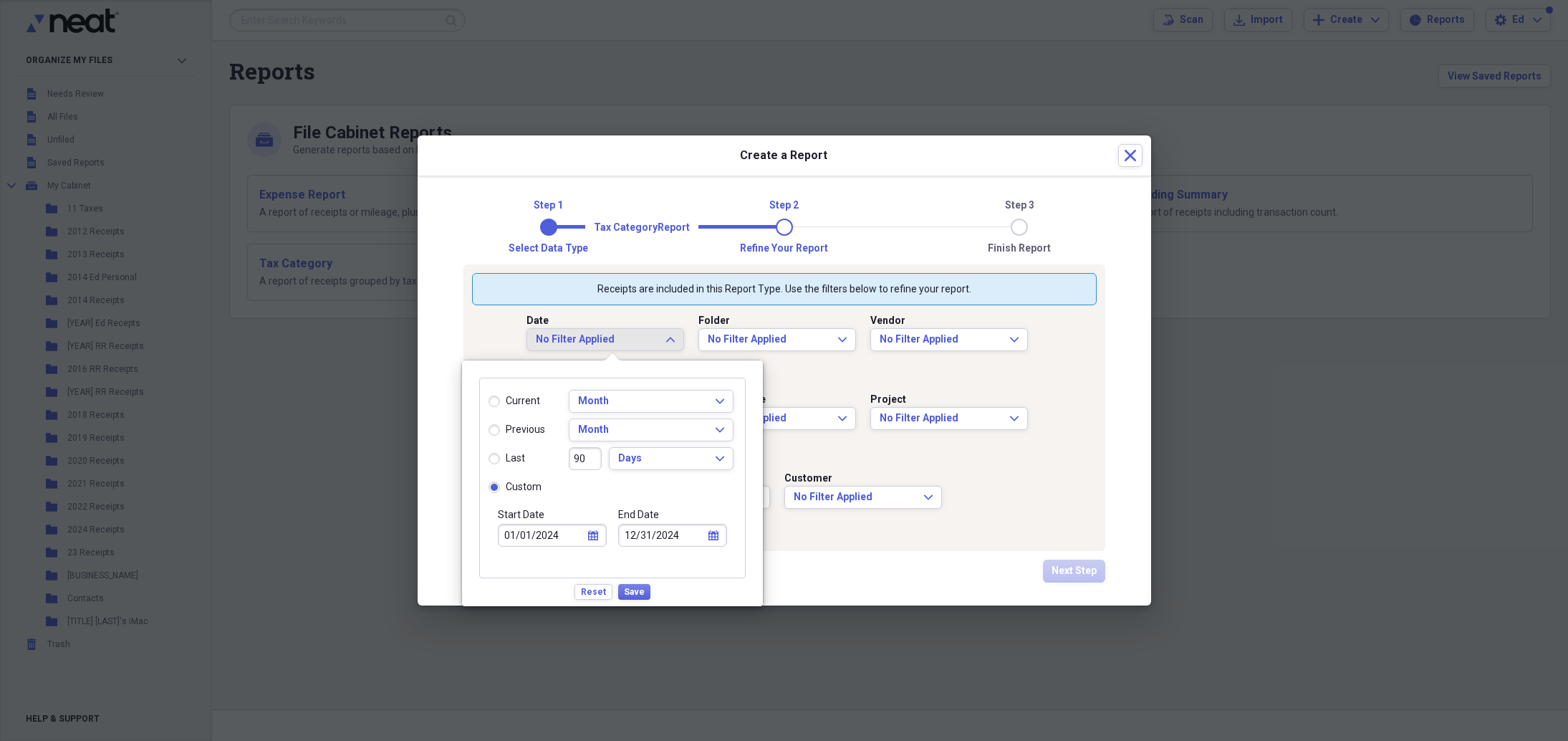 click on "Start Date [DATE] calendar Calendar" at bounding box center (552, 542) 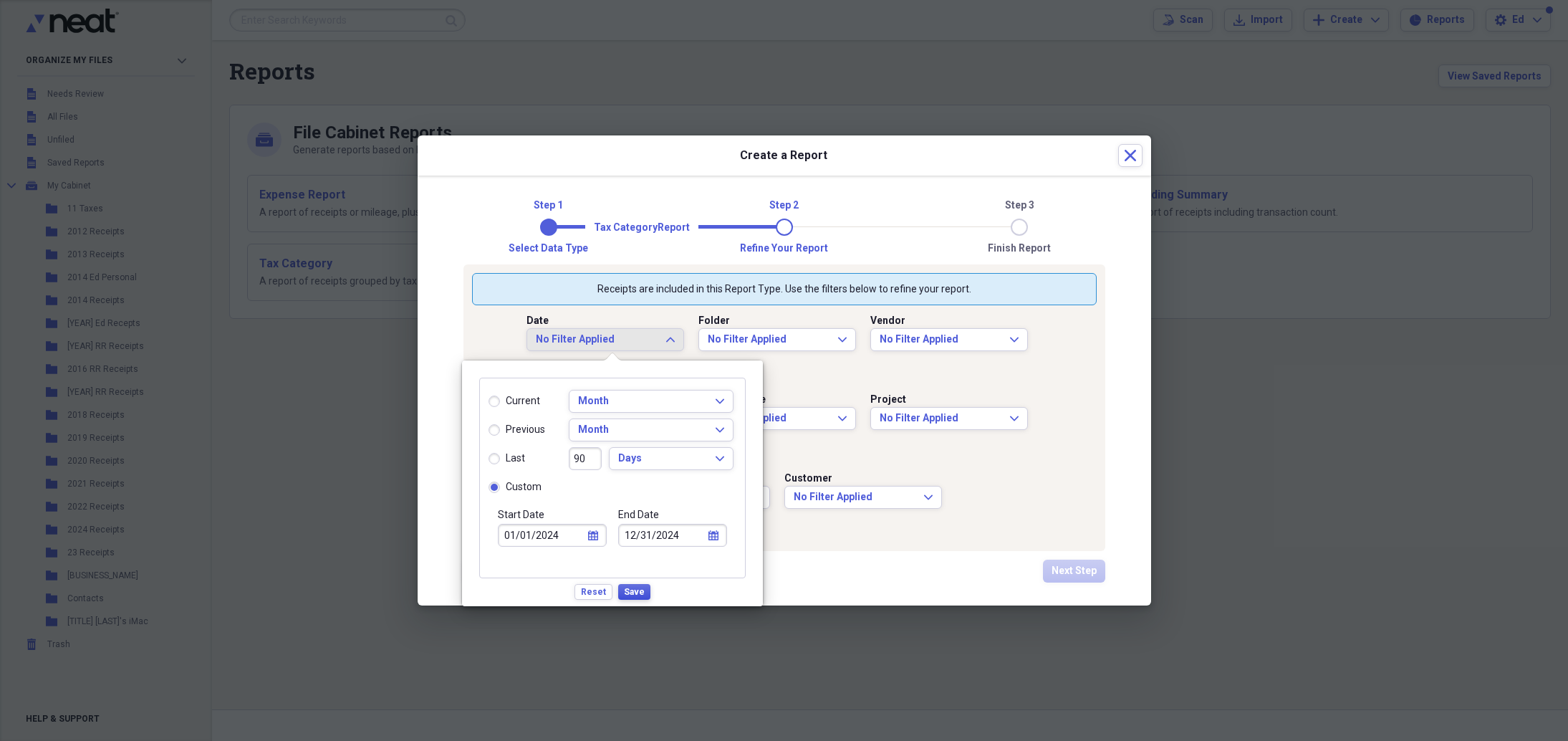 click on "Save" at bounding box center [634, 592] 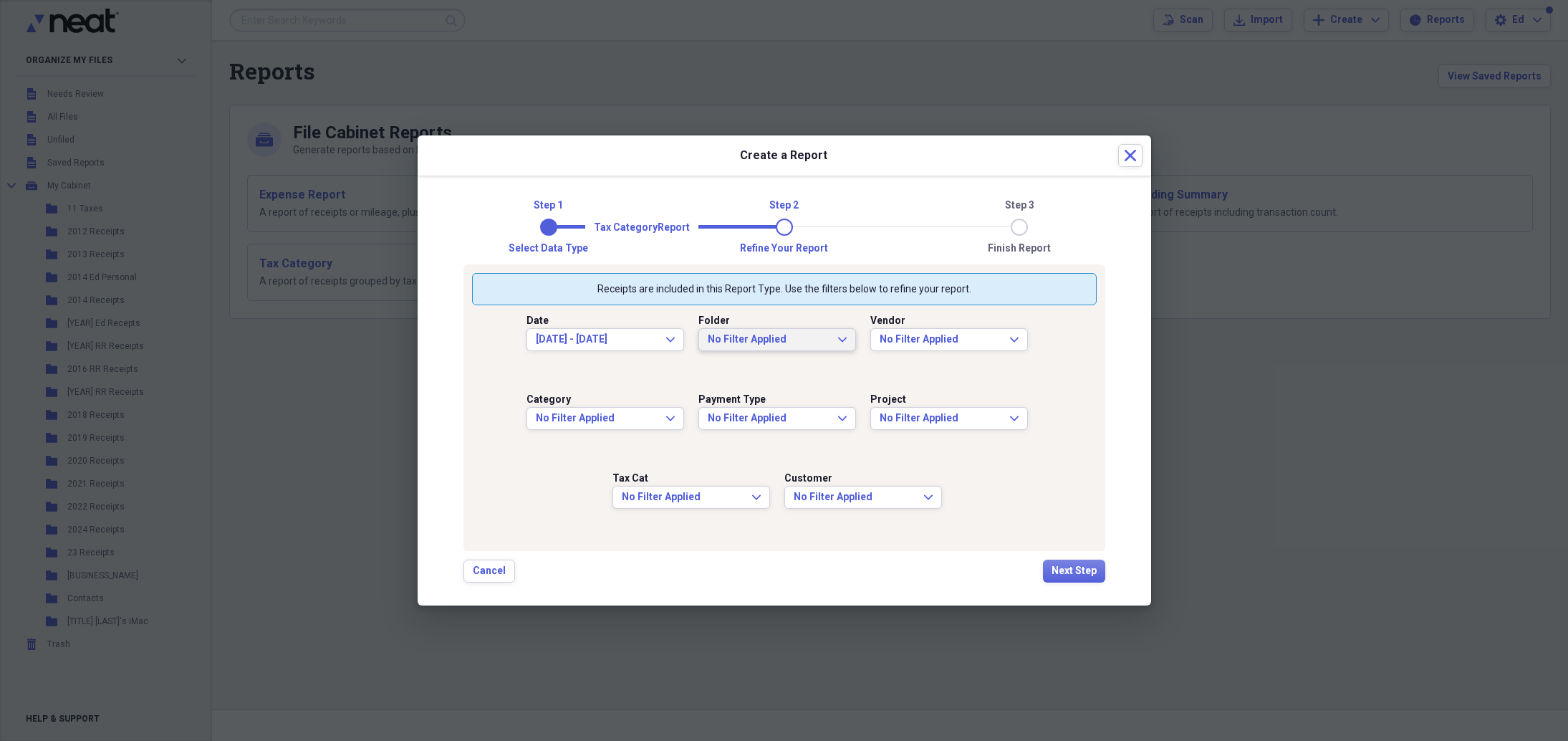 click on "No Filter Applied" at bounding box center [769, 340] 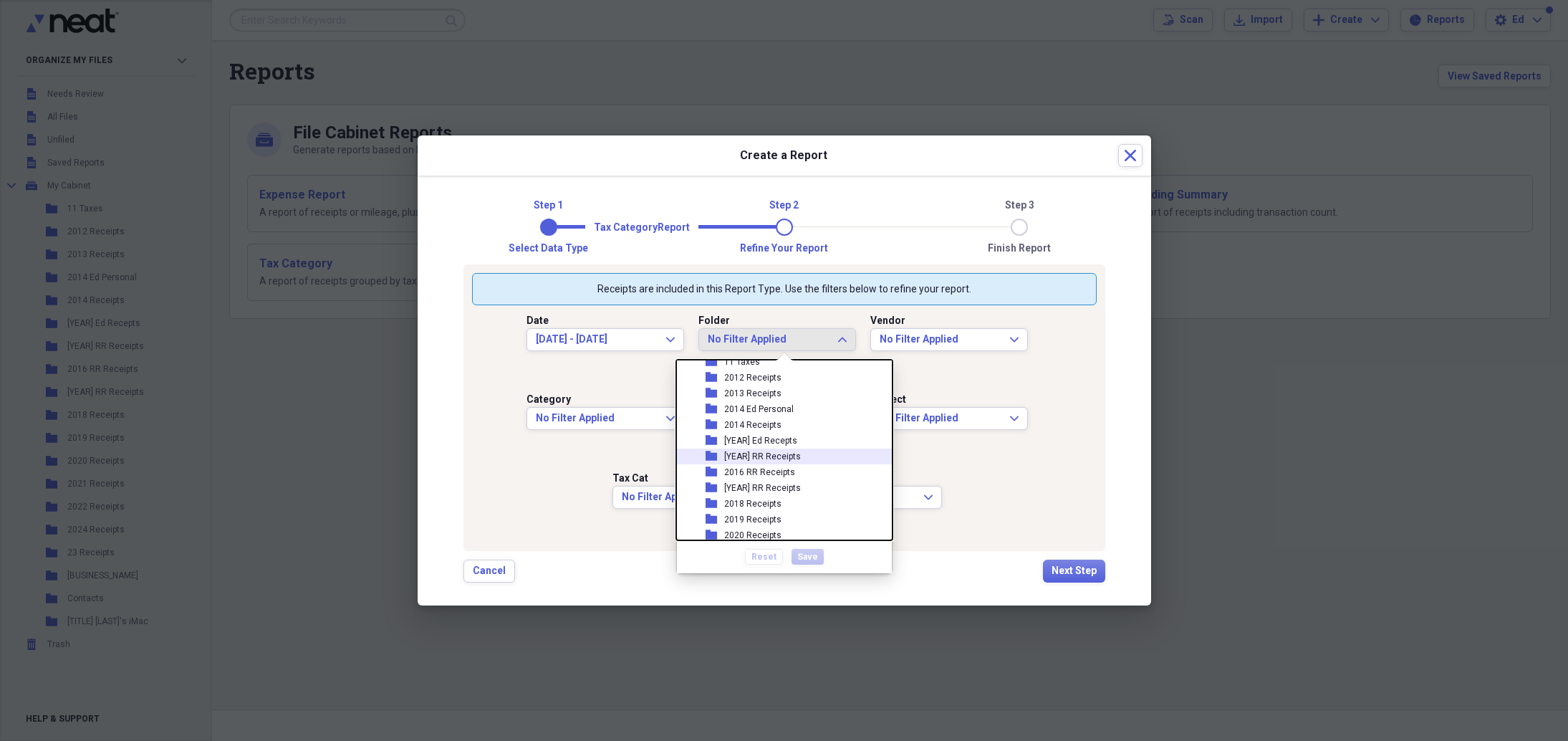 scroll, scrollTop: 163, scrollLeft: 0, axis: vertical 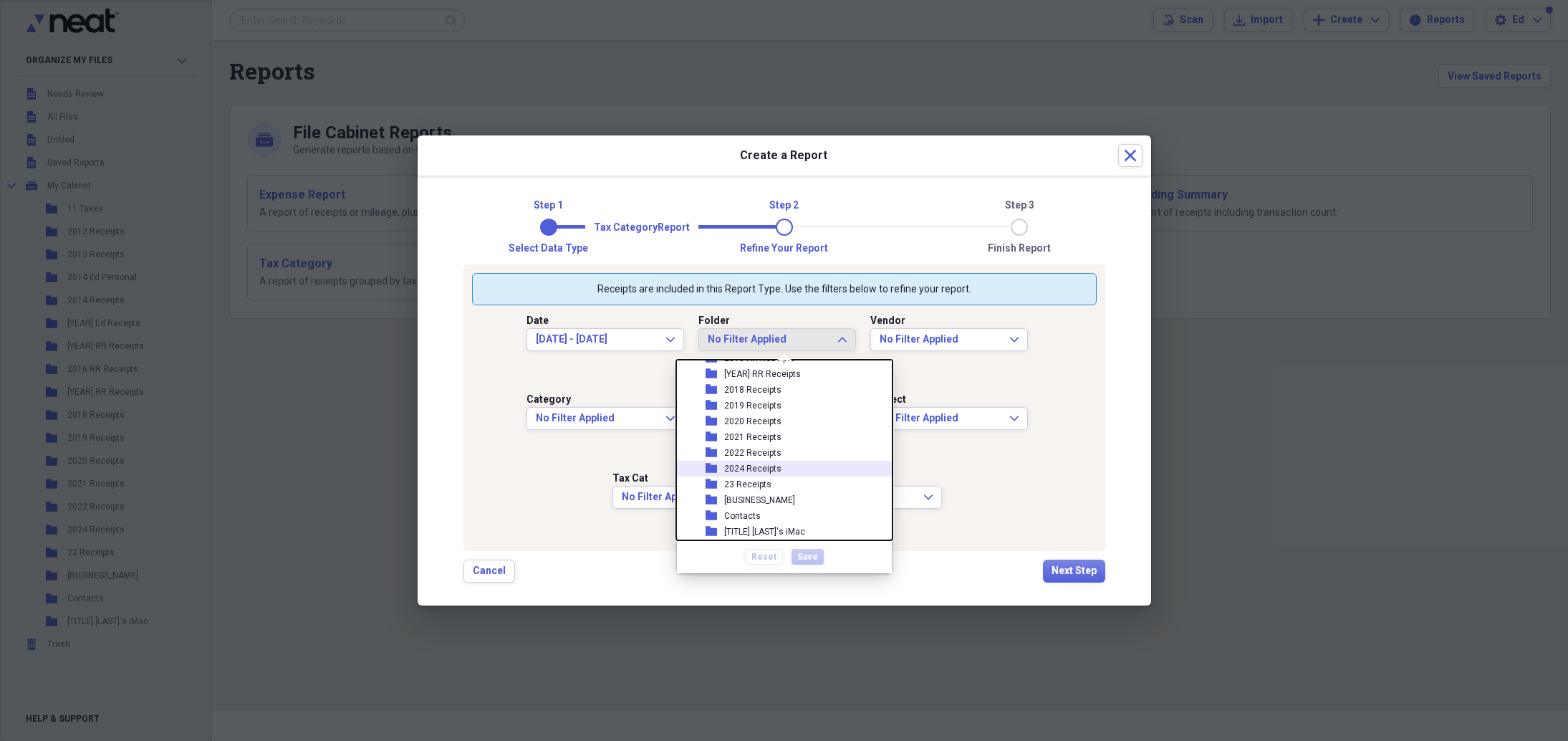 click on "2024 Receipts" at bounding box center [753, 469] 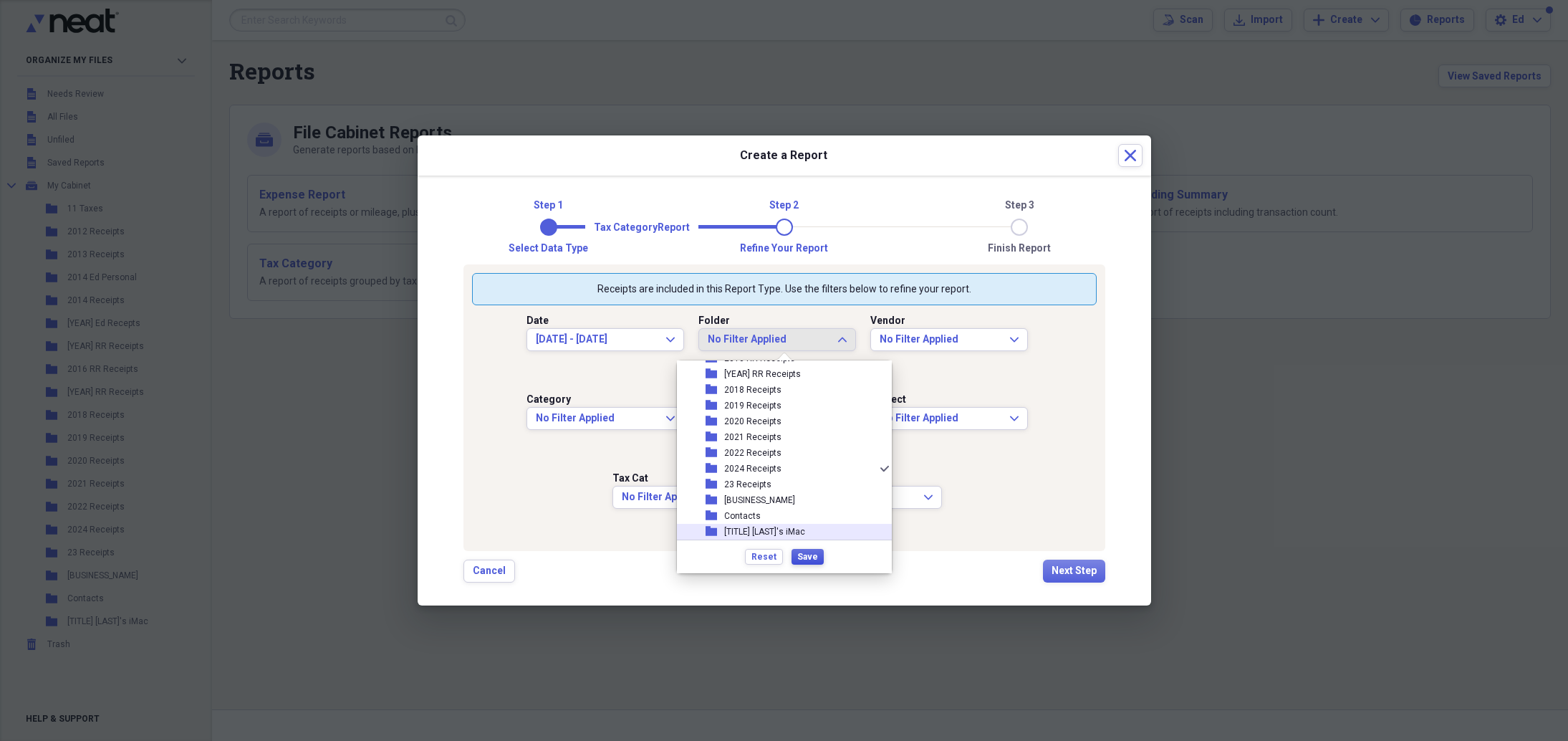 click on "Save" at bounding box center (807, 557) 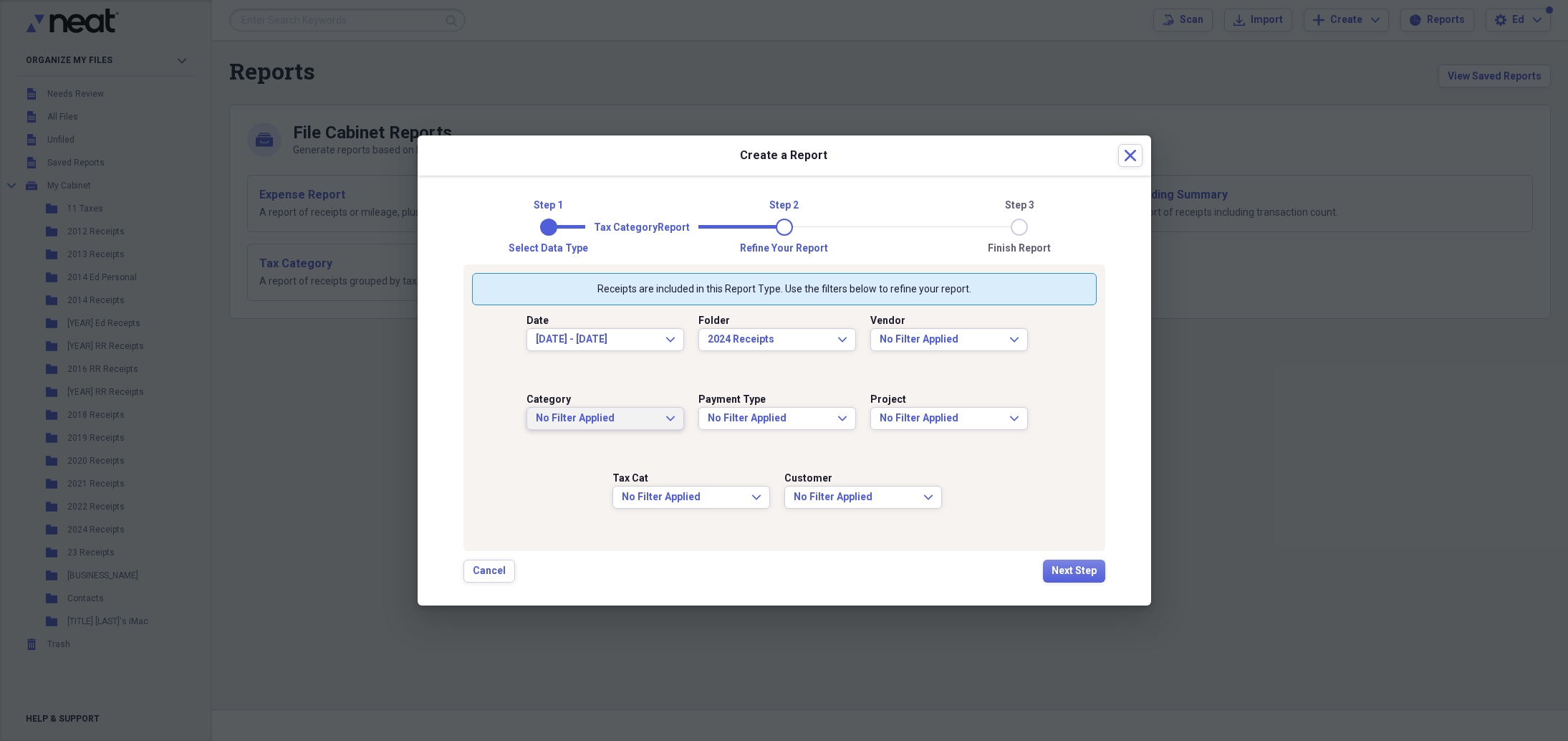 click on "No Filter Applied" at bounding box center (597, 419) 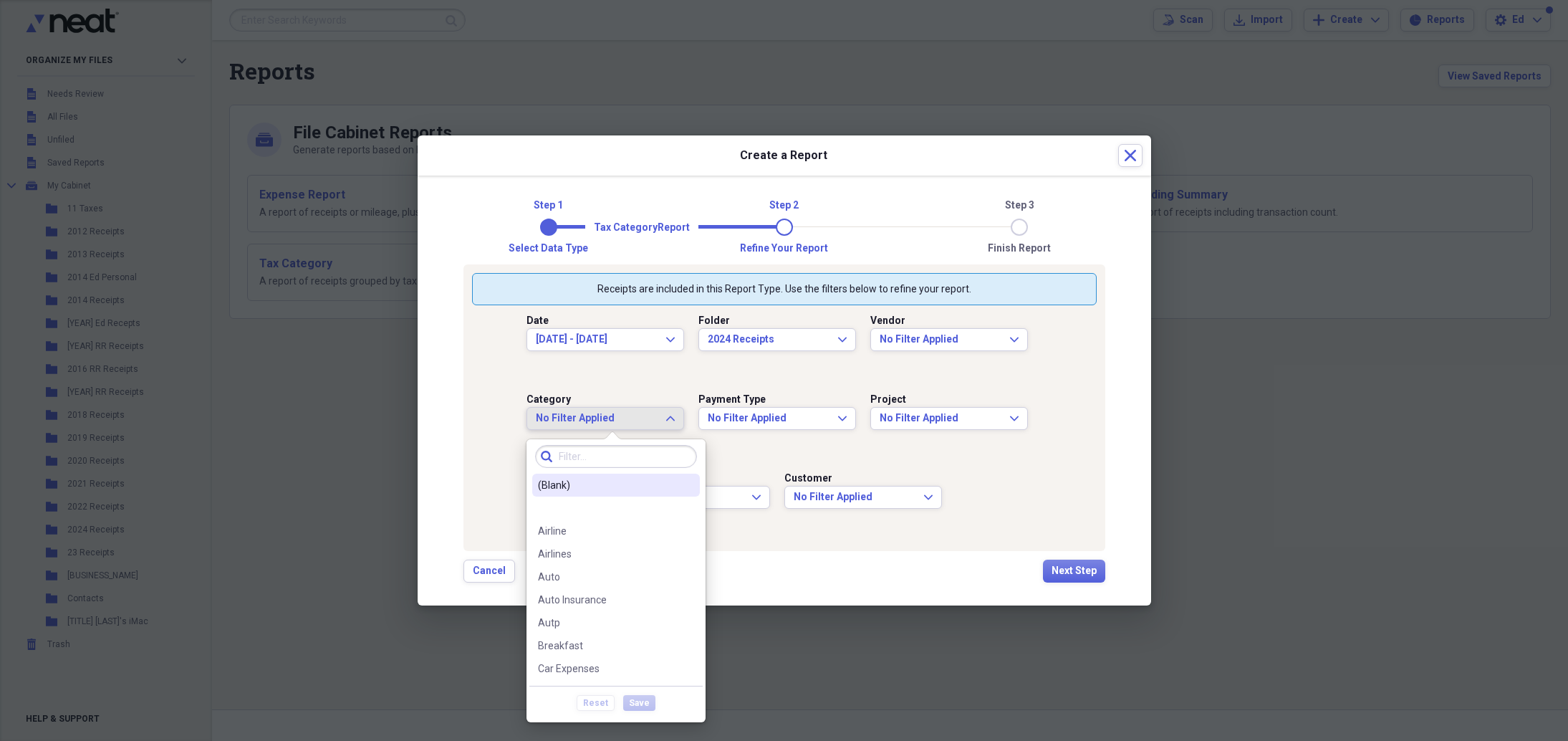 click on "No Filter Applied" at bounding box center (597, 419) 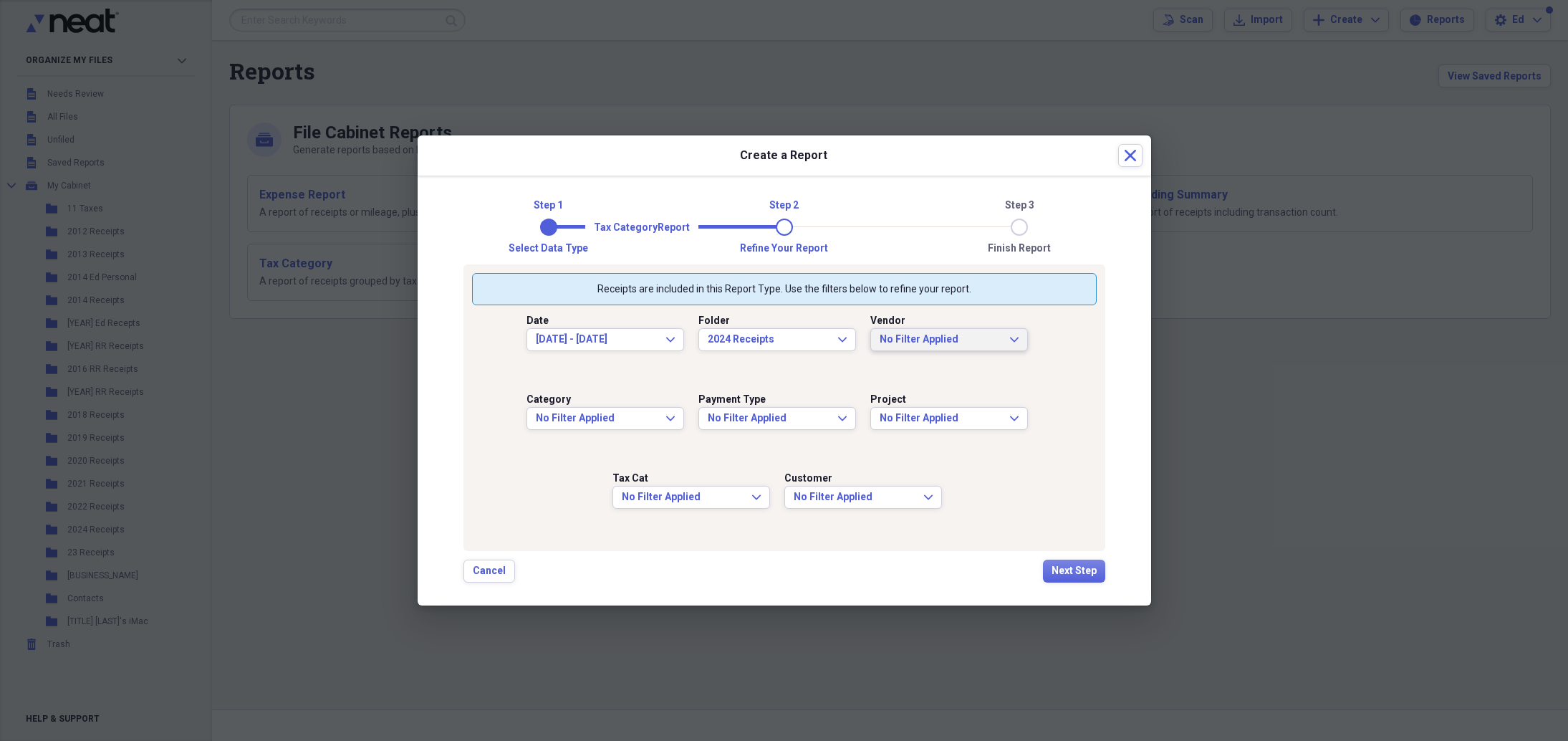 click on "No Filter Applied" at bounding box center [941, 340] 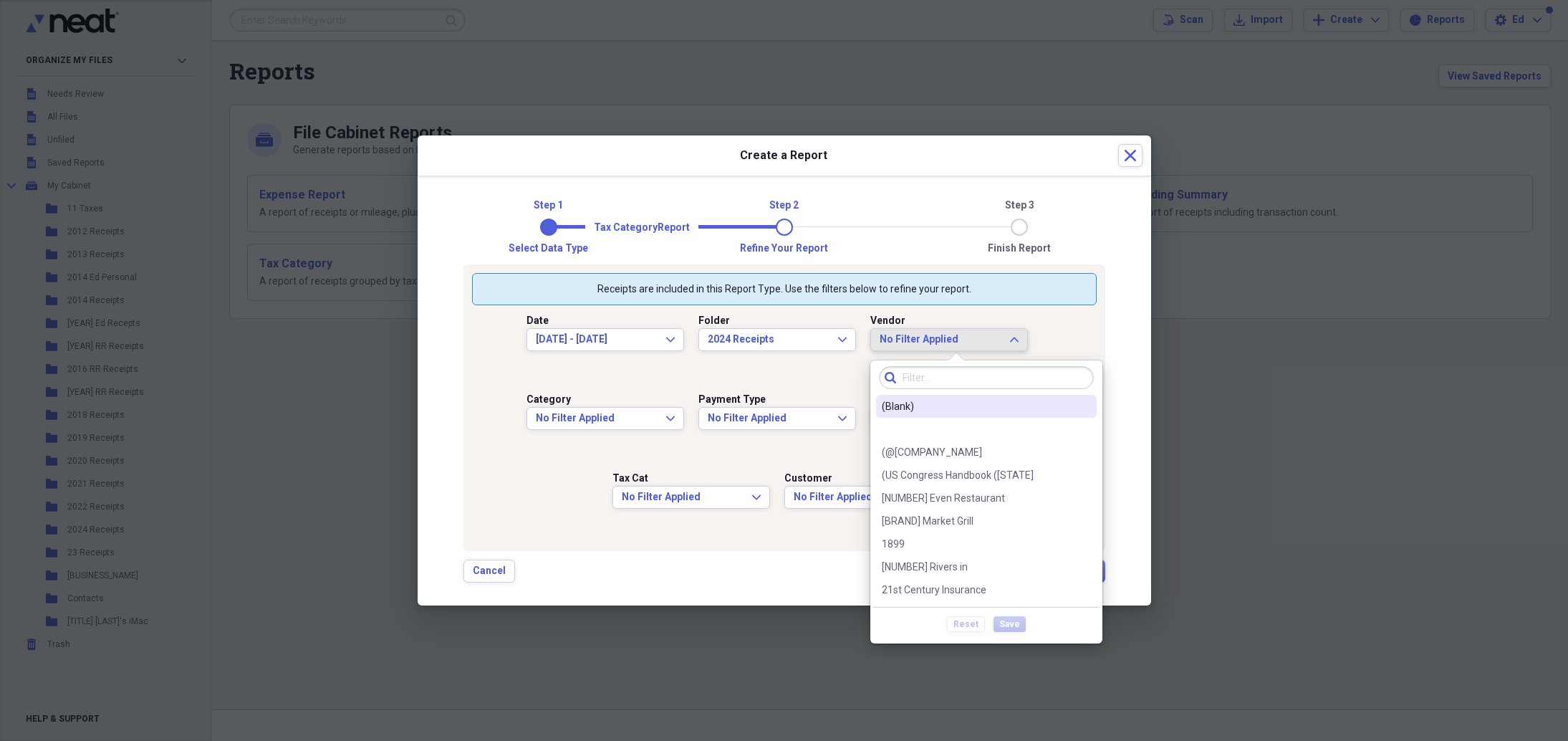 click on "Date [DATE] - [DATE] Expand Folder [YEAR] Receipts Expand Vendor No Filter Applied Expand Category No Filter Applied Expand Payment Type No Filter Applied Expand Project No Filter Applied Expand Tax Cat No Filter Applied Expand Customer No Filter Applied Expand" at bounding box center (784, 424) 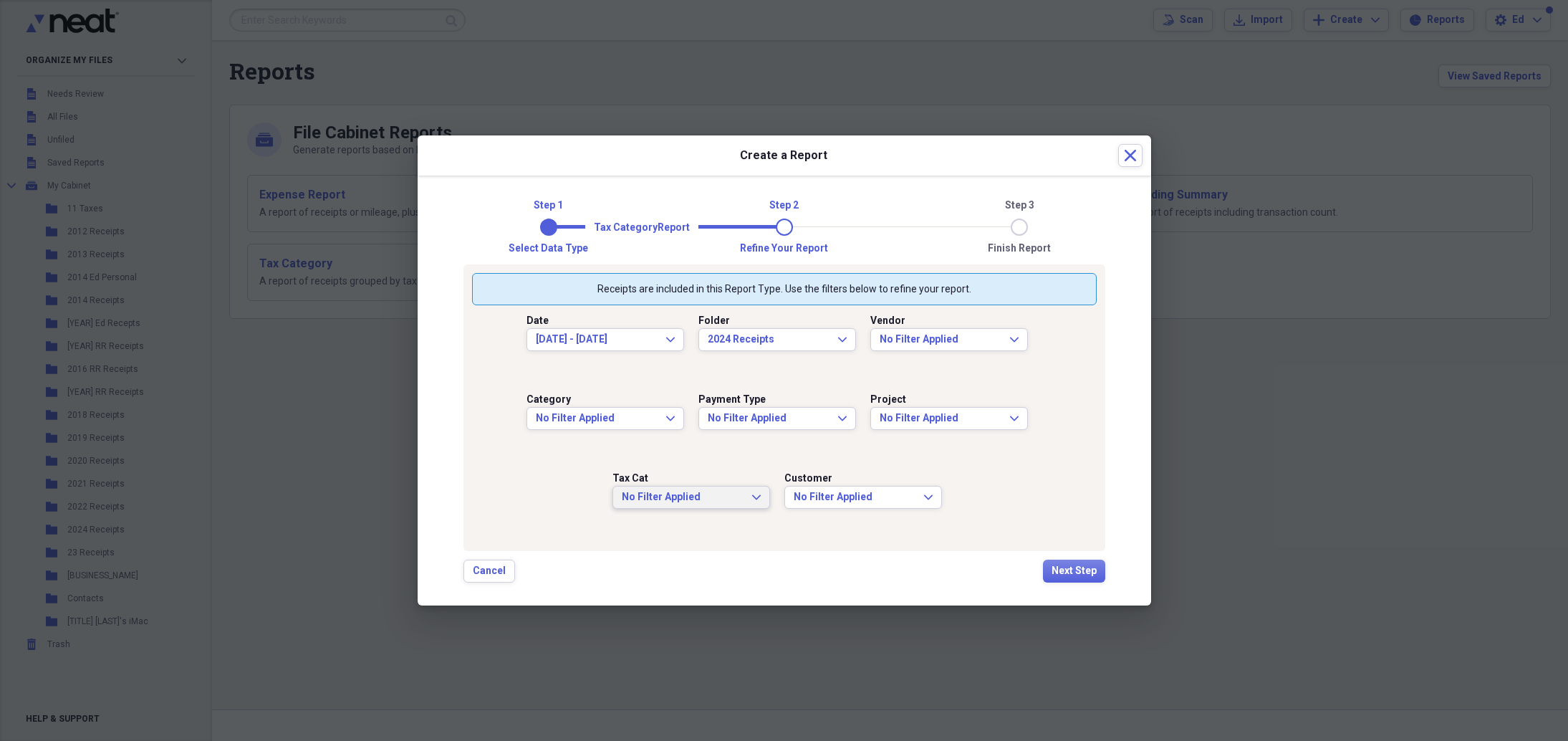 click on "No Filter Applied" at bounding box center (683, 497) 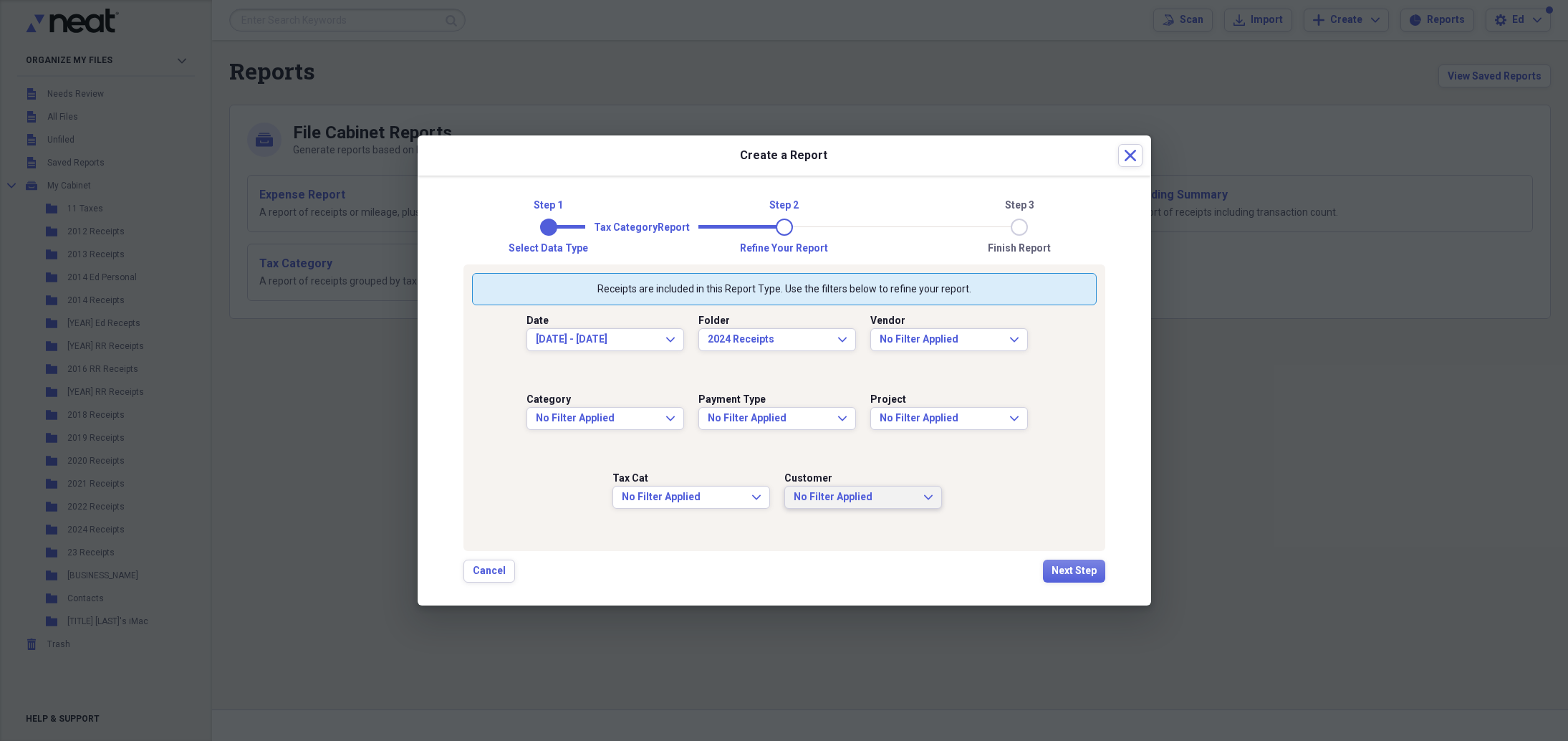 click on "No Filter Applied" at bounding box center (855, 497) 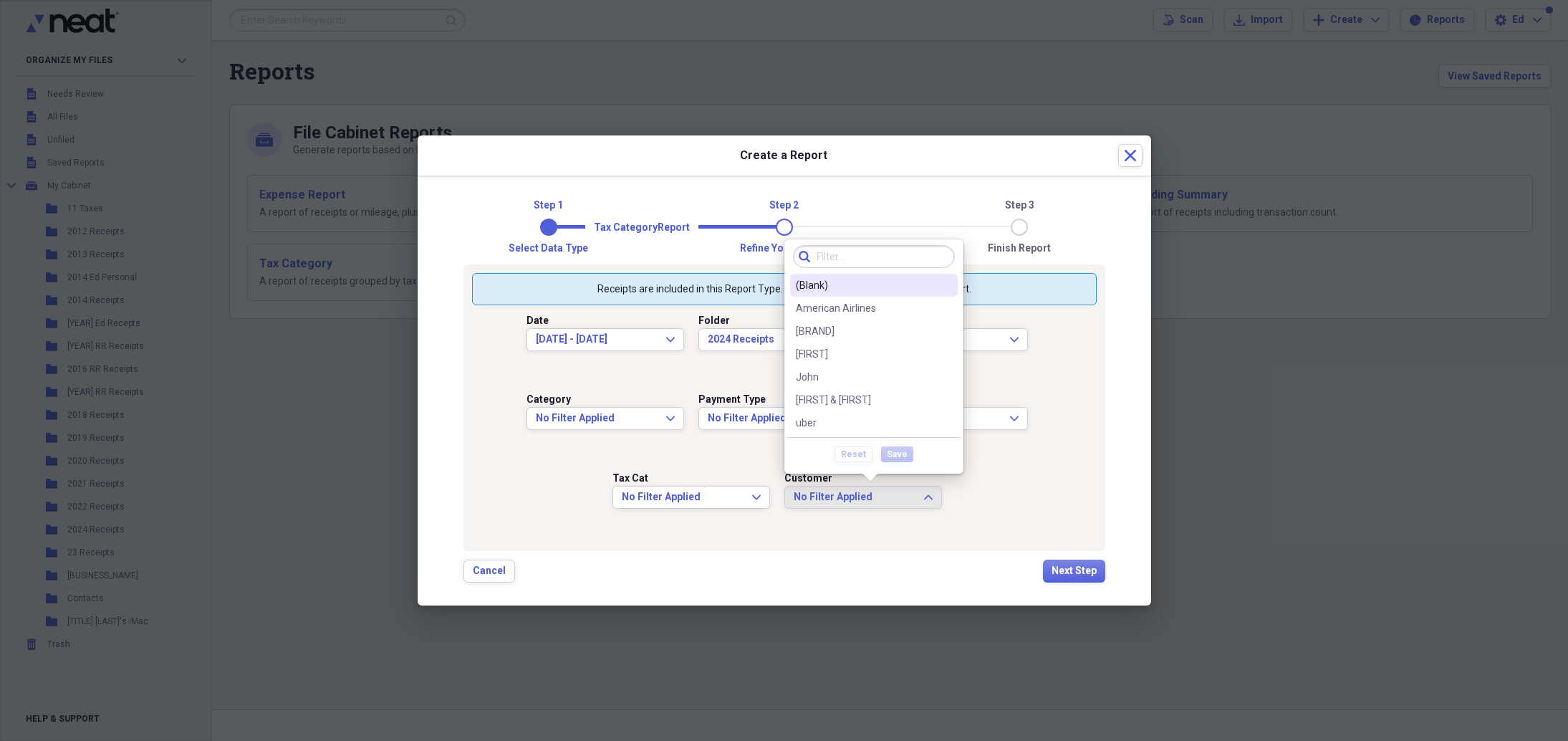click on "Reset Save" at bounding box center (874, 454) 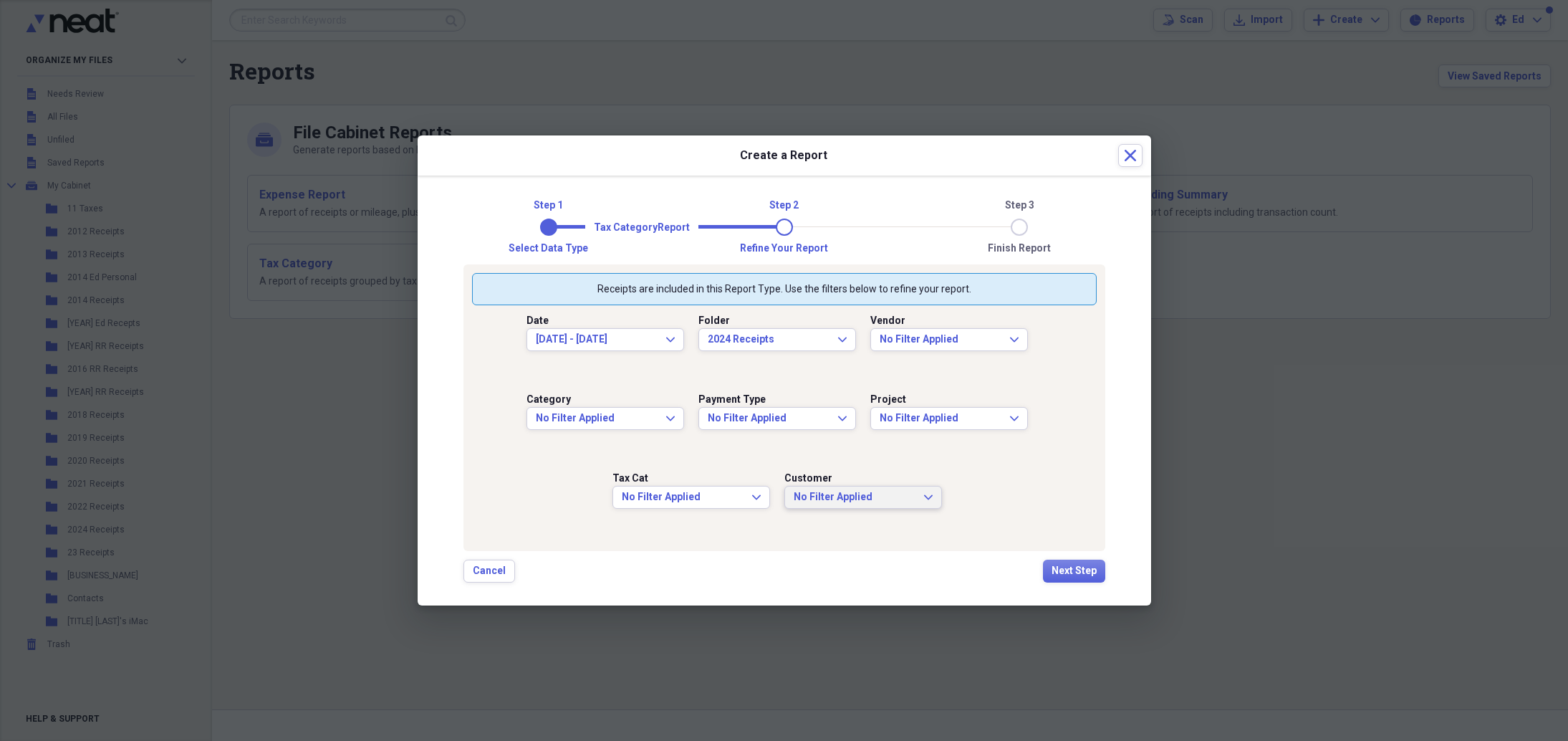 click on "Cancel Next Step" at bounding box center (784, 571) 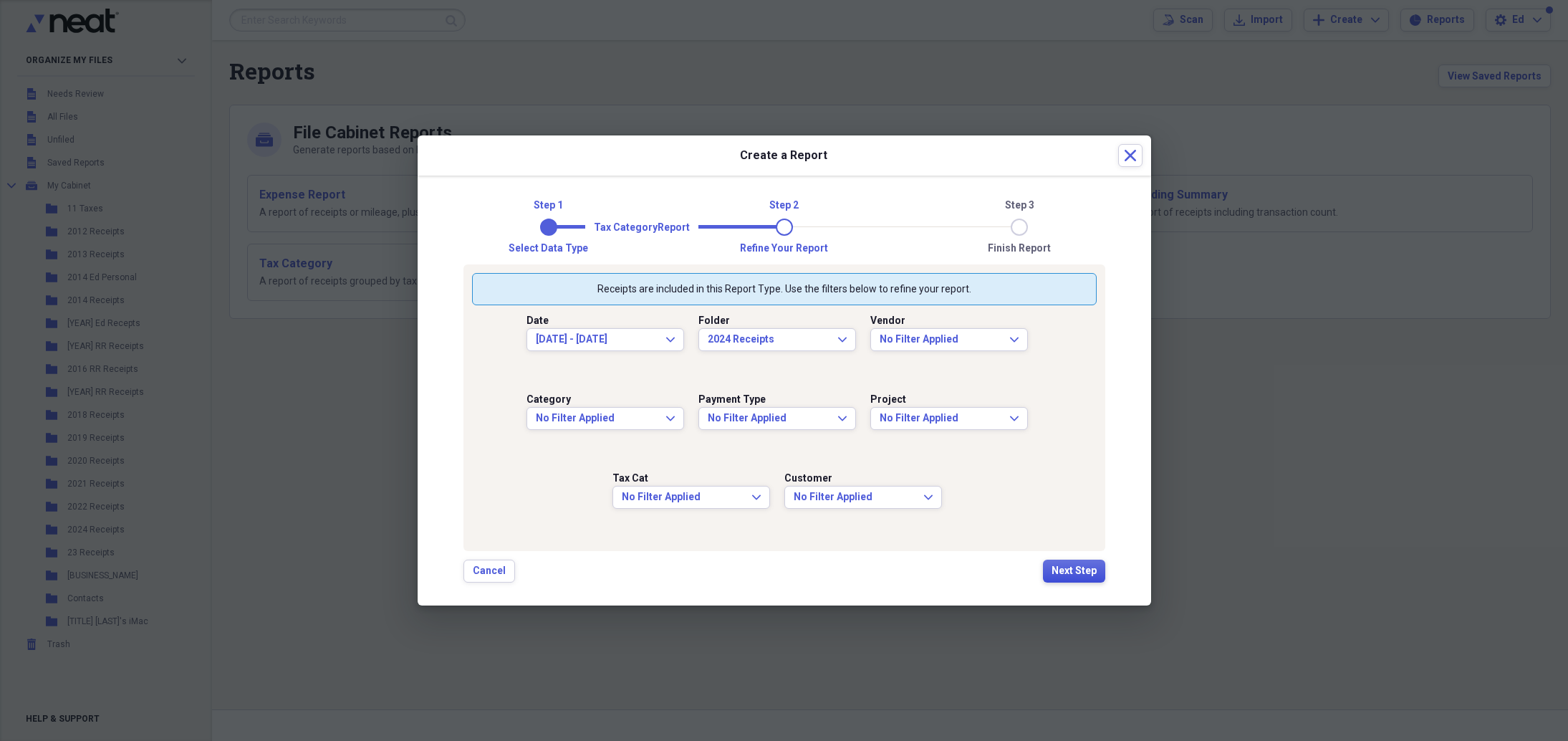 click on "Next Step" at bounding box center [1074, 571] 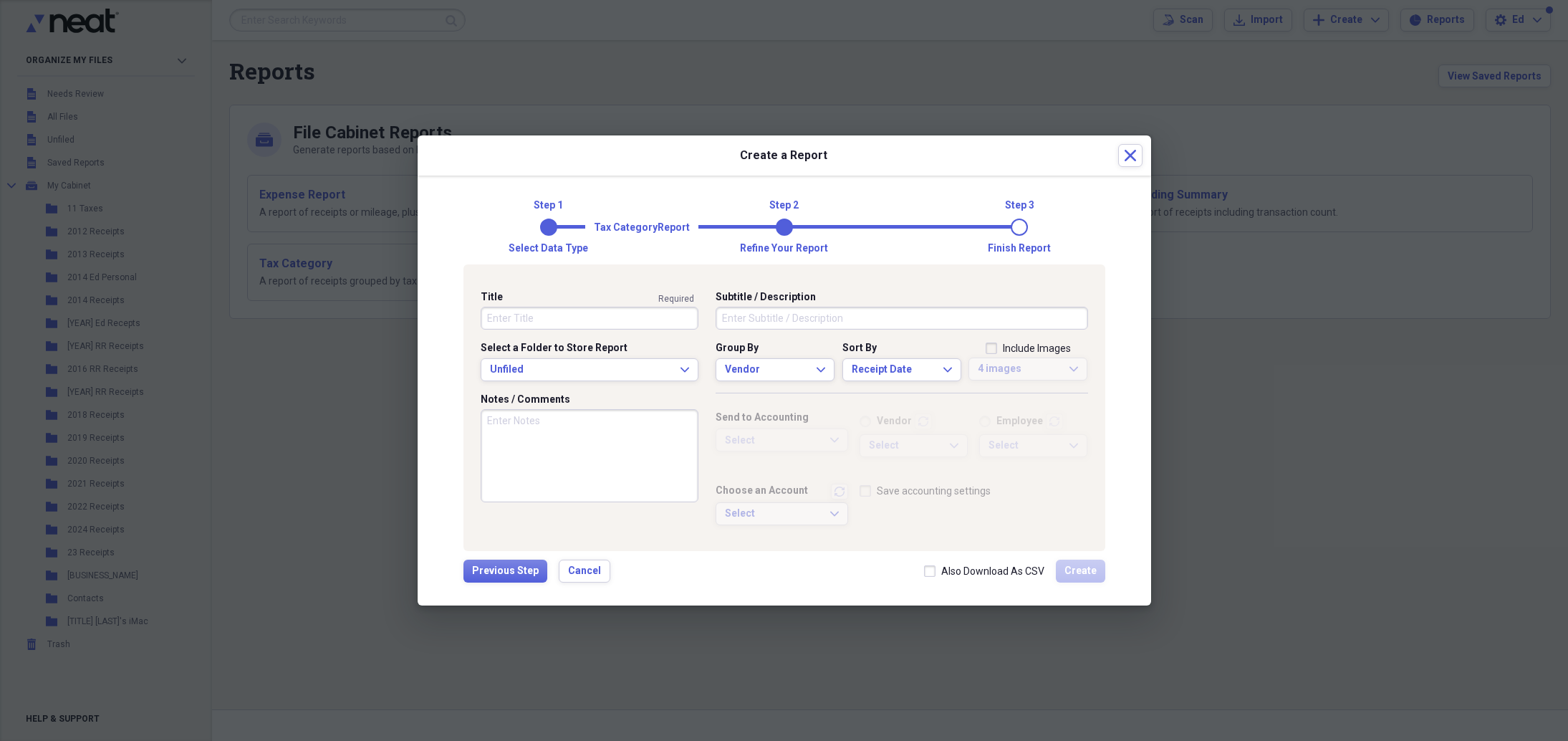 click on "Title" at bounding box center (590, 318) 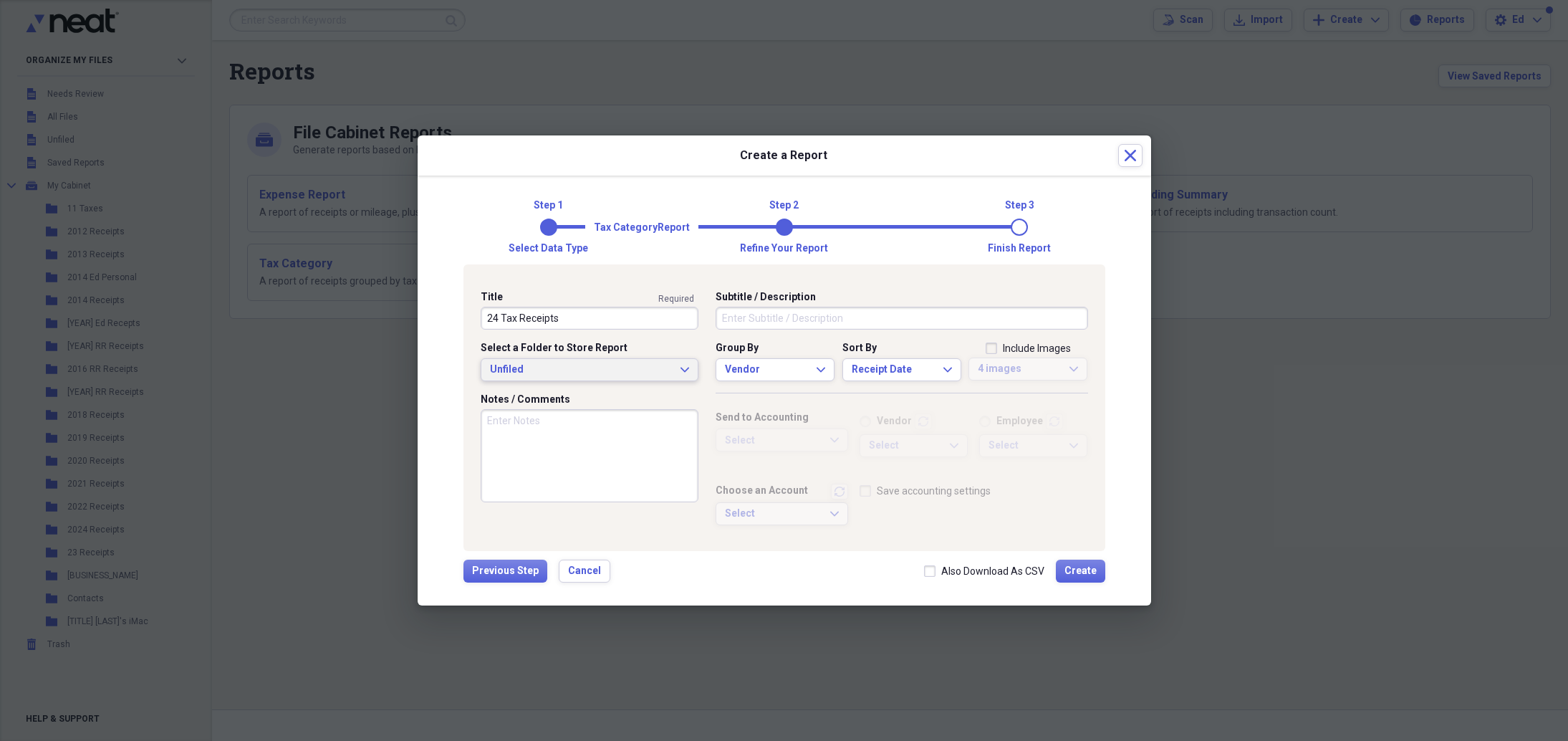 type on "24 Tax Receipts" 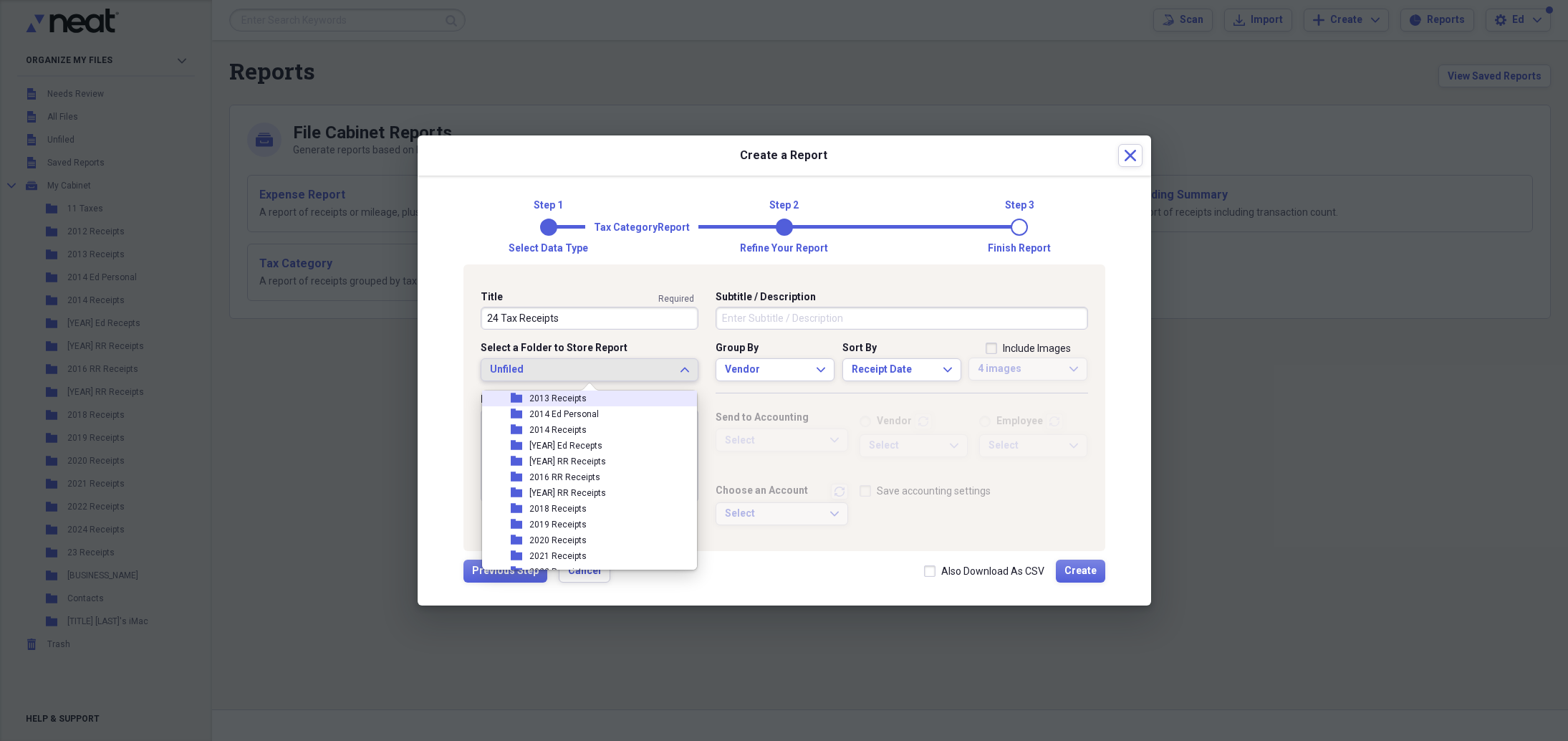 scroll, scrollTop: 163, scrollLeft: 0, axis: vertical 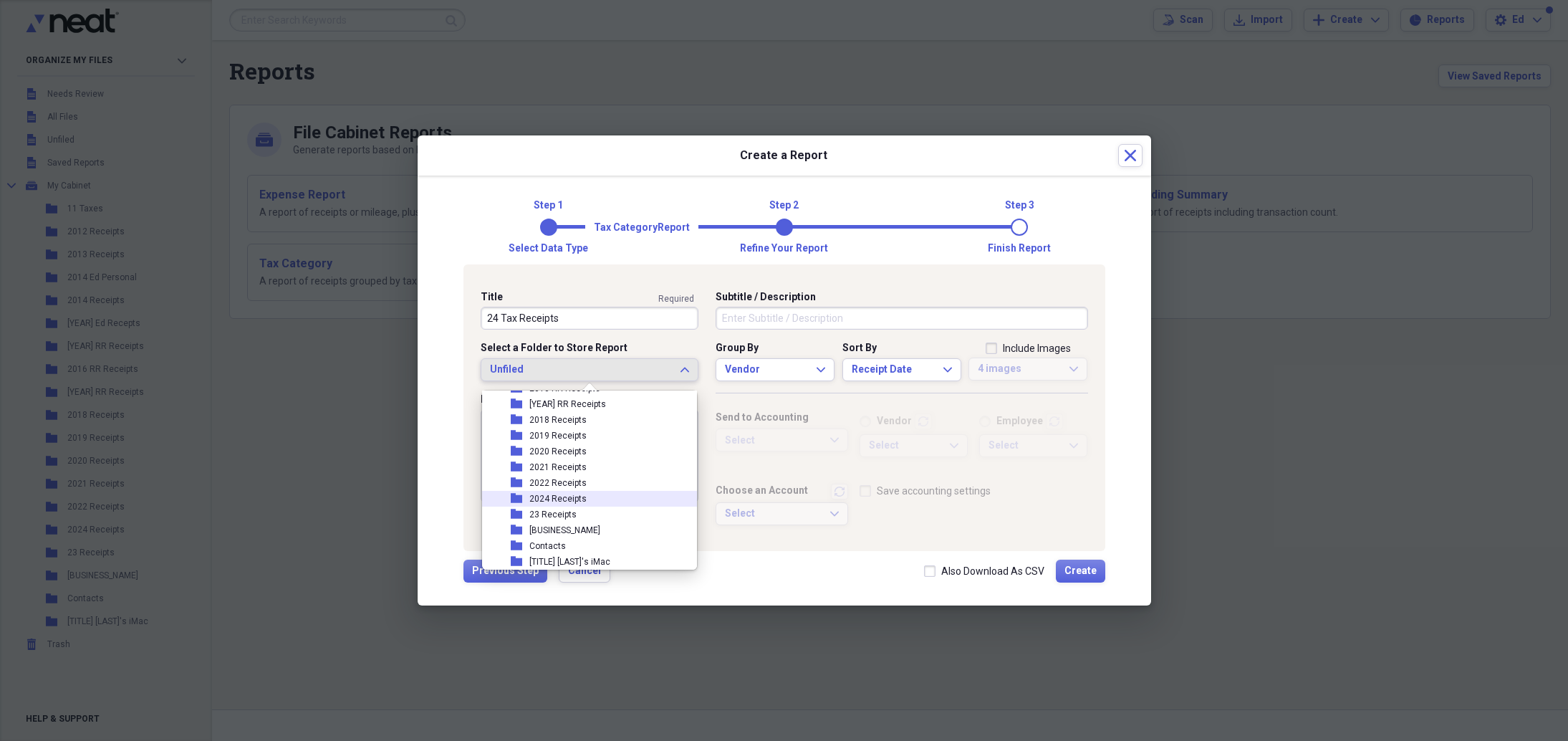 click on "2024 Receipts" at bounding box center [558, 499] 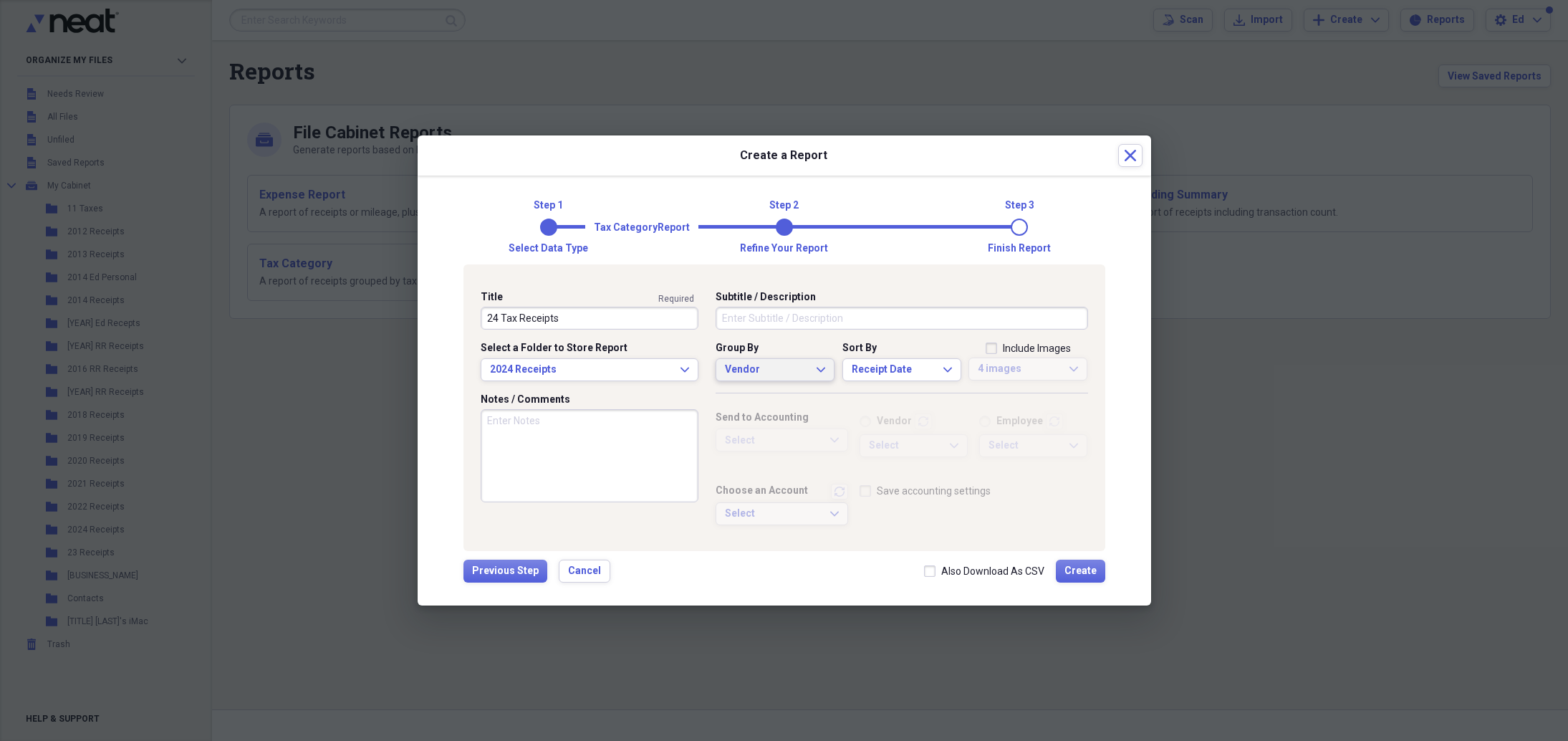 click on "Vendor" at bounding box center (766, 370) 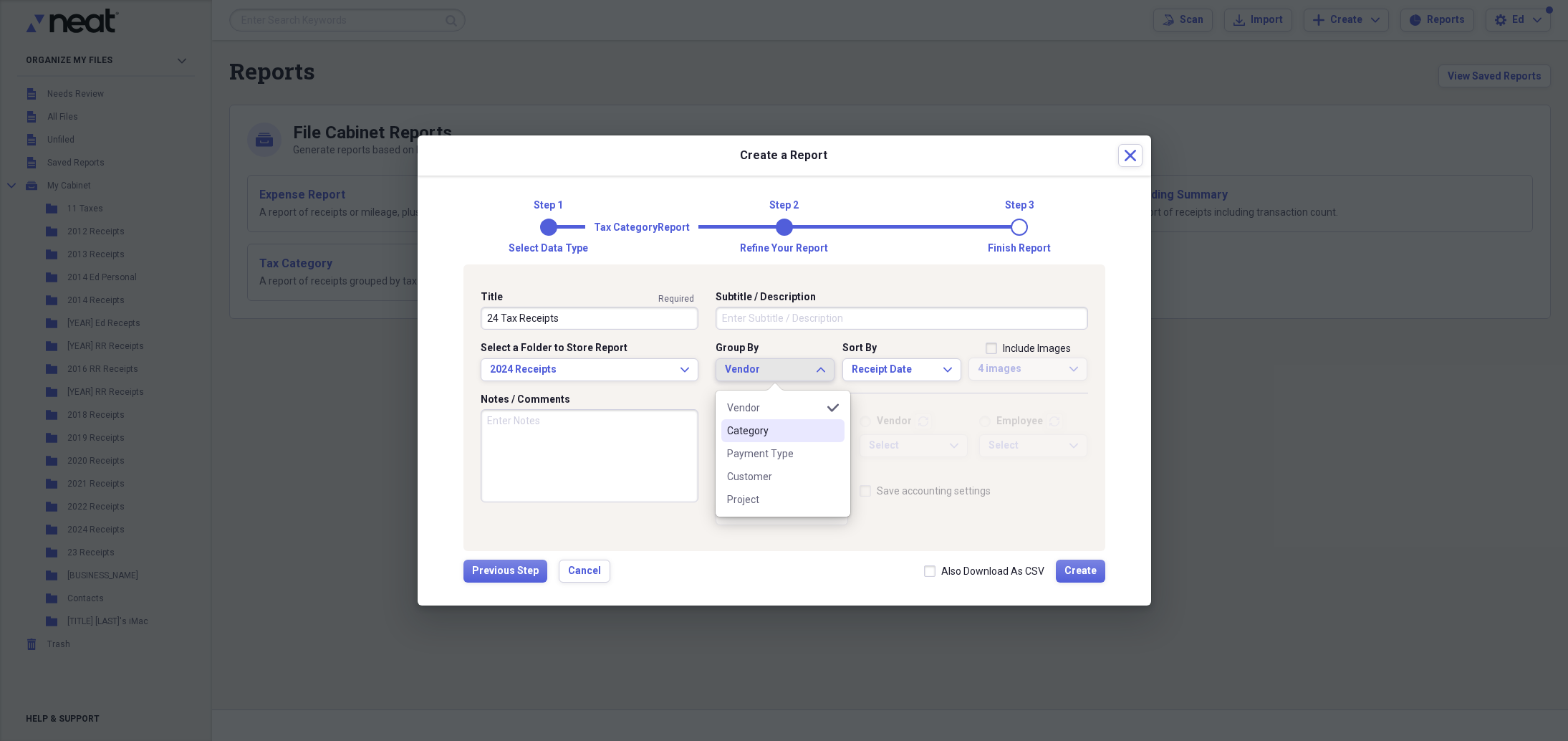 click on "Category" at bounding box center (774, 431) 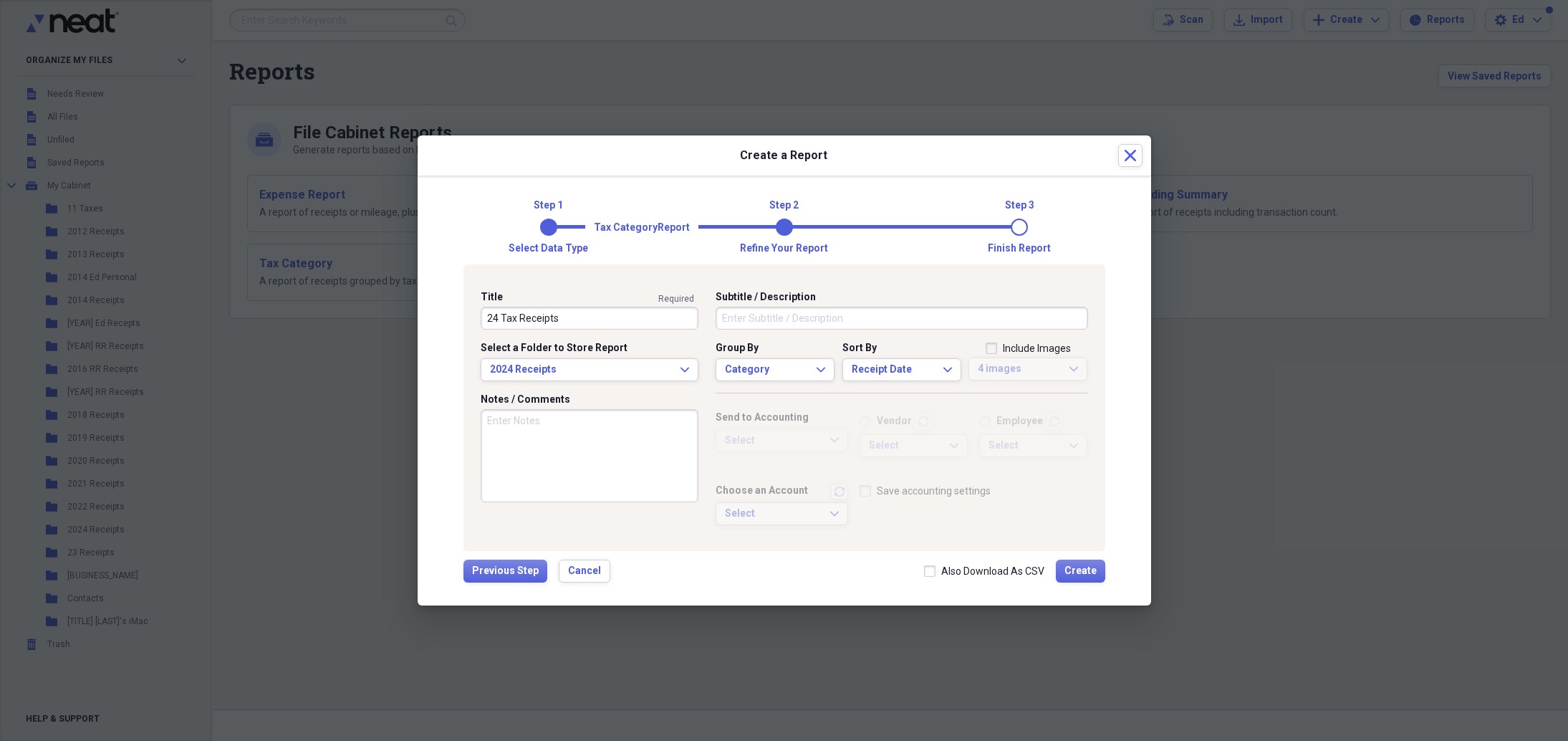 click on "Also Download As CSV" at bounding box center (984, 571) 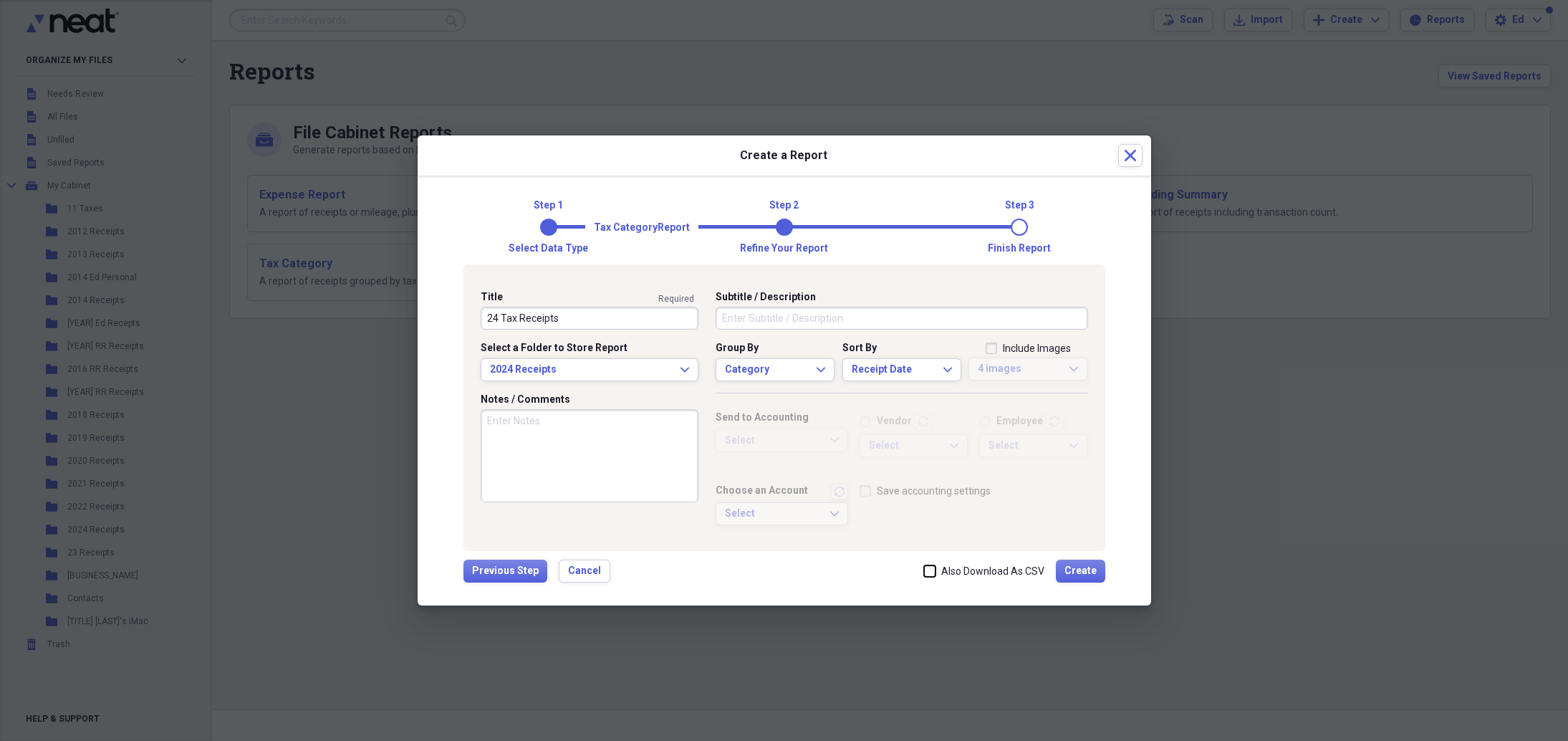 click on "Also Download As CSV" at bounding box center [924, 570] 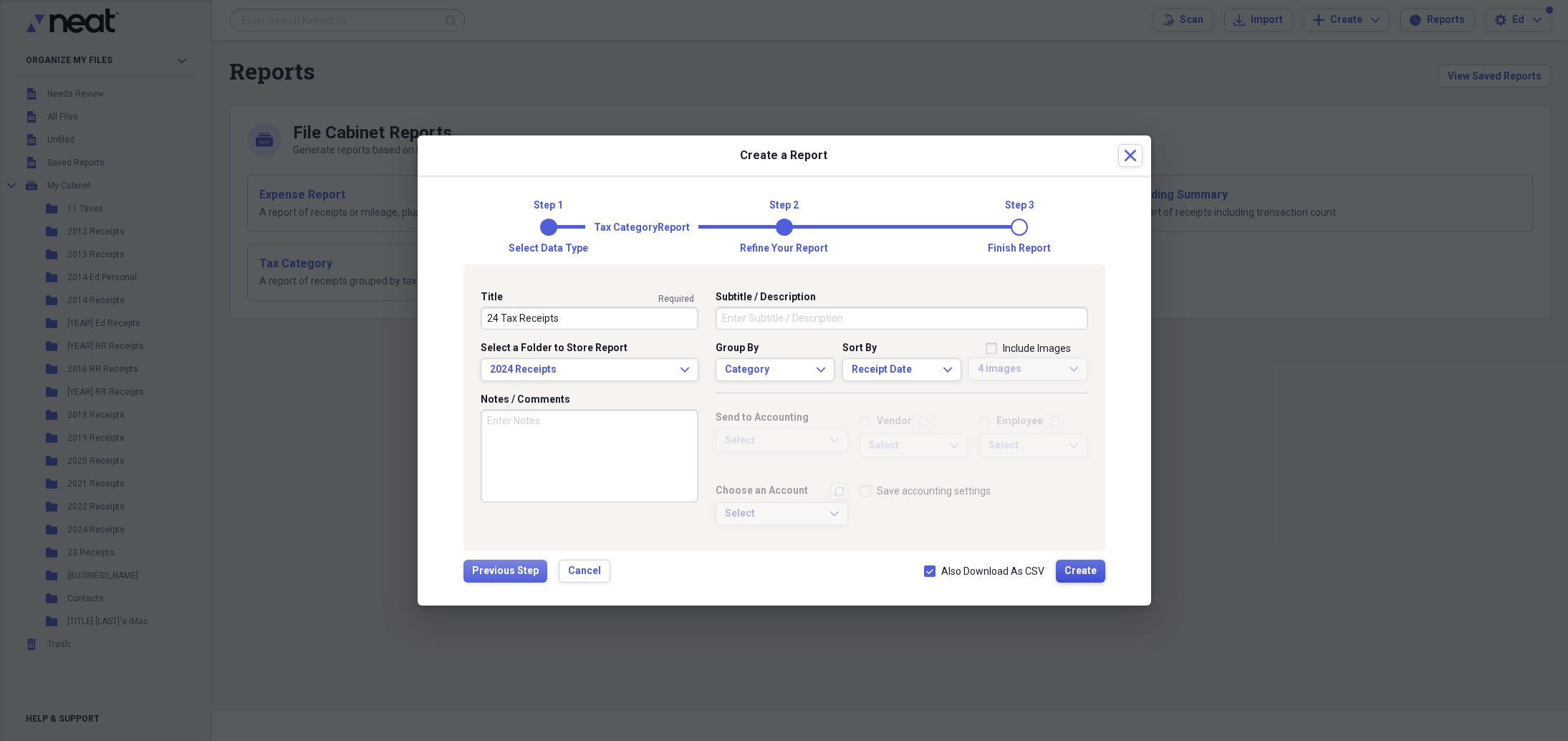 click on "Create" at bounding box center [1080, 571] 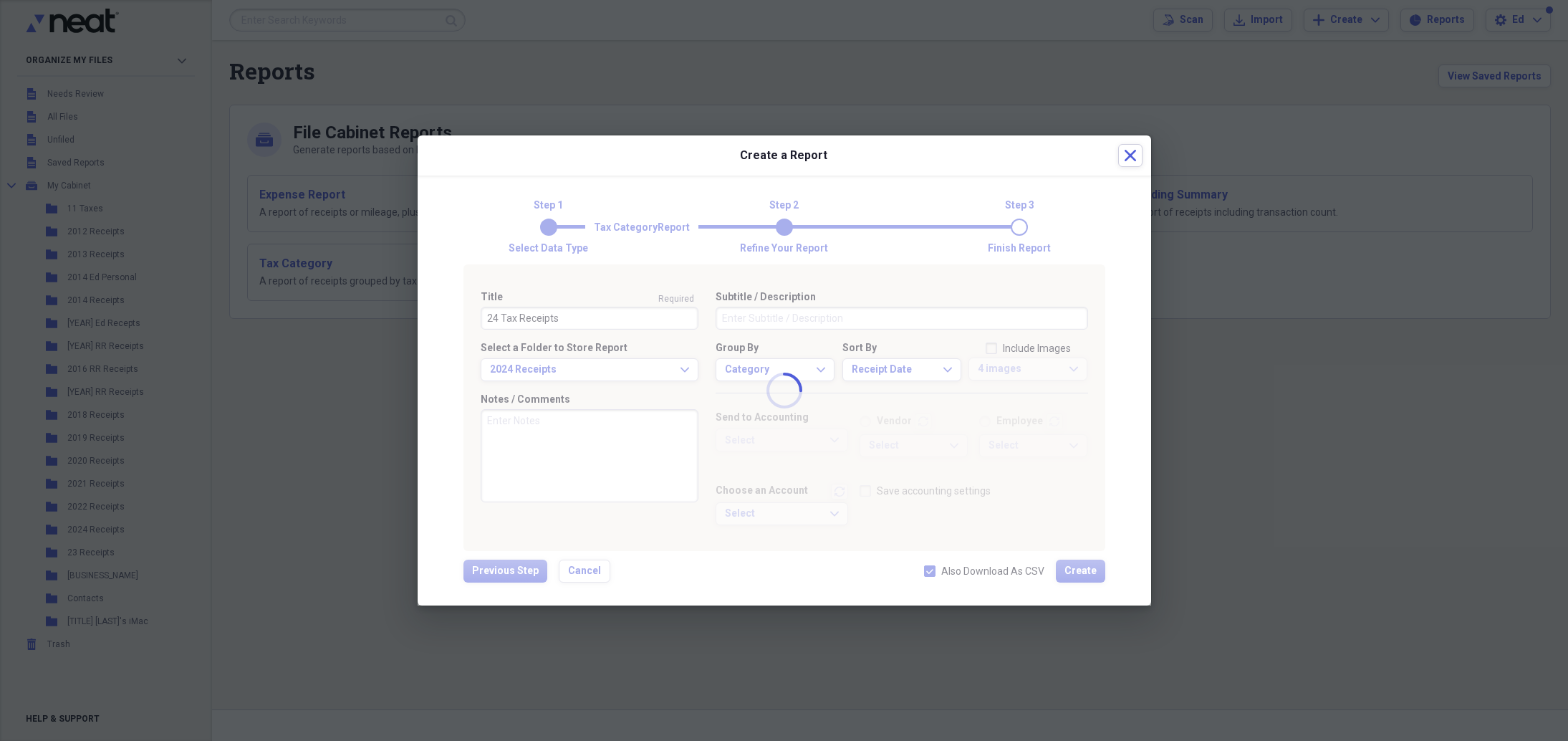 type 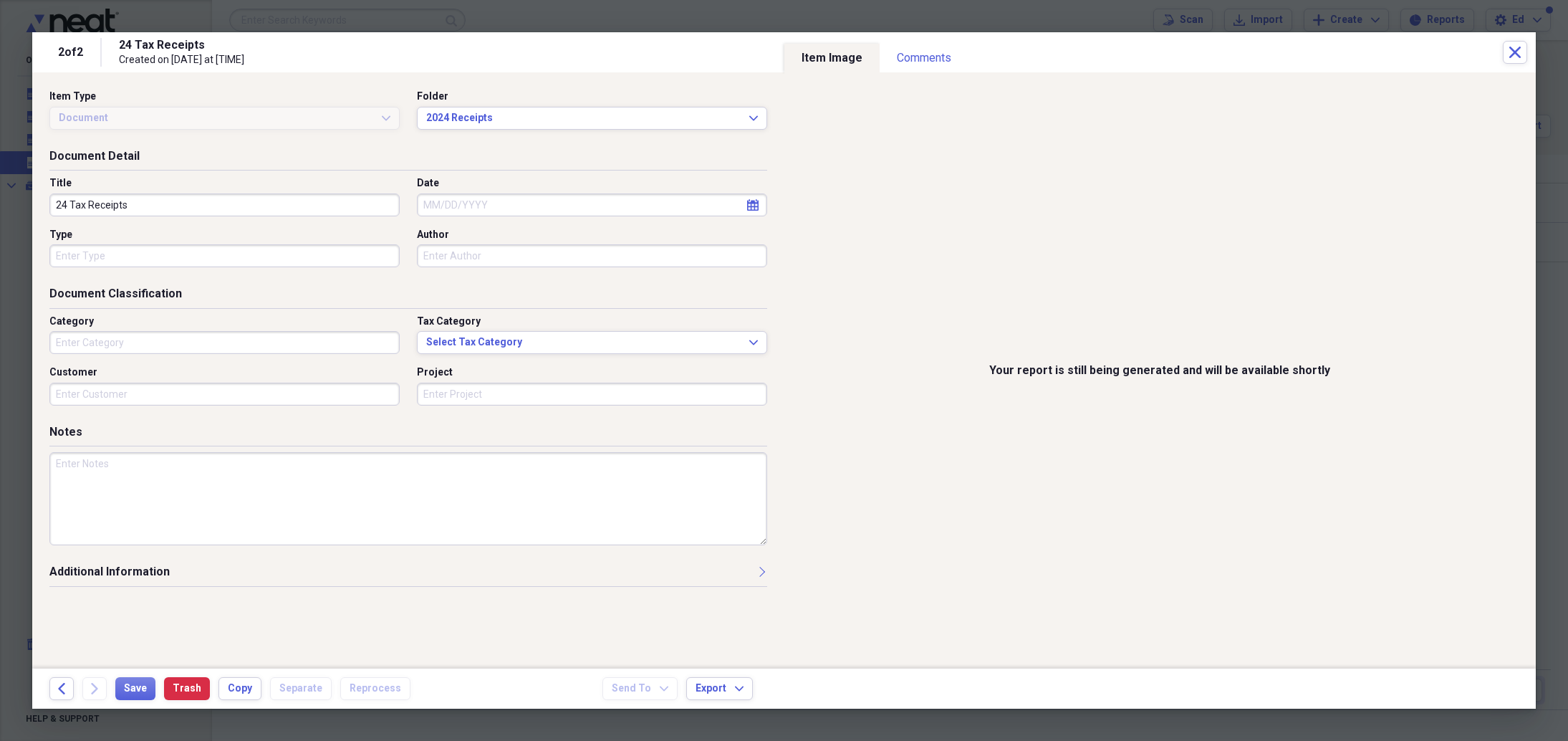 click on "Your report is still being generated and will be available shortly" at bounding box center [1160, 370] 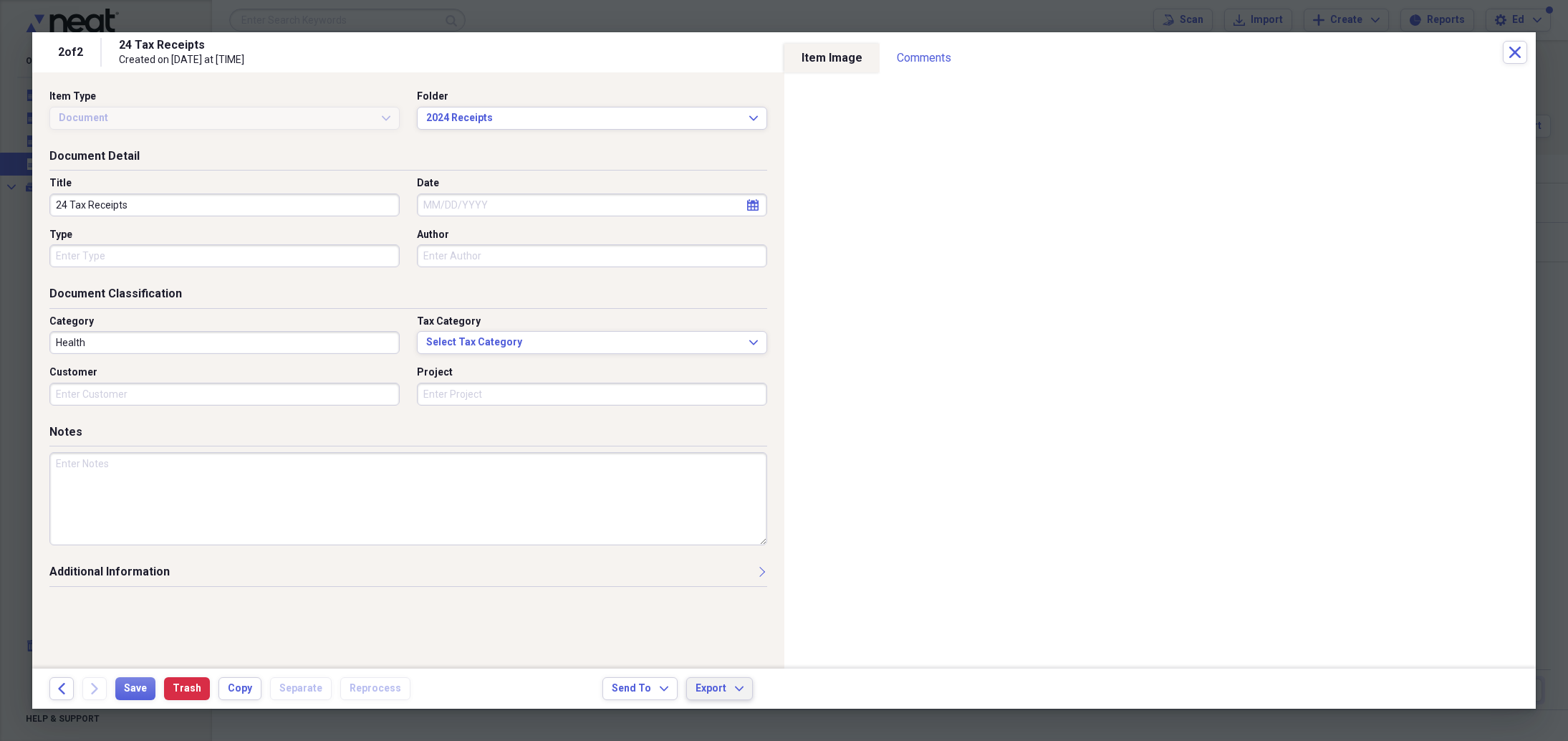 click on "Expand" 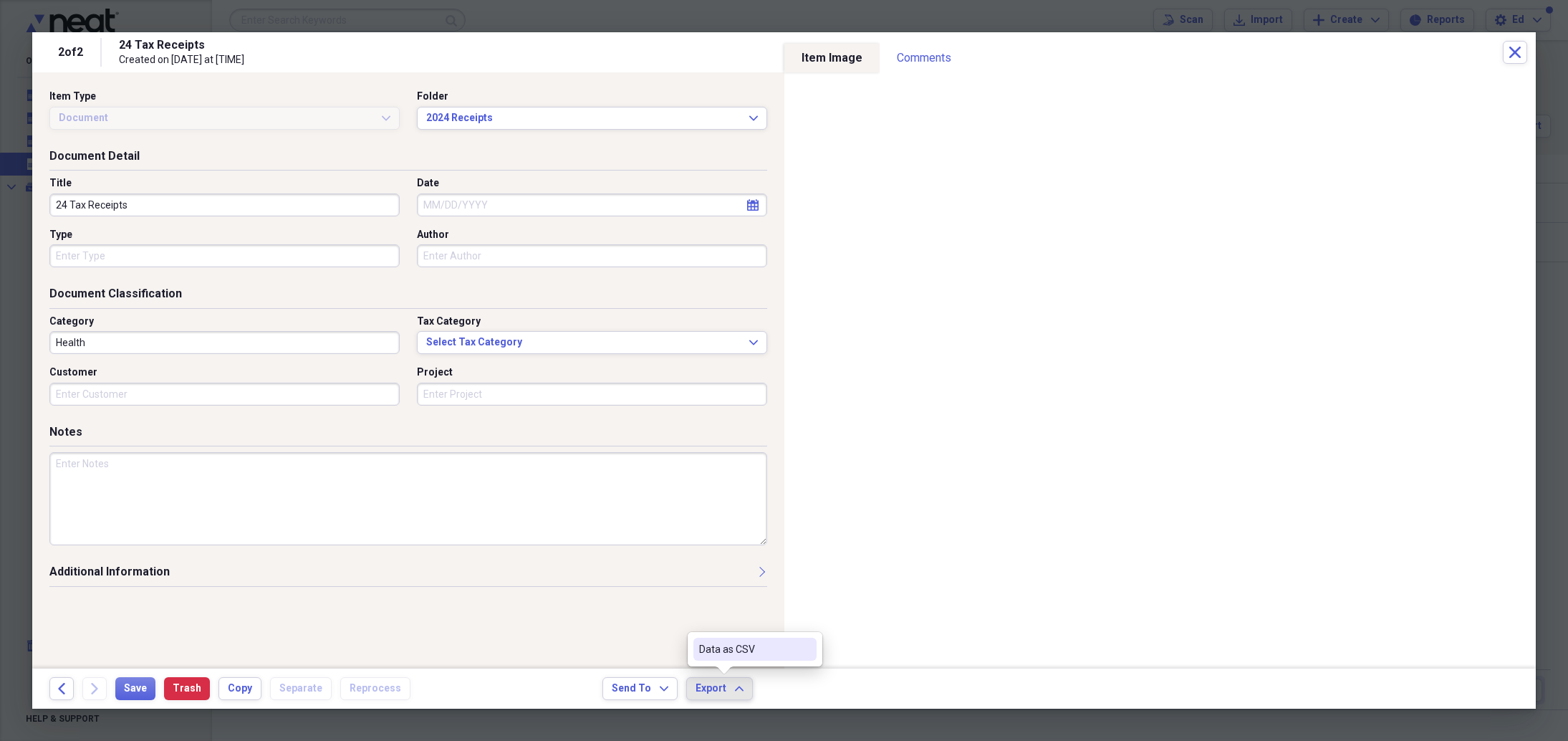 click on "Data as CSV" at bounding box center (746, 649) 